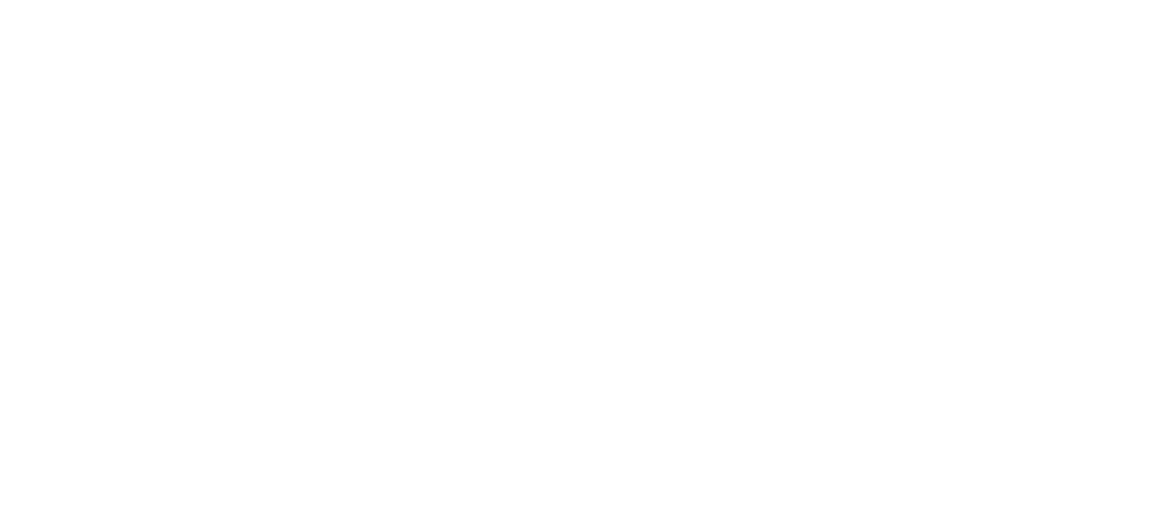 scroll, scrollTop: 0, scrollLeft: 0, axis: both 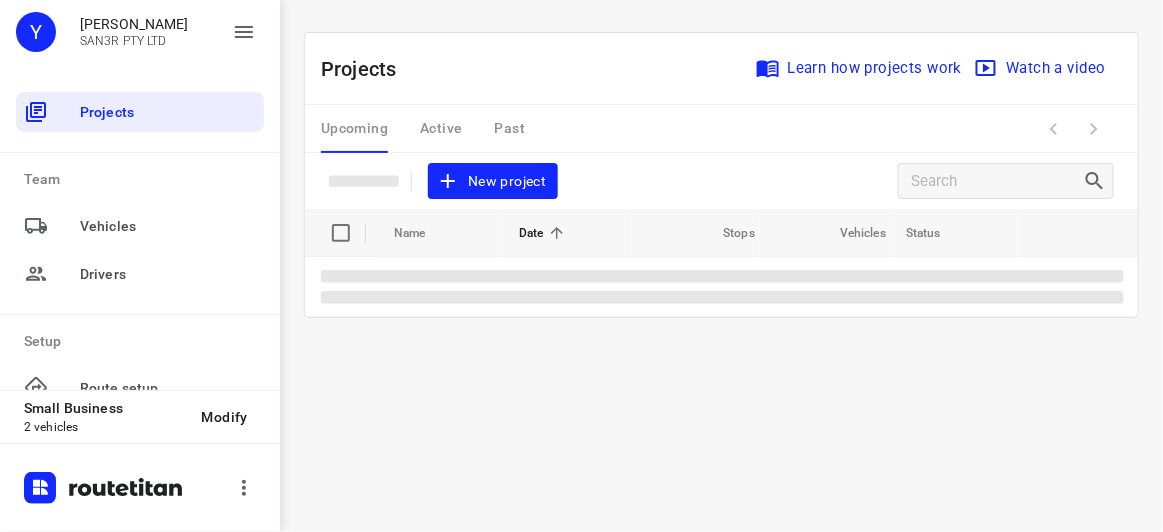 click on "New project" at bounding box center (493, 181) 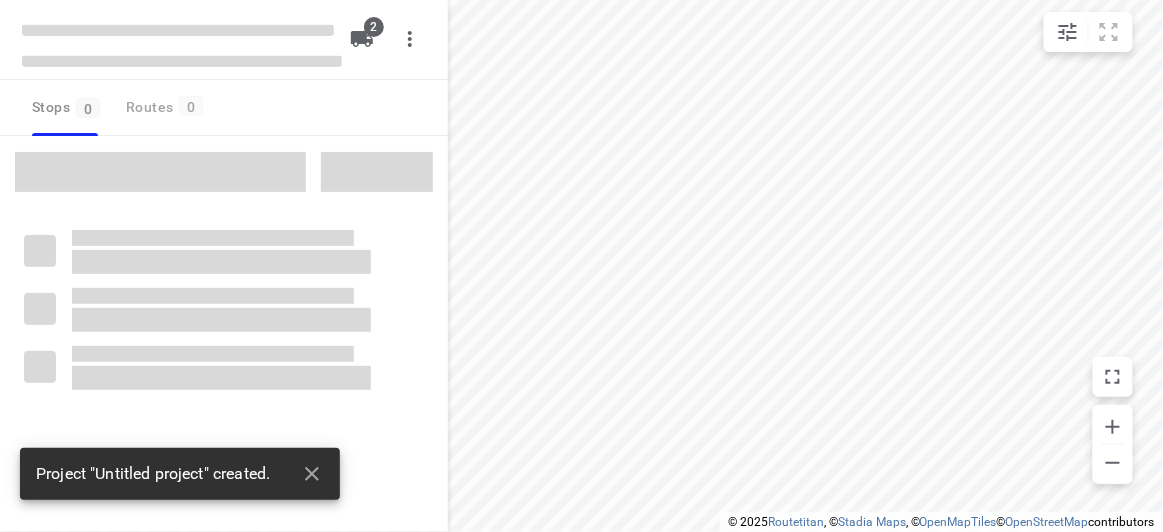 type on "distance" 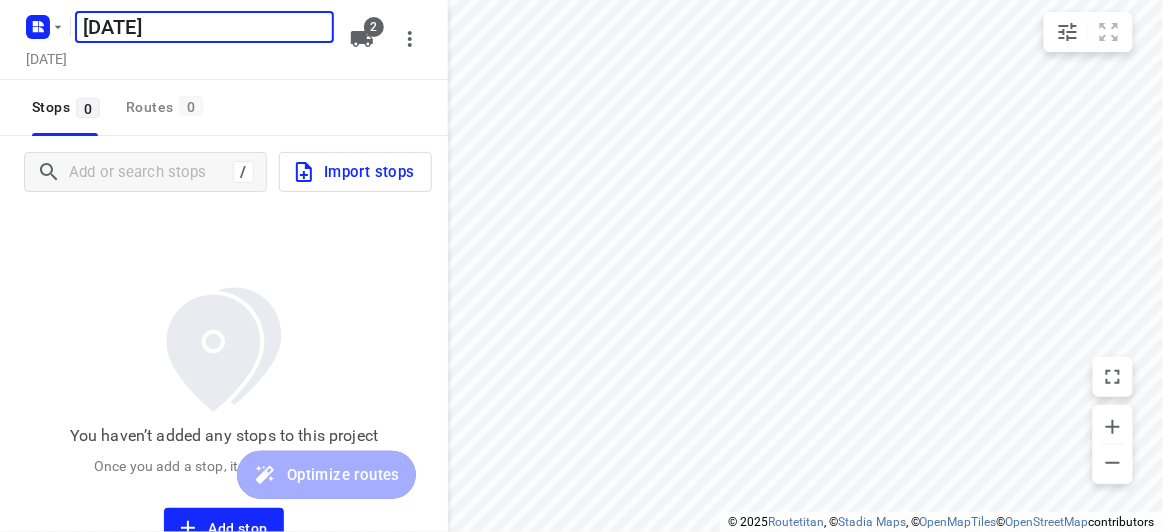 type on "[DATE]" 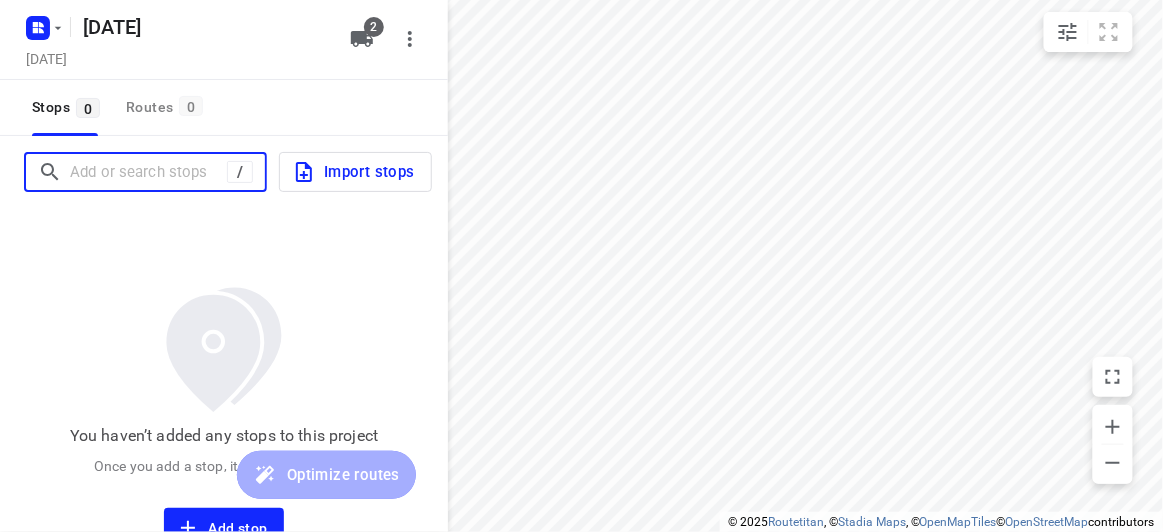 click at bounding box center (148, 172) 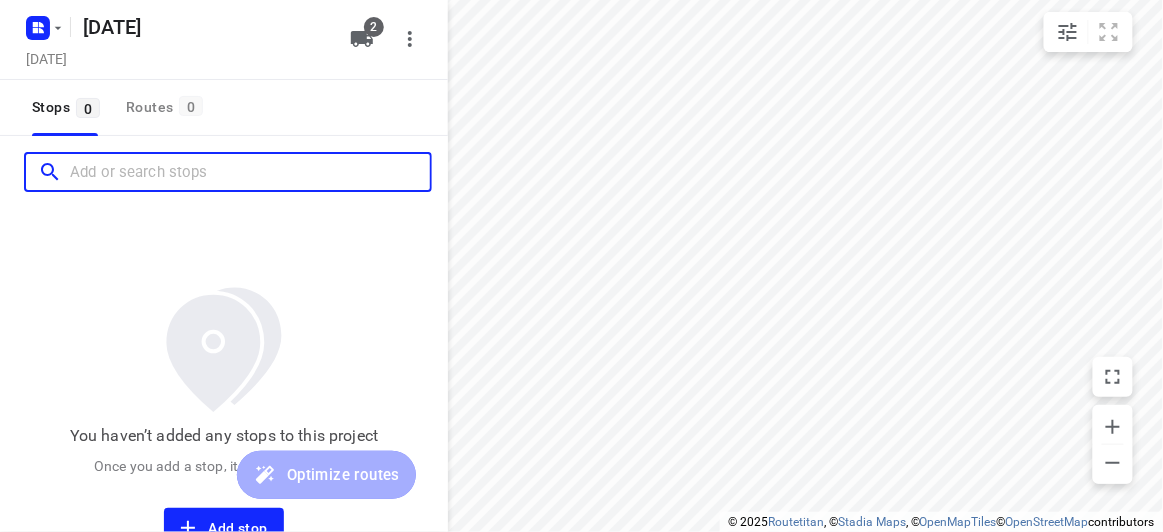 paste on "[STREET_ADDRESS][PERSON_NAME]" 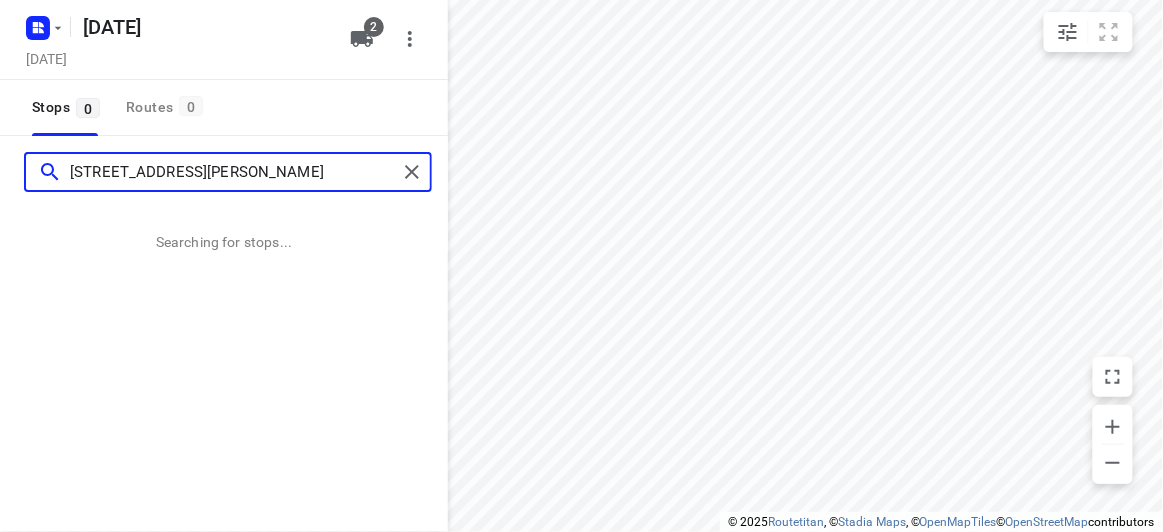 type on "[STREET_ADDRESS][PERSON_NAME]" 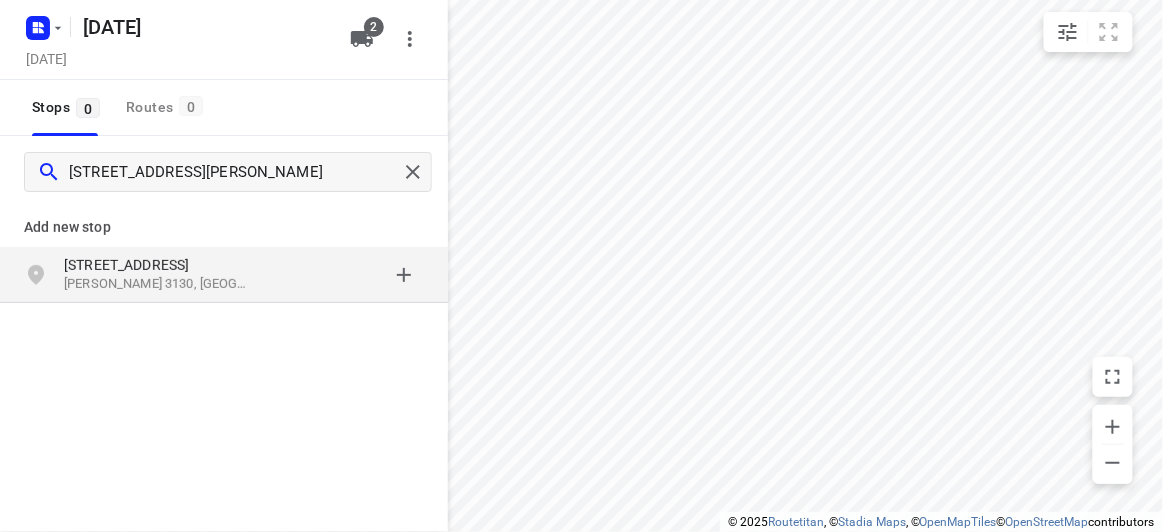 click on "[PERSON_NAME] 3130, [GEOGRAPHIC_DATA]" at bounding box center [156, 284] 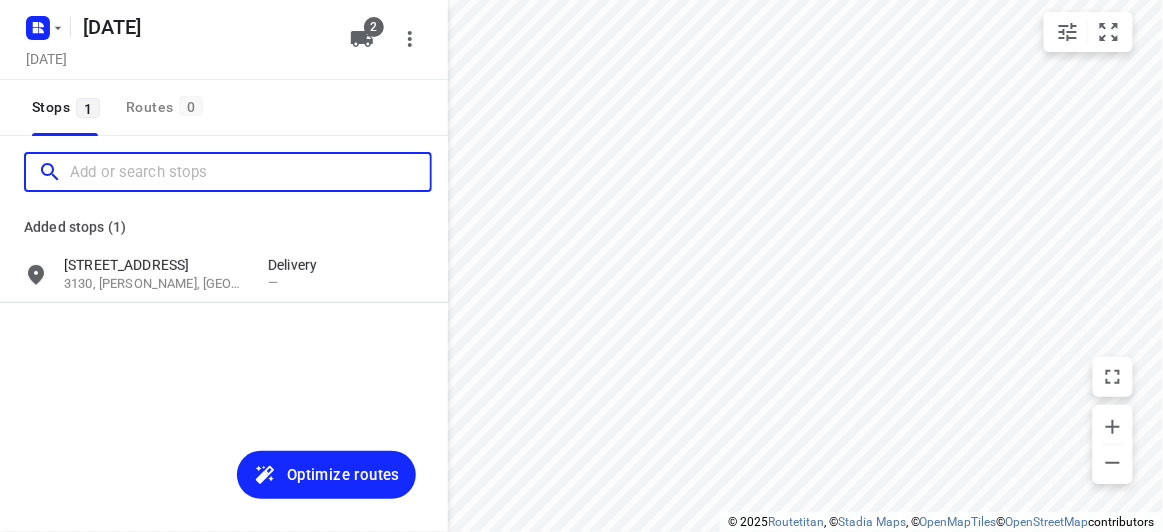 scroll, scrollTop: 0, scrollLeft: 0, axis: both 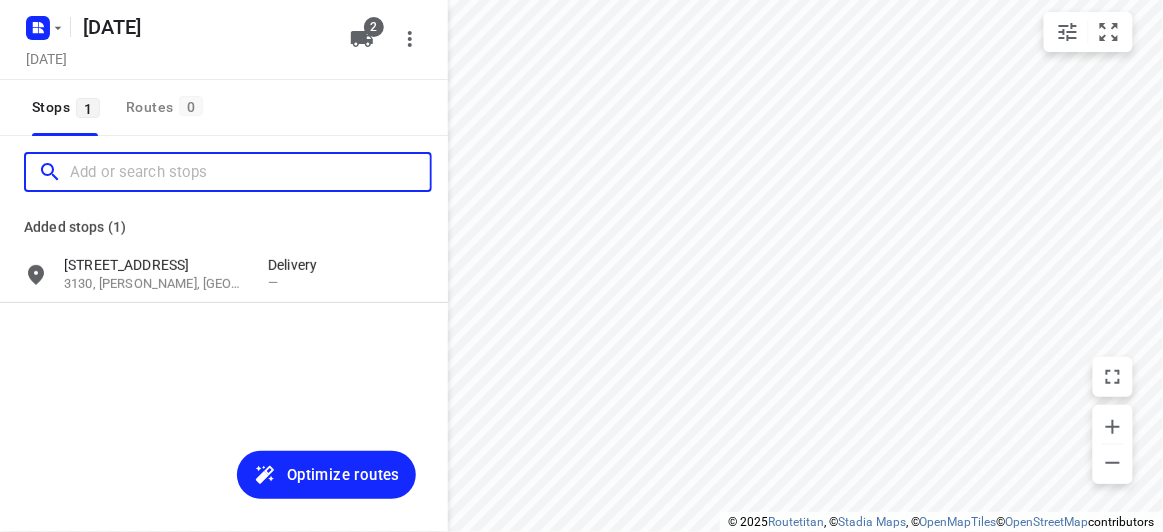 click at bounding box center [250, 172] 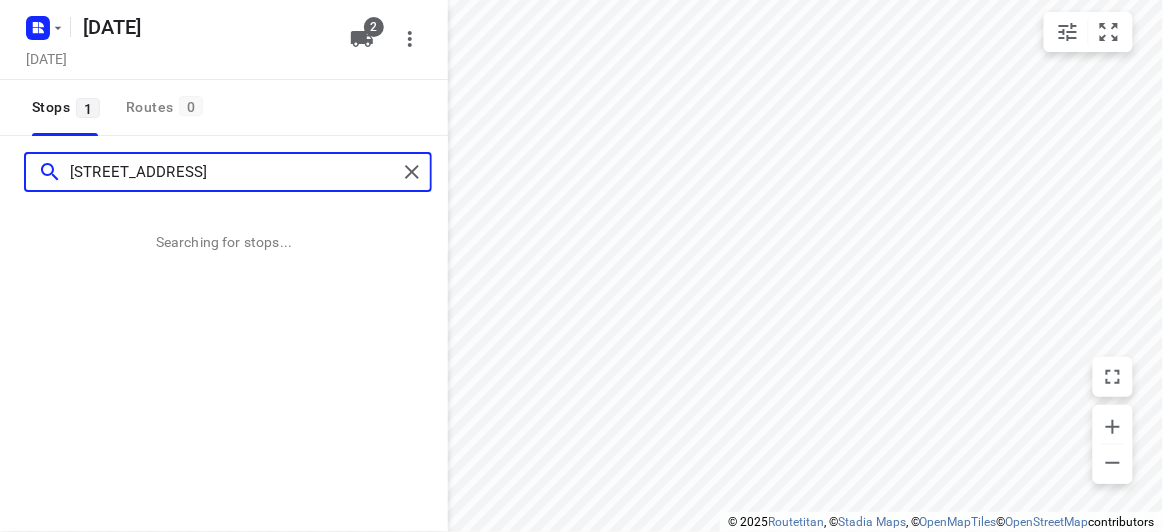 type on "[STREET_ADDRESS]" 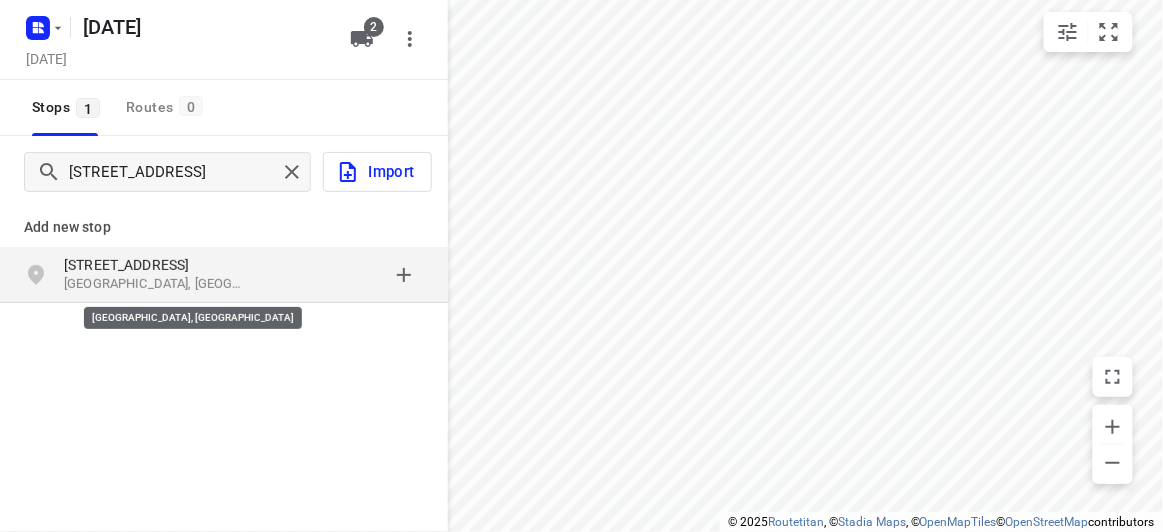 click on "[GEOGRAPHIC_DATA], [GEOGRAPHIC_DATA]" at bounding box center [156, 284] 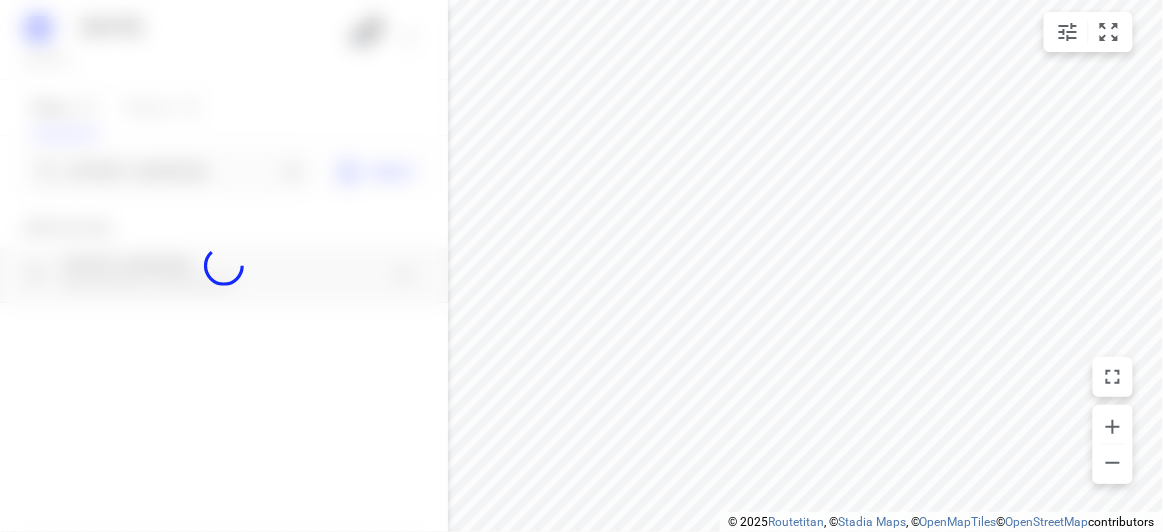 click at bounding box center (224, 266) 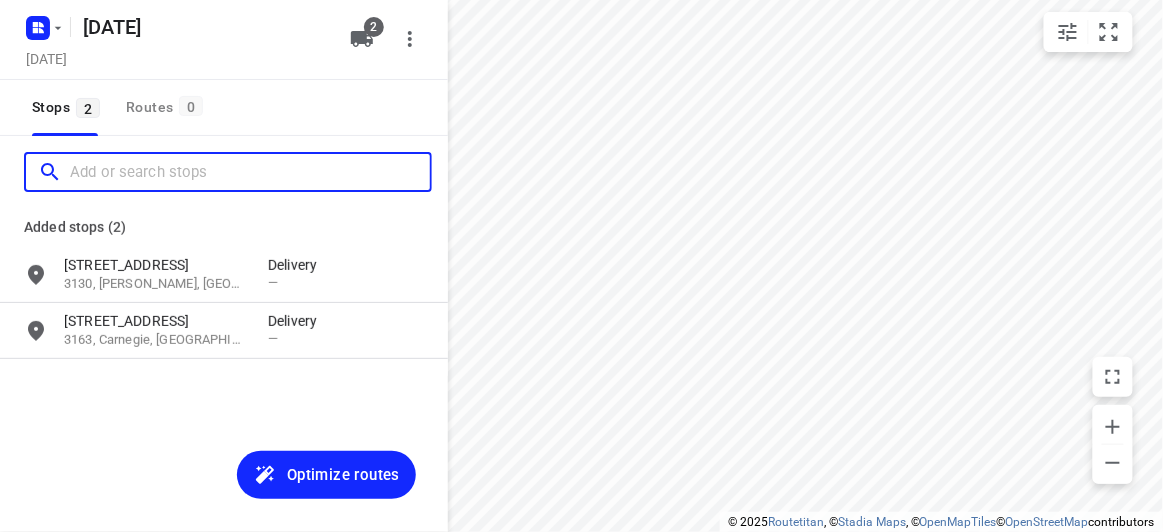 scroll, scrollTop: 0, scrollLeft: 0, axis: both 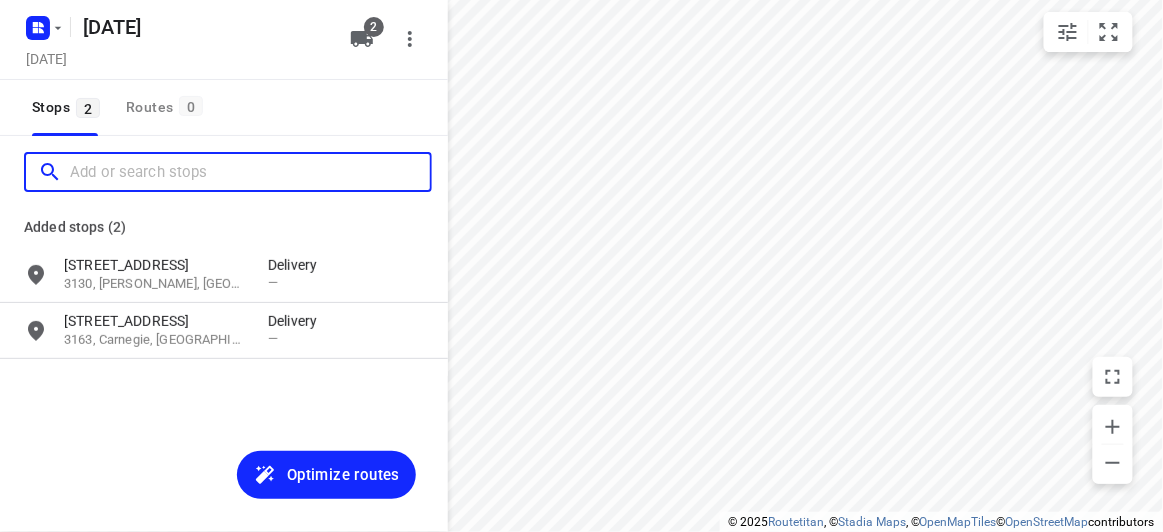 paste on "[STREET_ADDRESS]" 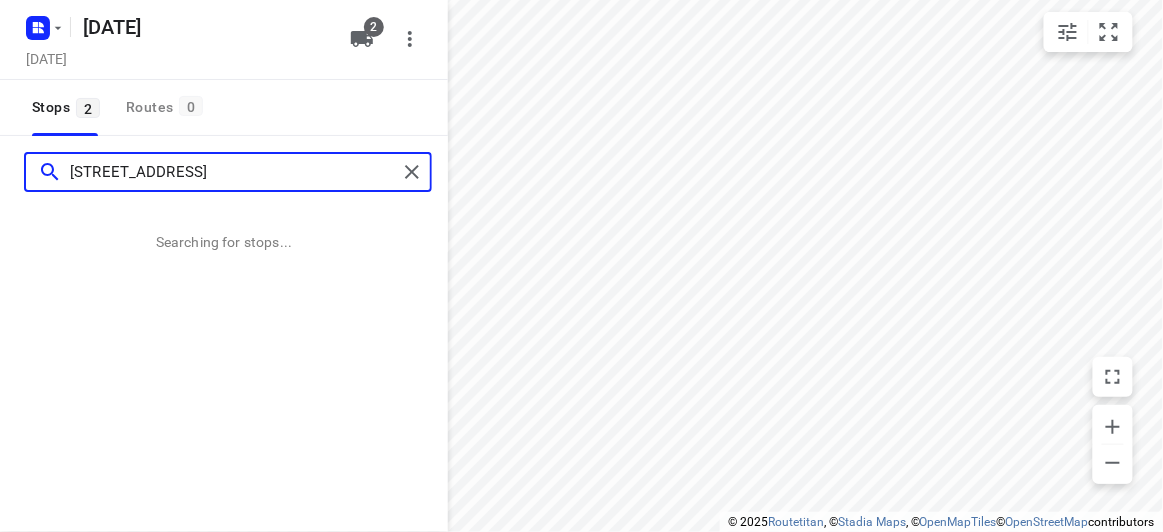 type on "[STREET_ADDRESS]" 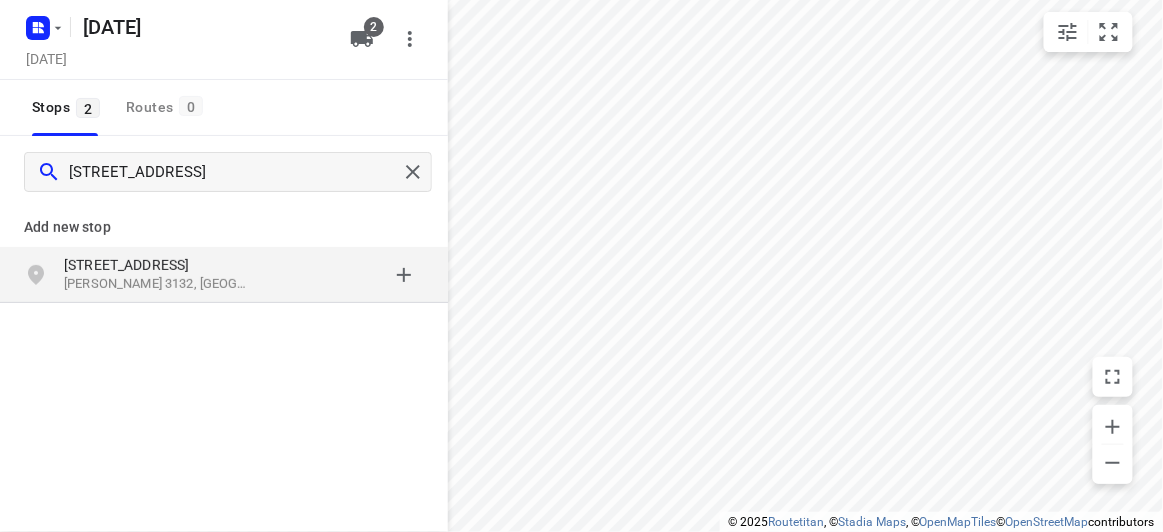 click on "[STREET_ADDRESS]" at bounding box center (156, 265) 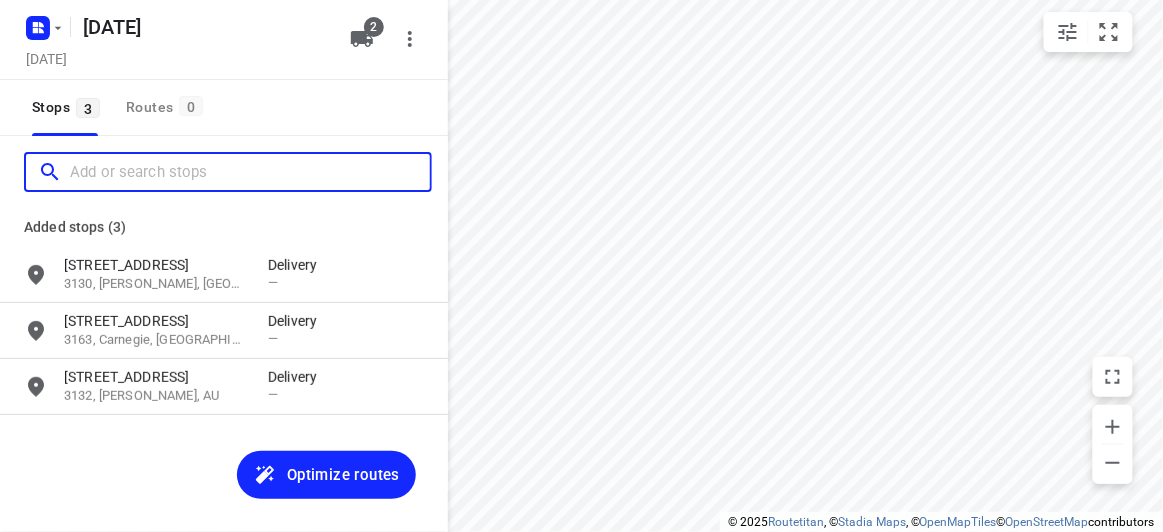 scroll, scrollTop: 0, scrollLeft: 0, axis: both 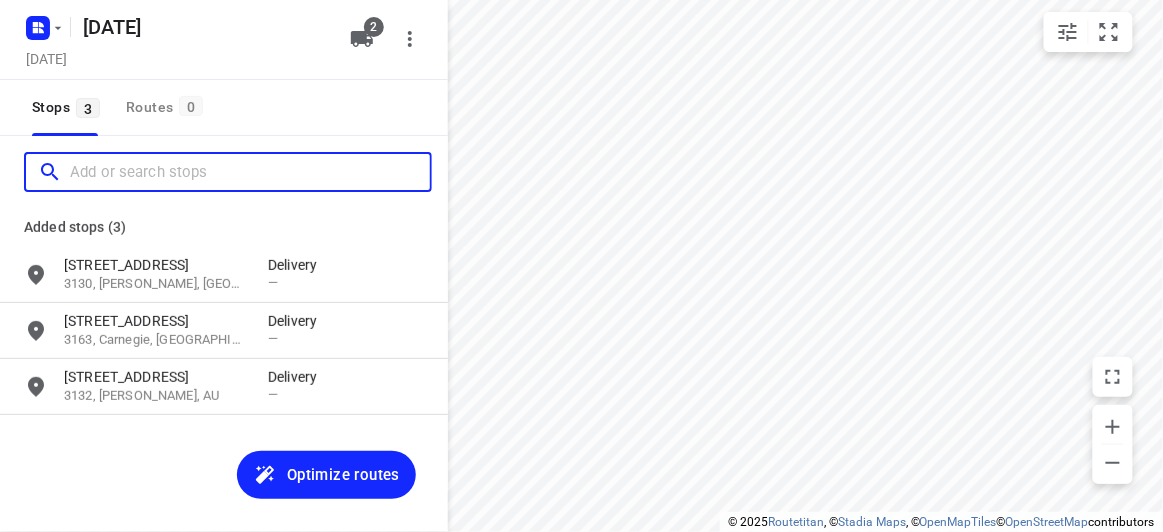 paste on "[STREET_ADDRESS]" 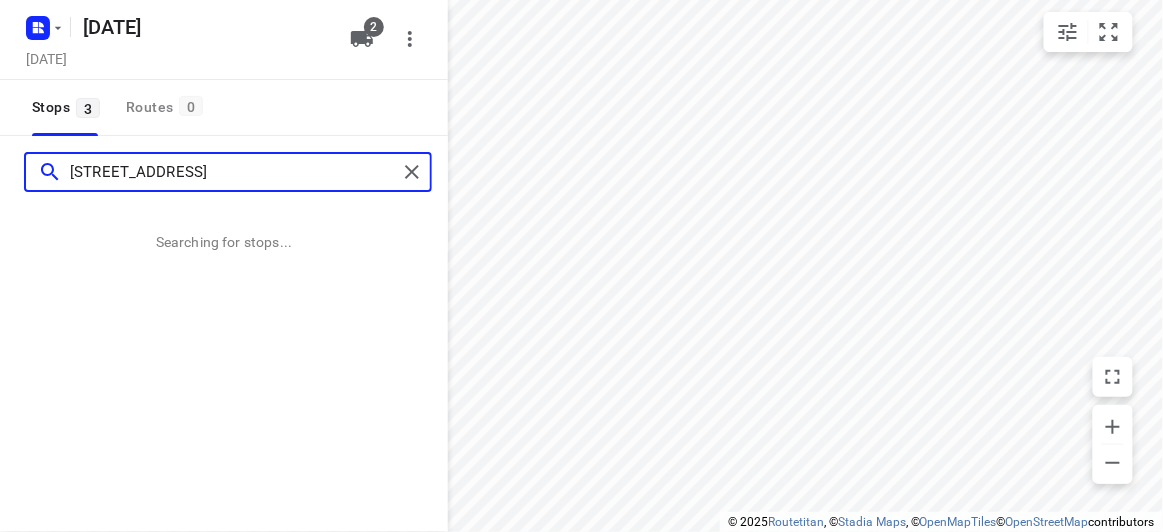 type on "[STREET_ADDRESS]" 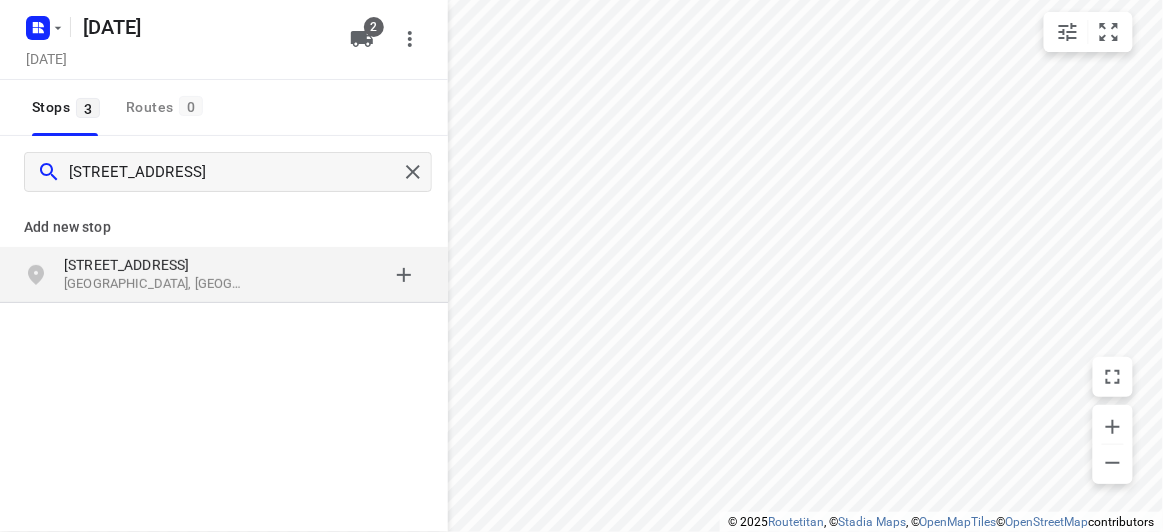 click on "[STREET_ADDRESS]" at bounding box center (224, 275) 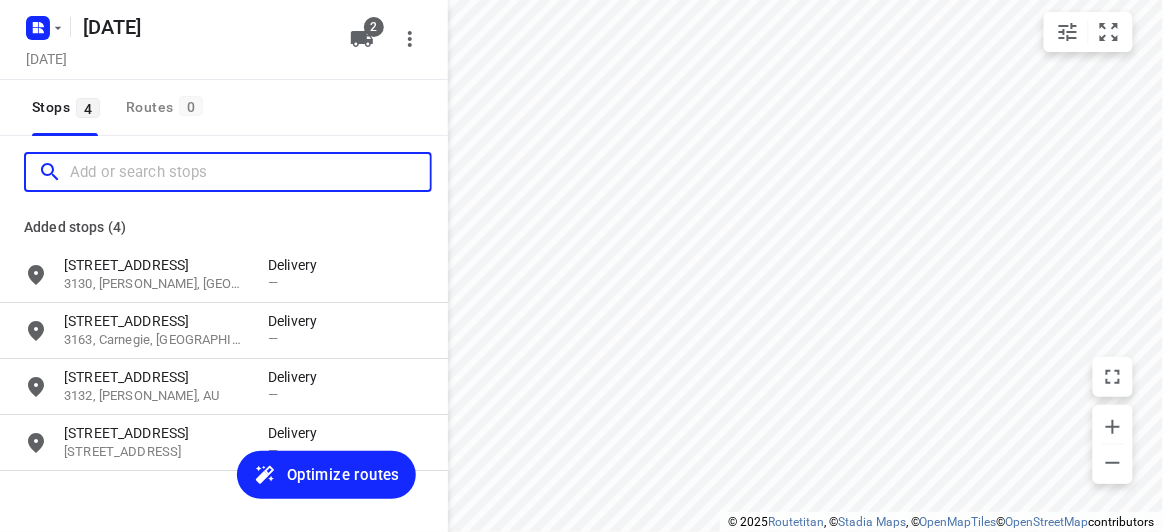 scroll, scrollTop: 0, scrollLeft: 0, axis: both 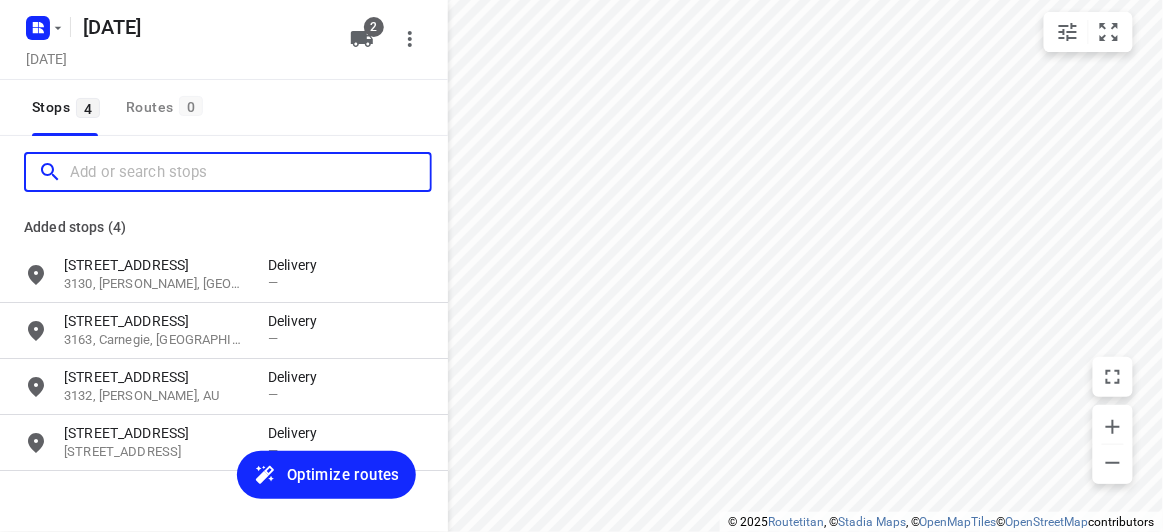paste on "[STREET_ADDRESS]" 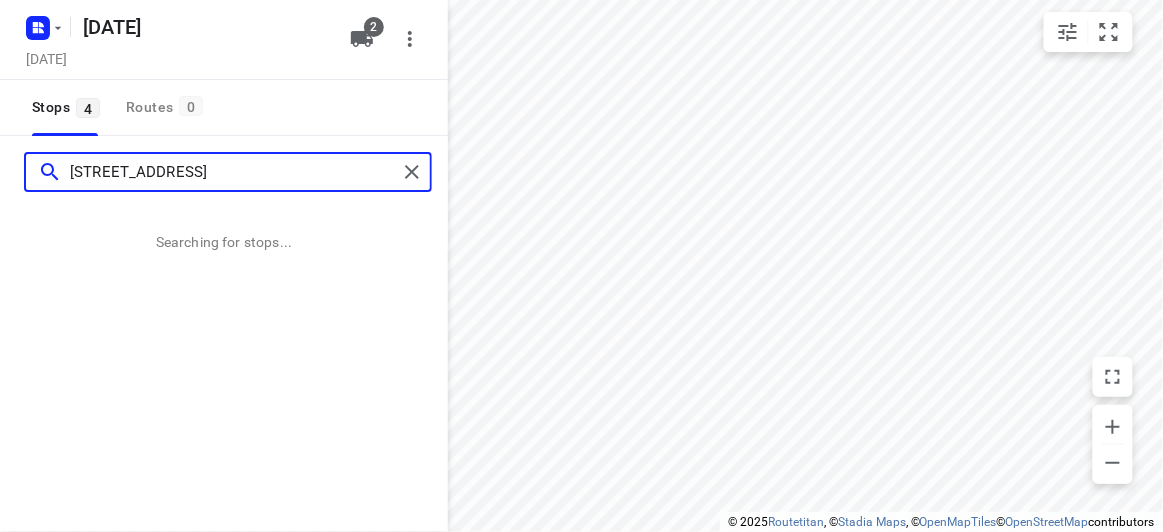 type on "[STREET_ADDRESS]" 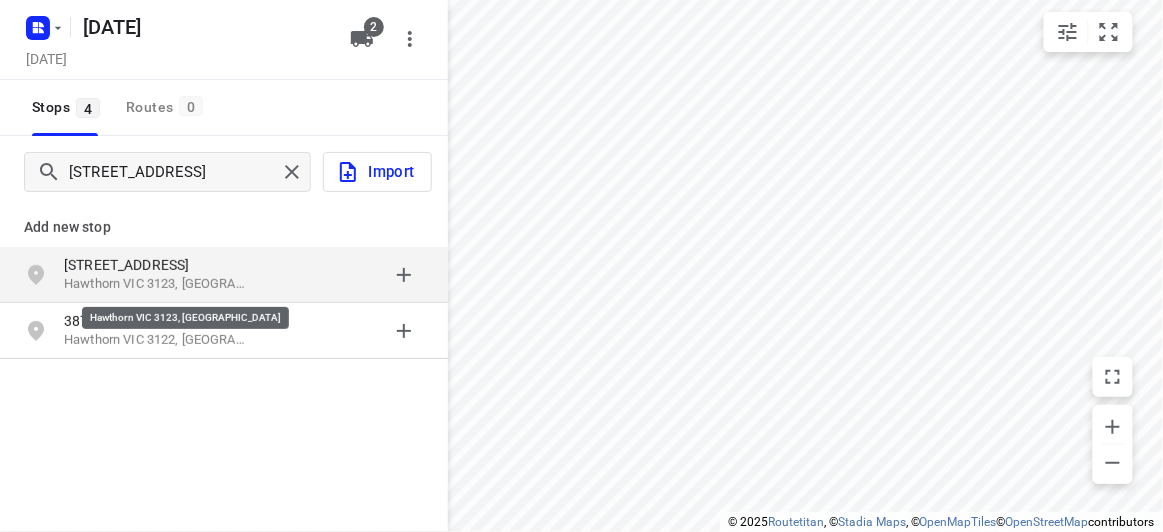 click on "Hawthorn VIC 3123, [GEOGRAPHIC_DATA]" at bounding box center (156, 284) 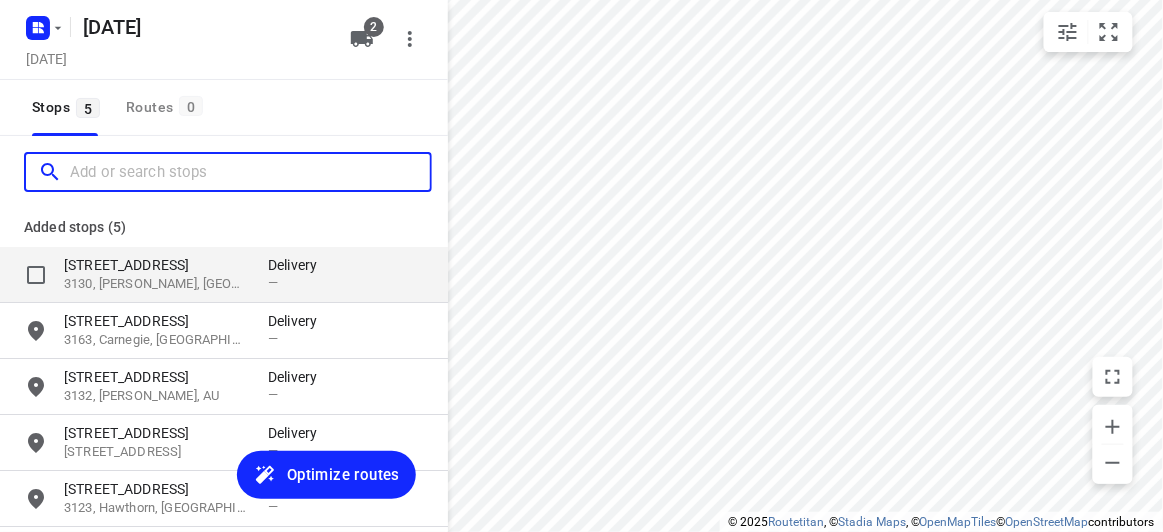 scroll, scrollTop: 0, scrollLeft: 0, axis: both 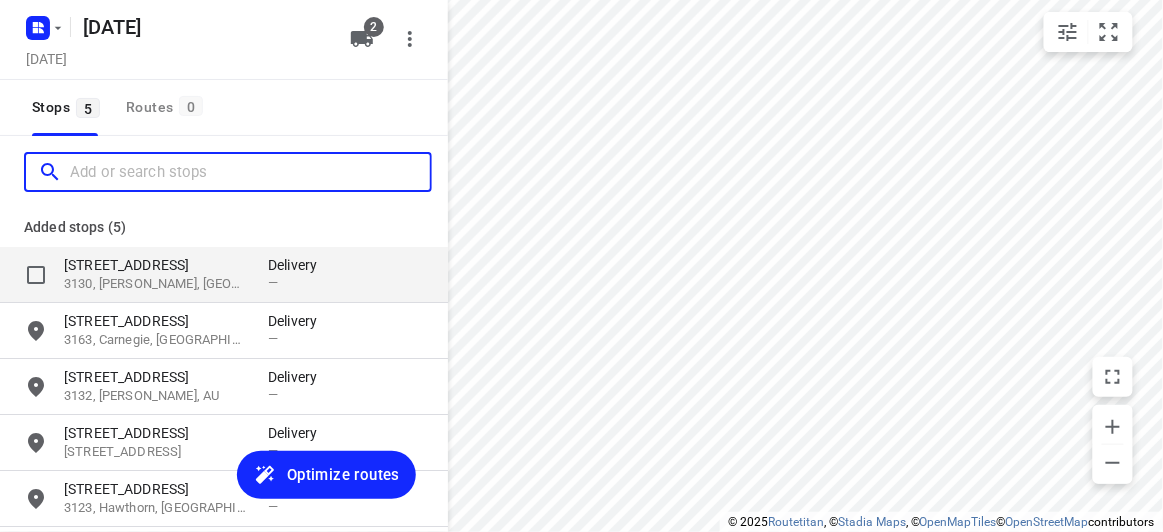 paste on "[STREET_ADDRESS][PERSON_NAME][PERSON_NAME]" 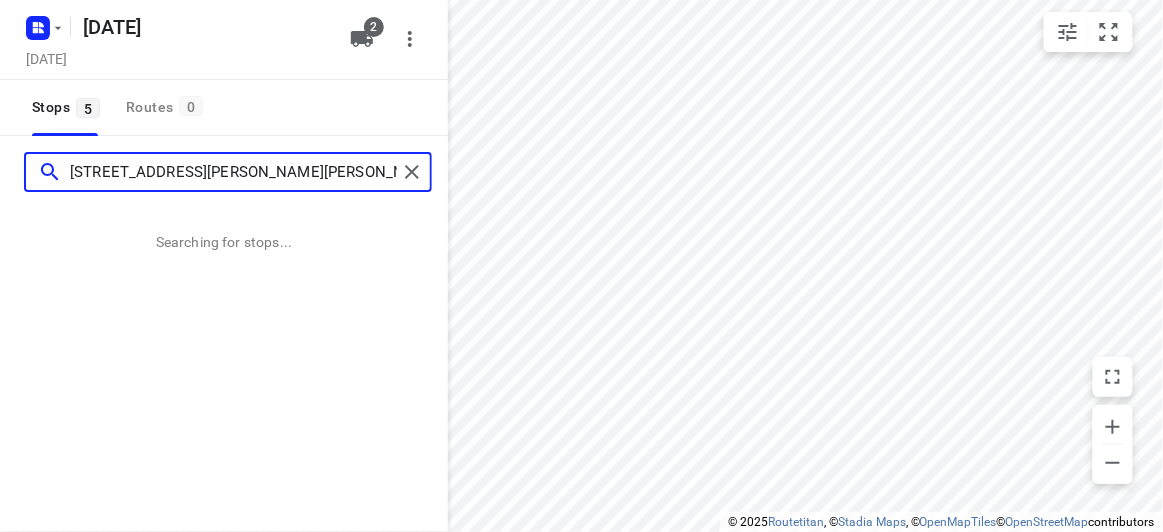 type on "[STREET_ADDRESS][PERSON_NAME][PERSON_NAME]" 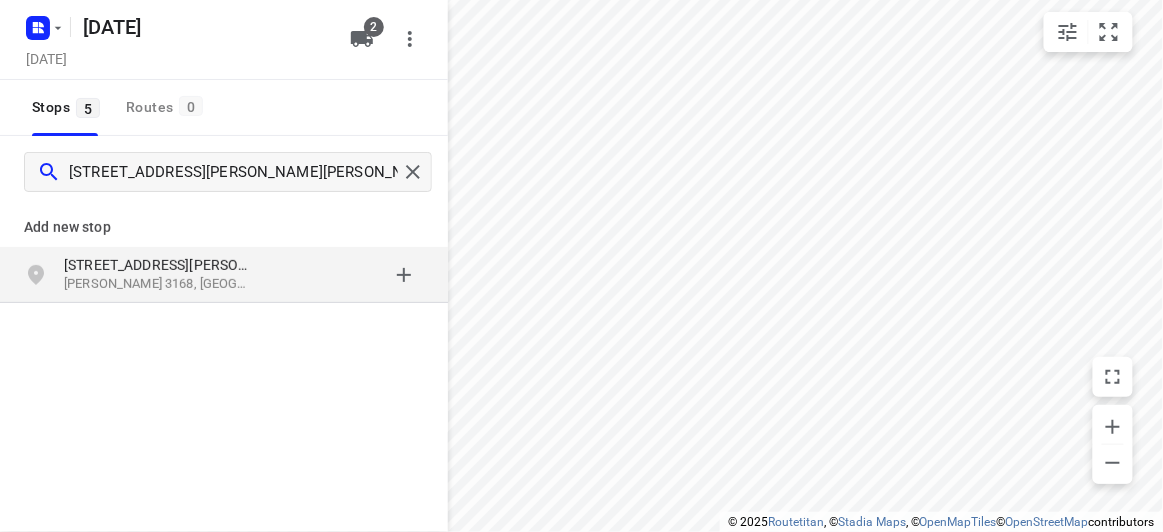 click on "[PERSON_NAME] 3168, [GEOGRAPHIC_DATA]" at bounding box center (156, 284) 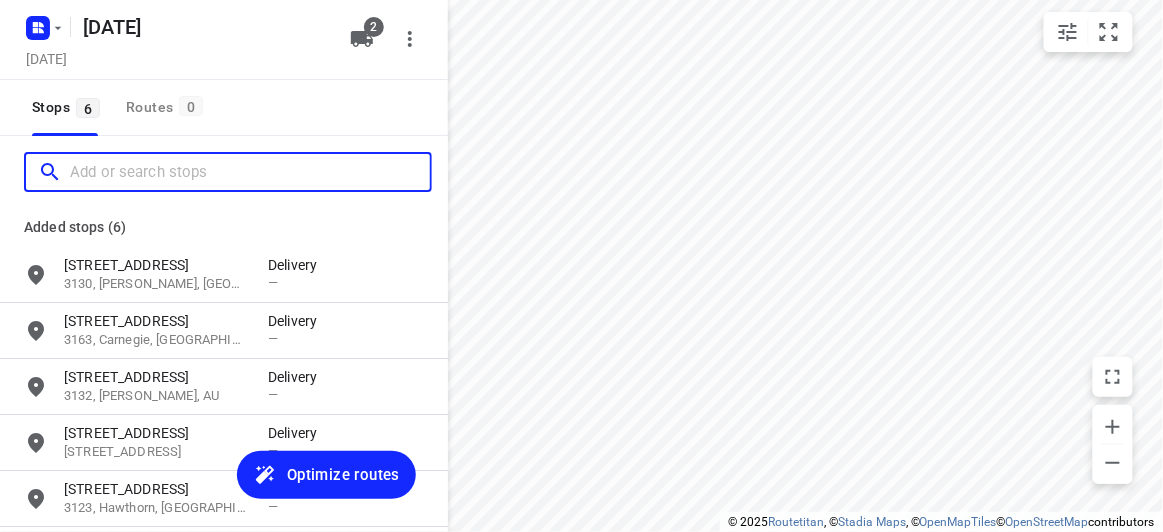click at bounding box center (250, 172) 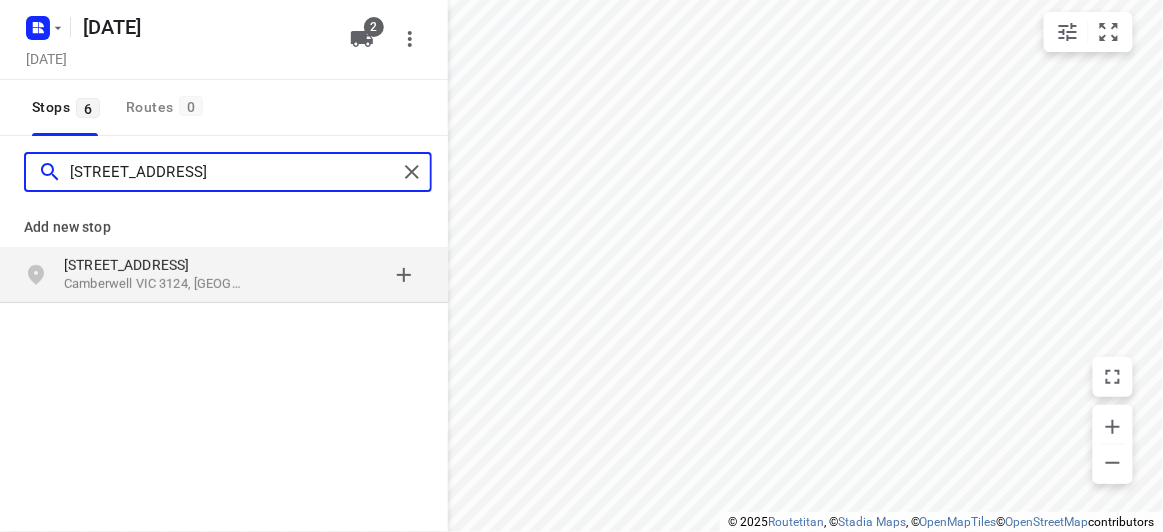 type on "[STREET_ADDRESS]" 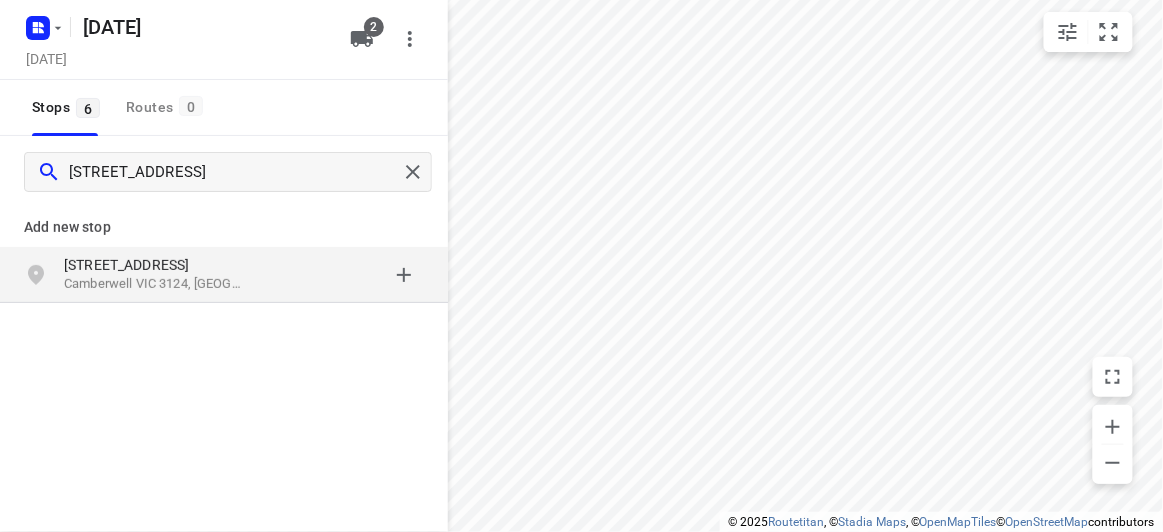 click on "[STREET_ADDRESS]" at bounding box center [156, 265] 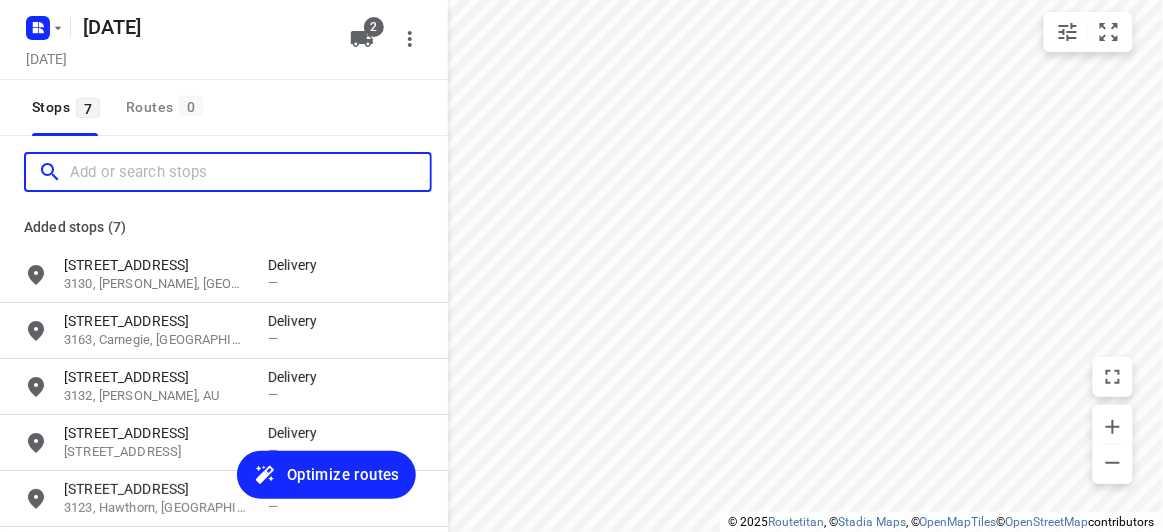 scroll, scrollTop: 0, scrollLeft: 0, axis: both 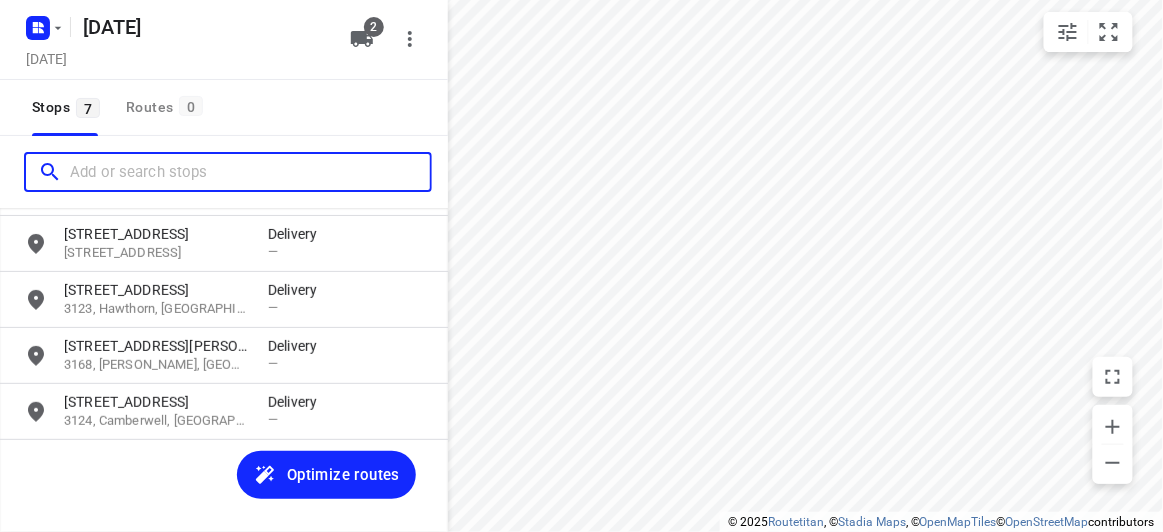 paste on "[STREET_ADDRESS][PERSON_NAME]" 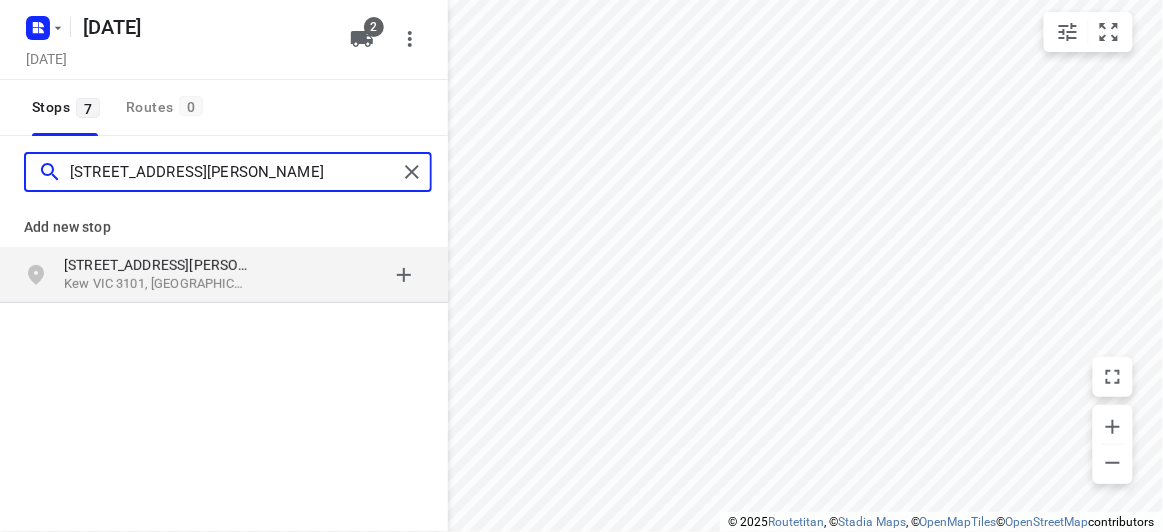 type on "[STREET_ADDRESS][PERSON_NAME]" 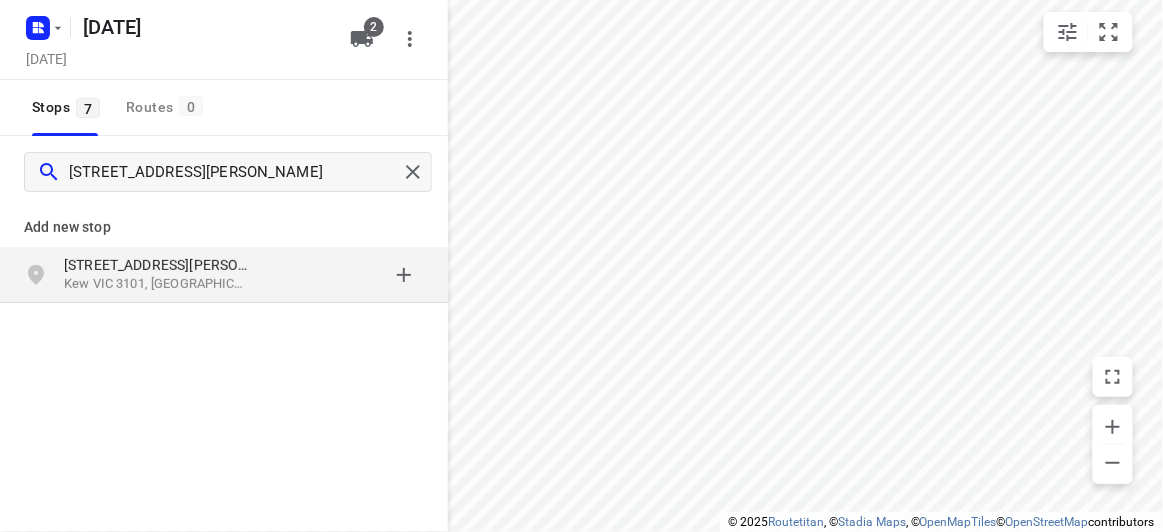 click on "Kew VIC 3101, [GEOGRAPHIC_DATA]" at bounding box center [156, 284] 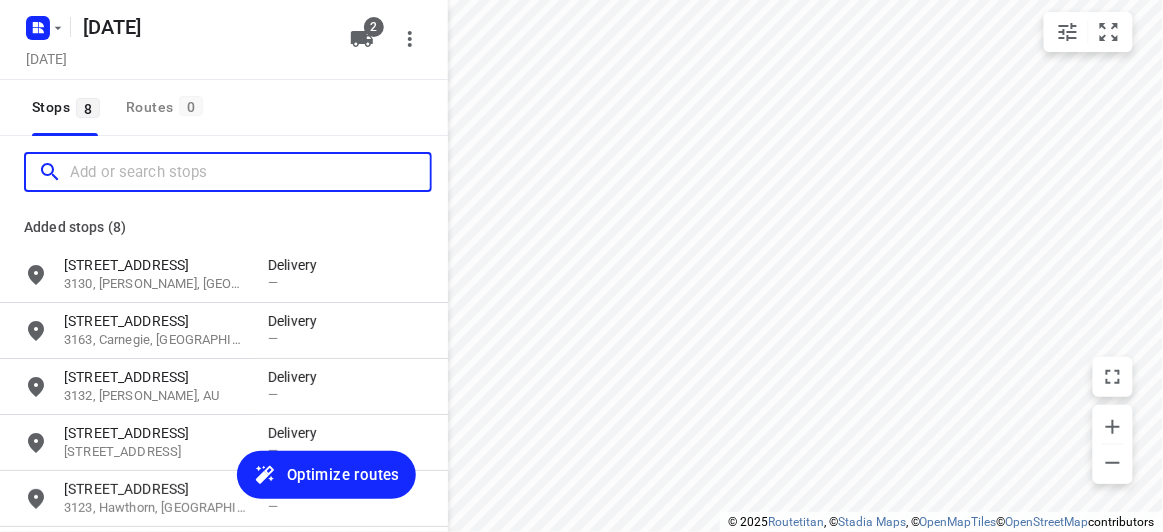 click at bounding box center [250, 172] 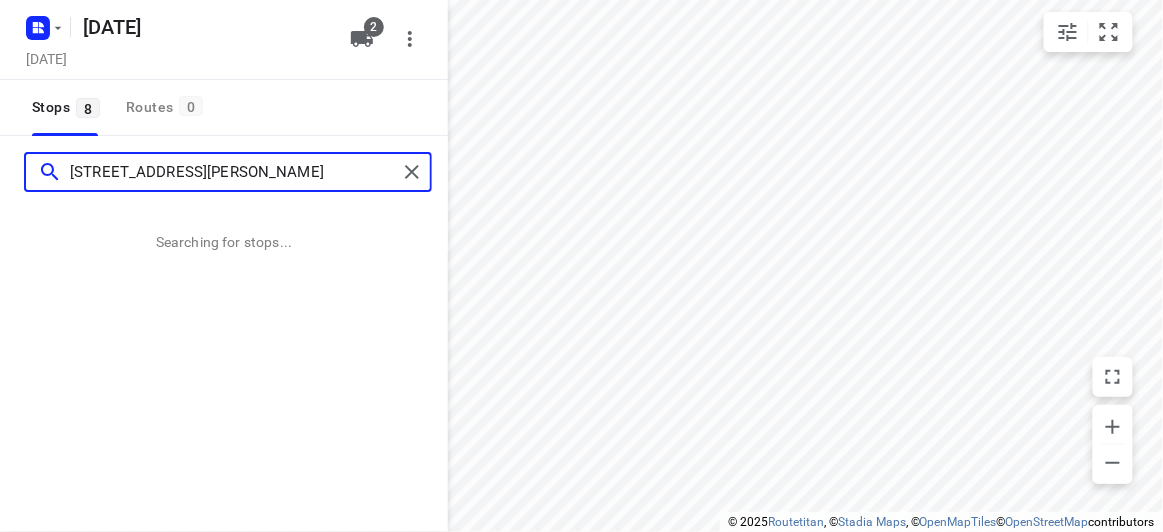type on "[STREET_ADDRESS][PERSON_NAME]" 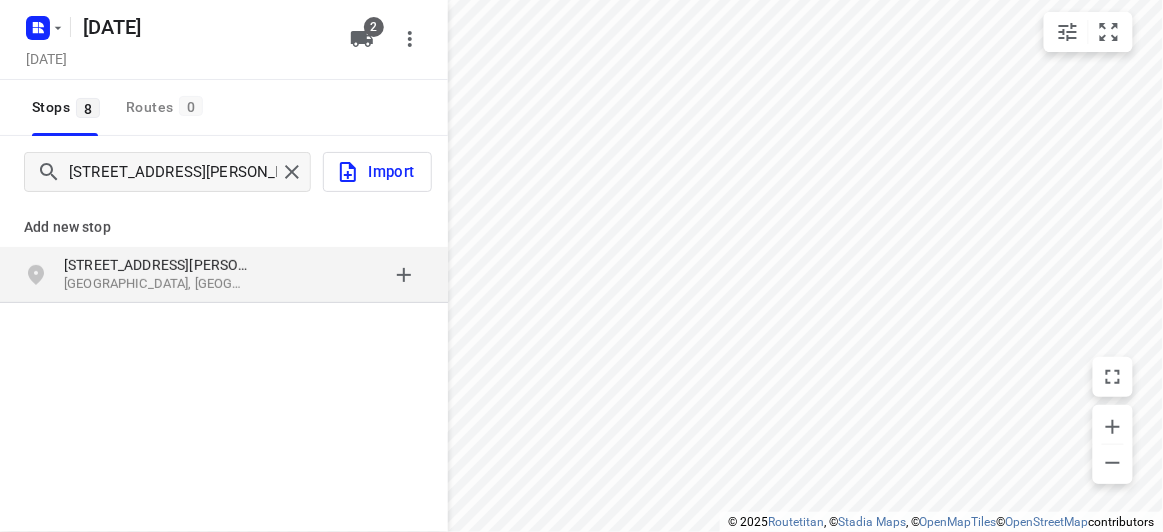 click on "Add new stop" at bounding box center (224, 227) 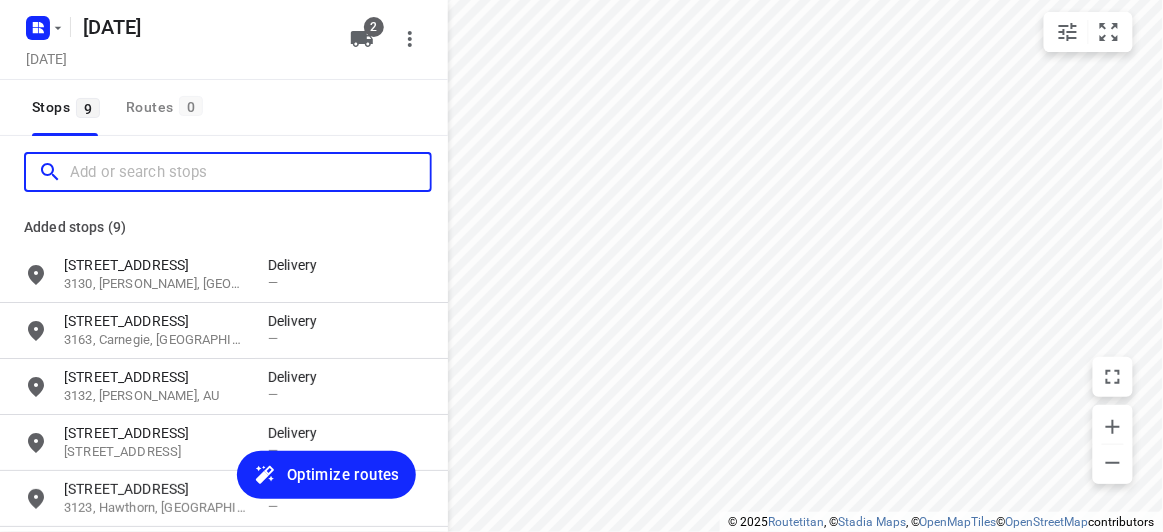 scroll, scrollTop: 0, scrollLeft: 0, axis: both 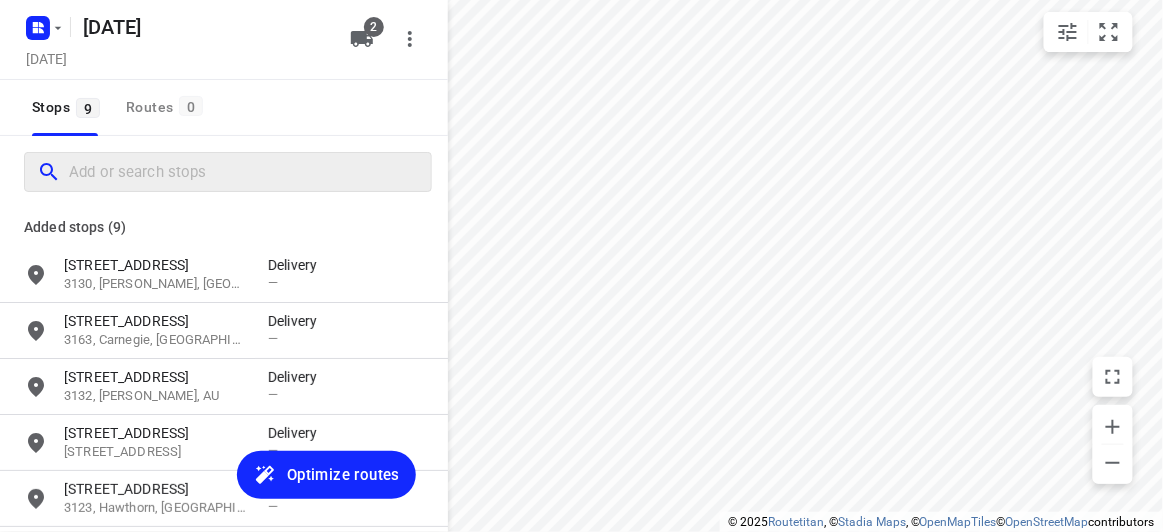 click at bounding box center (228, 172) 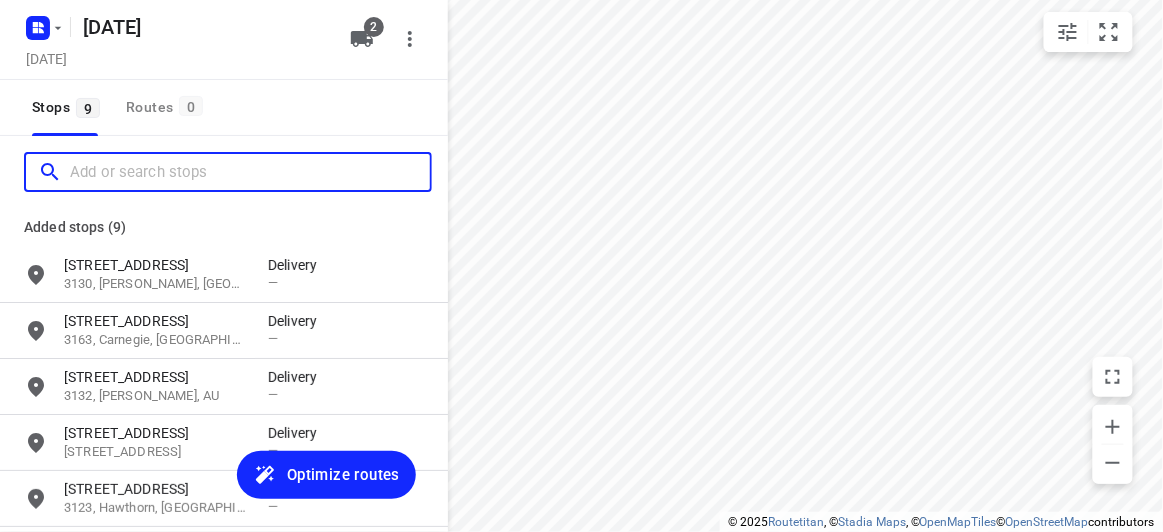 click at bounding box center (250, 172) 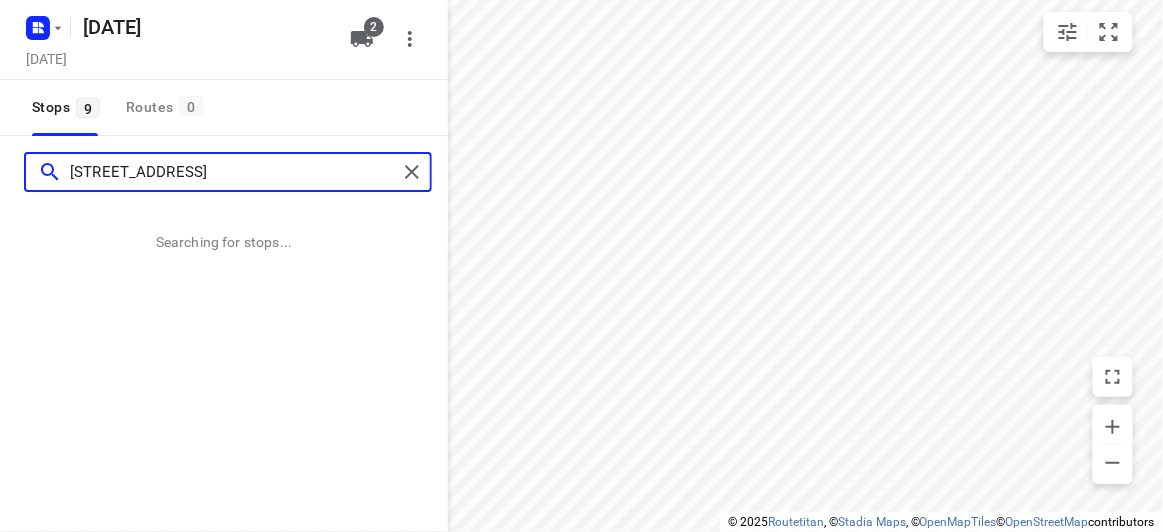 type on "[STREET_ADDRESS]" 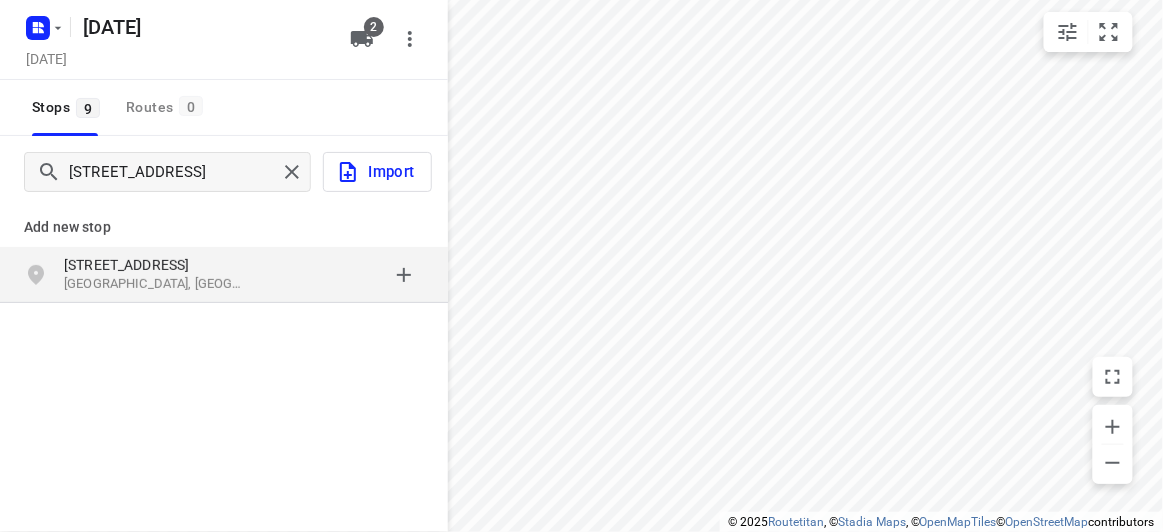 click on "[STREET_ADDRESS]" at bounding box center [224, 275] 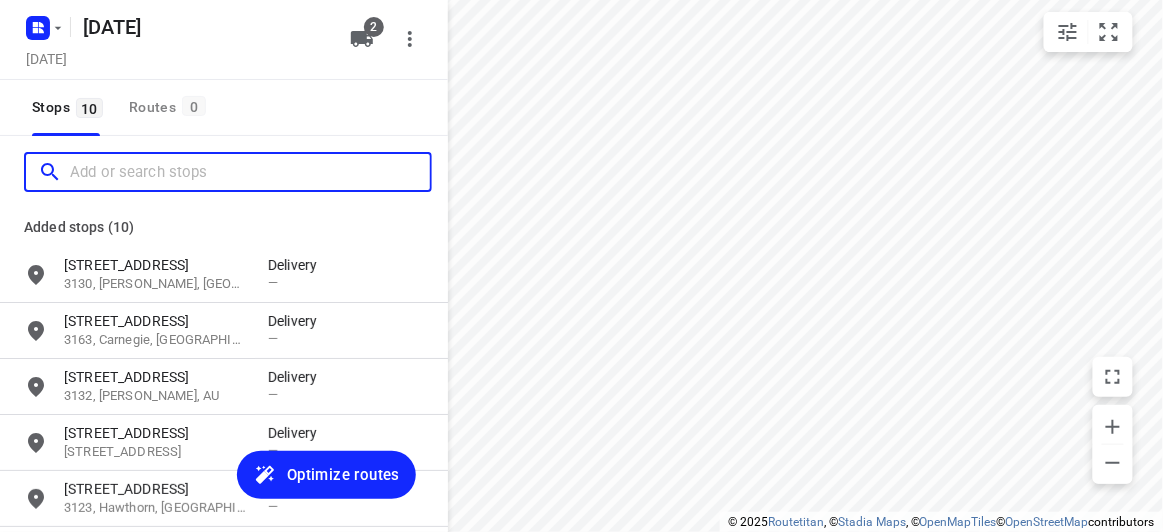 scroll, scrollTop: 0, scrollLeft: 0, axis: both 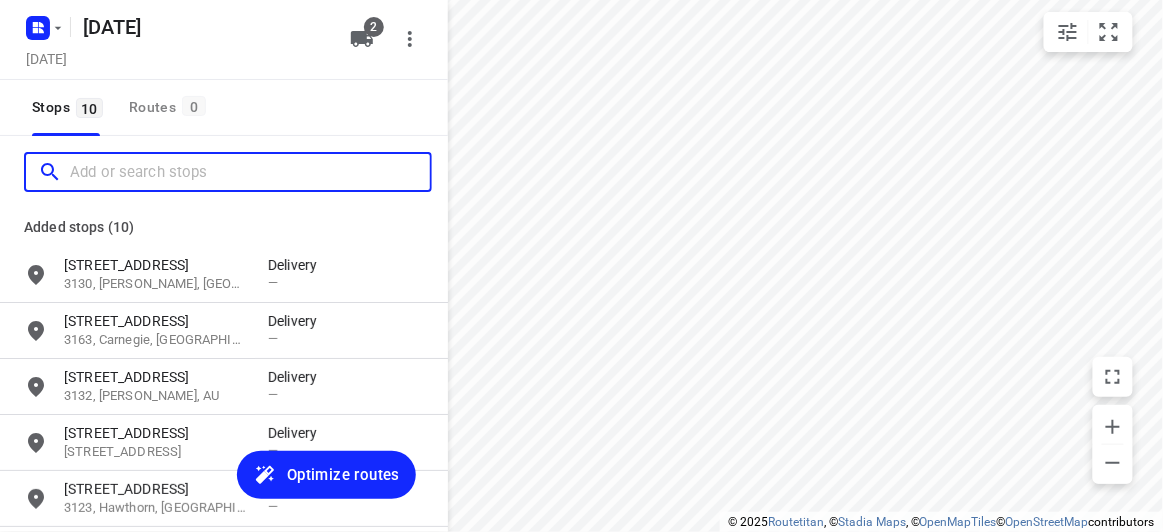 click at bounding box center (250, 172) 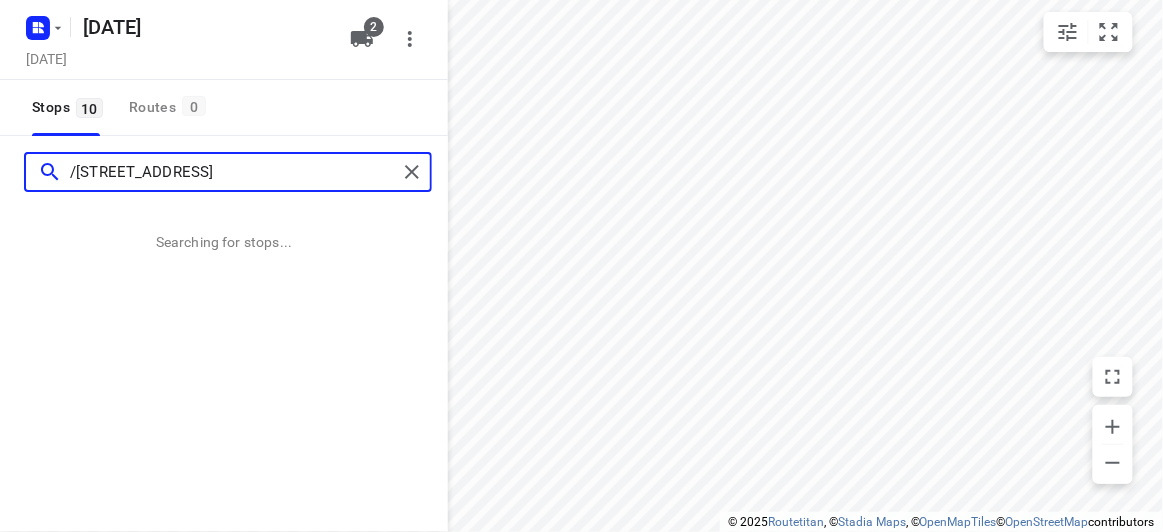 type on "/[STREET_ADDRESS]" 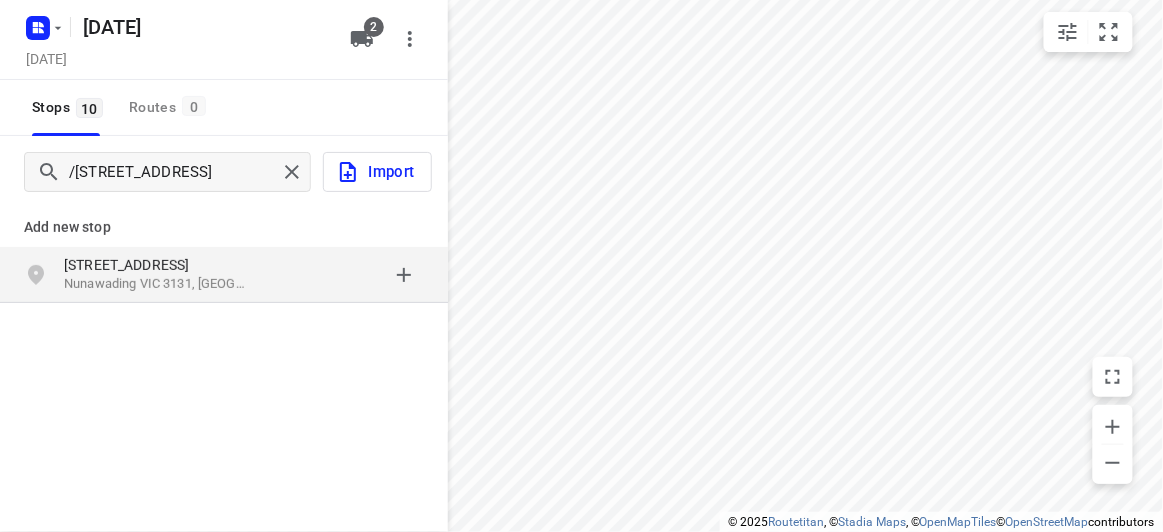 click at bounding box center (346, 275) 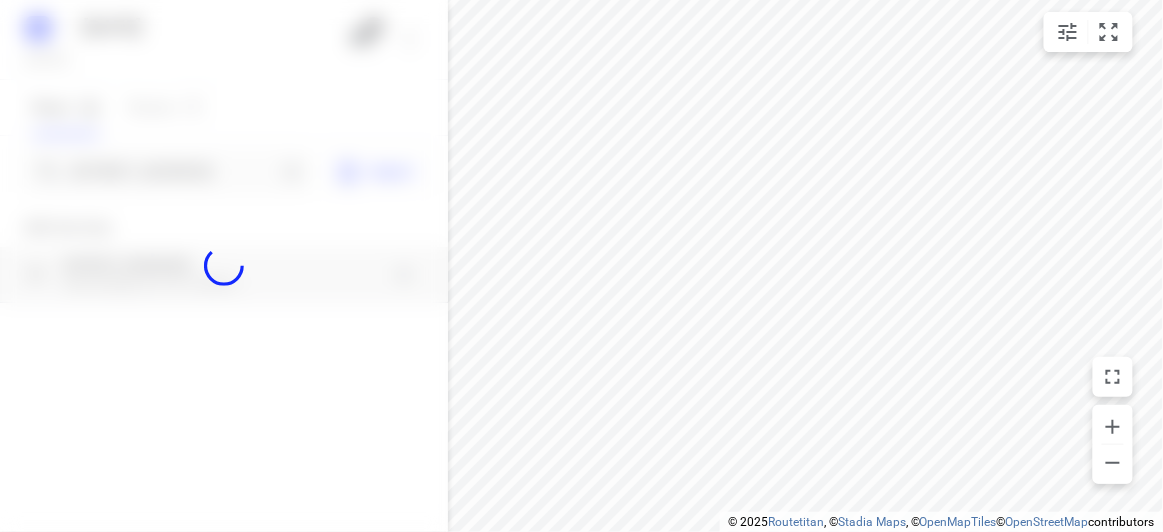 click at bounding box center (224, 266) 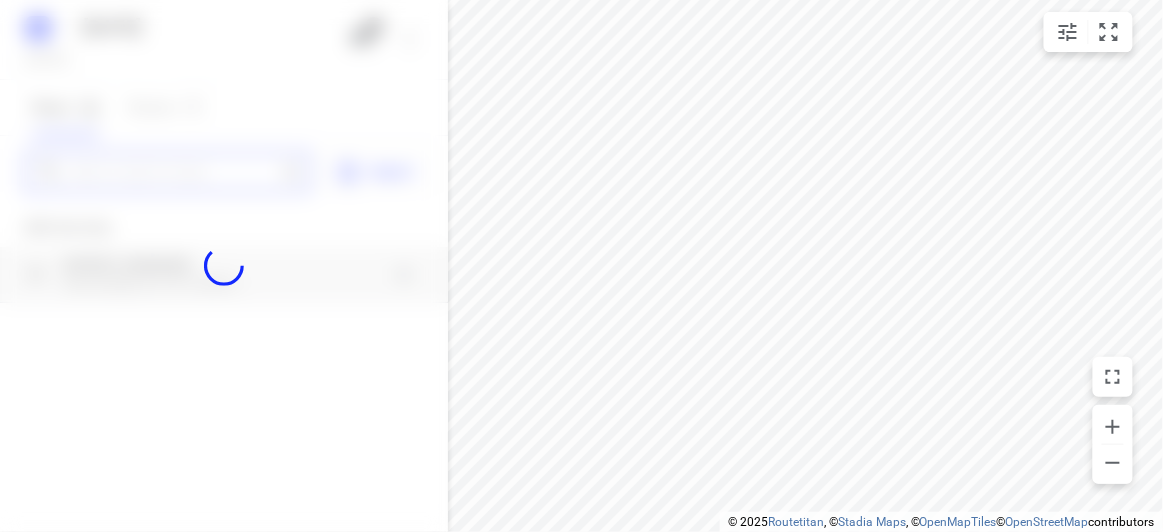 scroll, scrollTop: 0, scrollLeft: 0, axis: both 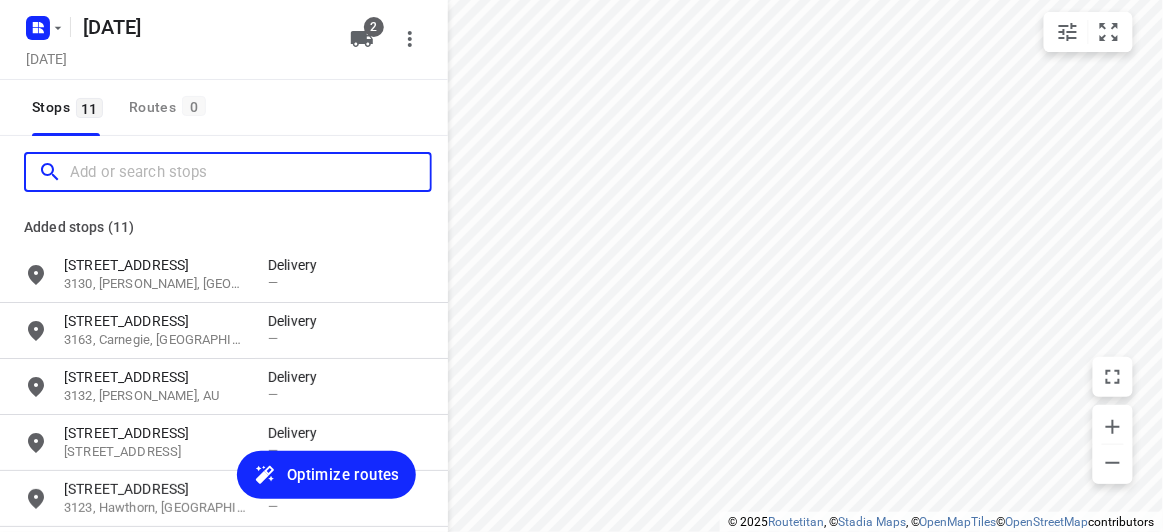 click at bounding box center (250, 172) 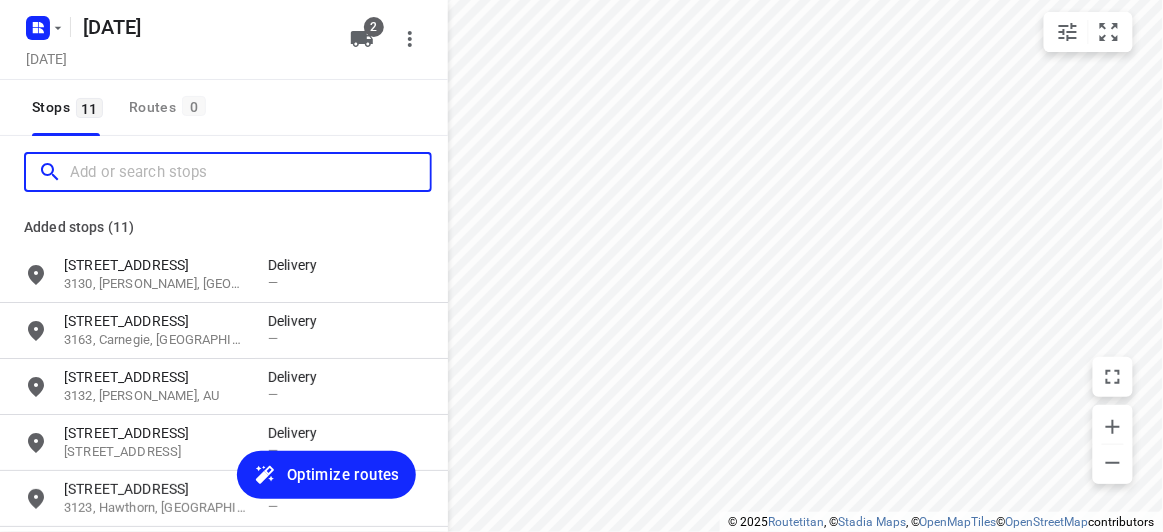 paste on "[STREET_ADDRESS][PERSON_NAME]" 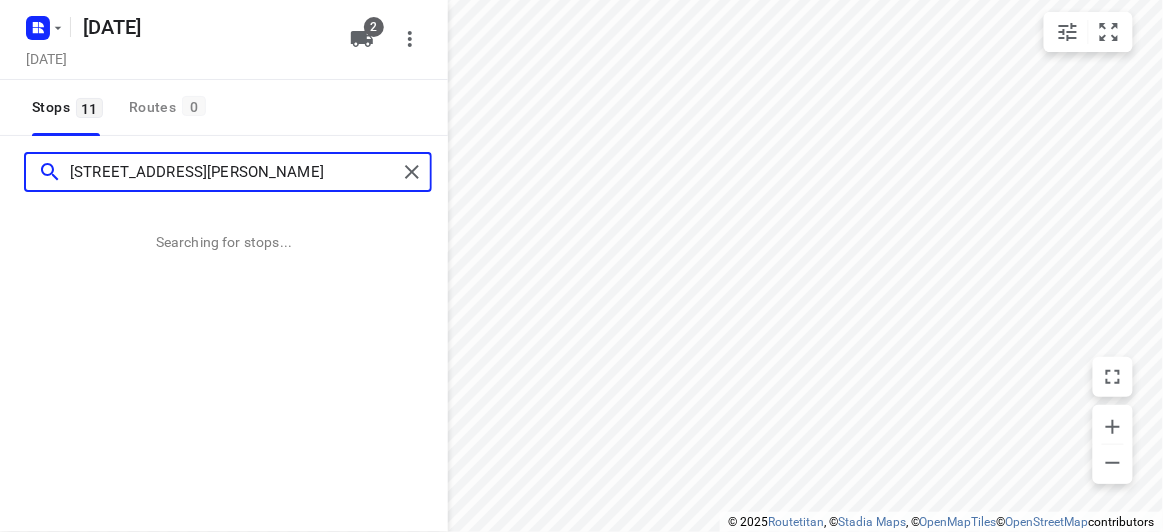 type on "[STREET_ADDRESS][PERSON_NAME]" 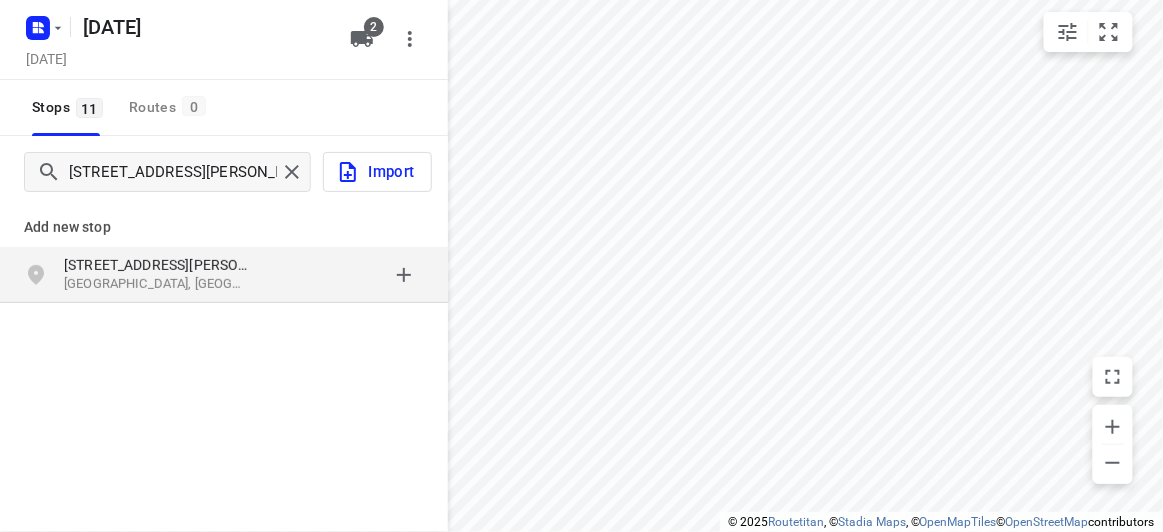 click on "[STREET_ADDRESS][PERSON_NAME]" at bounding box center (156, 265) 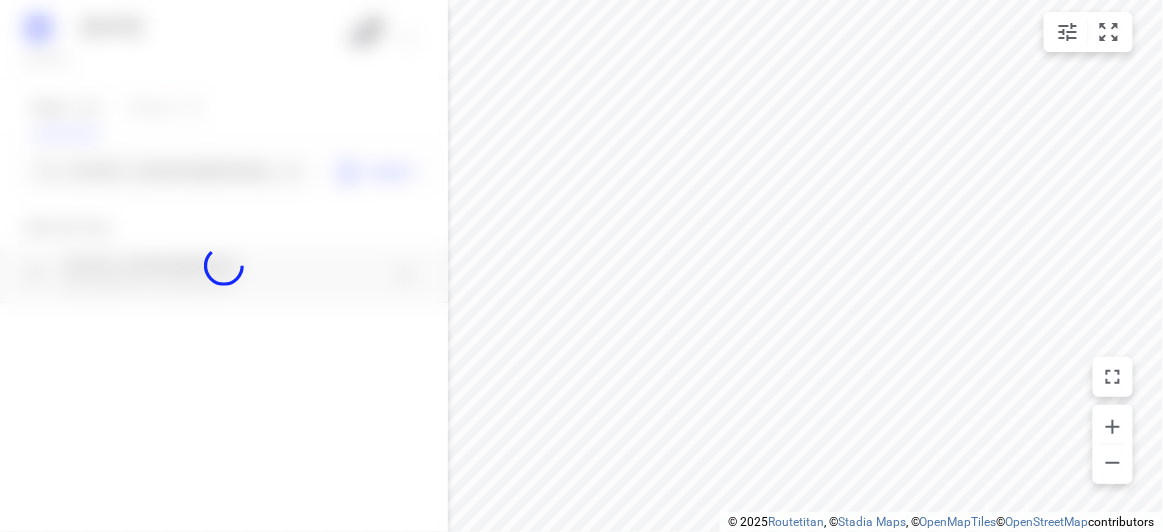 click at bounding box center [224, 266] 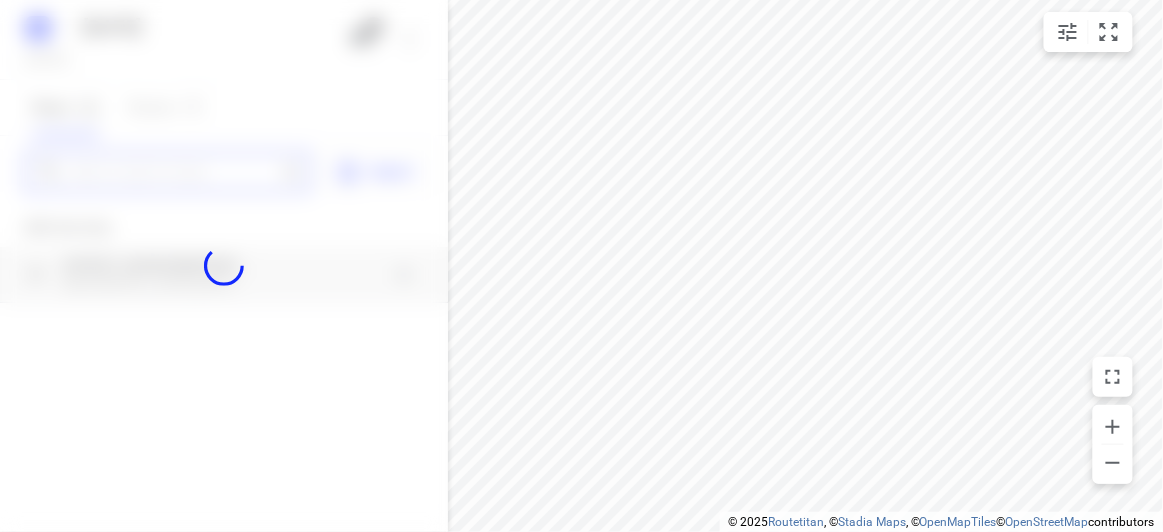 paste on "[STREET_ADDRESS][PERSON_NAME]" 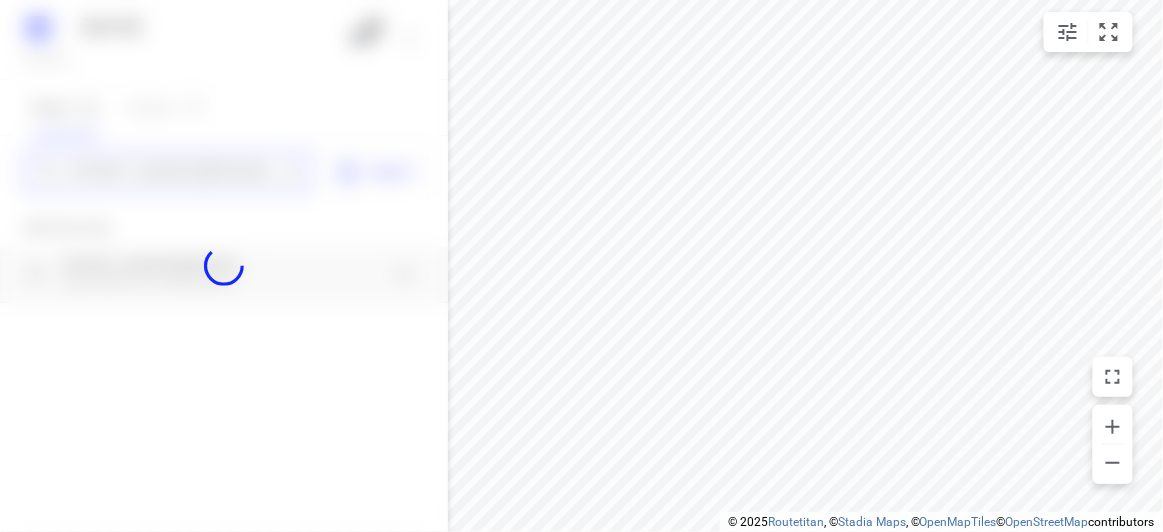 scroll, scrollTop: 0, scrollLeft: 0, axis: both 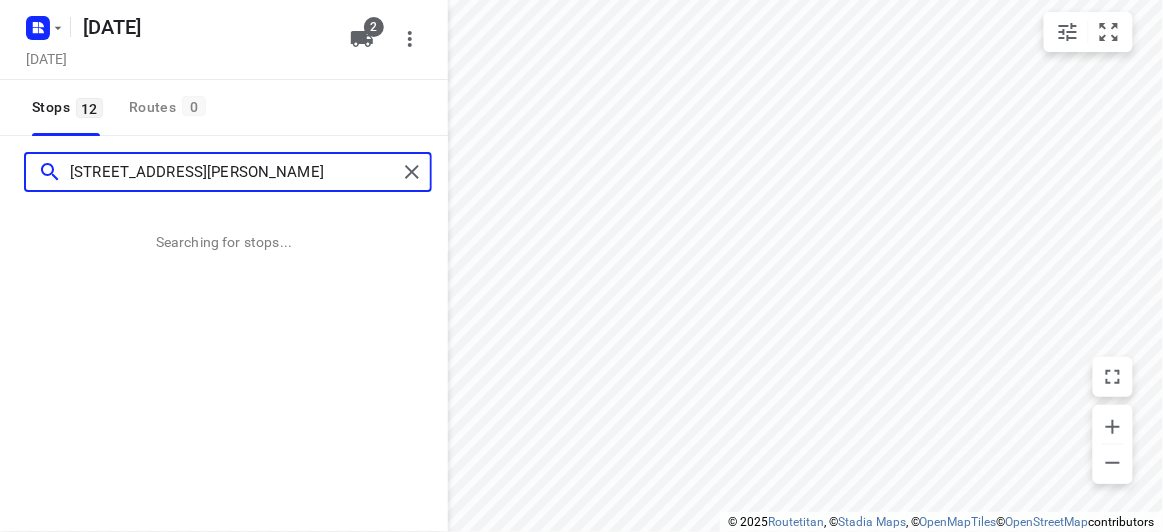 type on "[STREET_ADDRESS][PERSON_NAME]" 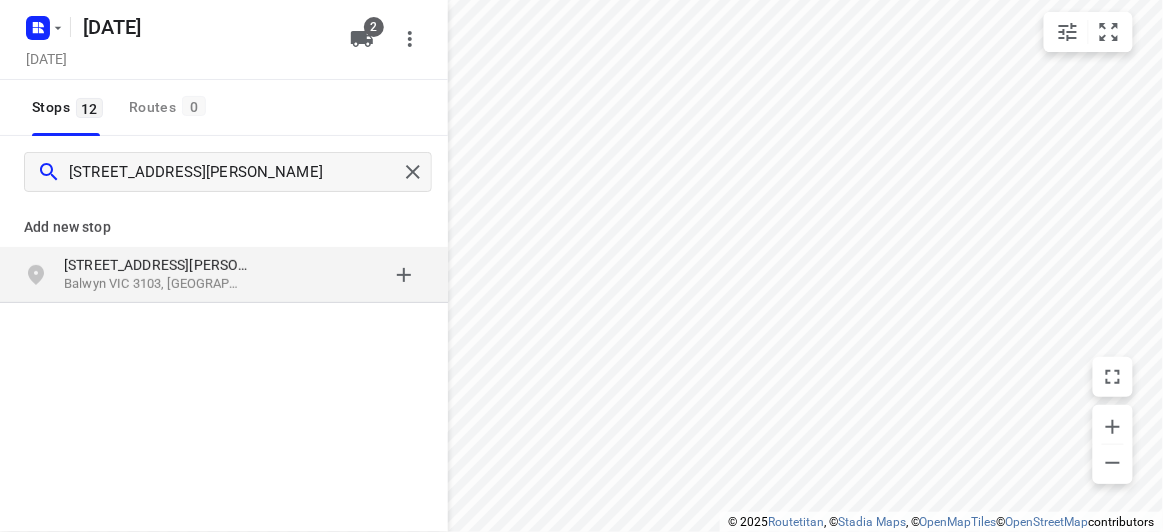 click on "Balwyn VIC 3103, [GEOGRAPHIC_DATA]" at bounding box center [156, 284] 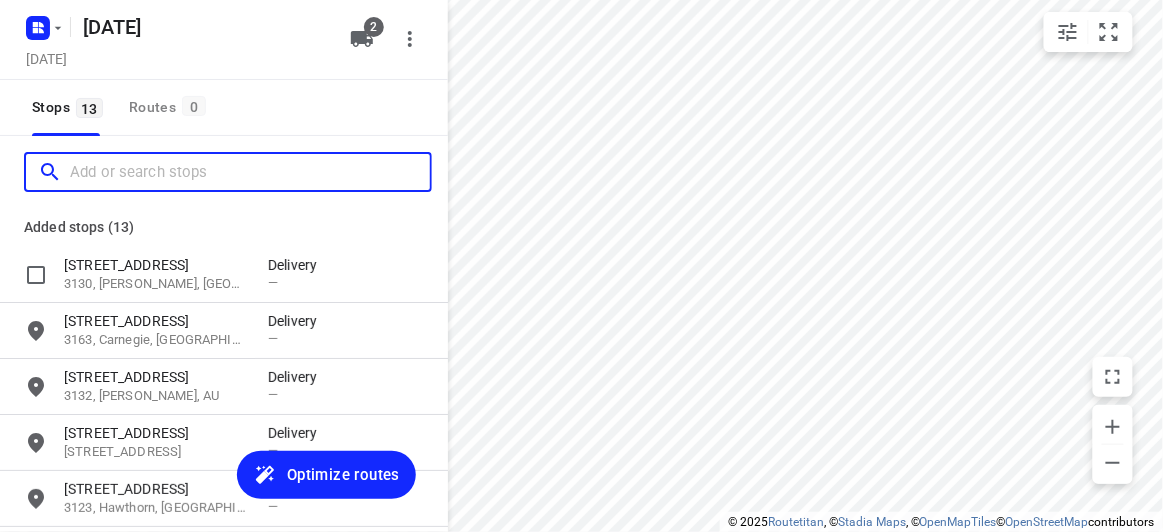 paste on "[STREET_ADDRESS][US_STATE]" 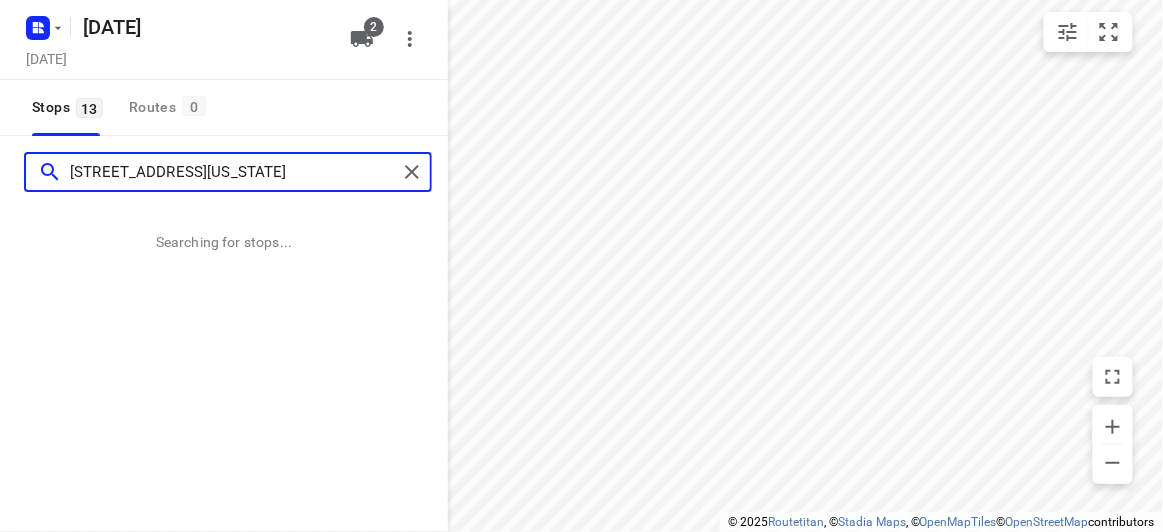 type on "[STREET_ADDRESS][US_STATE]" 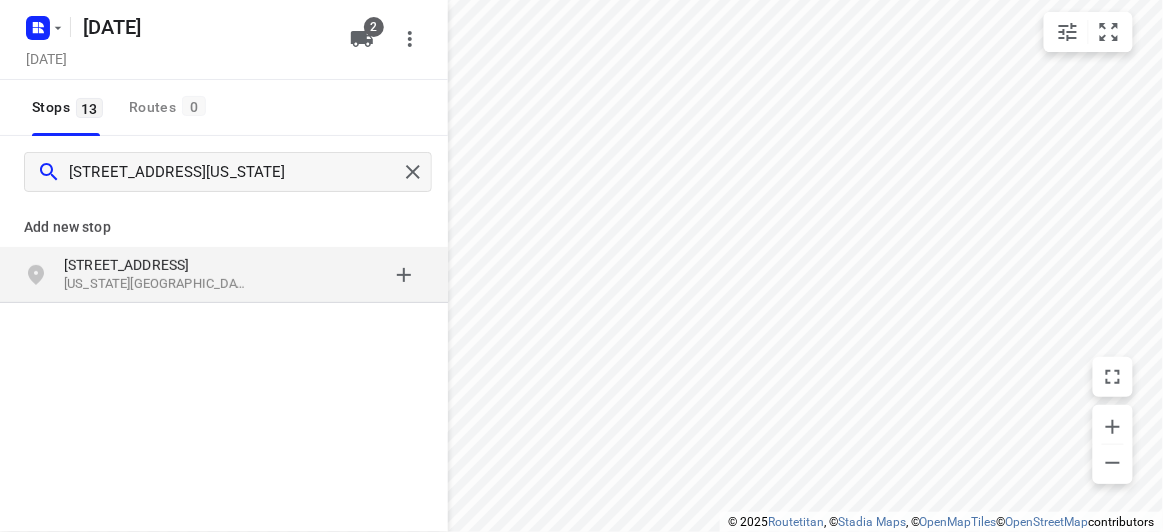 click on "[STREET_ADDRESS]" at bounding box center (166, 265) 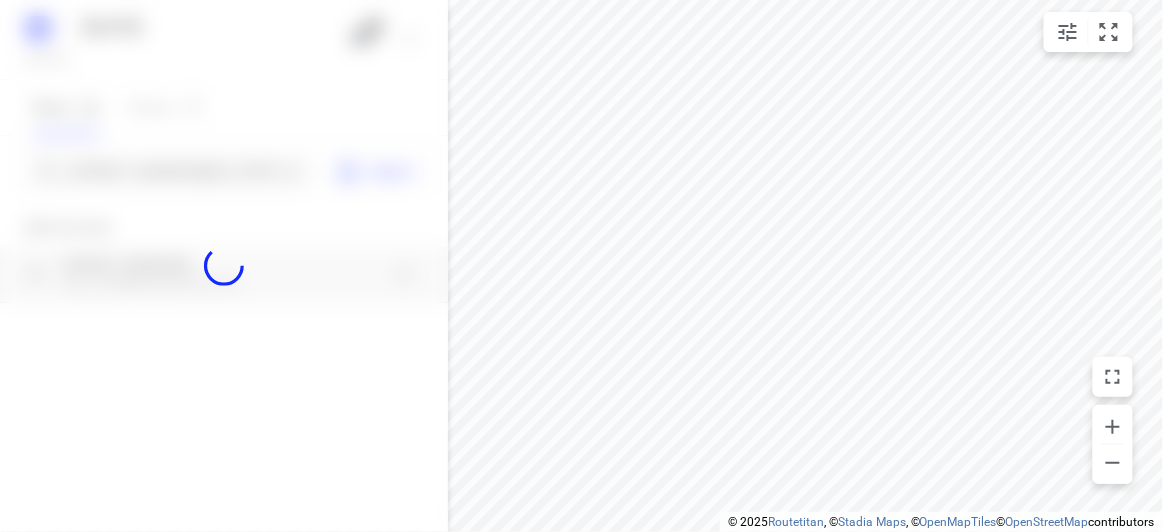 click at bounding box center (224, 266) 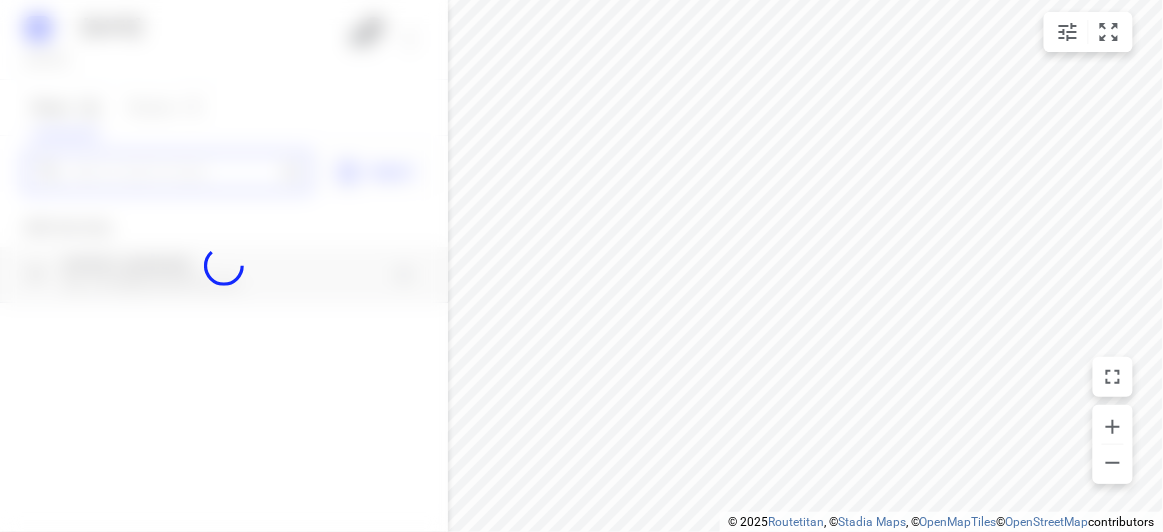scroll, scrollTop: 0, scrollLeft: 0, axis: both 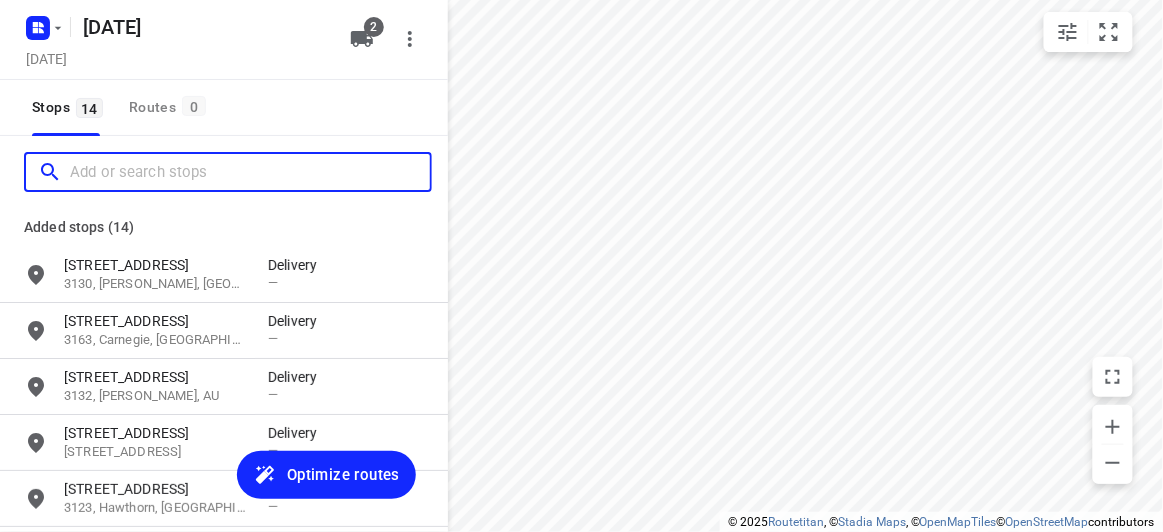 paste on "[STREET_ADDRESS][PERSON_NAME]" 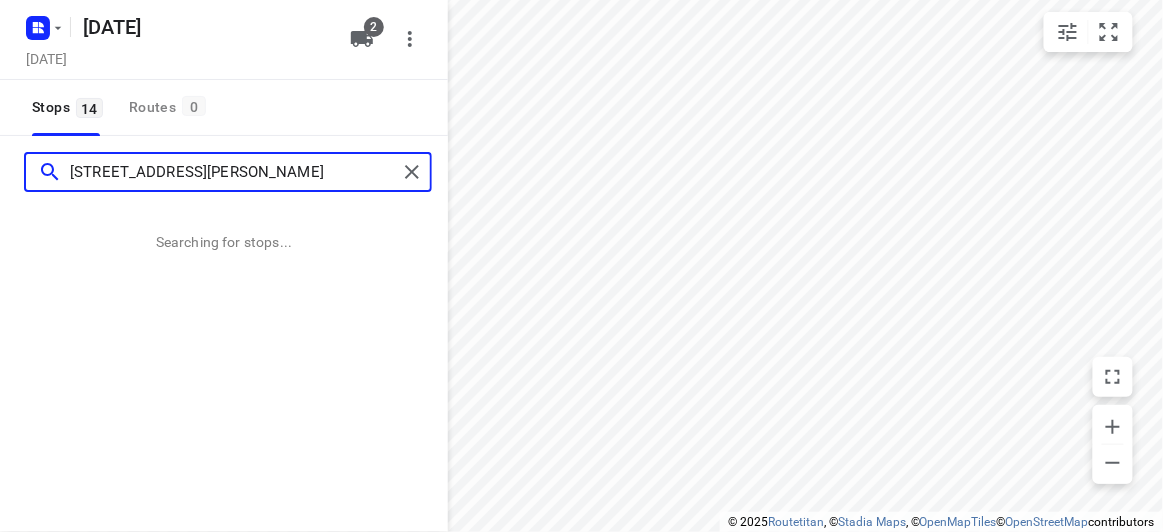 type on "[STREET_ADDRESS][PERSON_NAME]" 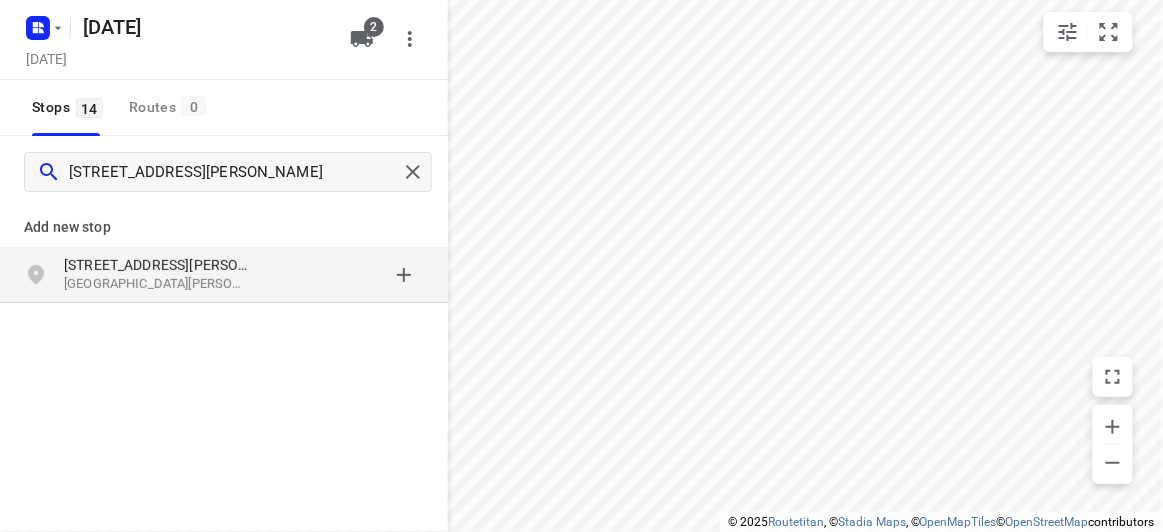 click on "Add new stop [STREET_ADDRESS][PERSON_NAME][PERSON_NAME]" at bounding box center (224, 320) 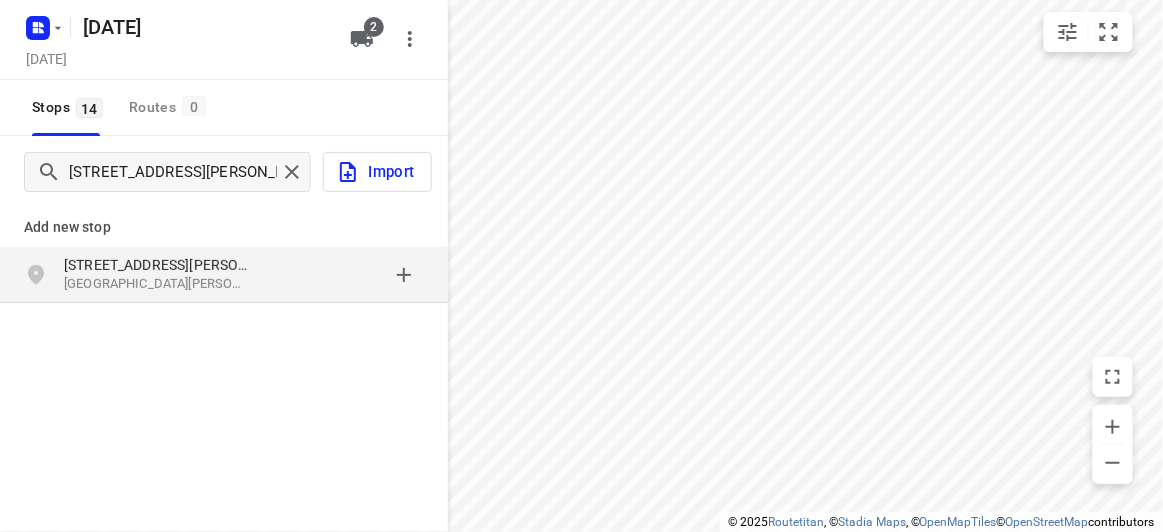 click on "[GEOGRAPHIC_DATA][PERSON_NAME]" at bounding box center (156, 284) 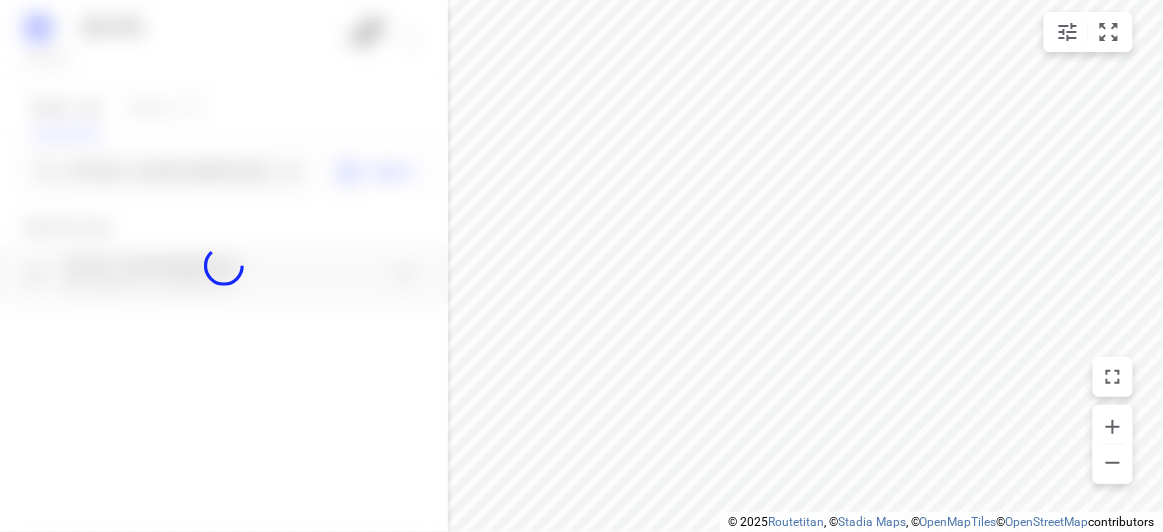 click at bounding box center (224, 266) 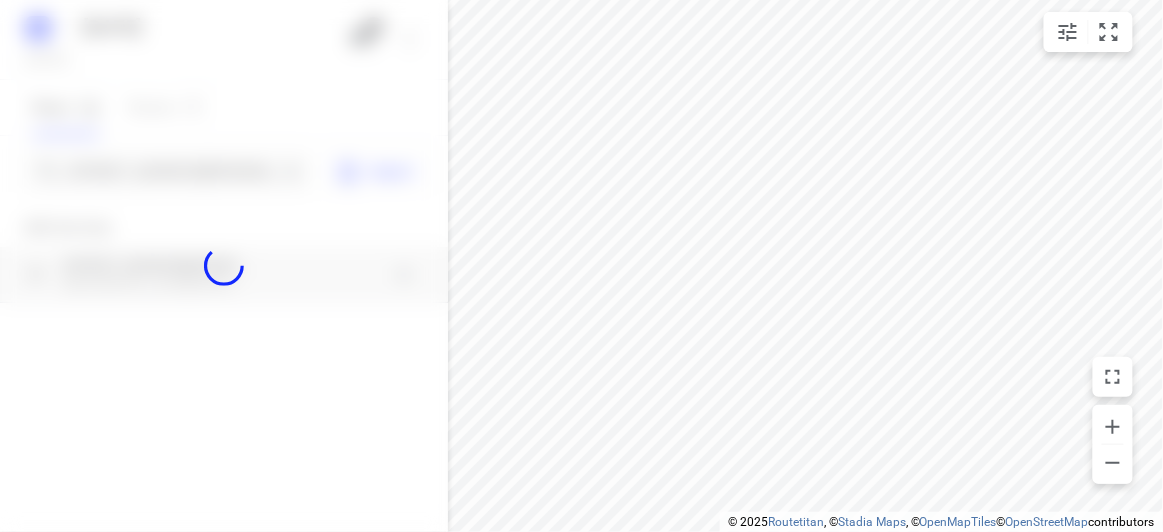 click at bounding box center [224, 266] 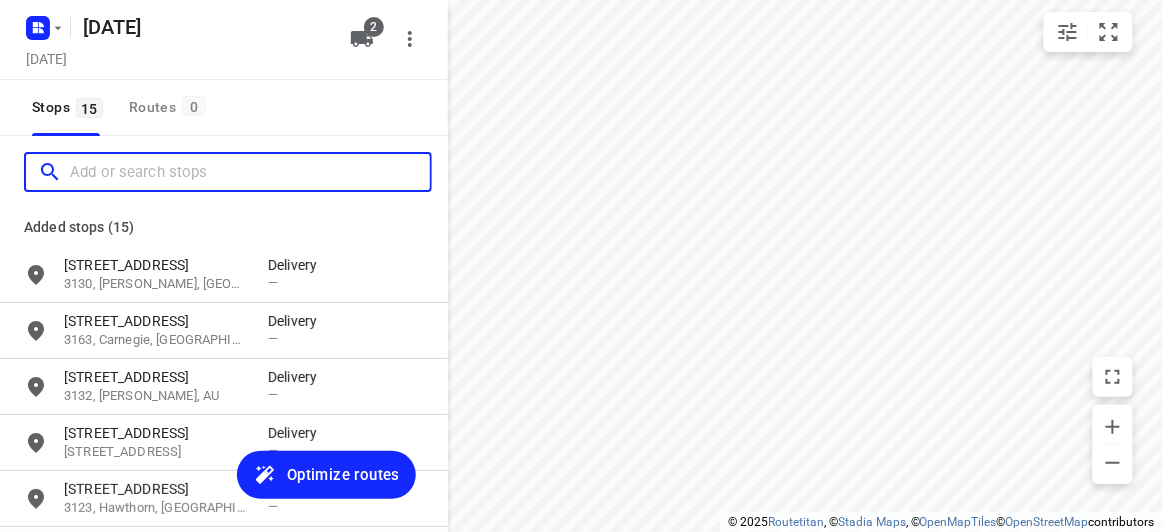 scroll, scrollTop: 0, scrollLeft: 0, axis: both 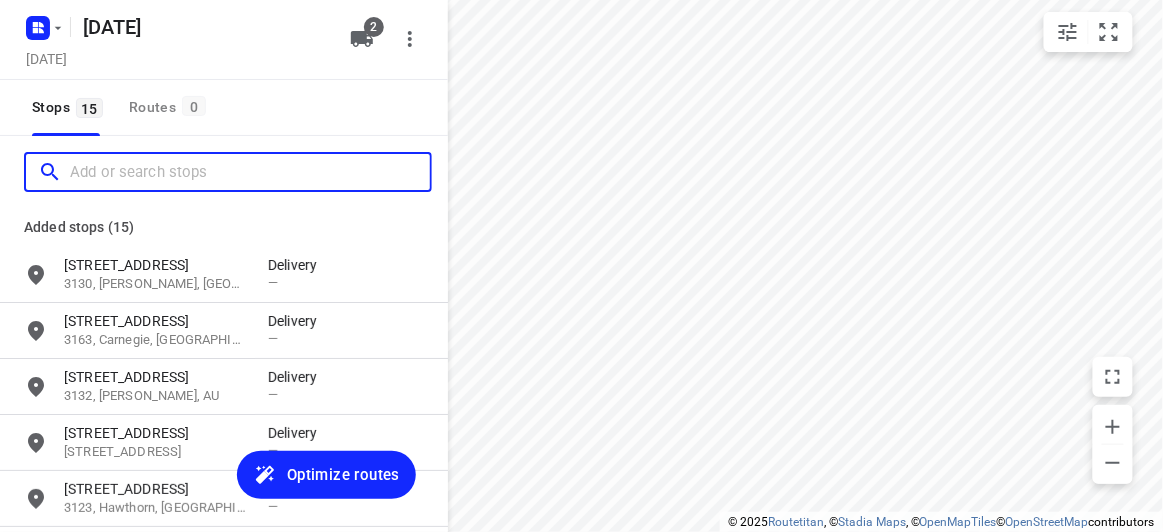paste on "[STREET_ADDRESS][PERSON_NAME]" 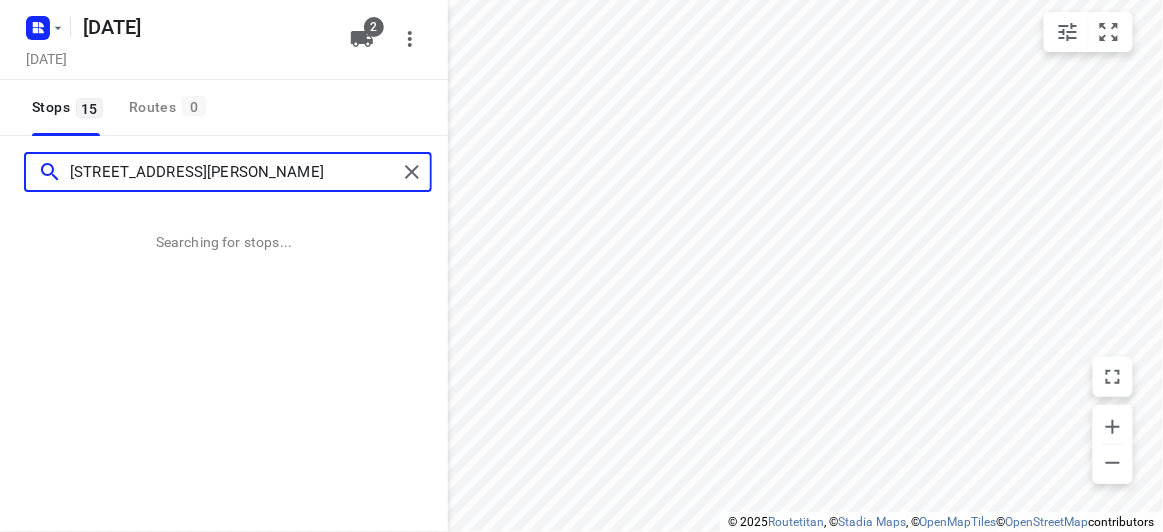 type on "[STREET_ADDRESS][PERSON_NAME]" 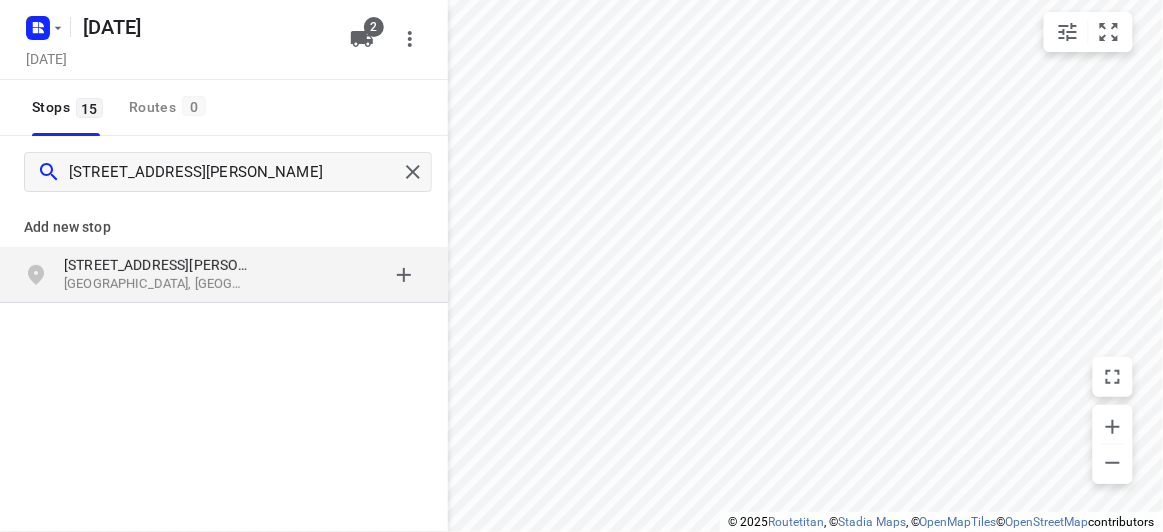 click on "[STREET_ADDRESS][PERSON_NAME]" at bounding box center [156, 265] 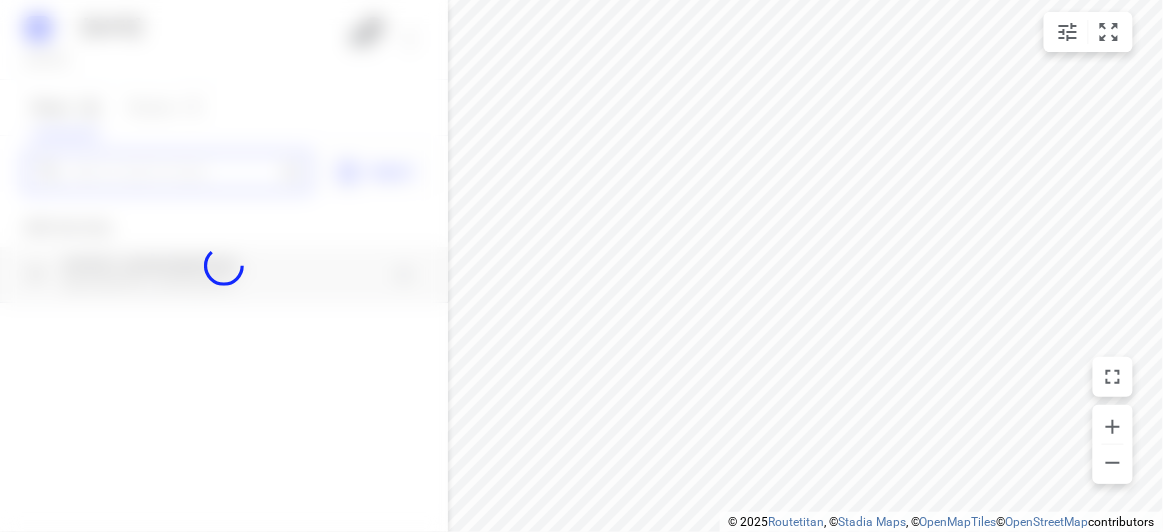 paste on "[STREET_ADDRESS][PERSON_NAME][PERSON_NAME]" 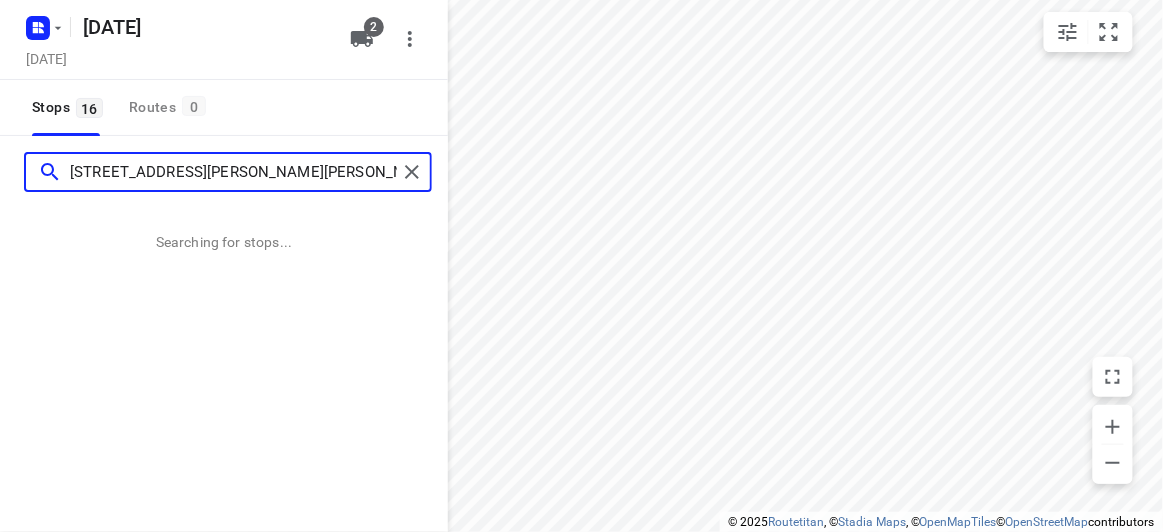 scroll, scrollTop: 0, scrollLeft: 0, axis: both 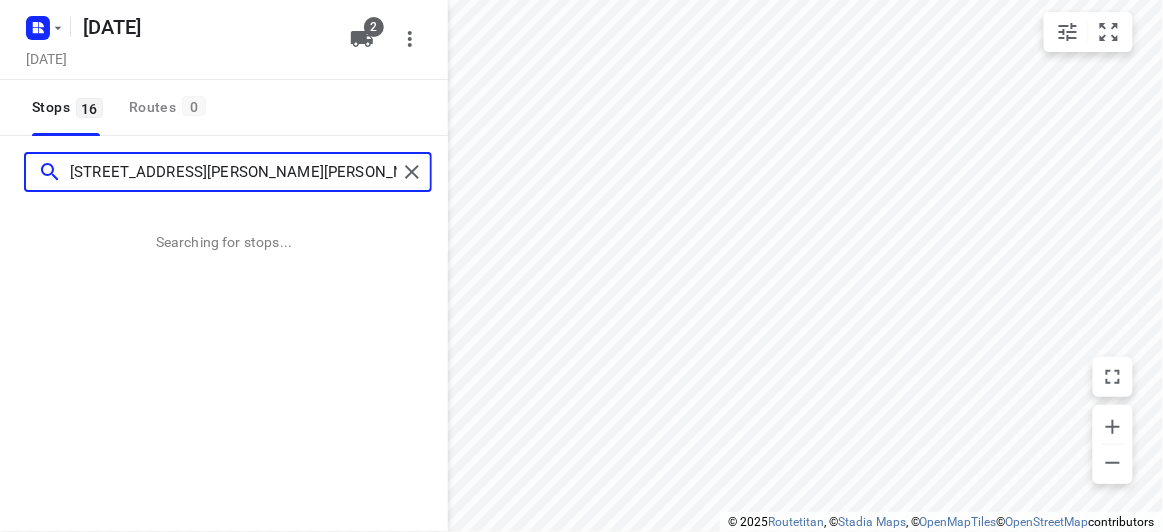 type on "[STREET_ADDRESS][PERSON_NAME][PERSON_NAME]" 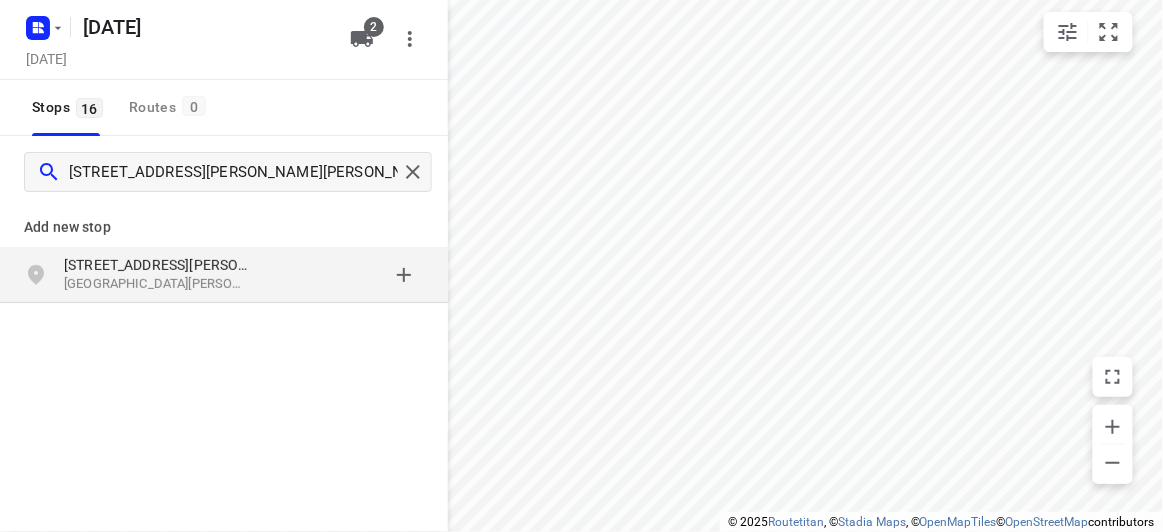 click on "Add new stop" at bounding box center [224, 219] 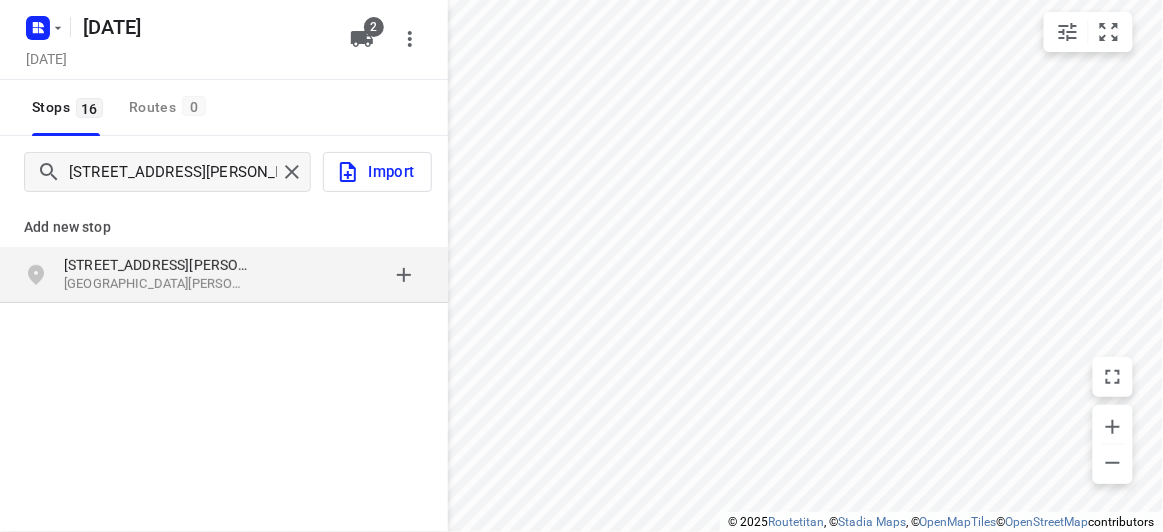 click on "[STREET_ADDRESS][PERSON_NAME][PERSON_NAME]" at bounding box center (224, 275) 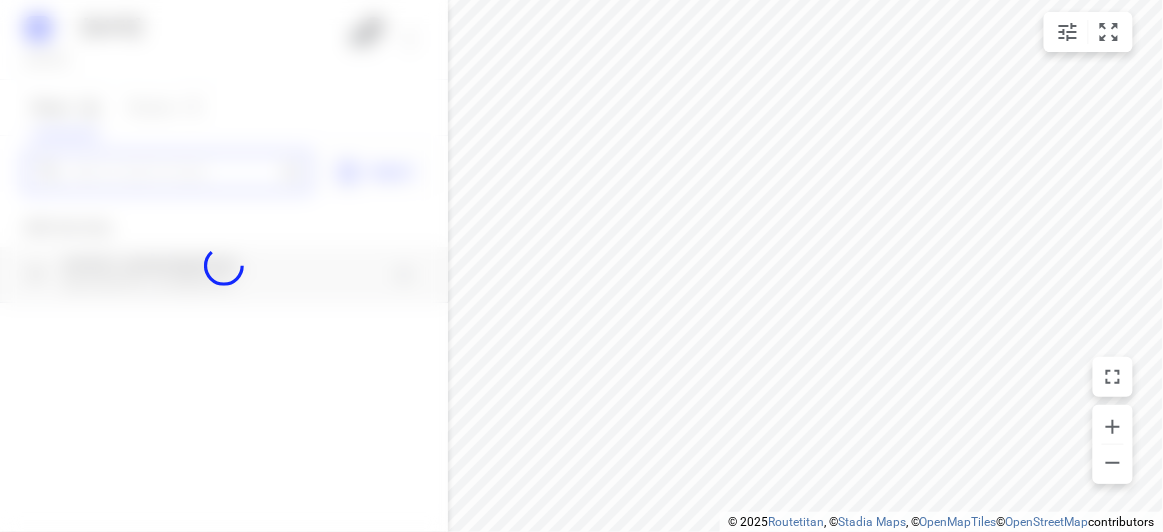 paste on "[STREET_ADDRESS][PERSON_NAME]" 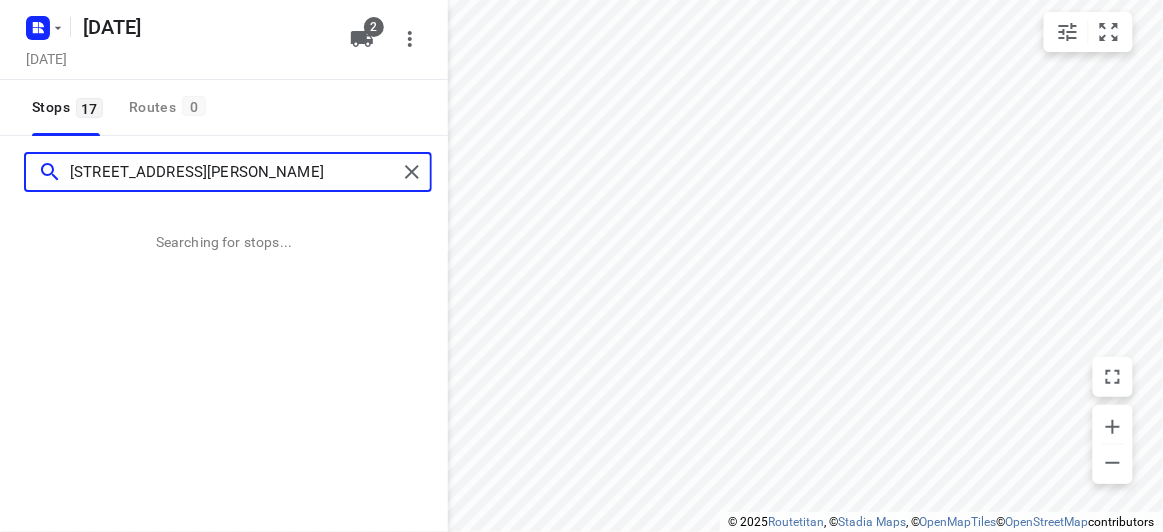 scroll, scrollTop: 0, scrollLeft: 0, axis: both 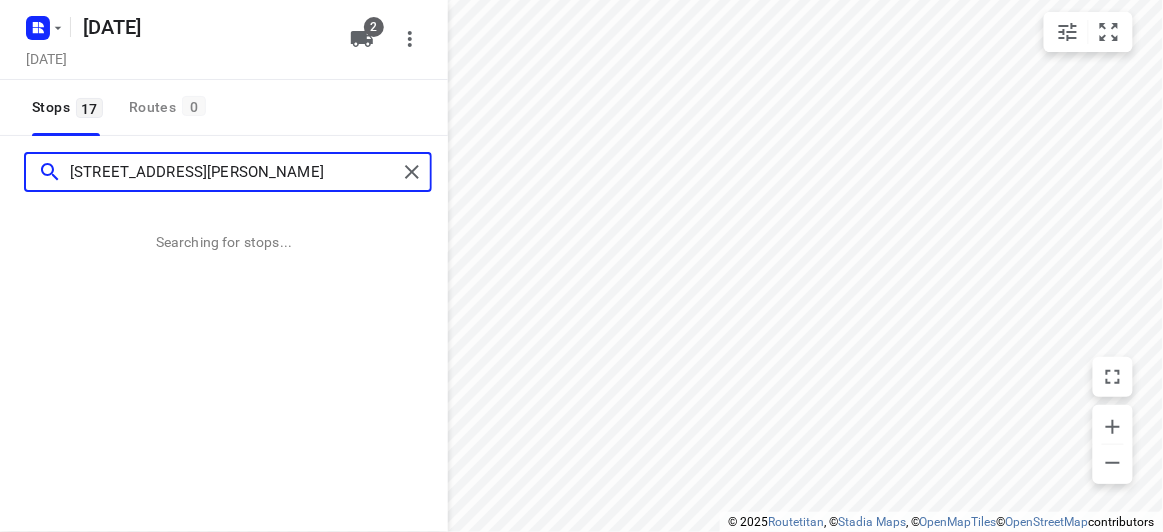 type on "[STREET_ADDRESS][PERSON_NAME]" 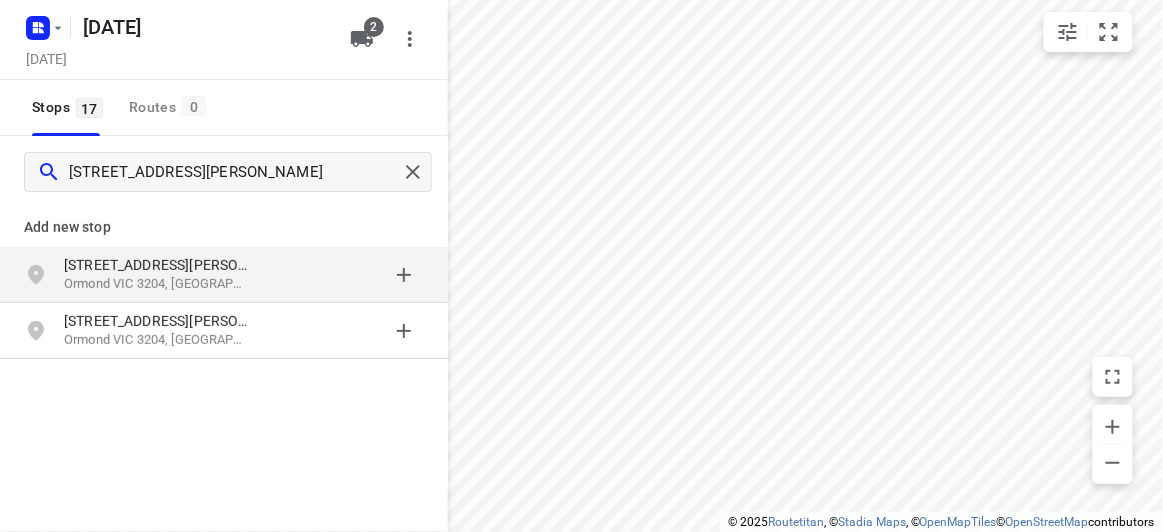 click on "[STREET_ADDRESS][PERSON_NAME]" at bounding box center [224, 275] 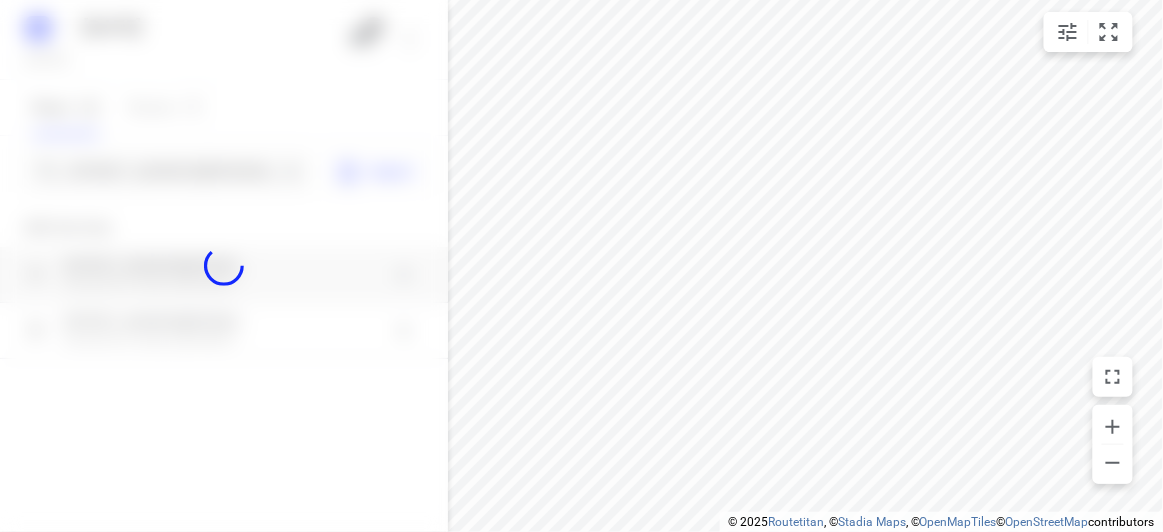 click at bounding box center [224, 266] 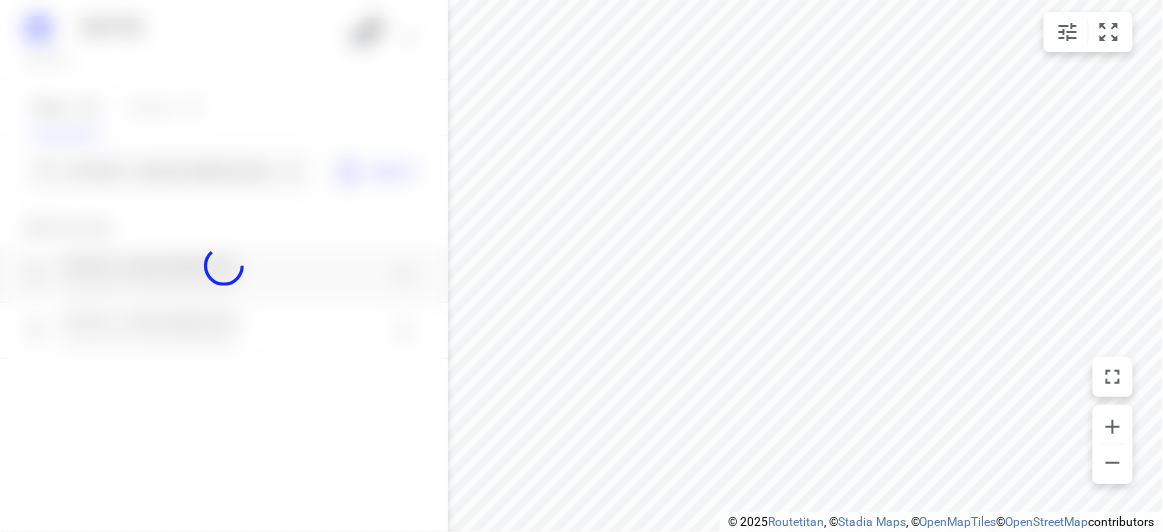 click at bounding box center [224, 266] 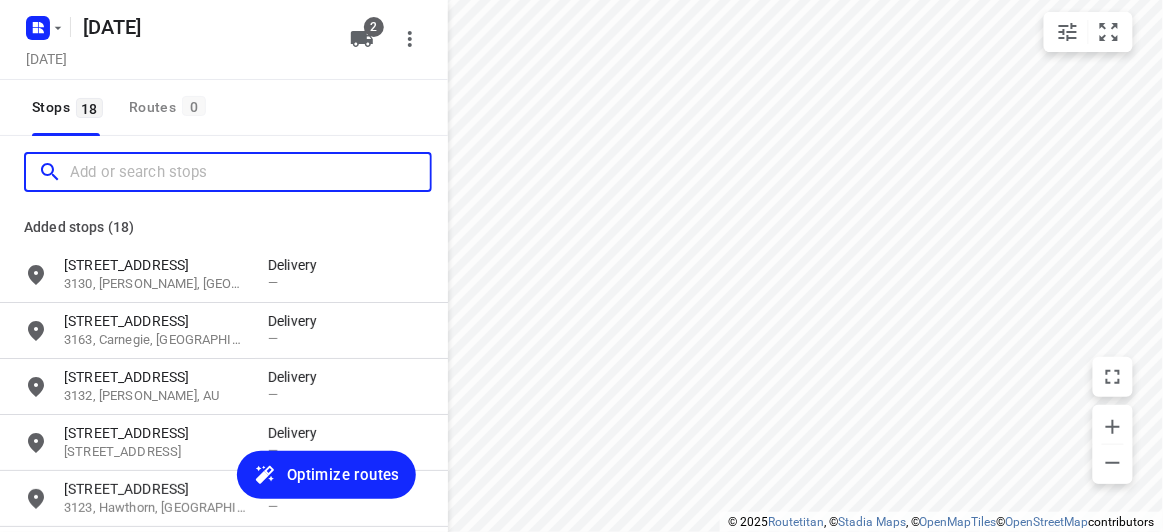 paste on "[STREET_ADDRESS][PERSON_NAME]" 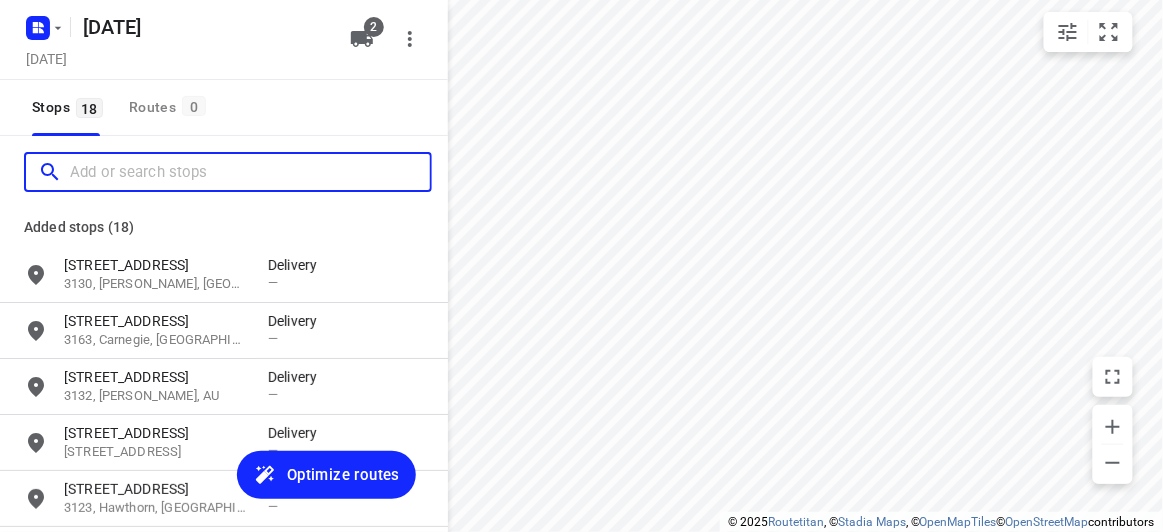 scroll, scrollTop: 0, scrollLeft: 0, axis: both 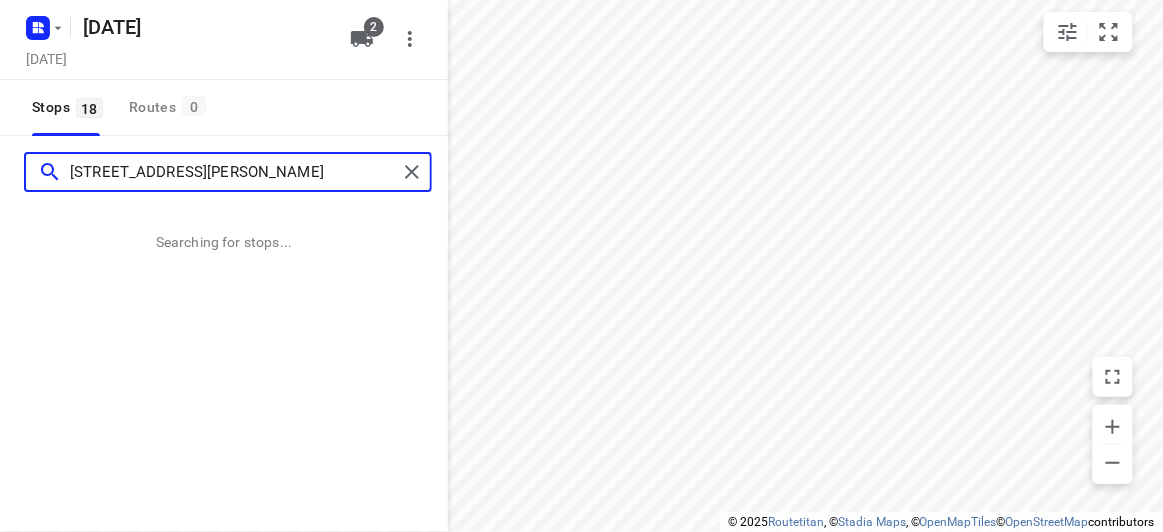 type on "[STREET_ADDRESS][PERSON_NAME]" 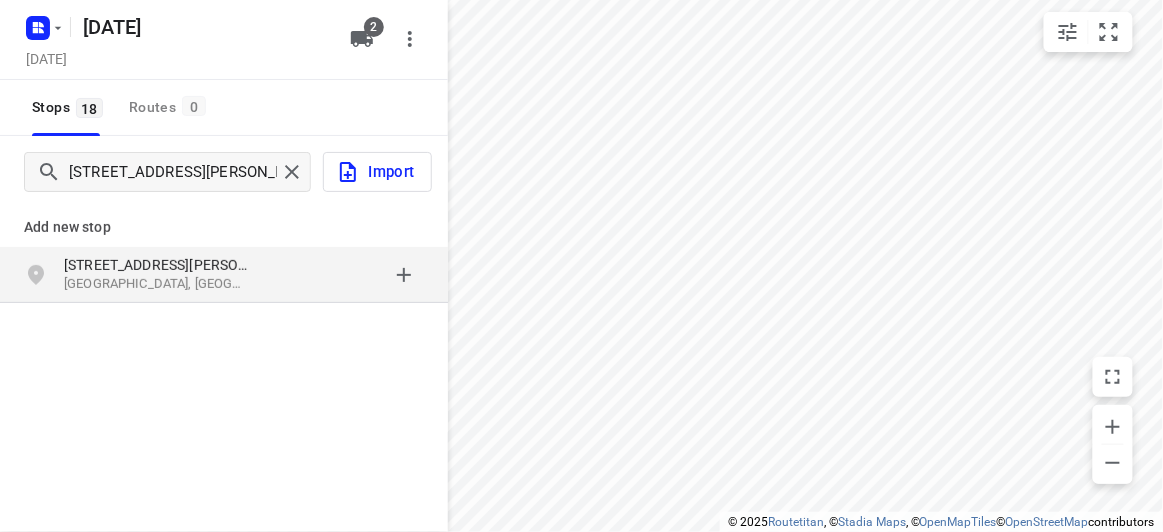 click on "Add new stop" at bounding box center [224, 219] 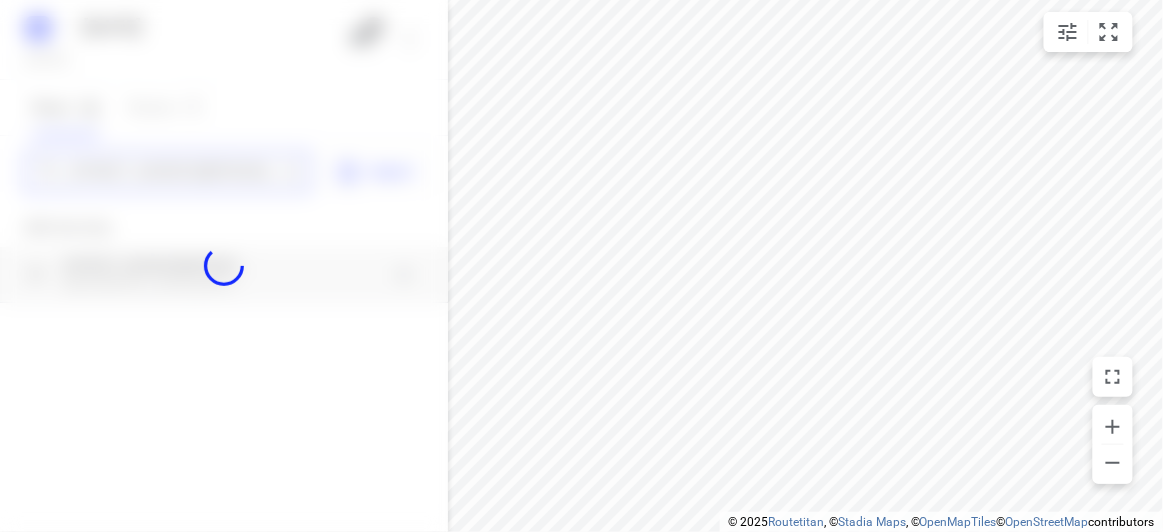 click on "[DATE], [DATE] 01 2 Stops 18 Routes 0 [STREET_ADDRESS][PERSON_NAME] Import Add new stop [STREET_ADDRESS][PERSON_NAME] Routing Settings Optimization preference Shortest distance distance Optimization preference Distance Format KM km Distance Format Default stop duration 5 minutes Default stop duration Default stop load 1 units Default stop load Allow late stops   Maximum amount of time drivers may be late at a stop Allow reloads BETA   Vehicles may return to the depot to load more stops. Fixed departure time   Vehicles must depart at the start of their working hours Cancel Save" at bounding box center [224, 266] 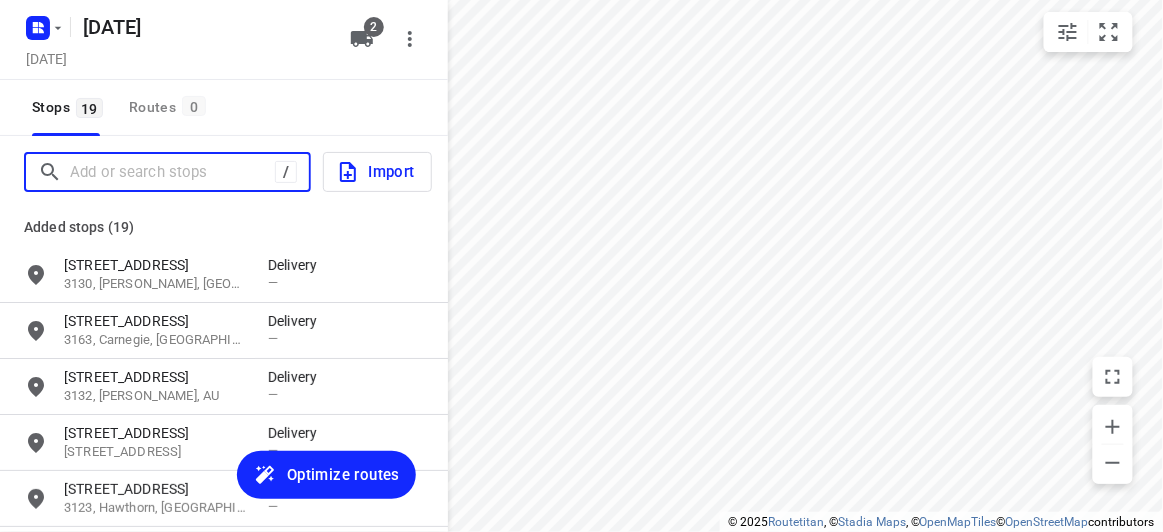 drag, startPoint x: 139, startPoint y: 192, endPoint x: 131, endPoint y: 176, distance: 17.888544 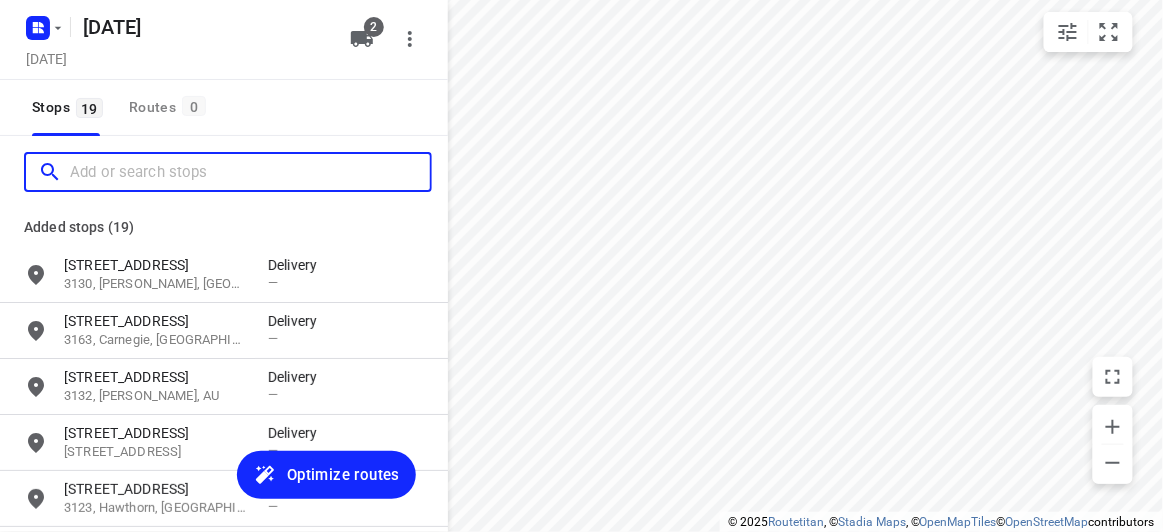 paste on "[STREET_ADDRESS][US_STATE]" 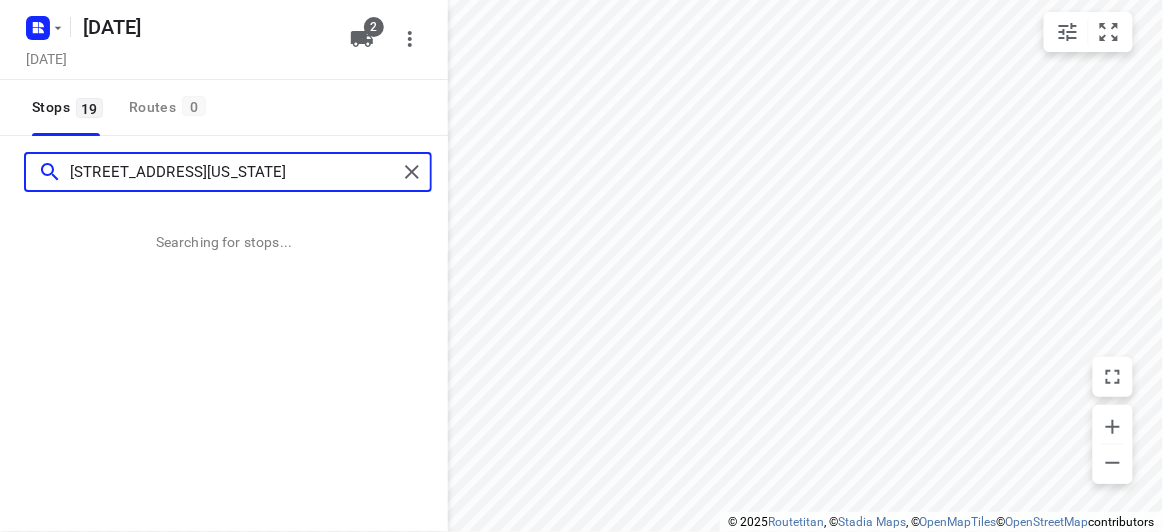 type on "[STREET_ADDRESS][US_STATE]" 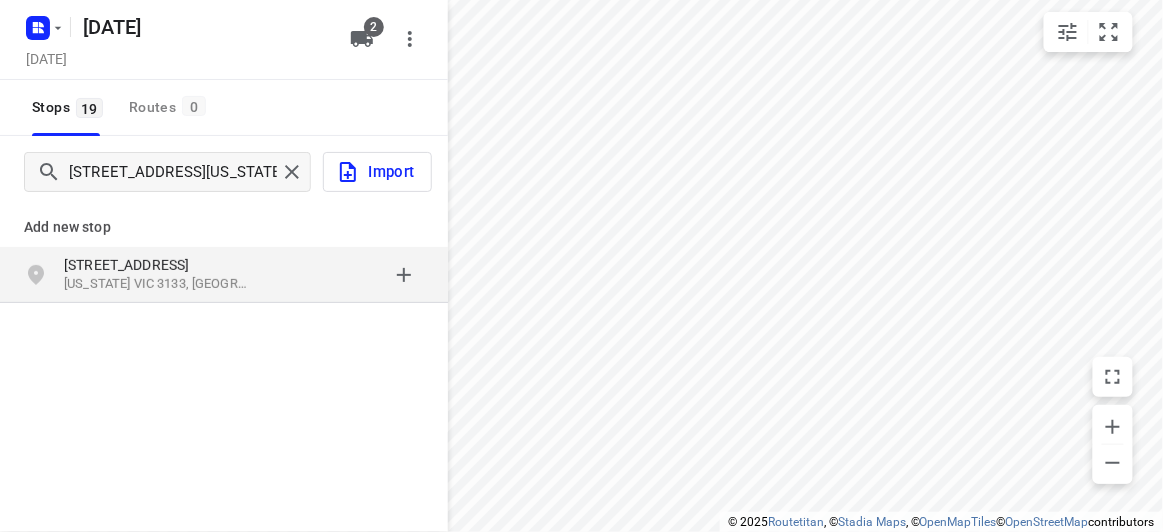 click on "[STREET_ADDRESS]" at bounding box center (156, 265) 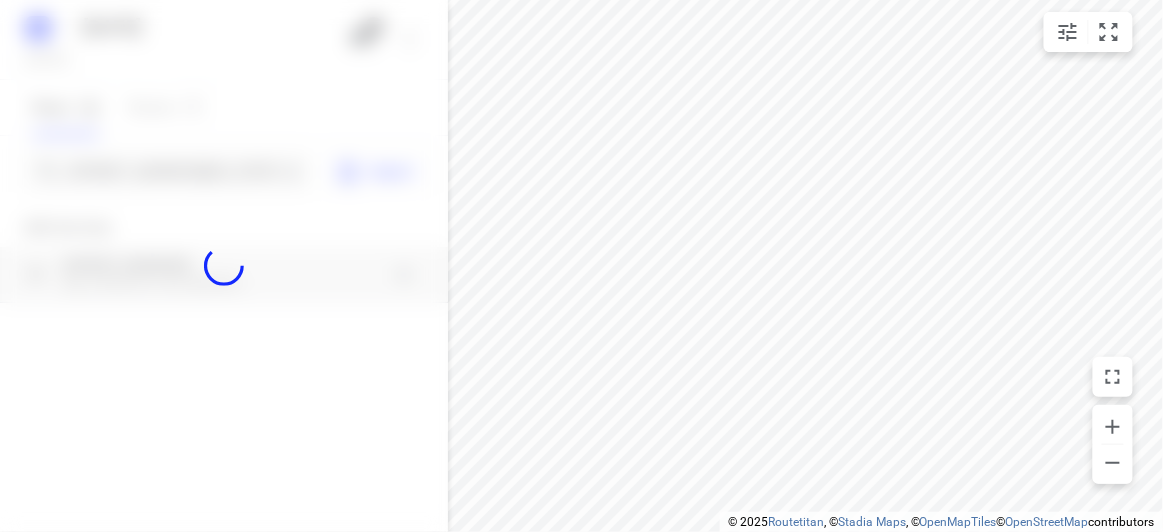 click at bounding box center [224, 266] 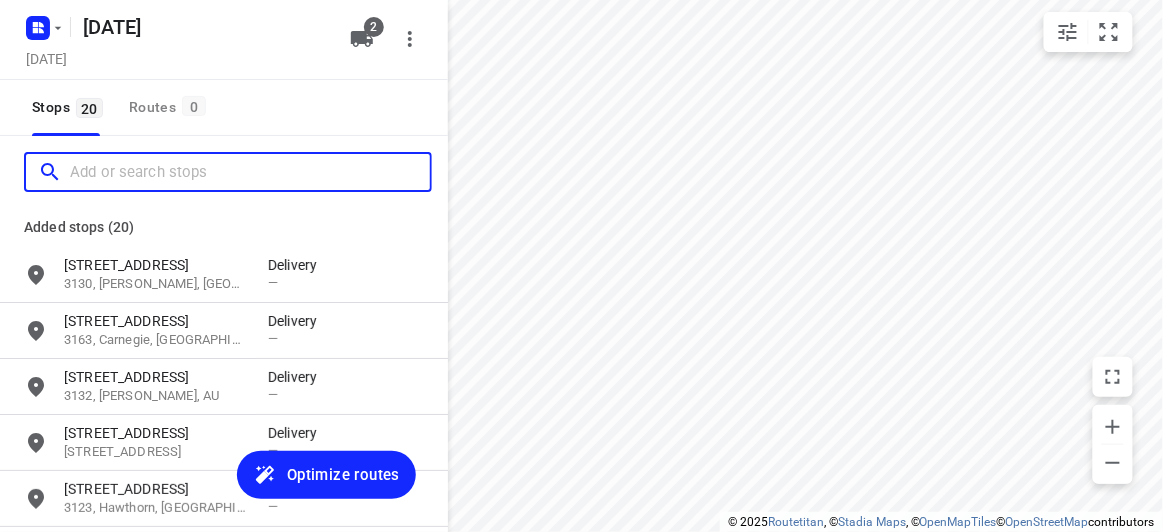 paste on "[STREET_ADDRESS]" 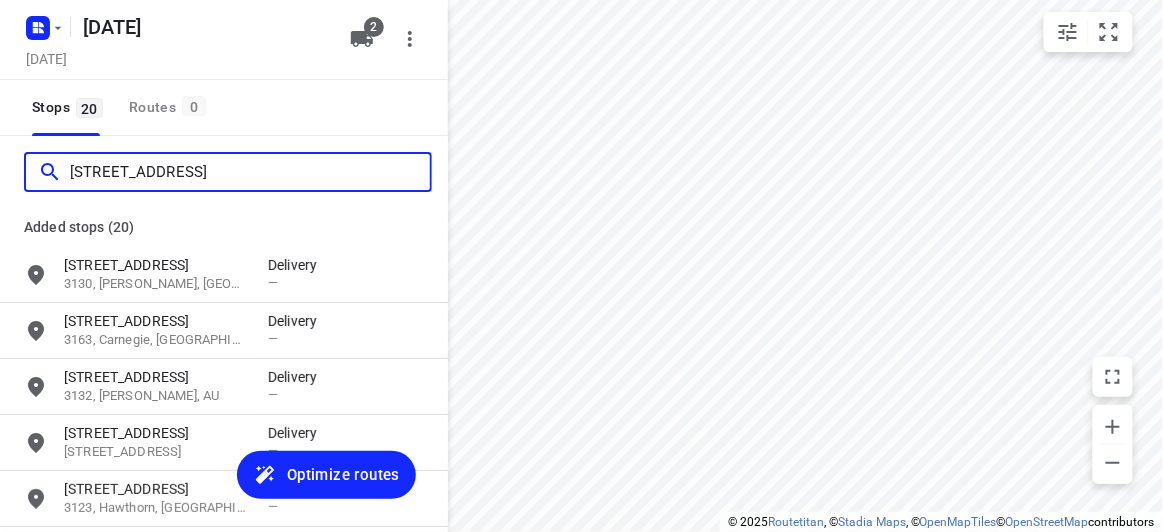 scroll, scrollTop: 0, scrollLeft: 0, axis: both 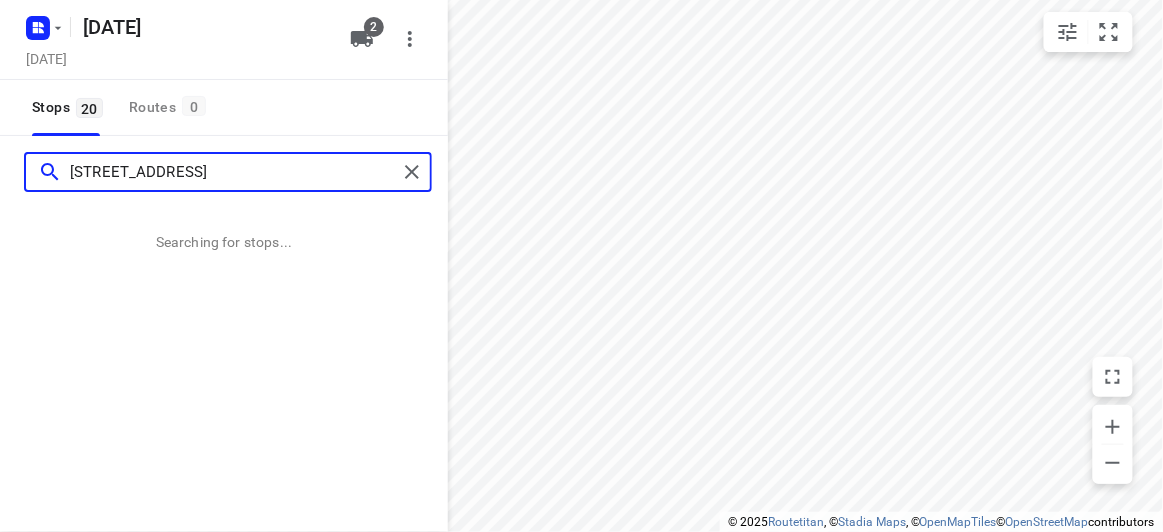 type on "[STREET_ADDRESS]" 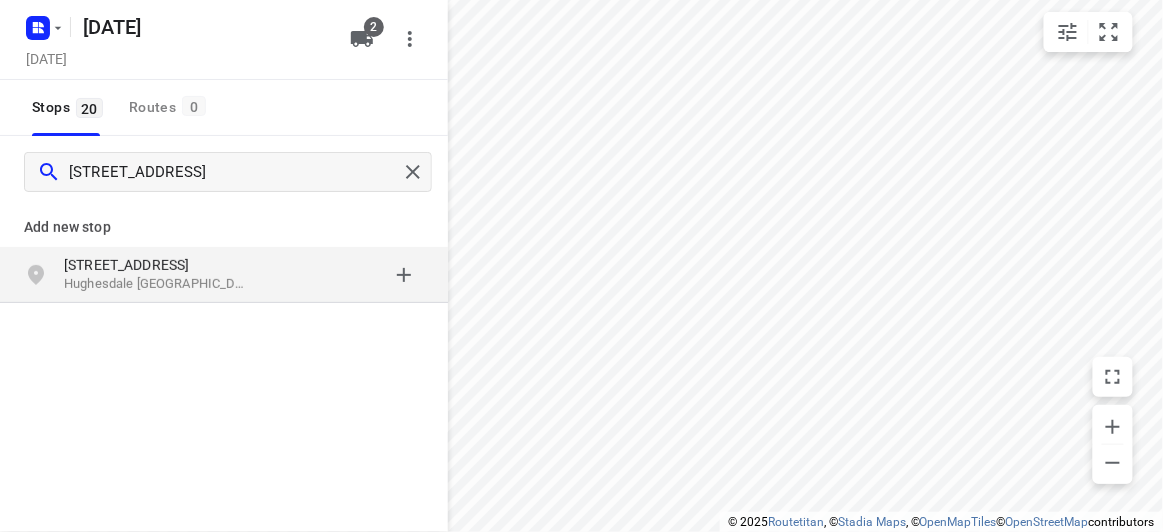 click on "[STREET_ADDRESS]" at bounding box center [156, 265] 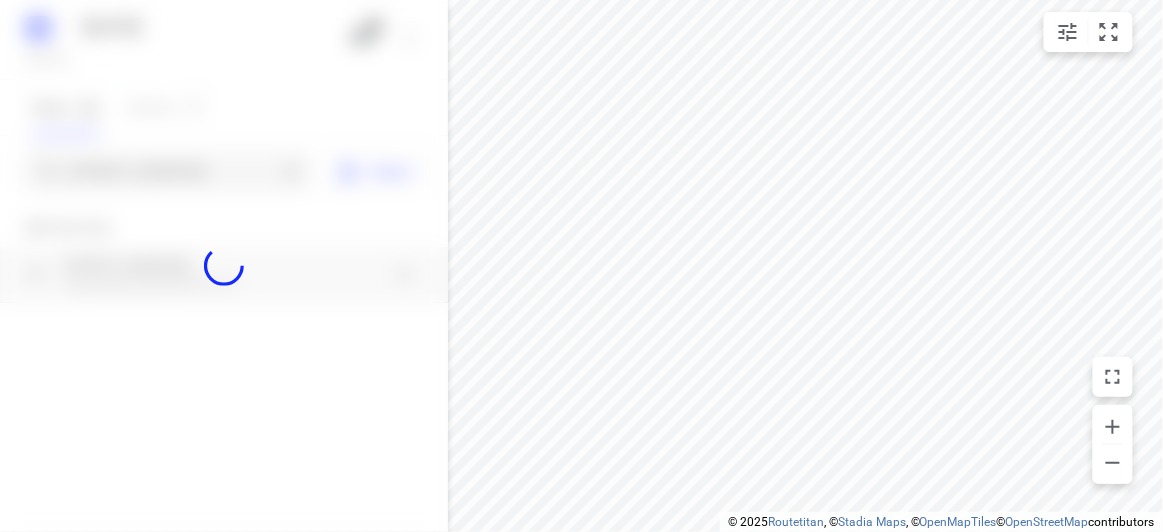 click at bounding box center [224, 266] 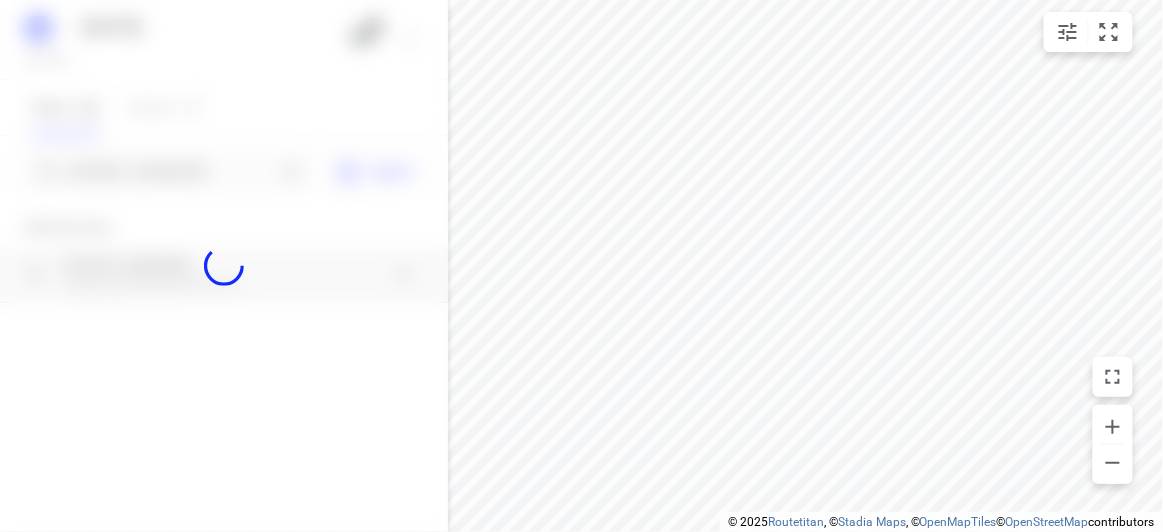 click at bounding box center (224, 266) 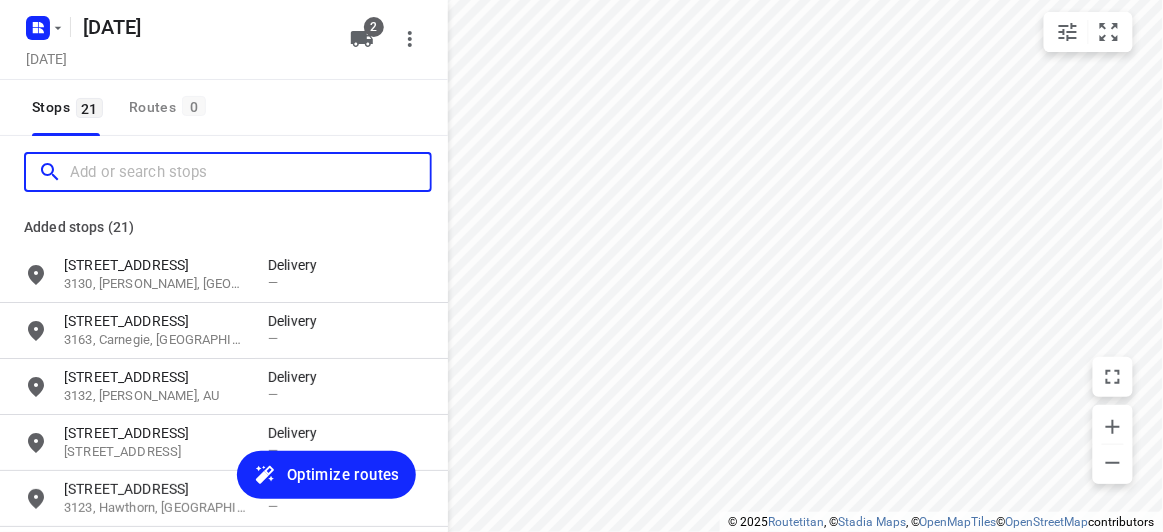 scroll, scrollTop: 0, scrollLeft: 0, axis: both 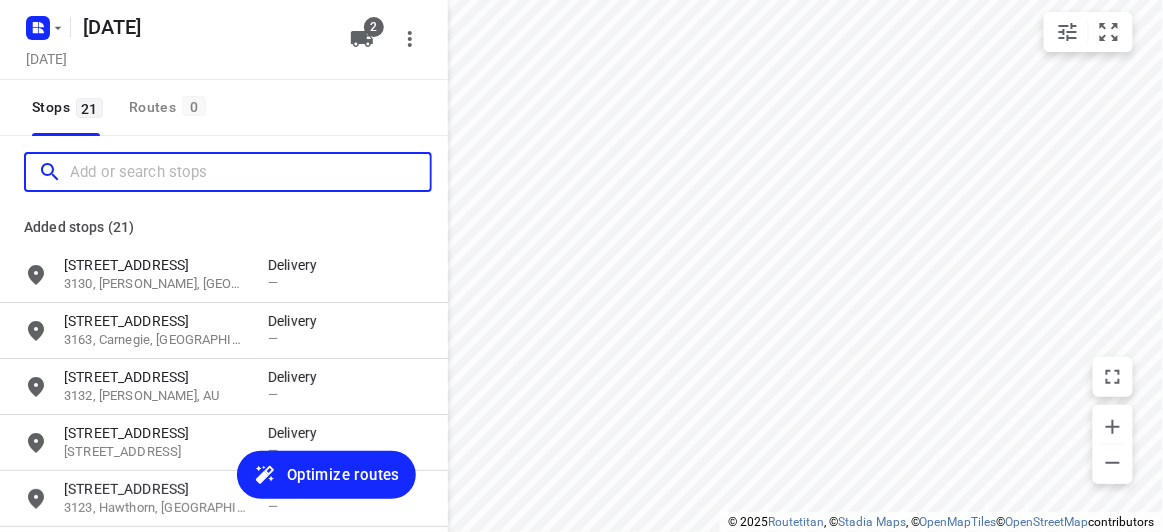 paste on "[STREET_ADDRESS]" 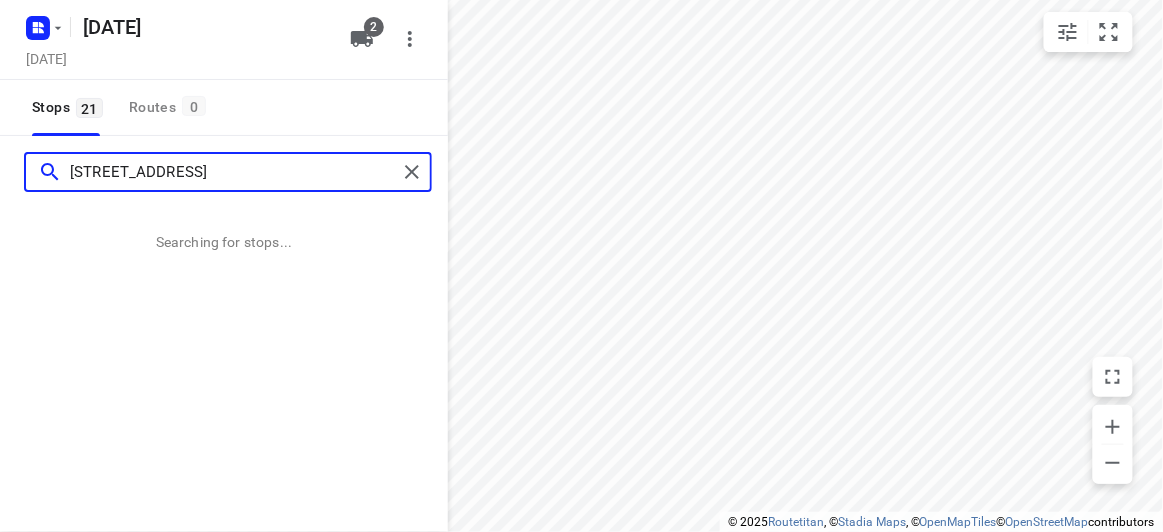 type on "[STREET_ADDRESS]" 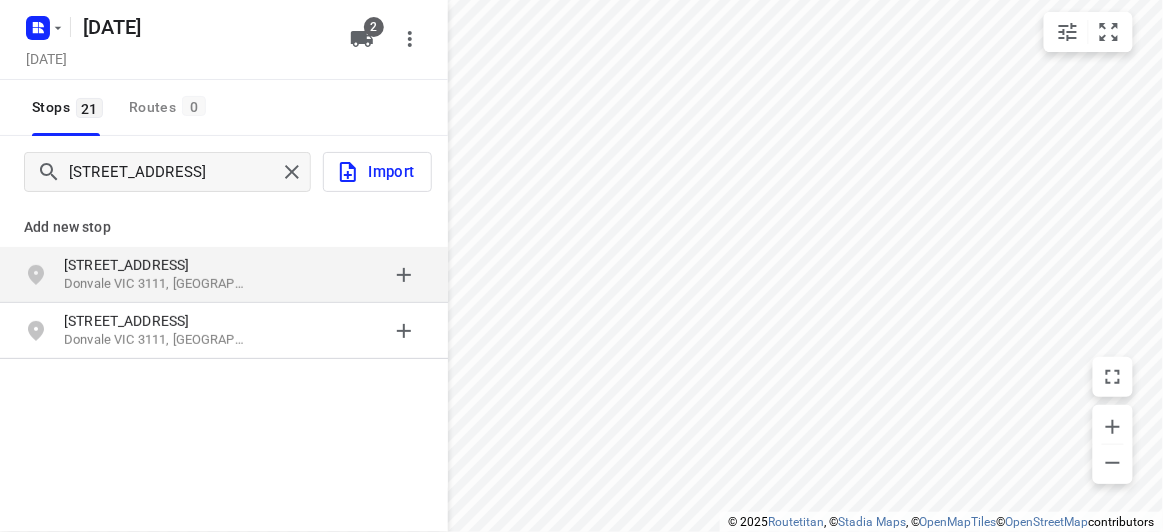 click on "[STREET_ADDRESS]" at bounding box center (224, 275) 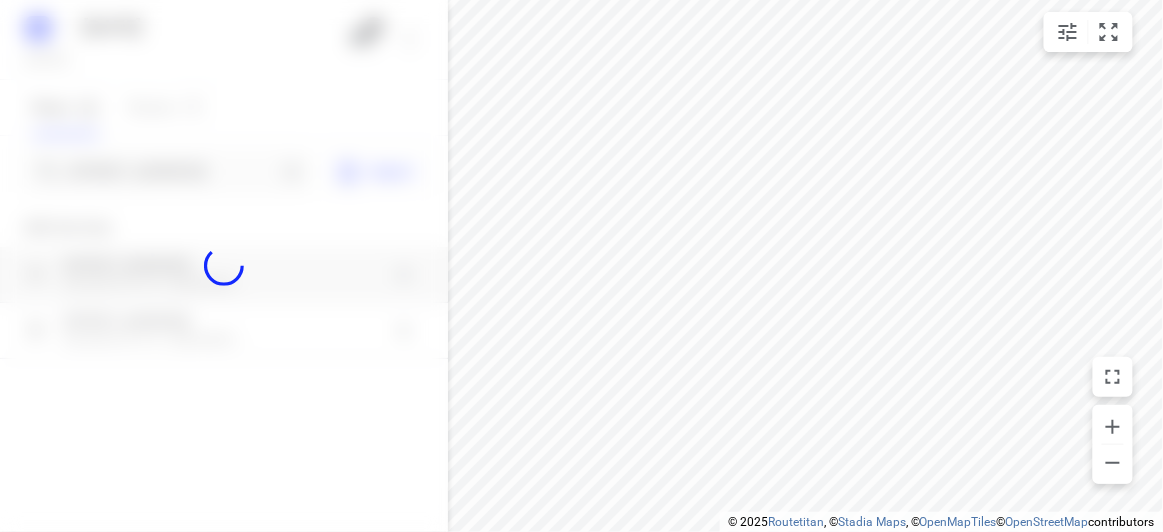 click at bounding box center (224, 266) 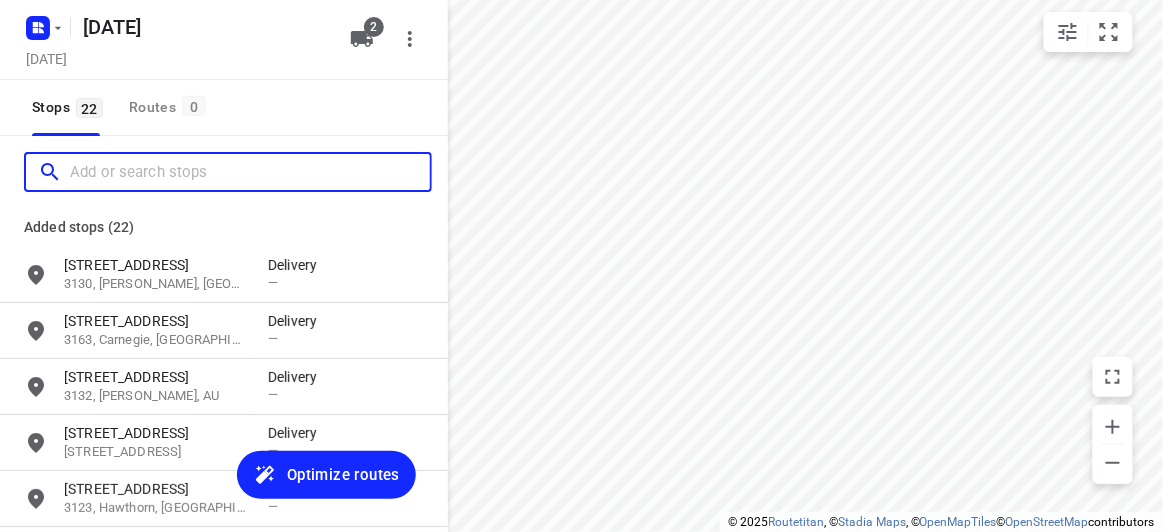 scroll, scrollTop: 0, scrollLeft: 0, axis: both 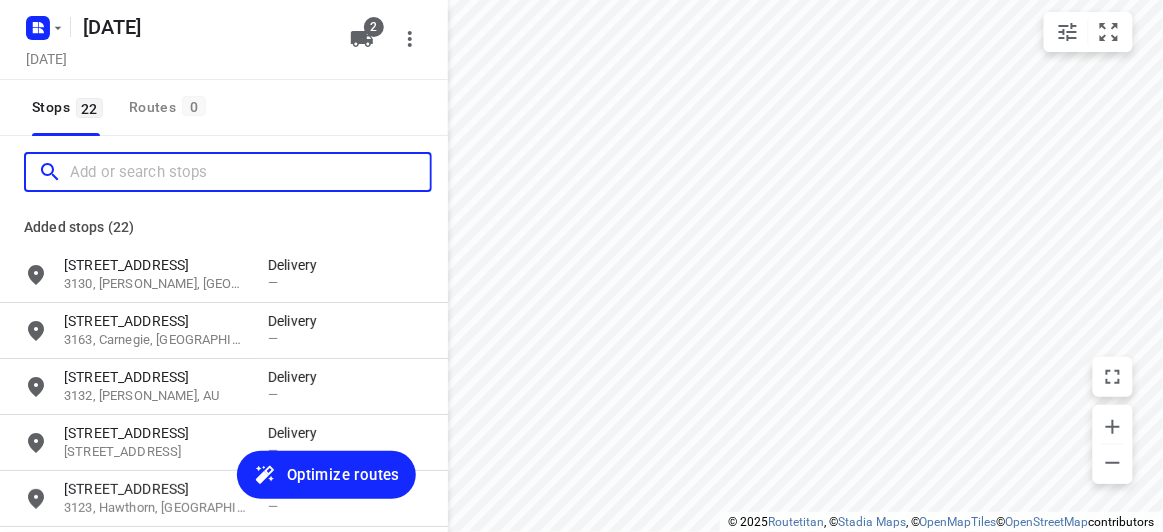 paste on "[STREET_ADDRESS]" 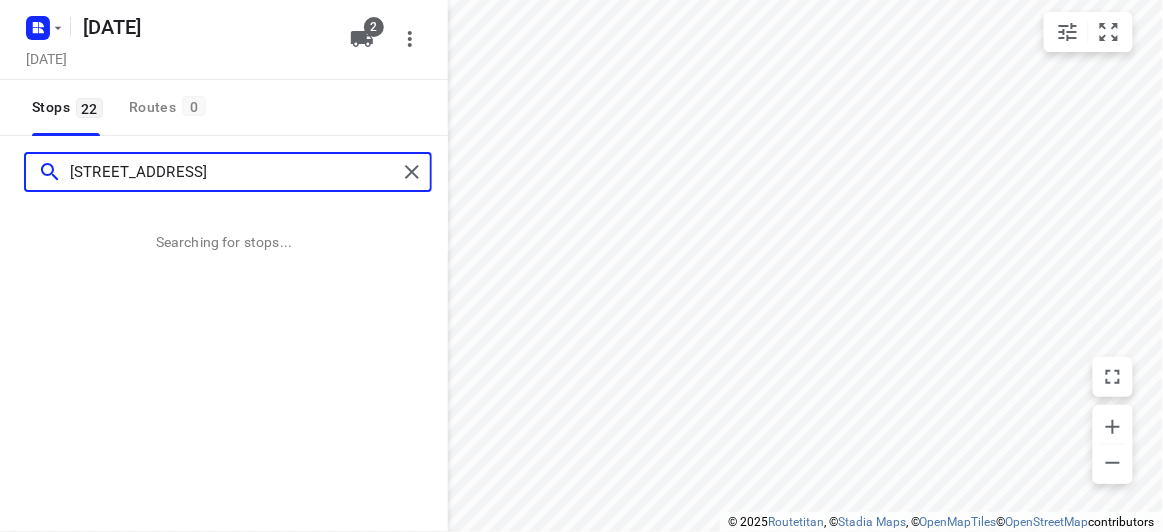 type on "[STREET_ADDRESS]" 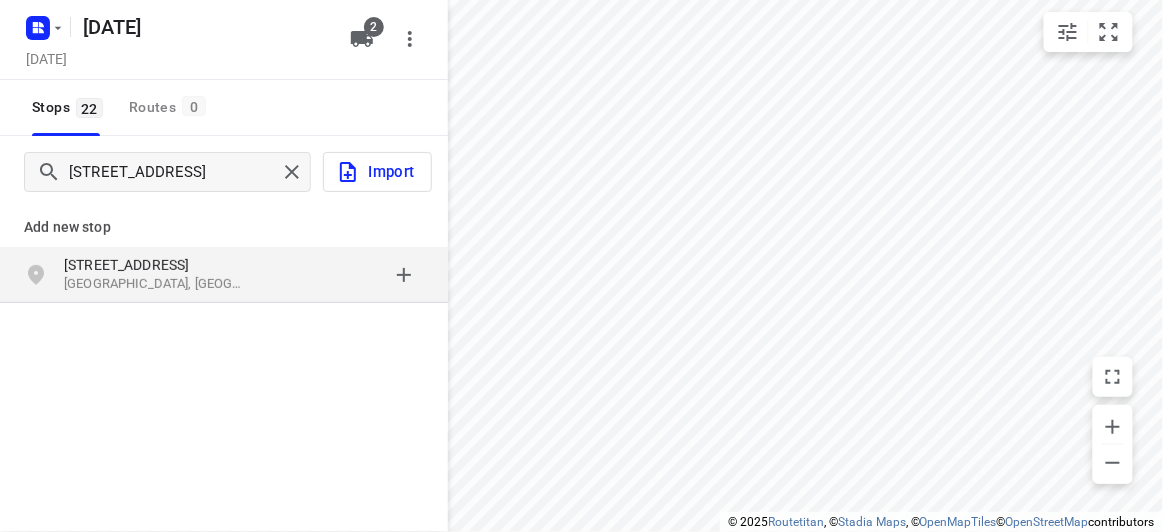 click on "[STREET_ADDRESS]" at bounding box center [224, 275] 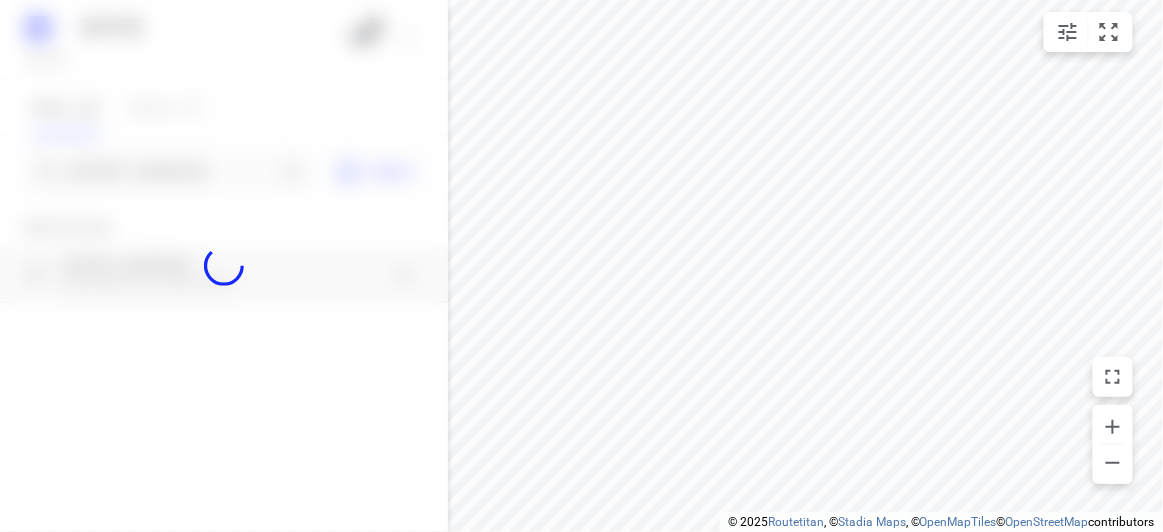 click at bounding box center [224, 266] 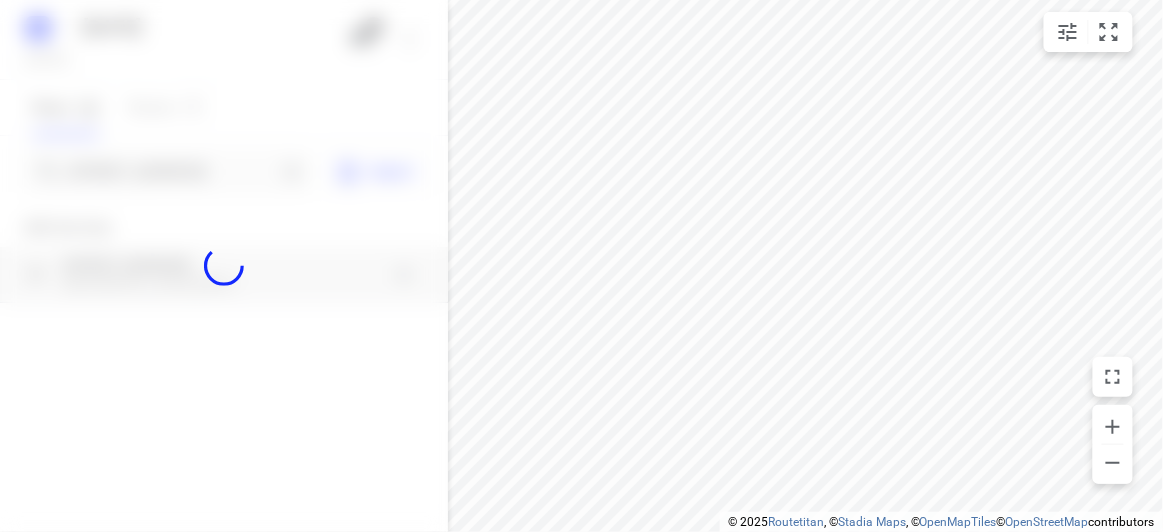 click at bounding box center (224, 266) 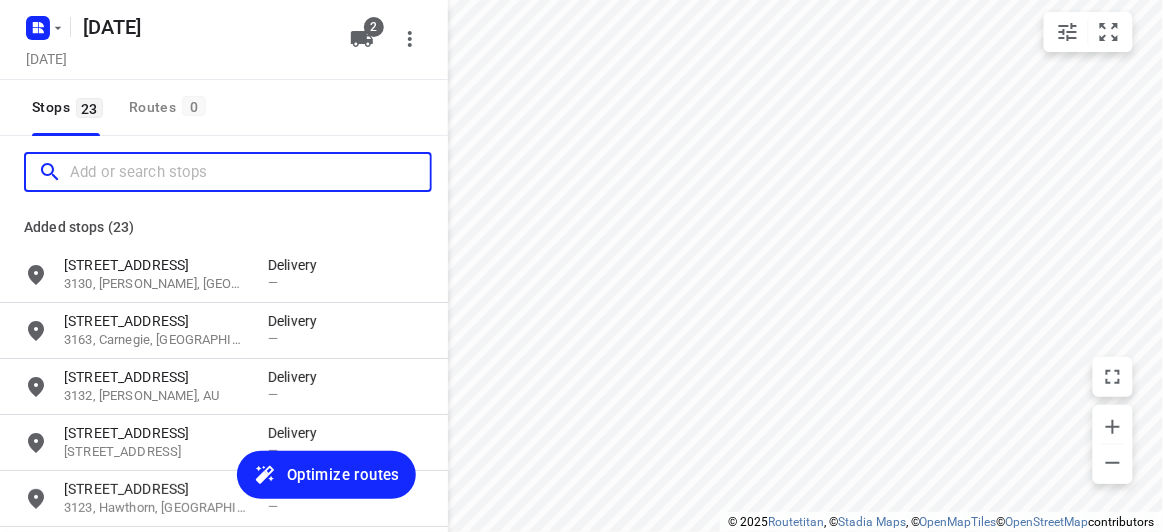 scroll, scrollTop: 0, scrollLeft: 0, axis: both 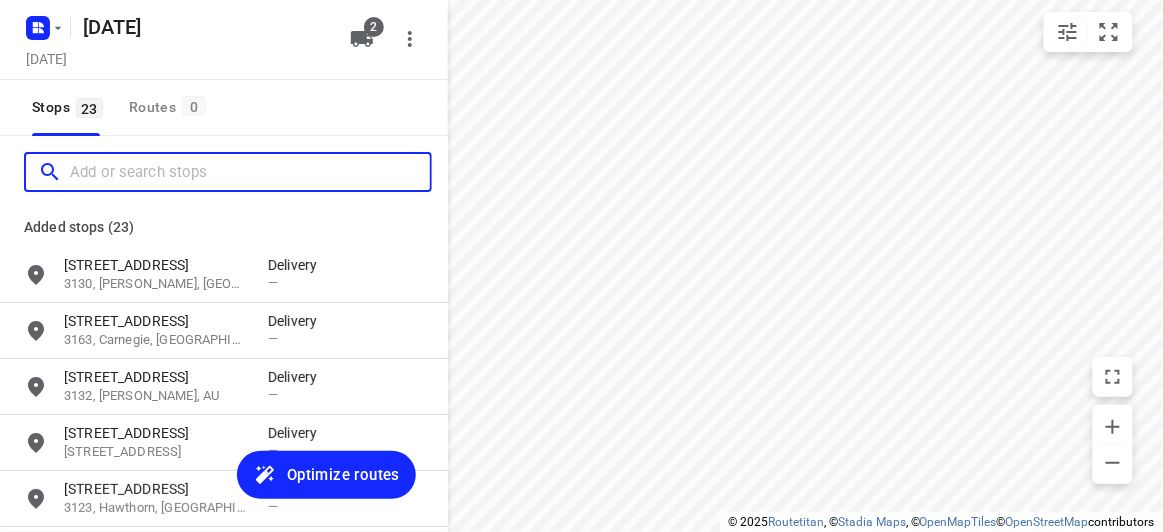 click at bounding box center [250, 172] 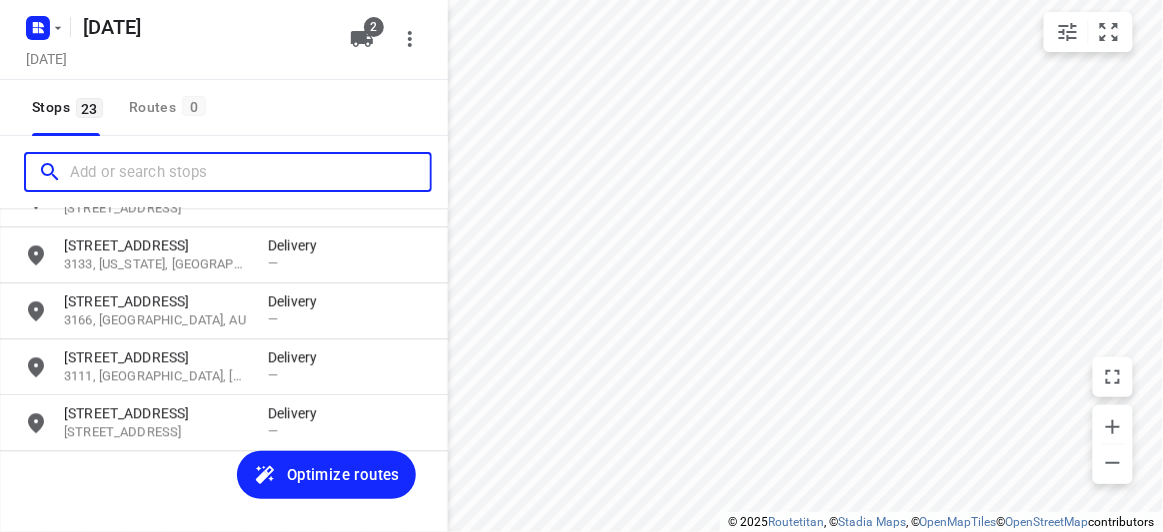 scroll, scrollTop: 1095, scrollLeft: 0, axis: vertical 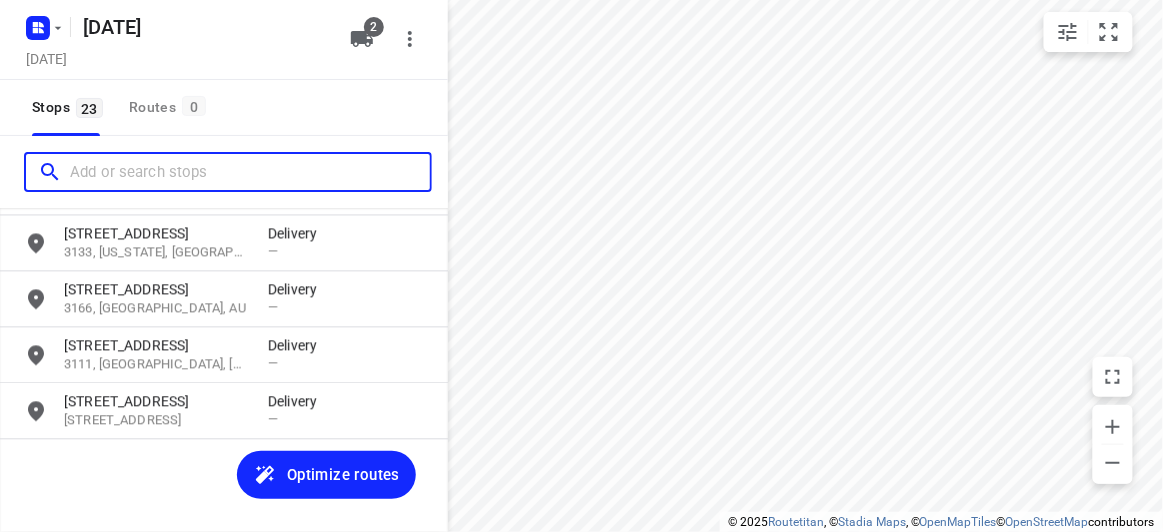click at bounding box center [250, 172] 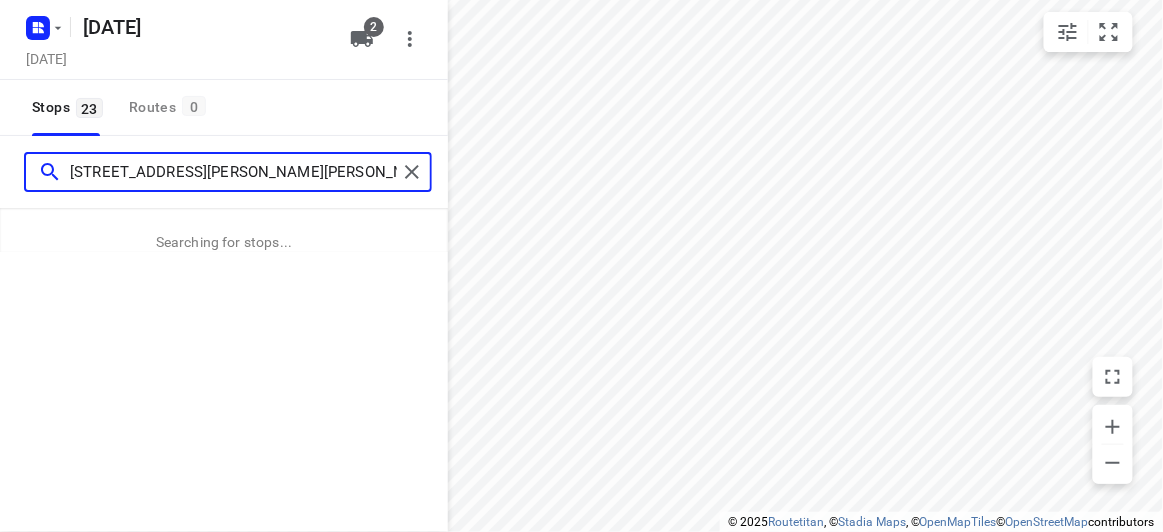 type on "[STREET_ADDRESS][PERSON_NAME][PERSON_NAME][PERSON_NAME]" 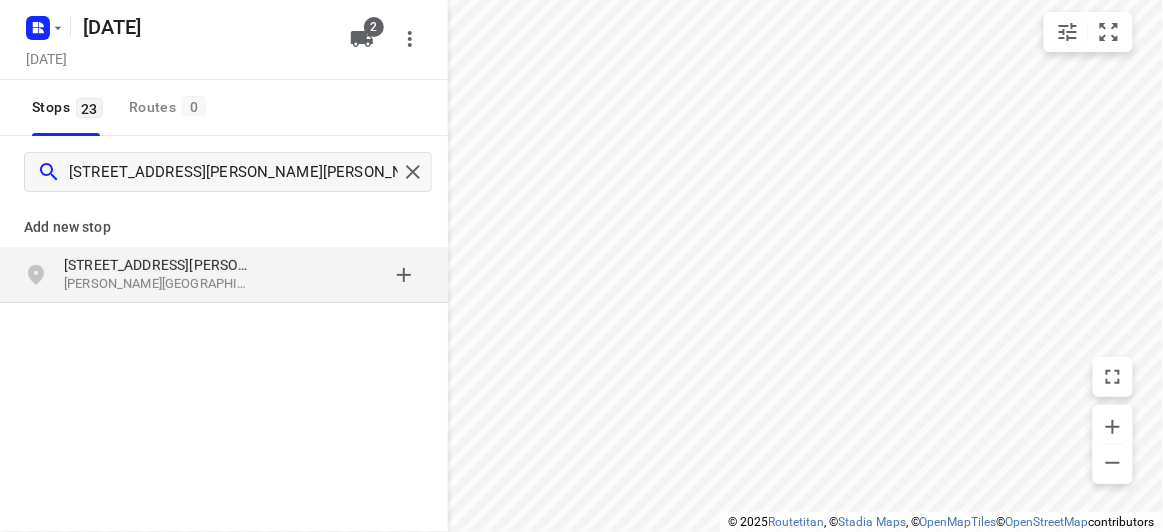 click on "[STREET_ADDRESS][PERSON_NAME]" at bounding box center (156, 265) 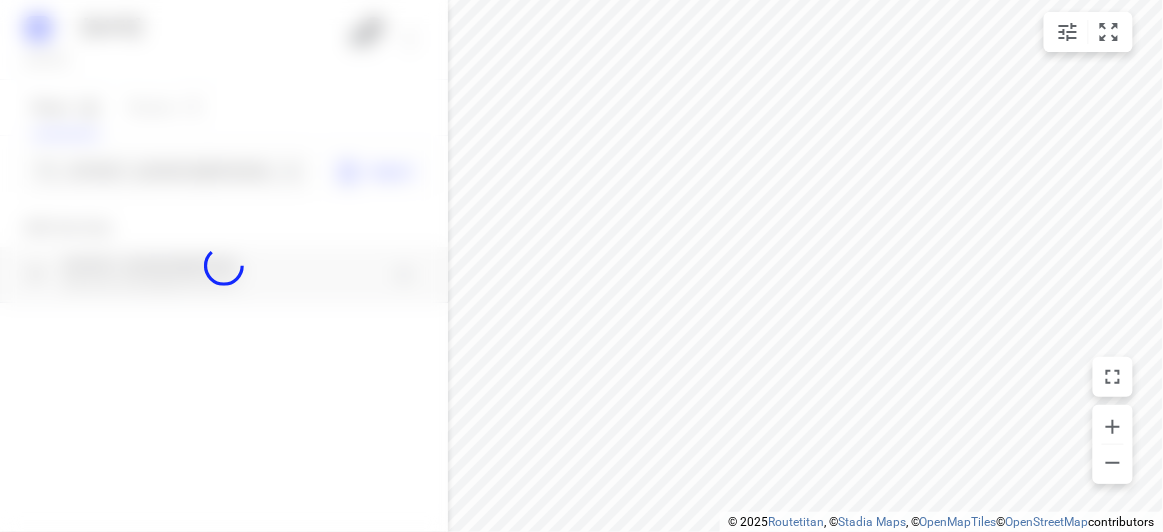 click at bounding box center (224, 266) 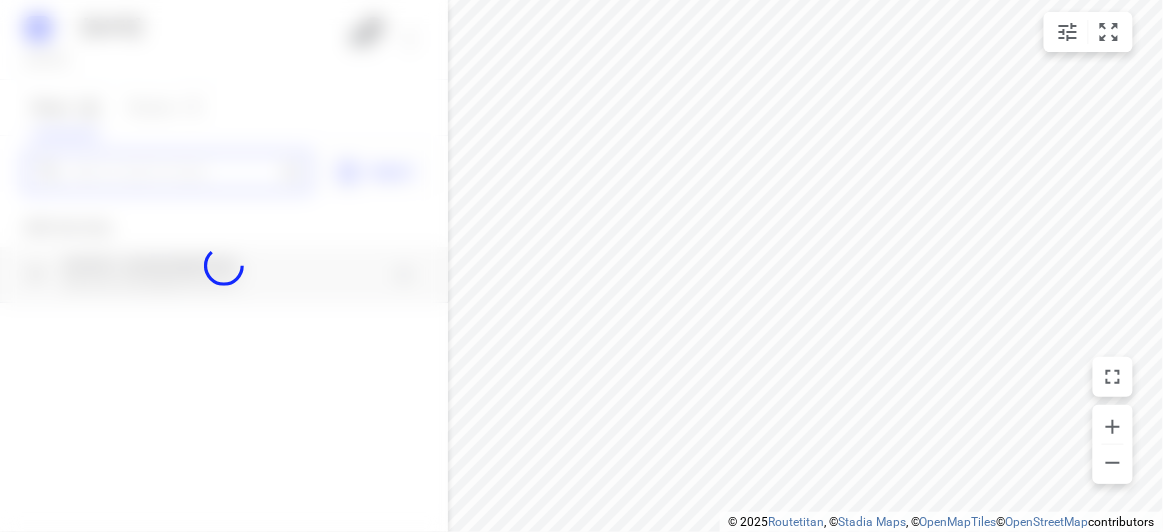 paste on "[STREET_ADDRESS][PERSON_NAME]" 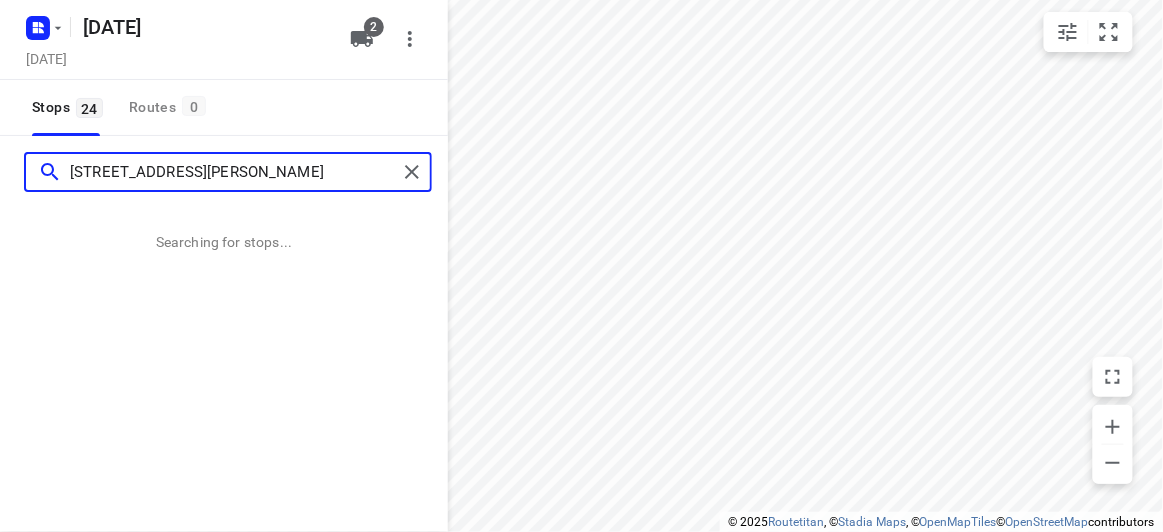 type on "[STREET_ADDRESS][PERSON_NAME]" 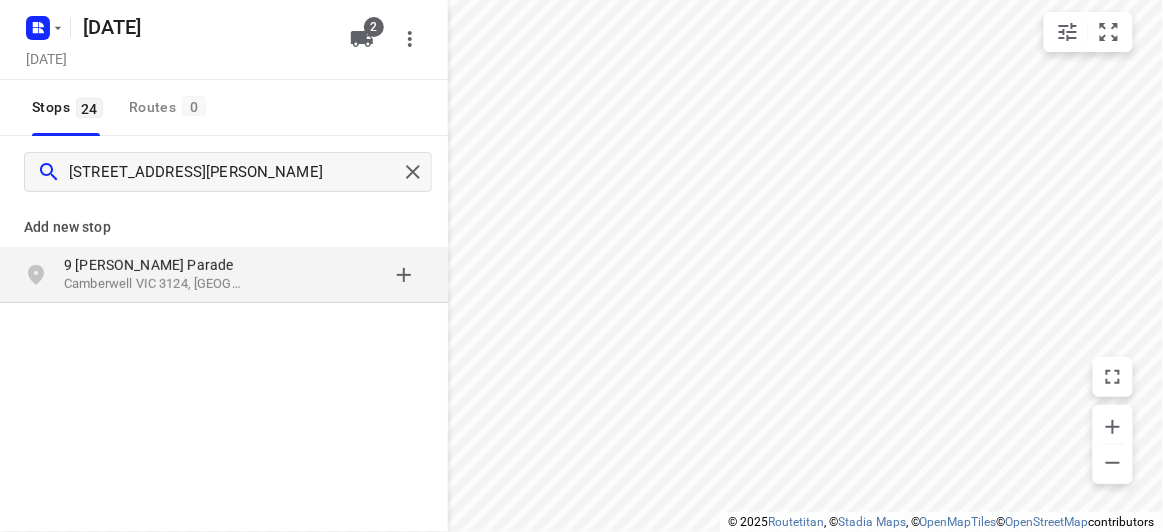 click on "Camberwell VIC 3124, [GEOGRAPHIC_DATA]" at bounding box center (156, 284) 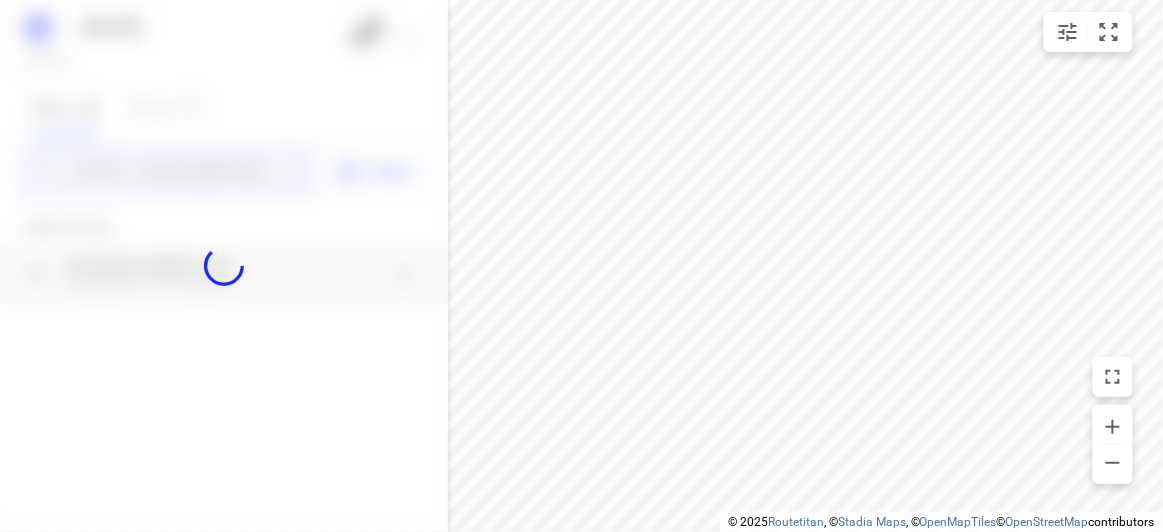 click on "[DATE], [DATE] 01 2 Stops 24 Routes 0 [GEOGRAPHIC_DATA][PERSON_NAME] Import Add new stop [STREET_ADDRESS][PERSON_NAME] Routing Settings Optimization preference Shortest distance distance Optimization preference Distance Format KM km Distance Format Default stop duration 5 minutes Default stop duration Default stop load 1 units Default stop load Allow late stops   Maximum amount of time drivers may be late at a stop Allow reloads BETA   Vehicles may return to the depot to load more stops. Fixed departure time   Vehicles must depart at the start of their working hours Cancel Save" at bounding box center (224, 266) 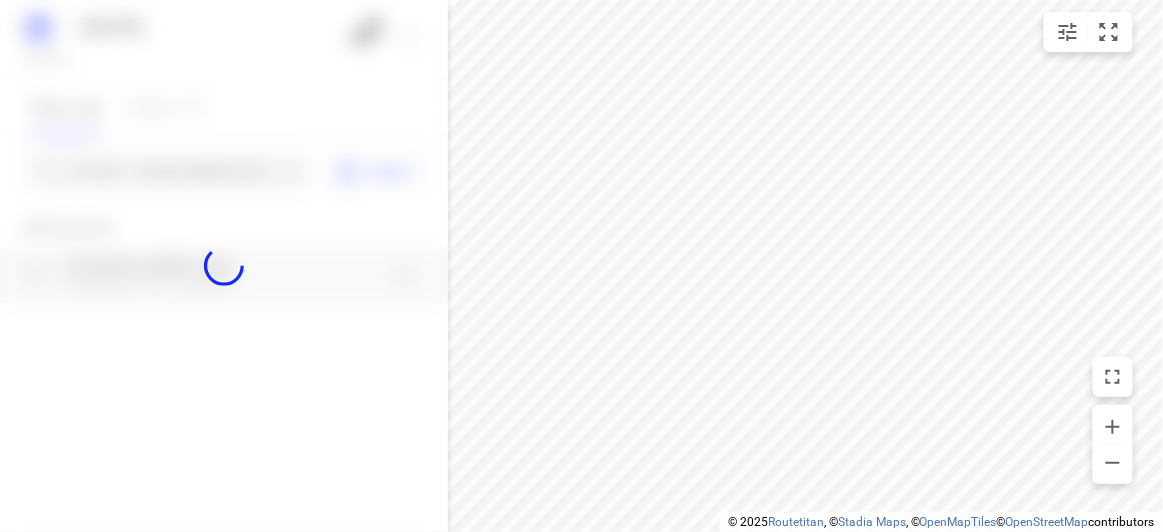 click at bounding box center (224, 266) 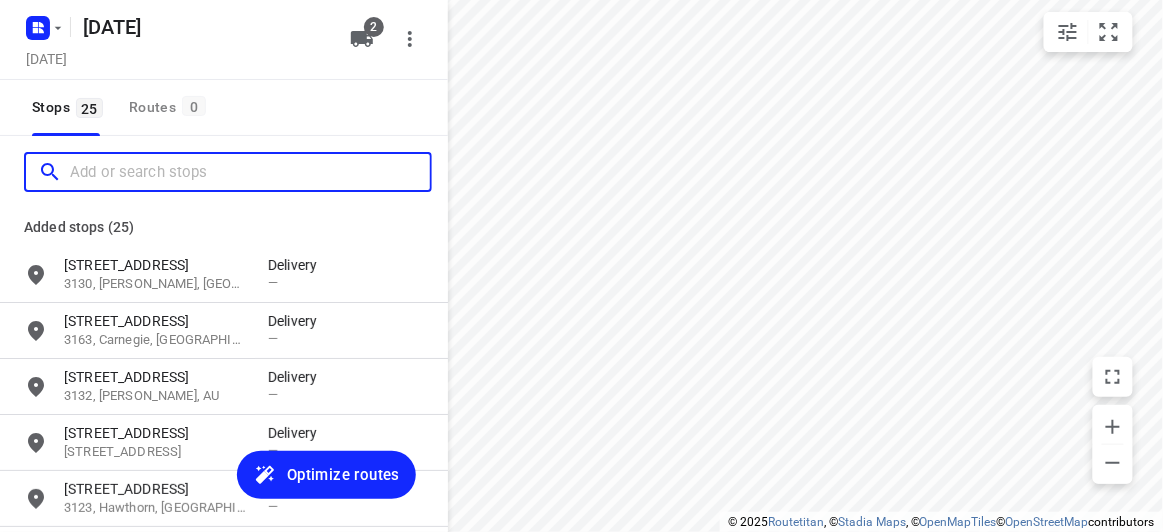 paste on "11 range view court. [PERSON_NAME][GEOGRAPHIC_DATA] 3150" 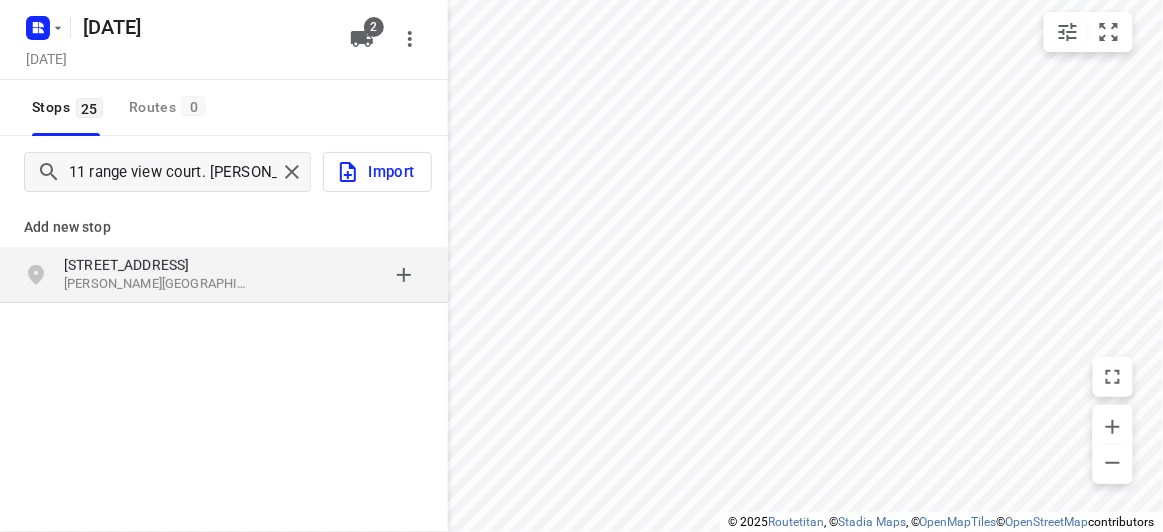 click on "[STREET_ADDRESS]" at bounding box center (156, 265) 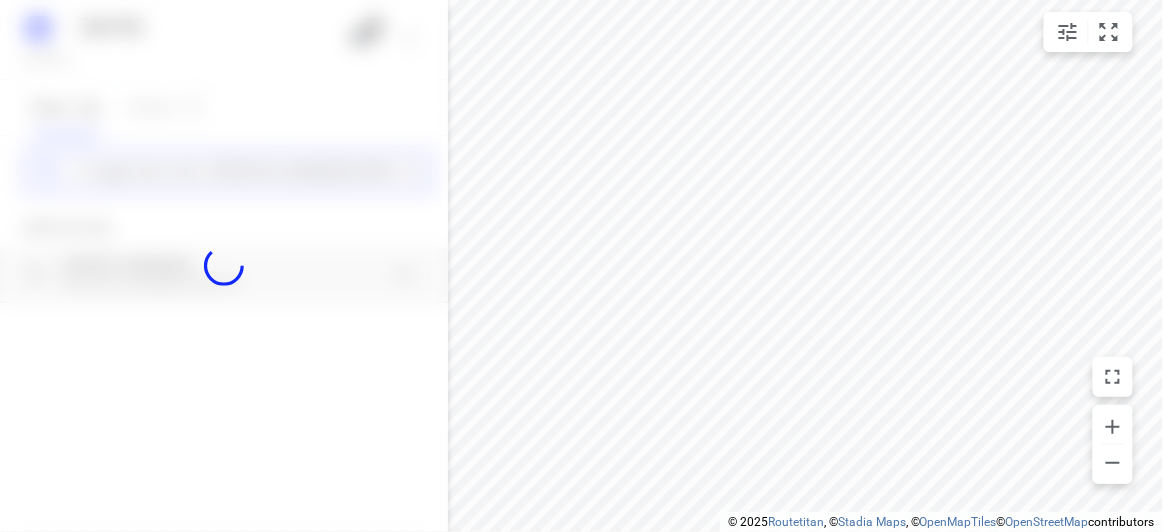 click on "[DATE], [DATE] 01 2 Stops 25 Routes 0 11 range view court. [PERSON_NAME][GEOGRAPHIC_DATA] 3150 Add new stop [STREET_ADDRESS][PERSON_NAME] Routing Settings Optimization preference Shortest distance distance Optimization preference Distance Format KM km Distance Format Default stop duration 5 minutes Default stop duration Default stop load 1 units Default stop load Allow late stops   Maximum amount of time drivers may be late at a stop Allow reloads BETA   Vehicles may return to the depot to load more stops. Fixed departure time   Vehicles must depart at the start of their working hours Cancel Save" at bounding box center (224, 266) 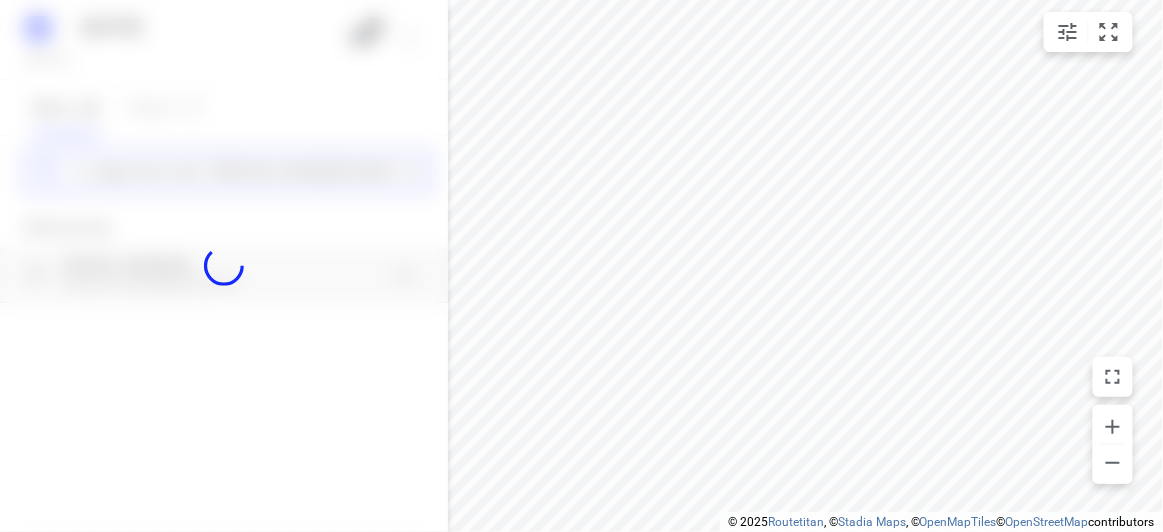 paste on "[STREET_ADDRESS]" 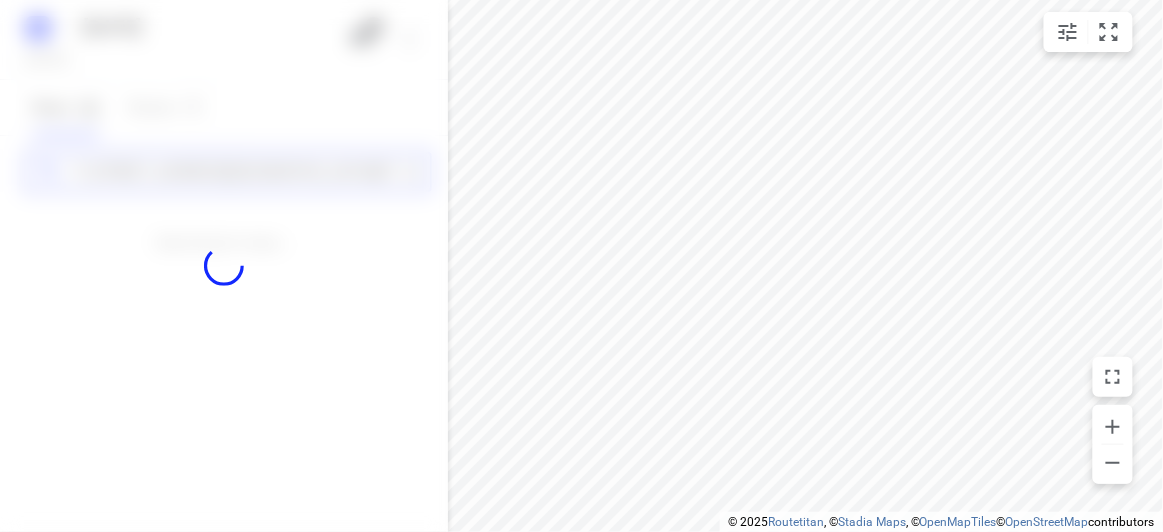 paste on "[STREET_ADDRESS]" 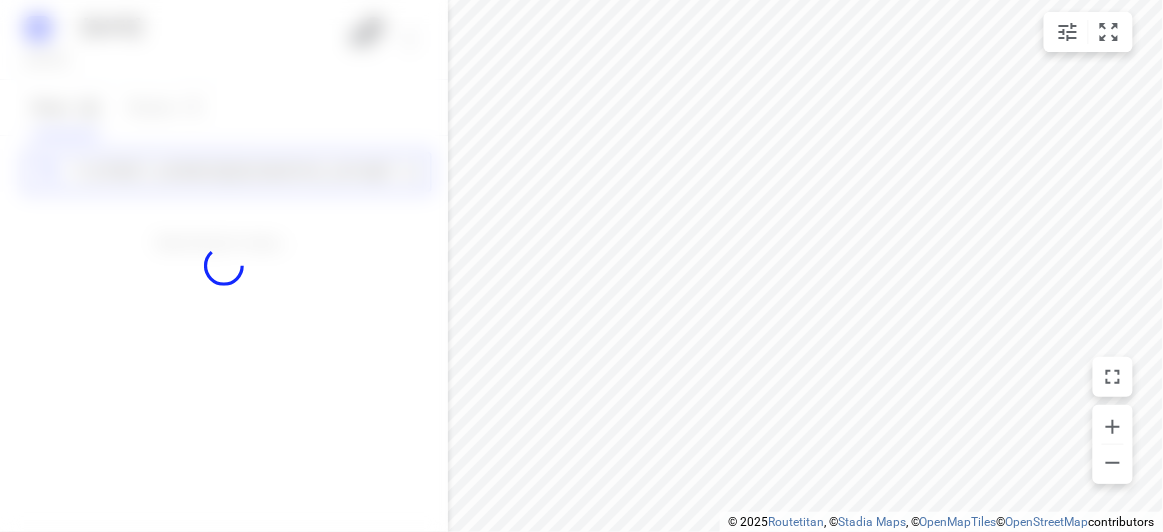 type on "11 [STREET_ADDRESS][GEOGRAPHIC_DATA][STREET_ADDRESS]. [PERSON_NAME][GEOGRAPHIC_DATA] 3150" 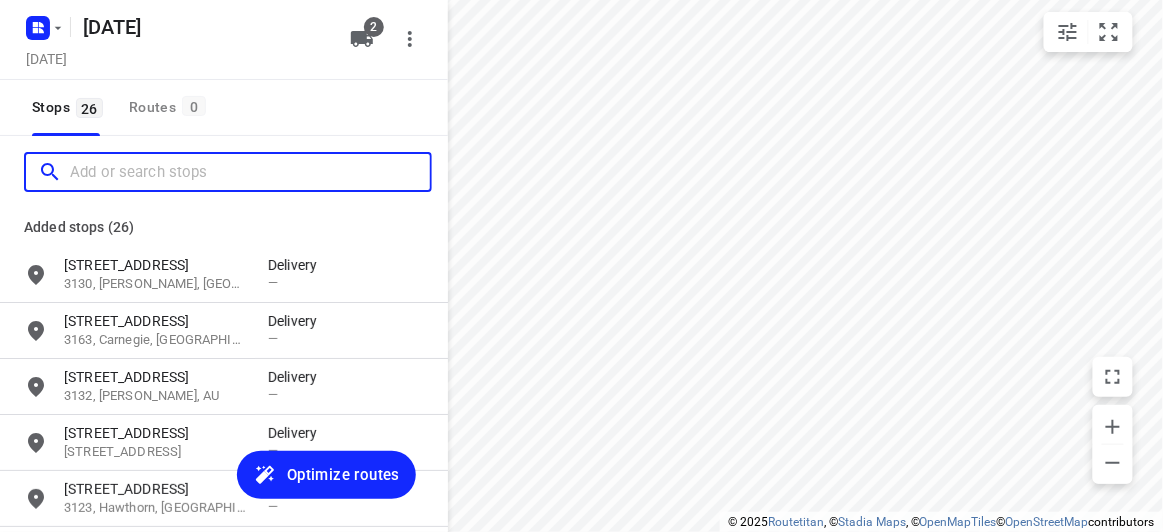 scroll, scrollTop: 0, scrollLeft: 0, axis: both 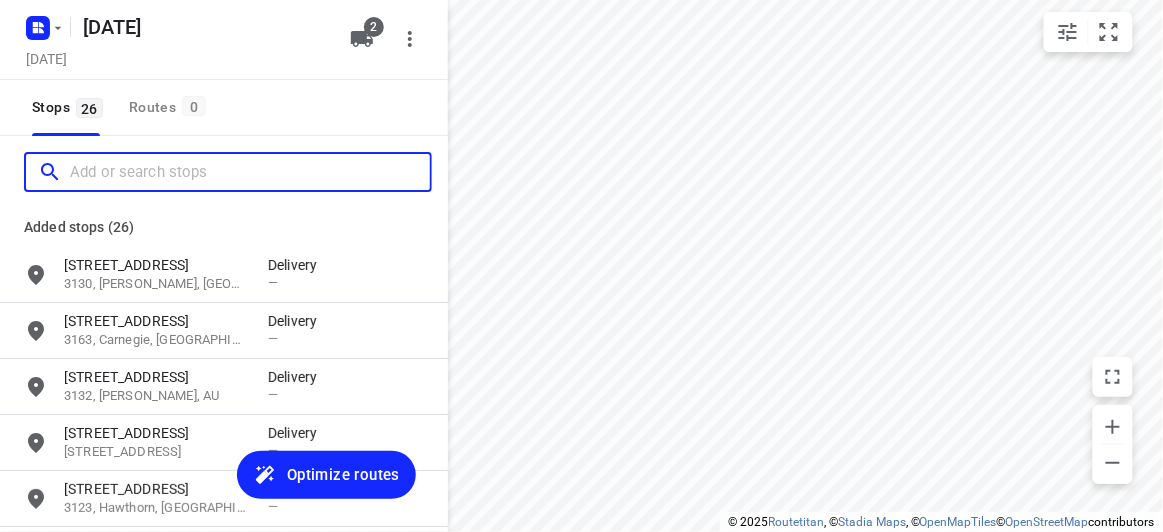 paste on "[STREET_ADDRESS]" 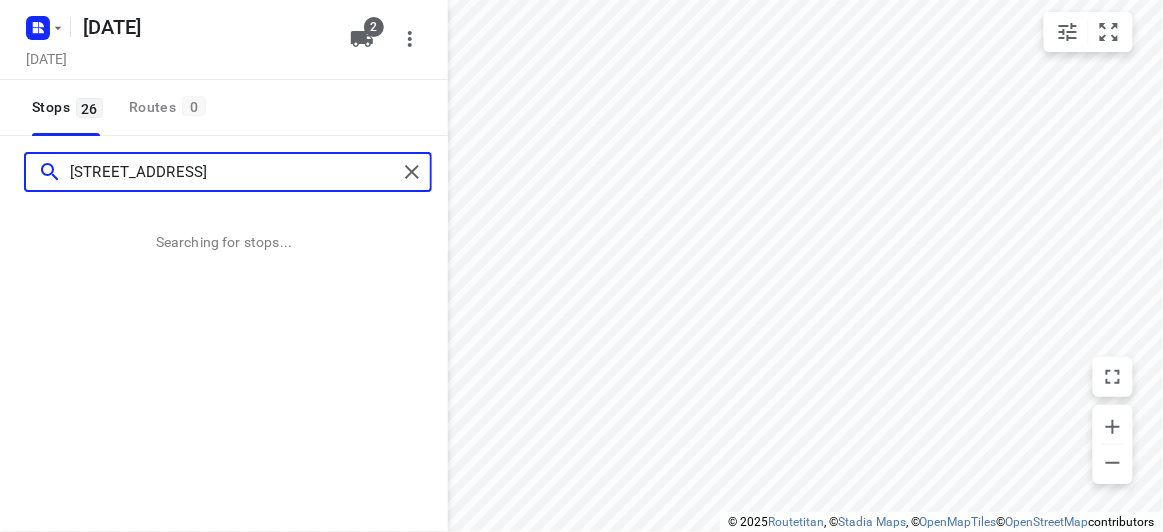 type on "[STREET_ADDRESS]" 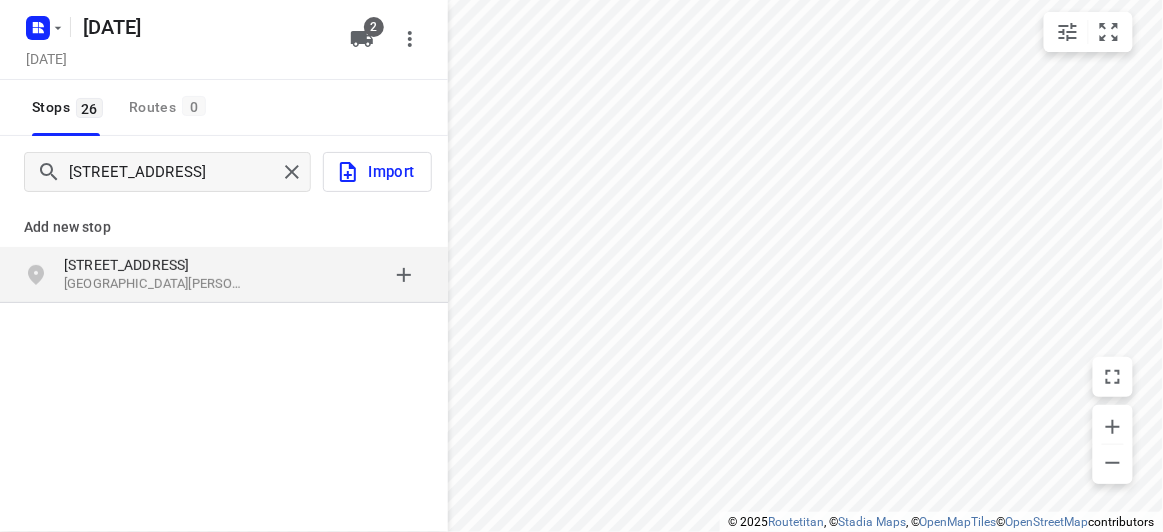 click on "Add new stop [STREET_ADDRESS][PERSON_NAME]" at bounding box center (224, 248) 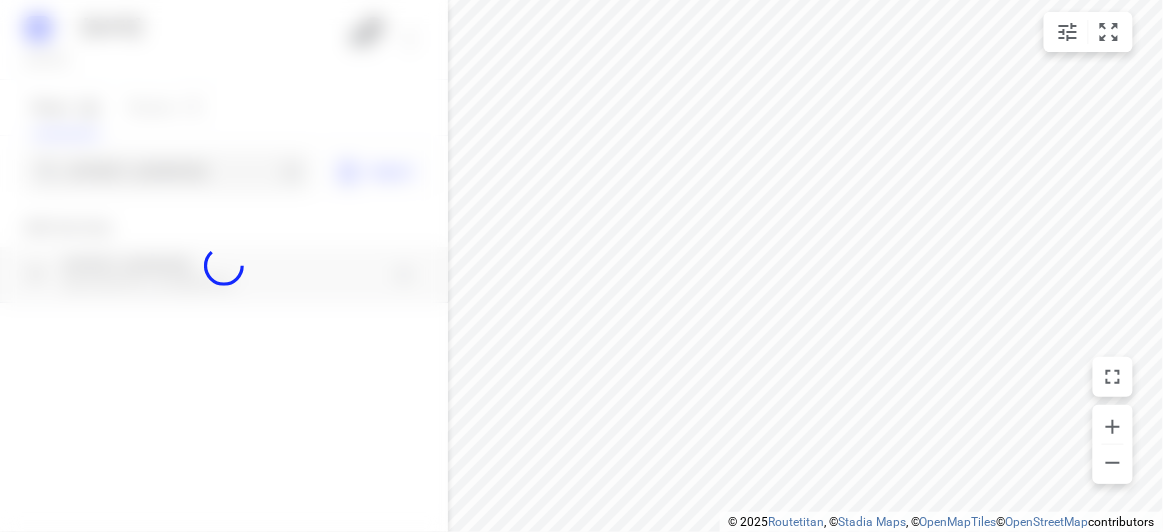 click at bounding box center [224, 266] 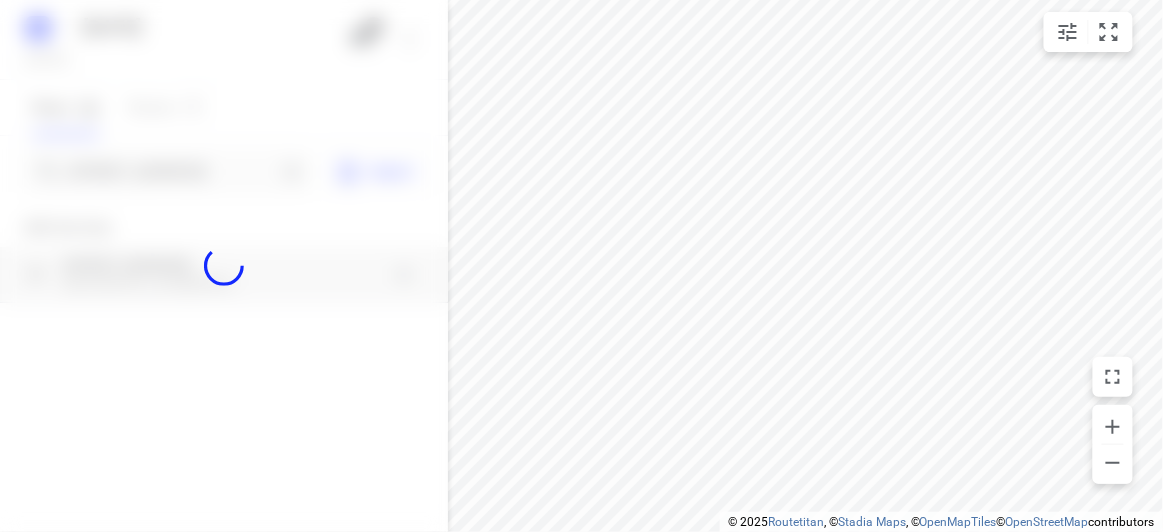 click at bounding box center (224, 266) 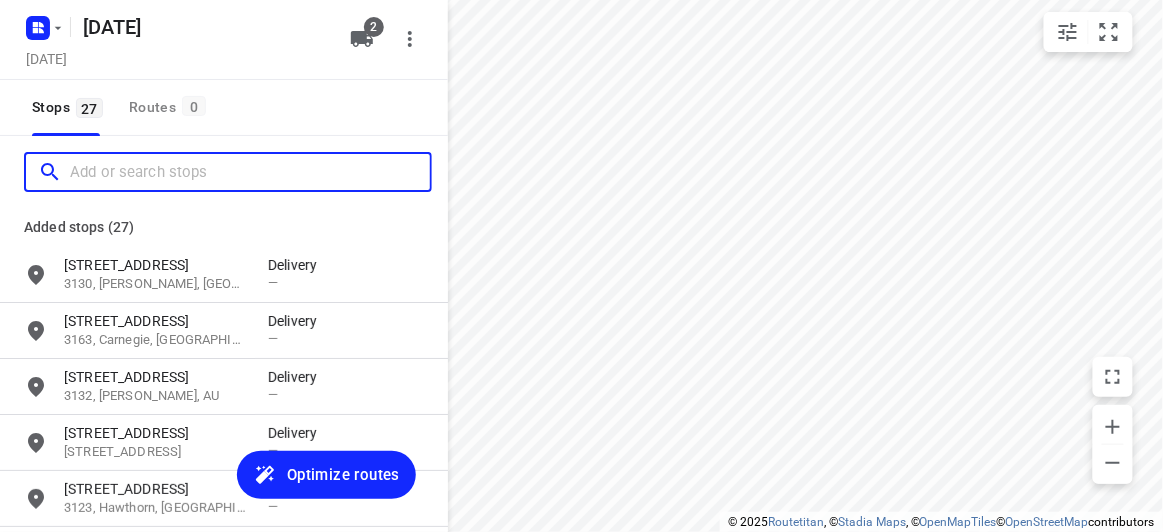 scroll, scrollTop: 0, scrollLeft: 0, axis: both 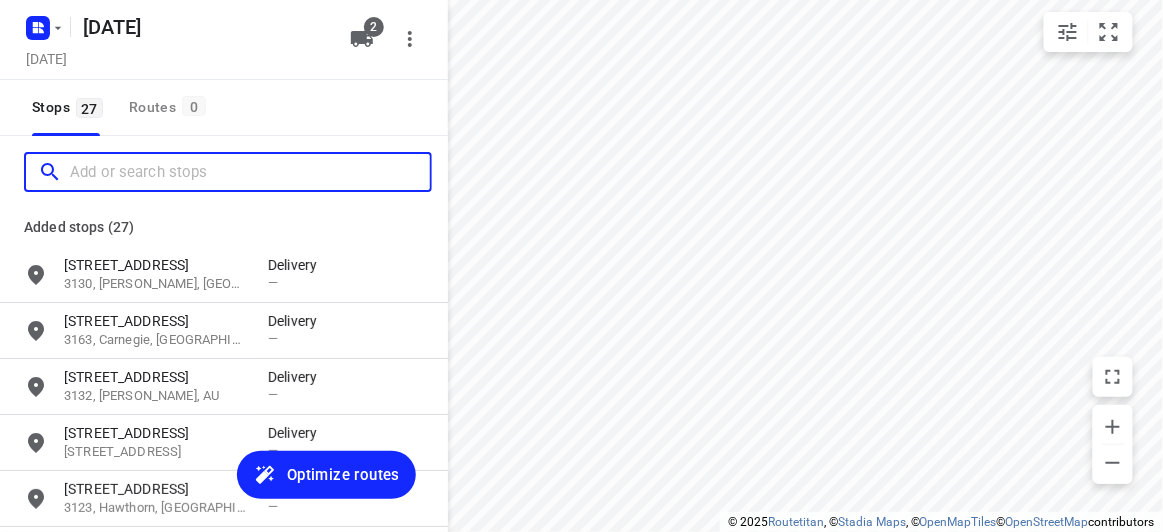 paste on "[STREET_ADDRESS]" 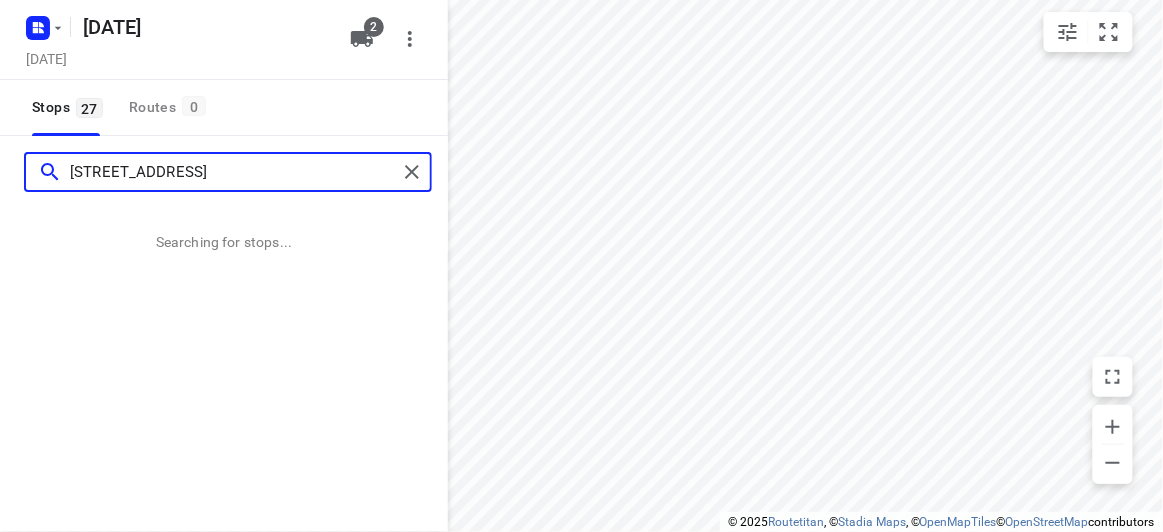 type on "[STREET_ADDRESS]" 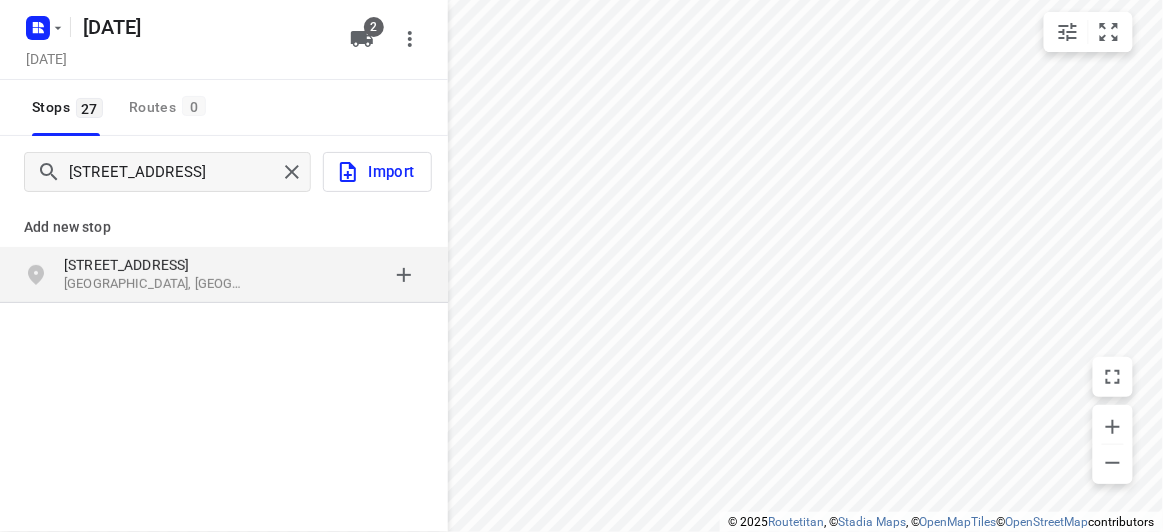click on "[STREET_ADDRESS]" at bounding box center [156, 265] 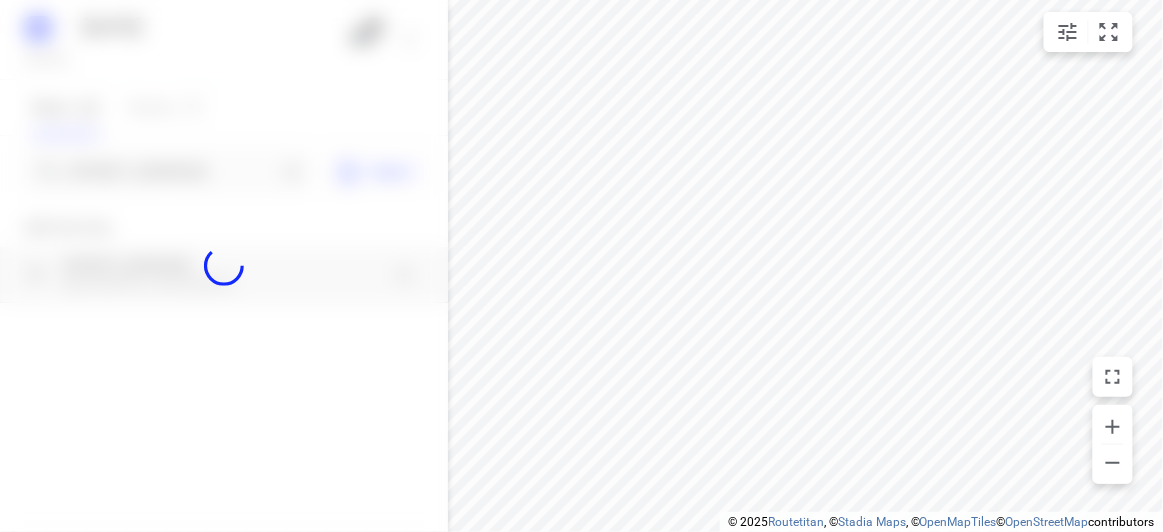 click at bounding box center (224, 266) 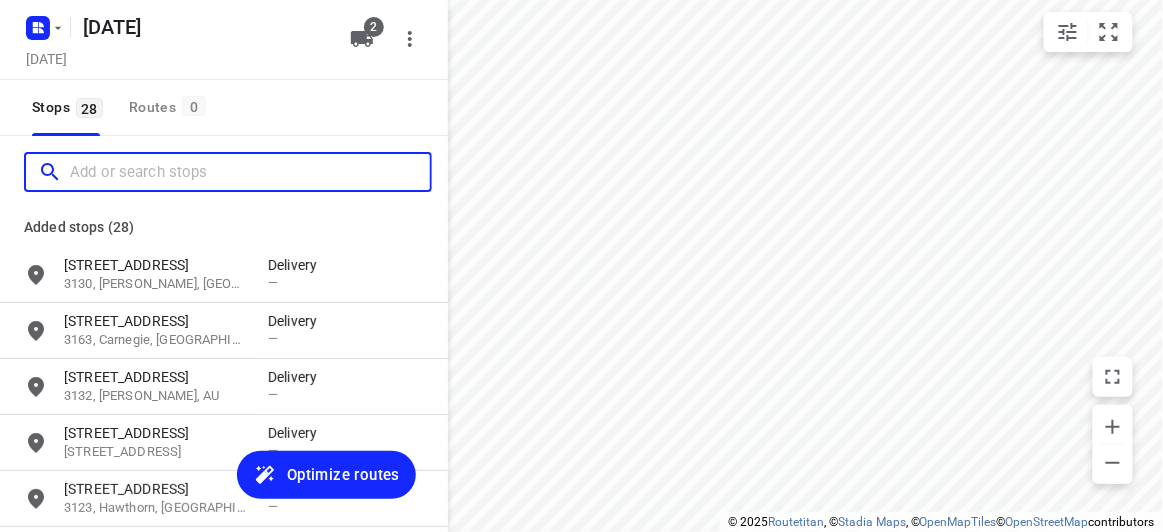 scroll, scrollTop: 0, scrollLeft: 0, axis: both 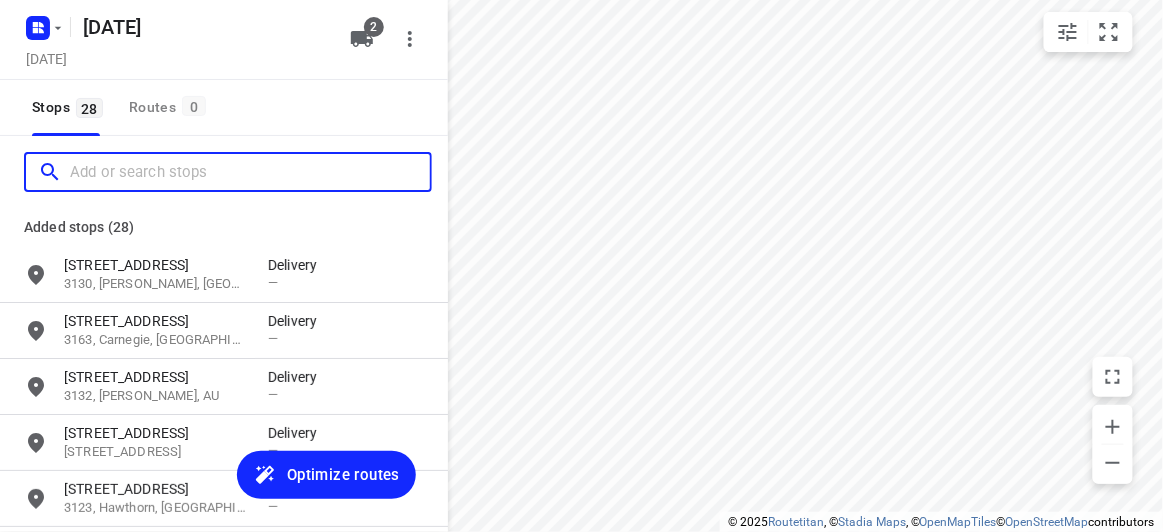 paste on "[STREET_ADDRESS]" 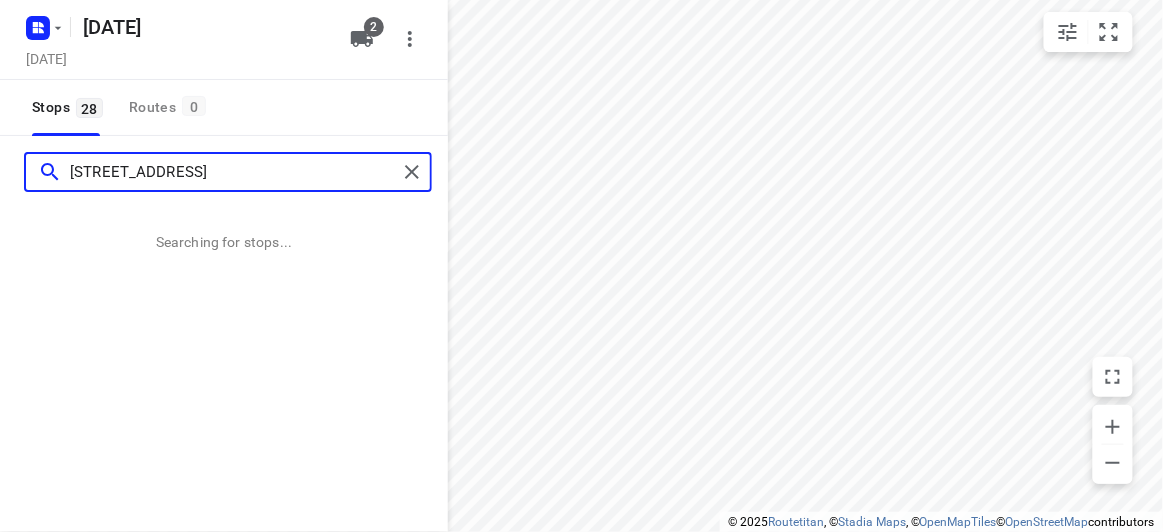 type on "[STREET_ADDRESS]" 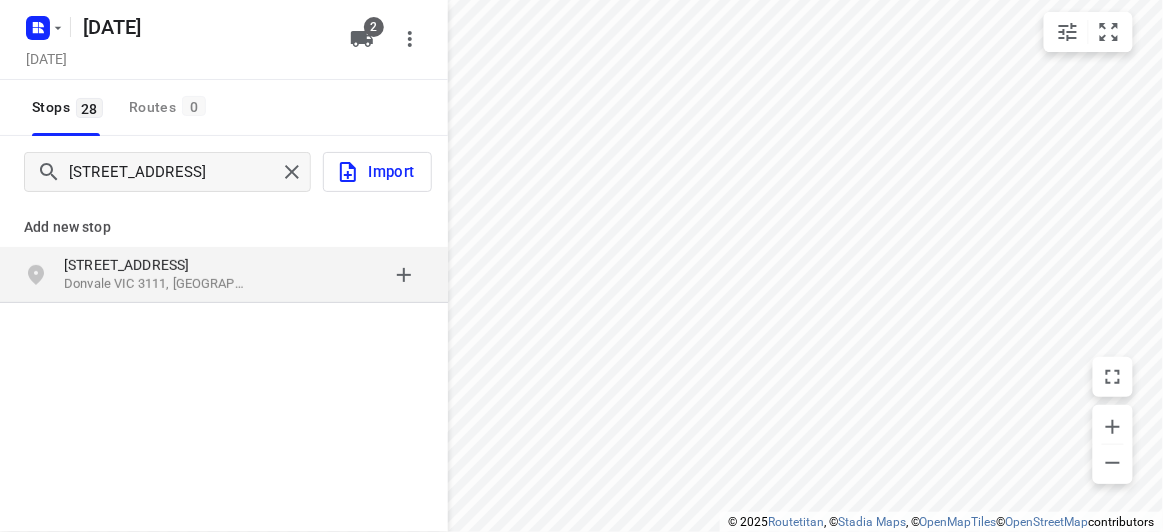 click on "[STREET_ADDRESS]" at bounding box center [156, 265] 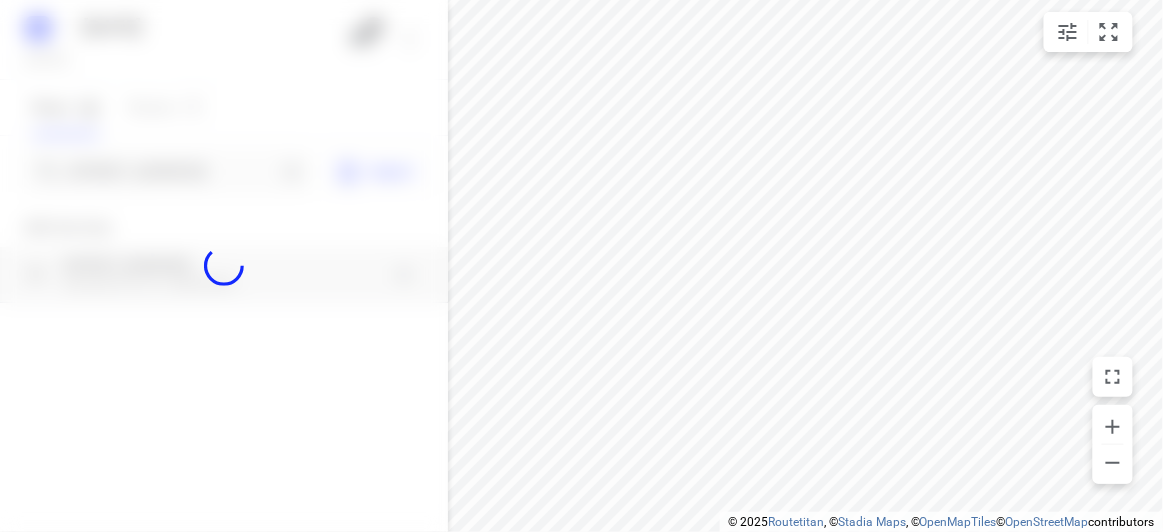 click at bounding box center [224, 266] 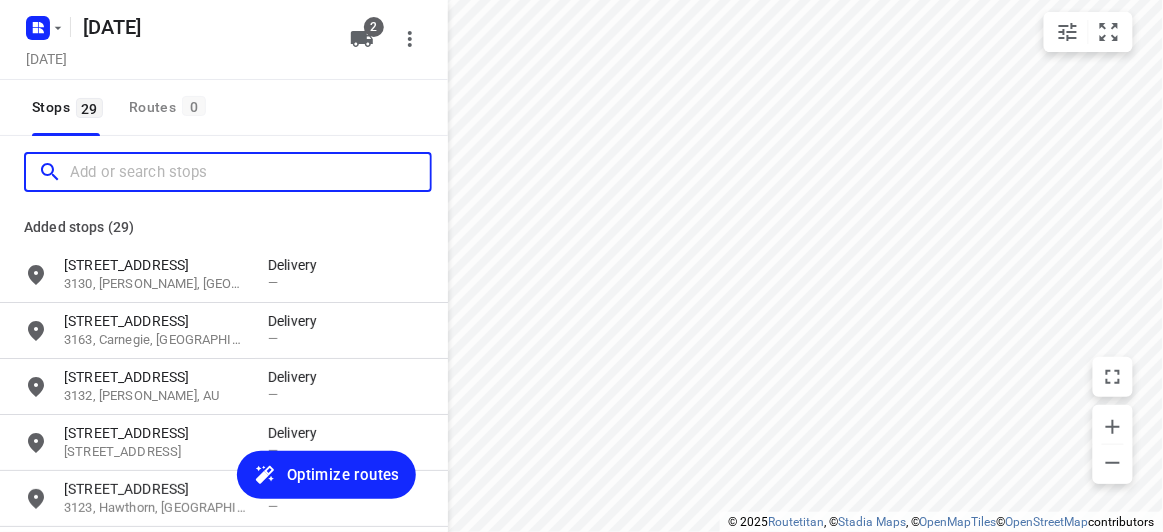 scroll, scrollTop: 0, scrollLeft: 0, axis: both 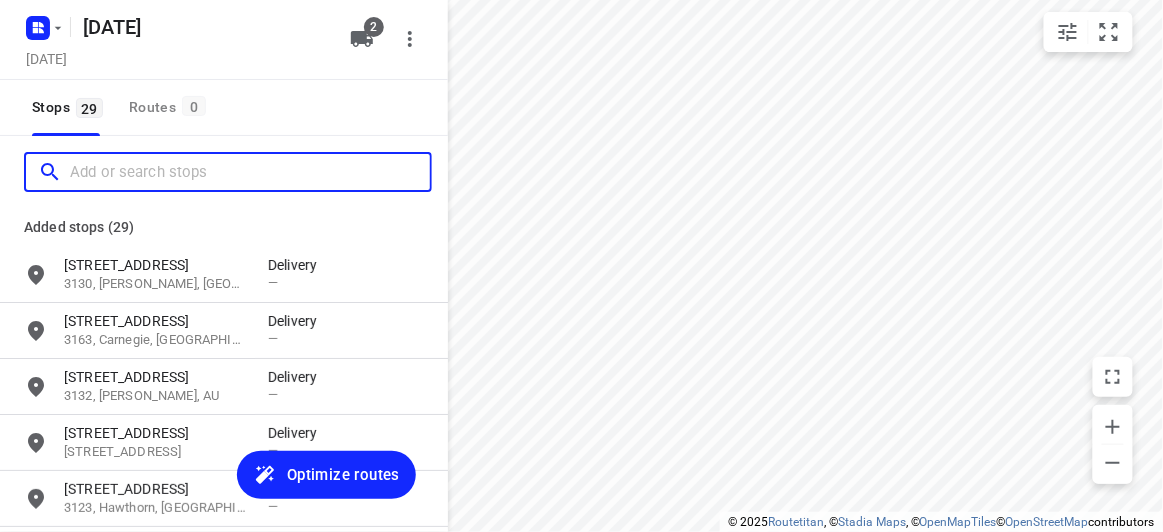 paste on "[STREET_ADDRESS]" 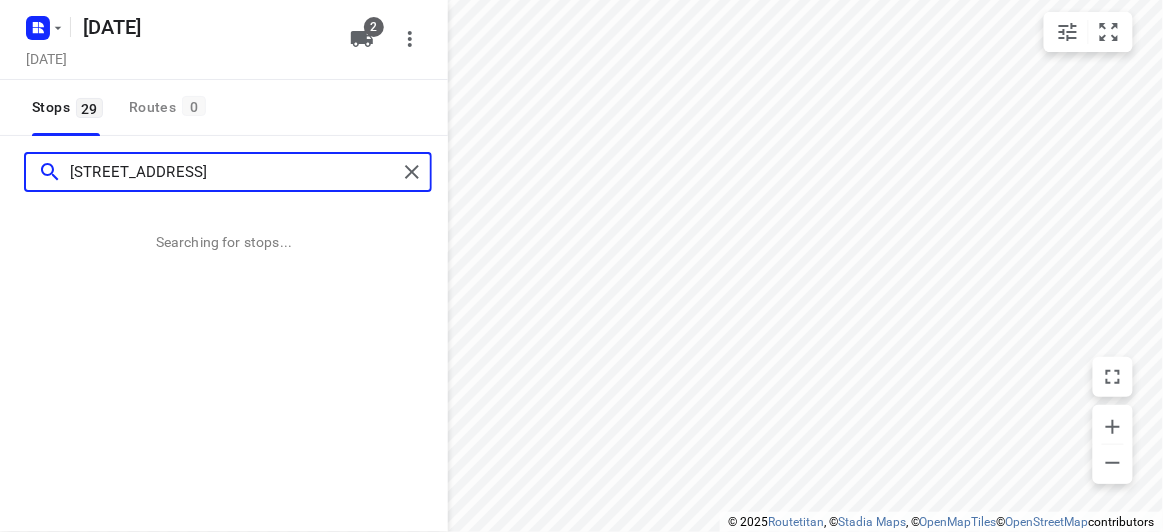 type on "[STREET_ADDRESS]" 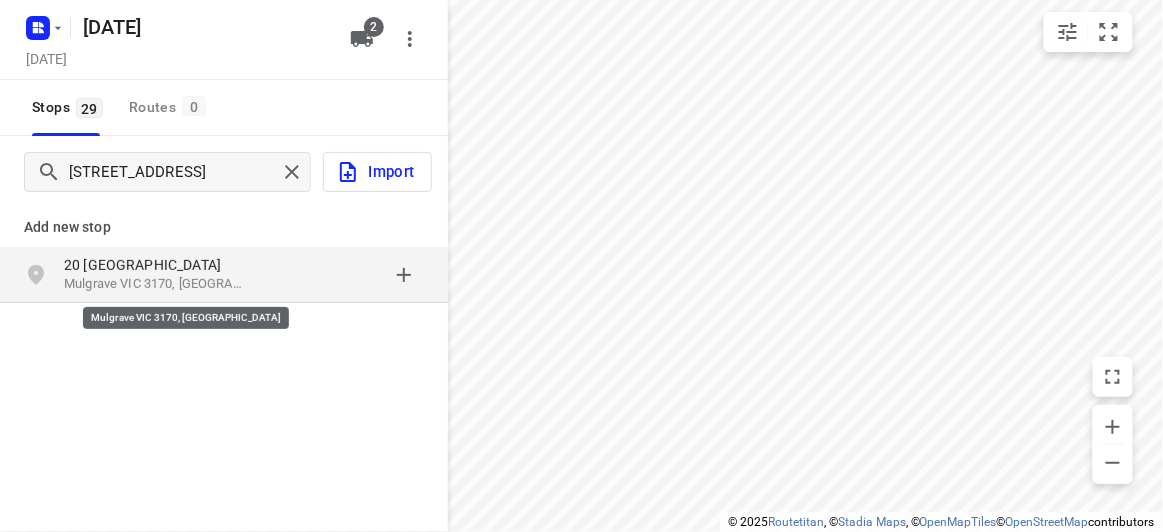 click on "Mulgrave VIC 3170, [GEOGRAPHIC_DATA]" at bounding box center [156, 284] 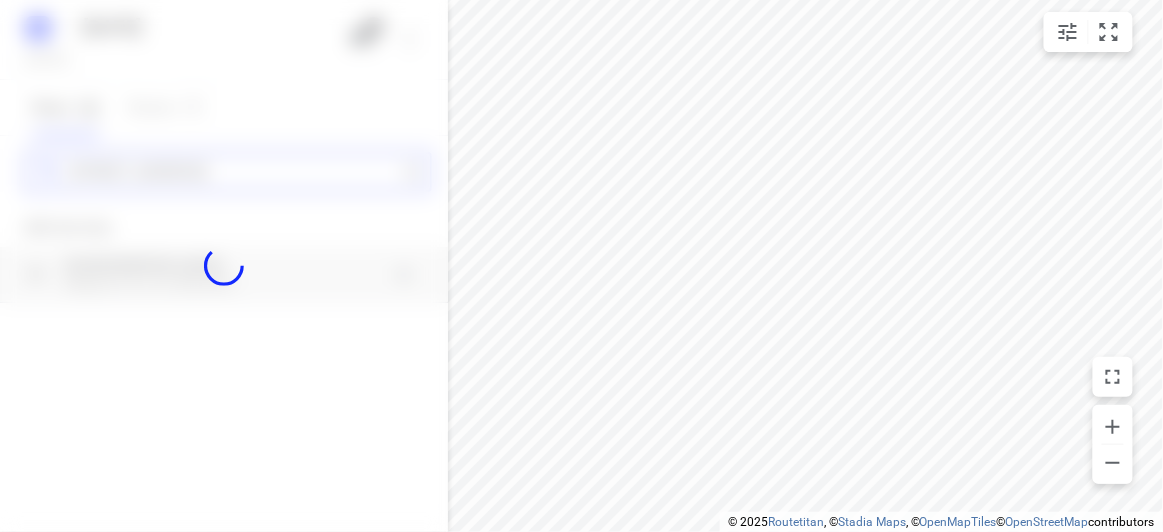 click on "[DATE], [DATE] 01 2 Stops 29 Routes 0 [STREET_ADDRESS] Add new stop [STREET_ADDRESS] Routing Settings Optimization preference Shortest distance distance Optimization preference Distance Format KM km Distance Format Default stop duration 5 minutes Default stop duration Default stop load 1 units Default stop load Allow late stops   Maximum amount of time drivers may be late at a stop Allow reloads BETA   Vehicles may return to the depot to load more stops. Fixed departure time   Vehicles must depart at the start of their working hours Cancel Save" at bounding box center (224, 266) 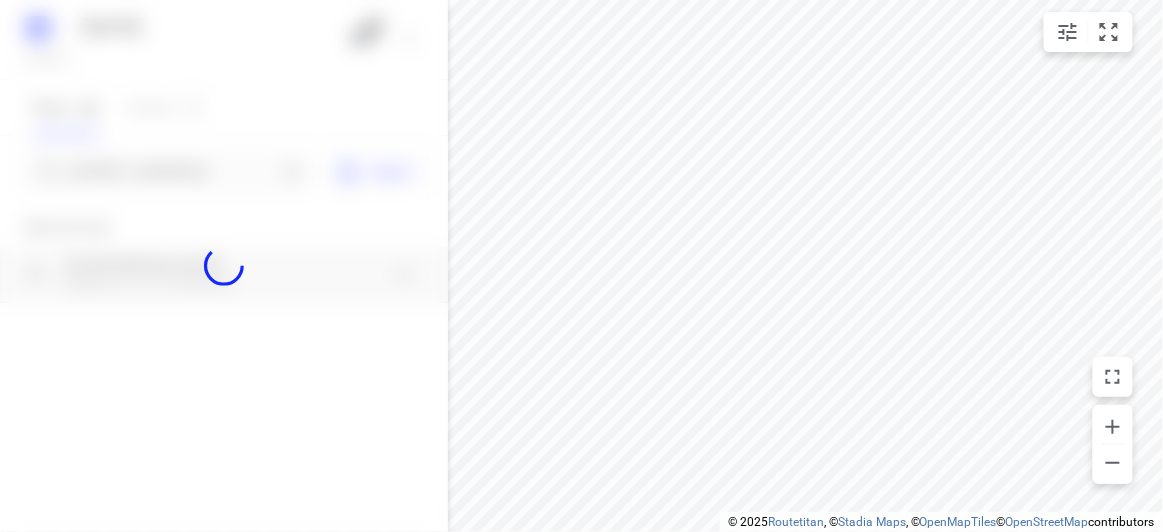click at bounding box center (224, 266) 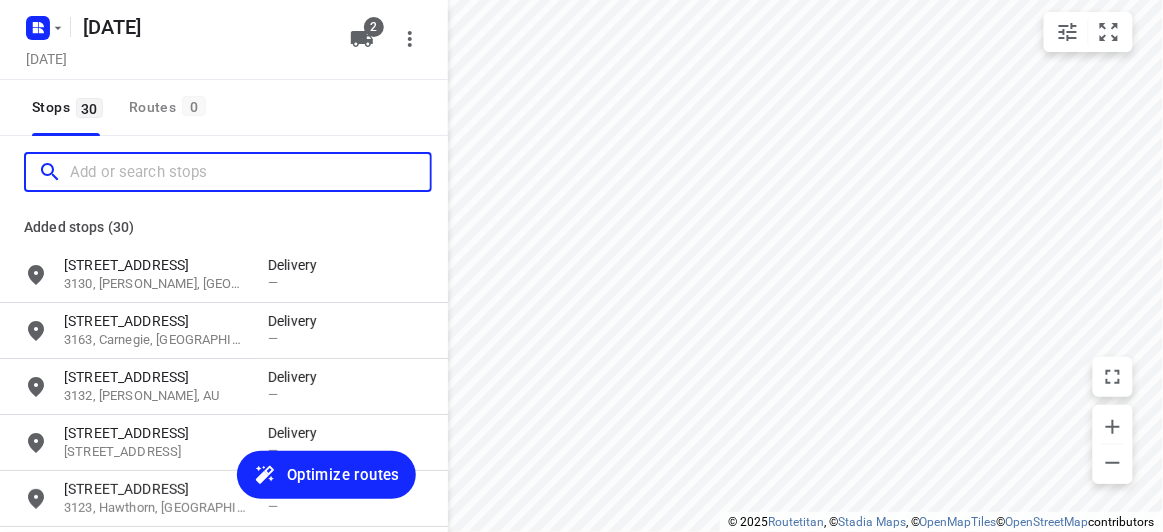 paste on "[STREET_ADDRESS][PERSON_NAME]" 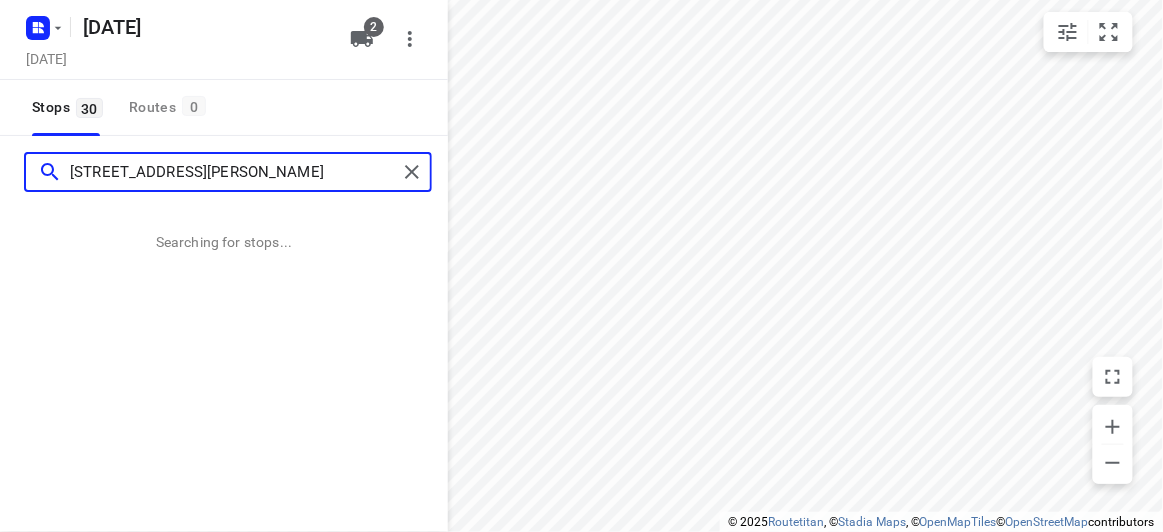 type on "[STREET_ADDRESS][PERSON_NAME]" 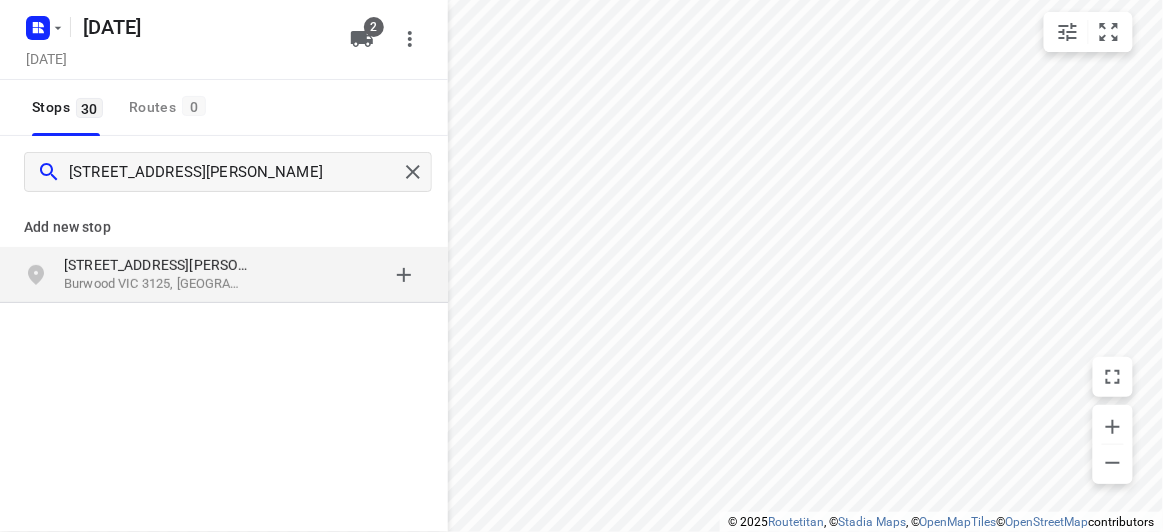 click on "Add new stop [STREET_ADDRESS][PERSON_NAME]" at bounding box center (224, 320) 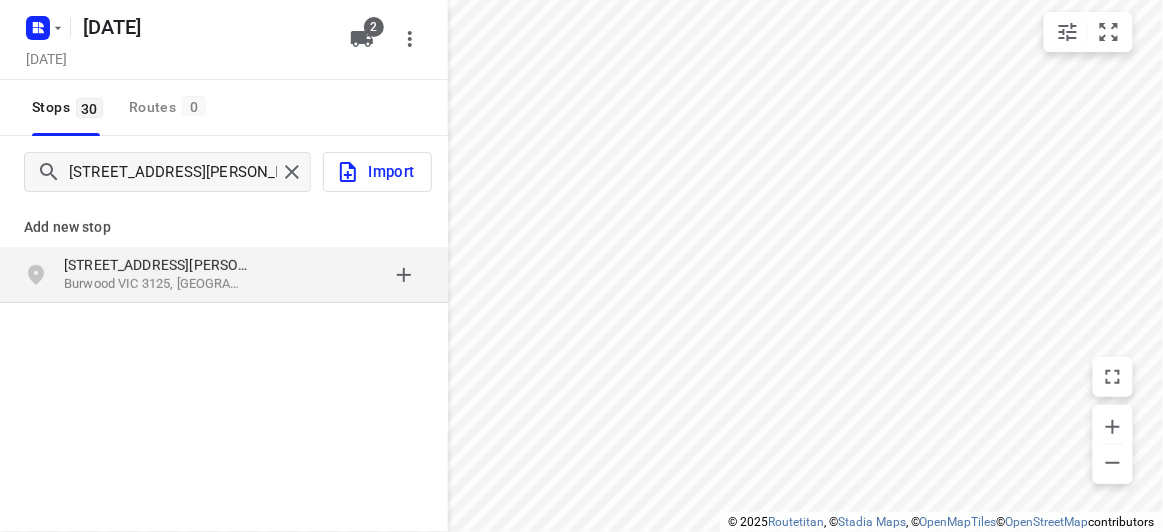 click at bounding box center [346, 275] 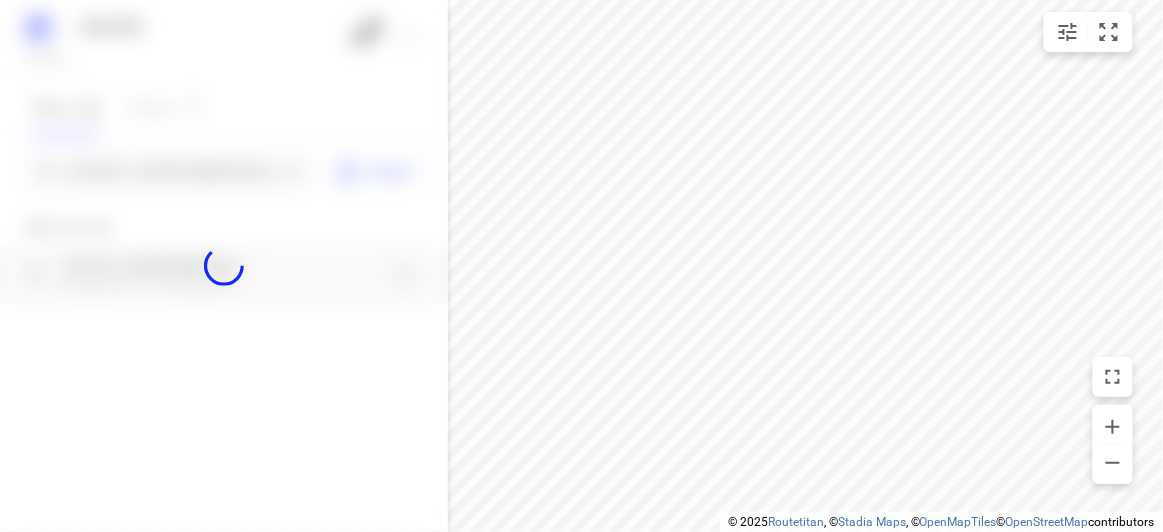 click at bounding box center (224, 266) 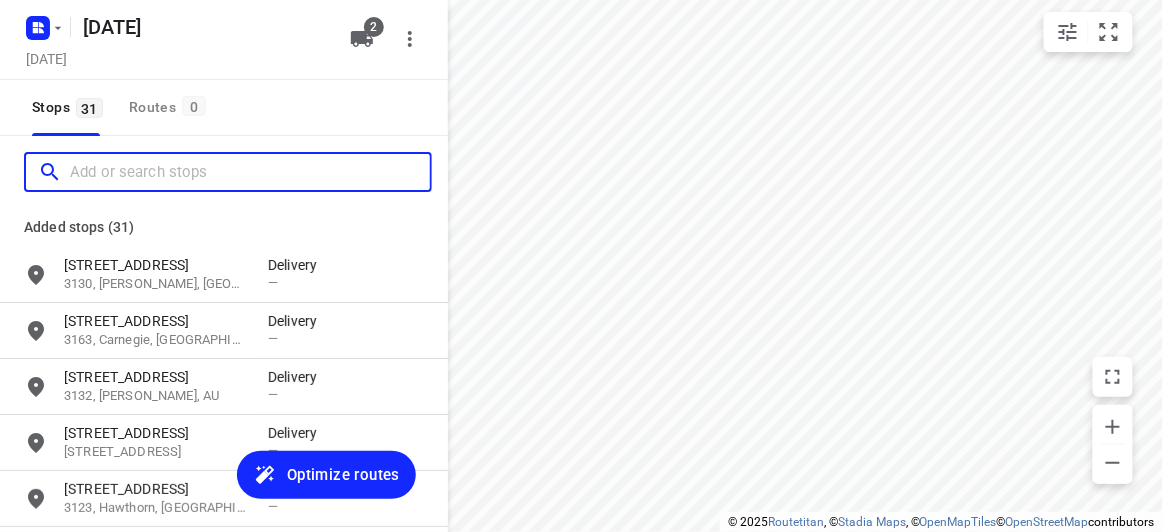 scroll, scrollTop: 0, scrollLeft: 0, axis: both 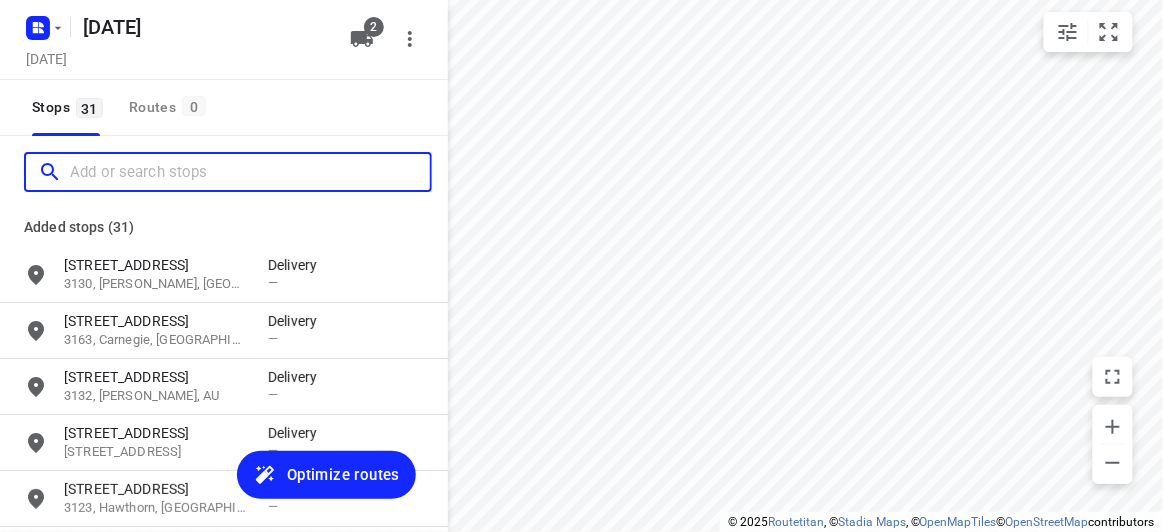 paste on "[STREET_ADDRESS]" 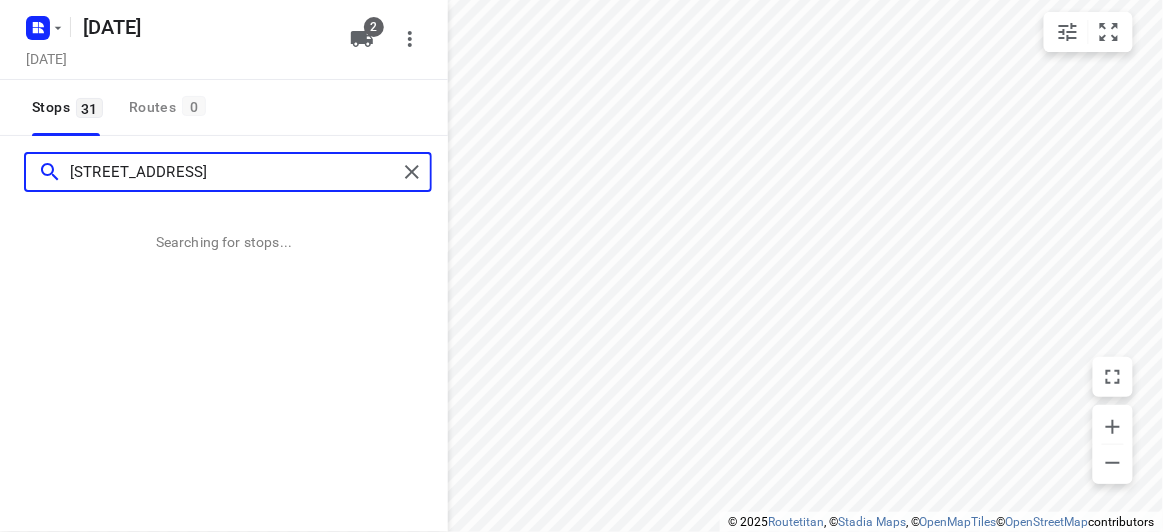 type on "[STREET_ADDRESS]" 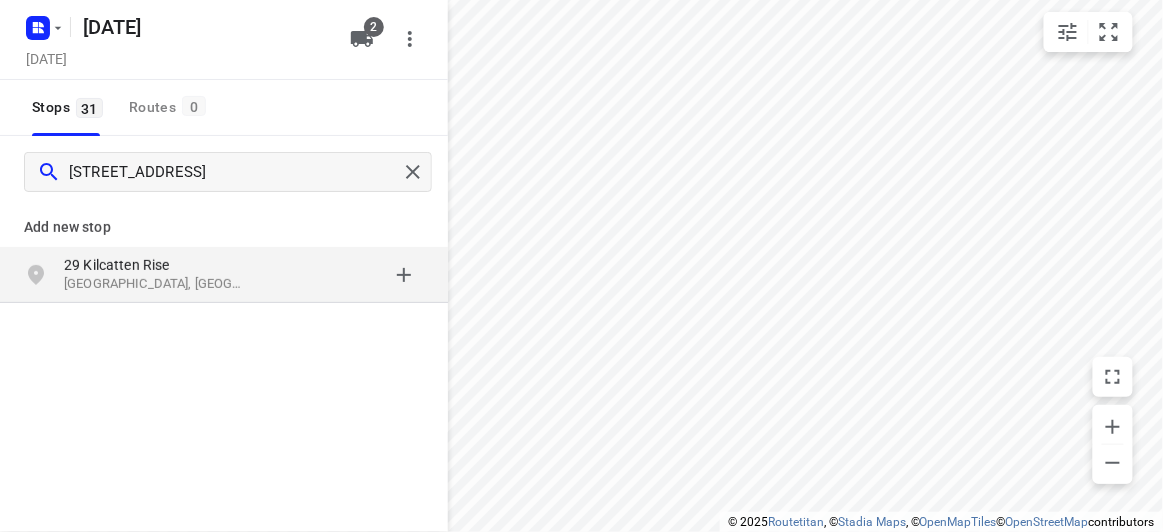 click on "Add new stop" at bounding box center [224, 227] 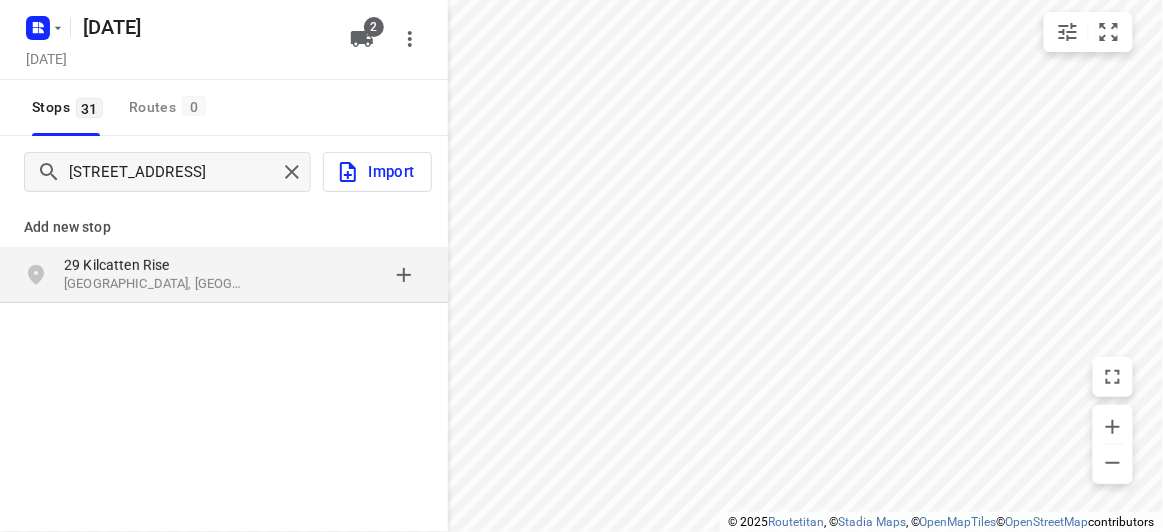 click on "[GEOGRAPHIC_DATA], [GEOGRAPHIC_DATA]" at bounding box center [156, 284] 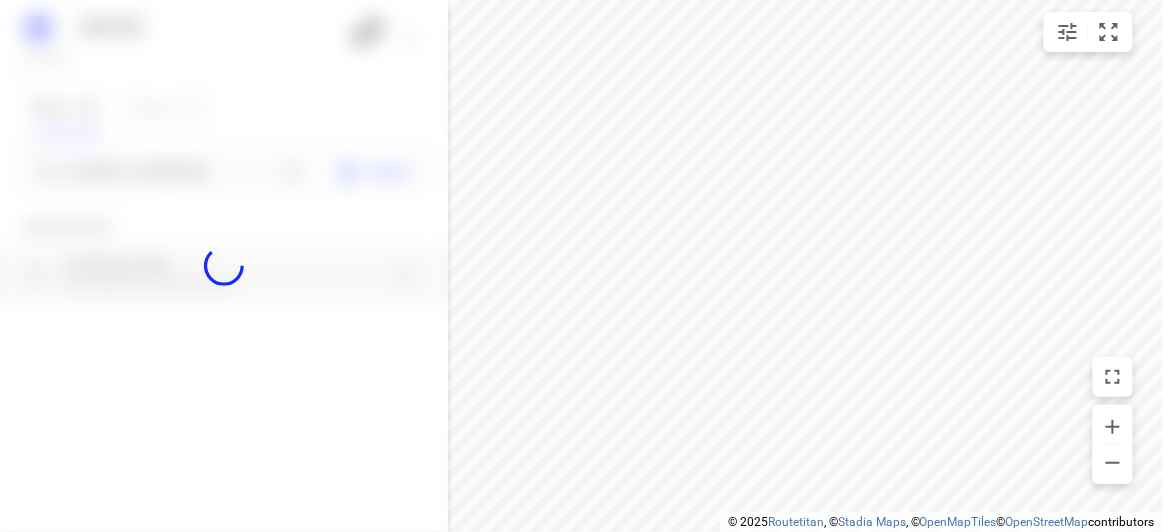 click at bounding box center [224, 266] 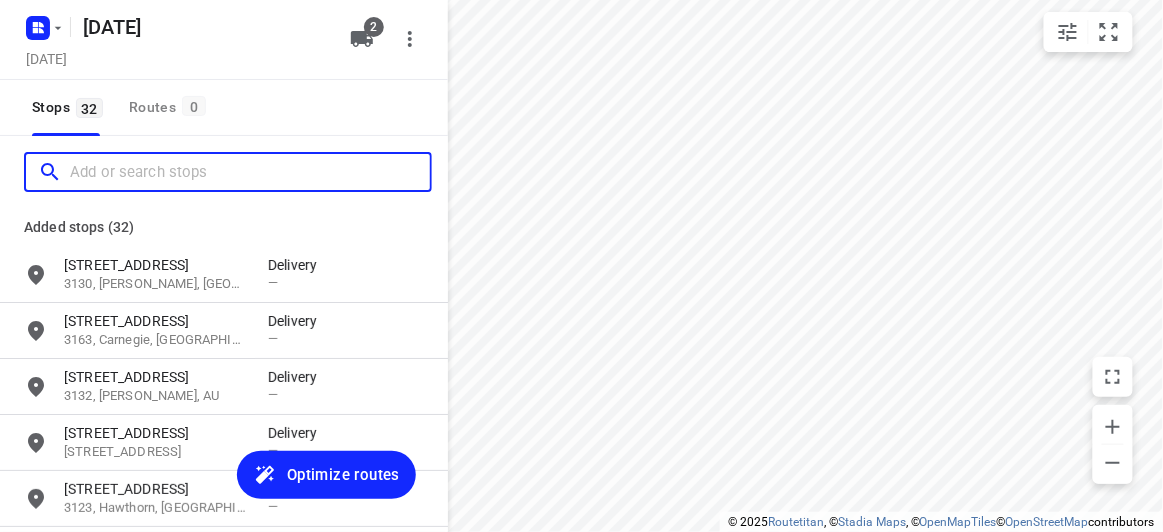 scroll, scrollTop: 0, scrollLeft: 0, axis: both 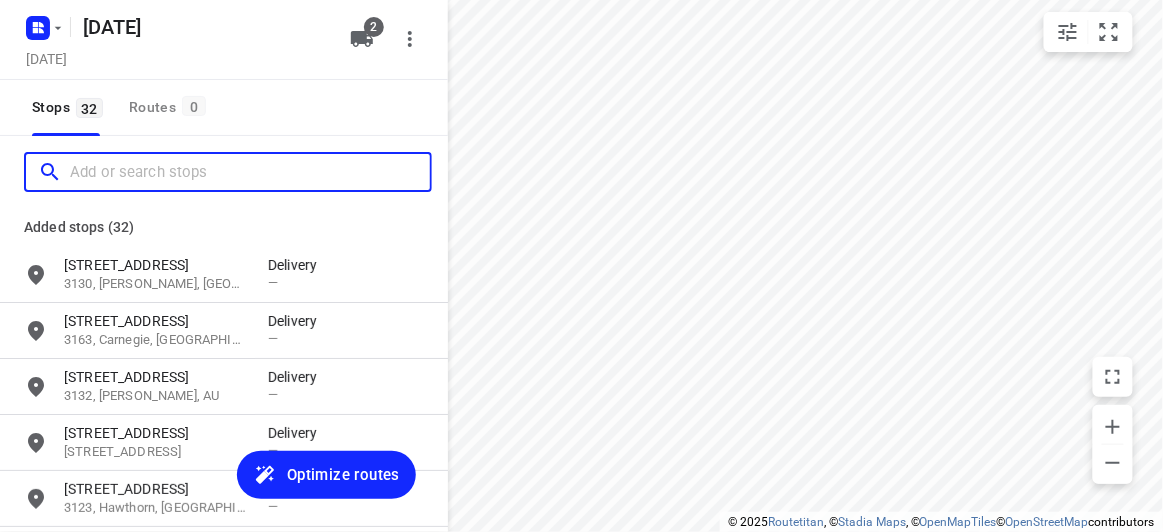 paste on "[STREET_ADDRESS][PERSON_NAME]" 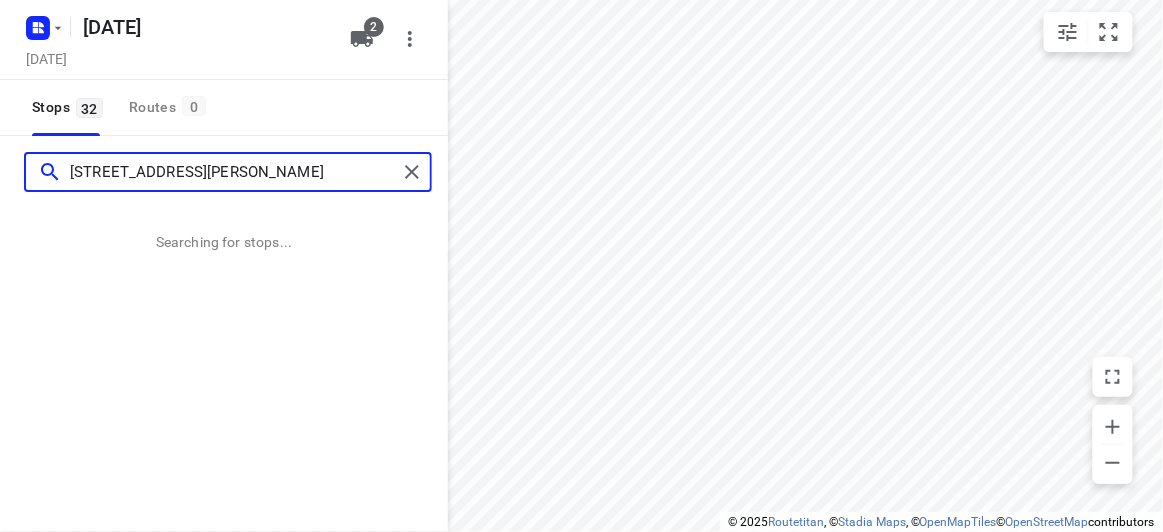 type on "[STREET_ADDRESS][PERSON_NAME]" 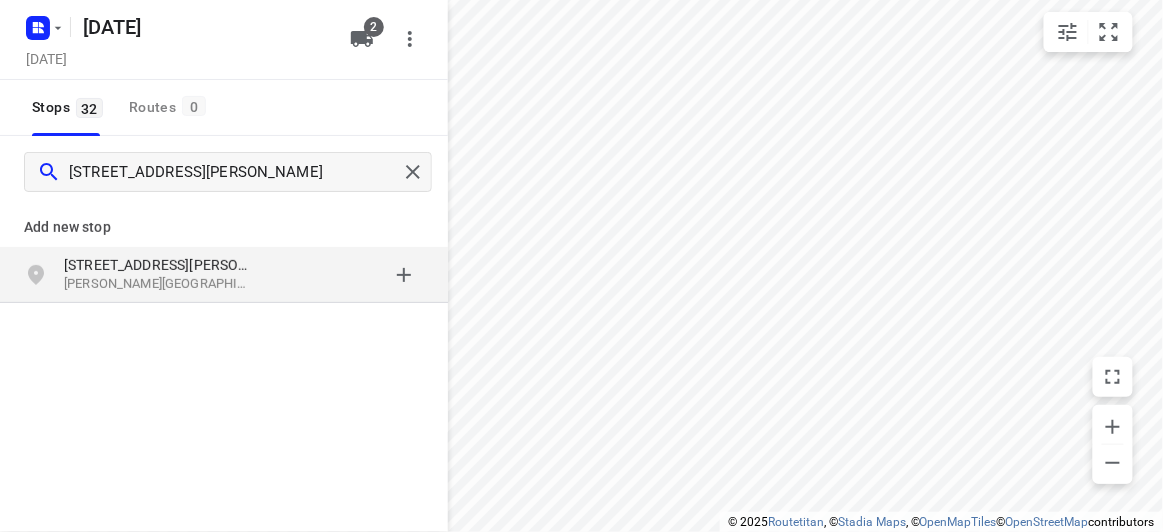 click on "Add new stop [STREET_ADDRESS][PERSON_NAME][PERSON_NAME]" at bounding box center [224, 248] 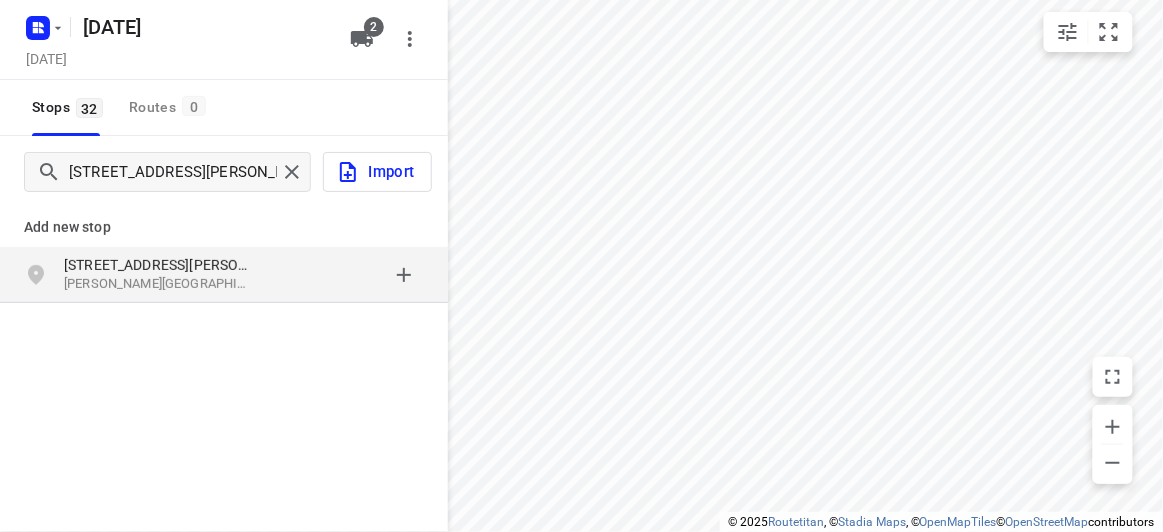 click on "[PERSON_NAME][GEOGRAPHIC_DATA], [GEOGRAPHIC_DATA]" at bounding box center (156, 284) 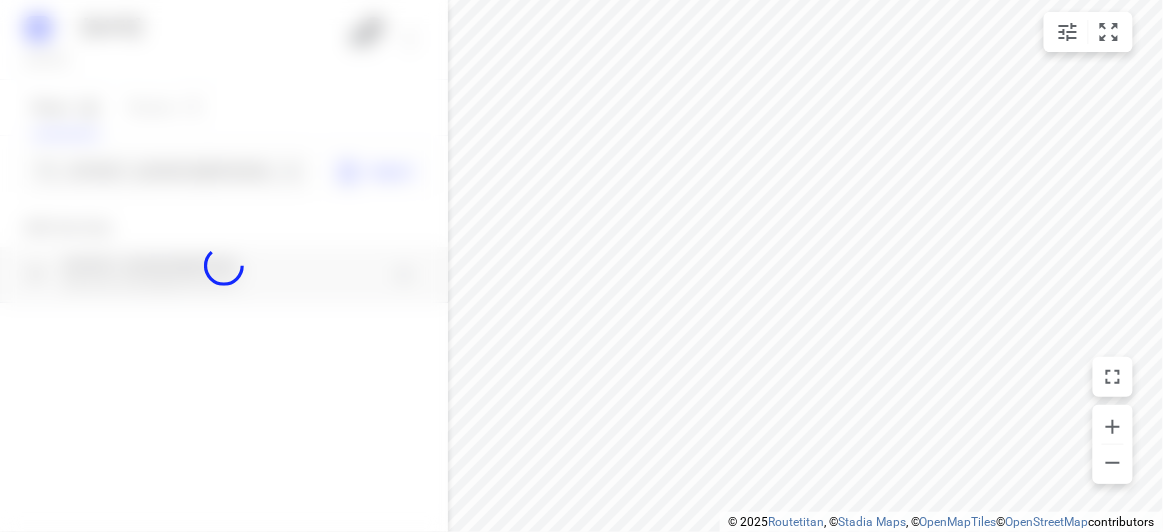 click at bounding box center (224, 266) 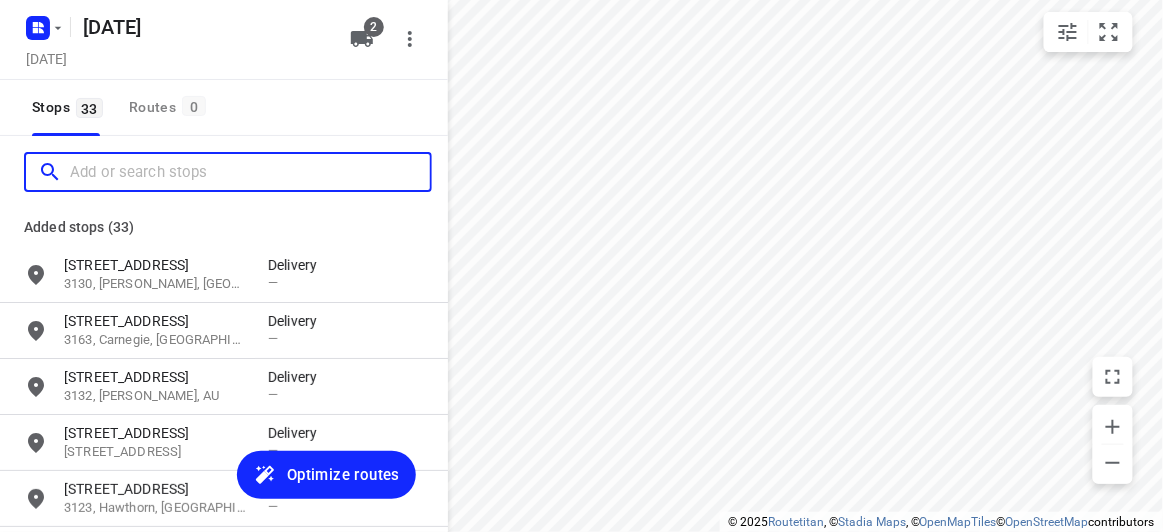 scroll, scrollTop: 0, scrollLeft: 0, axis: both 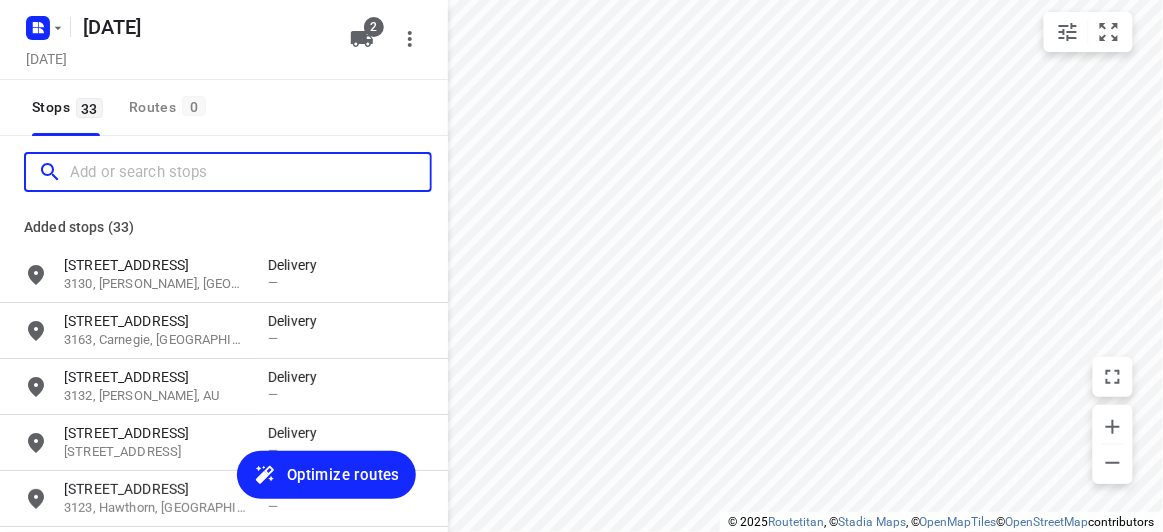 click at bounding box center [250, 172] 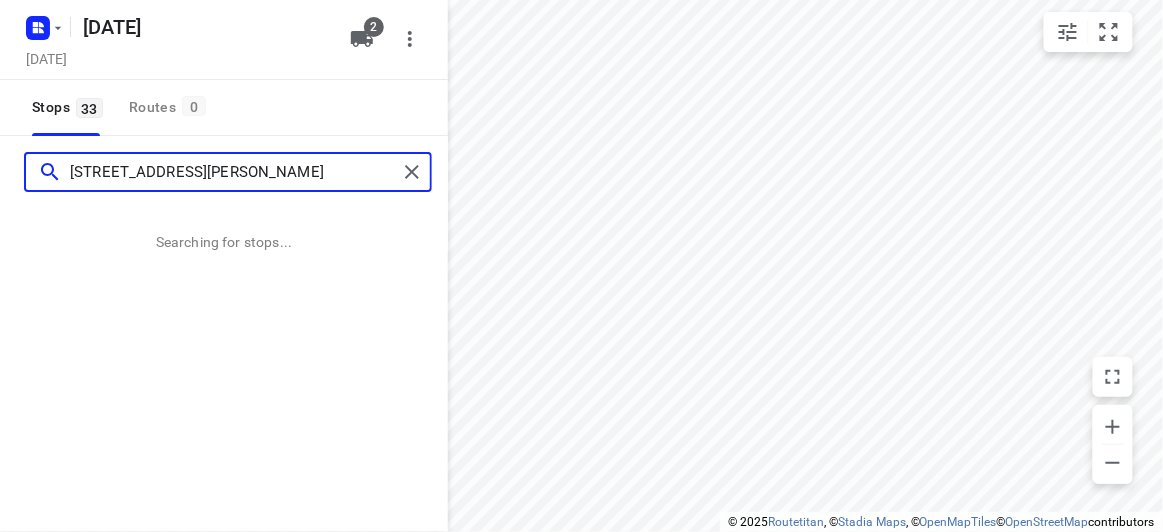 type on "[STREET_ADDRESS][PERSON_NAME]" 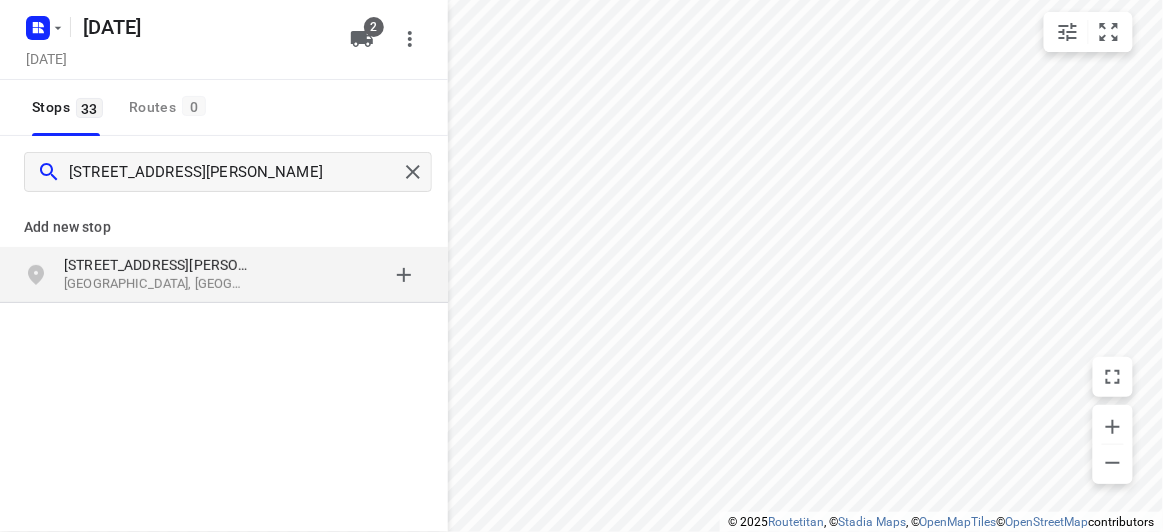 click on "[STREET_ADDRESS][PERSON_NAME]" at bounding box center (224, 275) 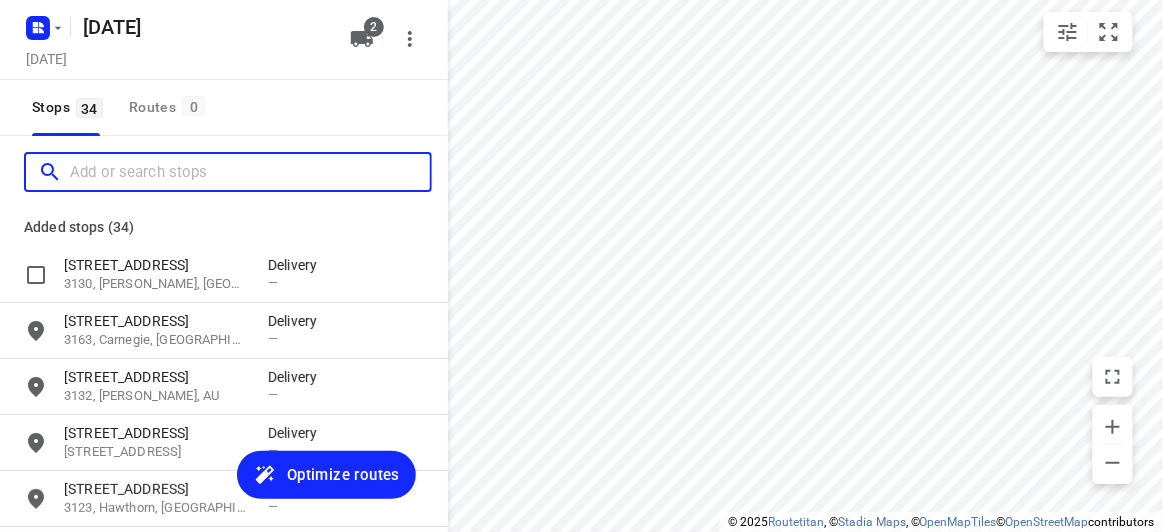 scroll, scrollTop: 0, scrollLeft: 0, axis: both 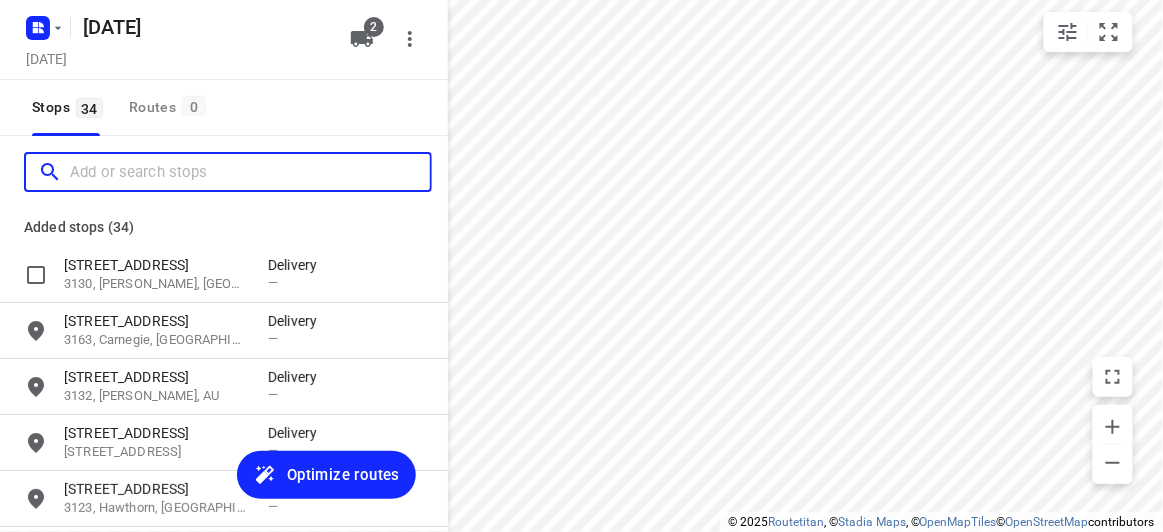 paste on "[STREET_ADDRESS]" 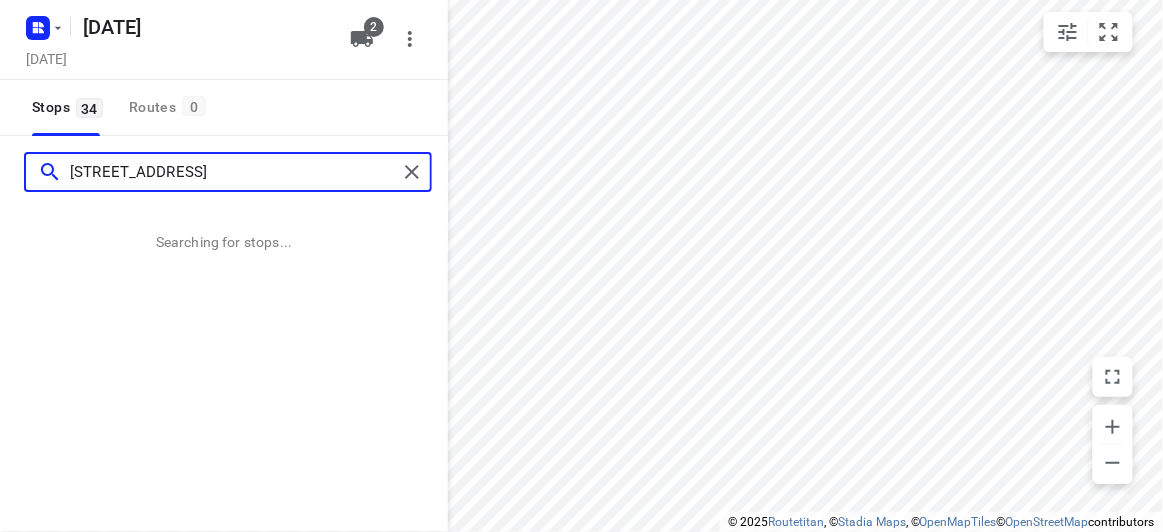 type on "[STREET_ADDRESS]" 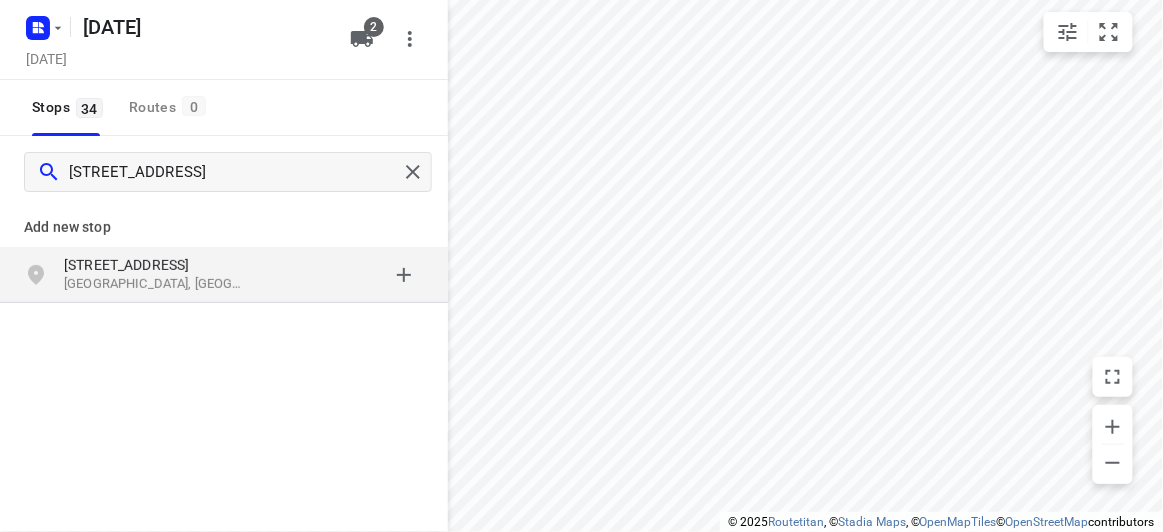 click on "[STREET_ADDRESS]" at bounding box center (166, 275) 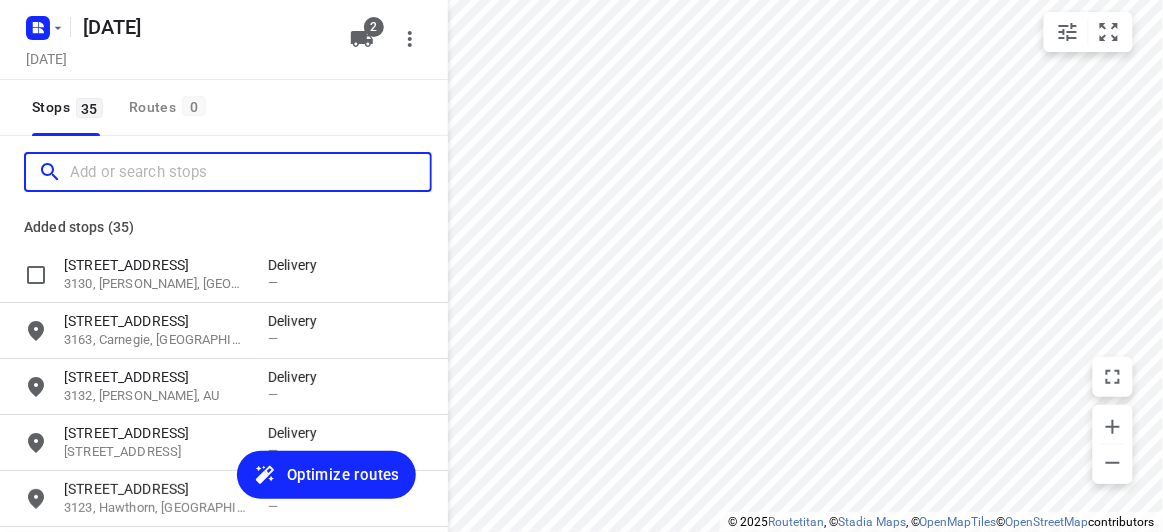 scroll, scrollTop: 0, scrollLeft: 0, axis: both 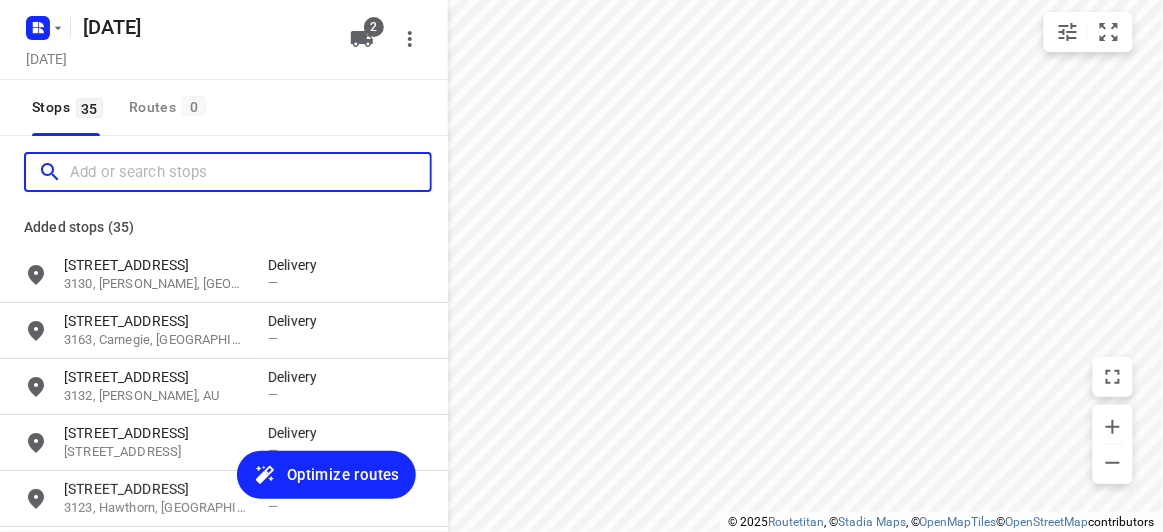 paste on "/[STREET_ADDRESS][PERSON_NAME]" 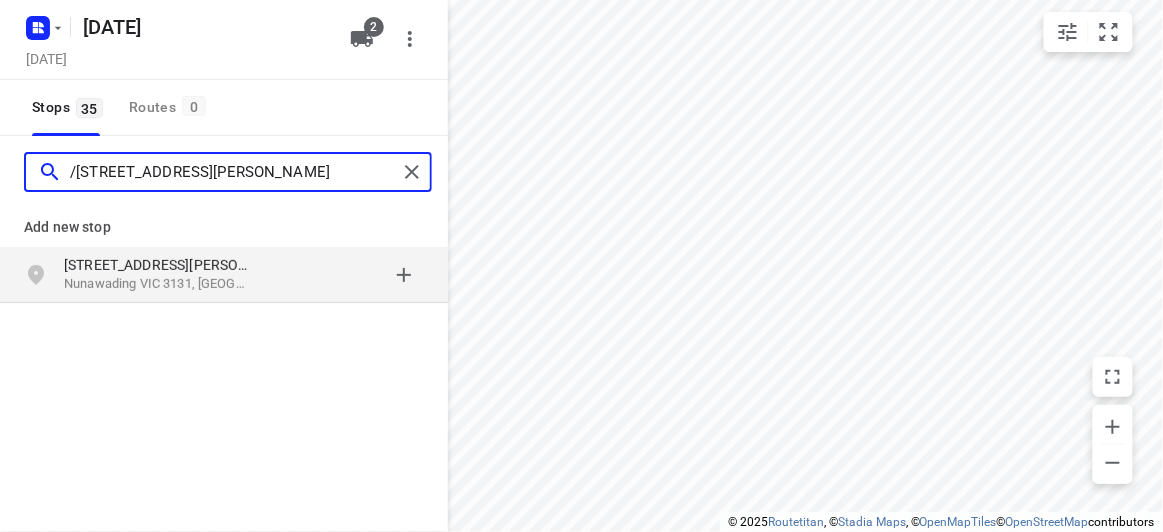 type on "/[STREET_ADDRESS][PERSON_NAME]" 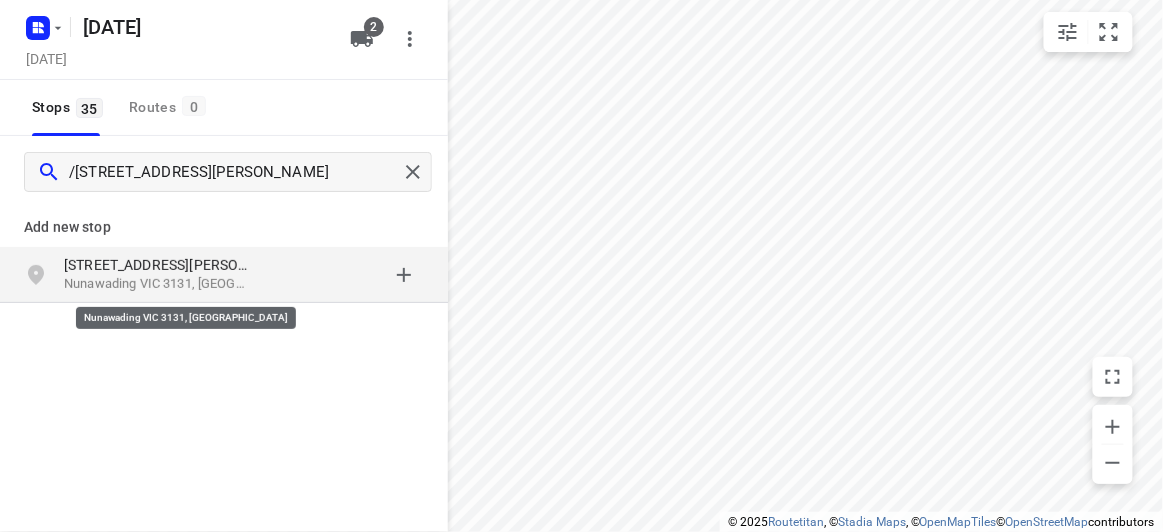 click on "Nunawading VIC 3131, [GEOGRAPHIC_DATA]" at bounding box center [156, 284] 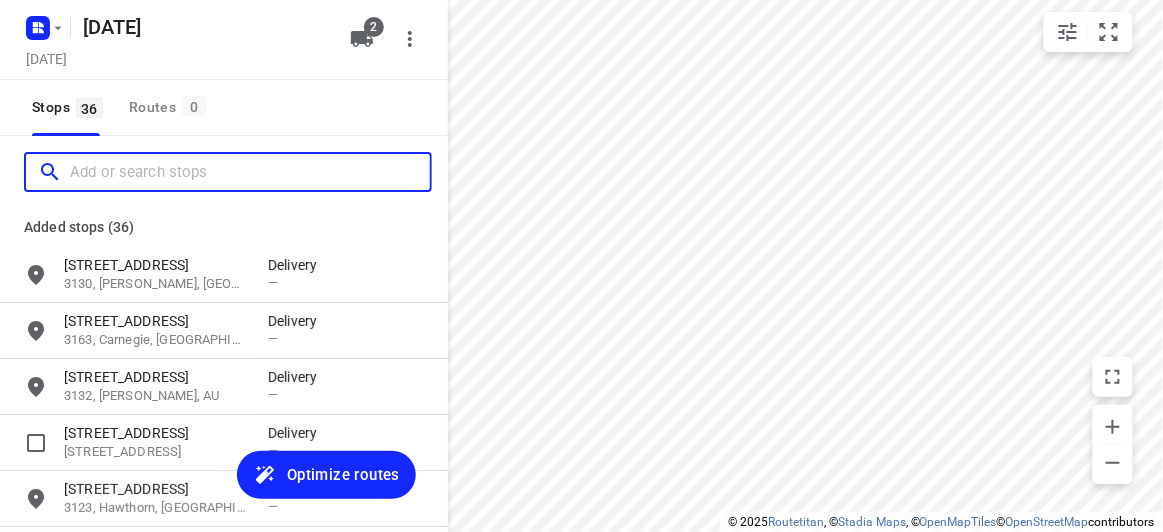 scroll, scrollTop: 0, scrollLeft: 0, axis: both 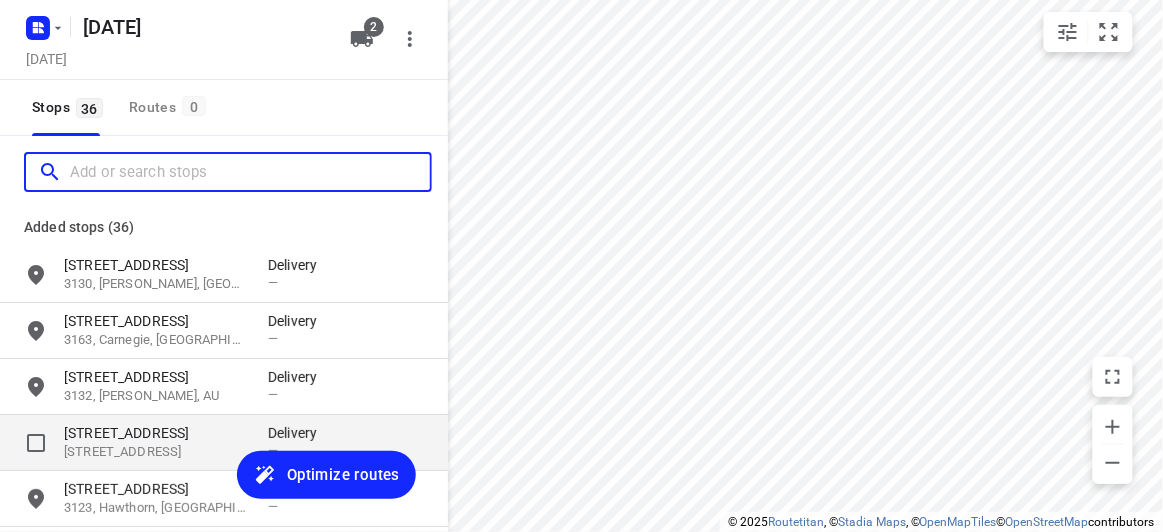 paste on "[STREET_ADDRESS][US_STATE]" 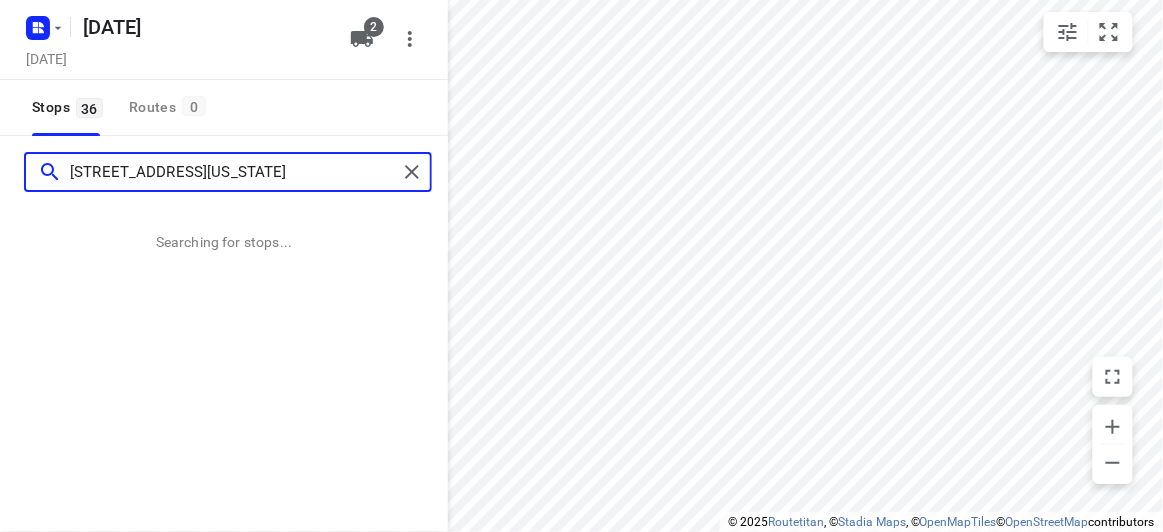 type on "[STREET_ADDRESS][US_STATE]" 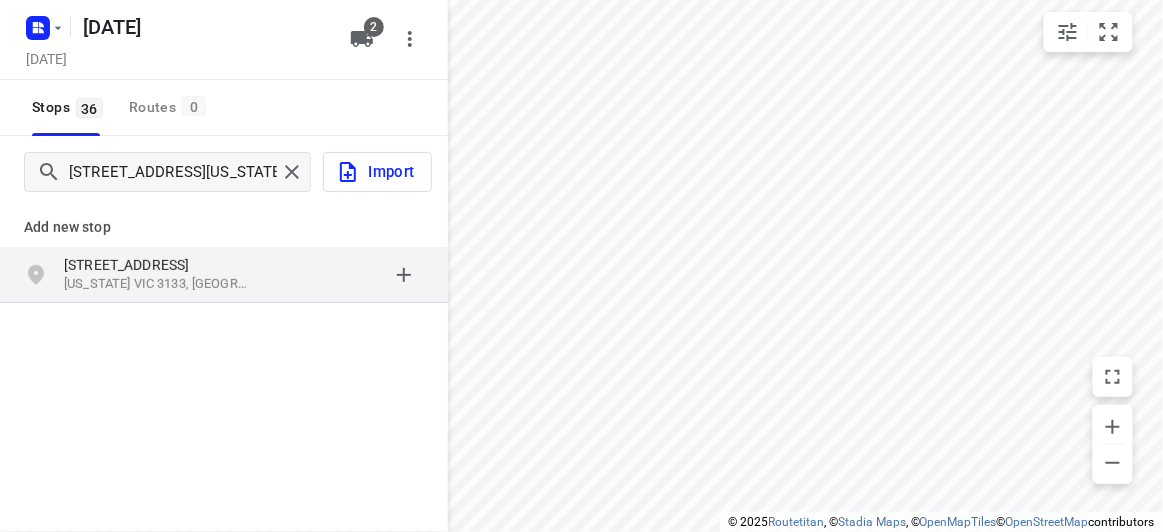 click at bounding box center [346, 275] 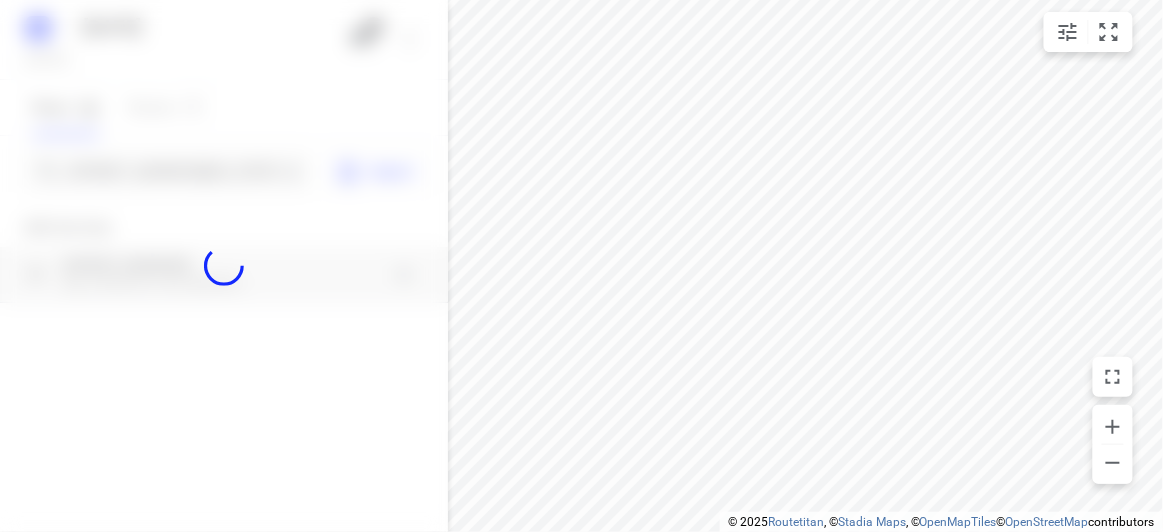 click at bounding box center (224, 266) 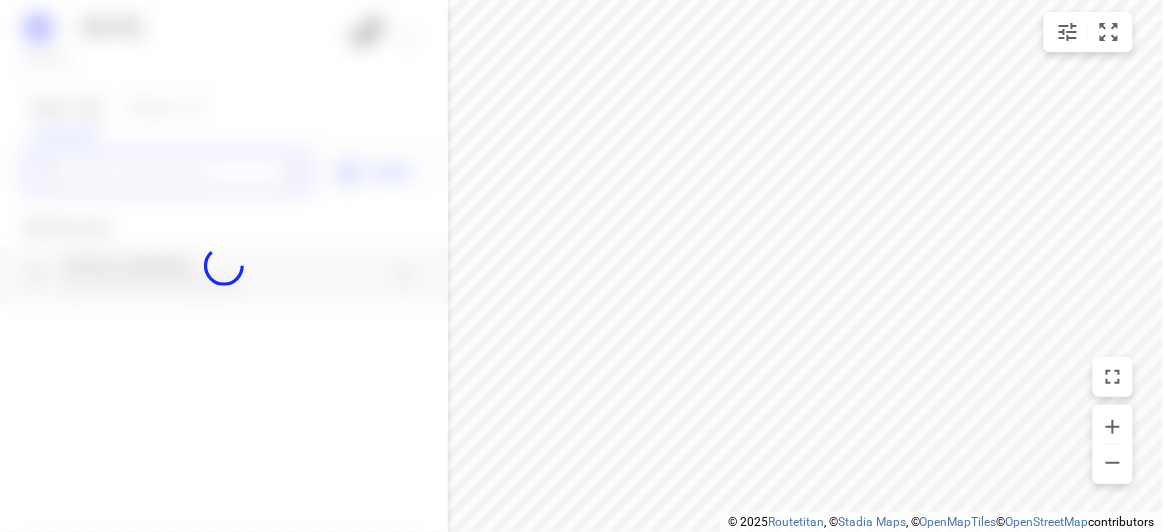 scroll, scrollTop: 0, scrollLeft: 0, axis: both 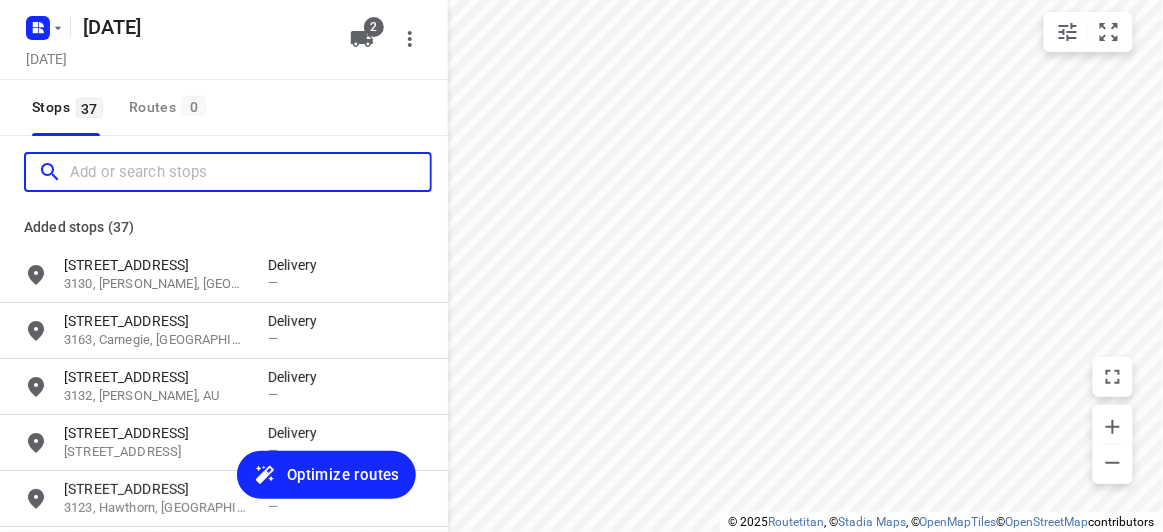 paste on "[STREET_ADDRESS][PERSON_NAME]" 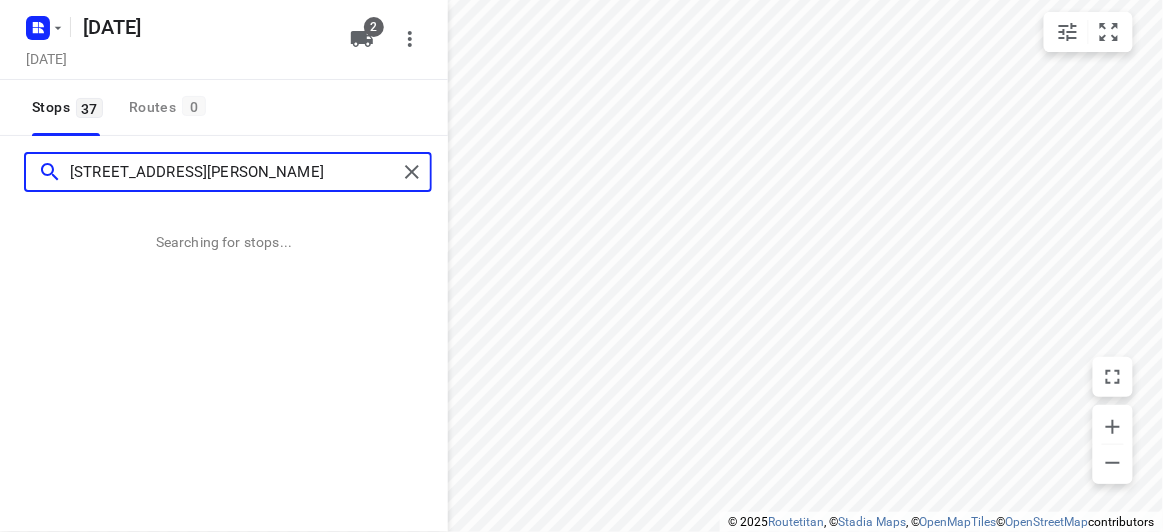 type on "[STREET_ADDRESS][PERSON_NAME]" 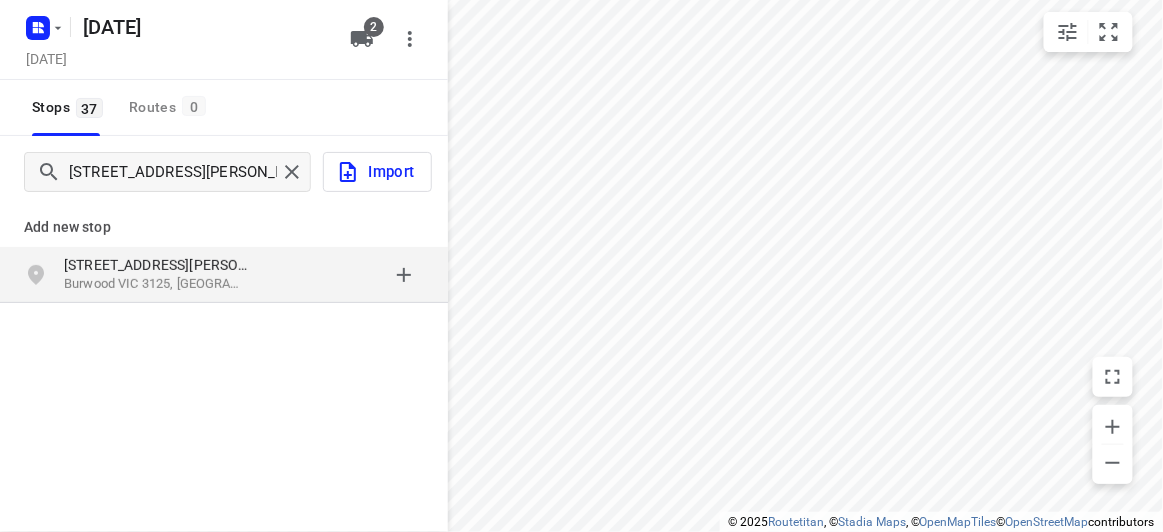 click on "Burwood VIC 3125, [GEOGRAPHIC_DATA]" at bounding box center [156, 284] 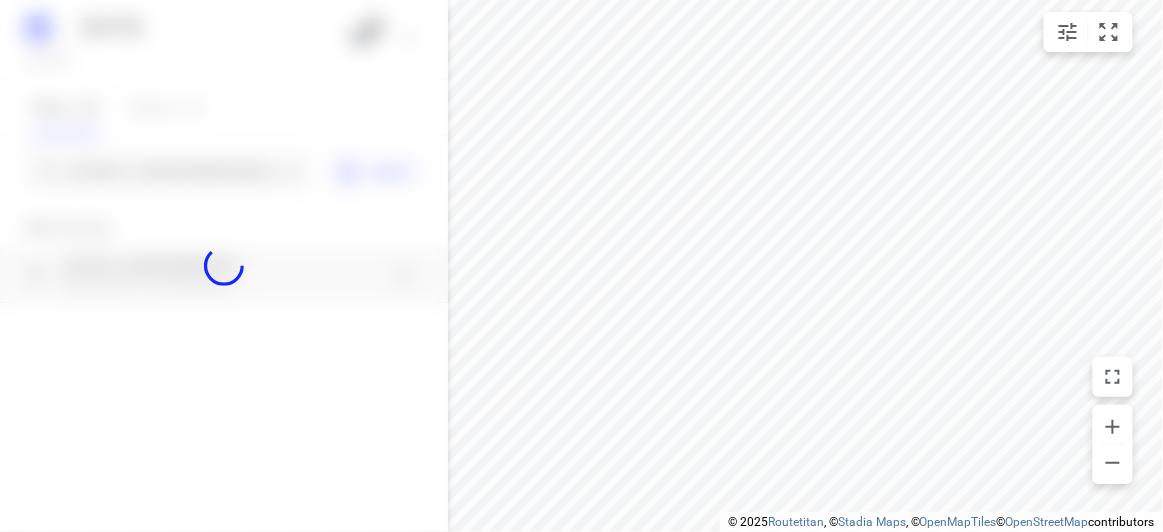click at bounding box center [224, 266] 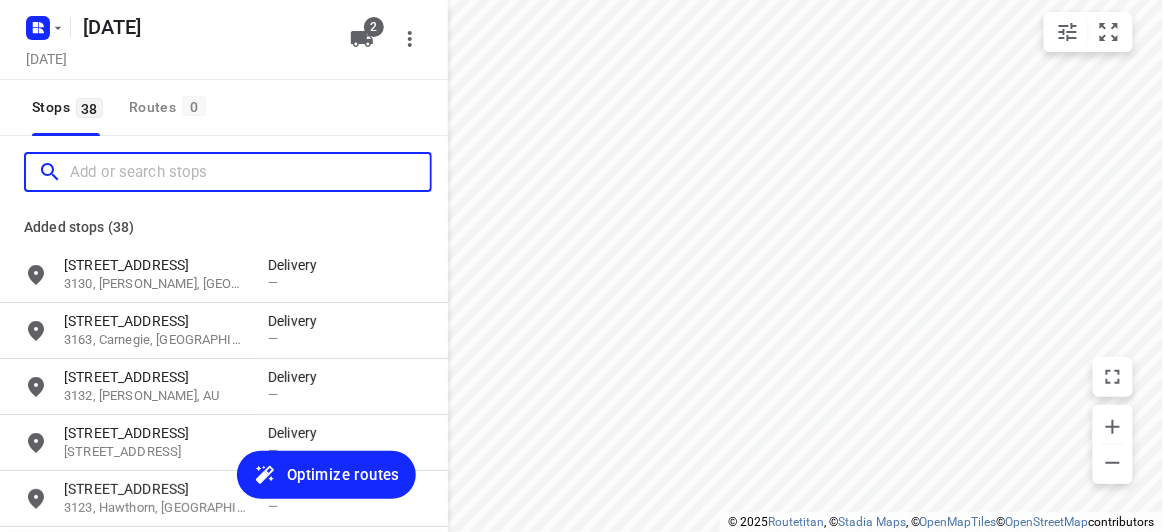 scroll, scrollTop: 0, scrollLeft: 0, axis: both 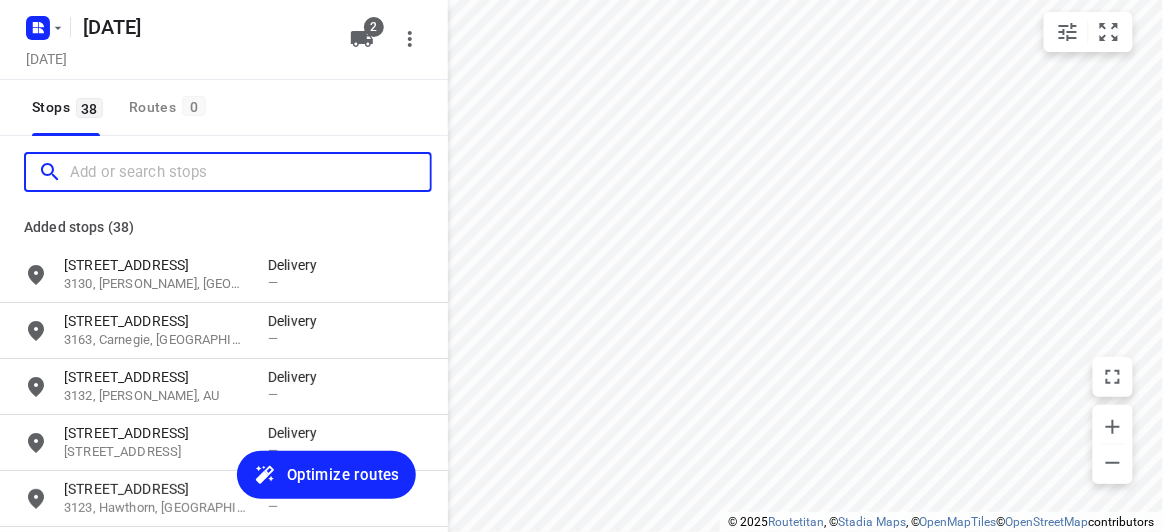paste on "[STREET_ADDRESS]" 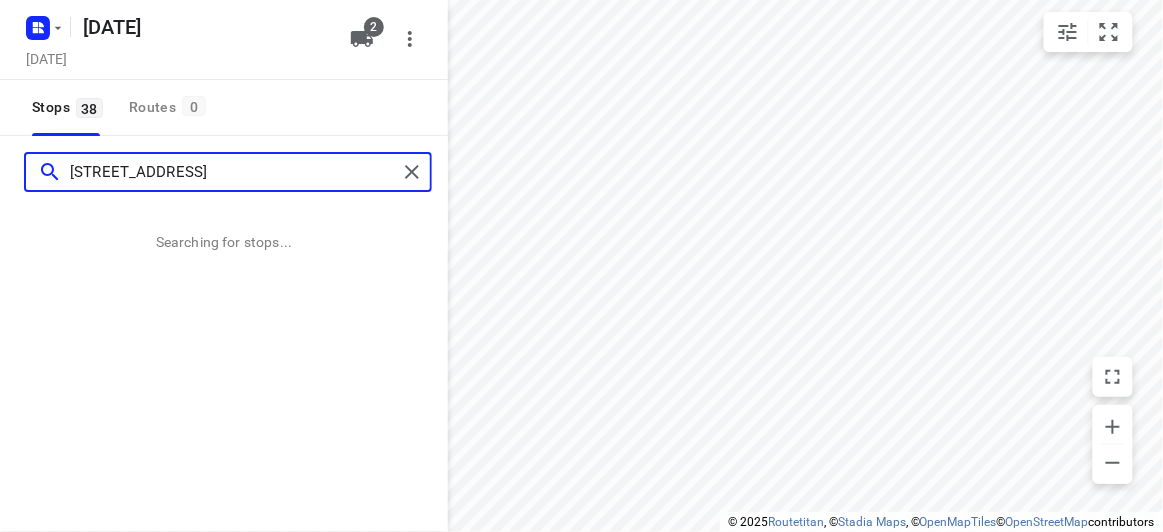 type on "[STREET_ADDRESS]" 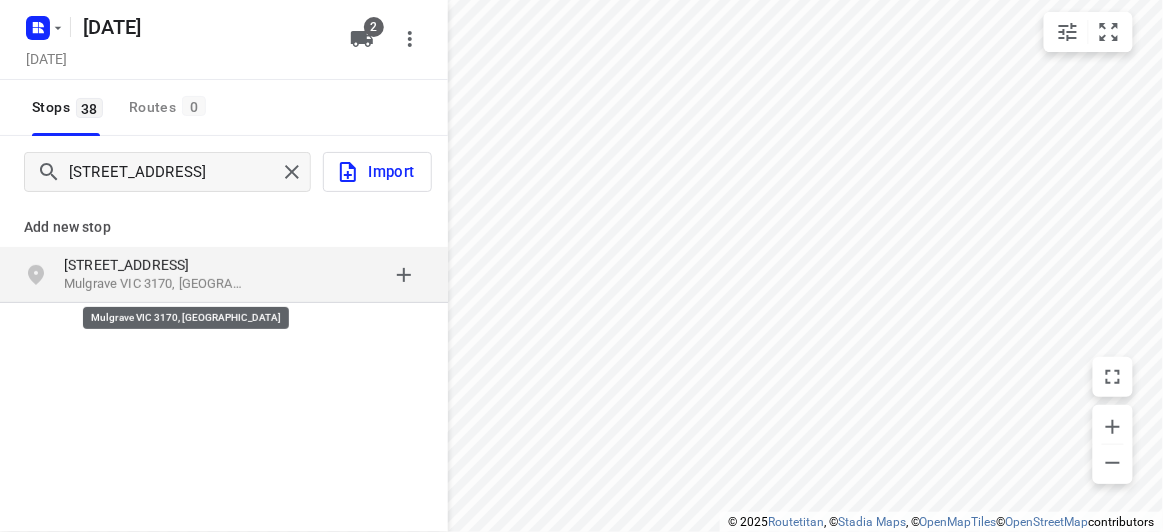 click on "Mulgrave VIC 3170, [GEOGRAPHIC_DATA]" at bounding box center (156, 284) 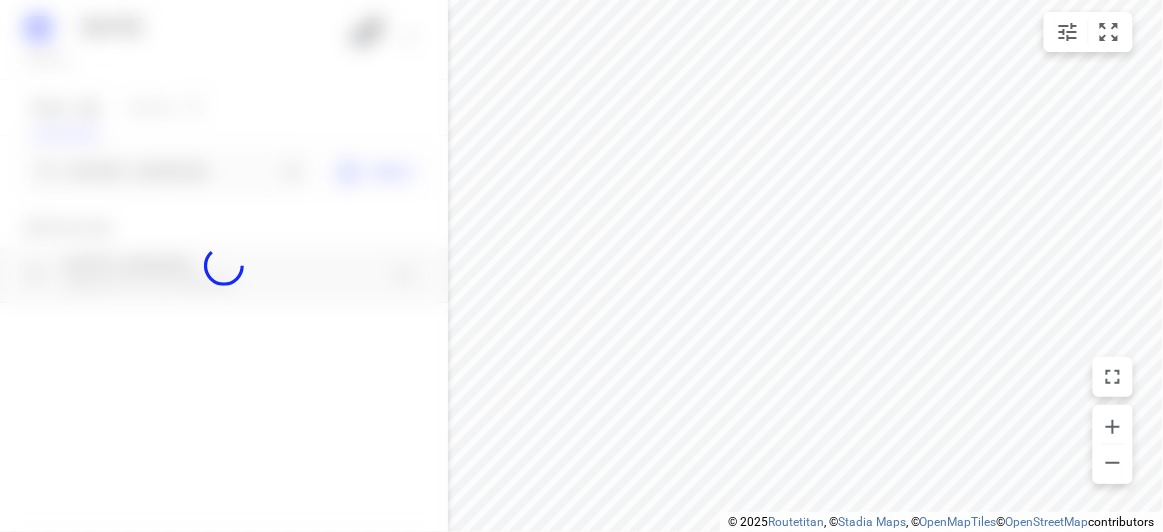 click at bounding box center (224, 266) 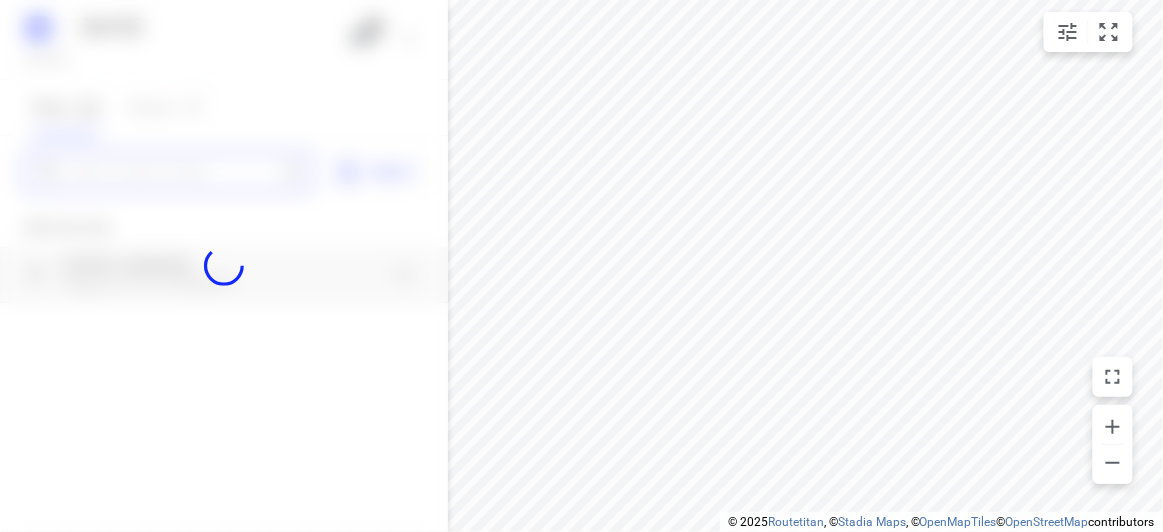 paste on "[STREET_ADDRESS]" 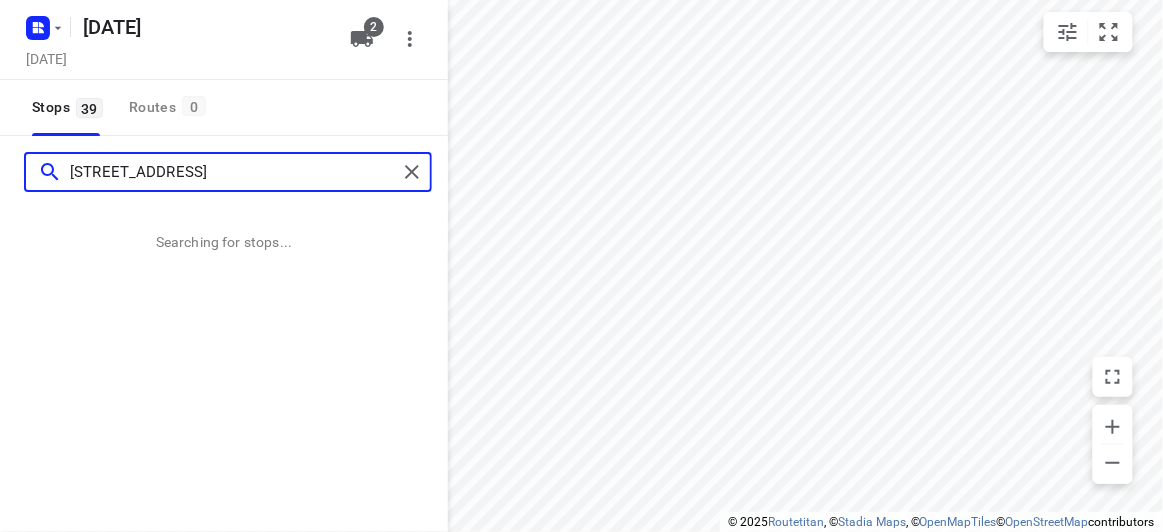 scroll, scrollTop: 0, scrollLeft: 0, axis: both 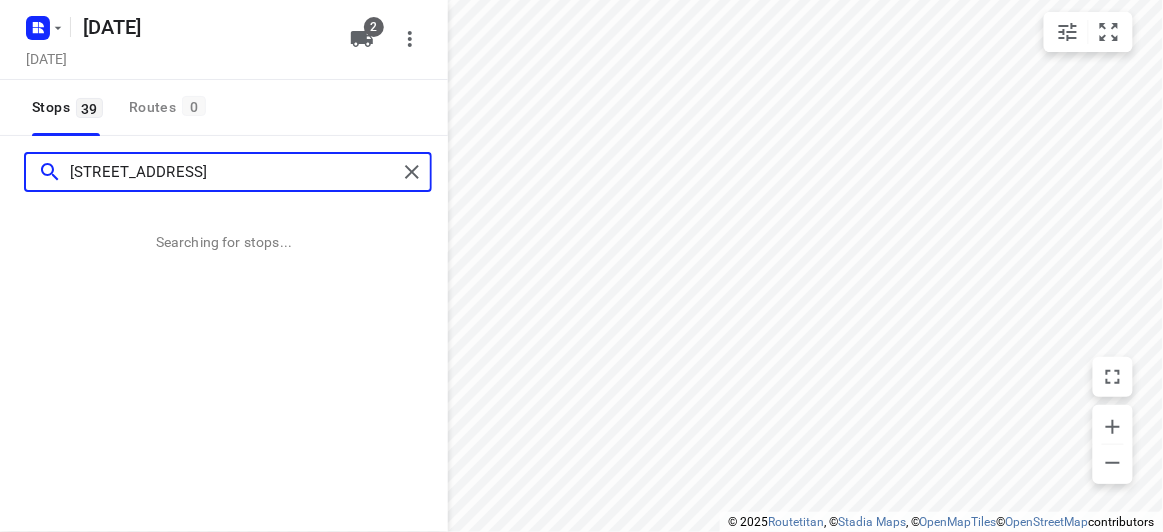 type on "[STREET_ADDRESS]" 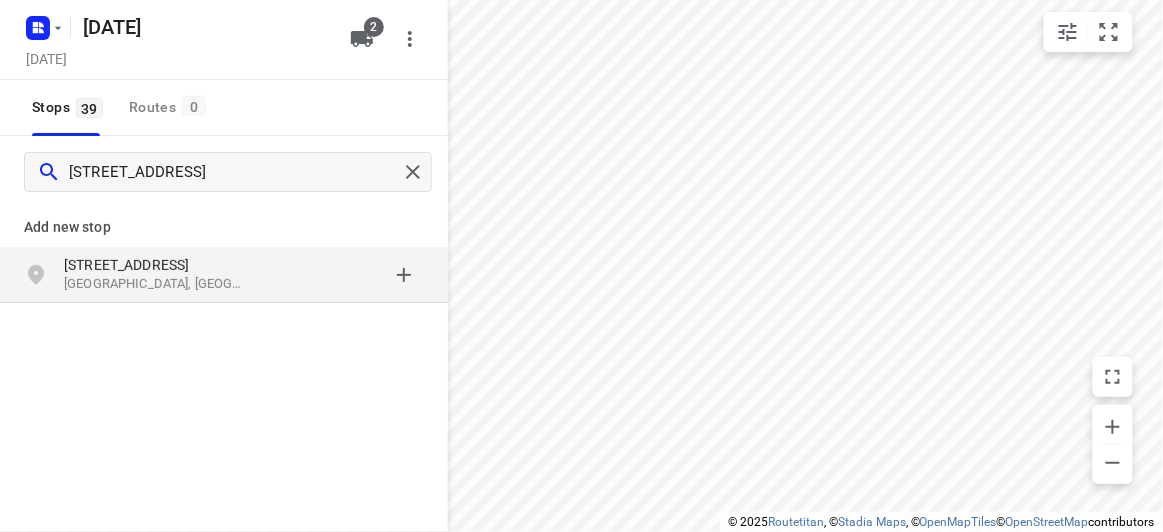 drag, startPoint x: 184, startPoint y: 337, endPoint x: 147, endPoint y: 276, distance: 71.34424 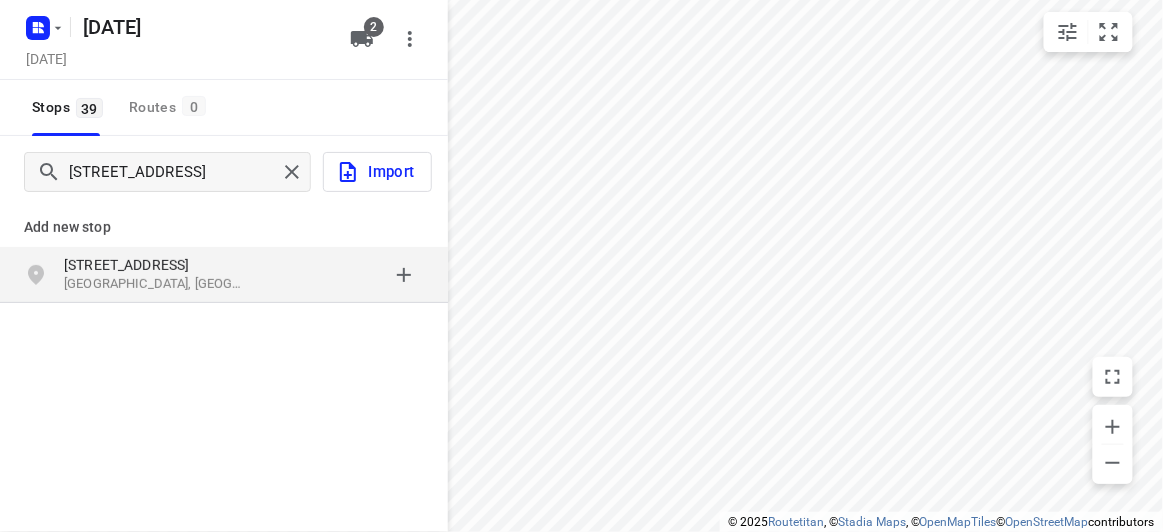 click on "[GEOGRAPHIC_DATA], [GEOGRAPHIC_DATA]" at bounding box center (156, 284) 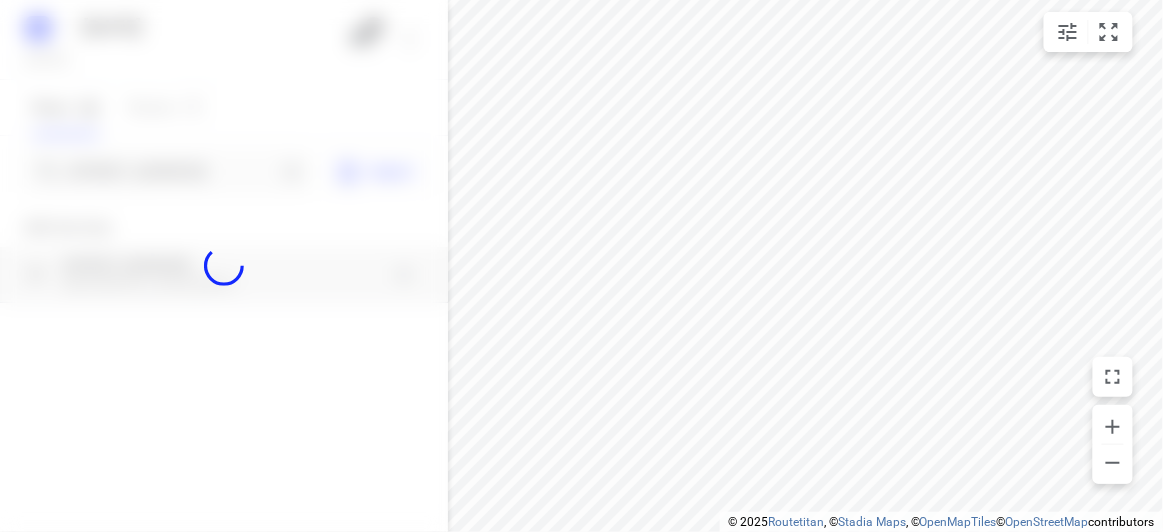 click at bounding box center (224, 266) 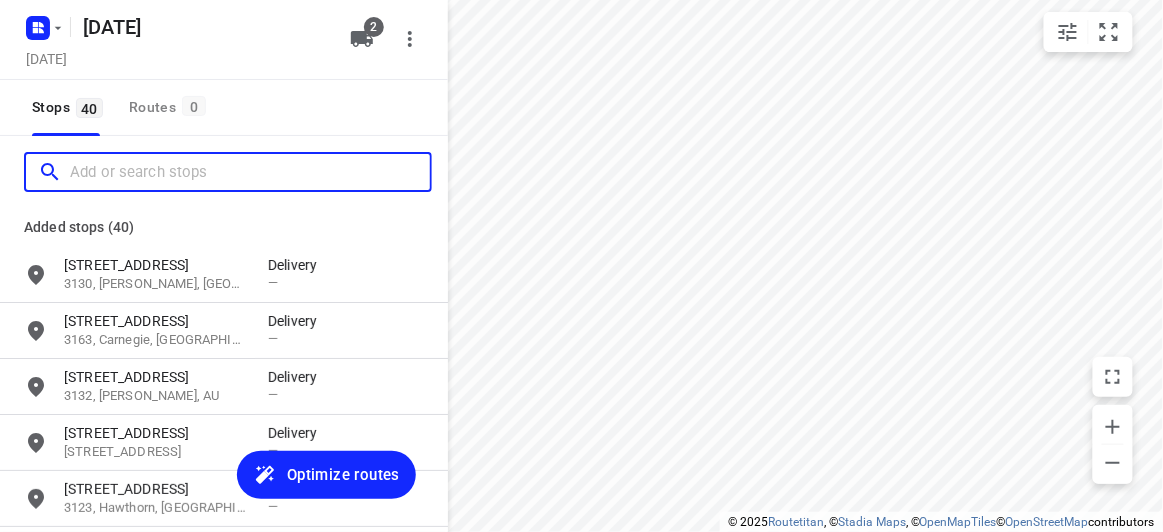 scroll, scrollTop: 0, scrollLeft: 0, axis: both 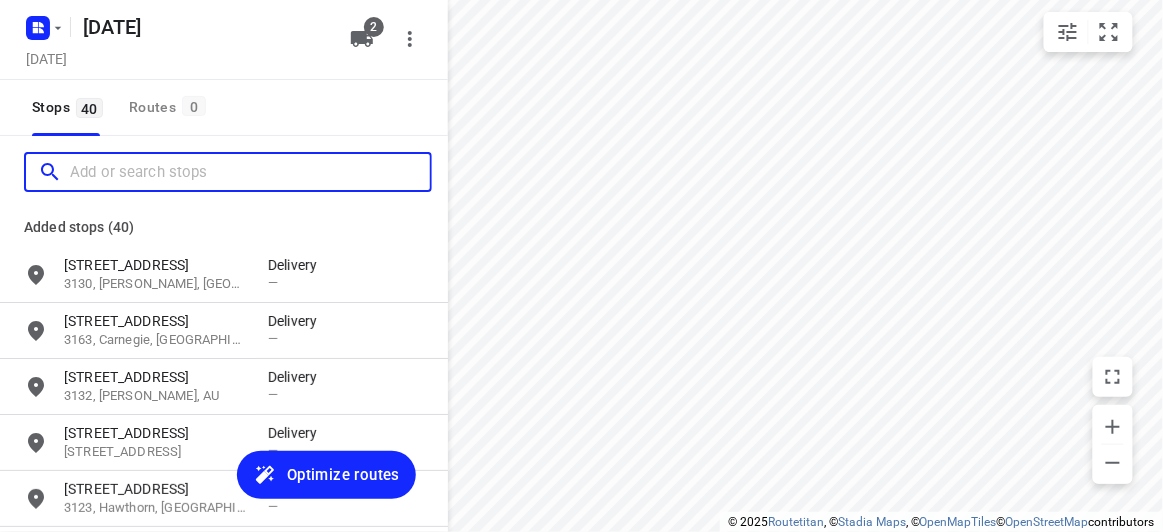 paste on "[STREET_ADDRESS]" 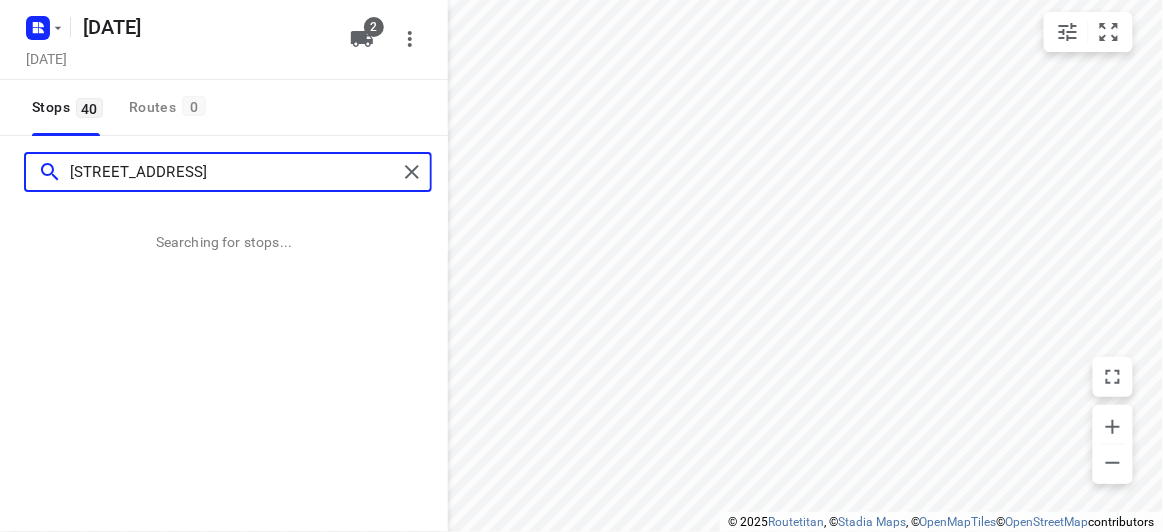 type on "[STREET_ADDRESS]" 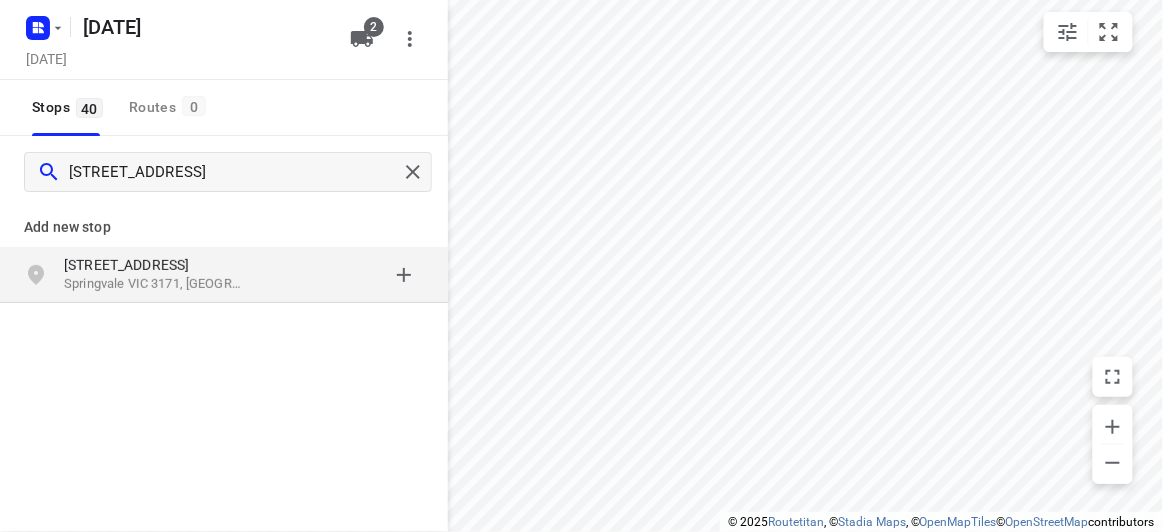 click on "Springvale VIC 3171, [GEOGRAPHIC_DATA]" at bounding box center (156, 284) 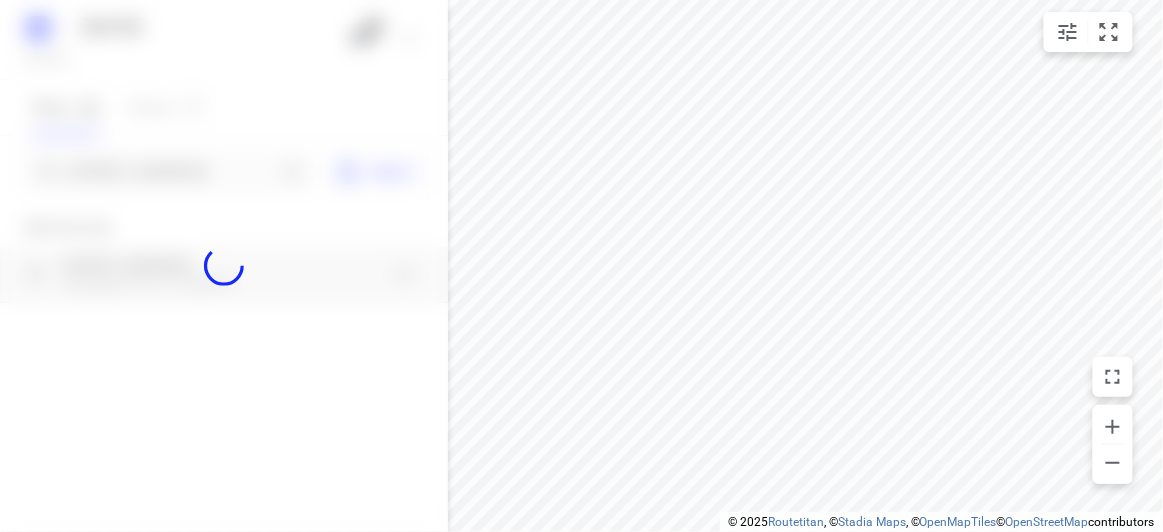 click at bounding box center (224, 266) 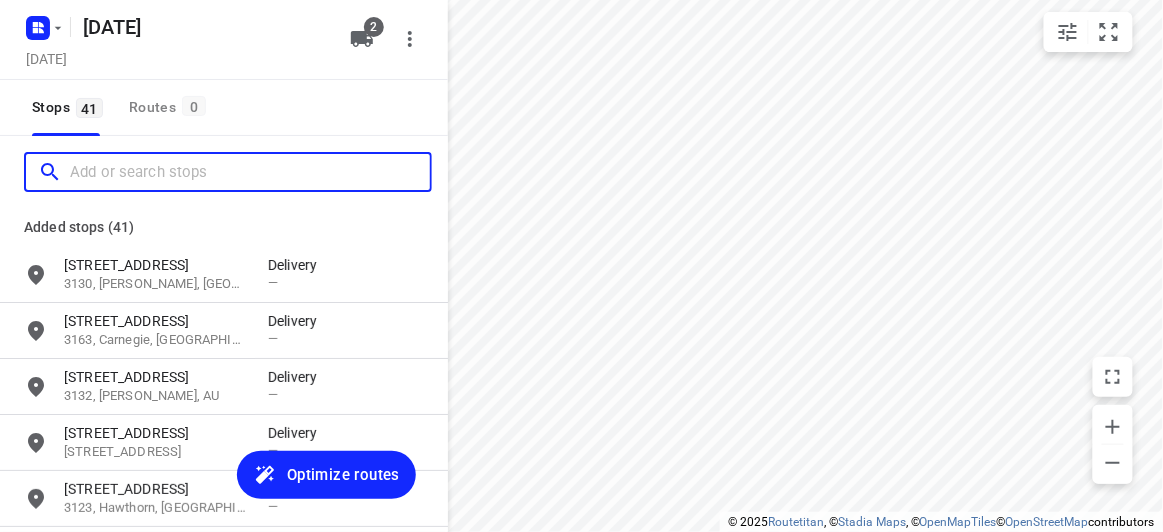 scroll, scrollTop: 0, scrollLeft: 0, axis: both 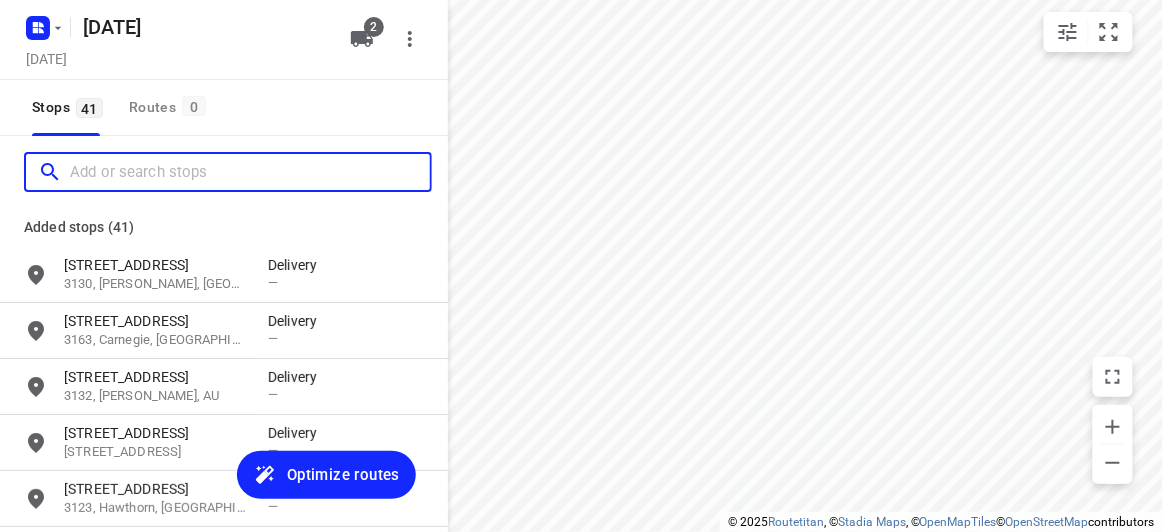 paste on "13 Emden Cres Mulgrave 3170" 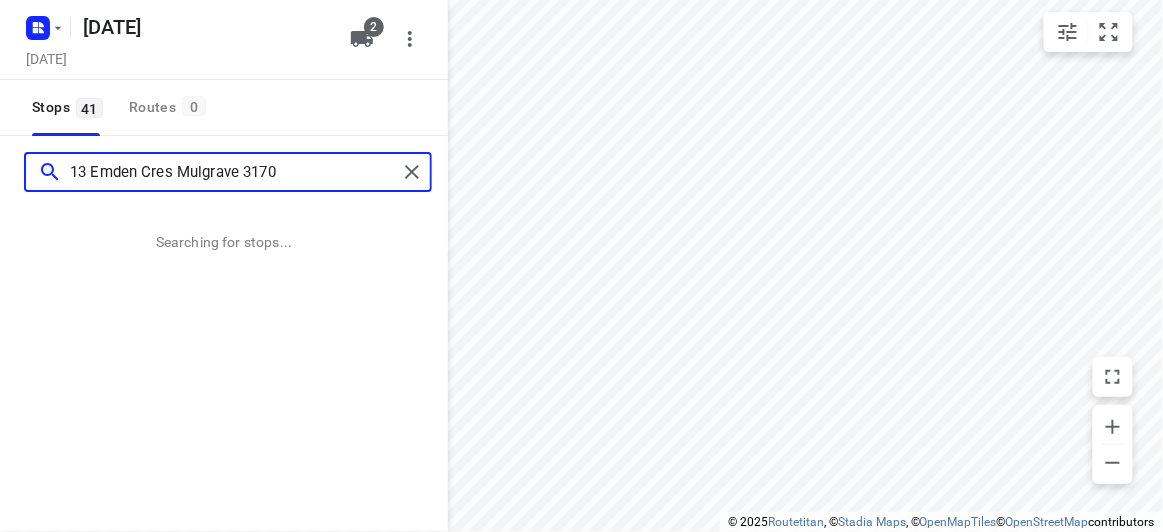 type on "13 Emden Cres Mulgrave 3170" 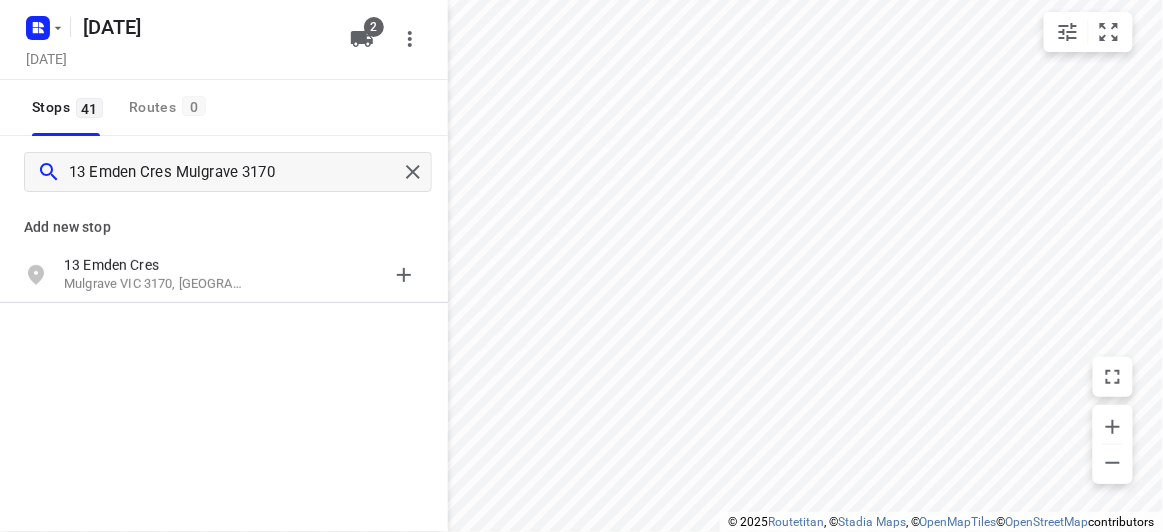 click on "Add new stop" at bounding box center [224, 219] 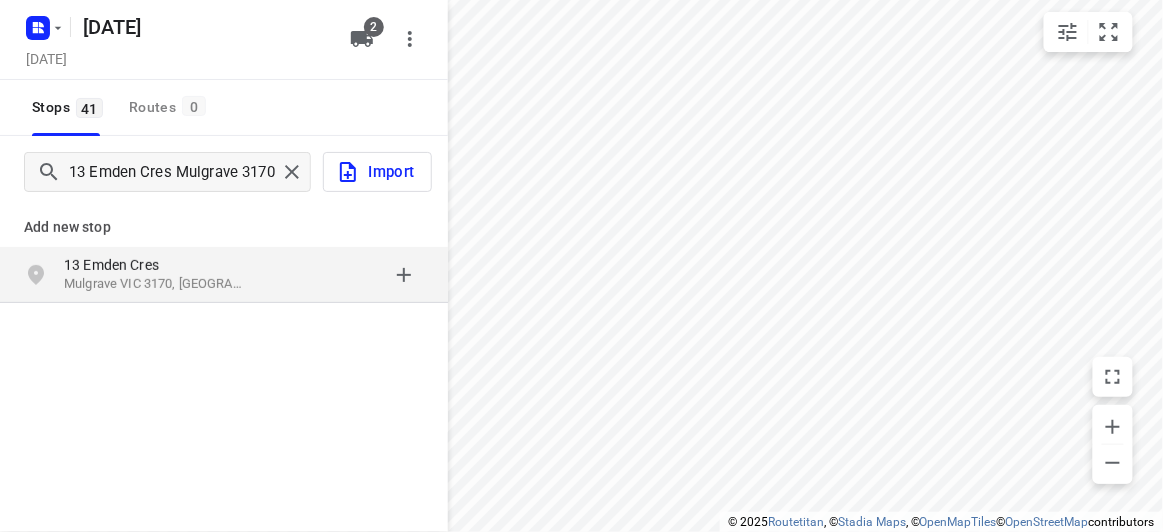click on "Add new stop" at bounding box center [224, 219] 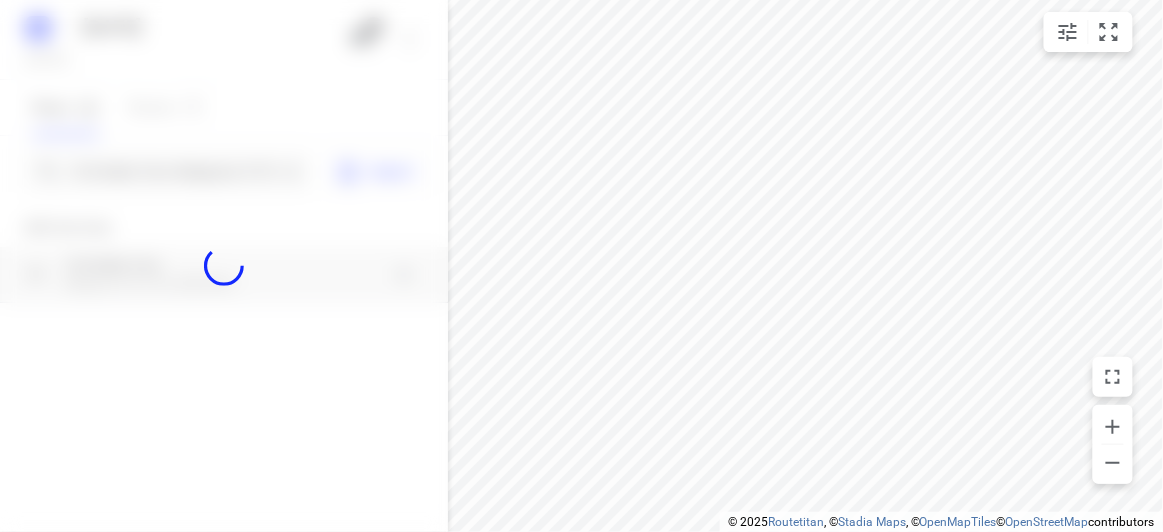 click at bounding box center (224, 266) 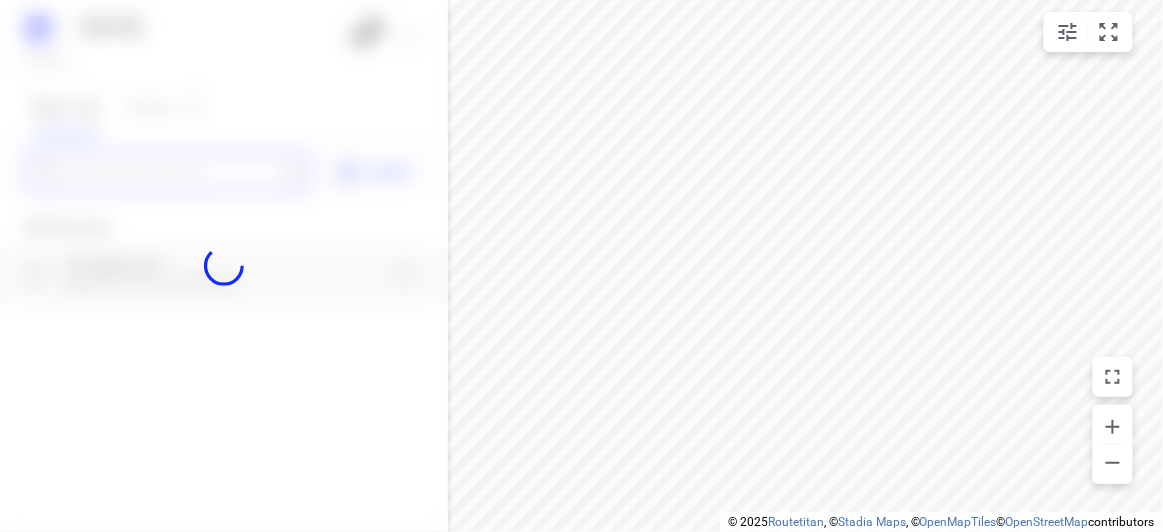 paste on "[STREET_ADDRESS]" 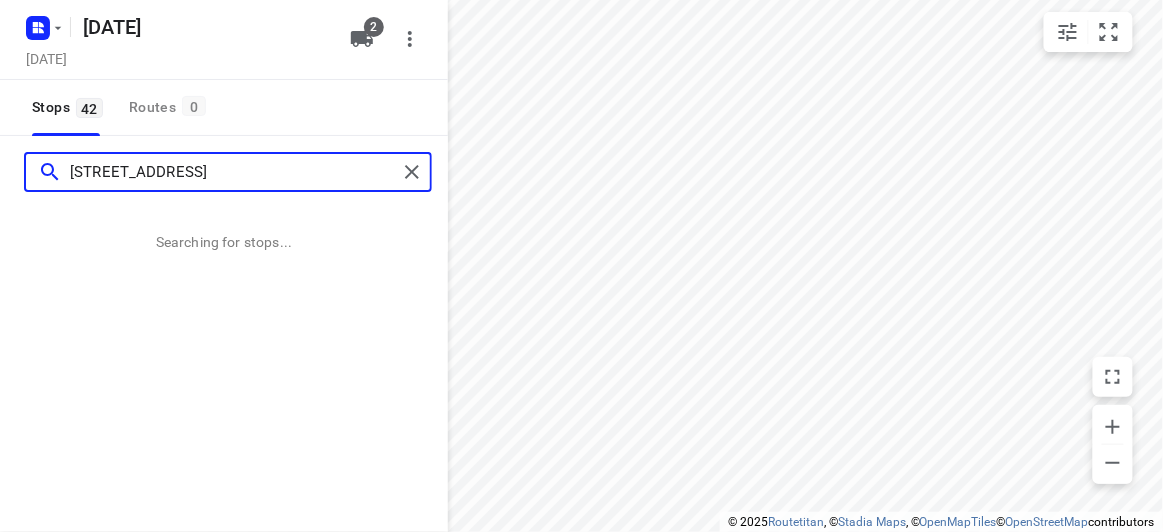 scroll, scrollTop: 0, scrollLeft: 0, axis: both 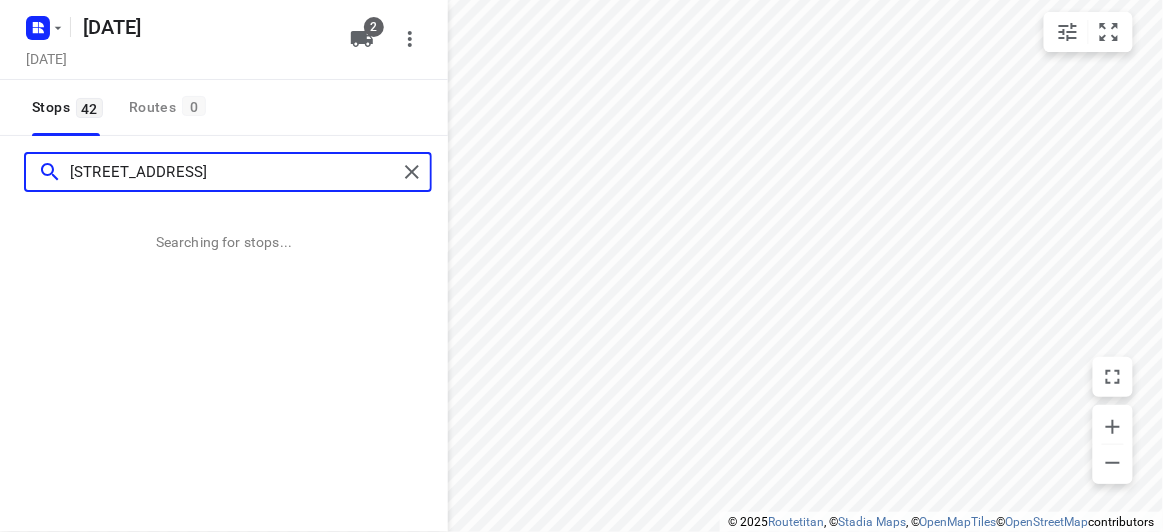 type on "[STREET_ADDRESS]" 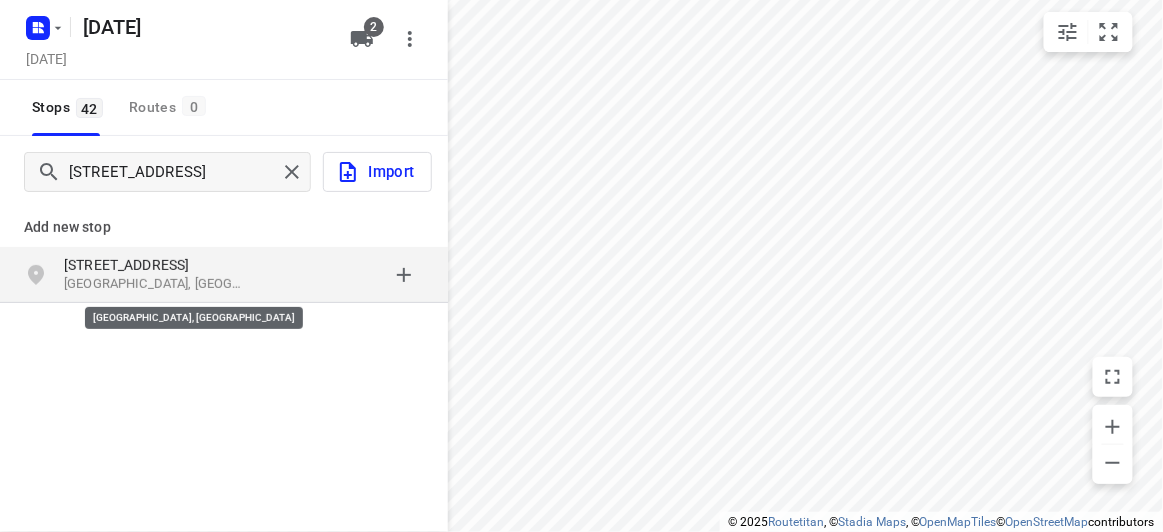 click on "[GEOGRAPHIC_DATA], [GEOGRAPHIC_DATA]" at bounding box center [156, 284] 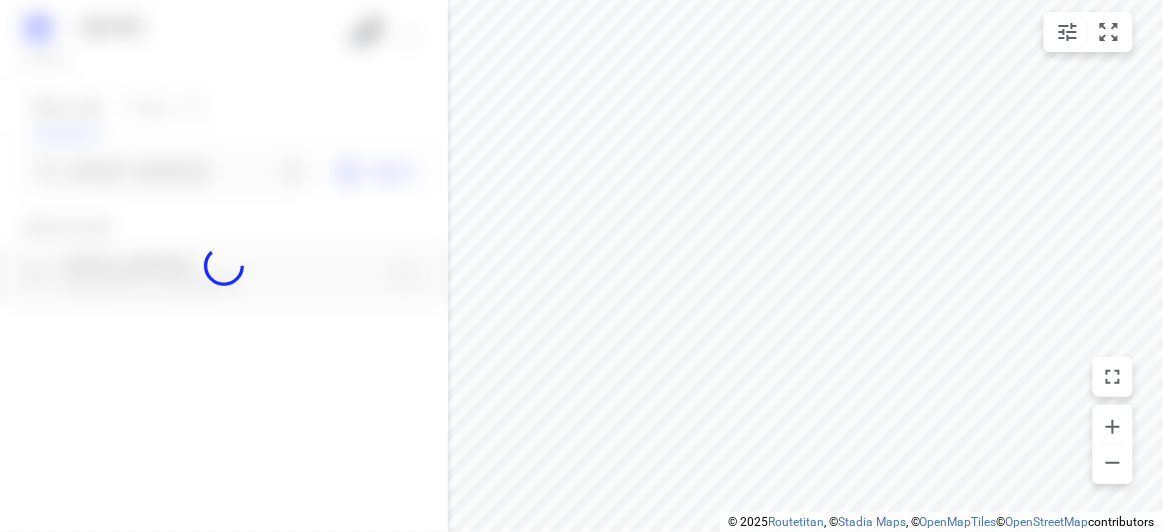 click at bounding box center [224, 266] 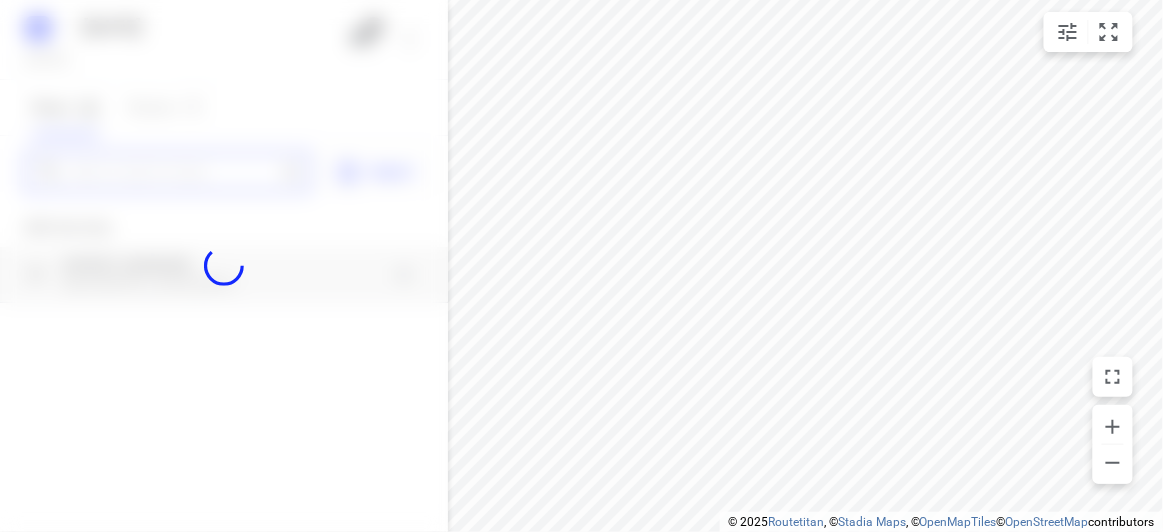 scroll, scrollTop: 0, scrollLeft: 0, axis: both 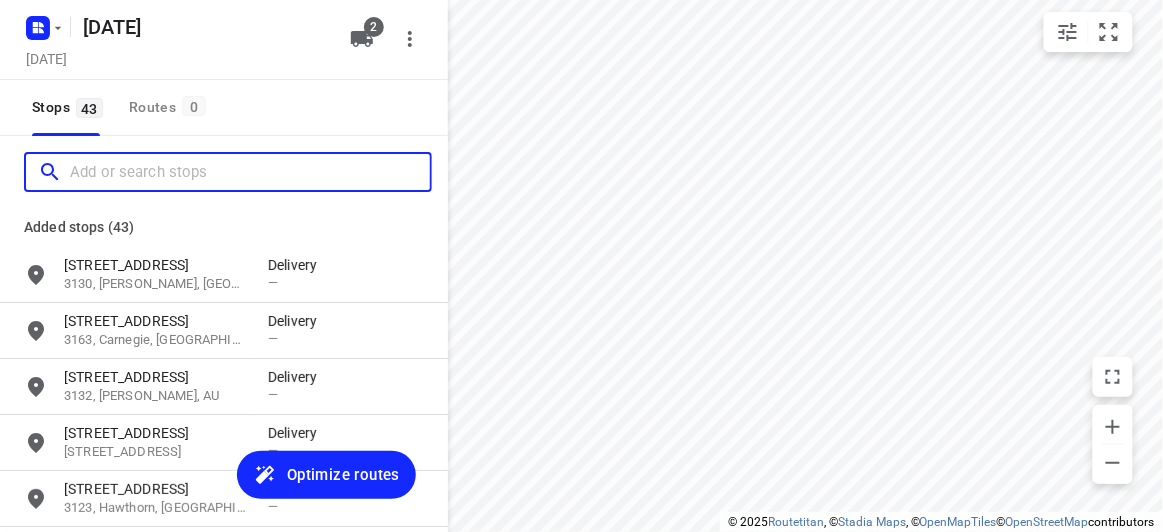 paste on "[STREET_ADDRESS]" 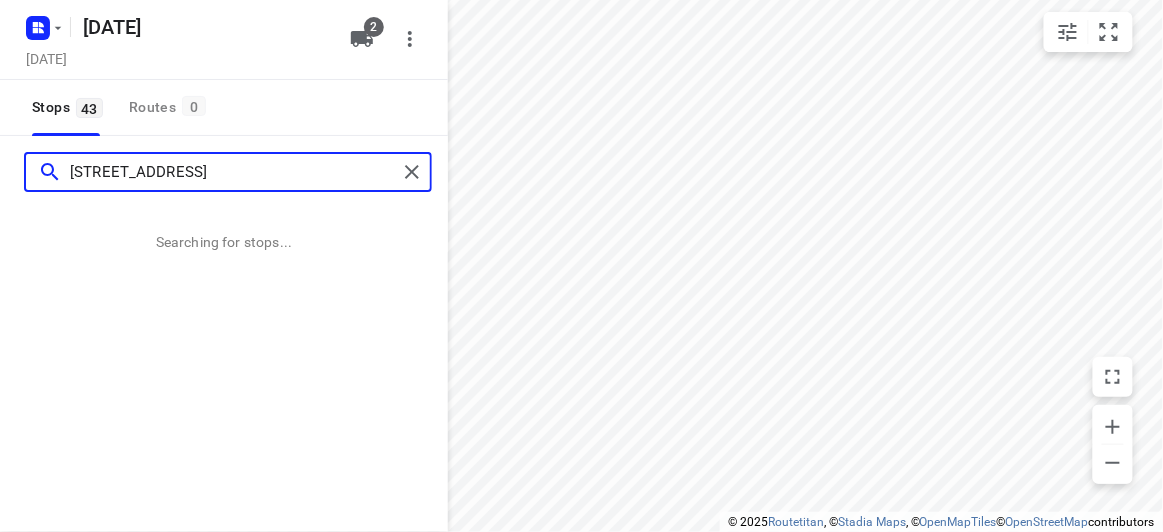 type on "[STREET_ADDRESS]" 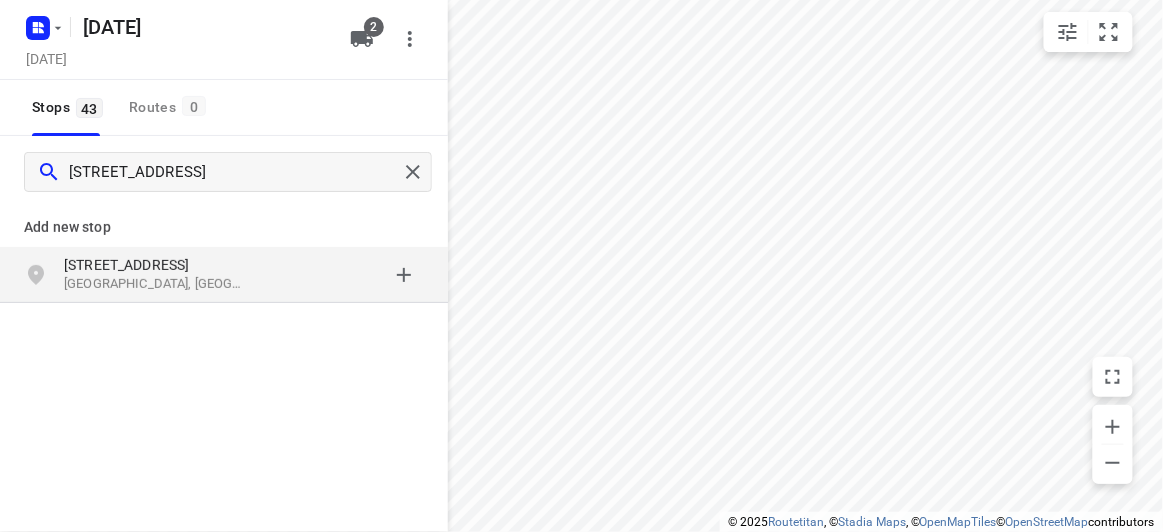 click on "[STREET_ADDRESS]" at bounding box center [156, 265] 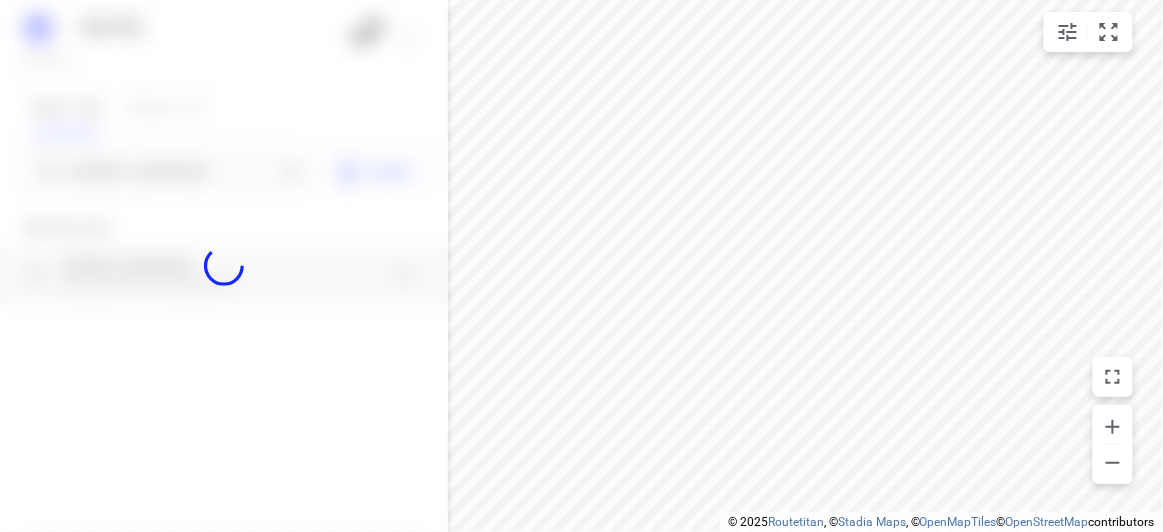 click at bounding box center (224, 266) 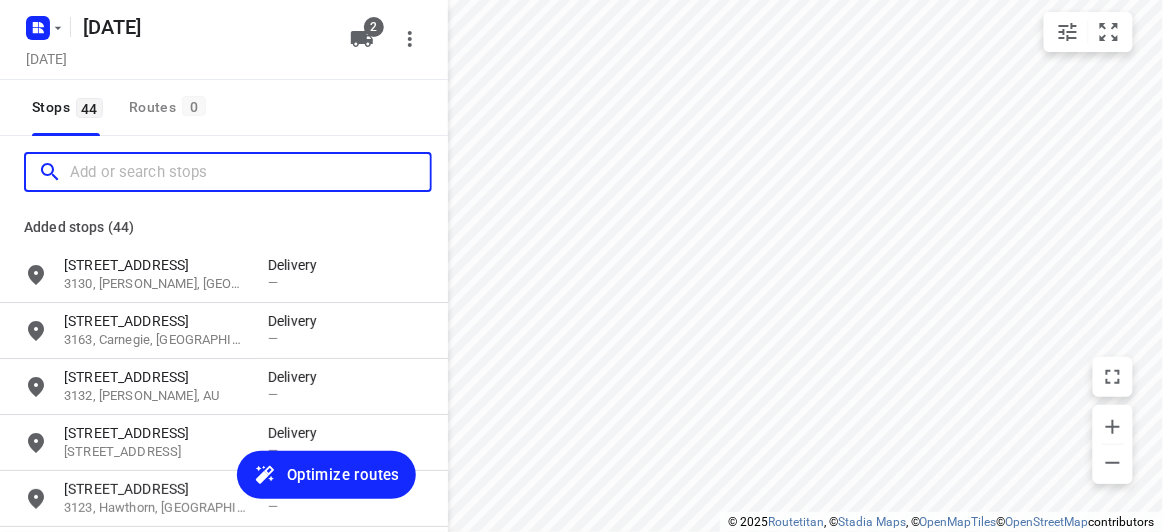 scroll, scrollTop: 0, scrollLeft: 0, axis: both 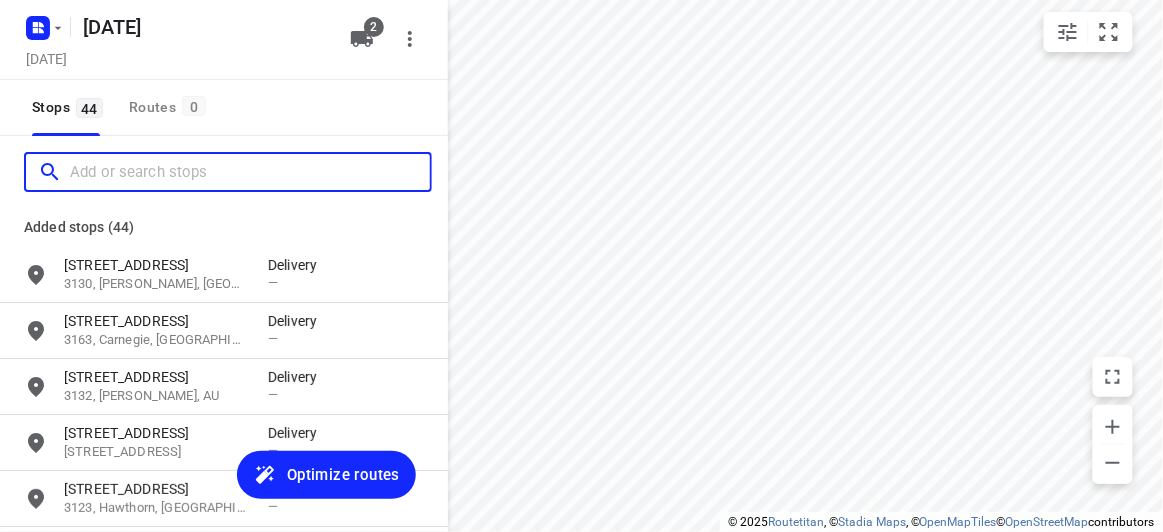 paste on "[STREET_ADDRESS]" 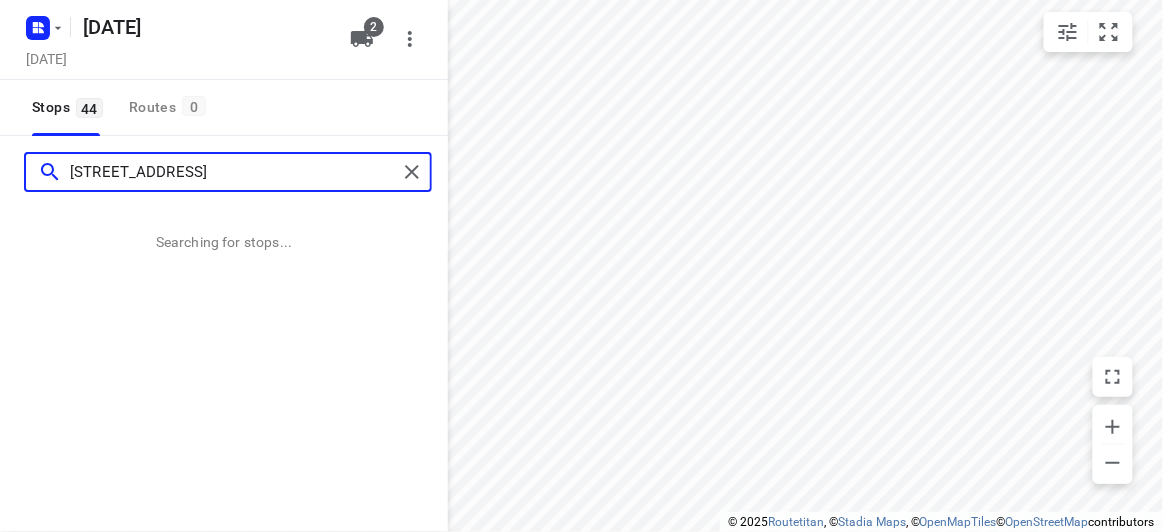 type on "[STREET_ADDRESS]" 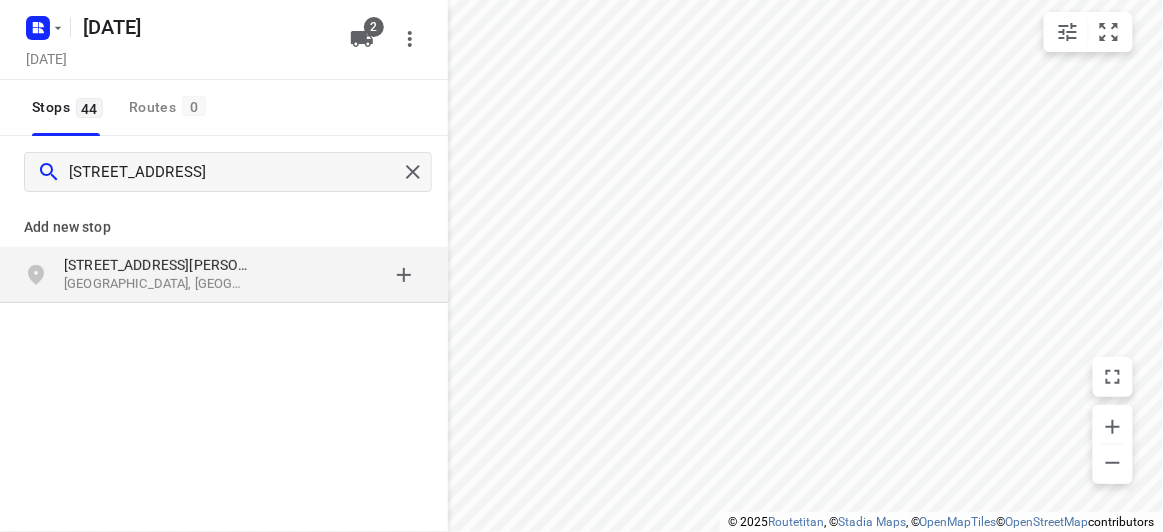 click on "[STREET_ADDRESS][PERSON_NAME]" at bounding box center (156, 265) 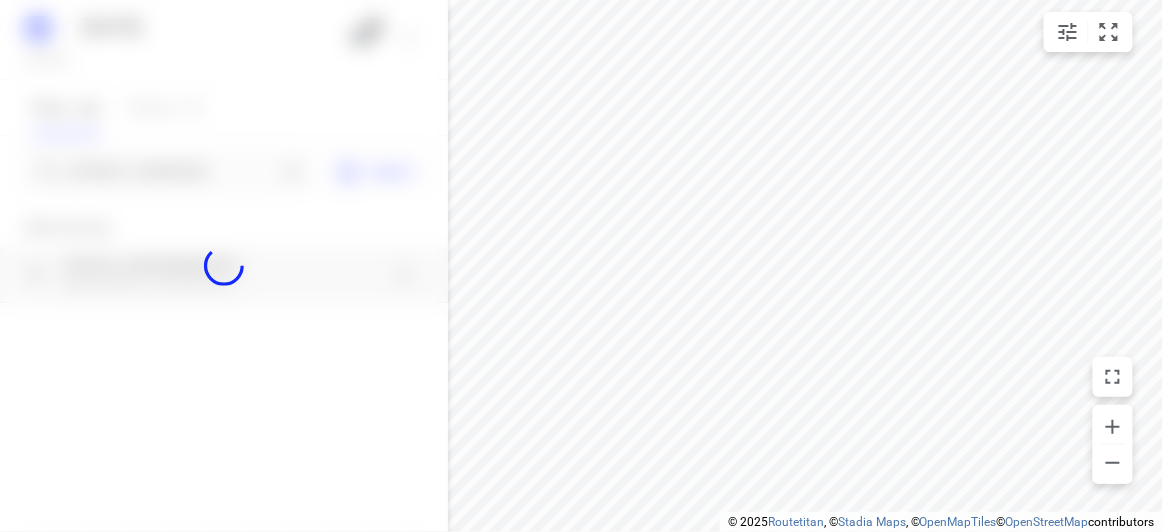 click at bounding box center (224, 266) 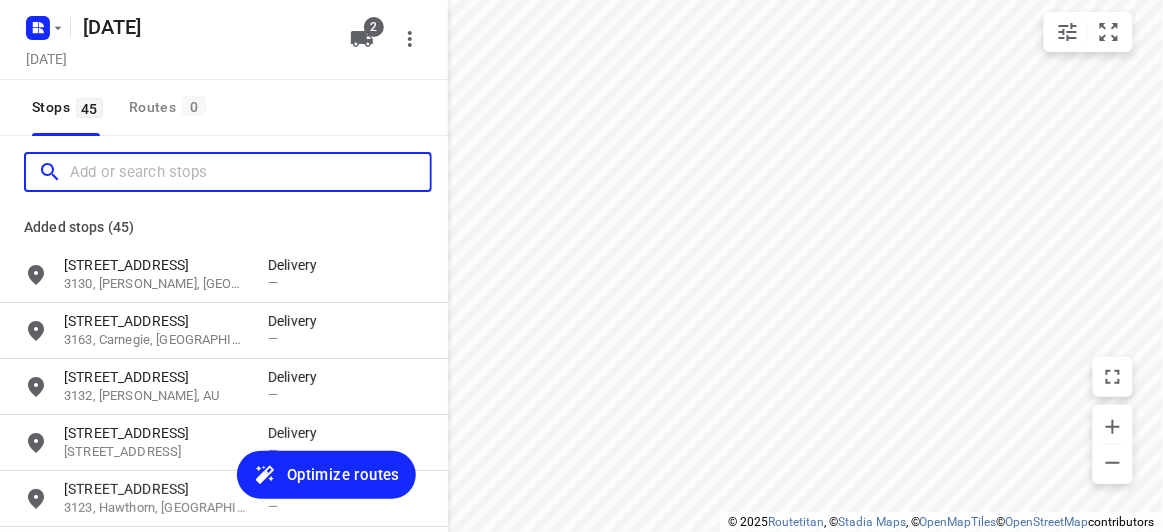 scroll, scrollTop: 0, scrollLeft: 0, axis: both 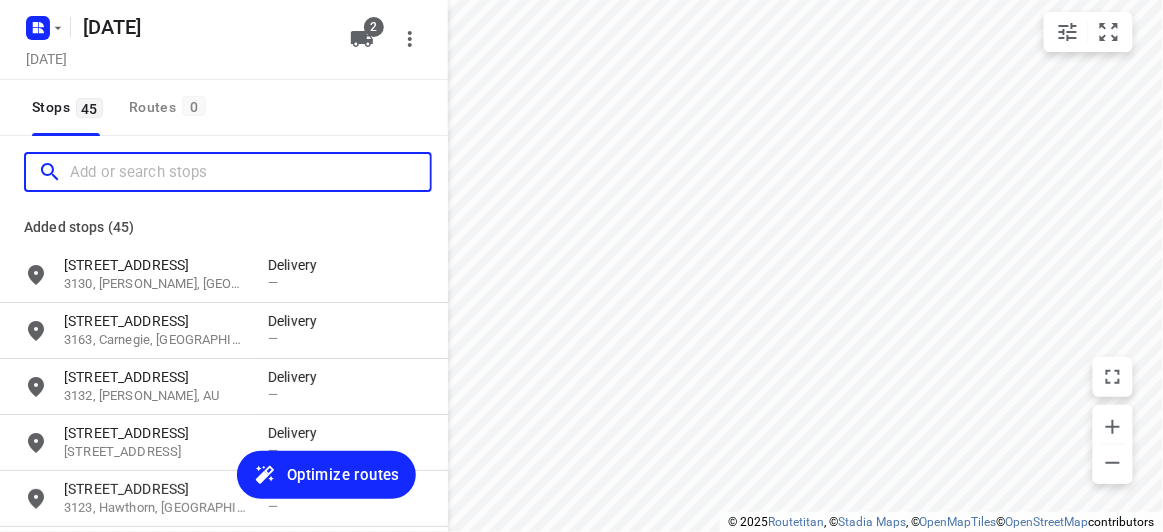 paste on "[STREET_ADDRESS][PERSON_NAME][PERSON_NAME][PERSON_NAME]" 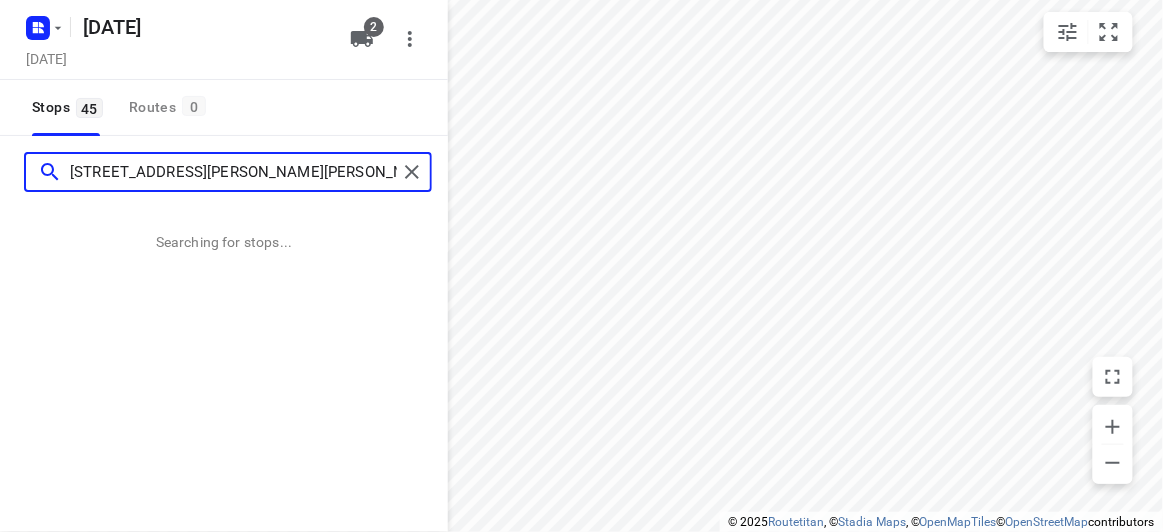 type on "[STREET_ADDRESS][PERSON_NAME][PERSON_NAME][PERSON_NAME]" 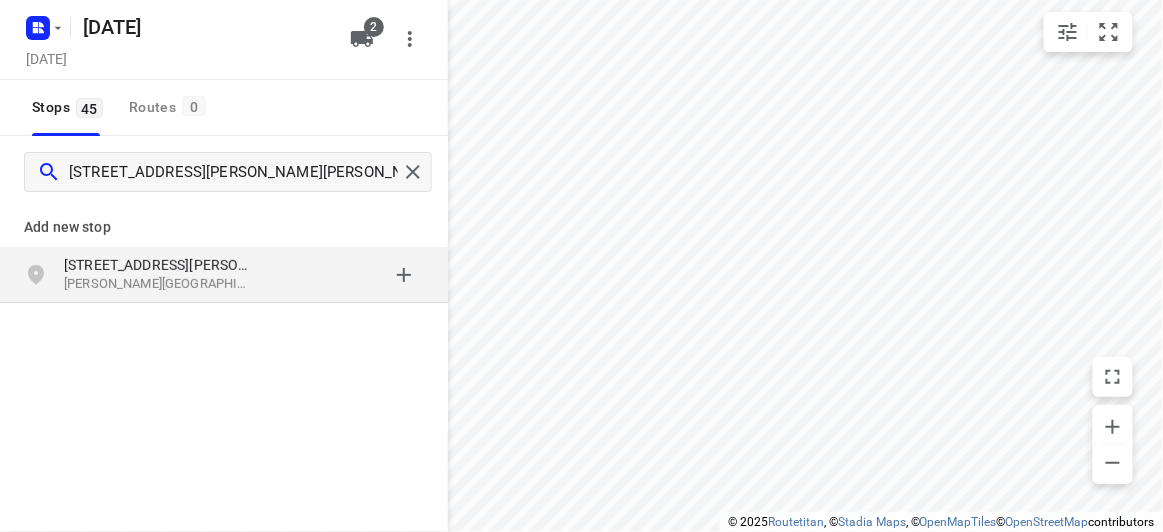 click on "[PERSON_NAME][GEOGRAPHIC_DATA][PERSON_NAME], [GEOGRAPHIC_DATA]" at bounding box center [156, 284] 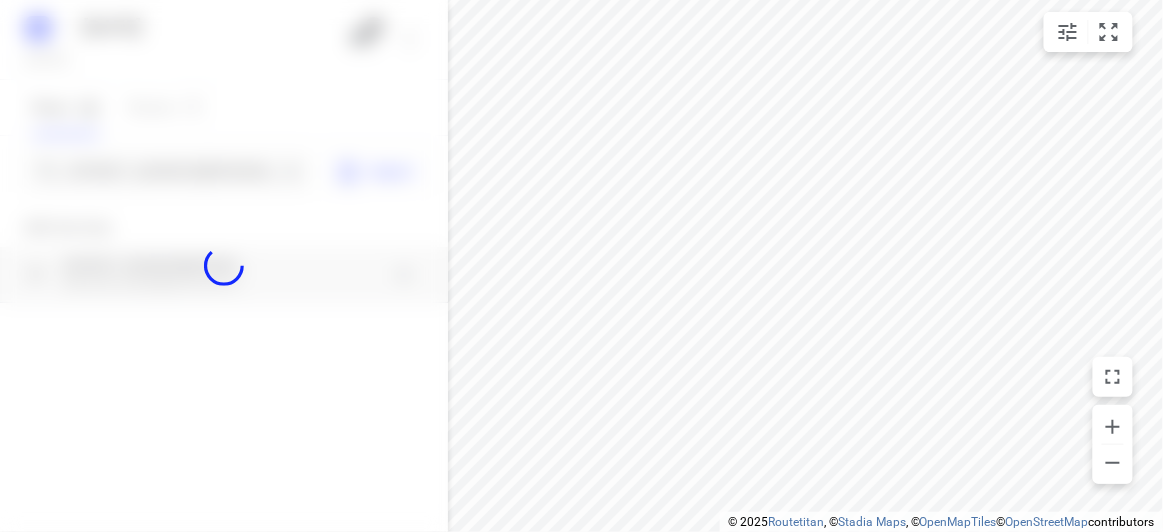 click at bounding box center [224, 266] 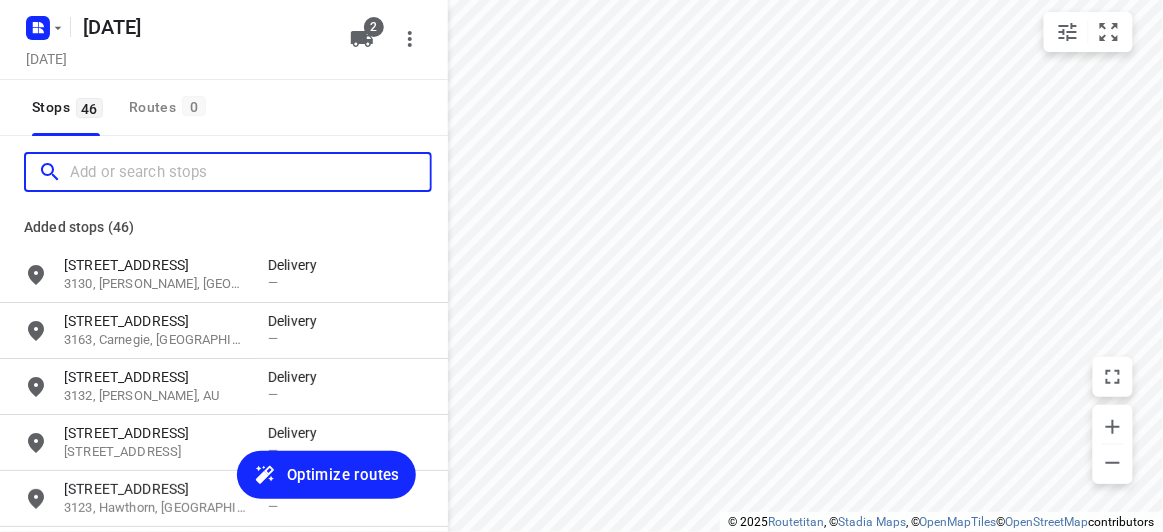 paste on "[STREET_ADDRESS][PERSON_NAME]" 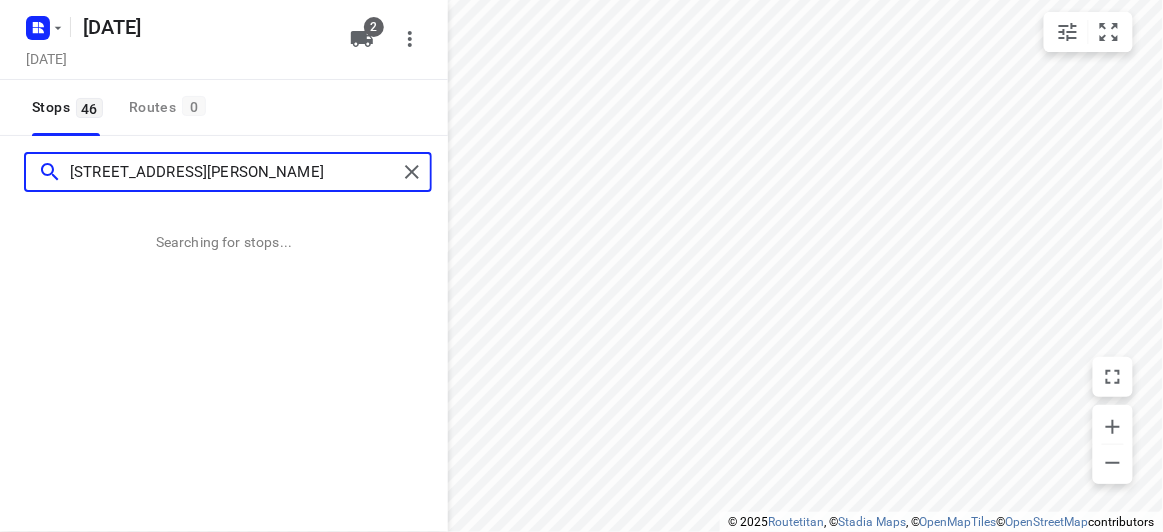 type on "[STREET_ADDRESS][PERSON_NAME]" 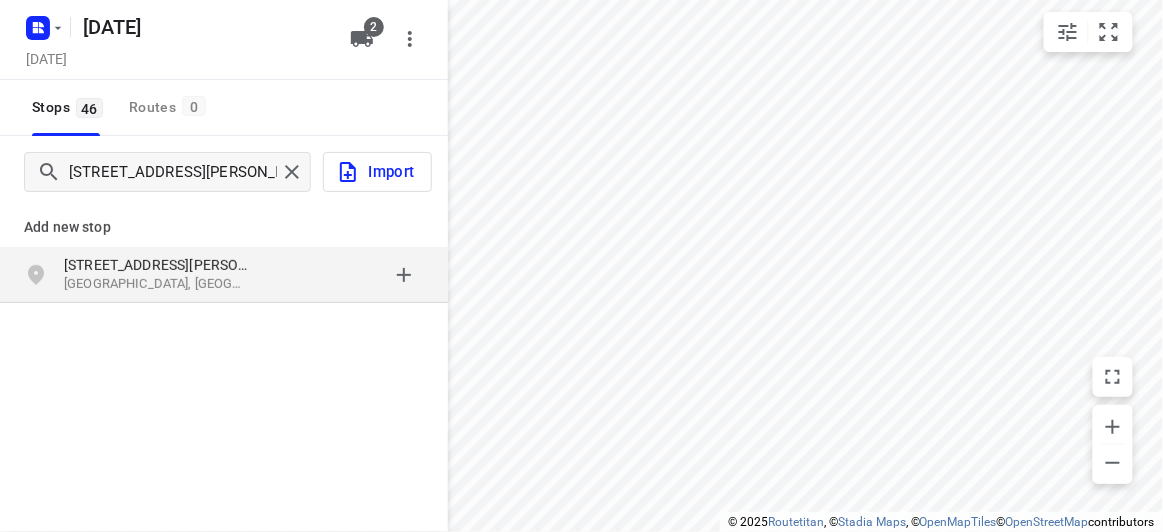 click on "[GEOGRAPHIC_DATA], [GEOGRAPHIC_DATA]" at bounding box center [156, 284] 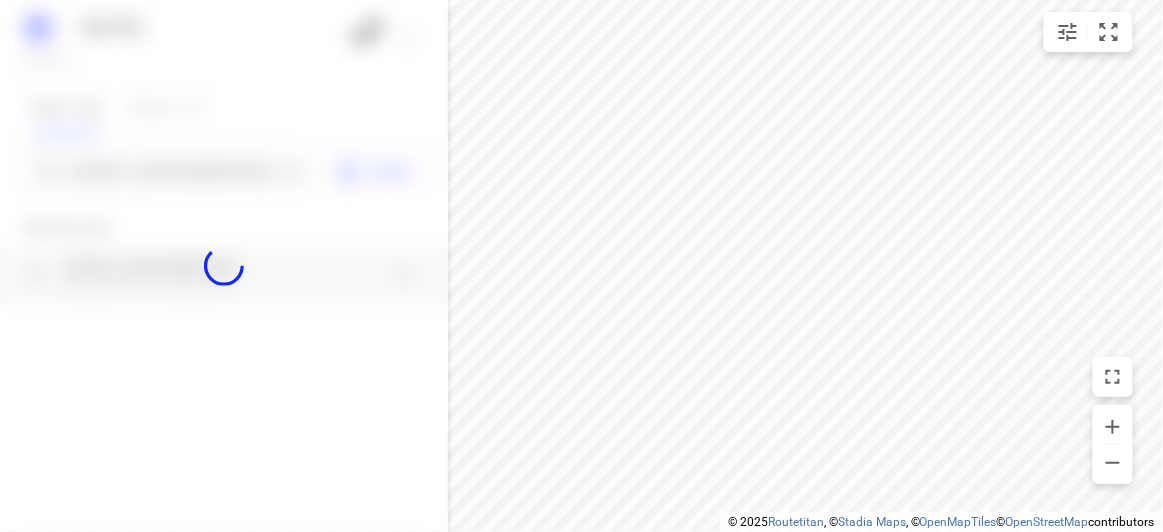 click at bounding box center [224, 266] 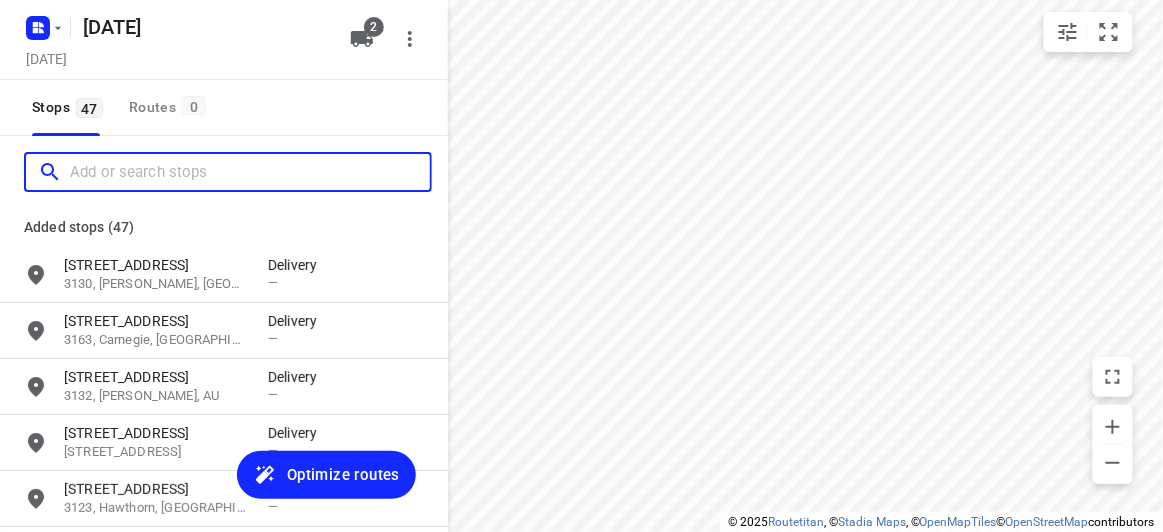scroll, scrollTop: 0, scrollLeft: 0, axis: both 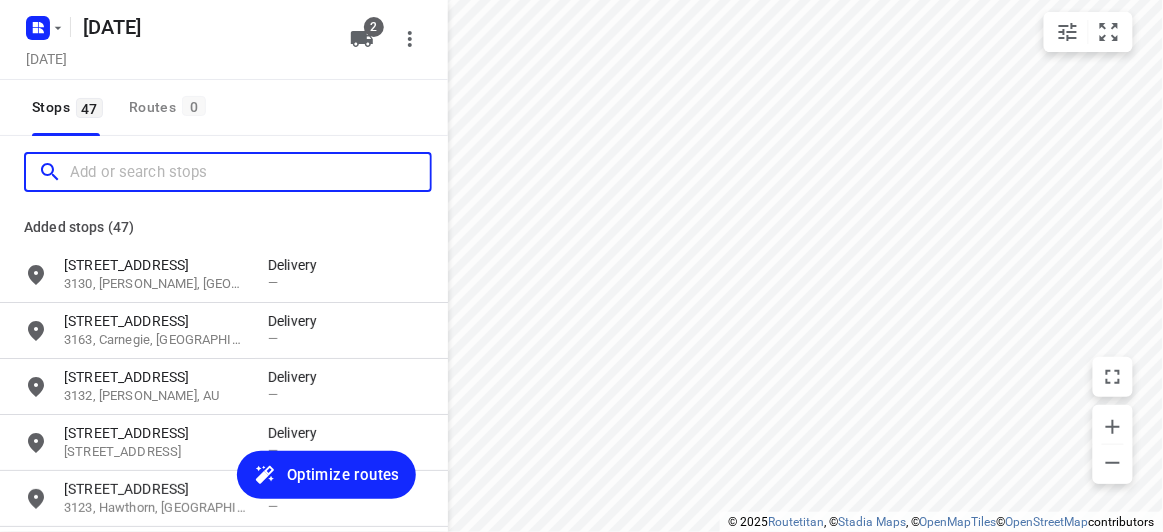 paste on "[STREET_ADDRESS]." 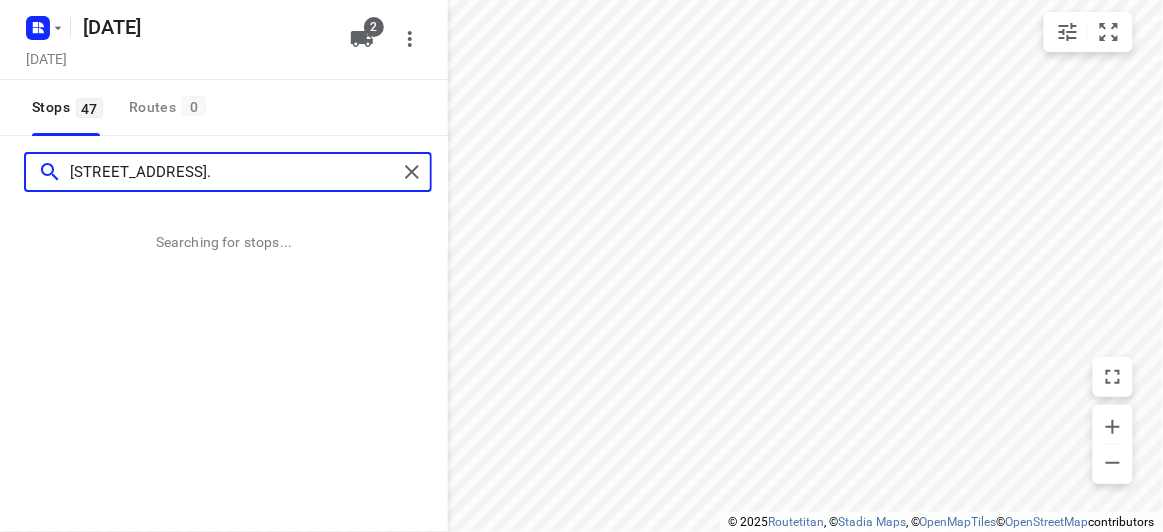 type on "[STREET_ADDRESS]." 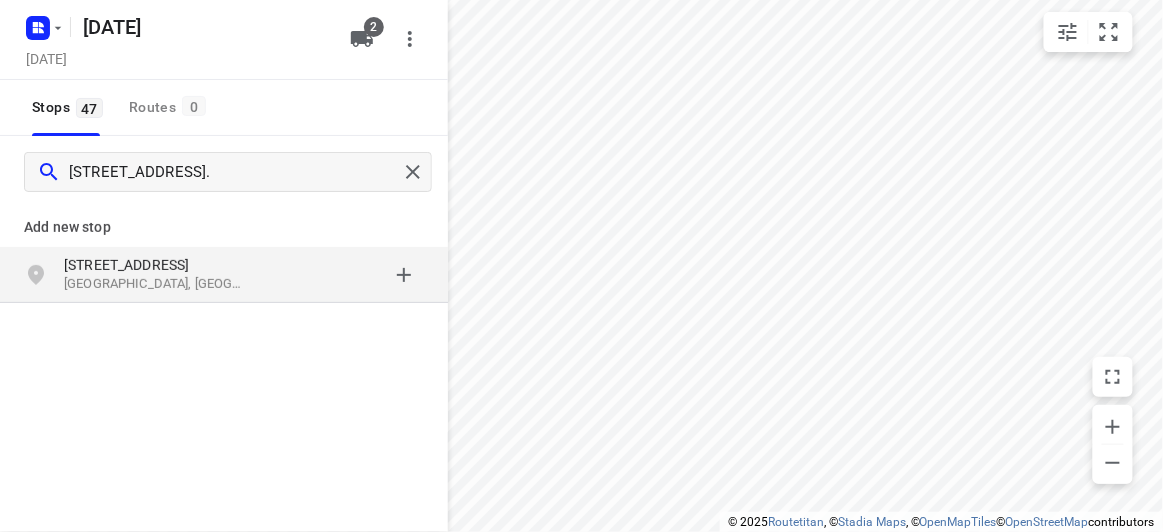 click on "[STREET_ADDRESS]" at bounding box center (156, 265) 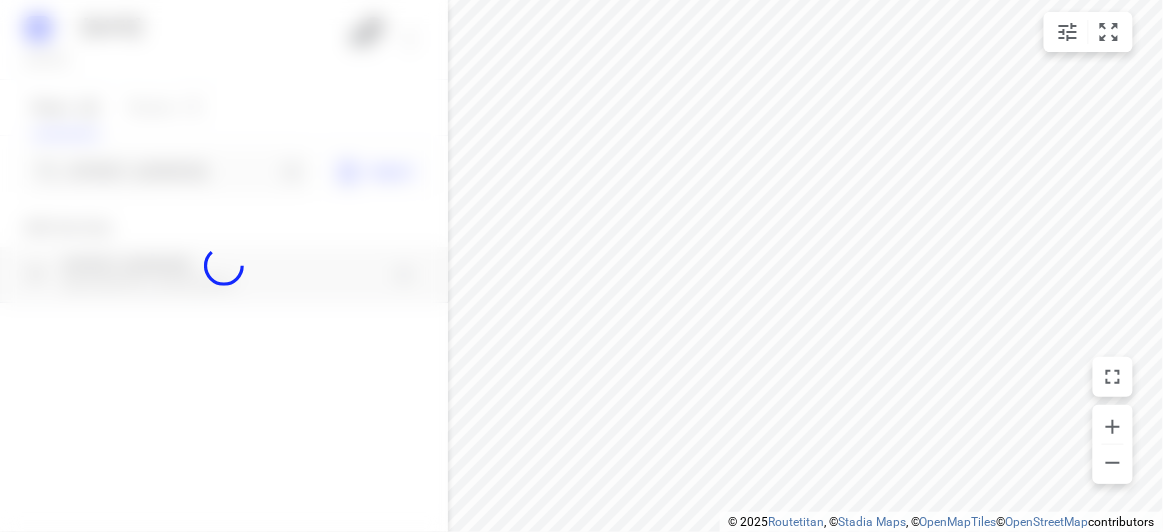 click at bounding box center [224, 266] 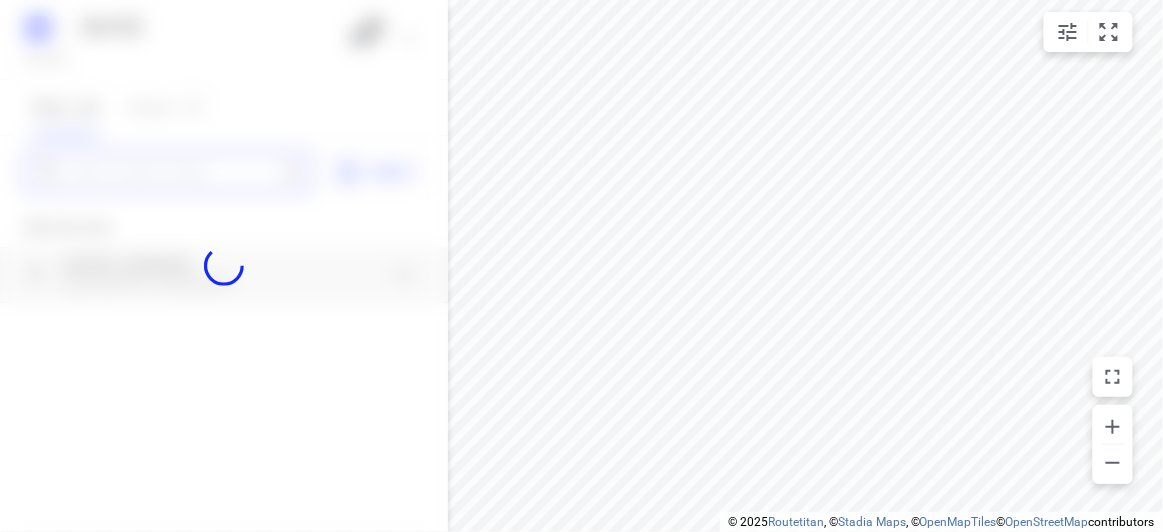 paste on "[STREET_ADDRESS][US_STATE]" 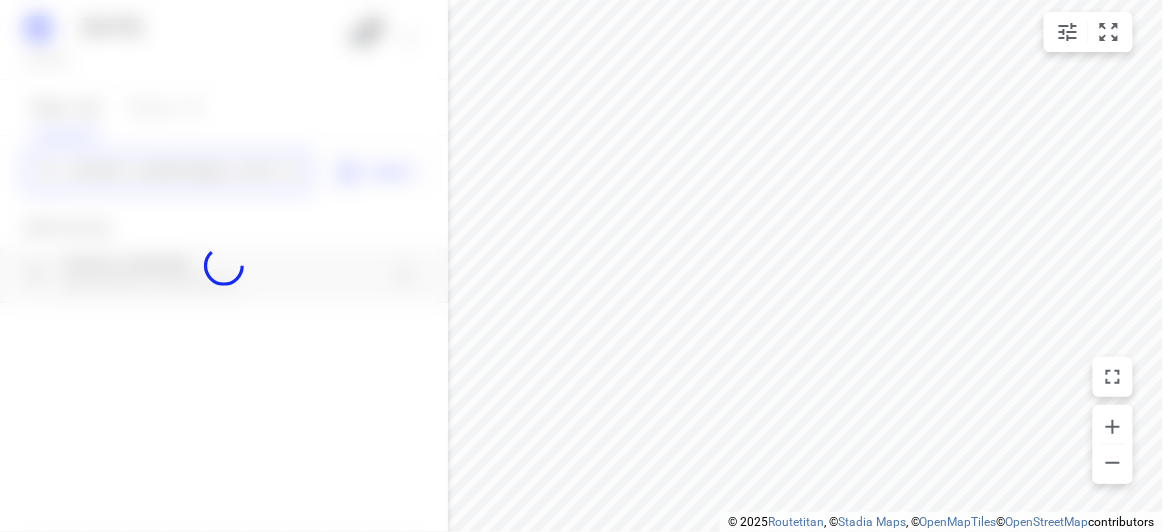 scroll, scrollTop: 0, scrollLeft: 0, axis: both 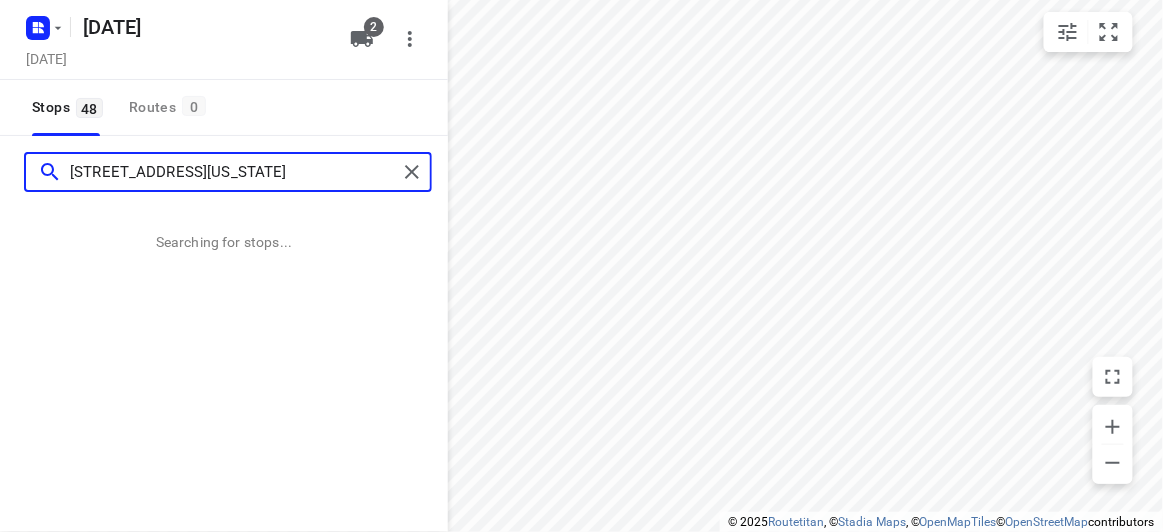 type on "[STREET_ADDRESS][US_STATE]" 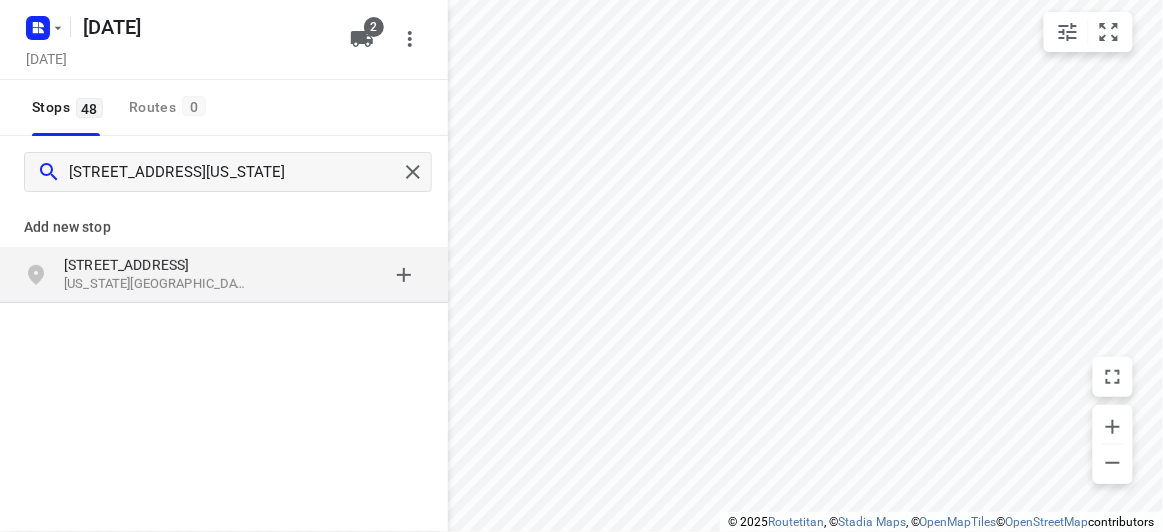 click on "[STREET_ADDRESS][US_STATE]" at bounding box center (224, 275) 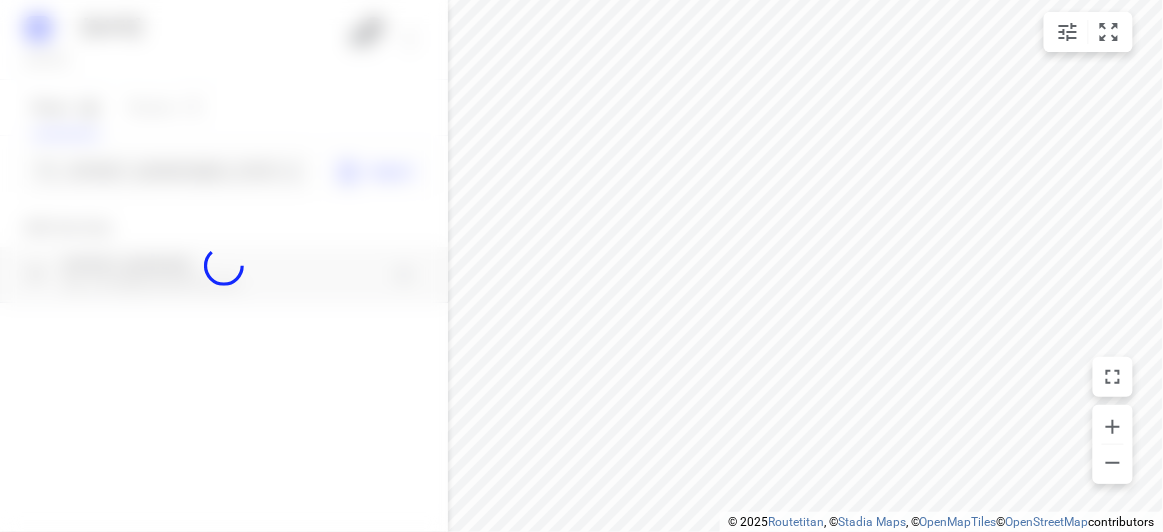 click at bounding box center (224, 266) 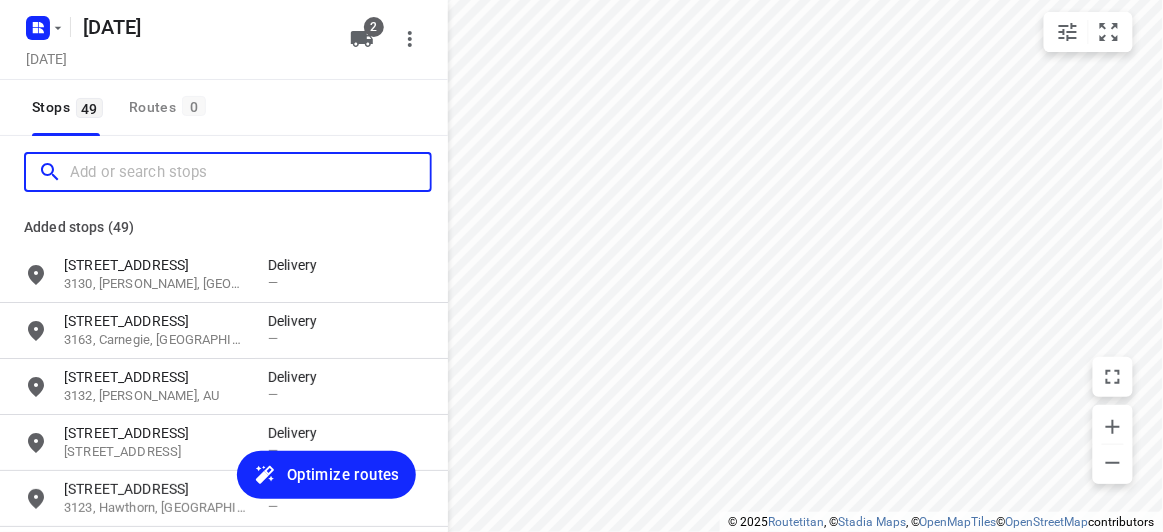 scroll, scrollTop: 0, scrollLeft: 0, axis: both 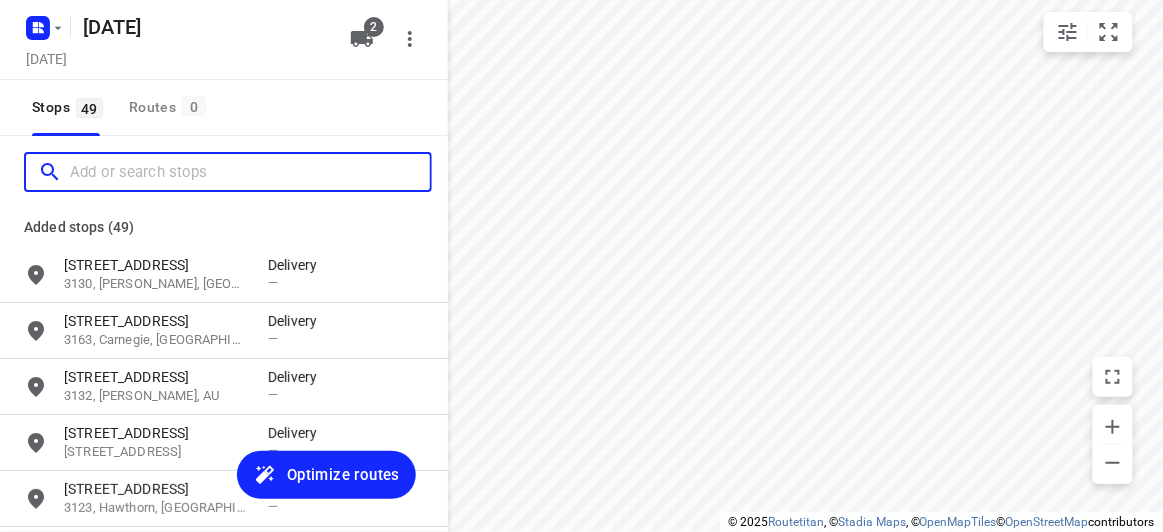 paste on "[STREET_ADDRESS][PERSON_NAME]" 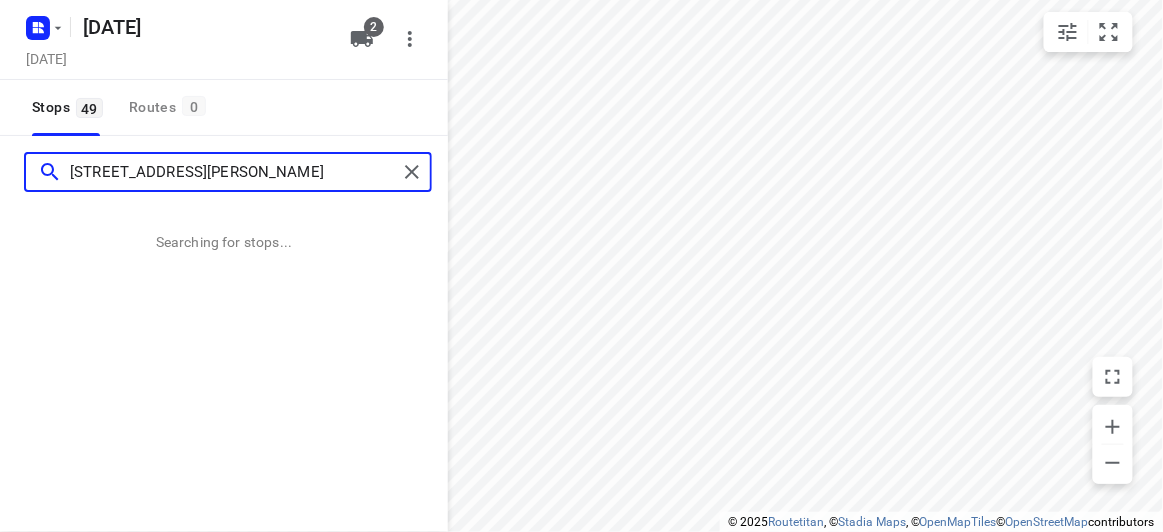 type on "[STREET_ADDRESS][PERSON_NAME]" 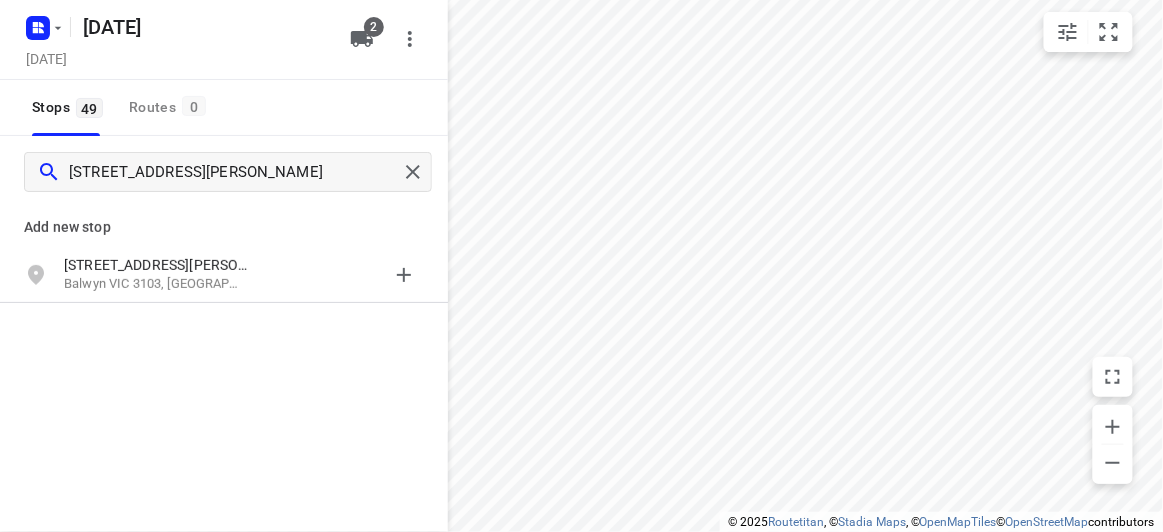 click on "Add new stop" at bounding box center (224, 219) 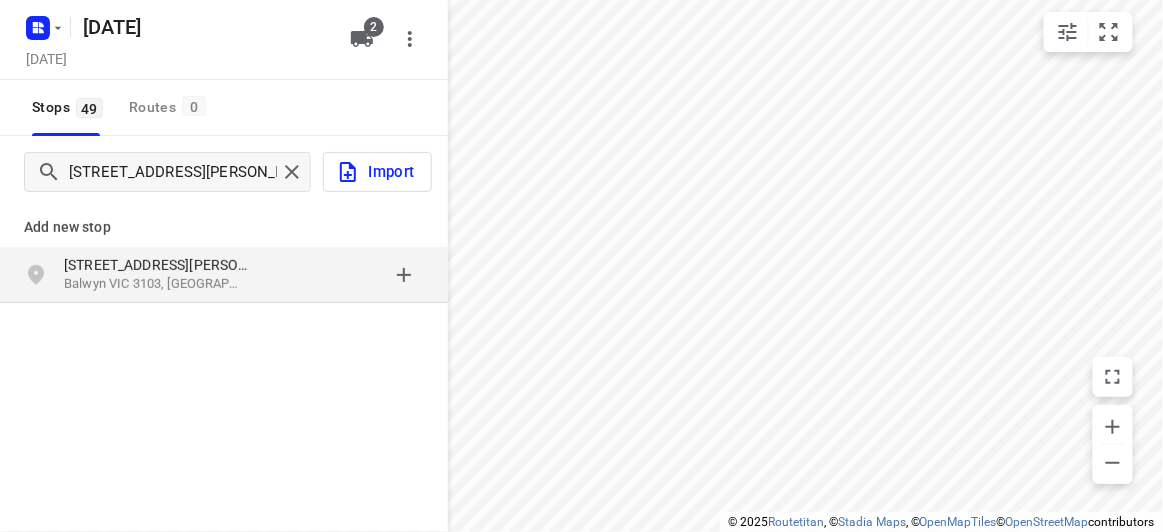 click on "[STREET_ADDRESS][PERSON_NAME]" at bounding box center (156, 265) 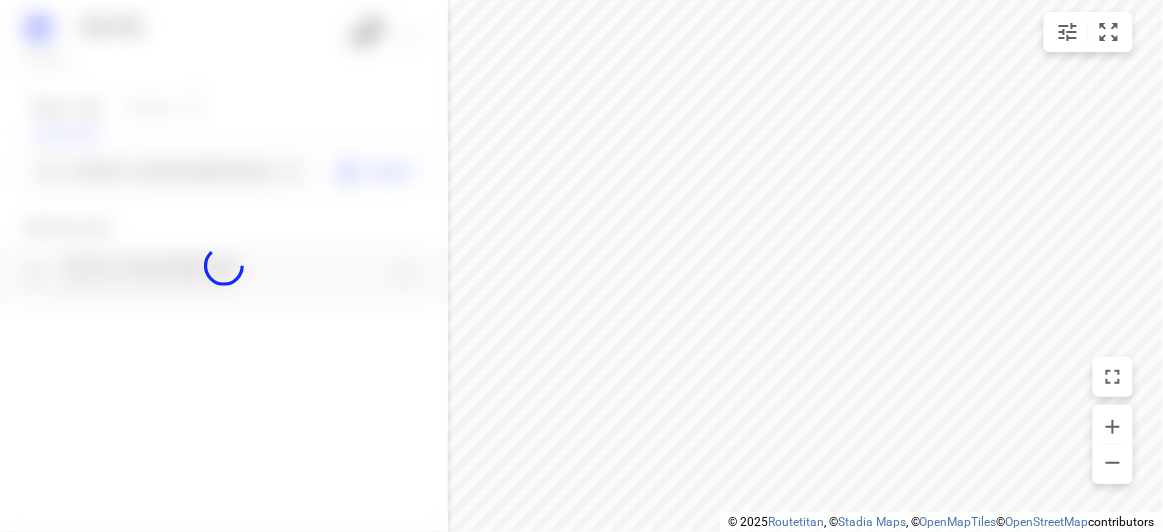 click at bounding box center (224, 266) 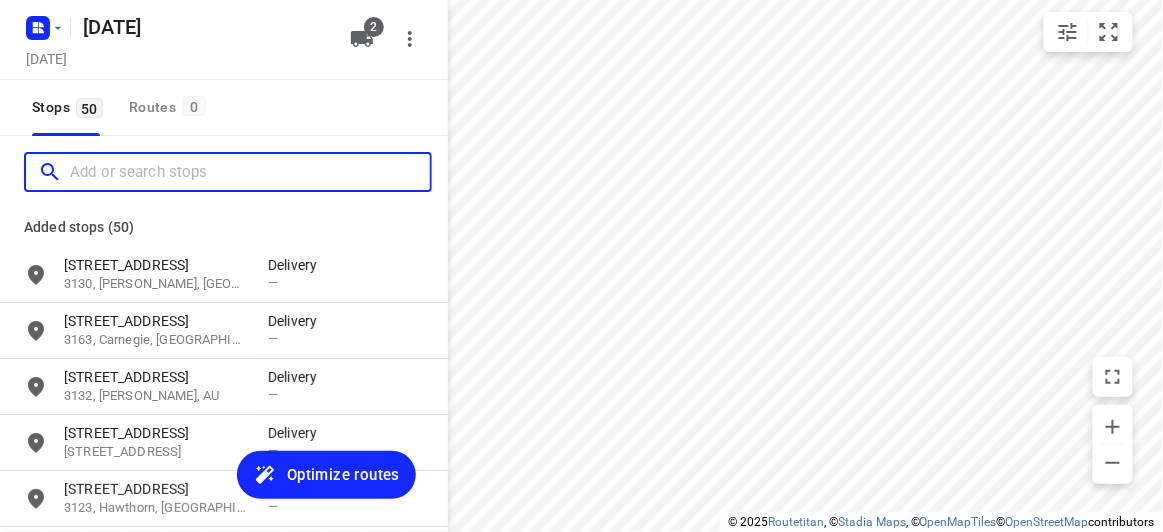 paste on "[STREET_ADDRESS][PERSON_NAME][PERSON_NAME]" 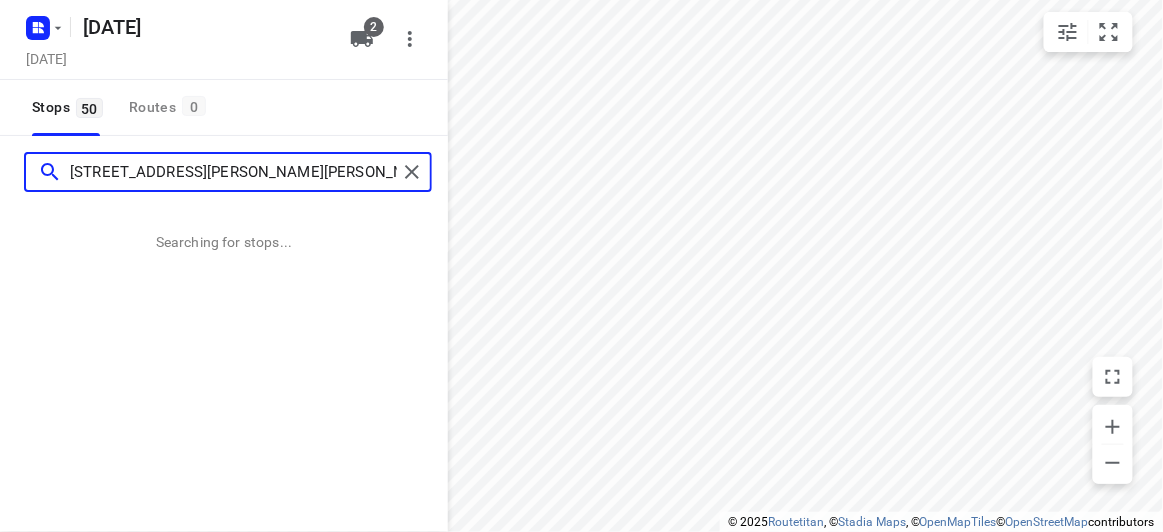 type on "[STREET_ADDRESS][PERSON_NAME][PERSON_NAME]" 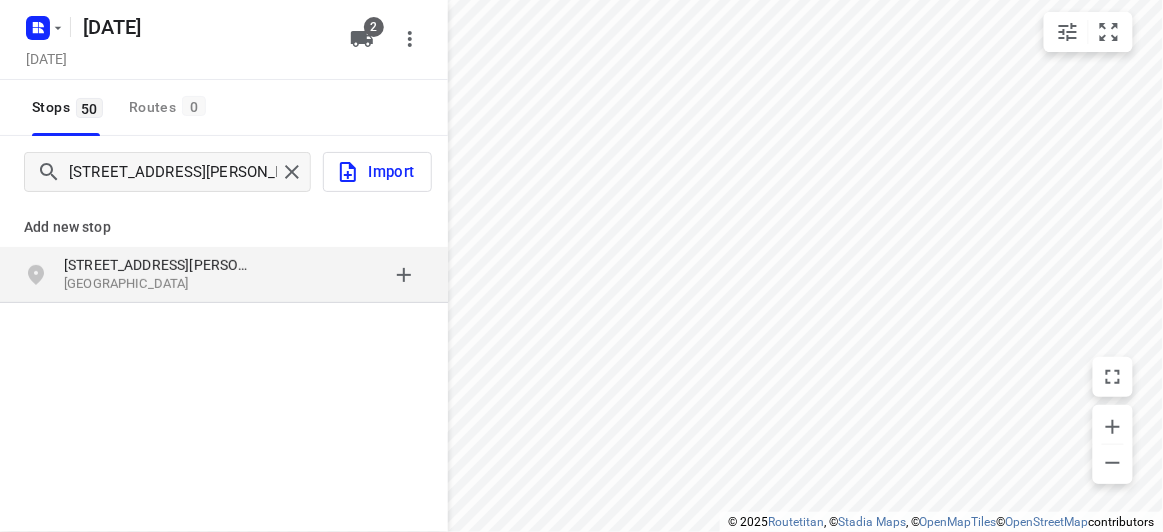 click on "Add new stop [STREET_ADDRESS][PERSON_NAME][PERSON_NAME]" at bounding box center [224, 320] 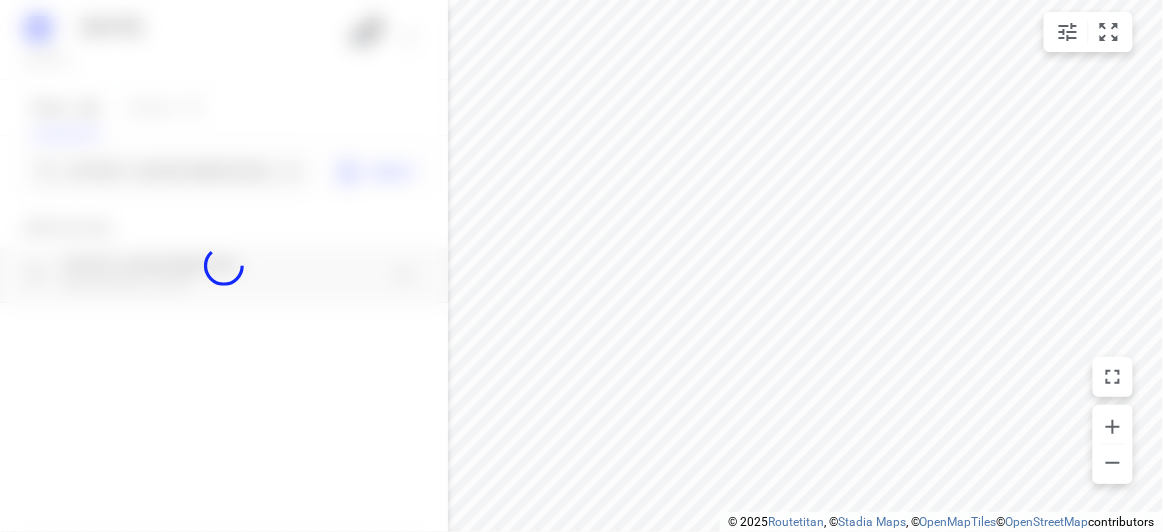 click at bounding box center [224, 266] 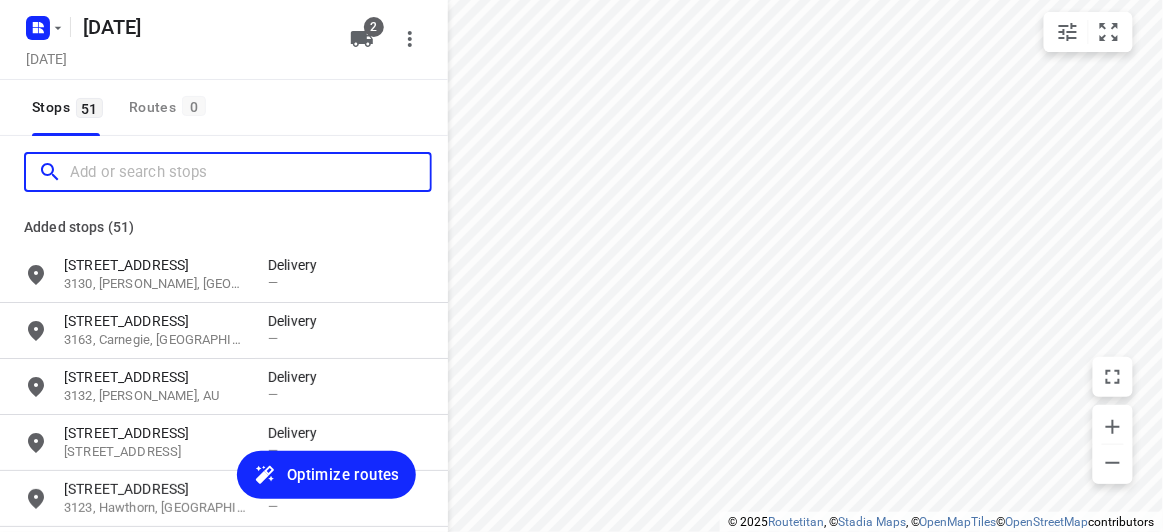 scroll, scrollTop: 0, scrollLeft: 0, axis: both 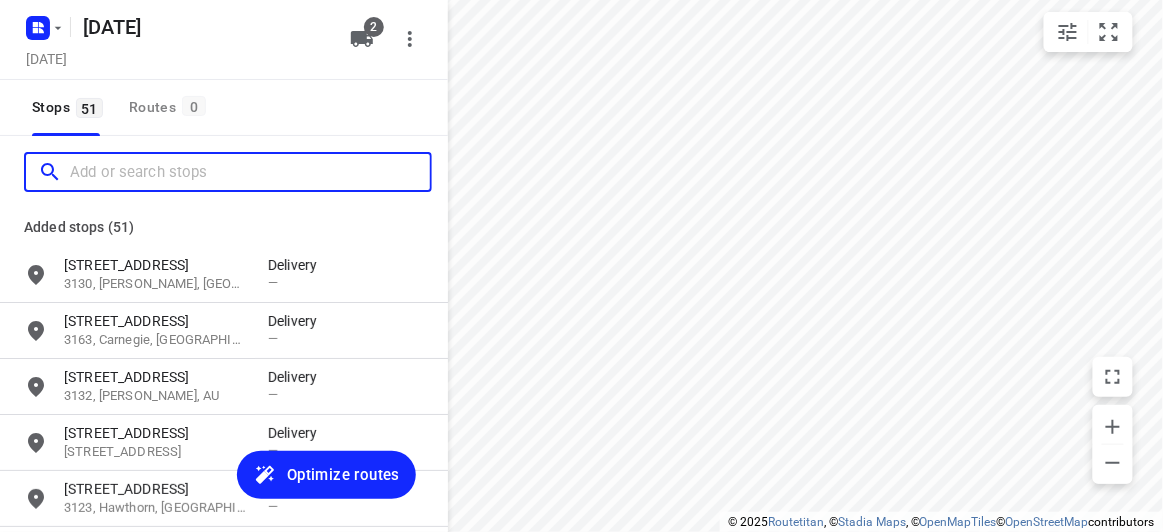 paste on "[STREET_ADDRESS][PERSON_NAME]" 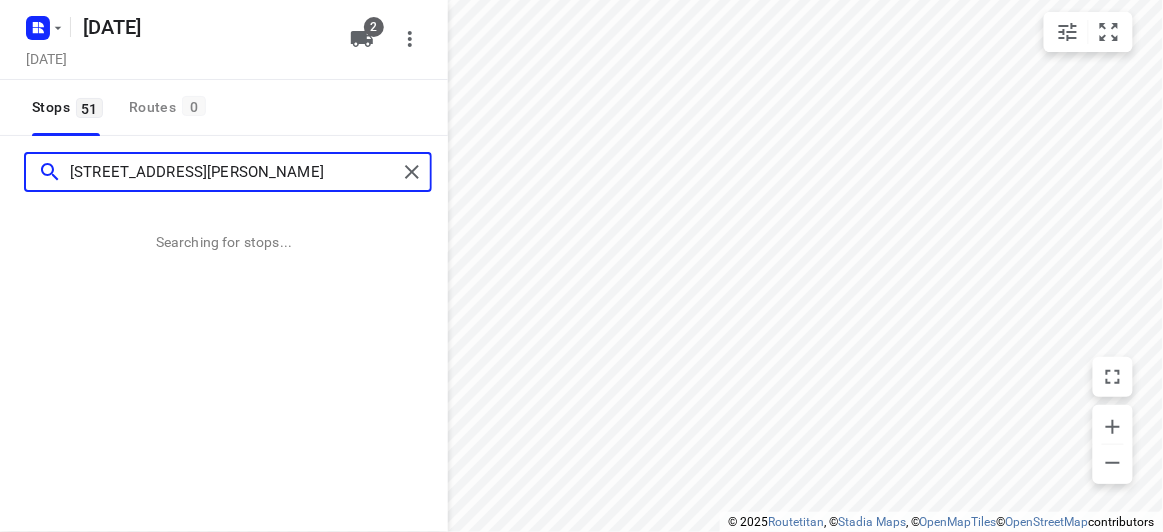 type on "[STREET_ADDRESS][PERSON_NAME]" 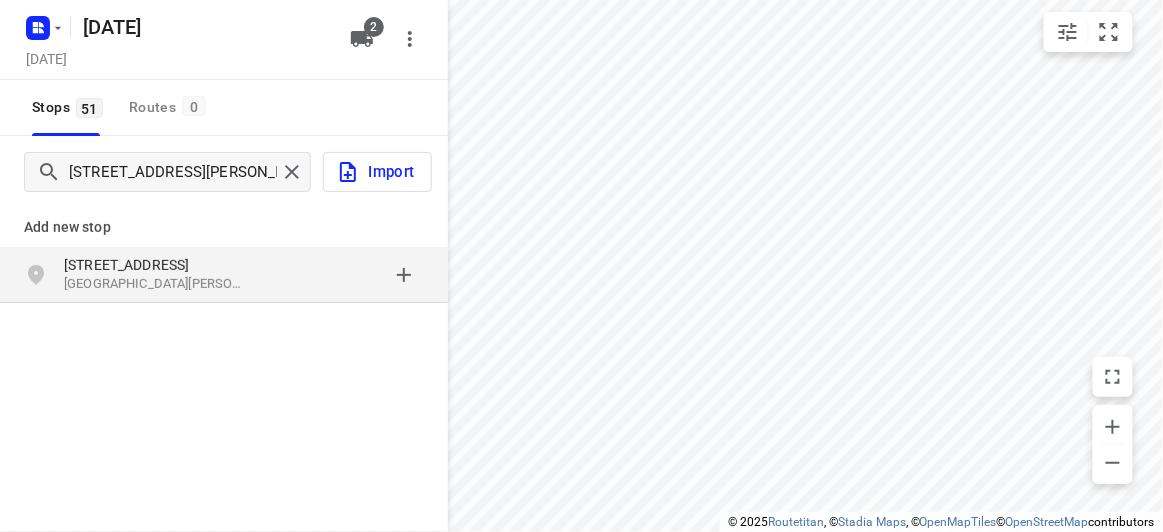 click on "[STREET_ADDRESS]" at bounding box center (156, 265) 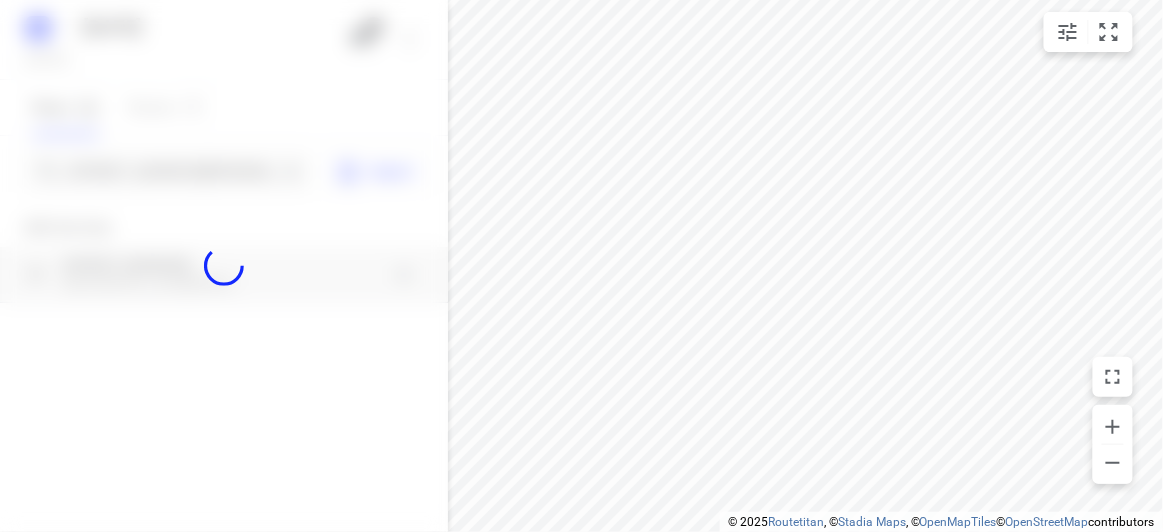 click at bounding box center [224, 266] 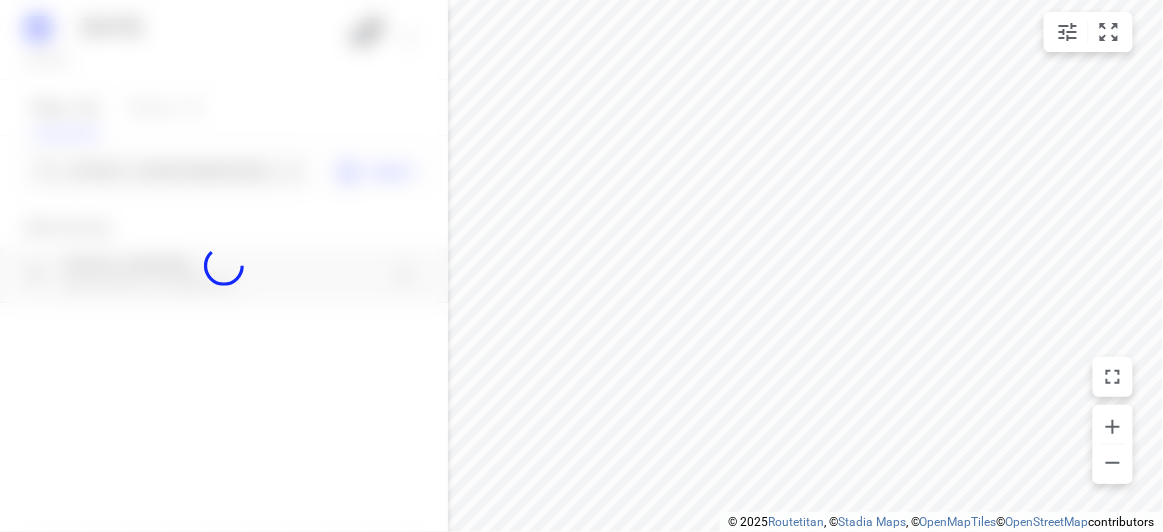 click at bounding box center [224, 266] 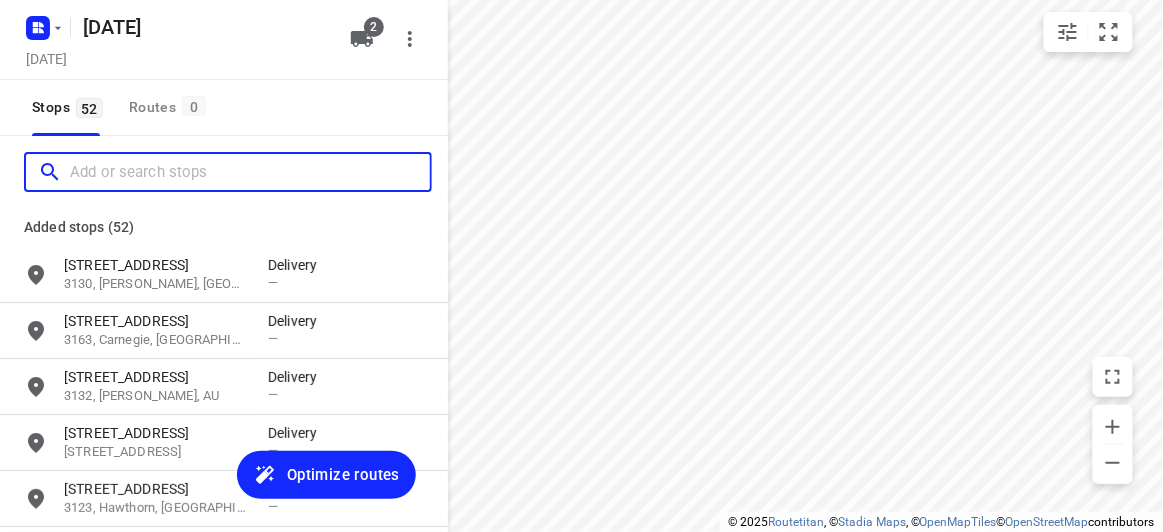 scroll, scrollTop: 0, scrollLeft: 0, axis: both 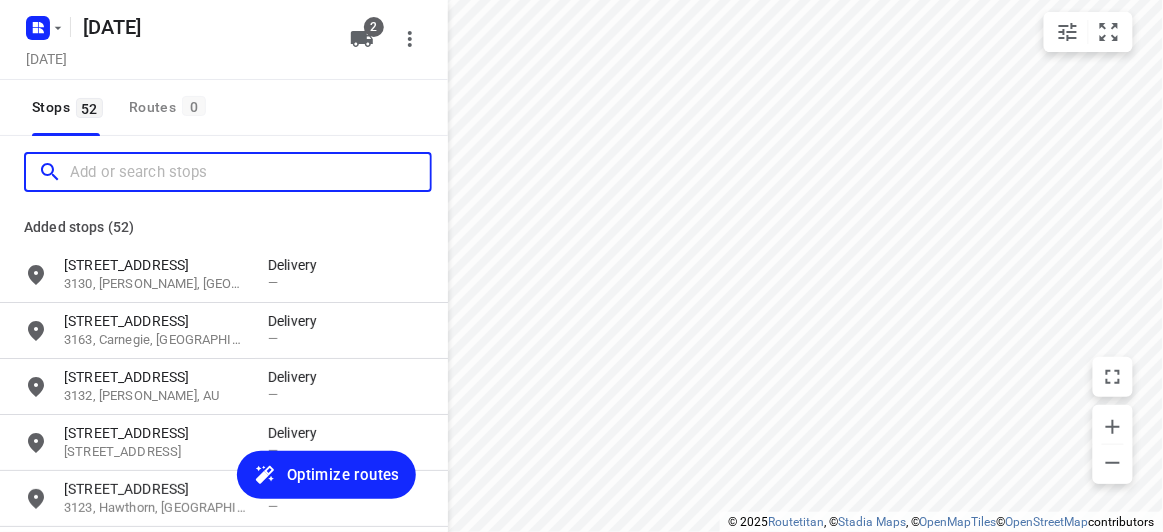 click at bounding box center (250, 172) 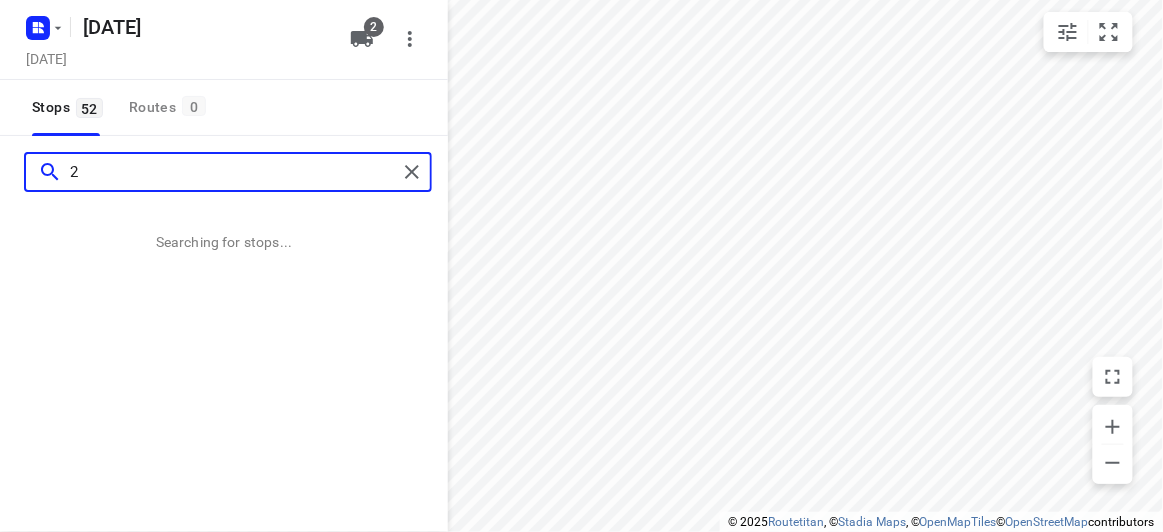 paste on "-[STREET_ADDRESS][PERSON_NAME][PERSON_NAME]" 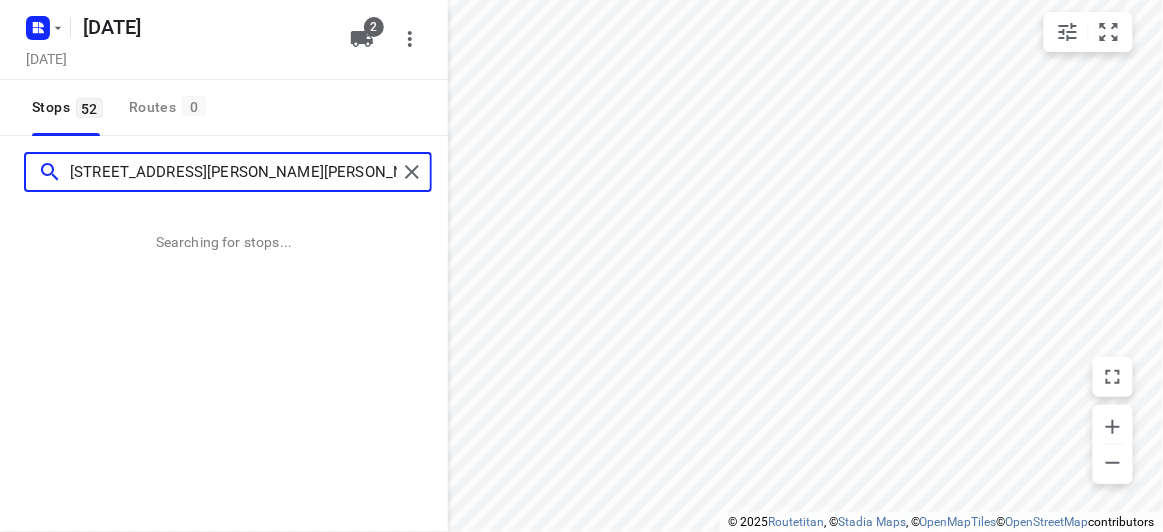 type on "[STREET_ADDRESS][PERSON_NAME][PERSON_NAME]" 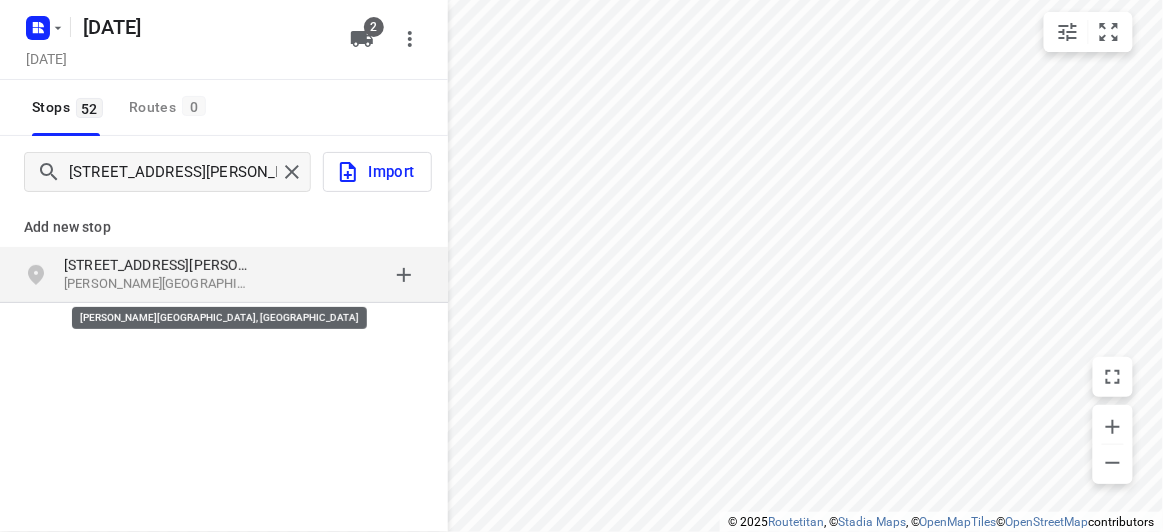 click on "[PERSON_NAME][GEOGRAPHIC_DATA], [GEOGRAPHIC_DATA]" at bounding box center (156, 284) 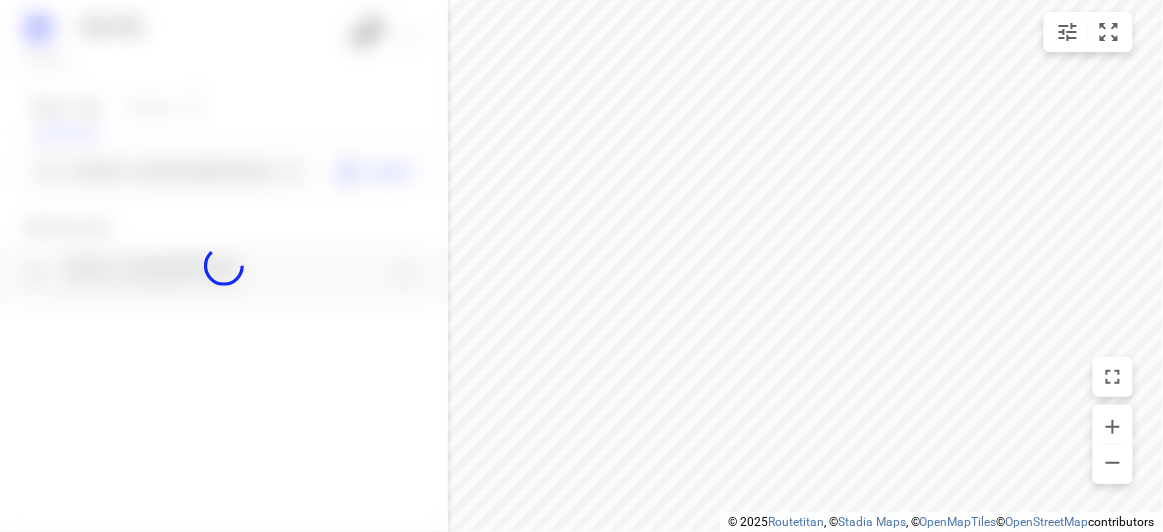 click at bounding box center [224, 266] 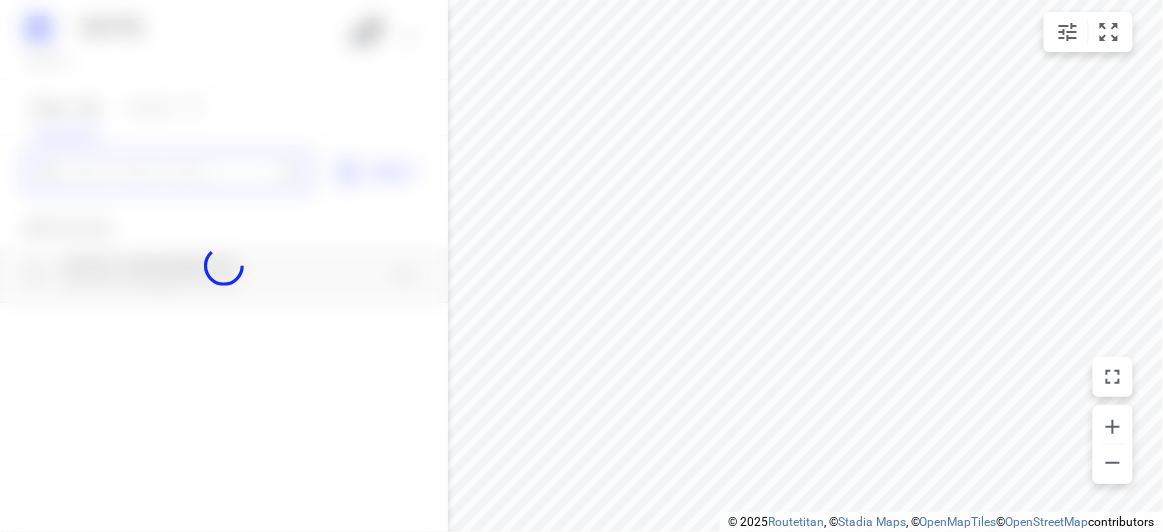 paste on "/[STREET_ADDRESS]" 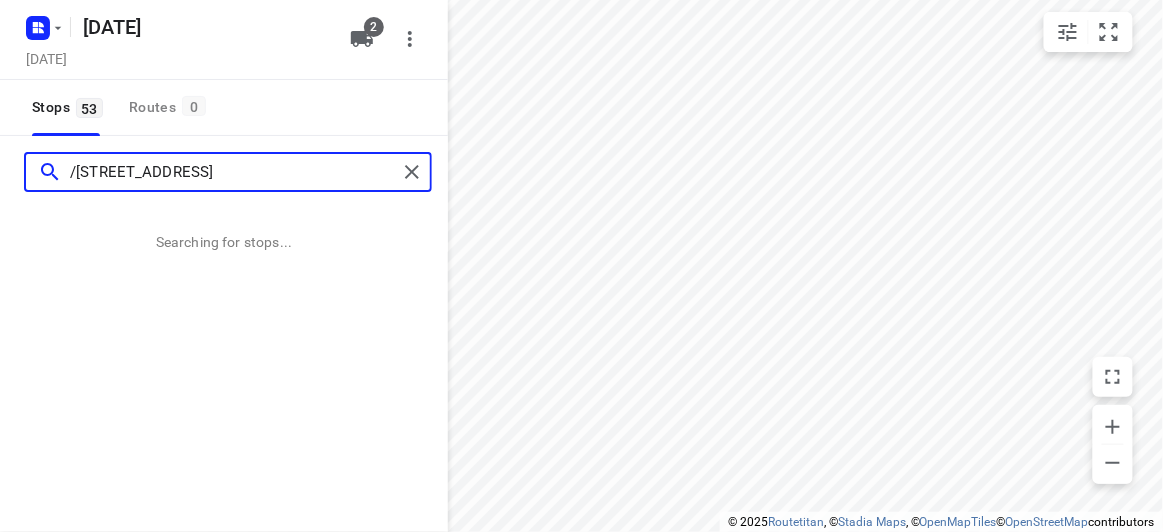 scroll, scrollTop: 0, scrollLeft: 15, axis: horizontal 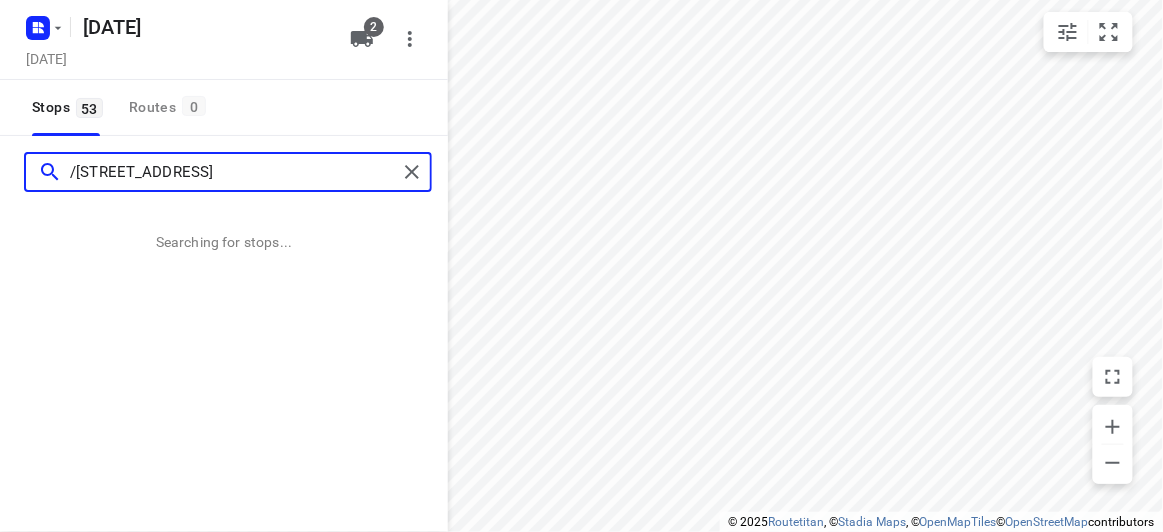 type on "/[STREET_ADDRESS]" 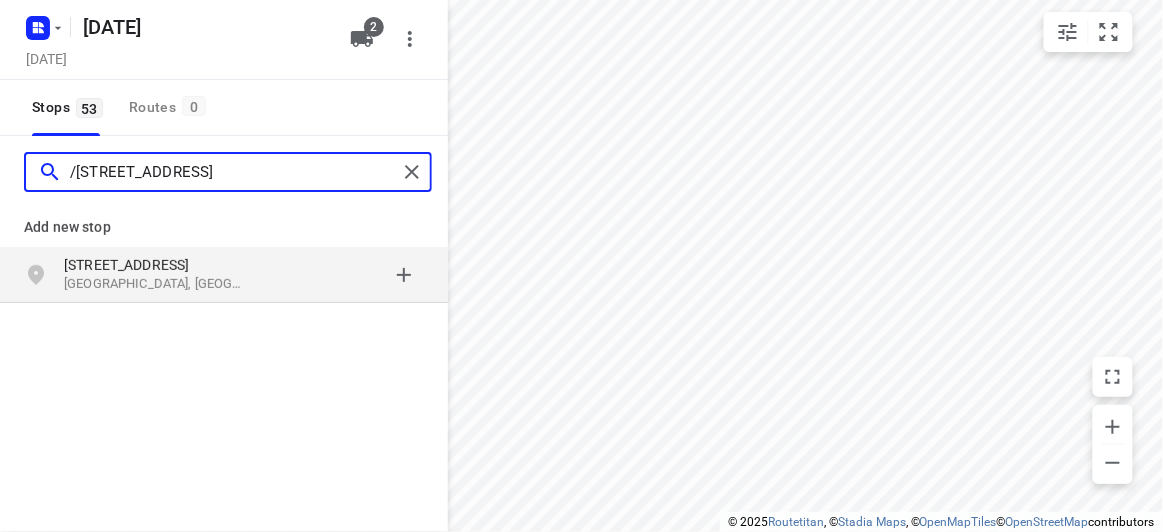 scroll, scrollTop: 0, scrollLeft: 0, axis: both 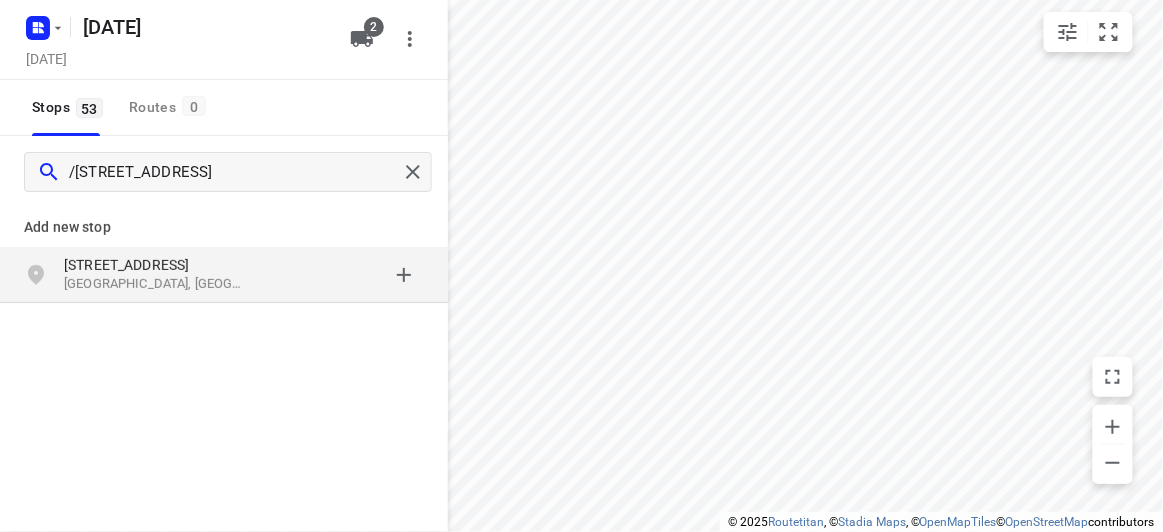 click on "[GEOGRAPHIC_DATA], [GEOGRAPHIC_DATA]" at bounding box center (156, 284) 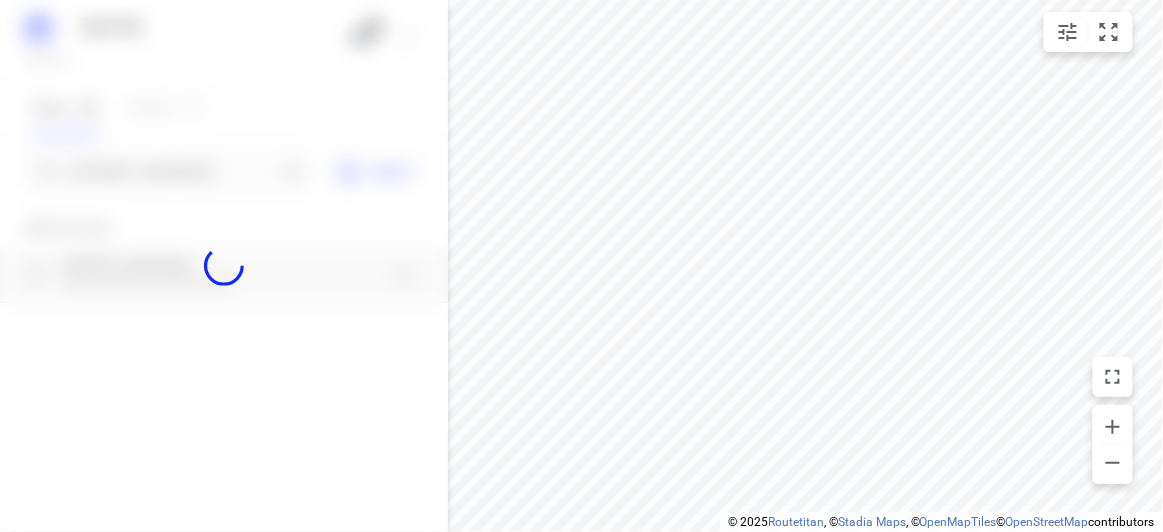 click at bounding box center [224, 266] 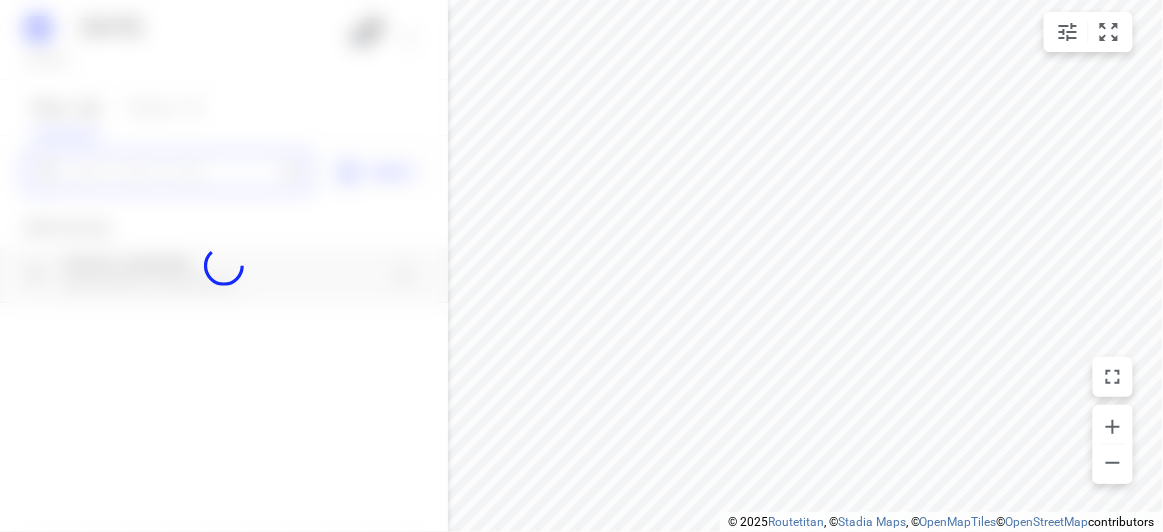 scroll, scrollTop: 0, scrollLeft: 0, axis: both 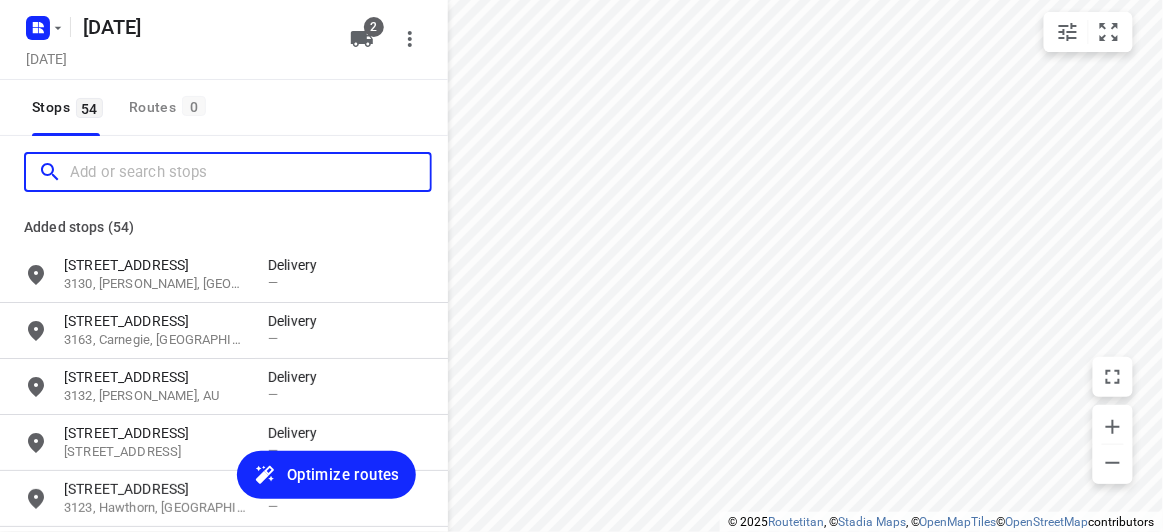 paste on "[STREET_ADDRESS][PERSON_NAME]" 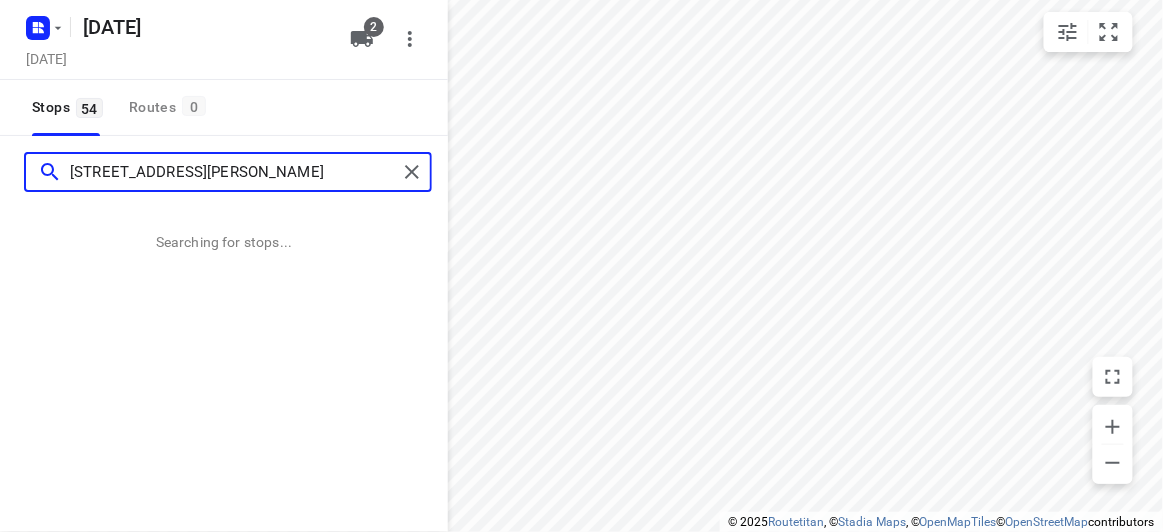 type on "[STREET_ADDRESS][PERSON_NAME]" 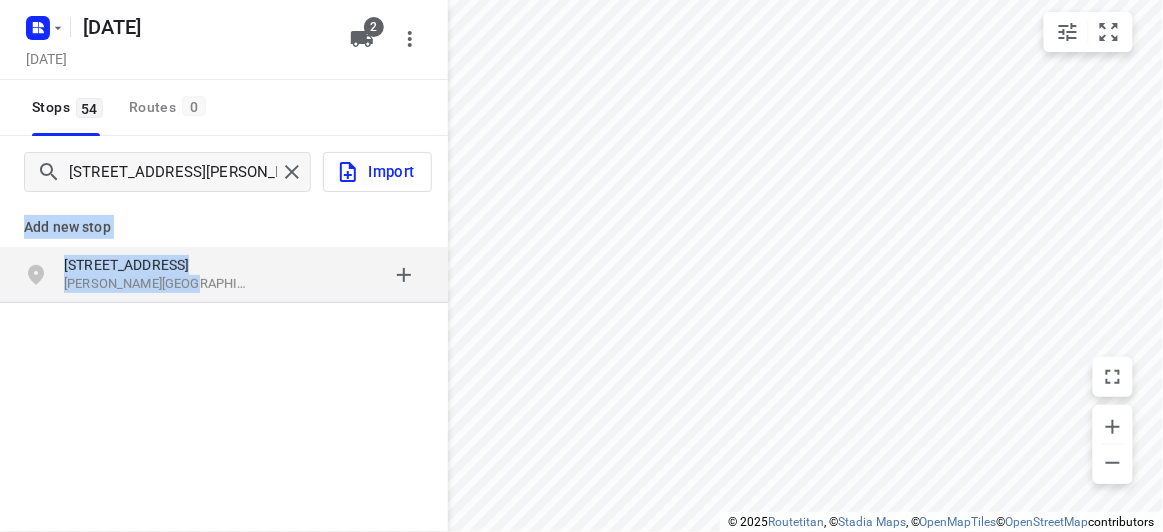 drag, startPoint x: 167, startPoint y: 277, endPoint x: 295, endPoint y: 196, distance: 151.47607 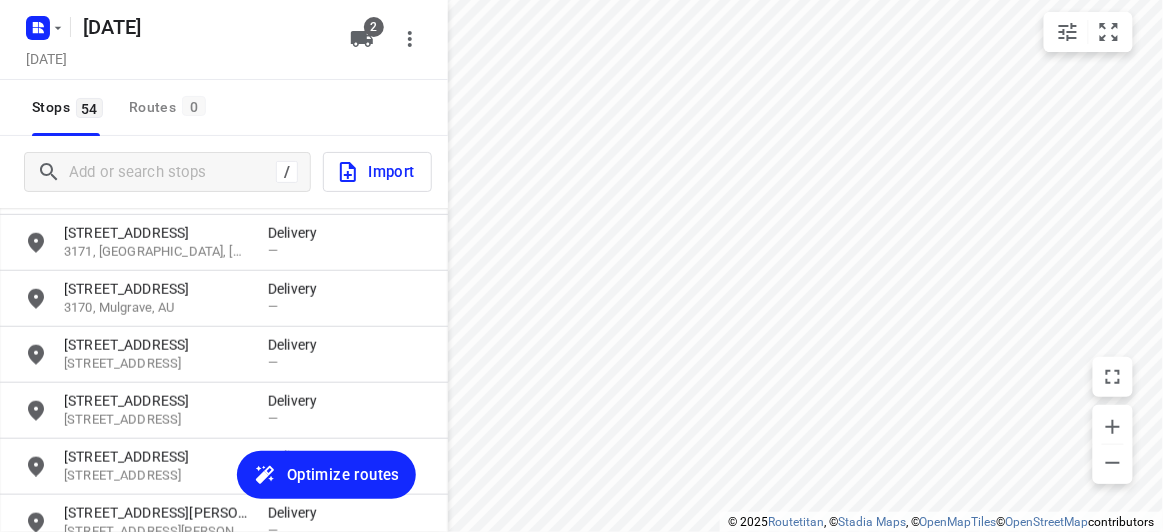 scroll, scrollTop: 2830, scrollLeft: 0, axis: vertical 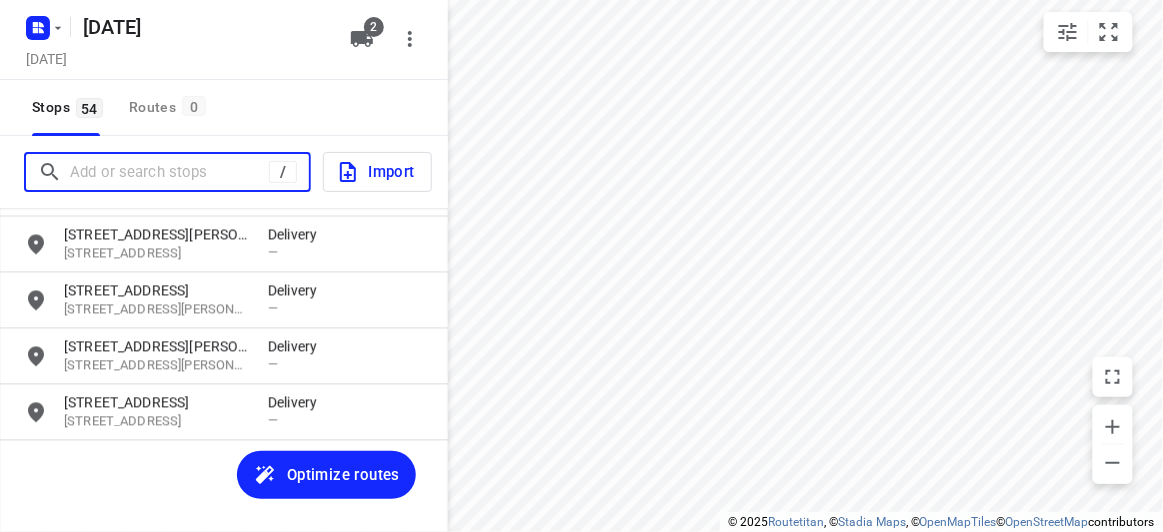 click at bounding box center (169, 172) 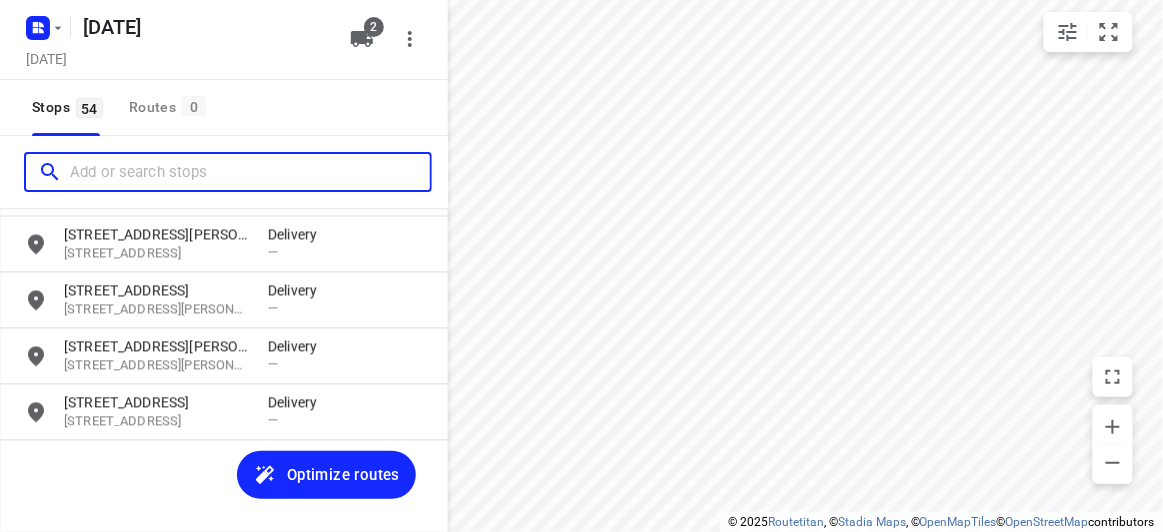 paste on "[PERSON_NAME][GEOGRAPHIC_DATA]" 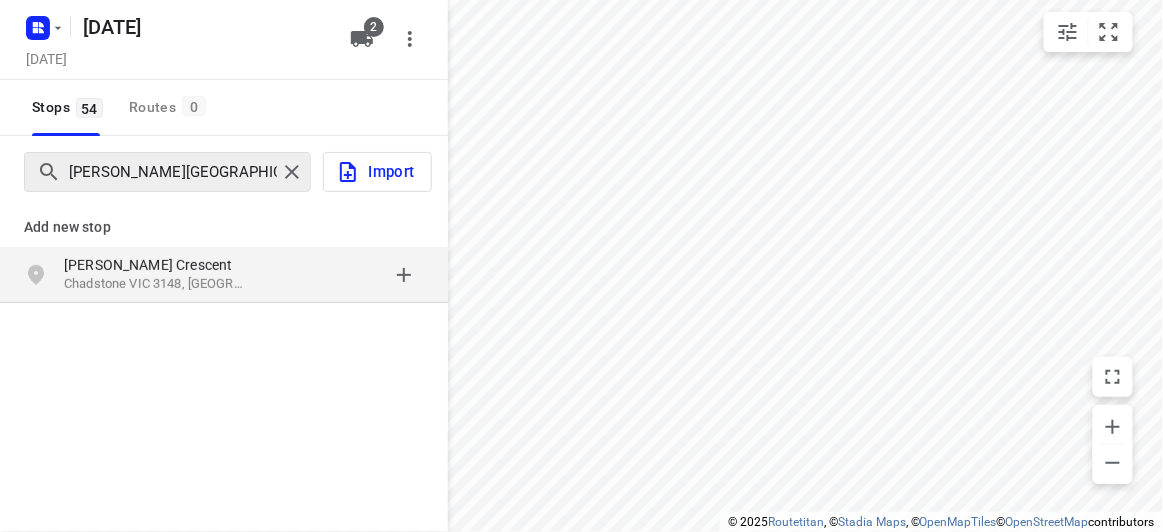 click on "[PERSON_NAME][GEOGRAPHIC_DATA]" at bounding box center [157, 172] 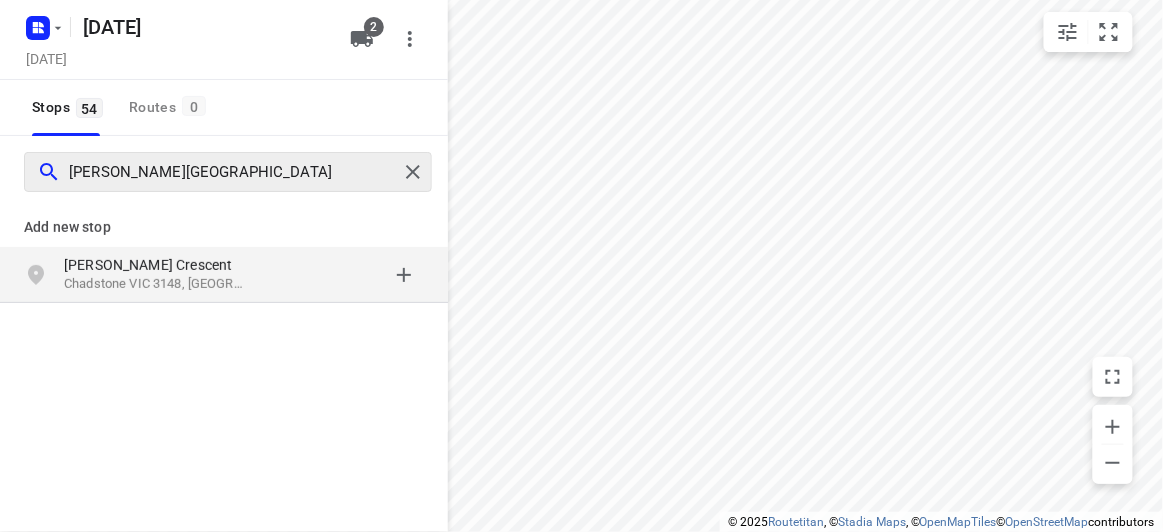 click on "[PERSON_NAME][GEOGRAPHIC_DATA]" at bounding box center (217, 172) 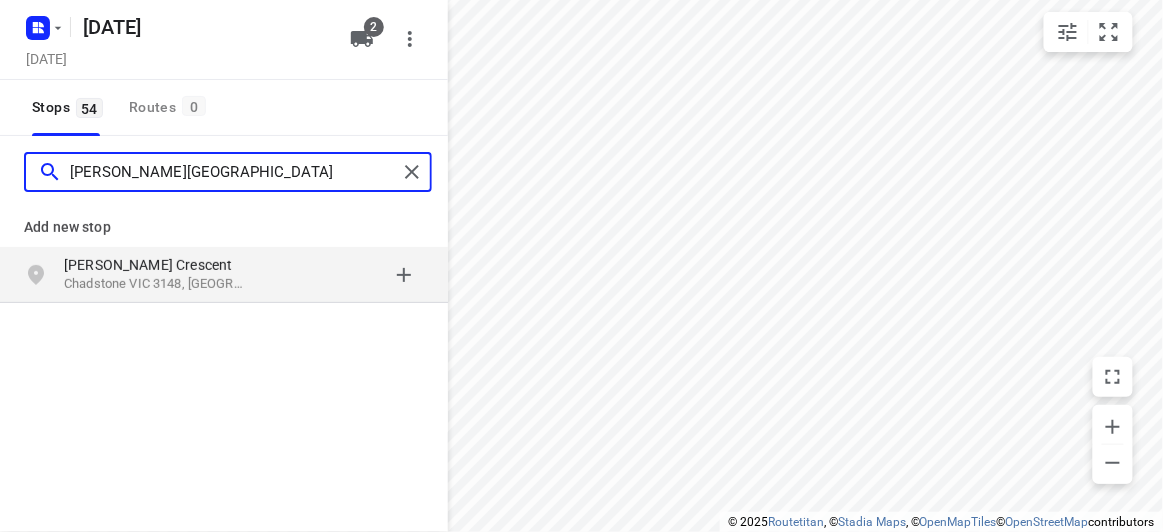 scroll, scrollTop: 0, scrollLeft: 0, axis: both 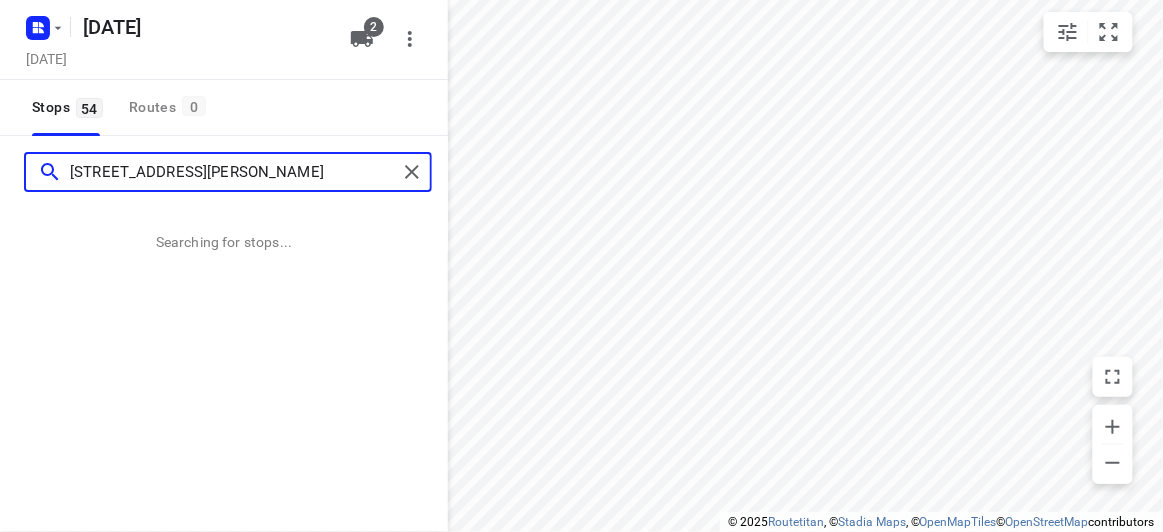 type on "[STREET_ADDRESS][PERSON_NAME]" 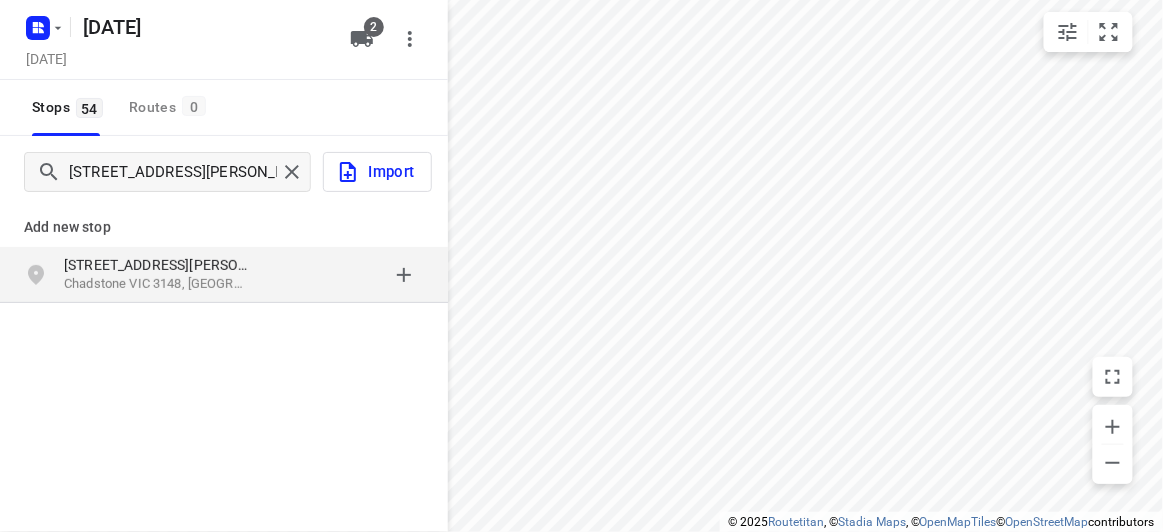 click on "[STREET_ADDRESS][PERSON_NAME]" at bounding box center (156, 265) 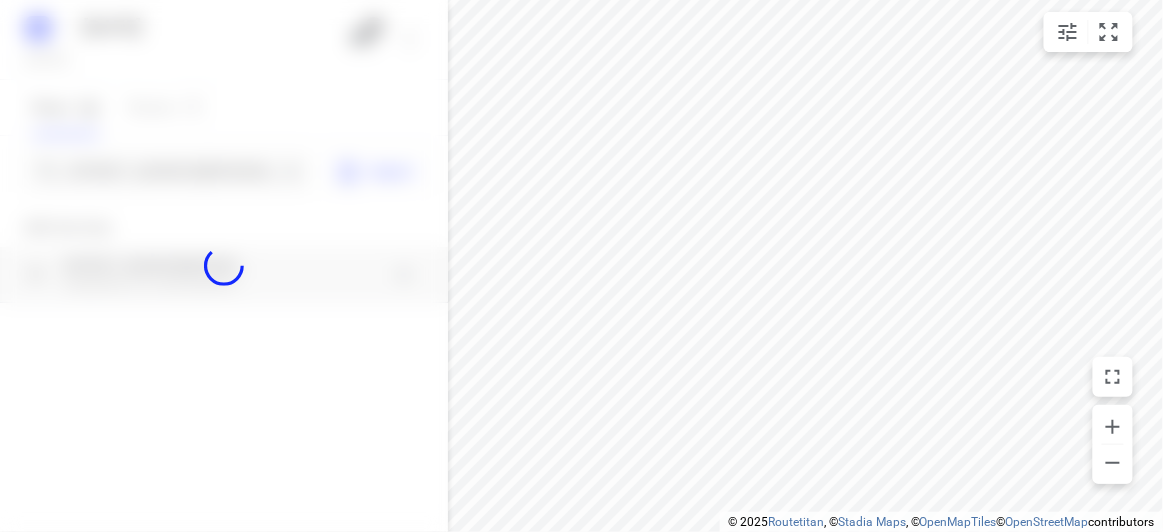 click at bounding box center (224, 266) 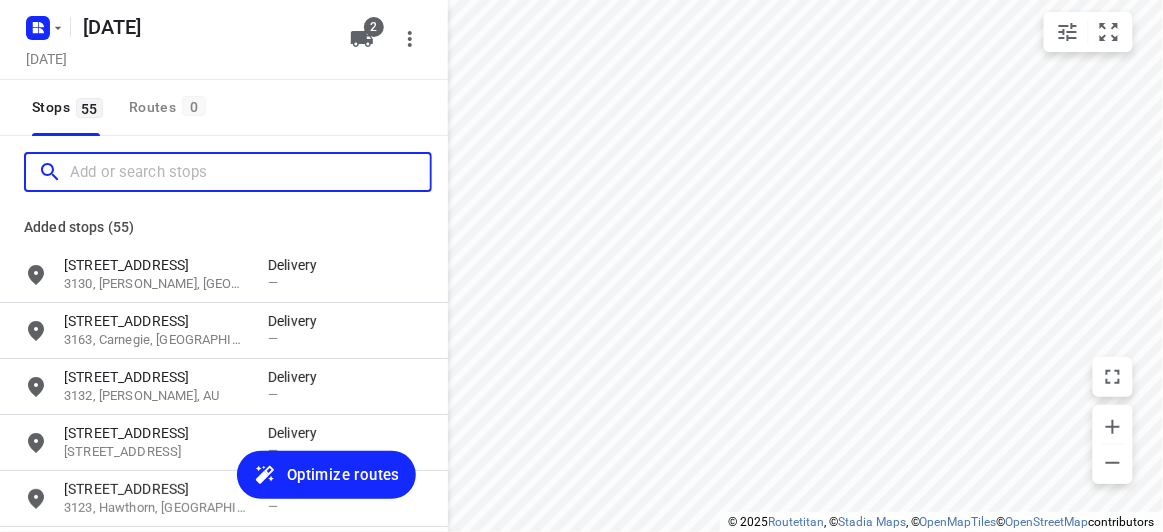paste on "[STREET_ADDRESS][PERSON_NAME]" 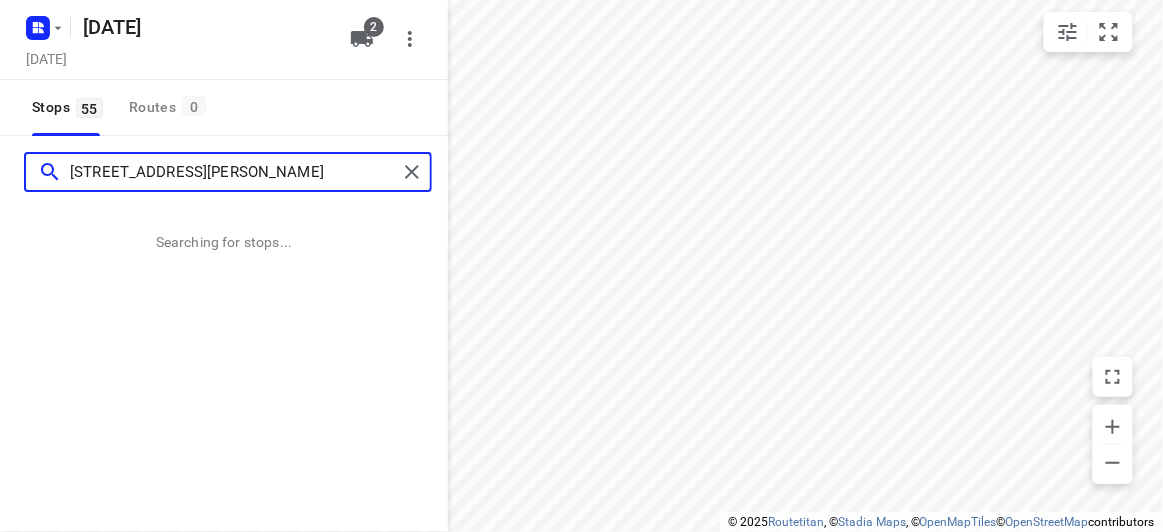 type on "[STREET_ADDRESS][PERSON_NAME]" 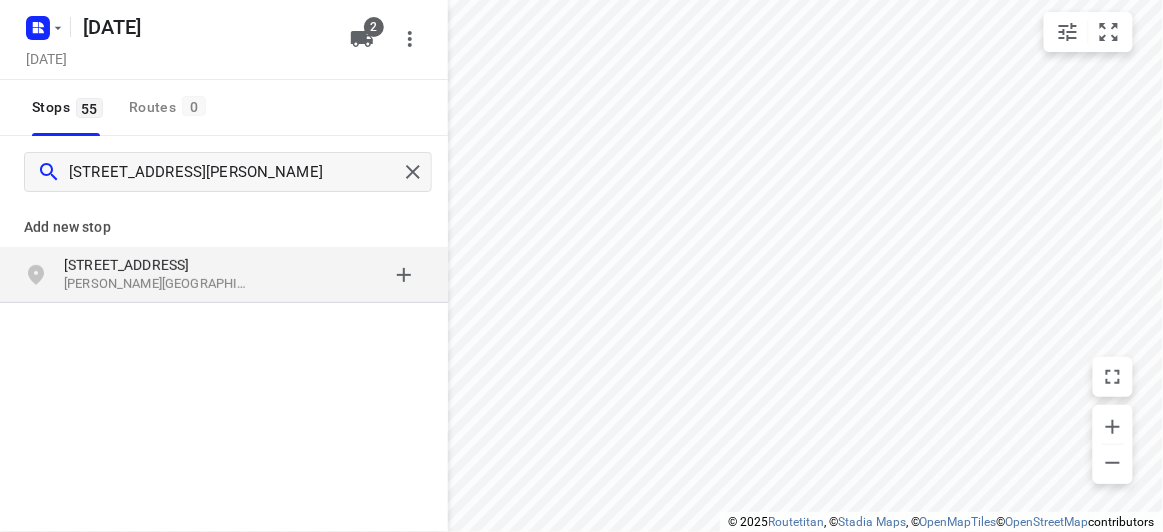 click on "[STREET_ADDRESS]" at bounding box center (156, 265) 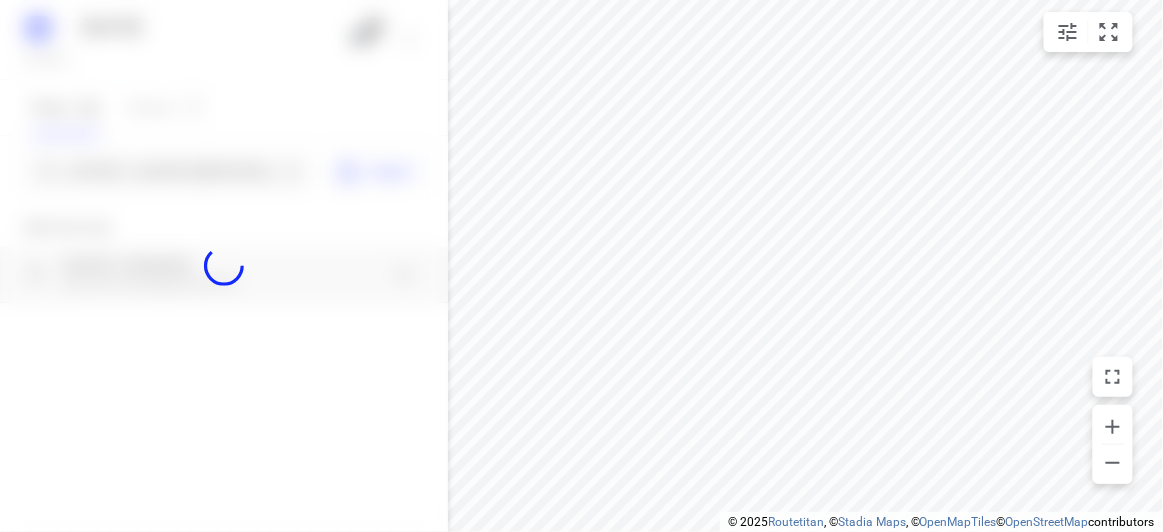 click at bounding box center (224, 266) 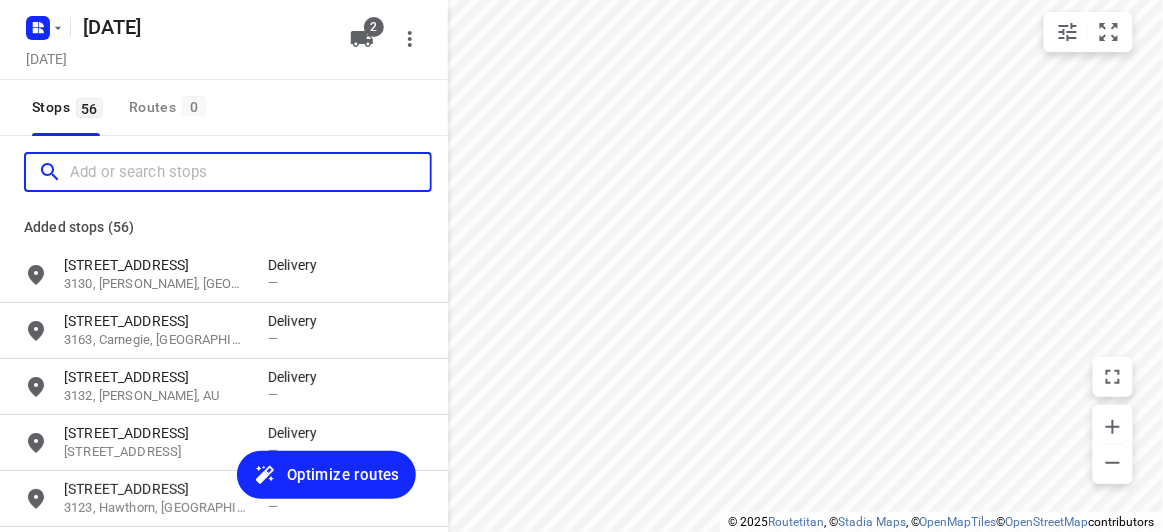 scroll, scrollTop: 0, scrollLeft: 0, axis: both 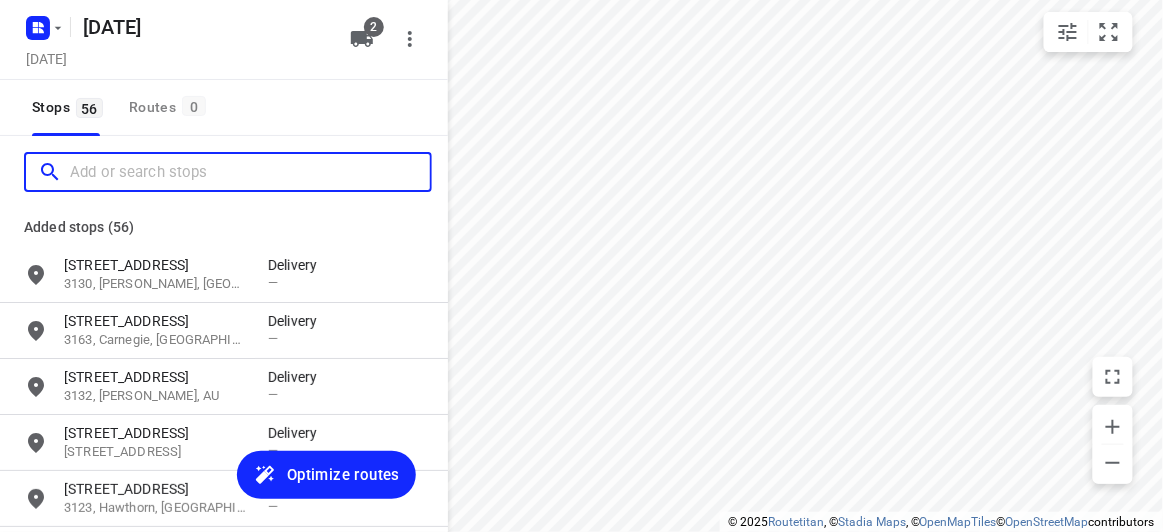 paste on "[STREET_ADDRESS][PERSON_NAME]" 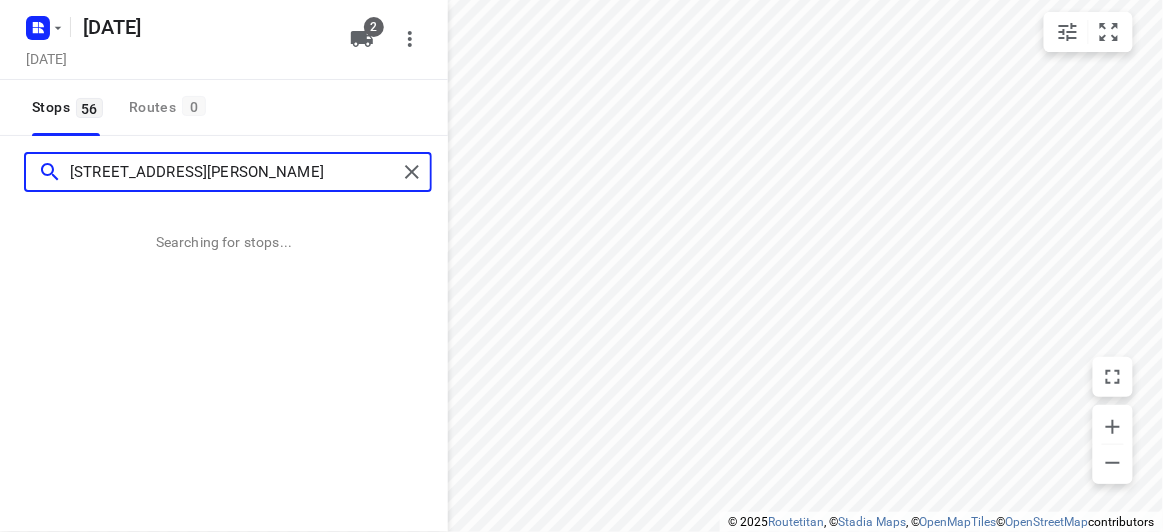 type on "[STREET_ADDRESS][PERSON_NAME]" 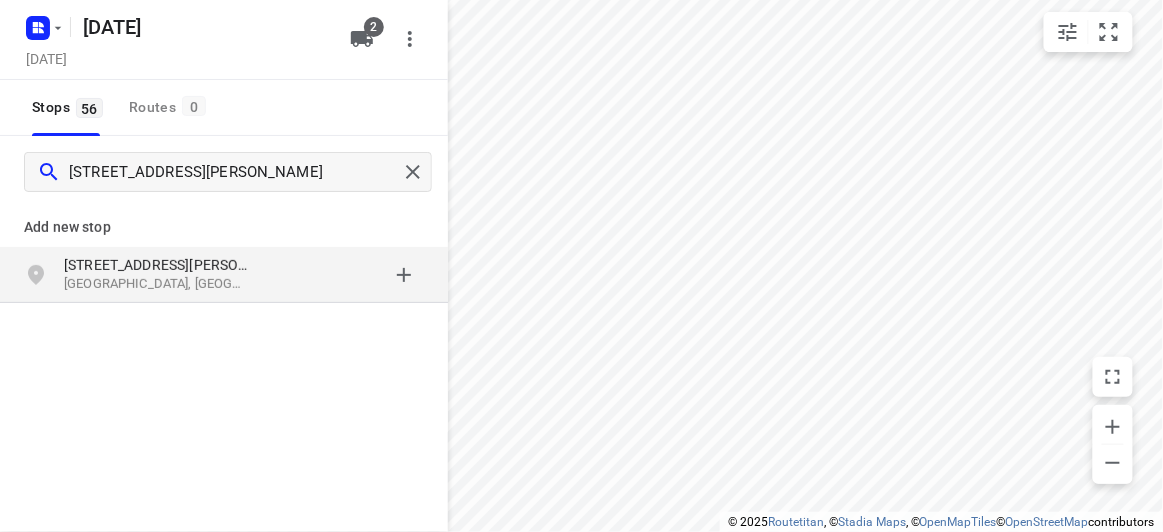 click on "[GEOGRAPHIC_DATA], [GEOGRAPHIC_DATA]" at bounding box center [156, 284] 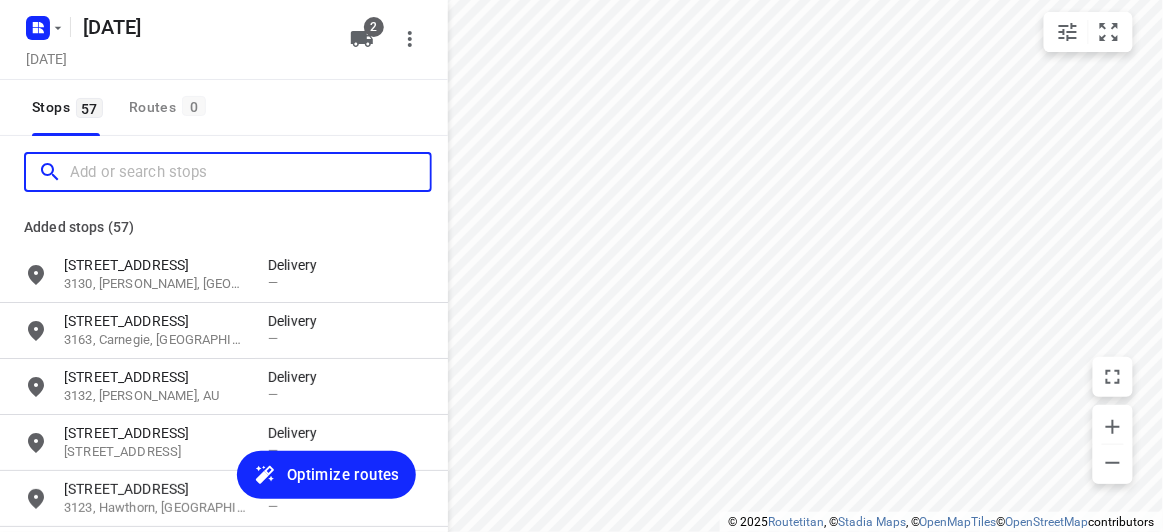 scroll, scrollTop: 0, scrollLeft: 0, axis: both 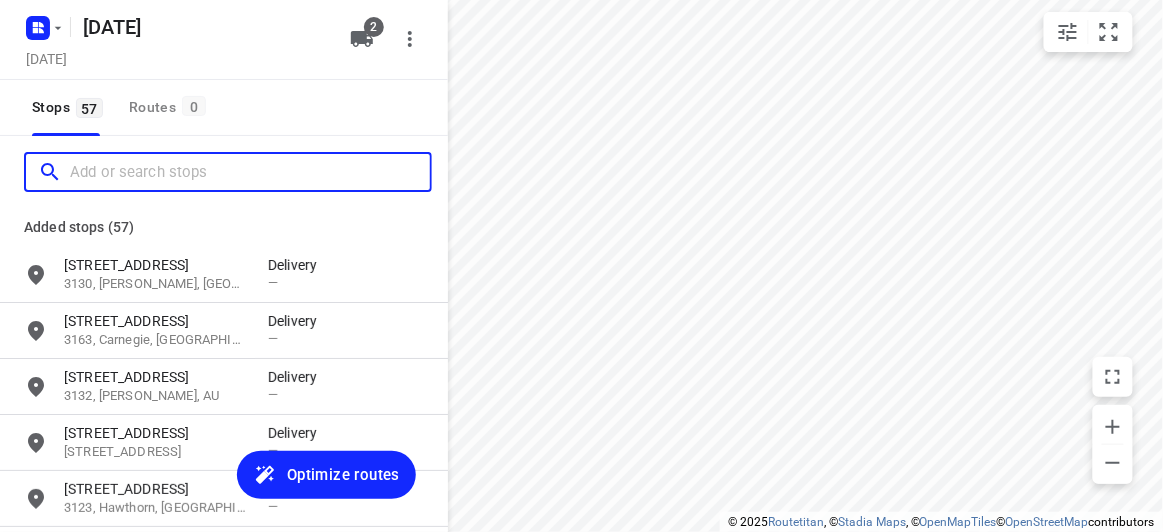 paste on "[STREET_ADDRESS][PERSON_NAME][PERSON_NAME]" 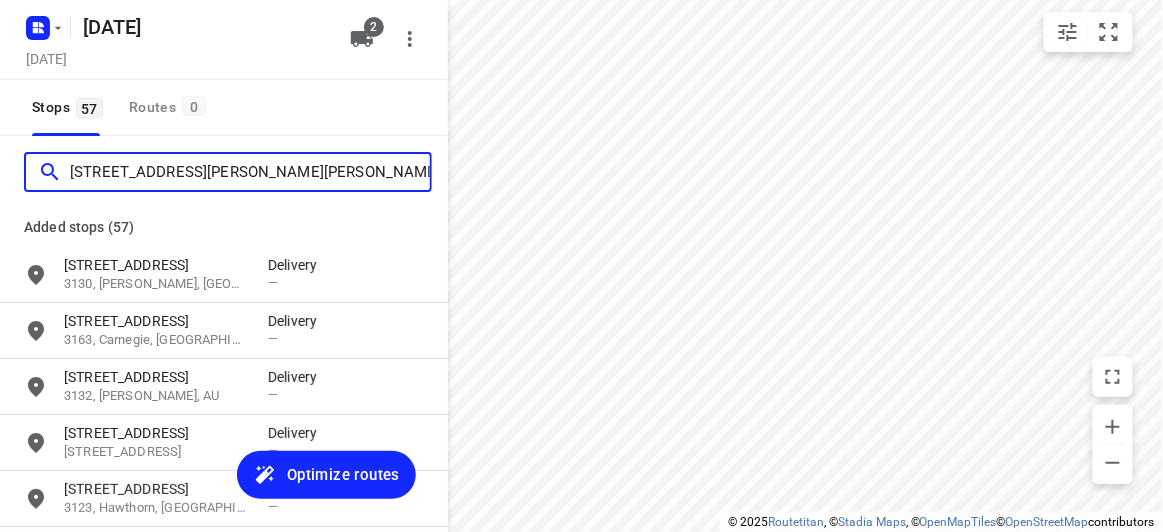 scroll, scrollTop: 0, scrollLeft: 32, axis: horizontal 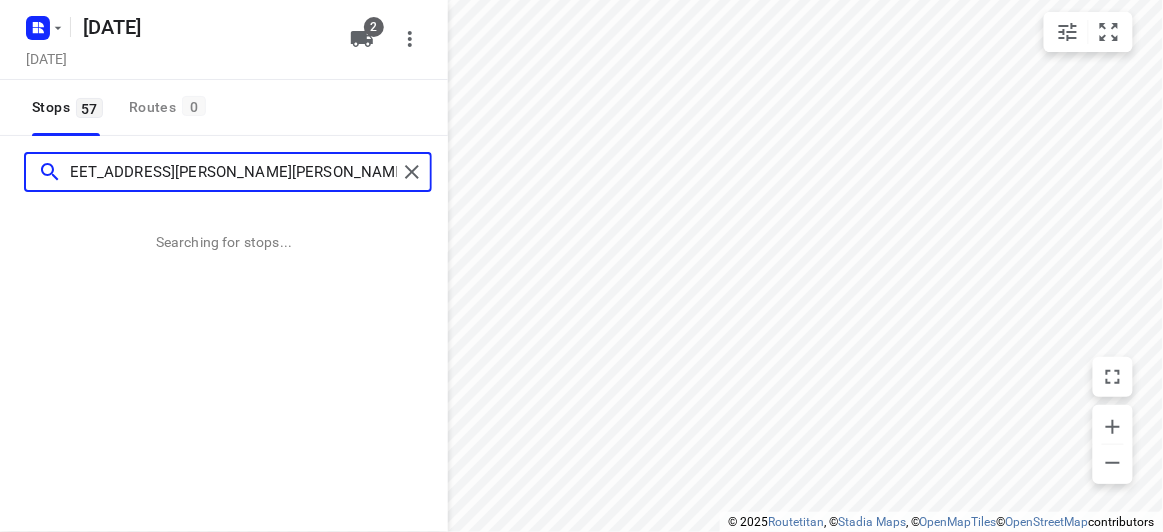 type on "[STREET_ADDRESS][PERSON_NAME][PERSON_NAME]" 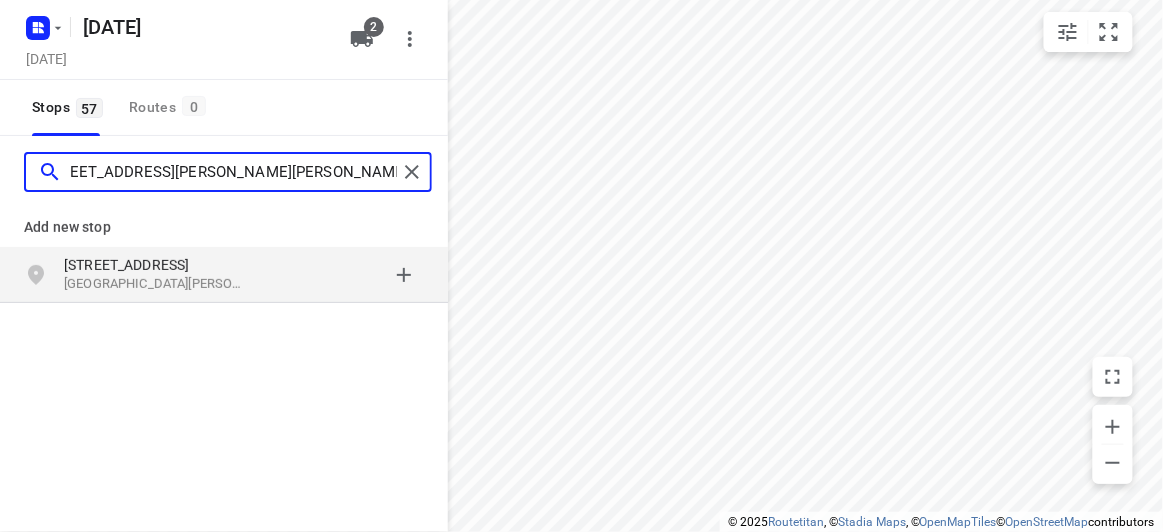 scroll, scrollTop: 0, scrollLeft: 0, axis: both 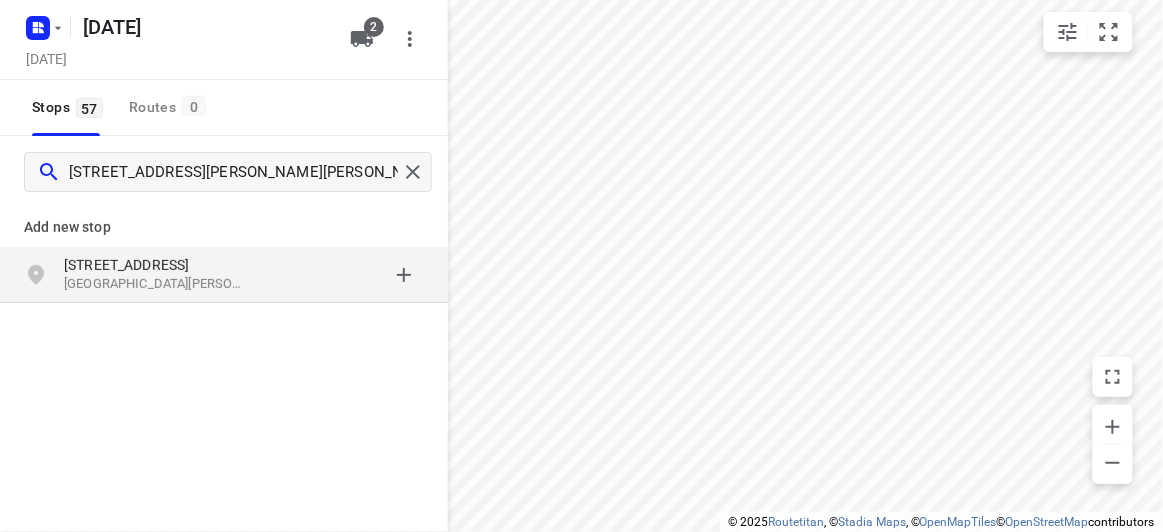click on "[STREET_ADDRESS]" at bounding box center [156, 265] 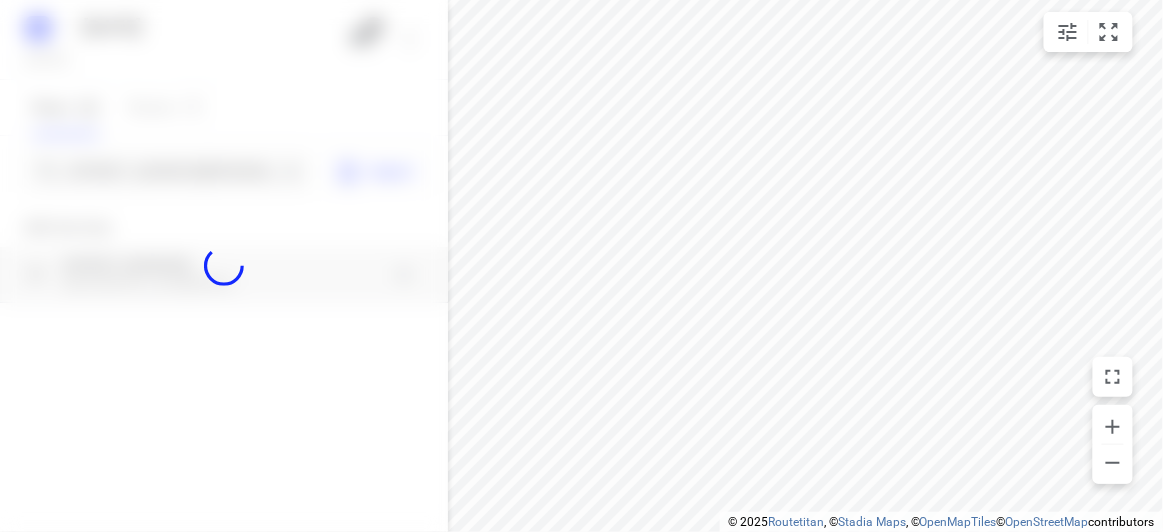 click at bounding box center (224, 266) 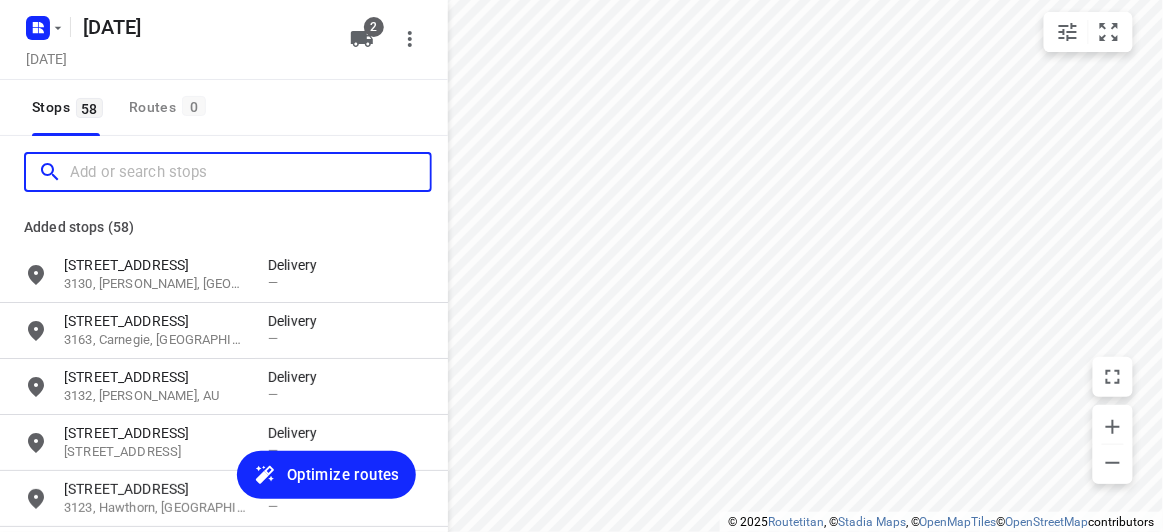 scroll, scrollTop: 0, scrollLeft: 0, axis: both 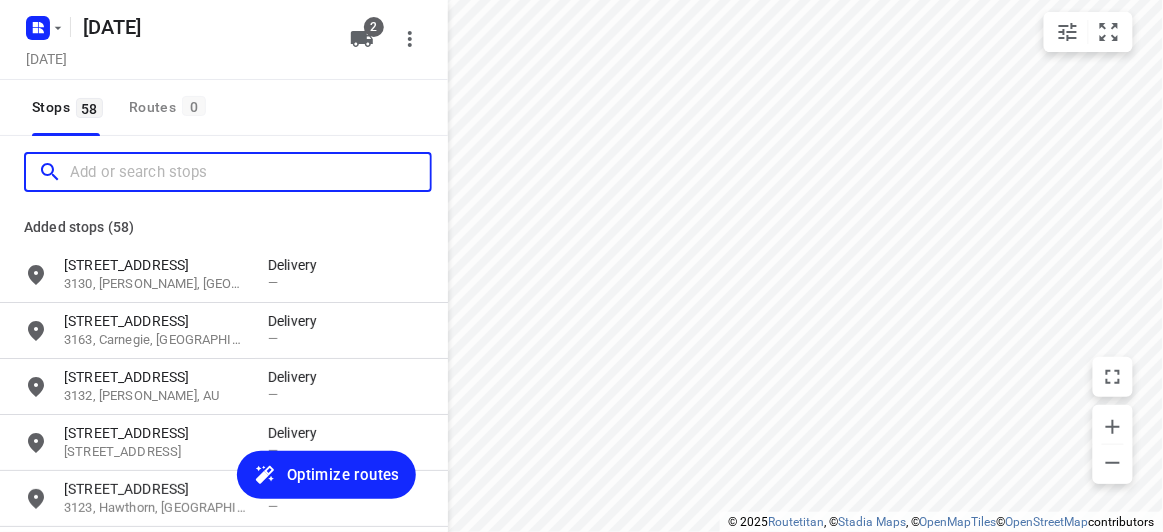 paste on "[STREET_ADDRESS][PERSON_NAME]" 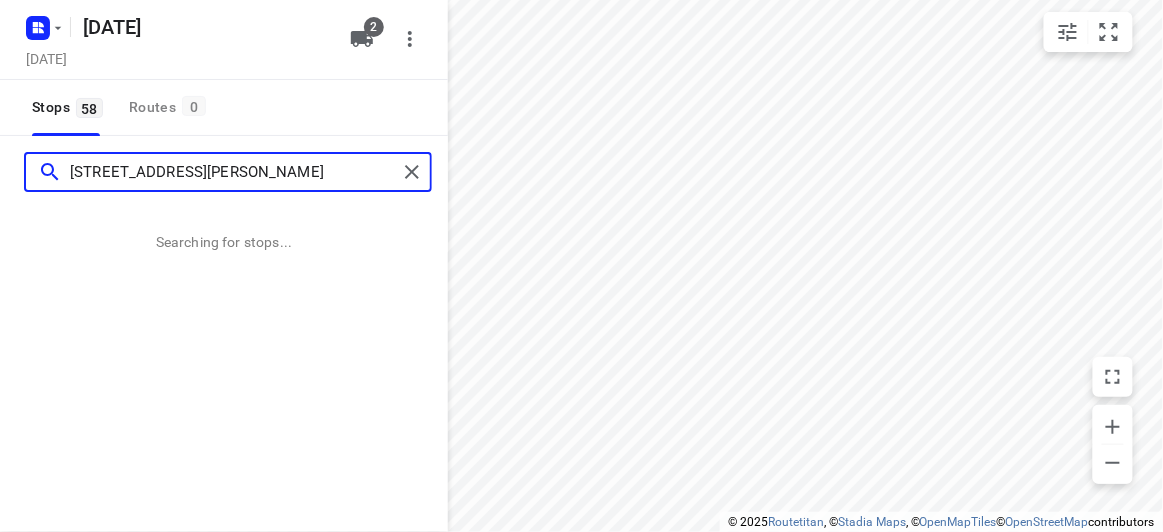 type on "[STREET_ADDRESS][PERSON_NAME]" 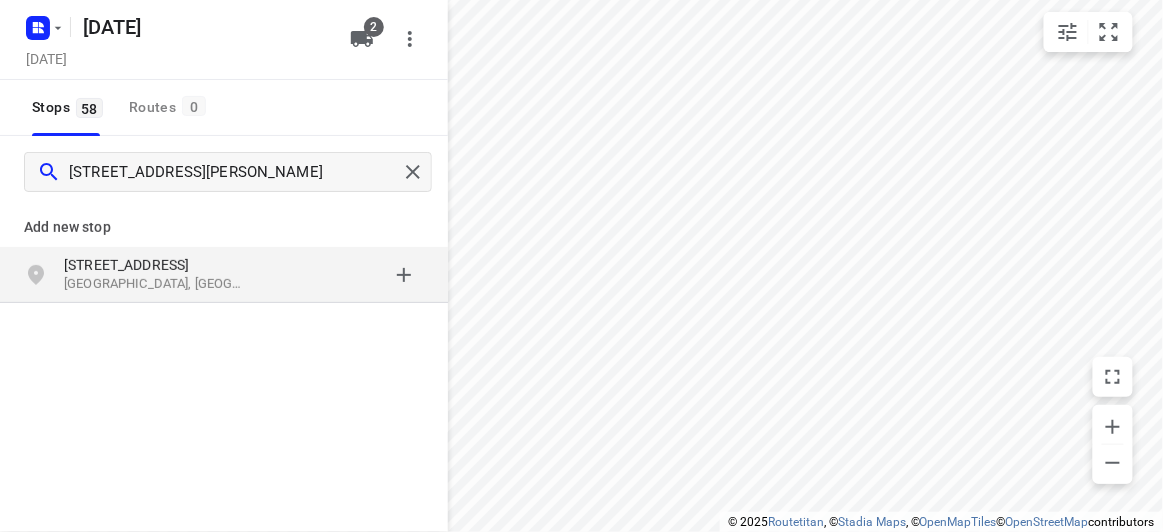 click at bounding box center (346, 275) 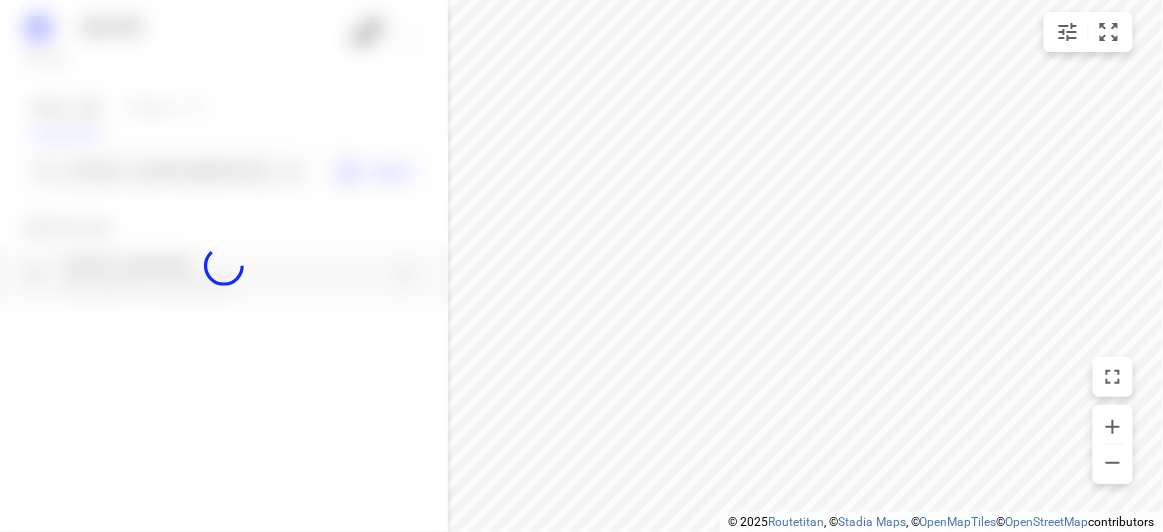 click at bounding box center [224, 266] 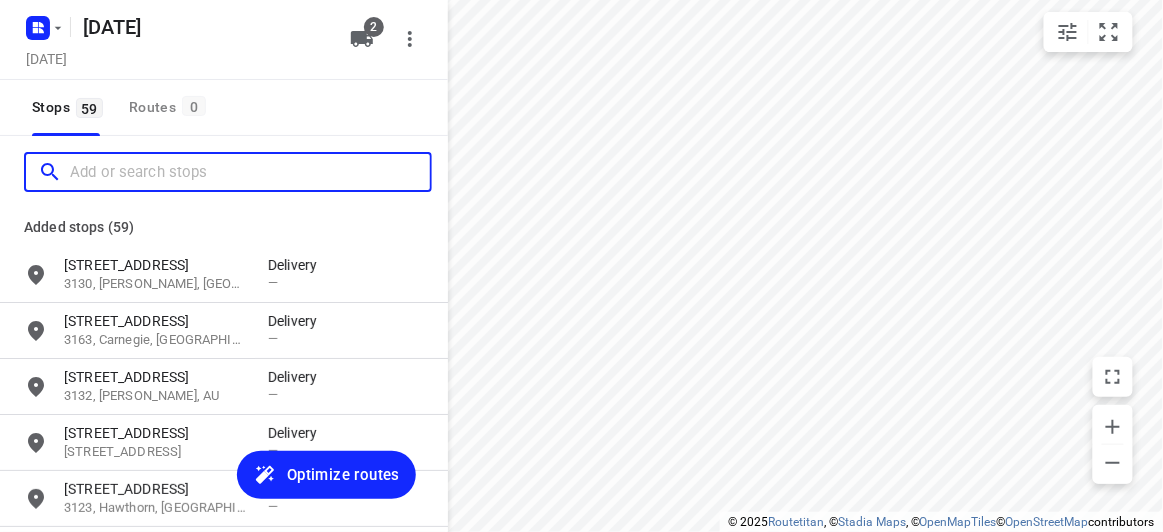 paste on "[STREET_ADDRESS]" 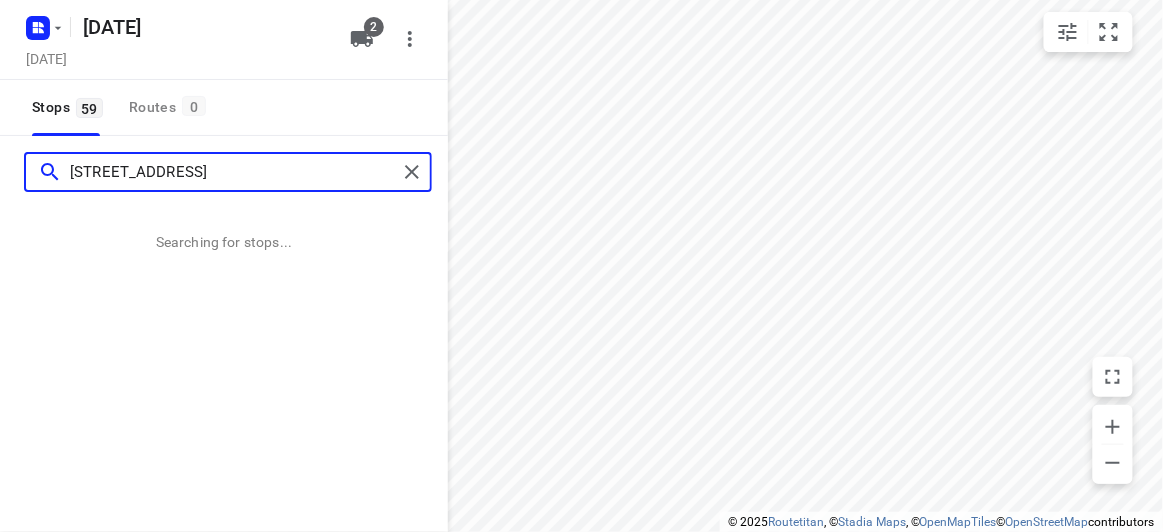 scroll, scrollTop: 0, scrollLeft: 0, axis: both 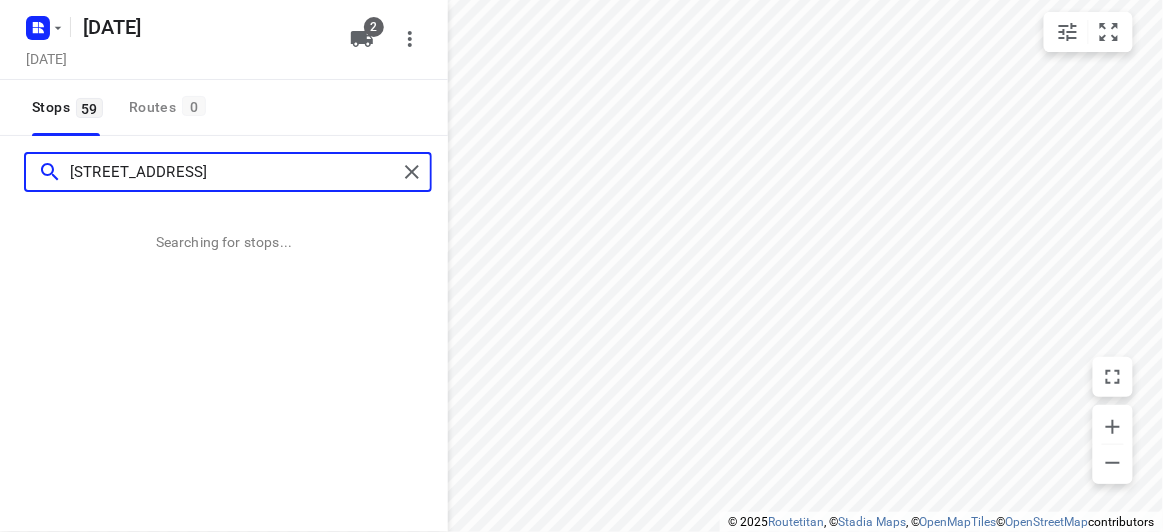 type on "[STREET_ADDRESS]" 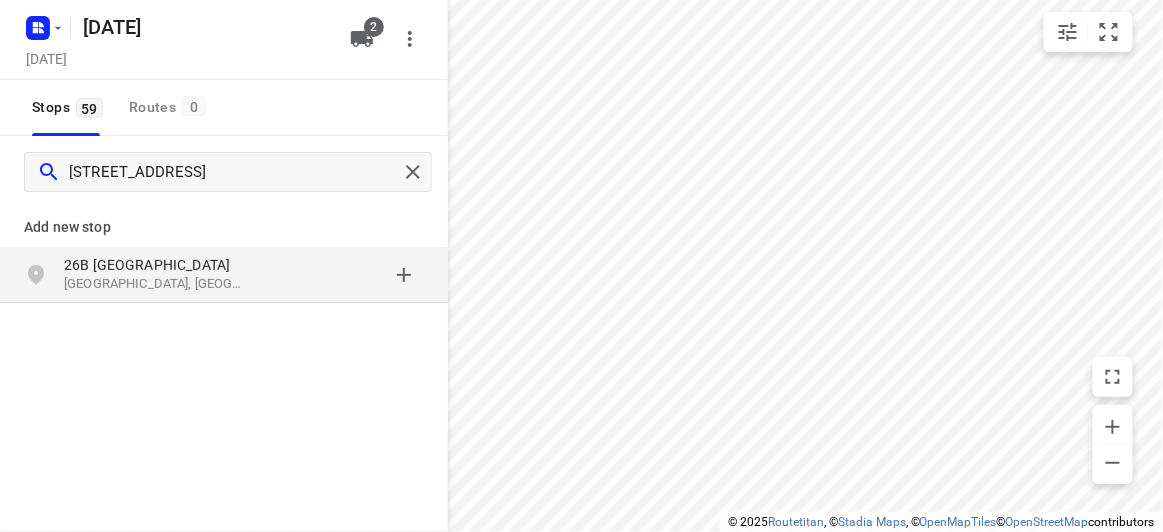 click on "[GEOGRAPHIC_DATA], [GEOGRAPHIC_DATA]" at bounding box center (156, 284) 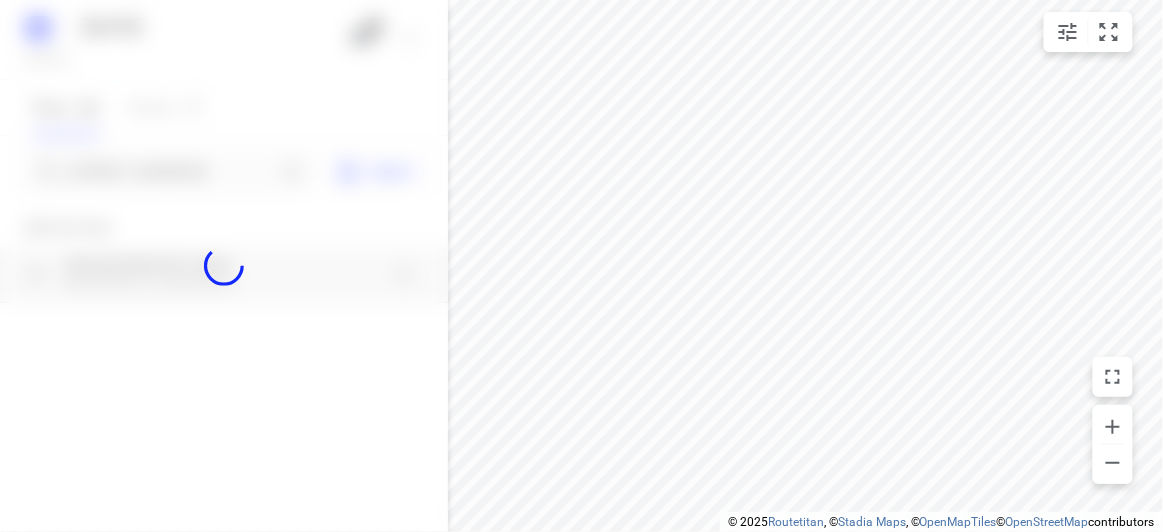 click at bounding box center [224, 266] 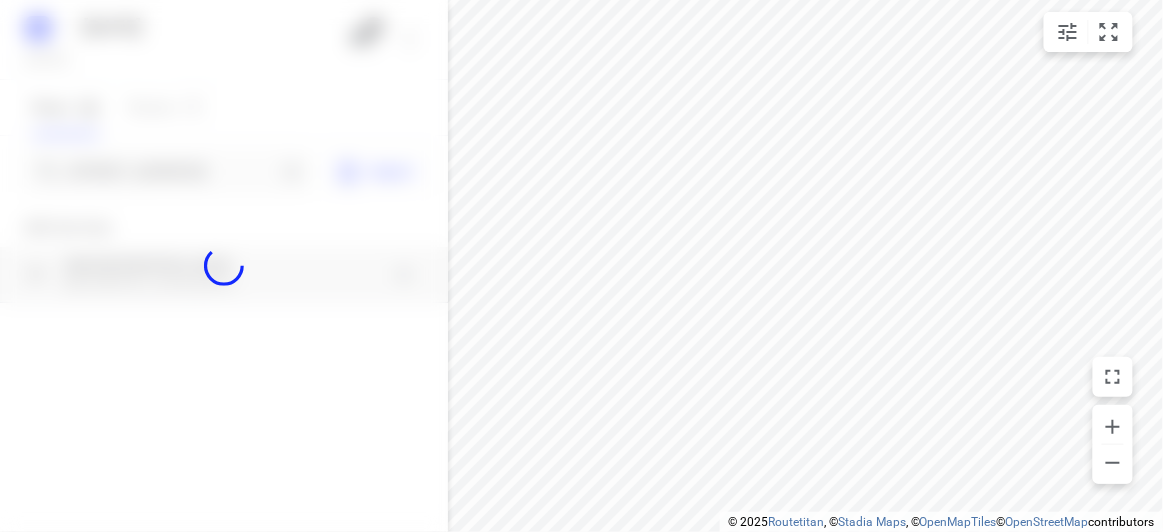 click at bounding box center (224, 266) 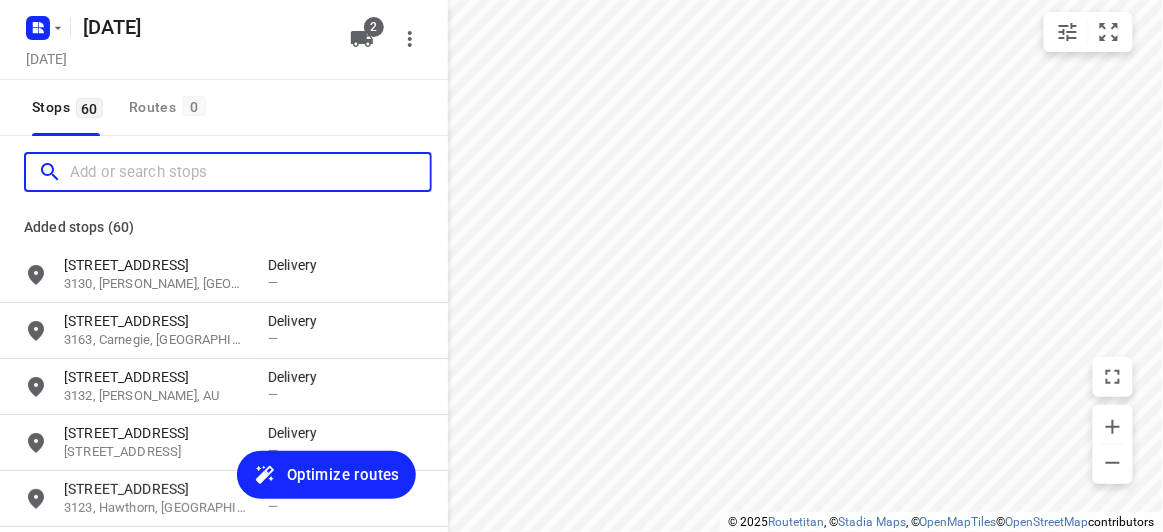 scroll, scrollTop: 0, scrollLeft: 0, axis: both 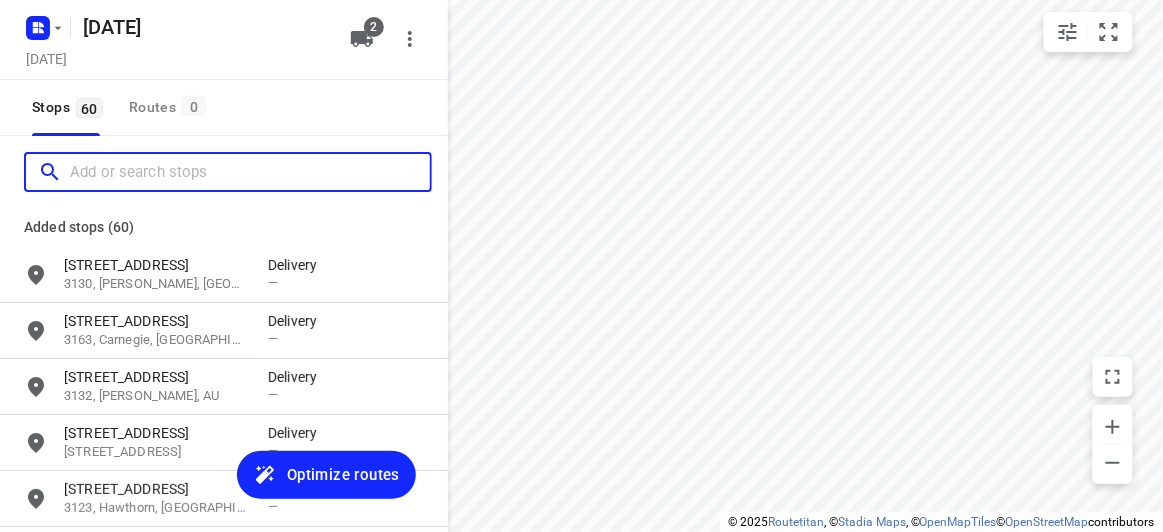 paste on "5 [PERSON_NAME] COURT MULGRAVE 3170" 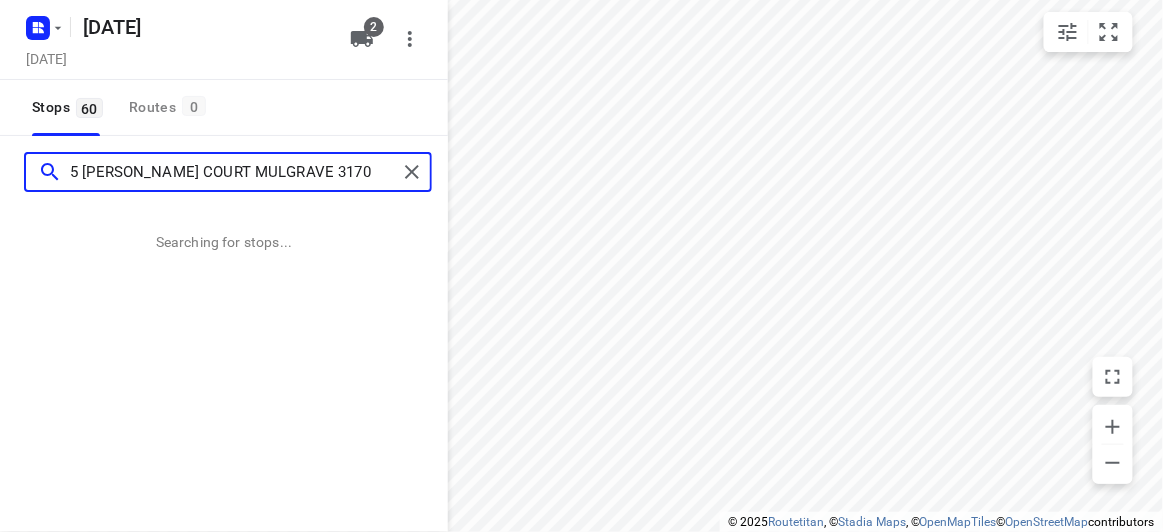 type on "5 [PERSON_NAME] COURT MULGRAVE 3170" 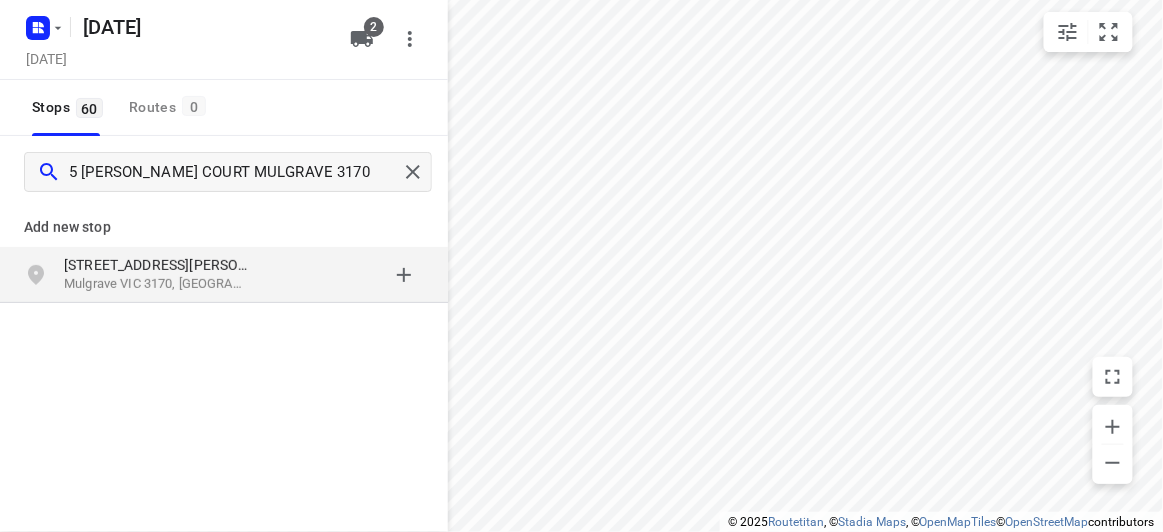 click at bounding box center [346, 275] 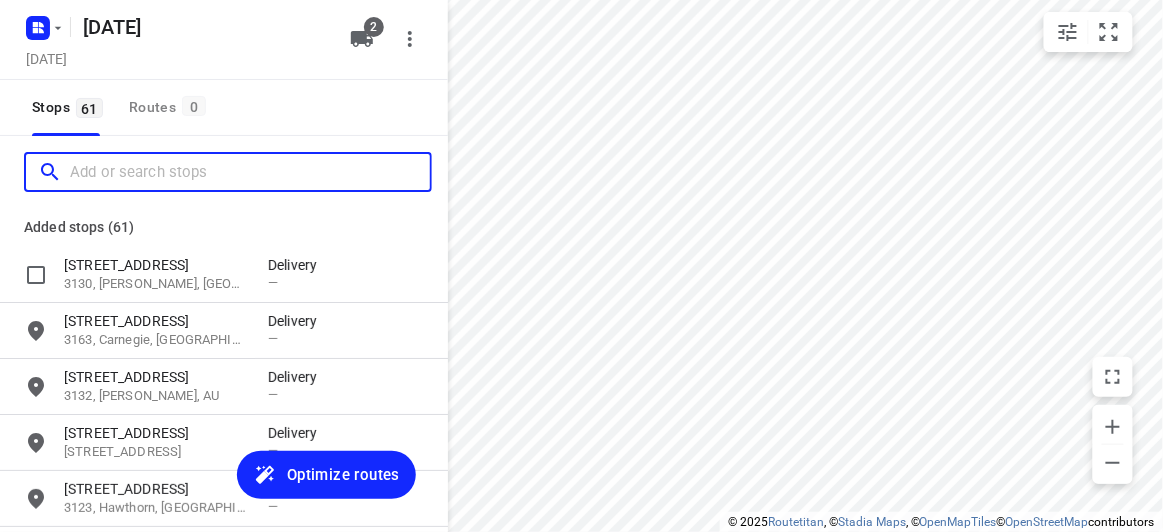 scroll, scrollTop: 0, scrollLeft: 0, axis: both 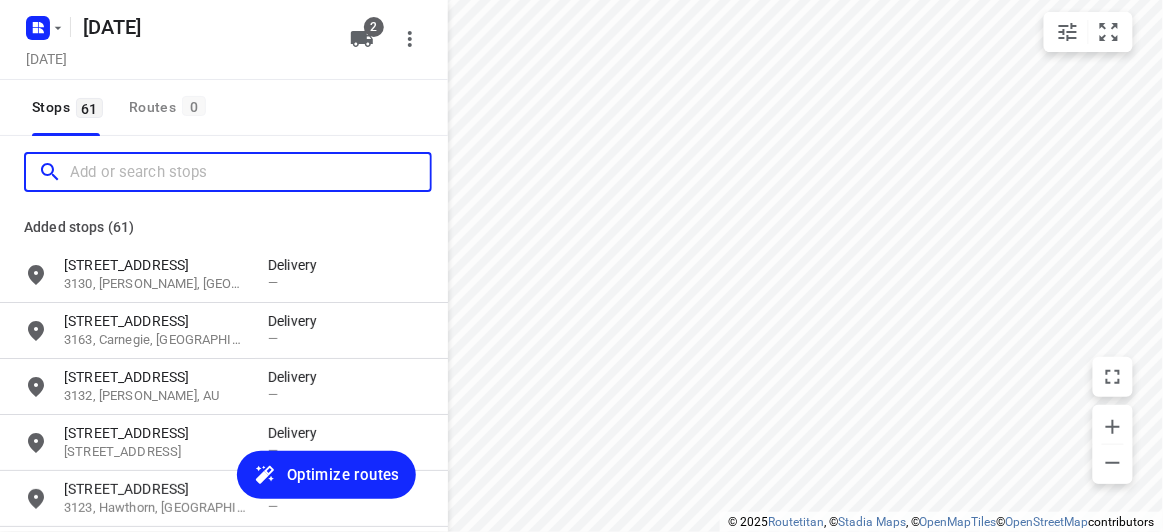 click at bounding box center [250, 172] 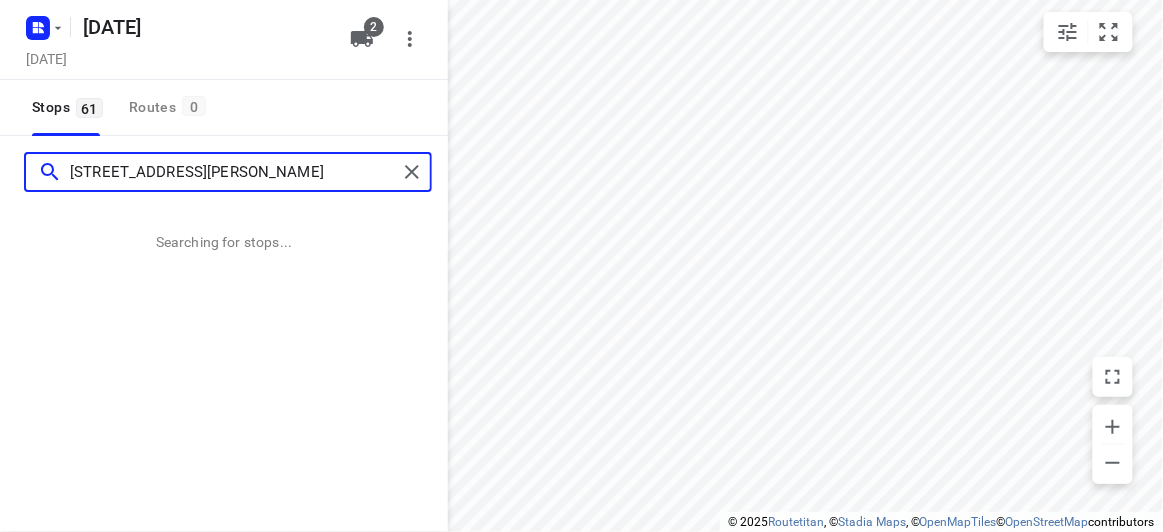 type on "[STREET_ADDRESS][PERSON_NAME]" 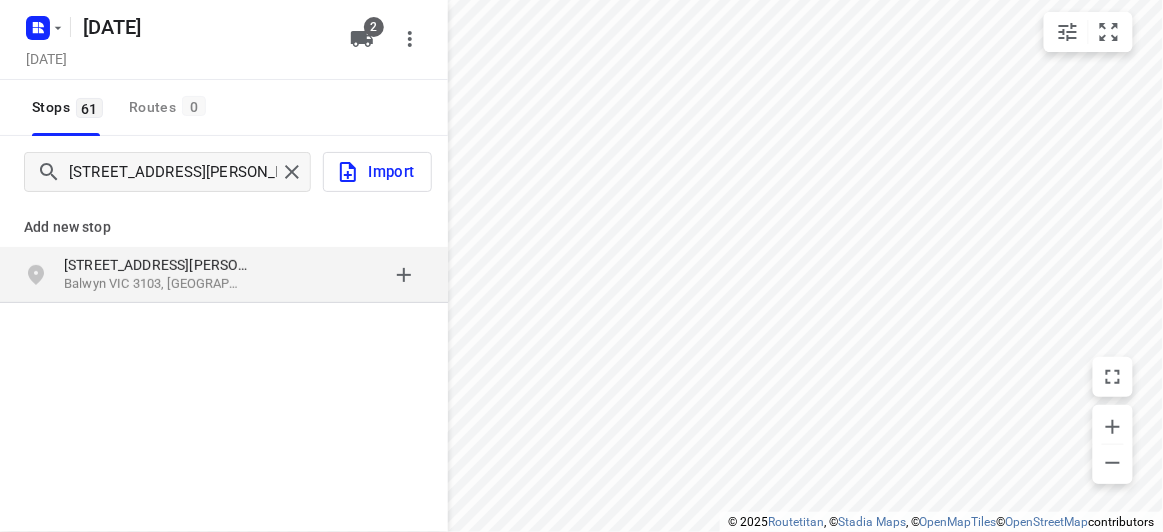 click on "Balwyn VIC 3103, [GEOGRAPHIC_DATA]" at bounding box center (156, 284) 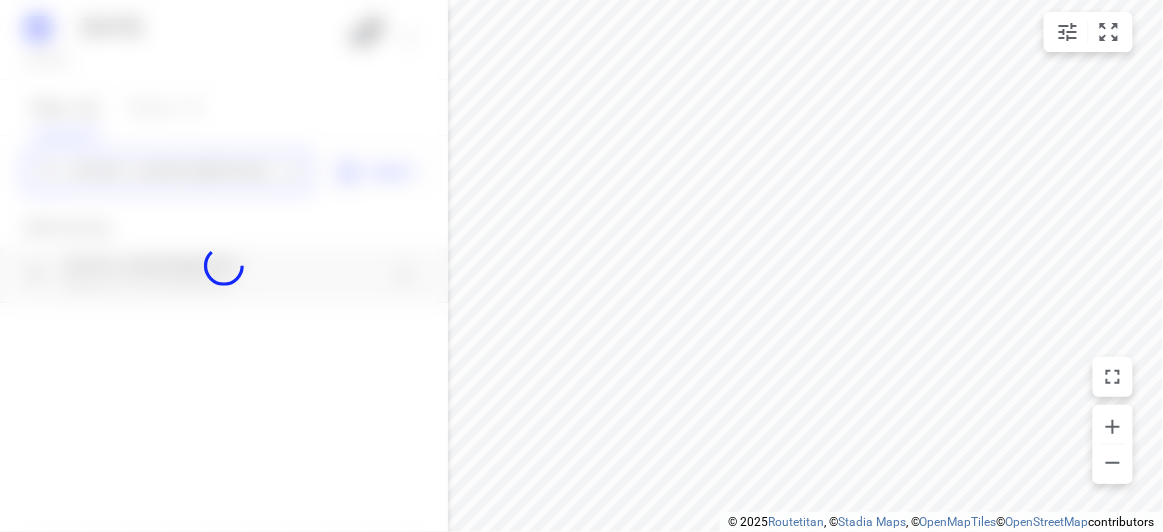 type 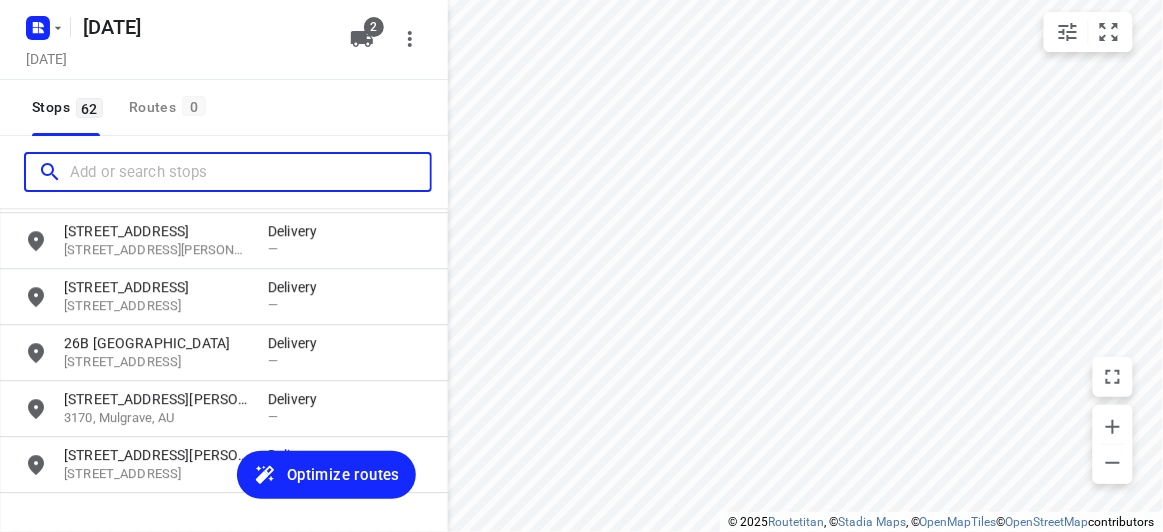 scroll, scrollTop: 3279, scrollLeft: 0, axis: vertical 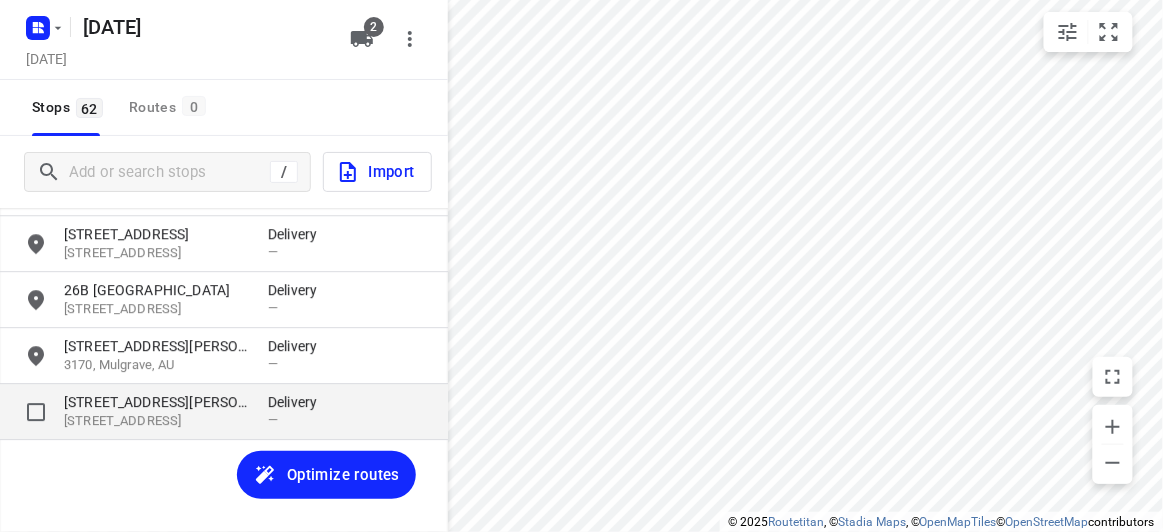 click on "[STREET_ADDRESS]" at bounding box center [156, 421] 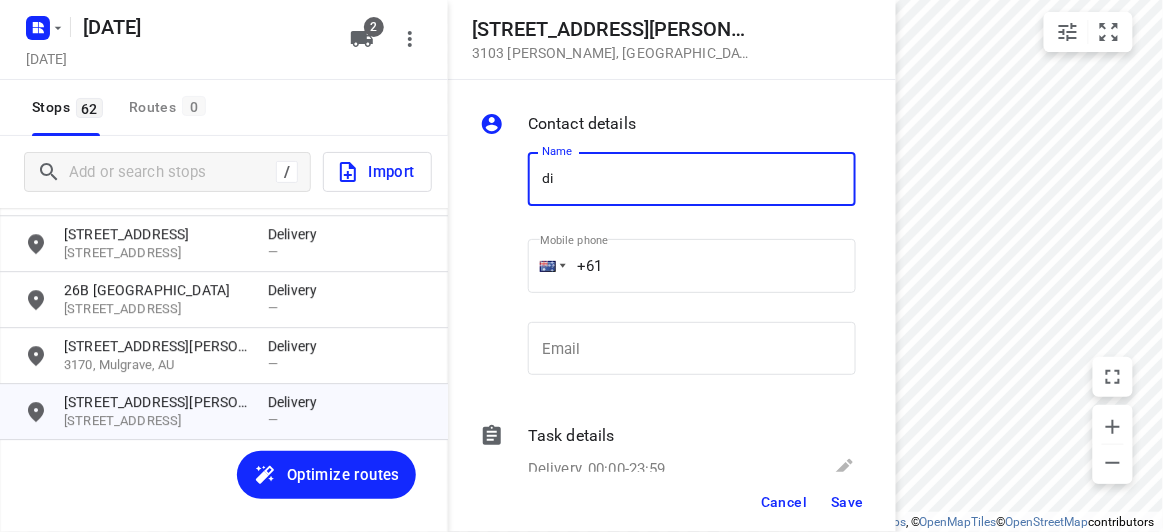 type on "Diem Hang [PERSON_NAME] 1/67" 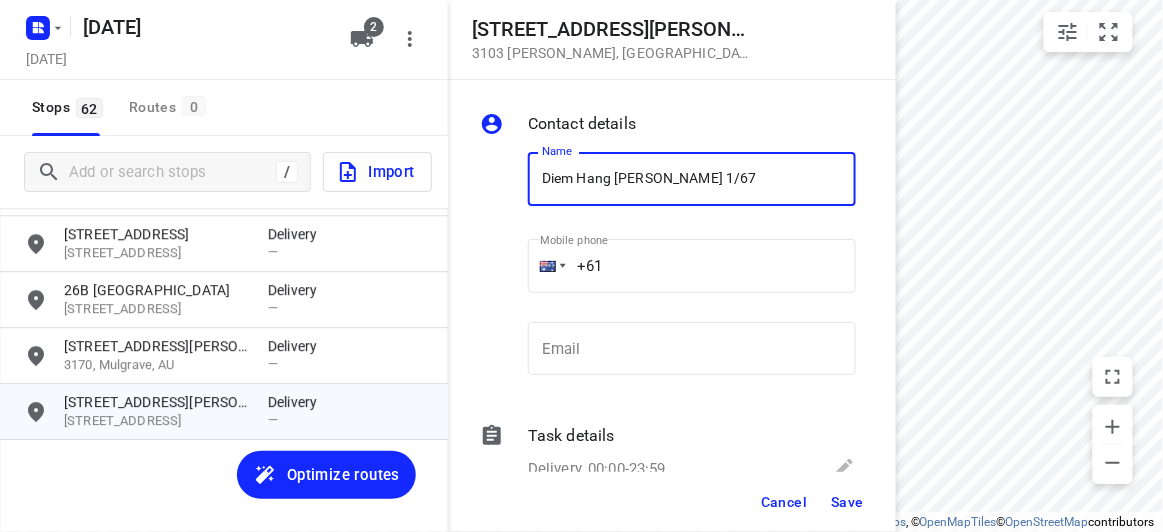 click on "+61" at bounding box center [692, 266] 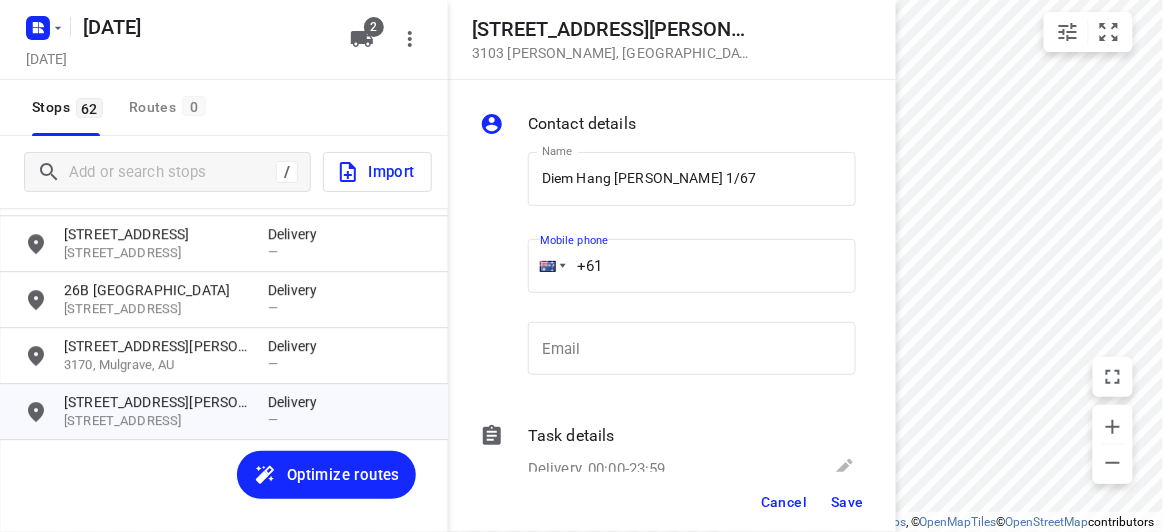 paste on "0409468970" 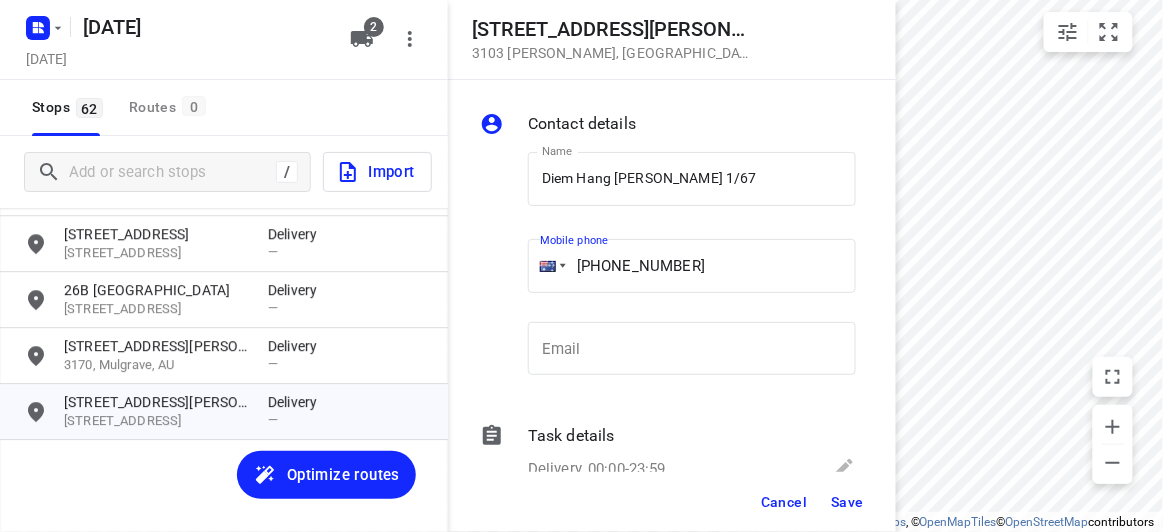 click on "[PHONE_NUMBER]" at bounding box center [692, 266] 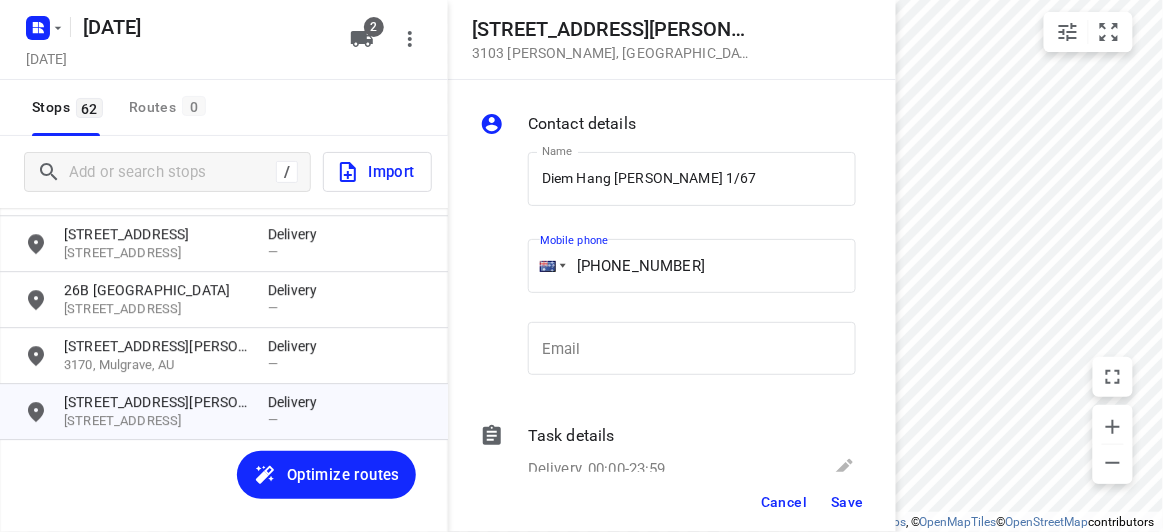 type on "[PHONE_NUMBER]" 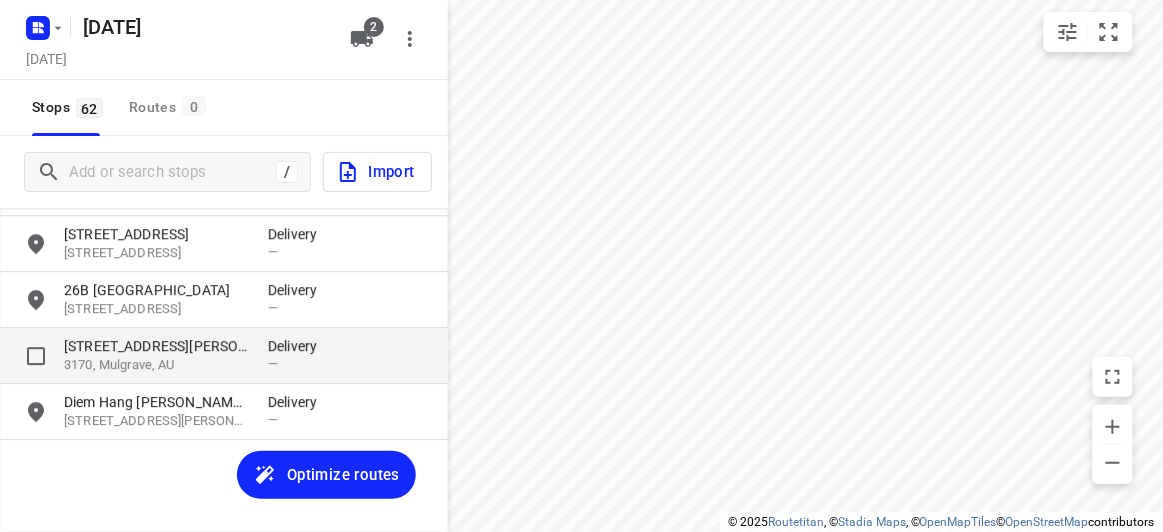 click on "3170, Mulgrave, AU" at bounding box center (156, 365) 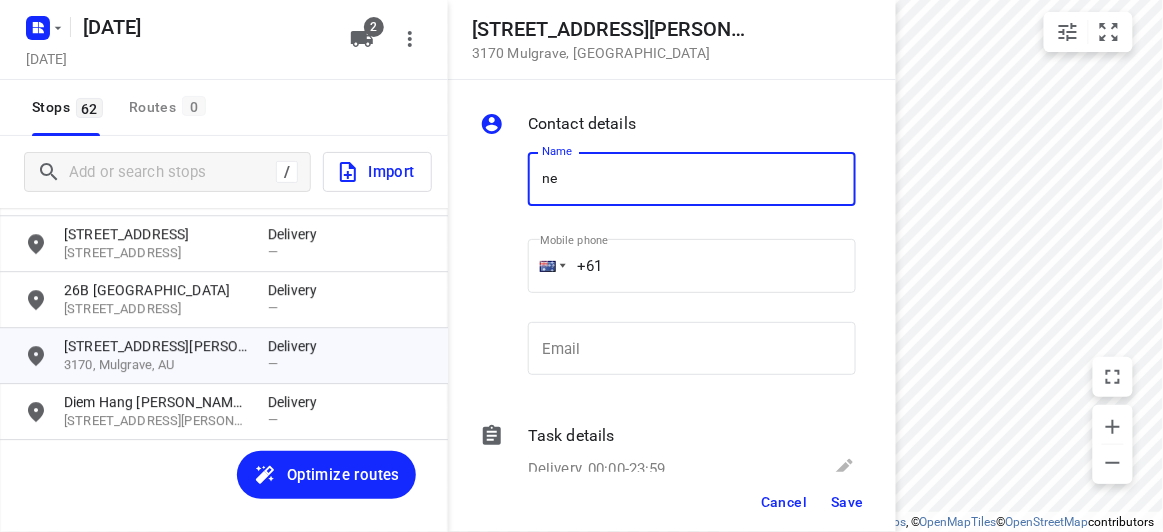 type on "[PERSON_NAME]" 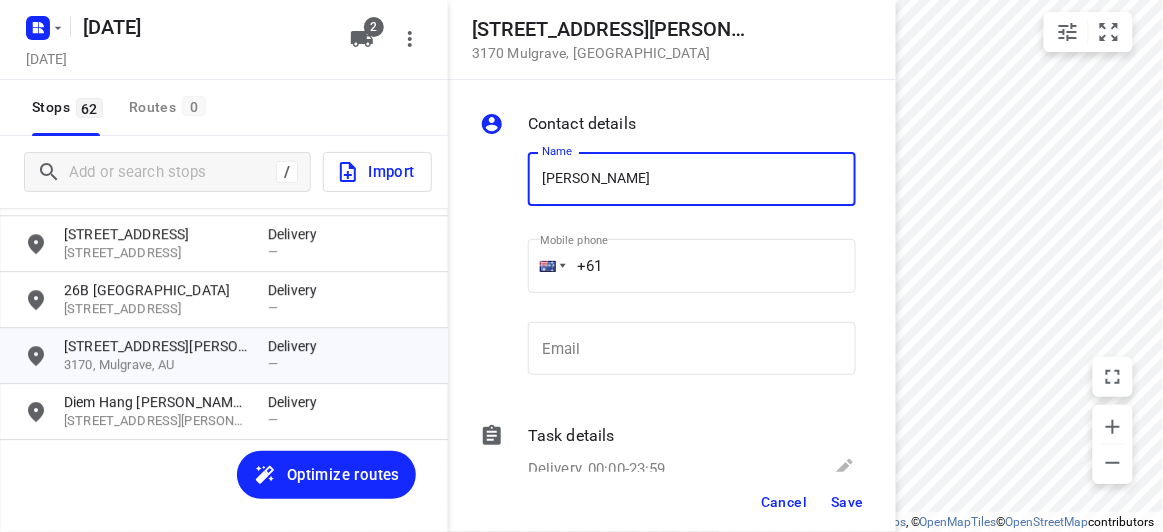 click on "+61" at bounding box center [692, 266] 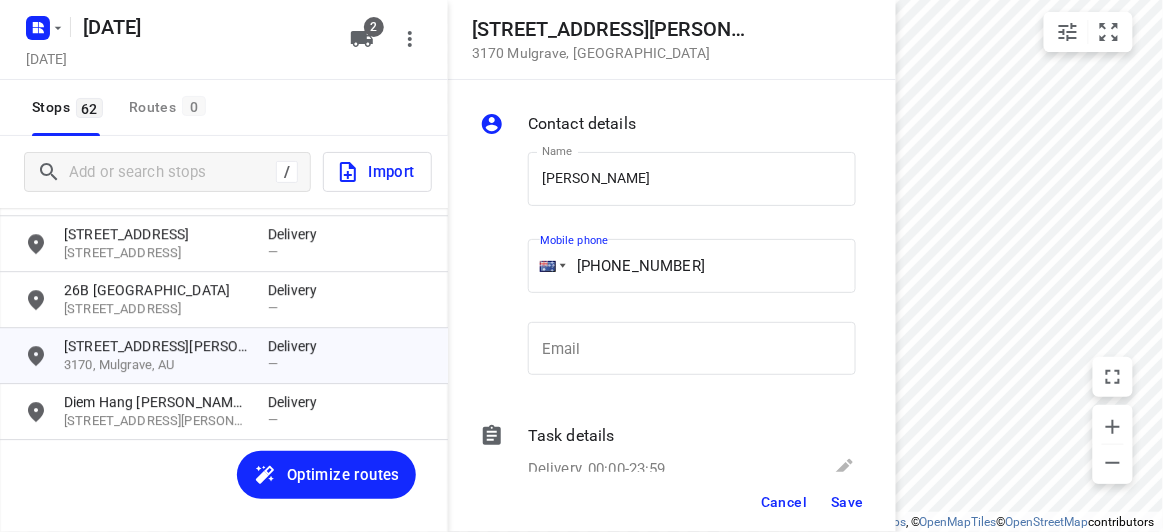 type on "[PHONE_NUMBER]" 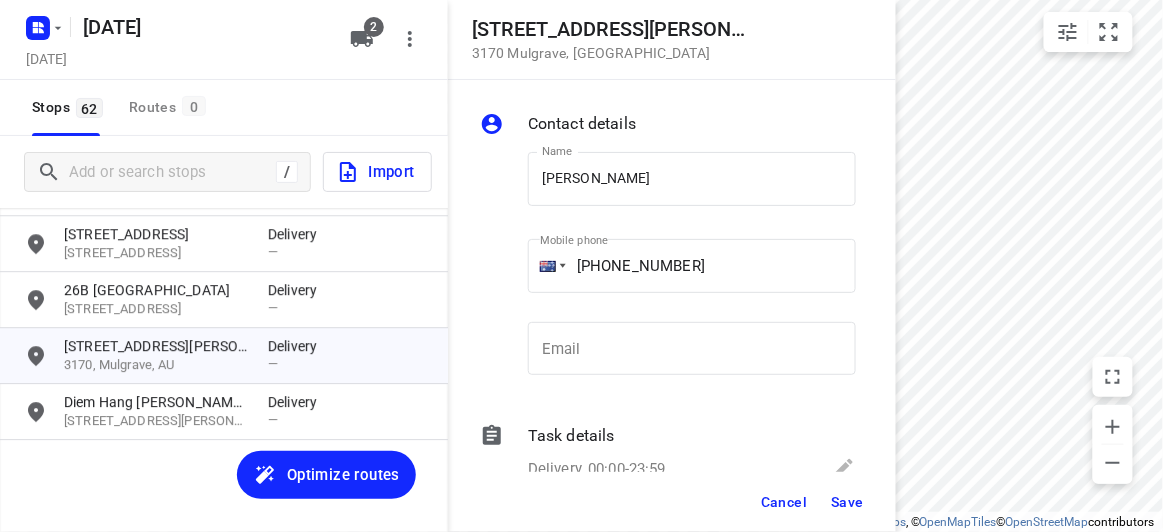 click on "Save" at bounding box center [847, 502] 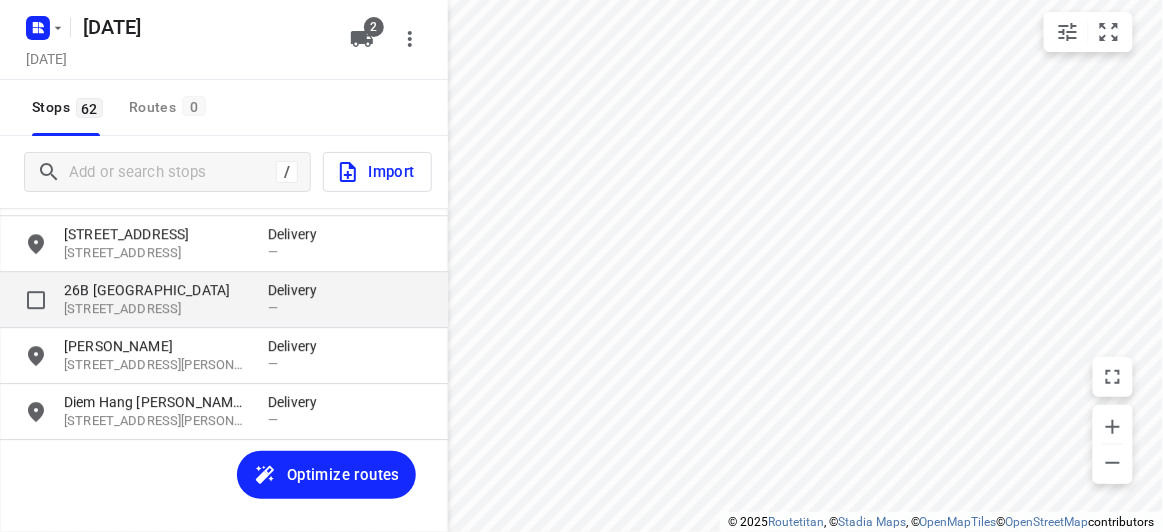click on "26B [GEOGRAPHIC_DATA]" at bounding box center [156, 290] 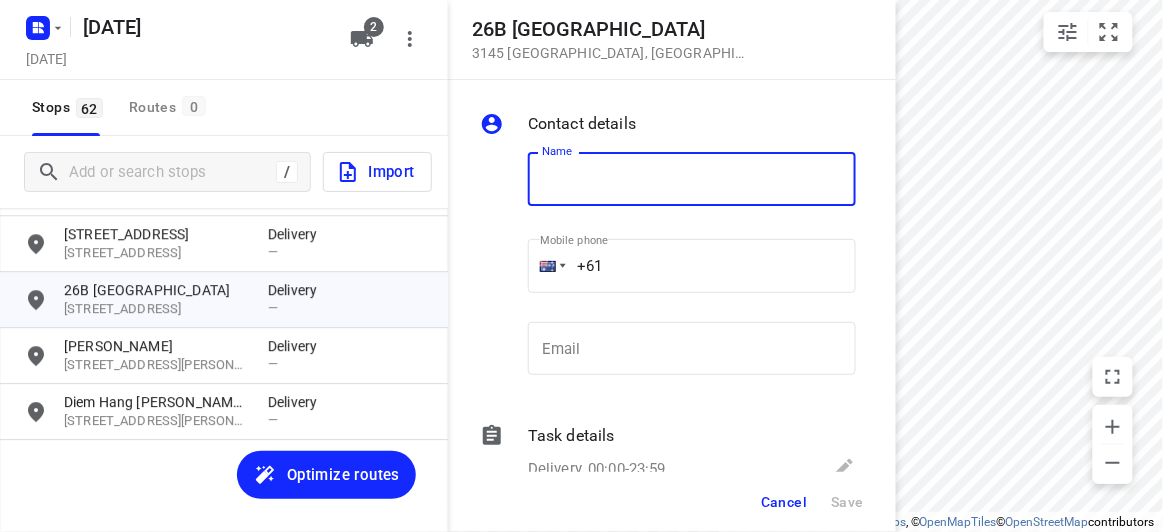 click at bounding box center (692, 179) 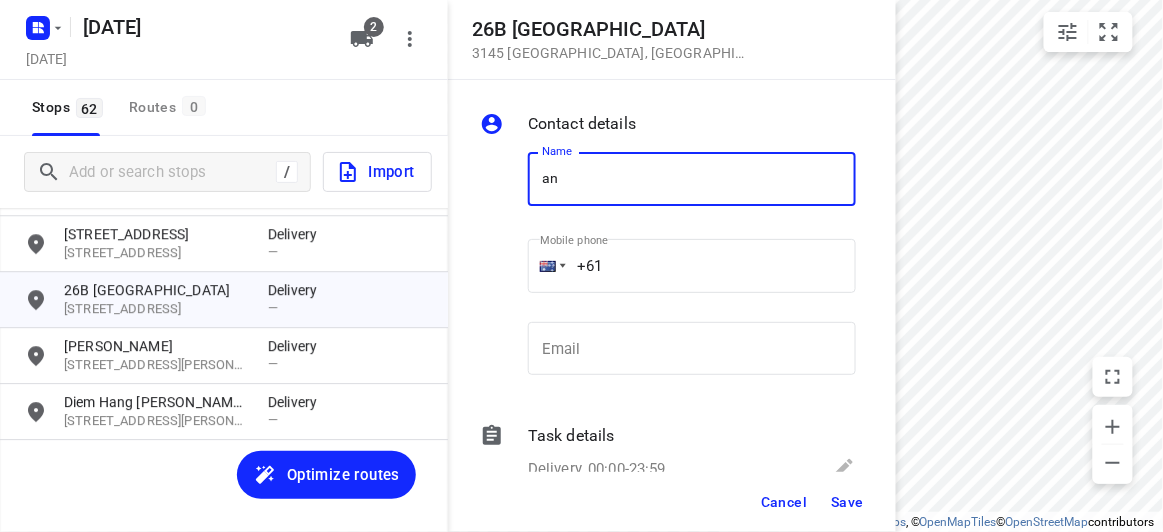 type on "[PERSON_NAME]" 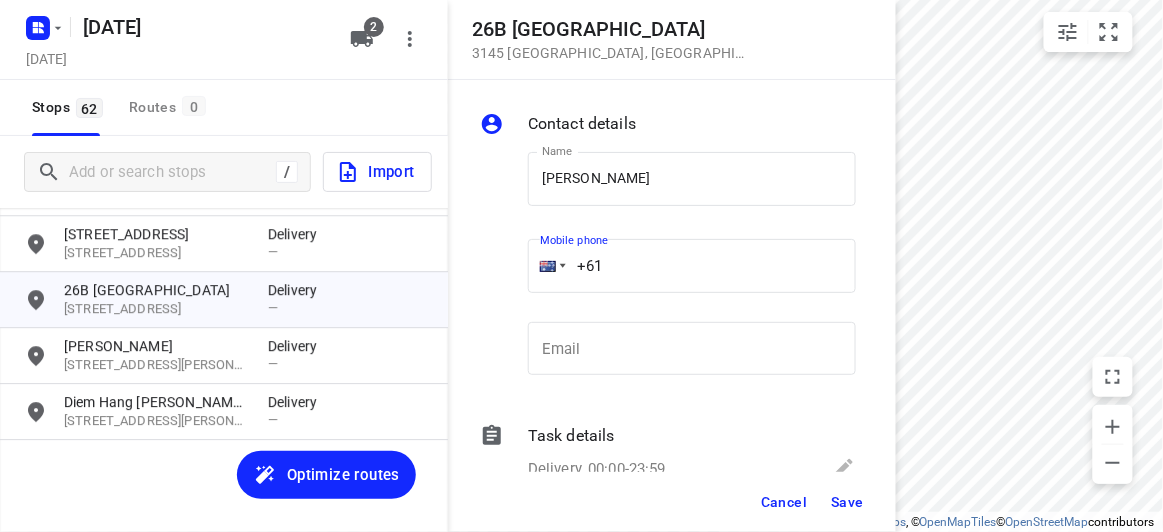 click on "+61" at bounding box center (692, 266) 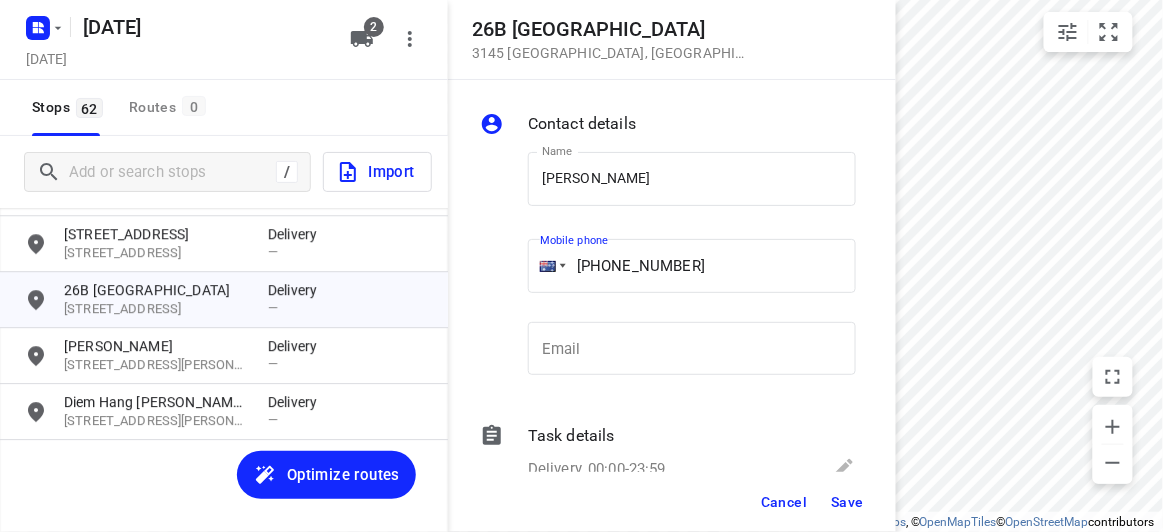 type on "[PHONE_NUMBER]" 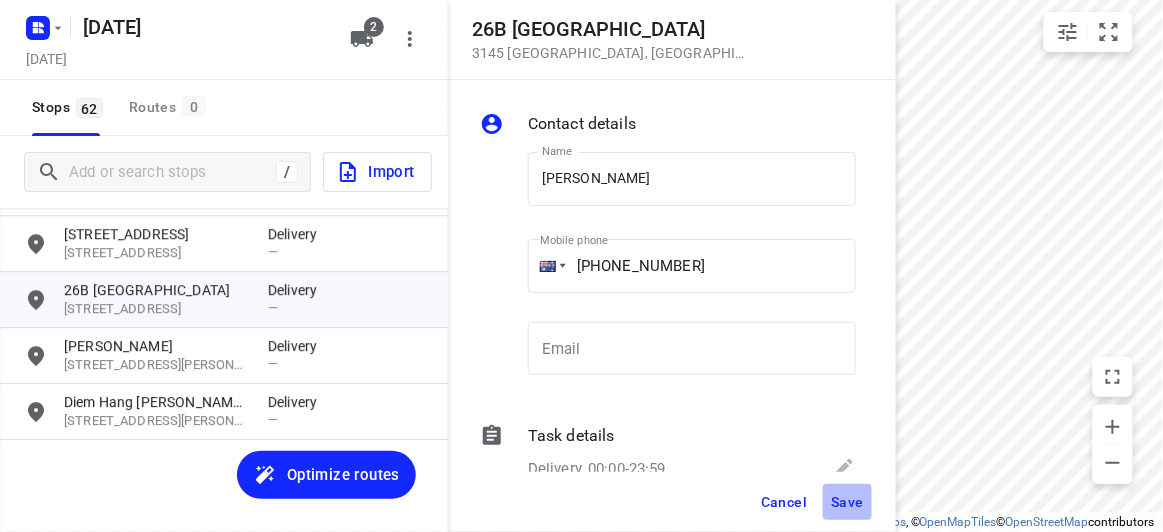 click on "Save" at bounding box center [847, 502] 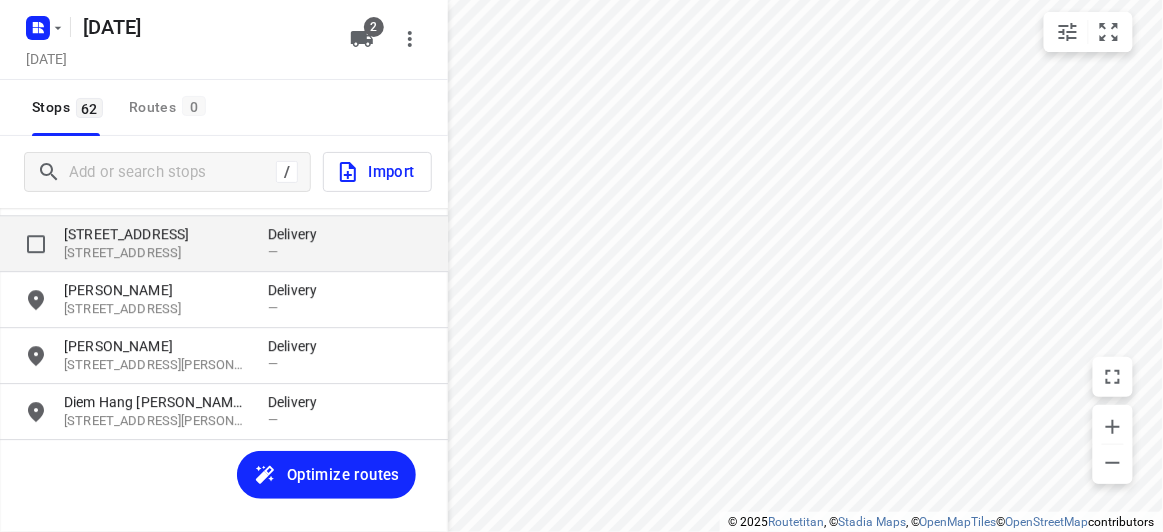 click on "[STREET_ADDRESS]" at bounding box center (156, 253) 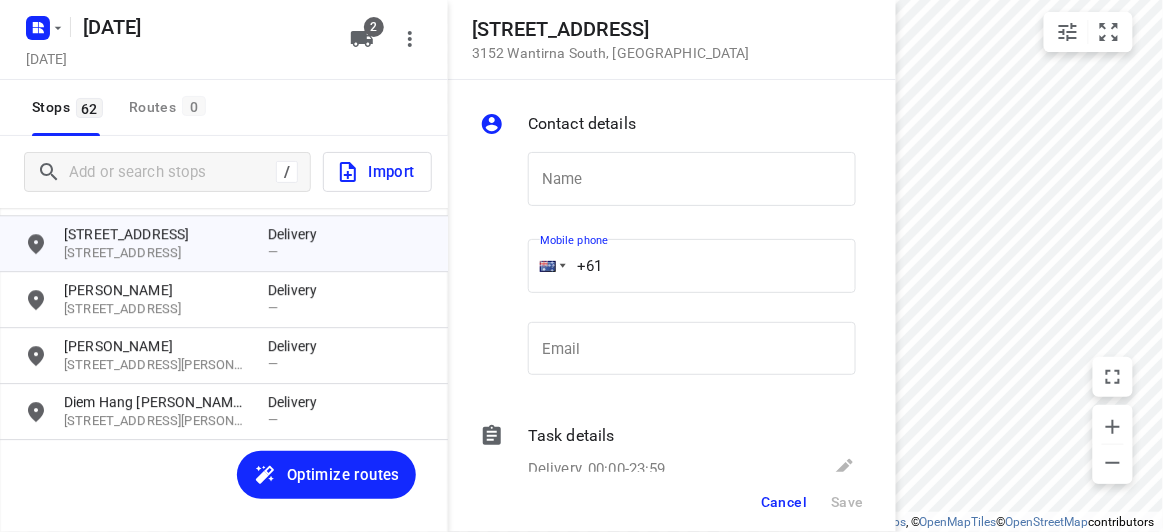 drag, startPoint x: 555, startPoint y: 260, endPoint x: 508, endPoint y: 271, distance: 48.270073 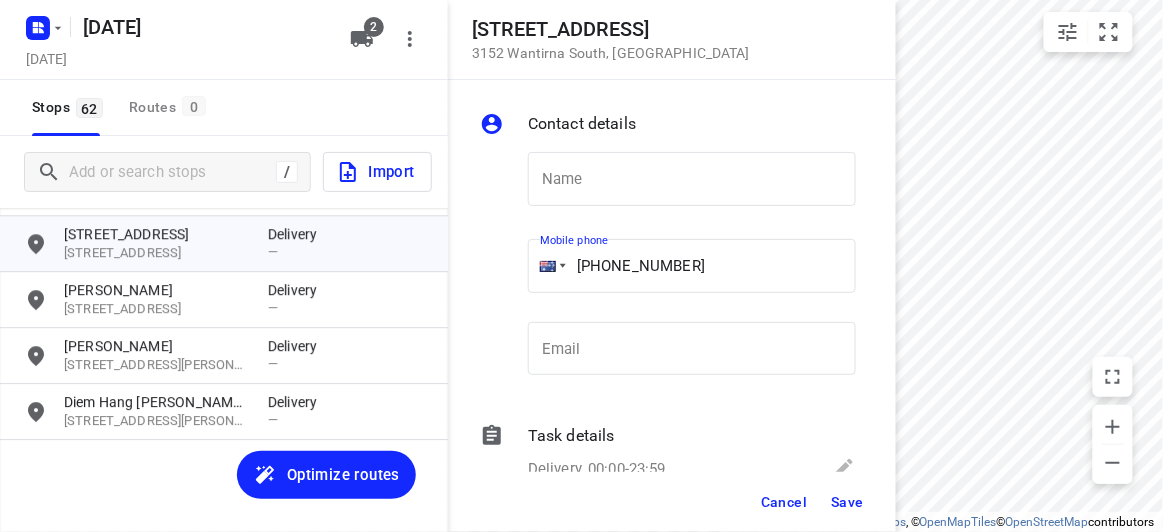 type on "[PHONE_NUMBER]" 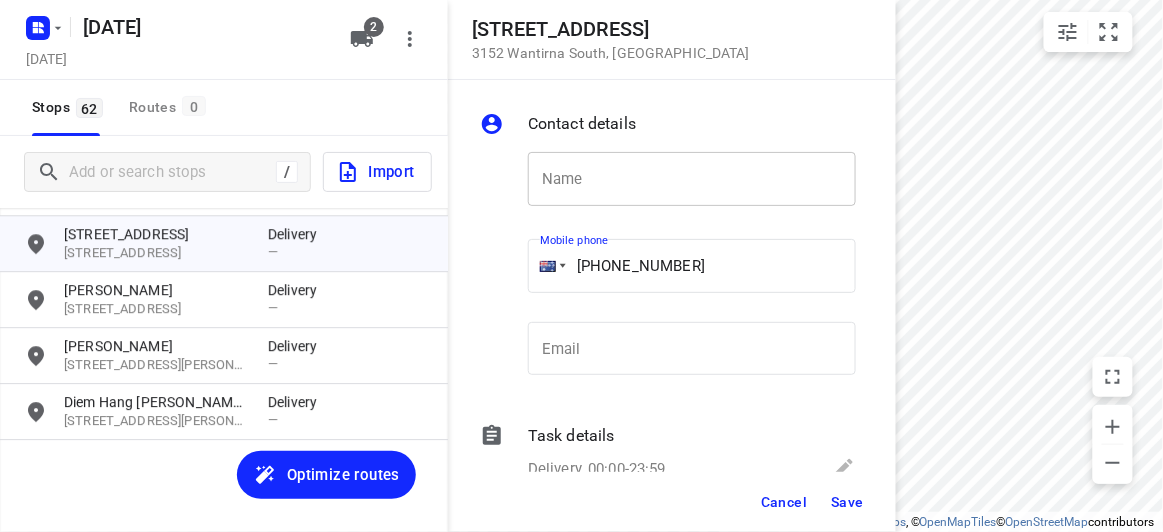 click at bounding box center (692, 179) 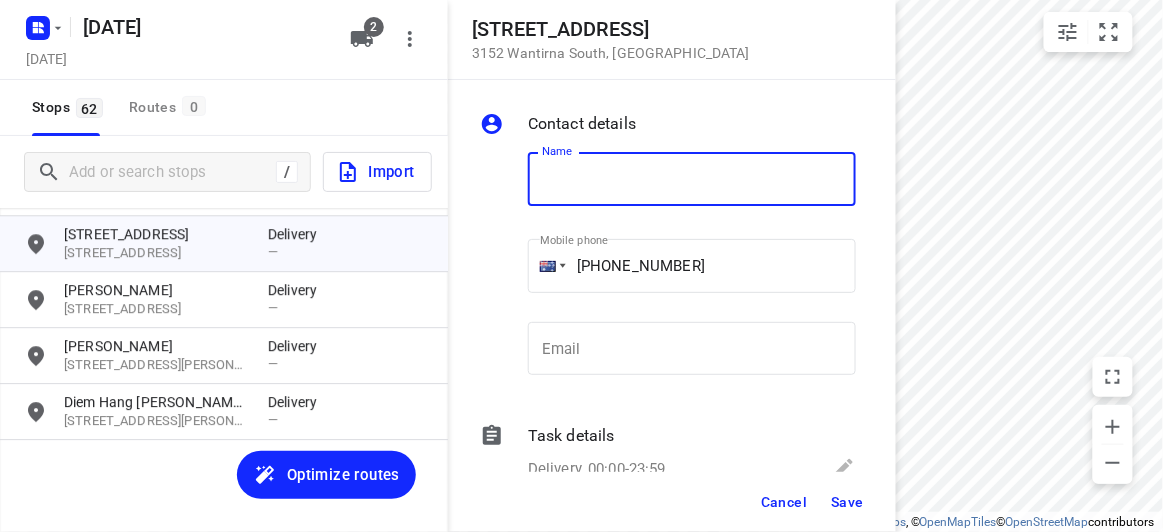 click at bounding box center (692, 179) 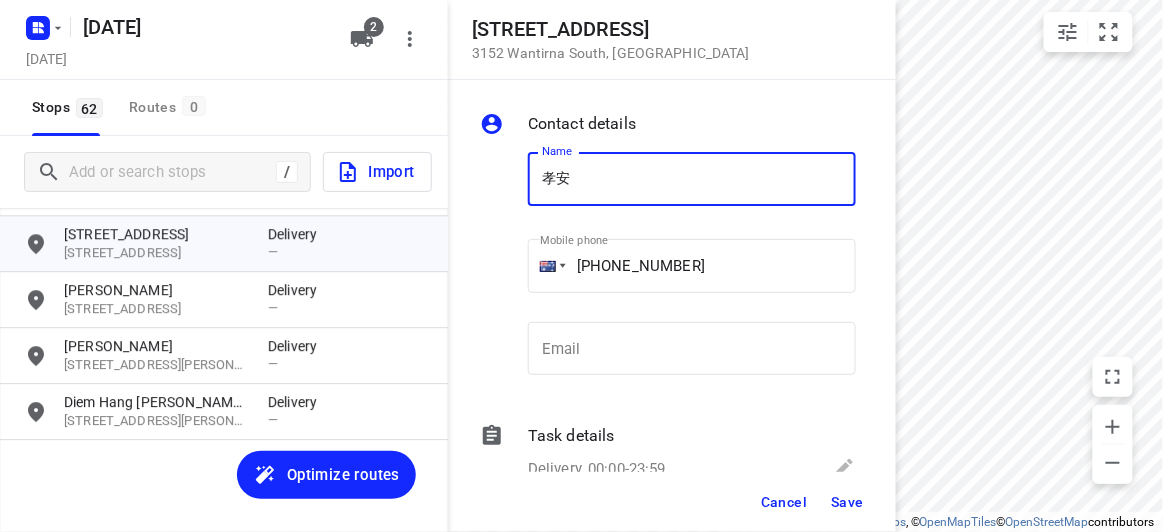 type on "孝安" 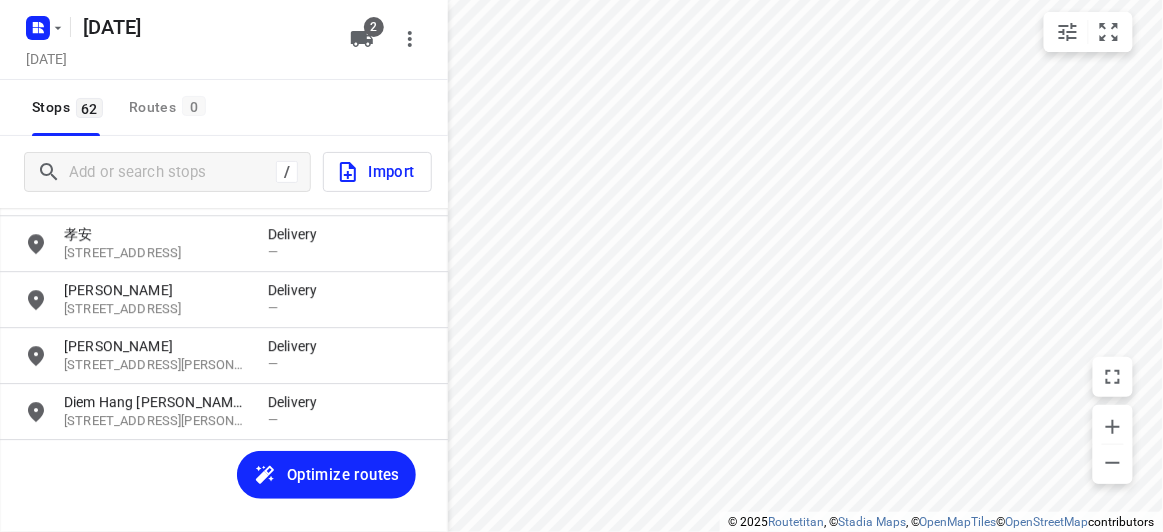 scroll, scrollTop: 3097, scrollLeft: 0, axis: vertical 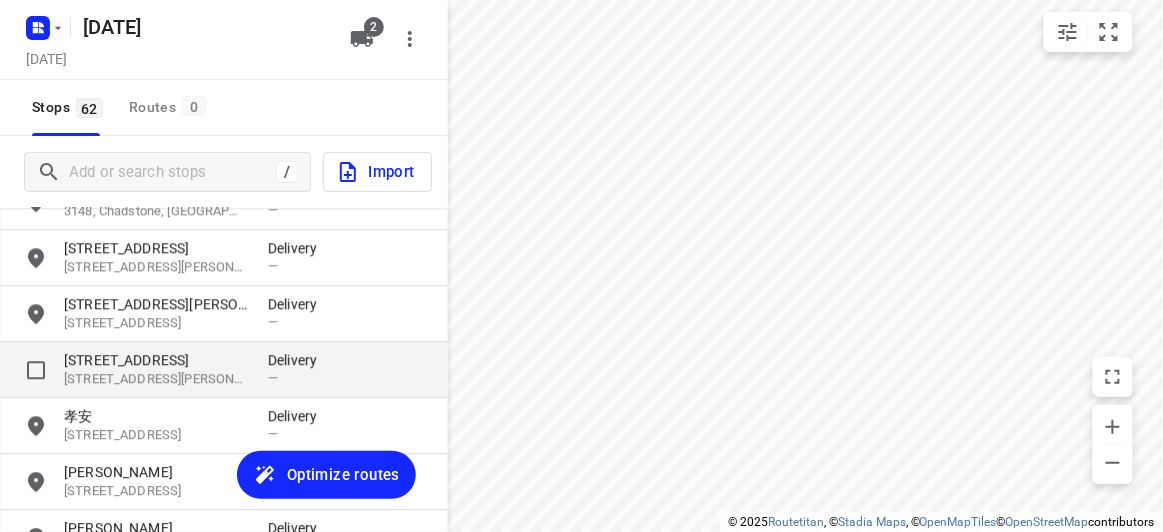 click on "[STREET_ADDRESS]" at bounding box center (156, 360) 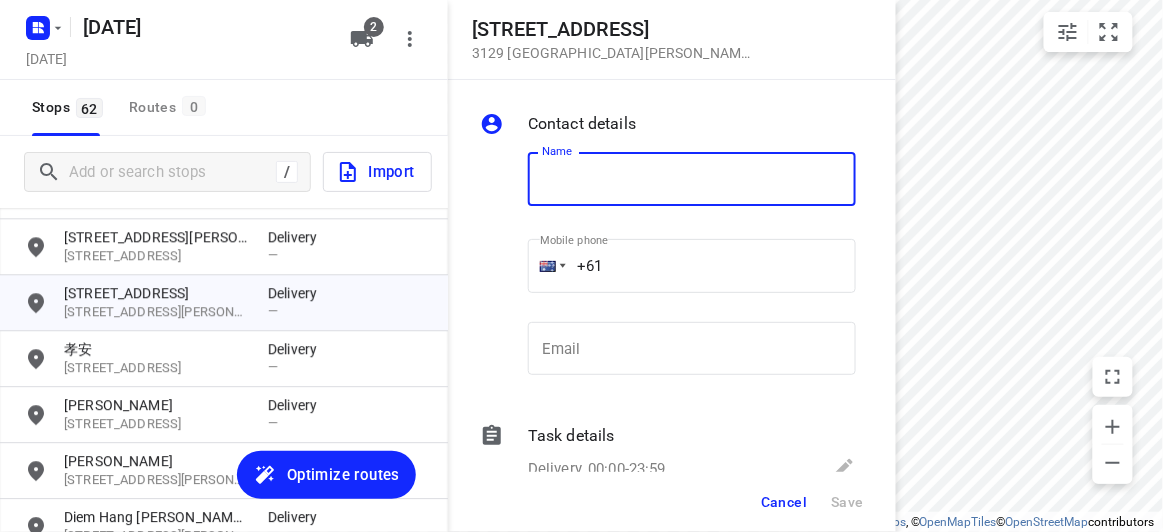 scroll, scrollTop: 3188, scrollLeft: 0, axis: vertical 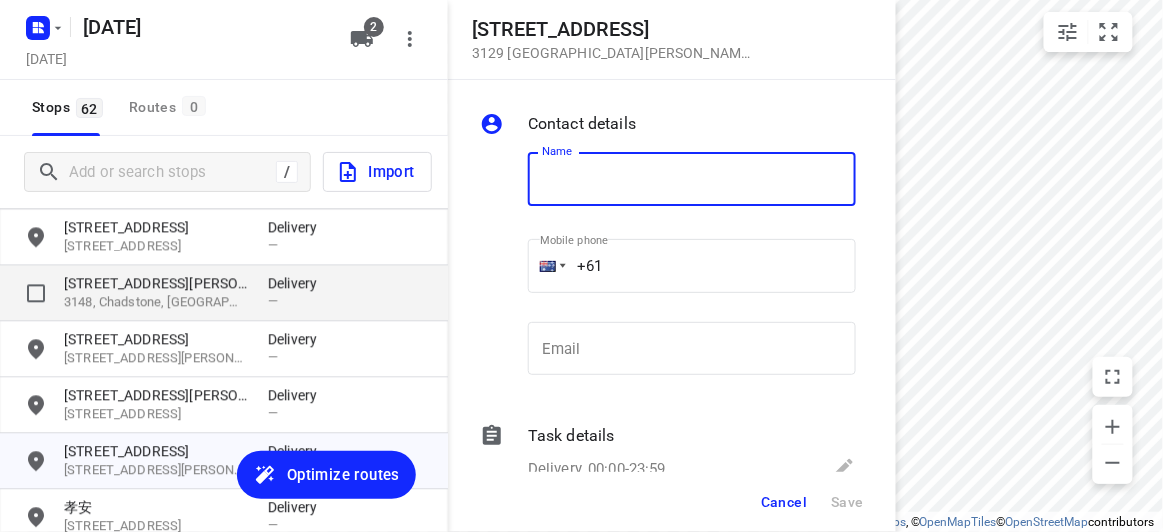 click on "[STREET_ADDRESS][PERSON_NAME]" at bounding box center (156, 283) 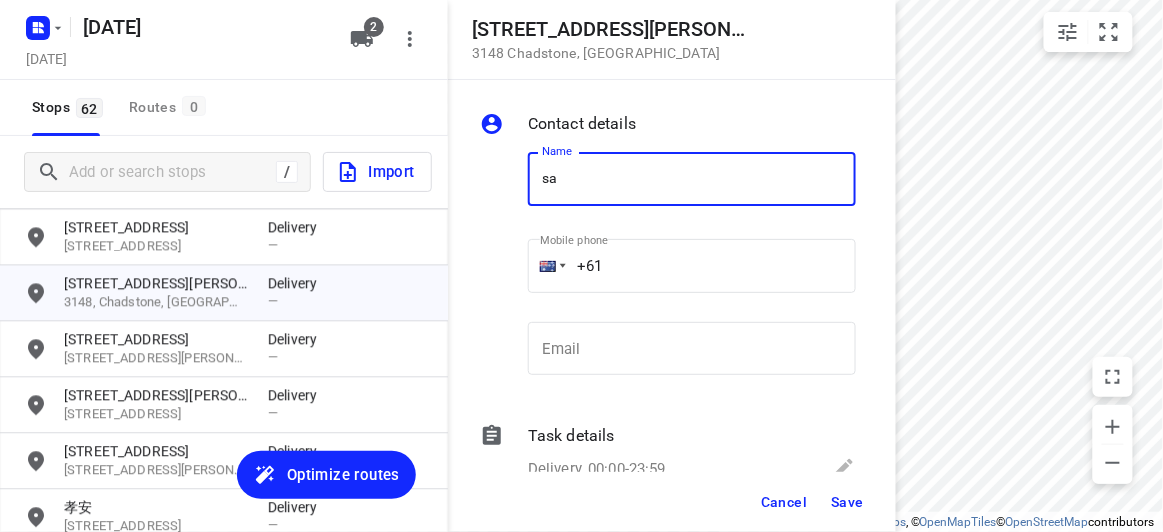 type on "[PERSON_NAME] 2/1" 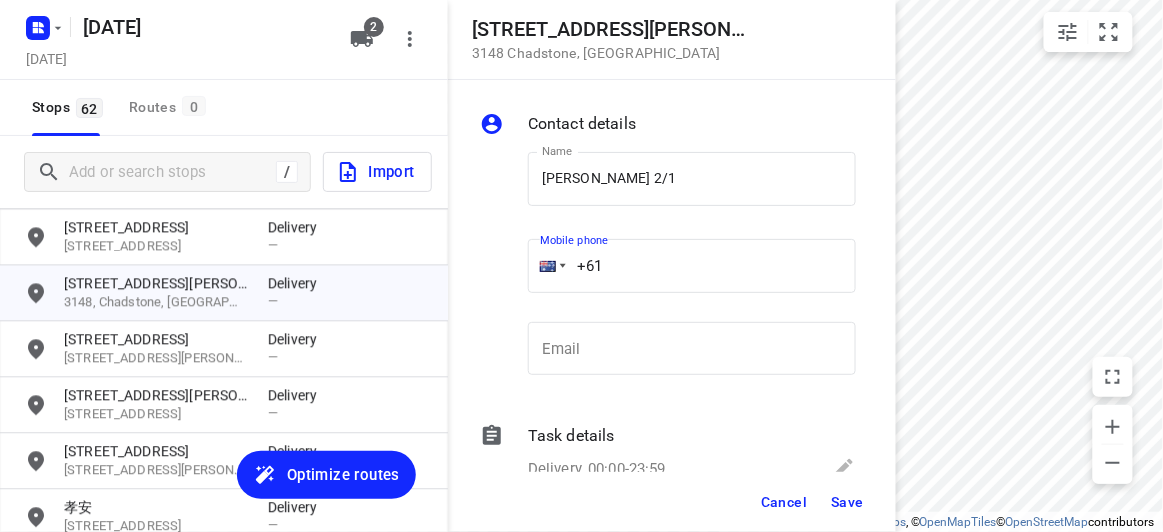 drag, startPoint x: 647, startPoint y: 262, endPoint x: 621, endPoint y: 244, distance: 31.622776 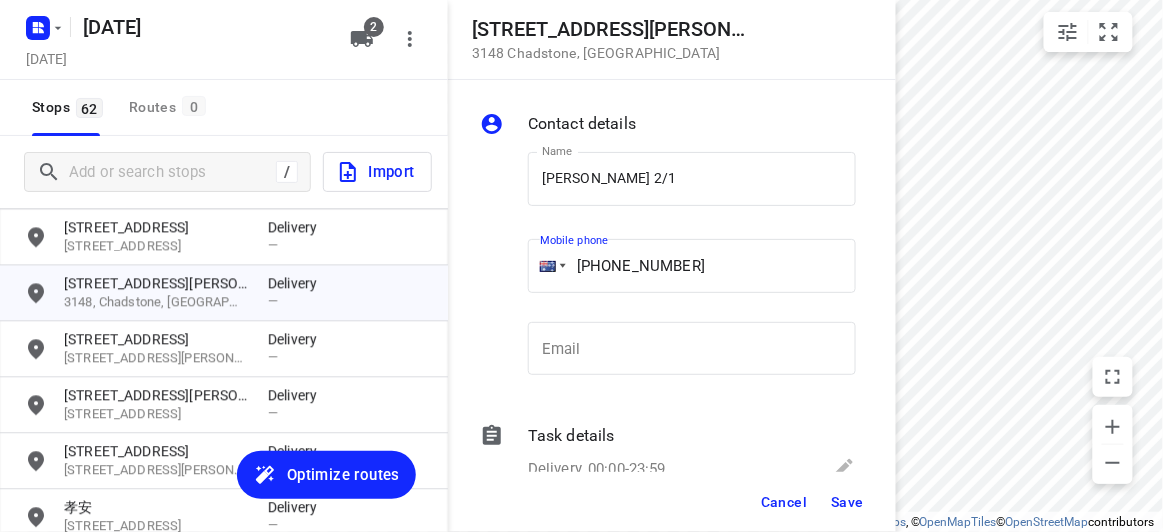 drag, startPoint x: 667, startPoint y: 282, endPoint x: 496, endPoint y: 294, distance: 171.42053 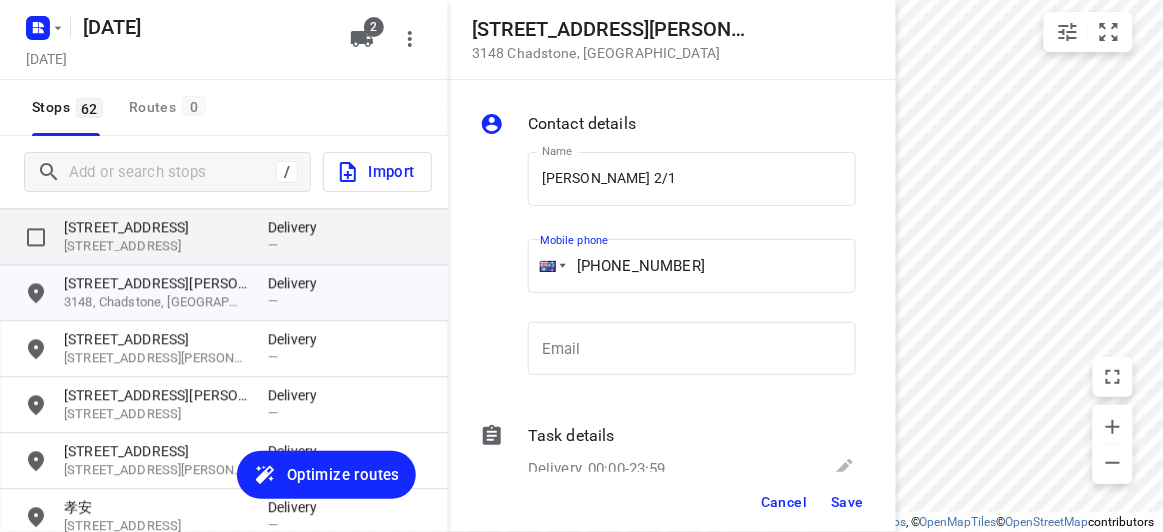drag, startPoint x: 679, startPoint y: 255, endPoint x: 378, endPoint y: 261, distance: 301.05978 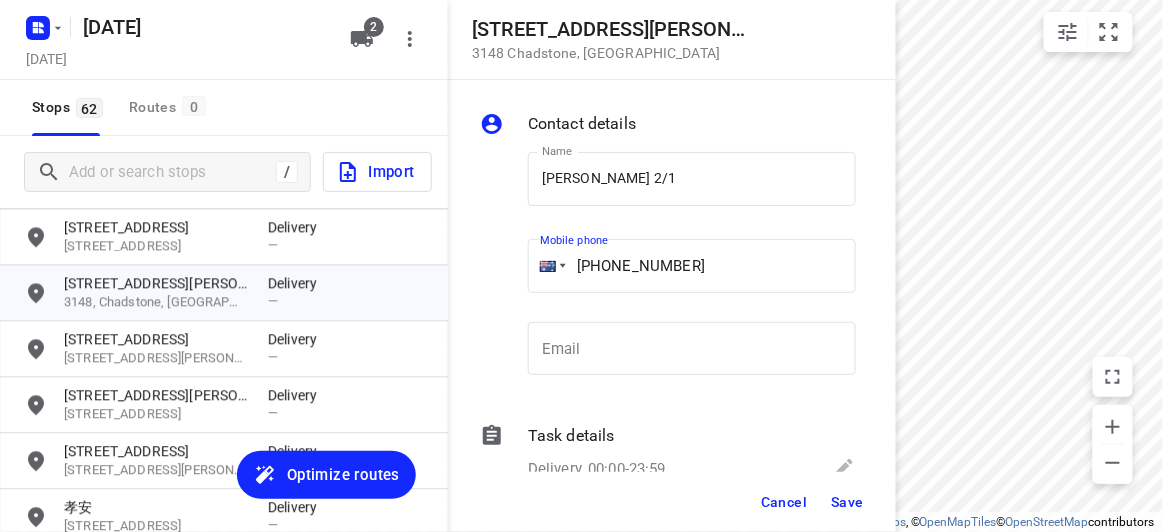 type on "[PHONE_NUMBER]" 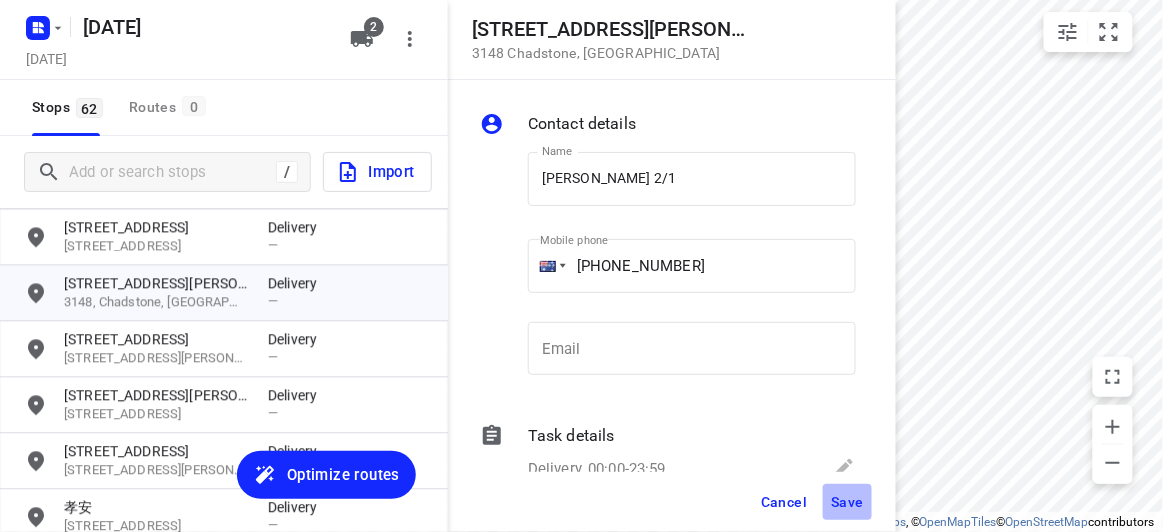 click on "Save" at bounding box center (847, 502) 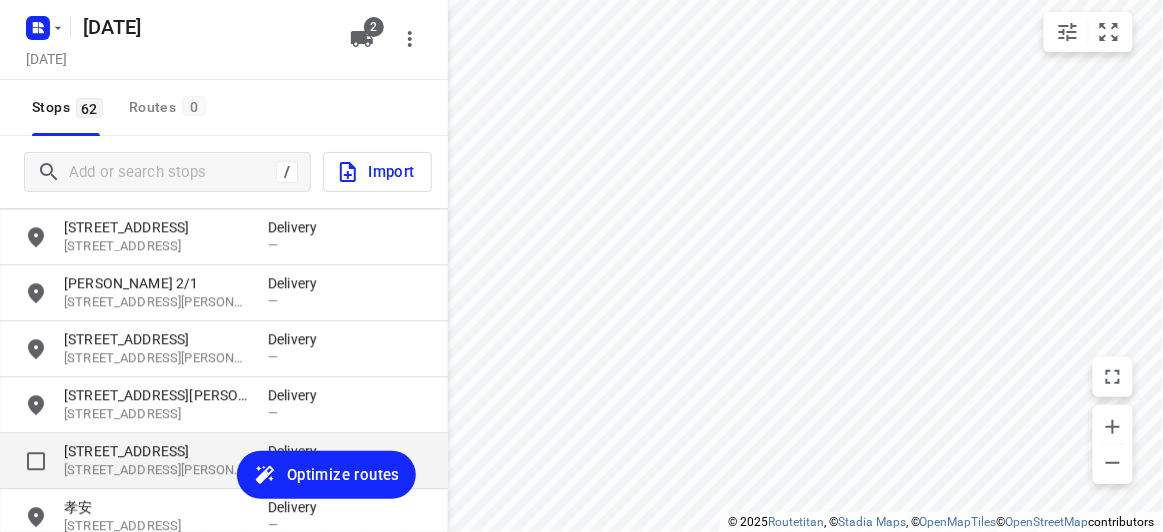 click on "[STREET_ADDRESS][PERSON_NAME]" at bounding box center (156, 470) 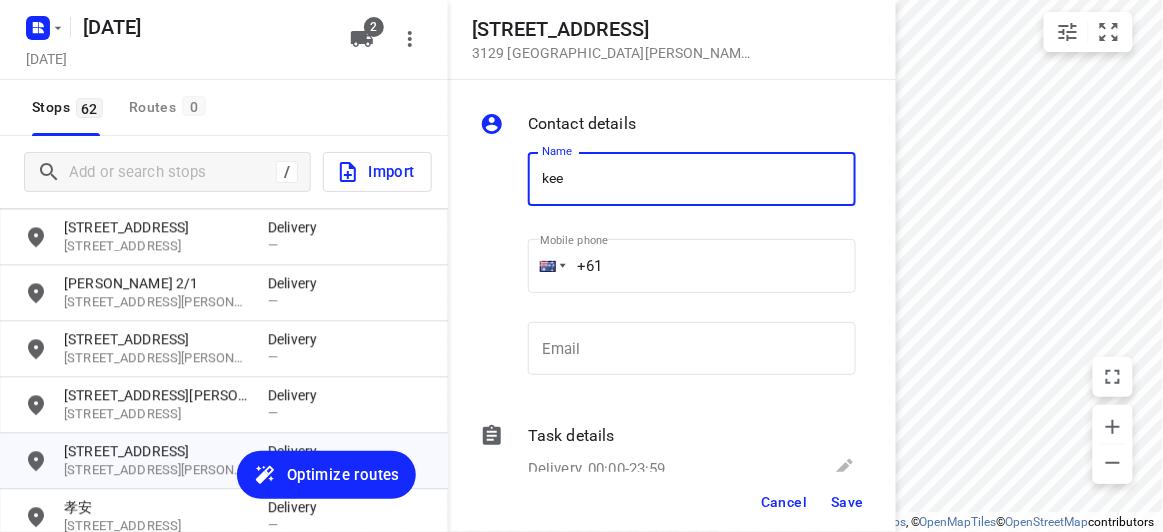 type on "KEE" 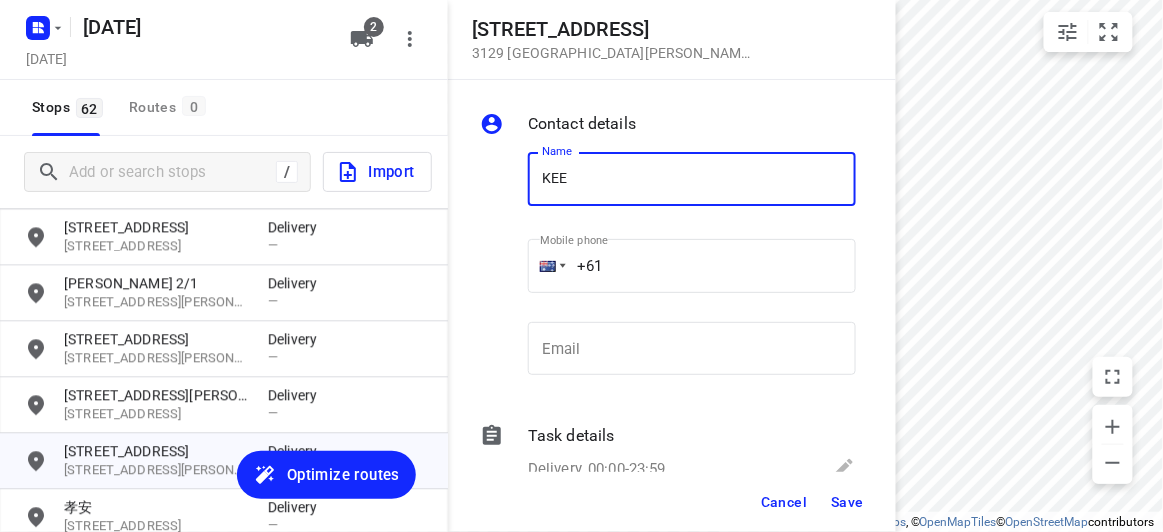 click on "+61" at bounding box center (692, 266) 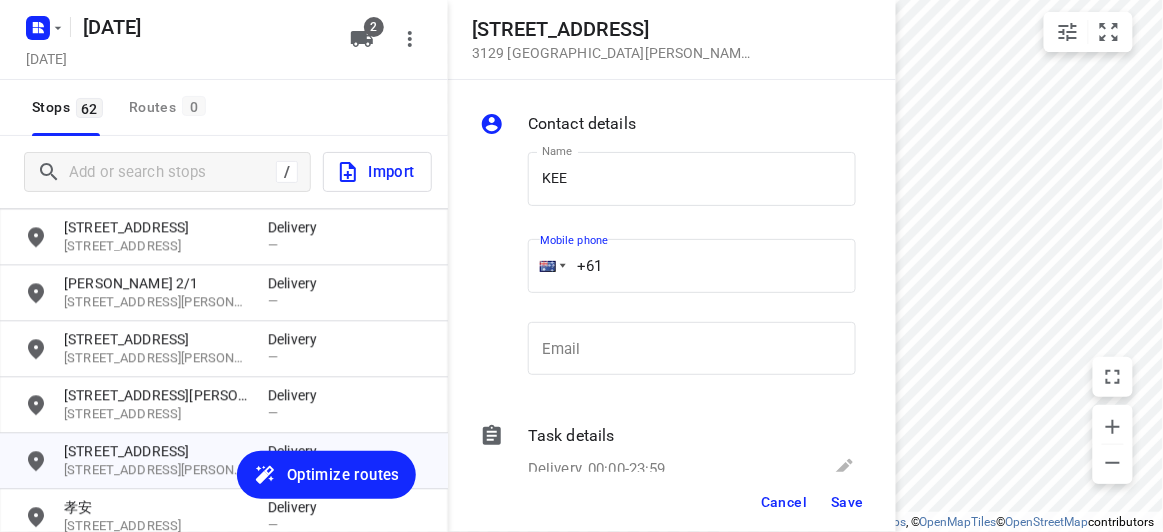paste on "433339910" 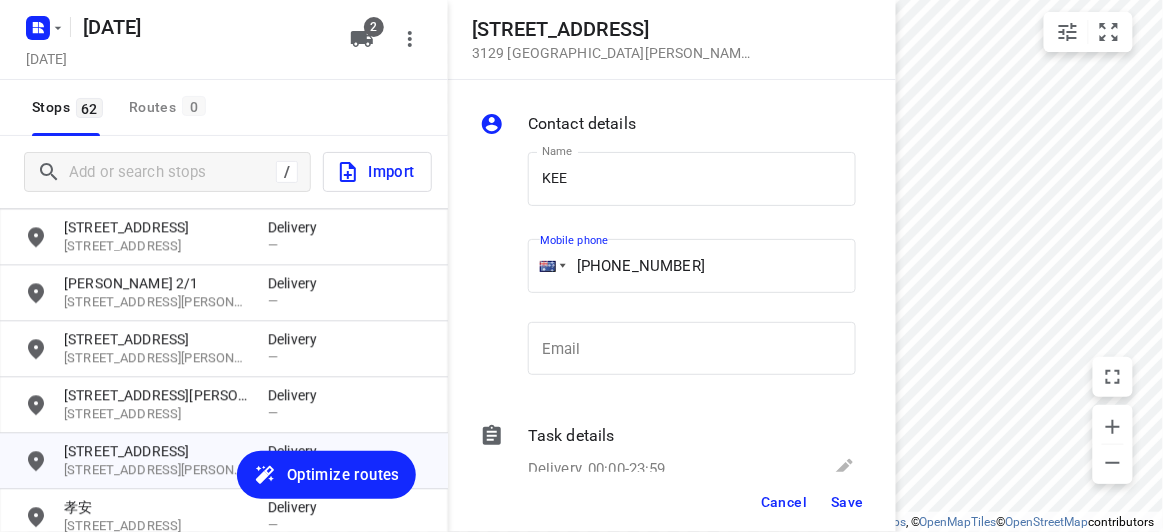 type on "[PHONE_NUMBER]" 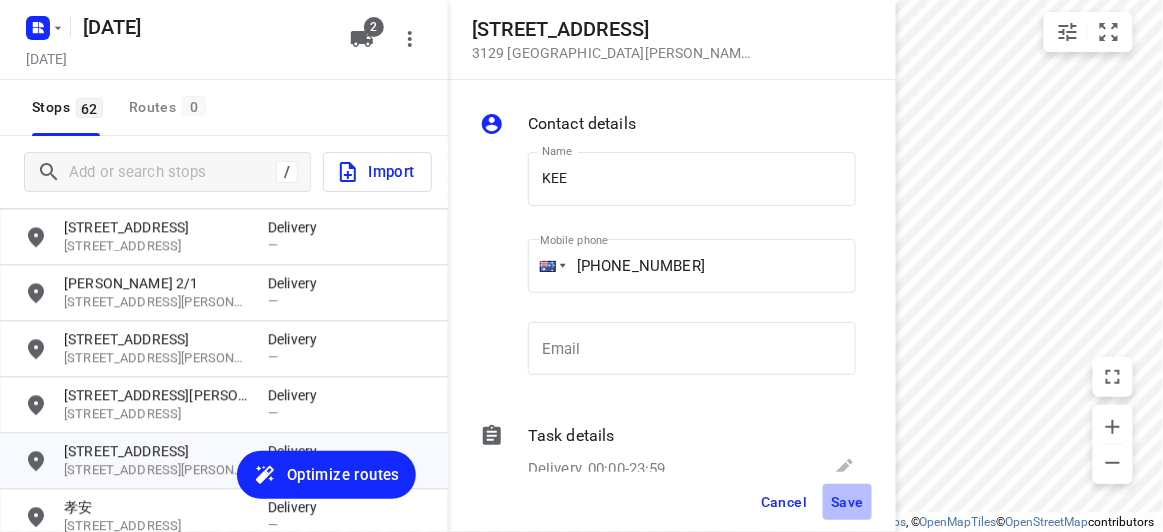 click on "Save" at bounding box center [847, 502] 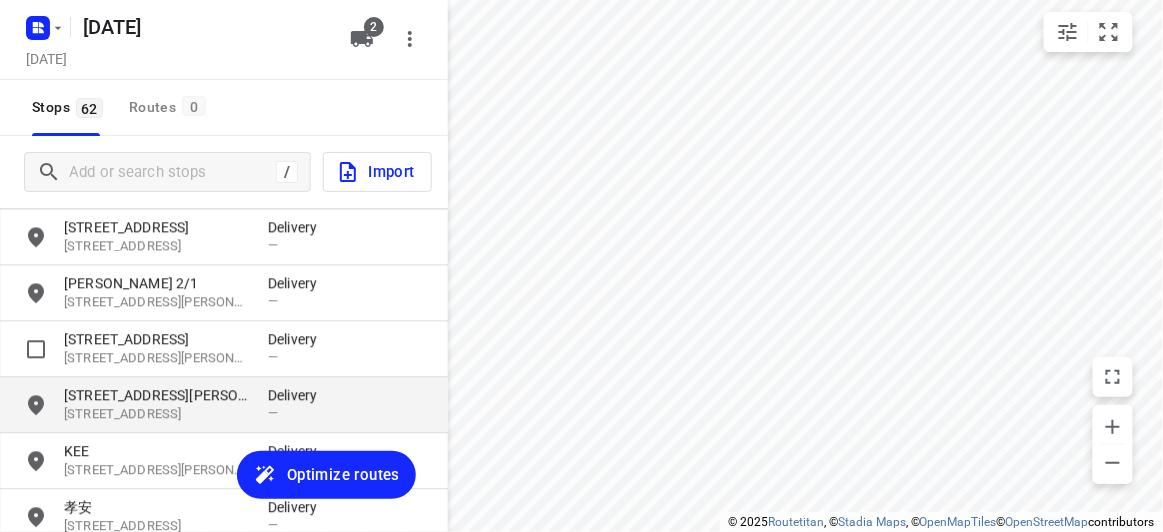 click on "[STREET_ADDRESS][PERSON_NAME]" at bounding box center (156, 395) 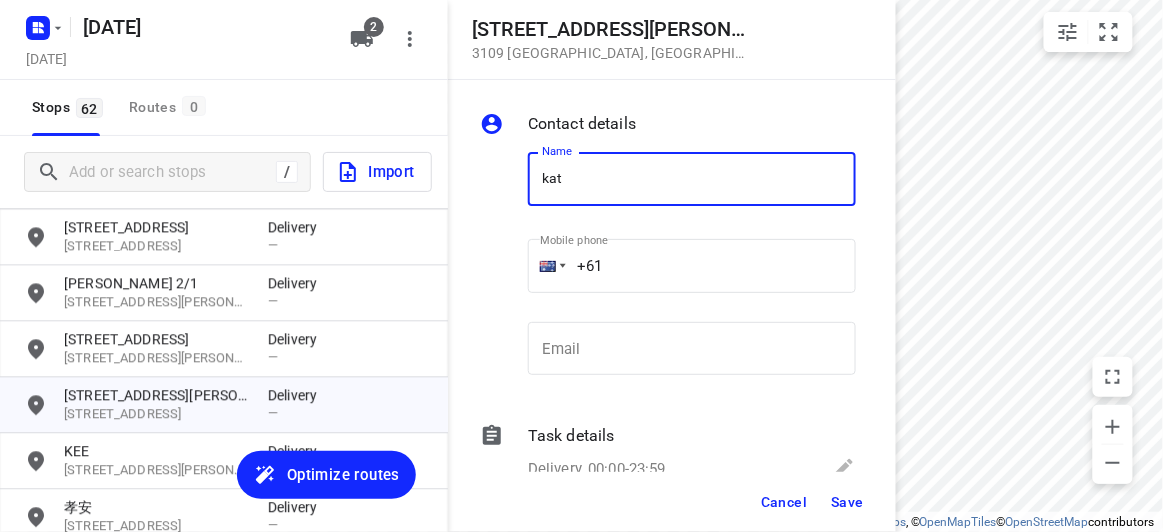 type on "[PERSON_NAME]" 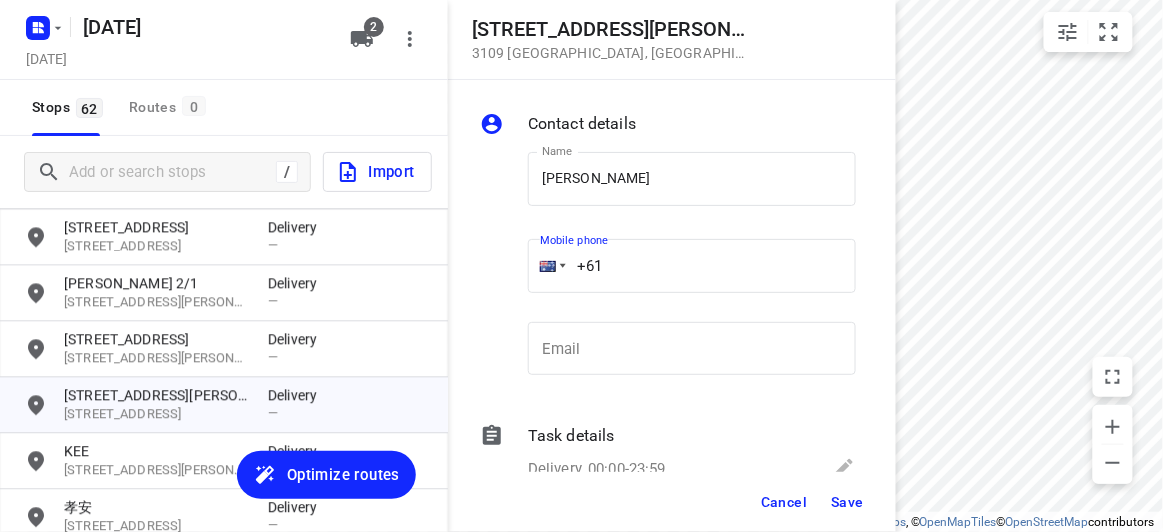drag, startPoint x: 631, startPoint y: 247, endPoint x: 631, endPoint y: 260, distance: 13 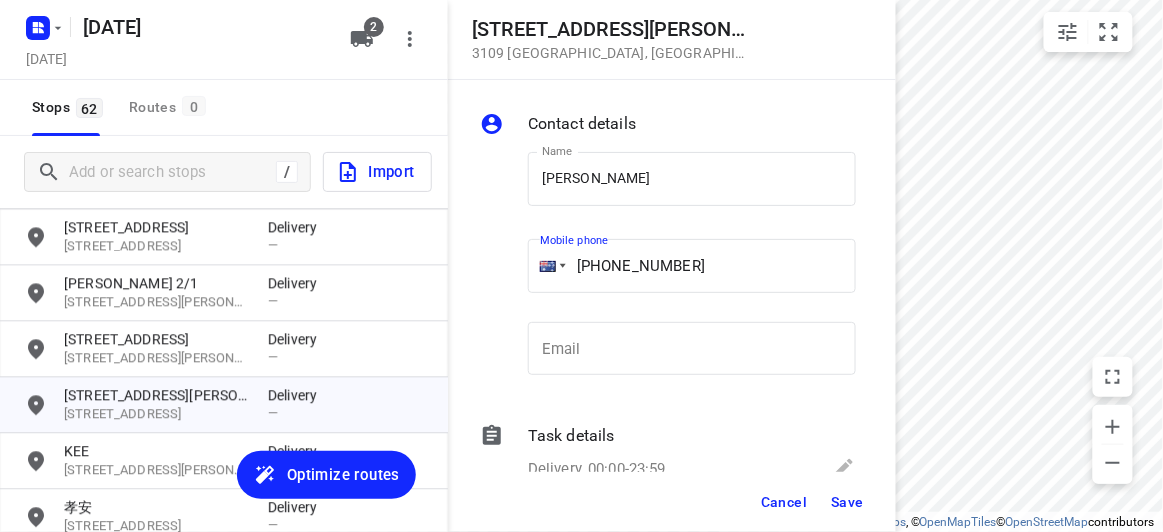type on "[PHONE_NUMBER]" 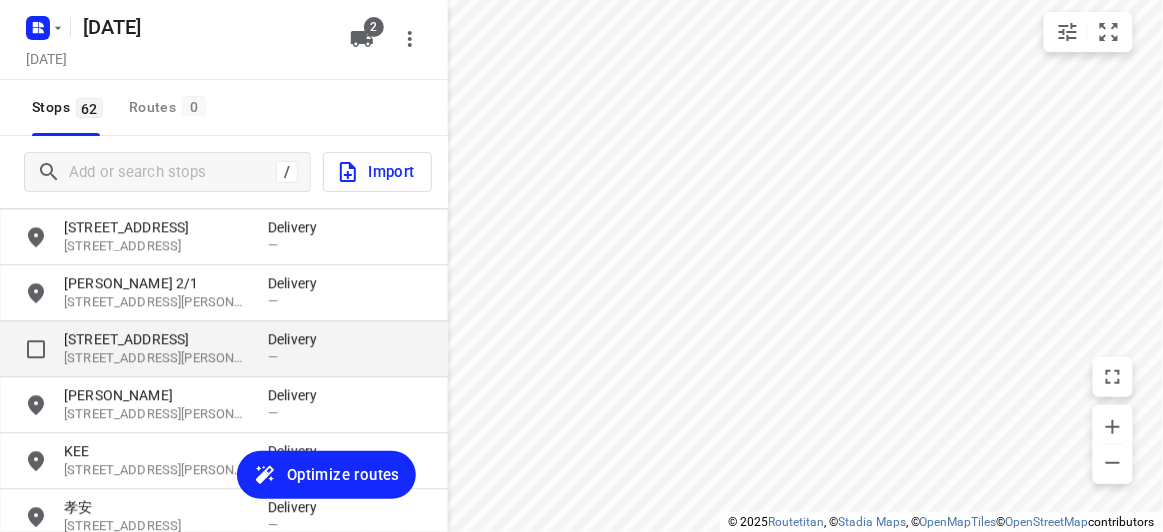 click on "[STREET_ADDRESS]" at bounding box center (156, 339) 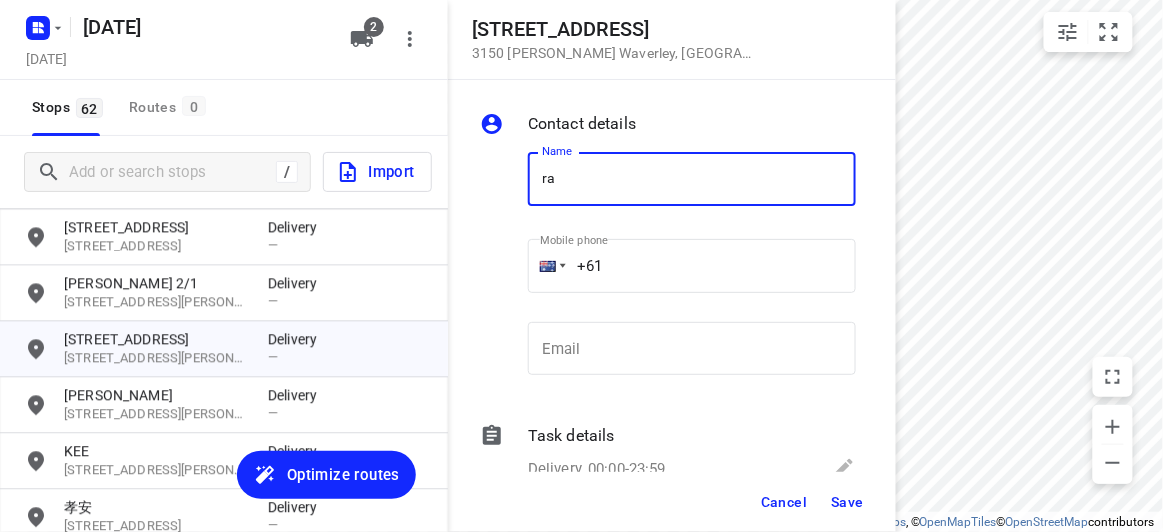 type on "RAIN [PERSON_NAME]" 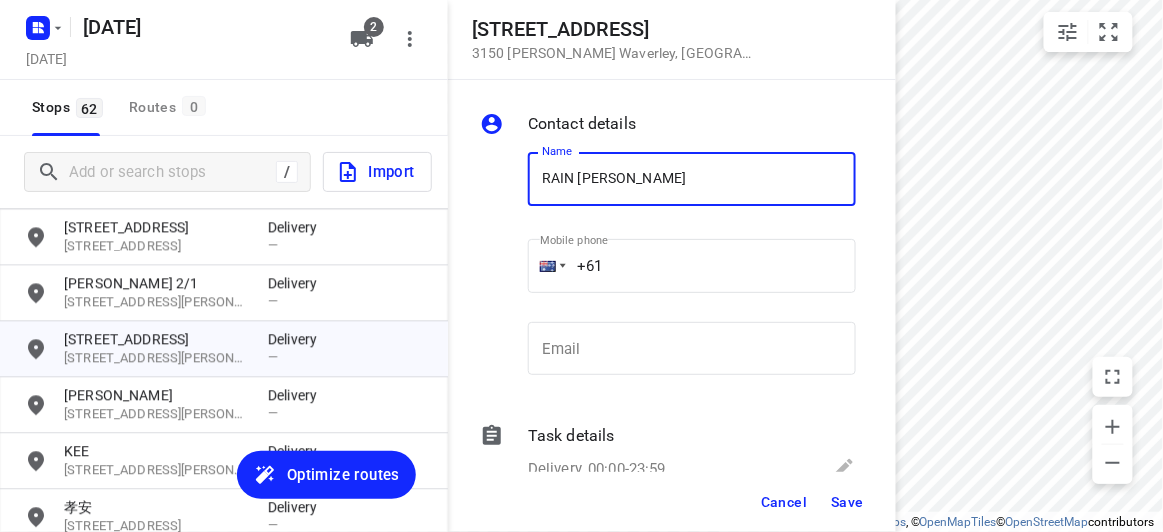 click on "+61" at bounding box center [692, 266] 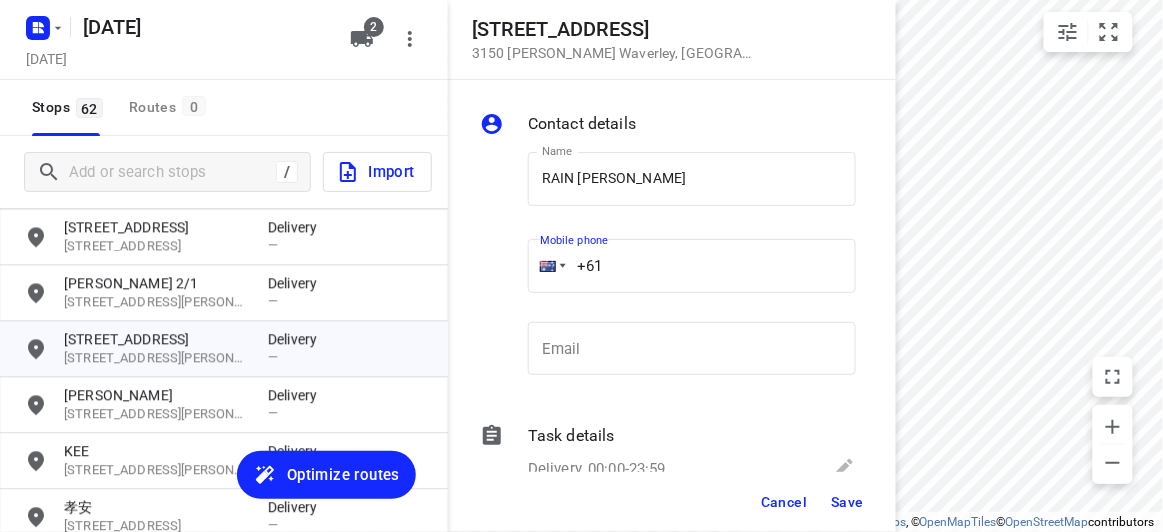paste on "61430446511" 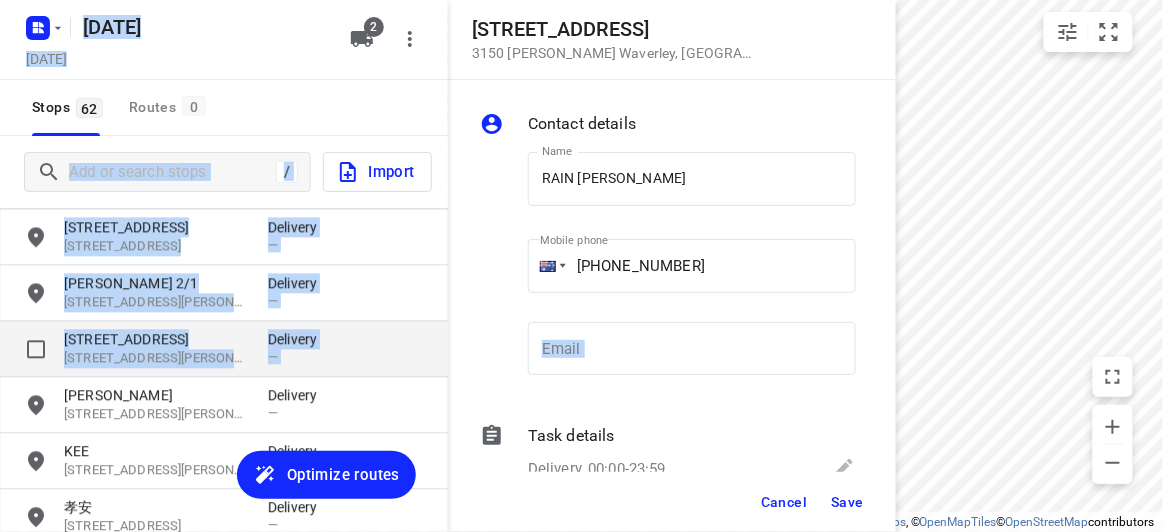 drag, startPoint x: 786, startPoint y: 302, endPoint x: 336, endPoint y: 339, distance: 451.51855 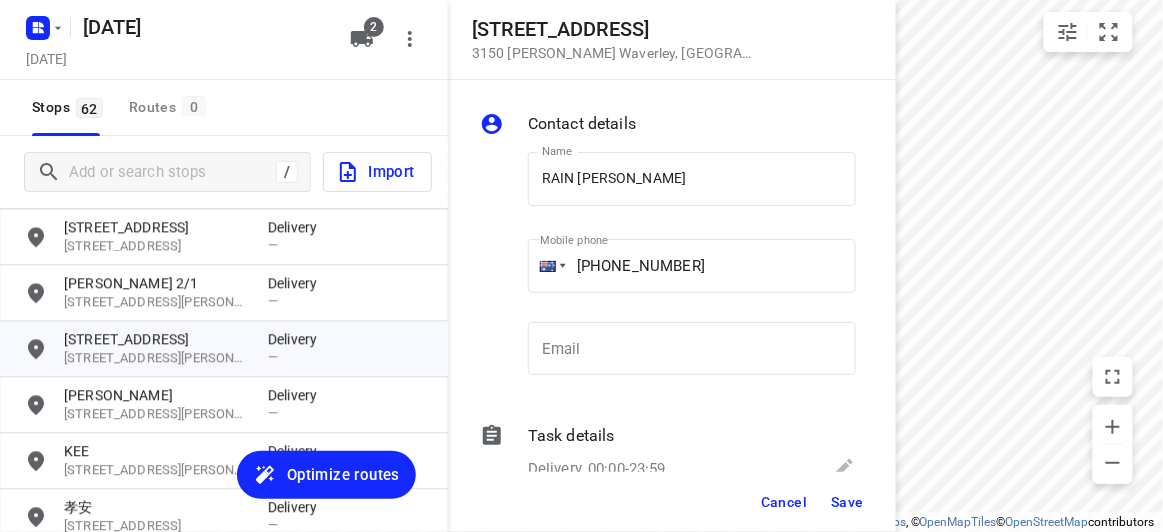 click on "[PHONE_NUMBER]" at bounding box center (692, 266) 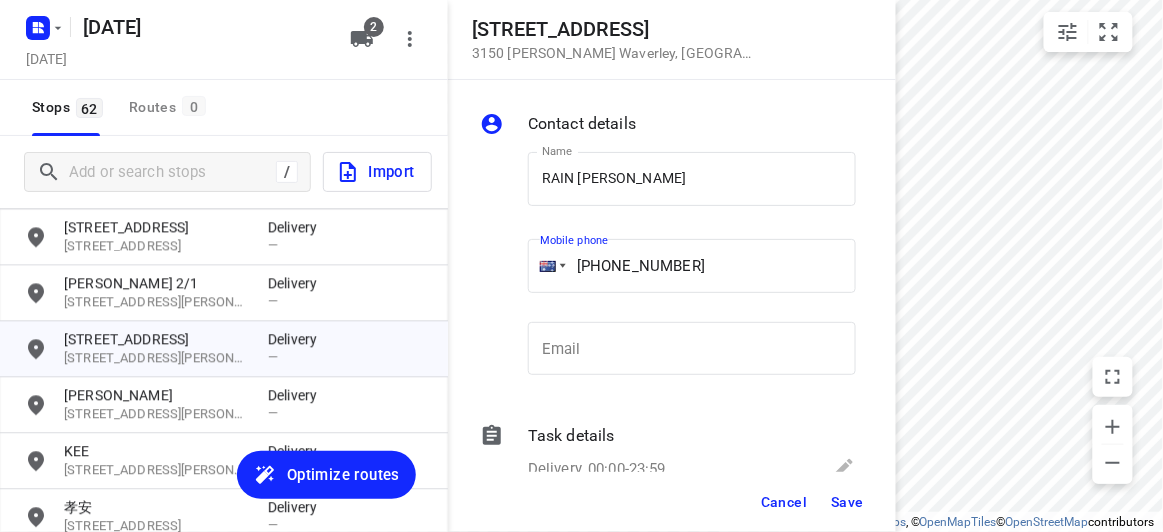 drag, startPoint x: 658, startPoint y: 269, endPoint x: 468, endPoint y: 311, distance: 194.58675 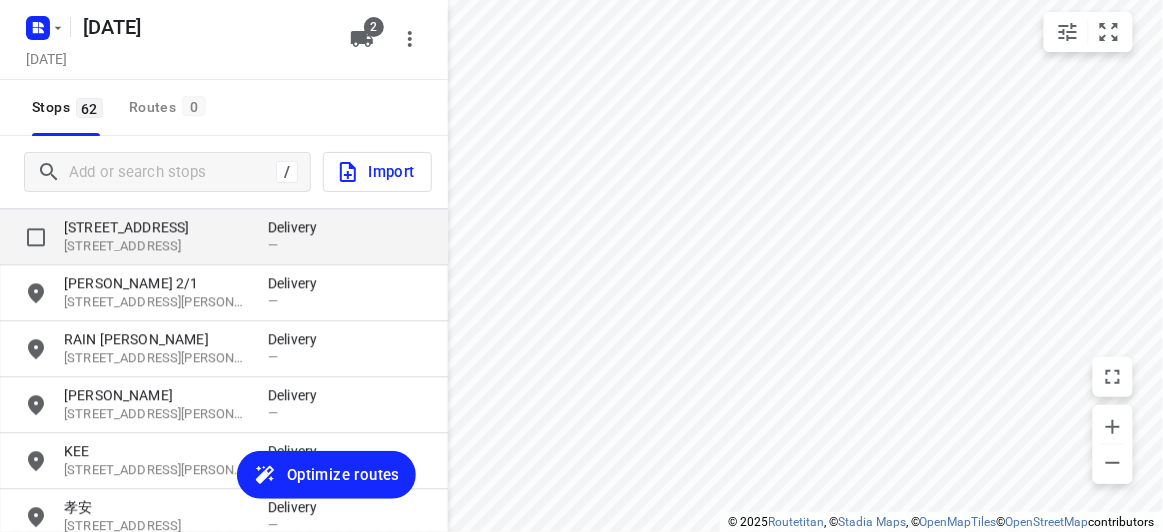 click on "[STREET_ADDRESS]" at bounding box center [156, 246] 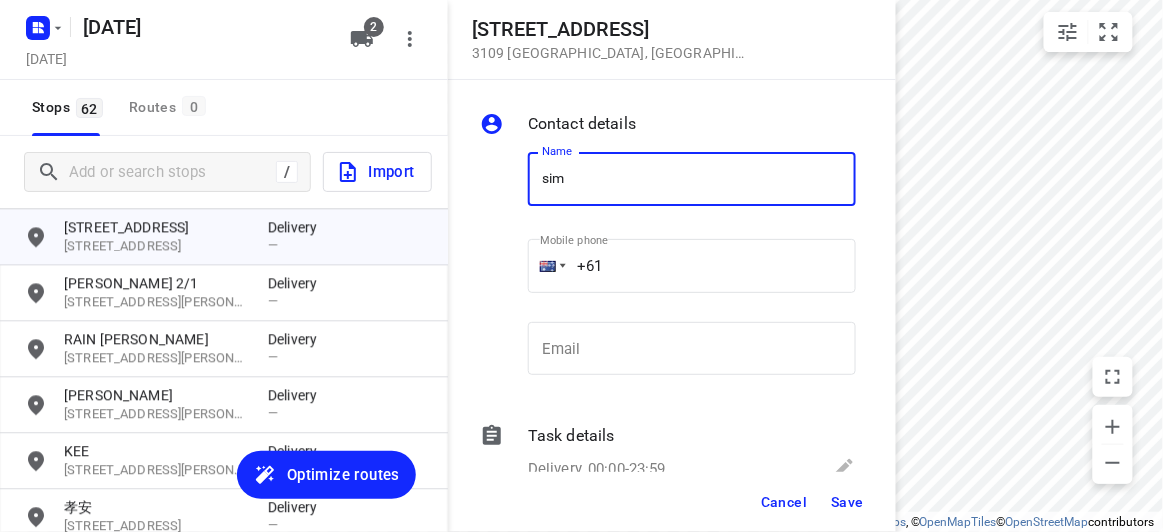 type on "[PERSON_NAME] 3/152" 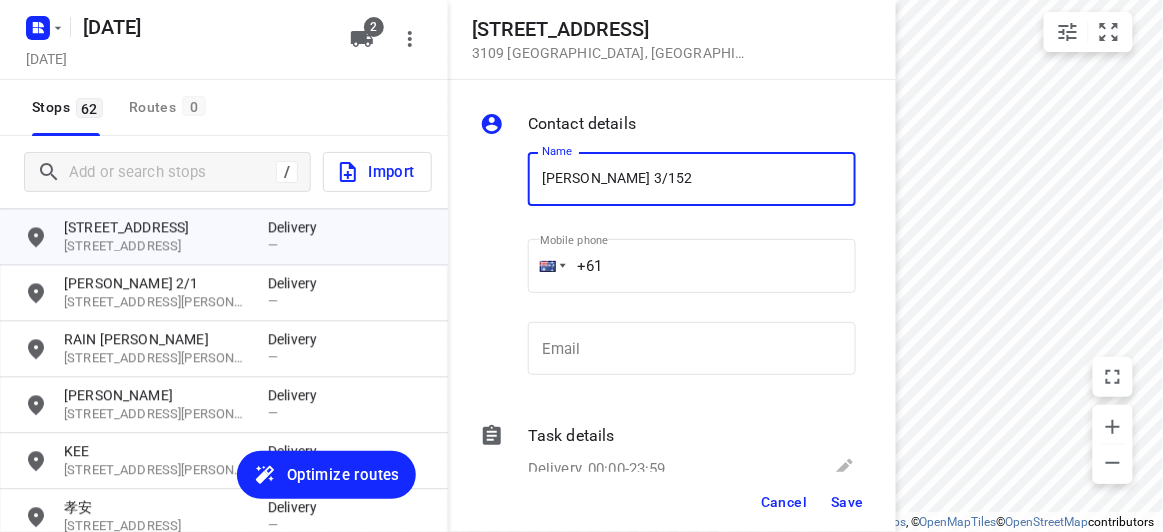 click on "+61" at bounding box center [692, 266] 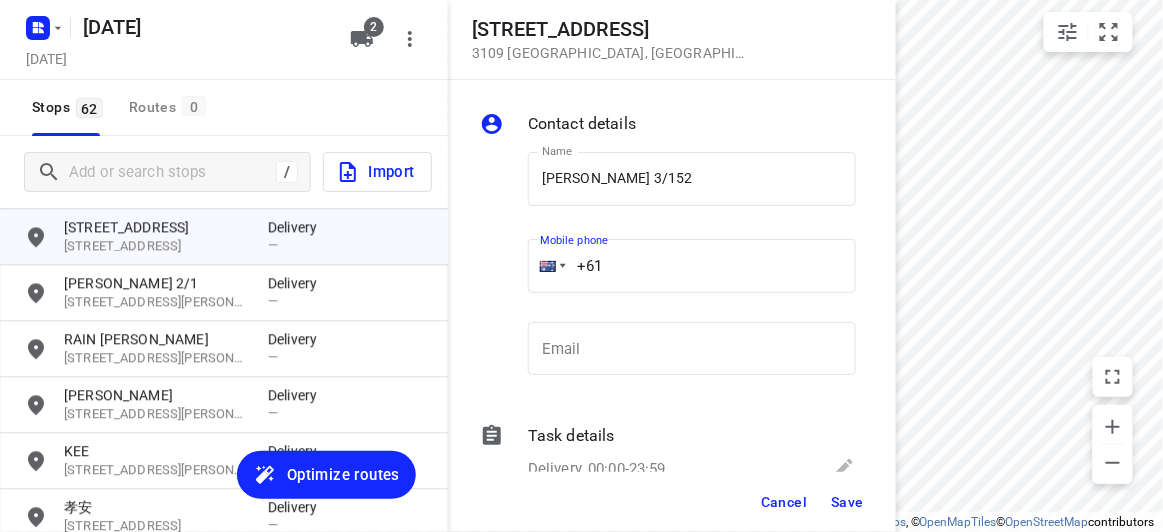 paste on "433799992" 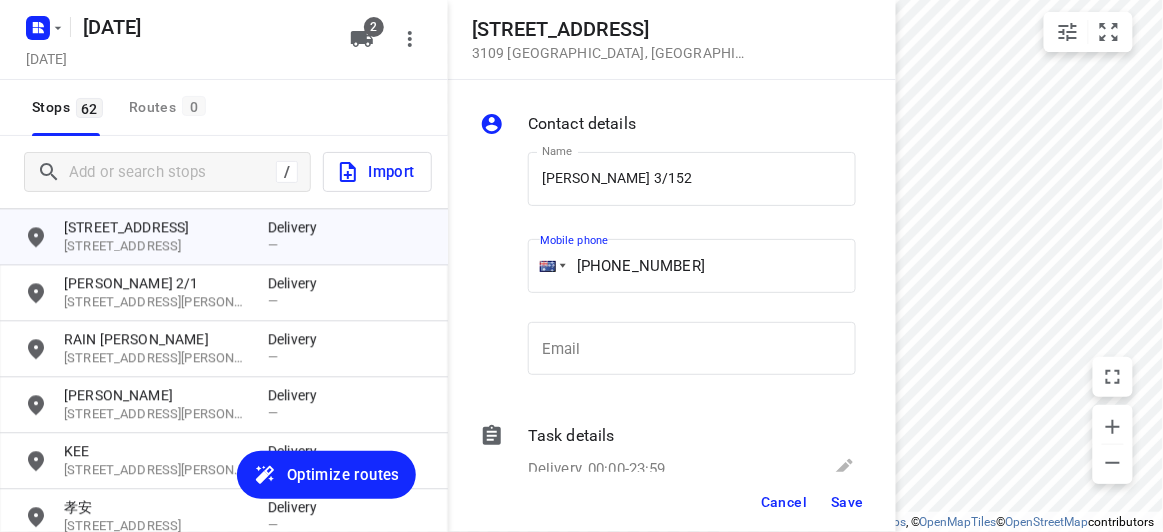 type on "[PHONE_NUMBER]" 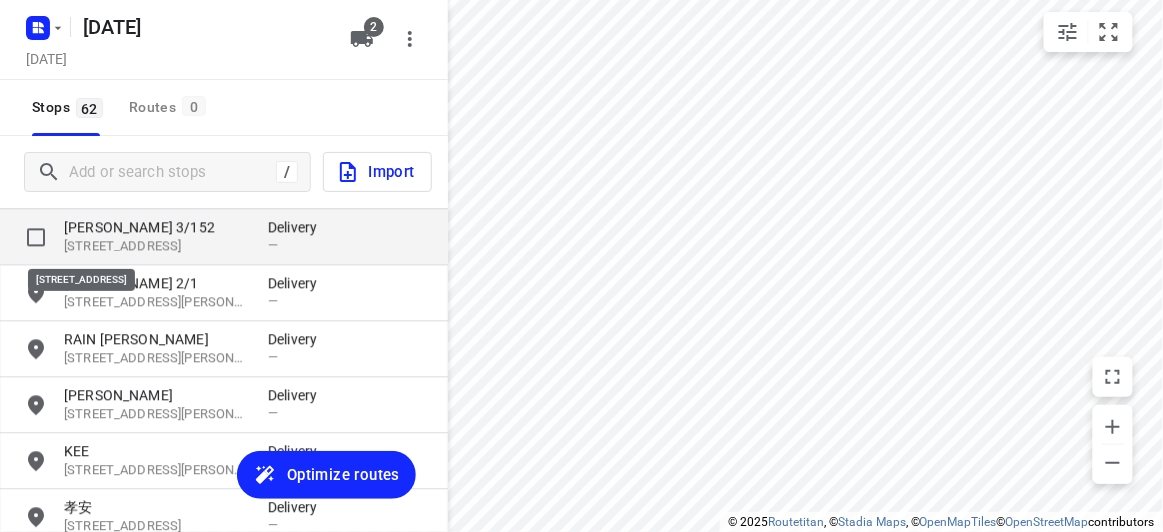 click on "[STREET_ADDRESS]" at bounding box center (156, 246) 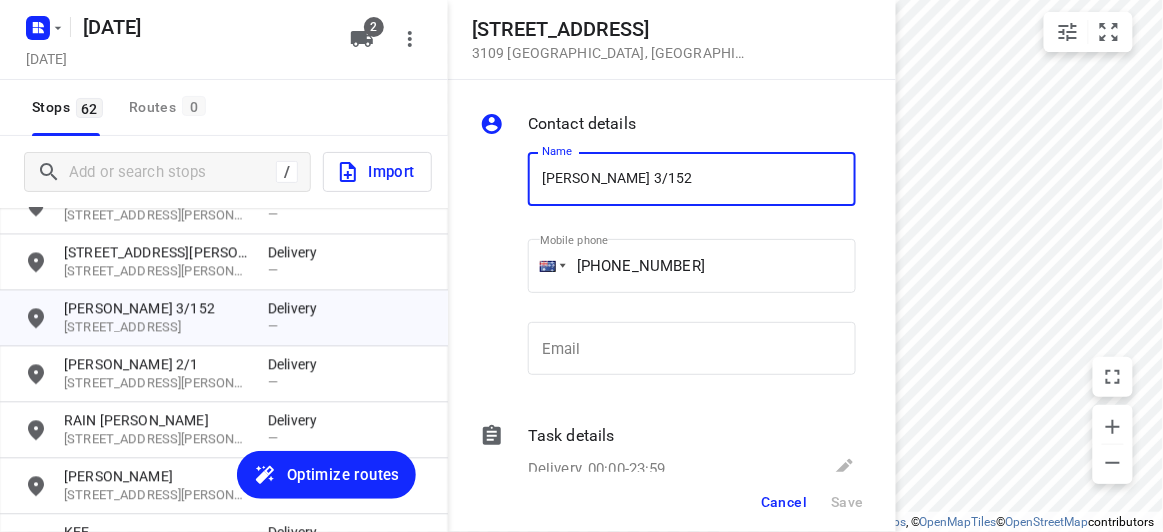 scroll, scrollTop: 2733, scrollLeft: 0, axis: vertical 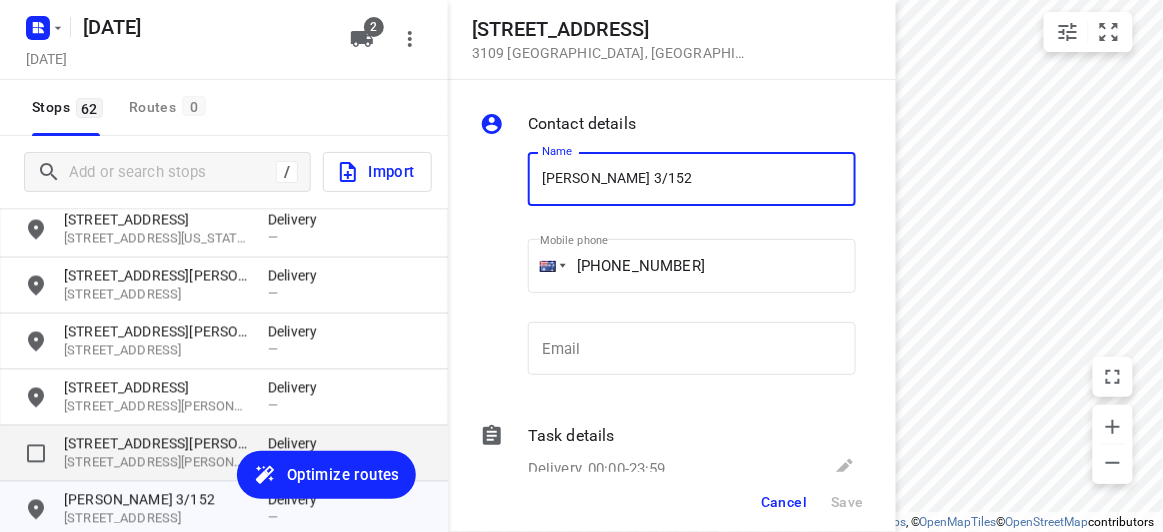 click on "[STREET_ADDRESS][PERSON_NAME][PERSON_NAME] Delivery —" at bounding box center (224, 454) 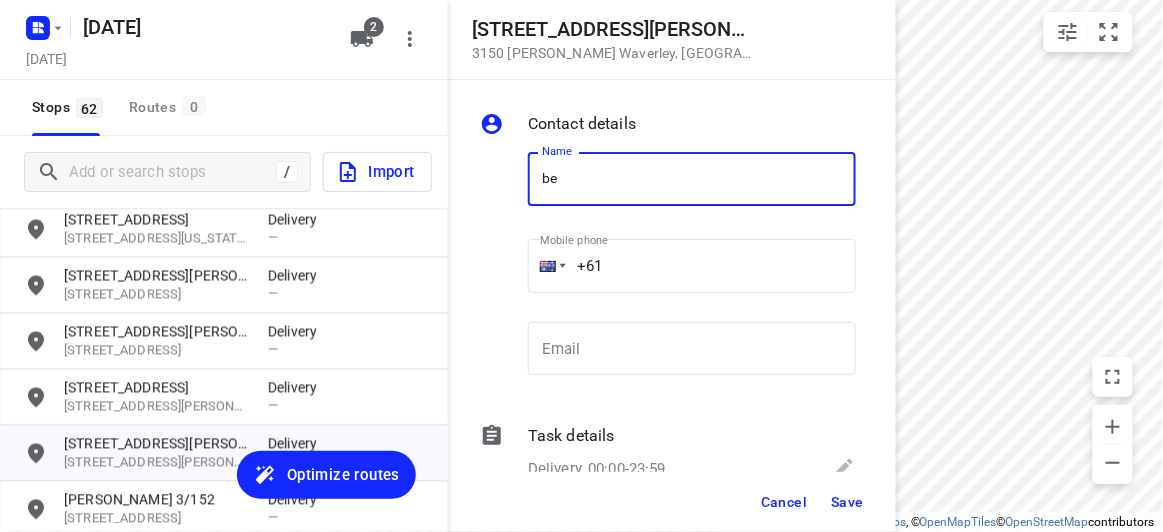 type on "b" 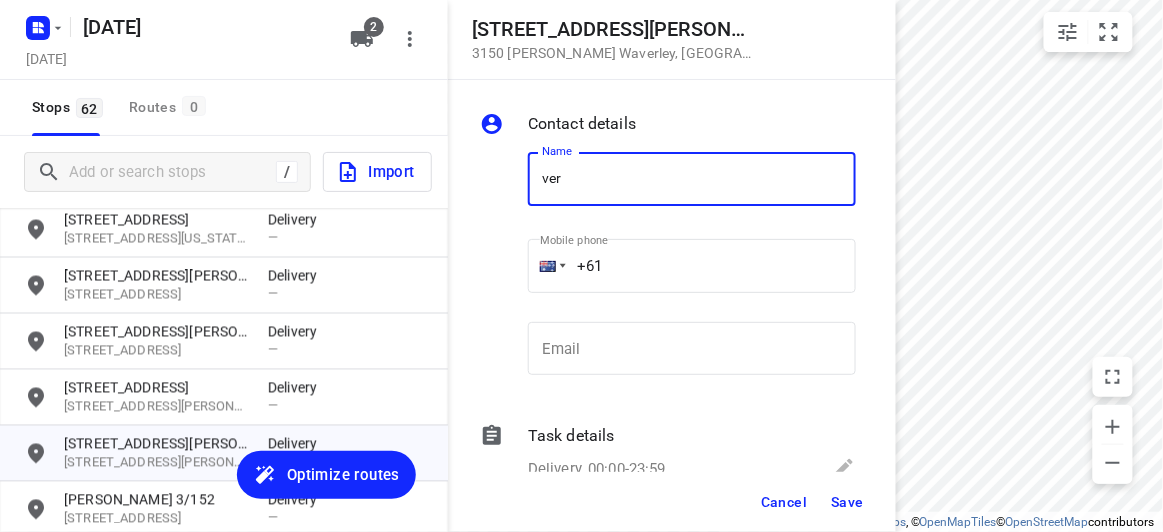 type on "[PERSON_NAME] 17/2-4" 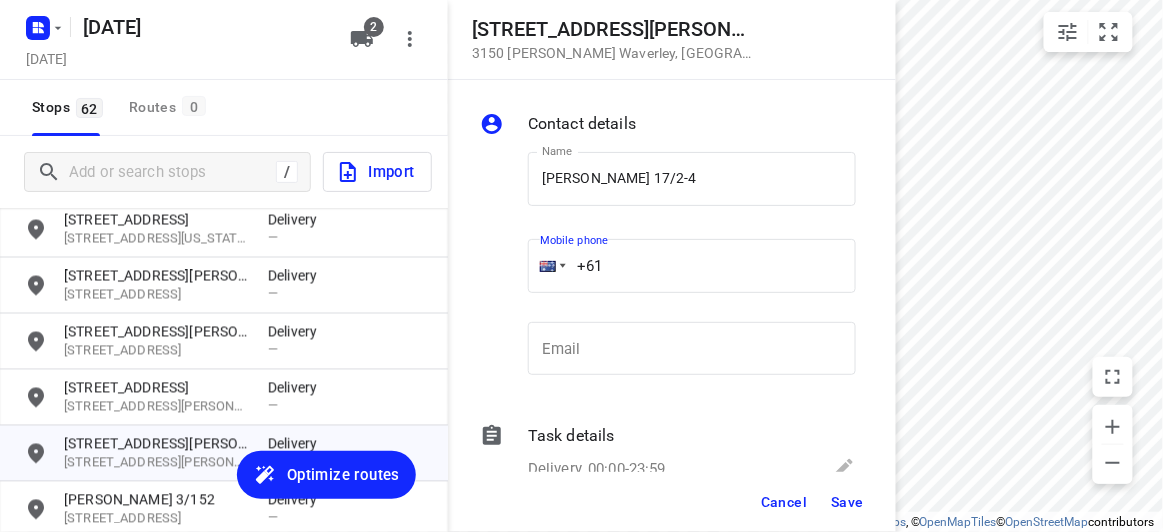 click on "+61" at bounding box center [692, 266] 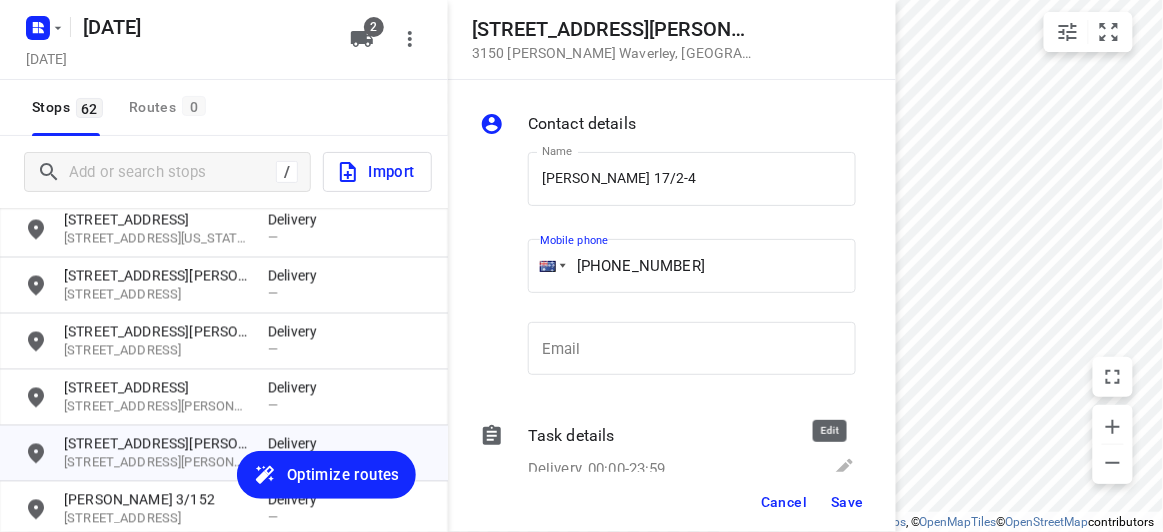 type on "[PHONE_NUMBER]" 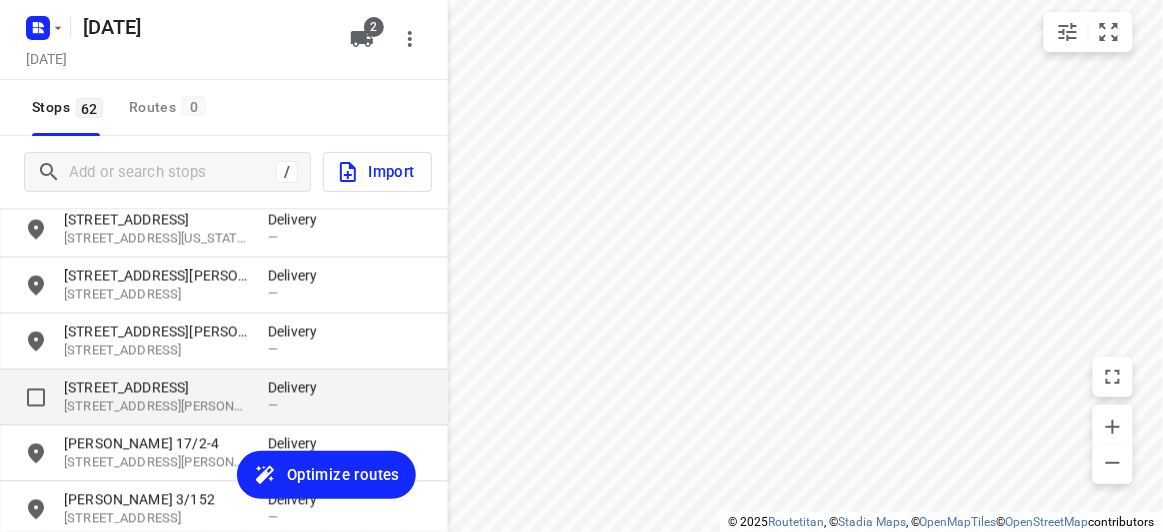 click on "[STREET_ADDRESS]" at bounding box center [156, 388] 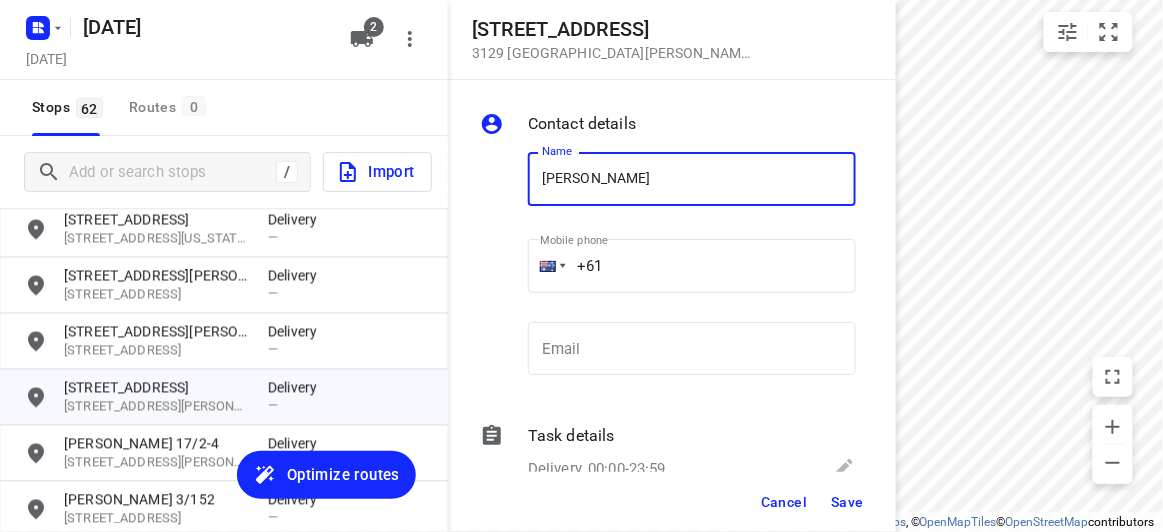 type on "[PERSON_NAME]" 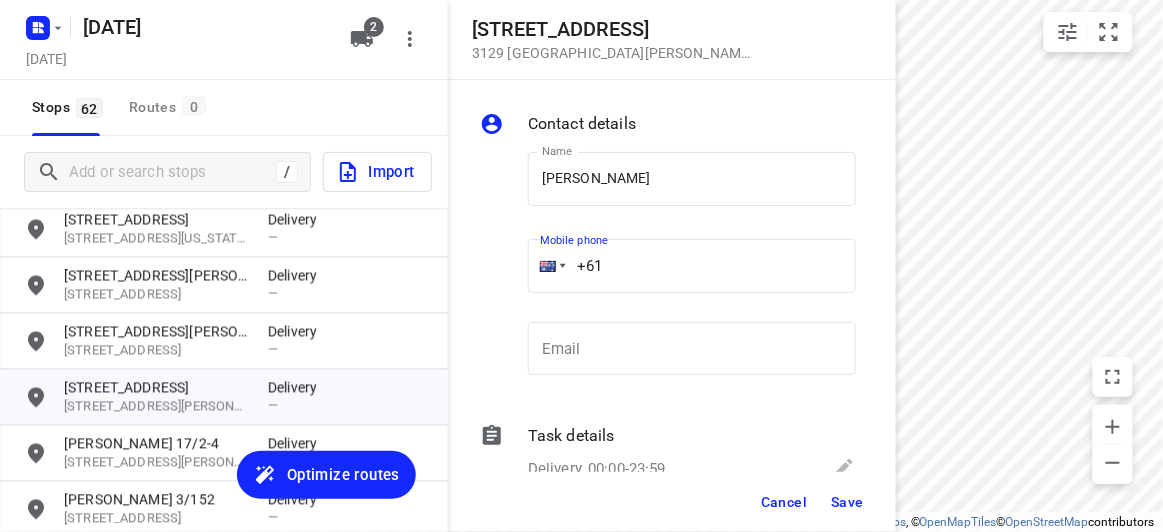paste on "61423962501" 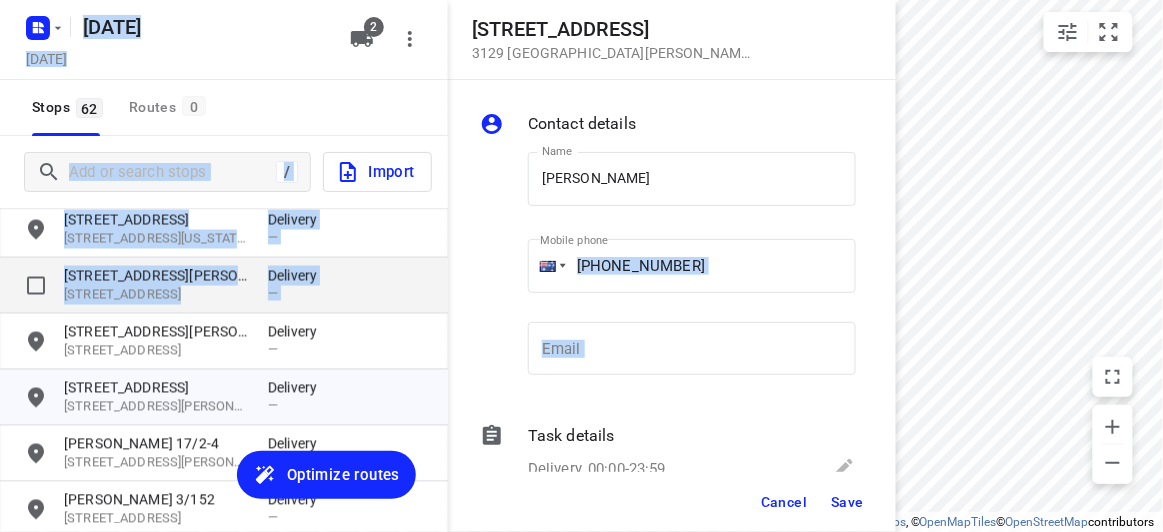 drag, startPoint x: 708, startPoint y: 229, endPoint x: 346, endPoint y: 280, distance: 365.5749 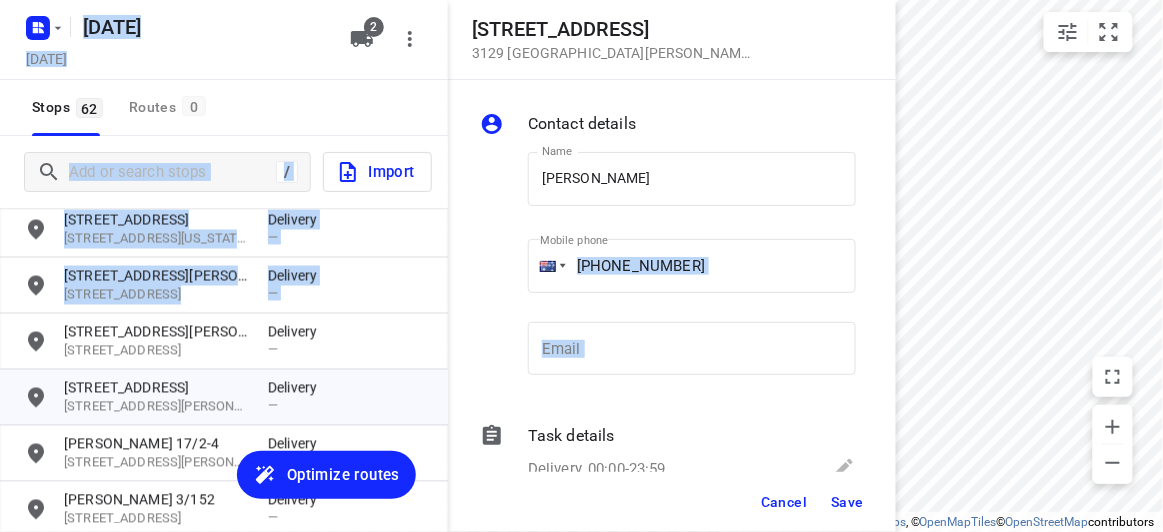 click on "Mobile phone [PHONE_NUMBER] ​" at bounding box center (692, 270) 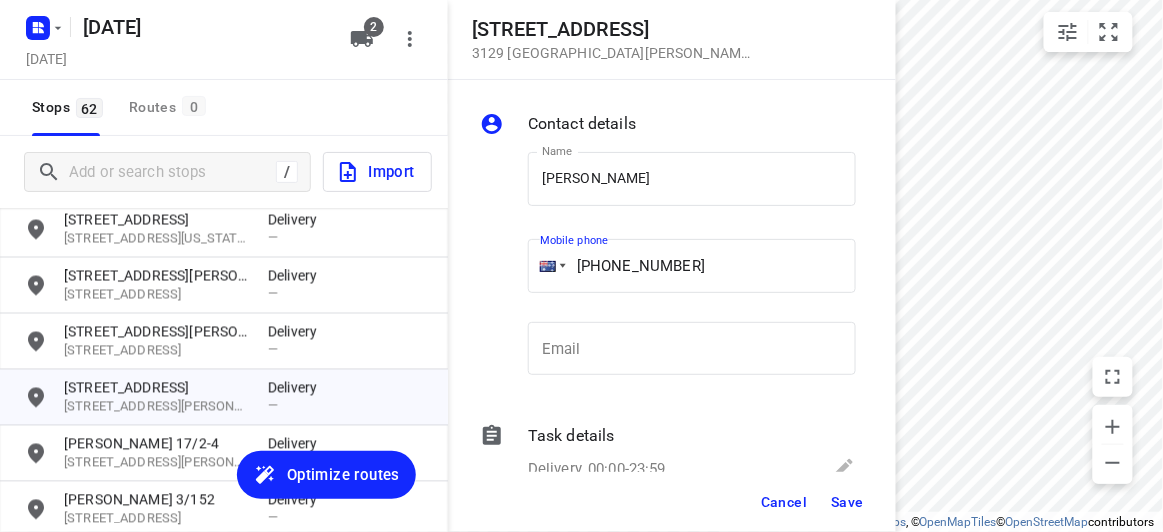 click on "[PHONE_NUMBER]" at bounding box center (692, 266) 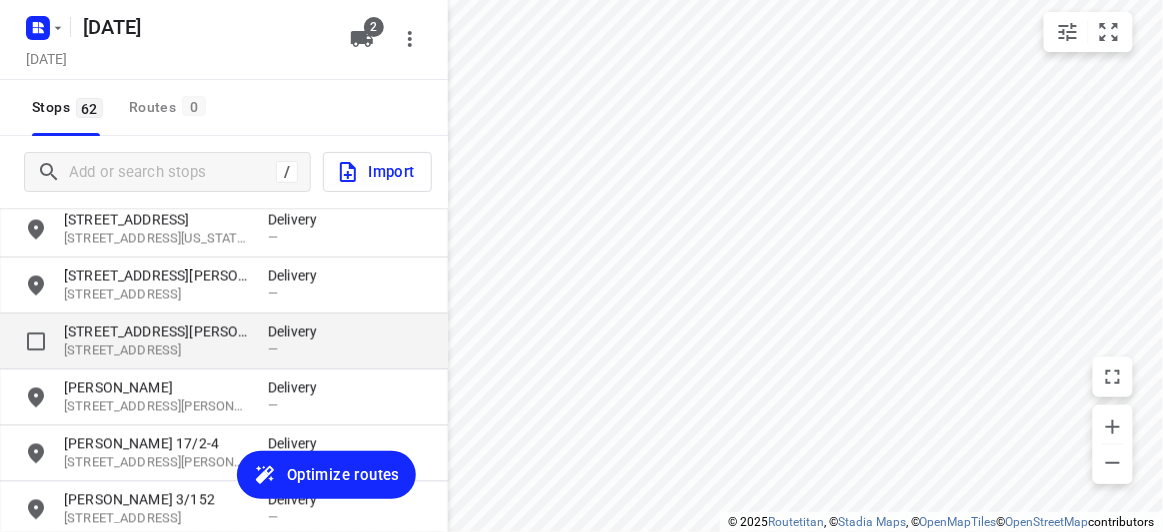click on "[STREET_ADDRESS]" at bounding box center [156, 351] 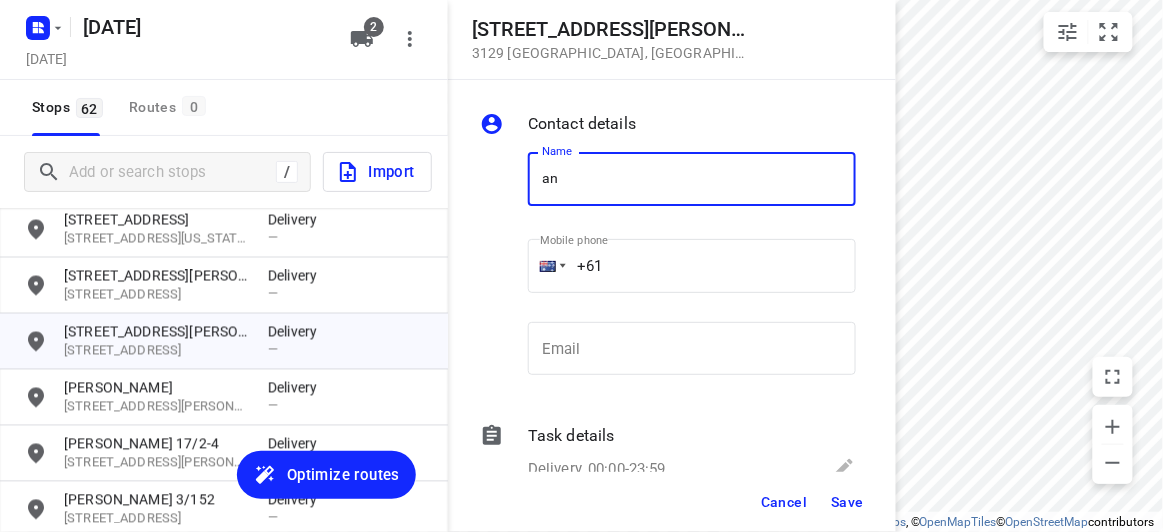 type on "[PERSON_NAME]" 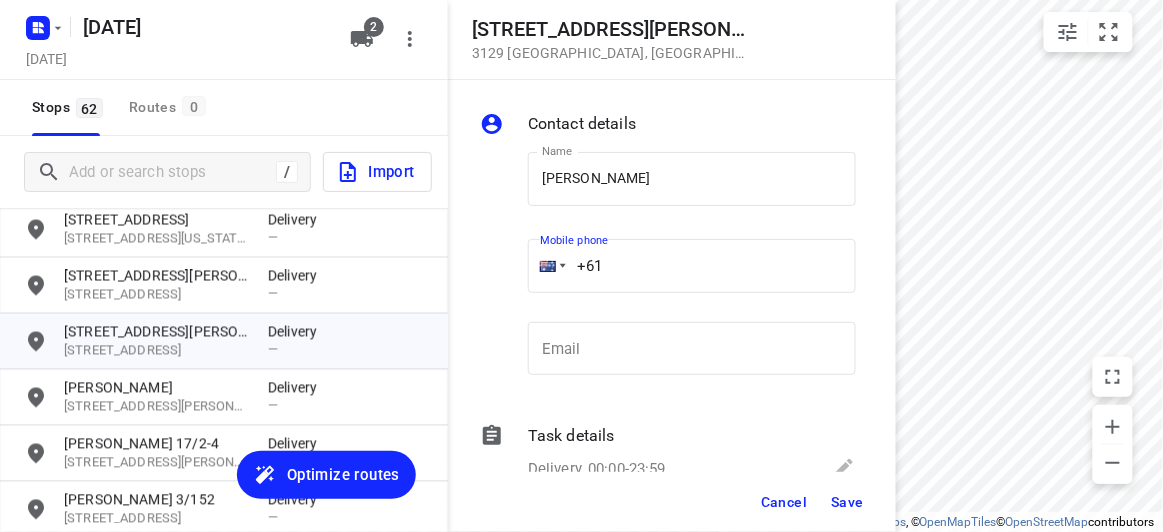 click on "Name [PERSON_NAME] Name Mobile phone +61 ​ Email Email" at bounding box center [668, 268] 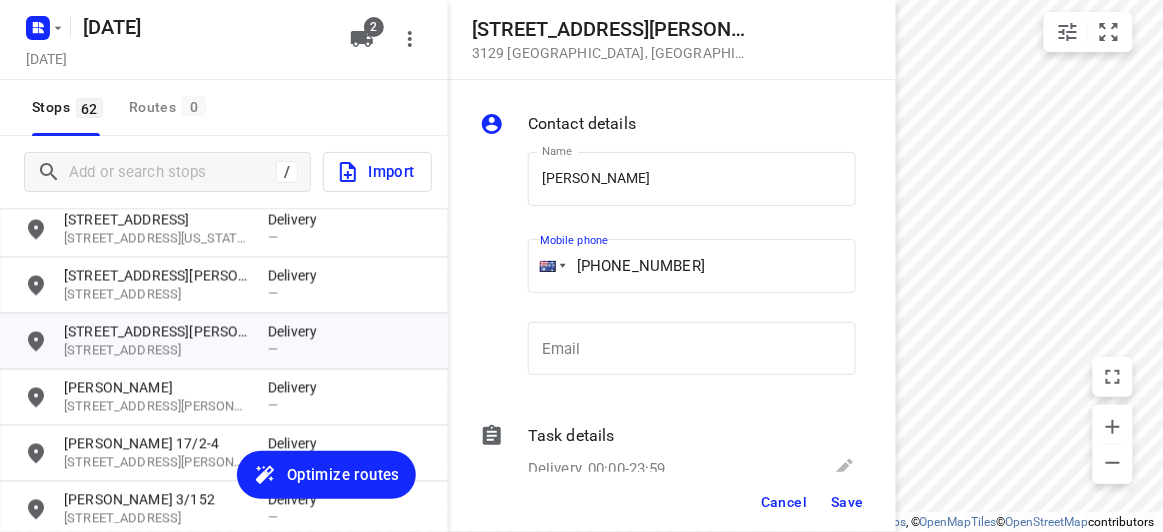 type on "[PHONE_NUMBER]" 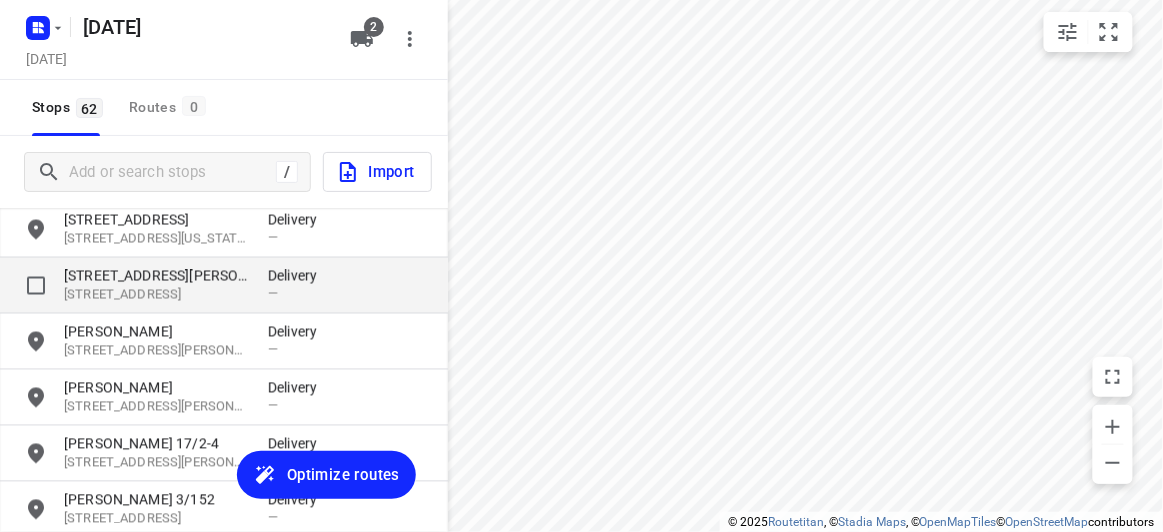 click on "[STREET_ADDRESS][PERSON_NAME]" at bounding box center [156, 276] 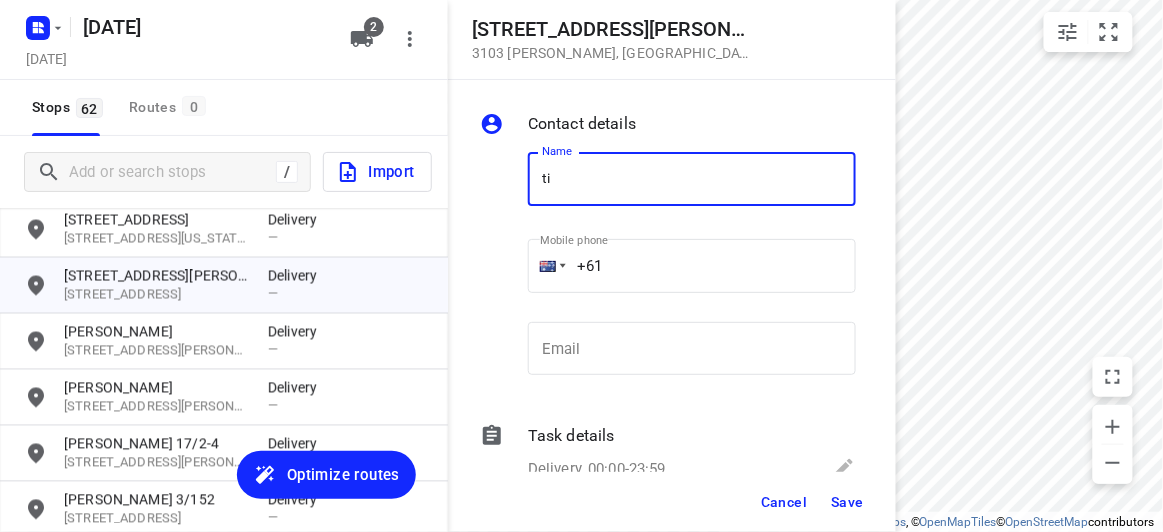 type on "[PERSON_NAME]" 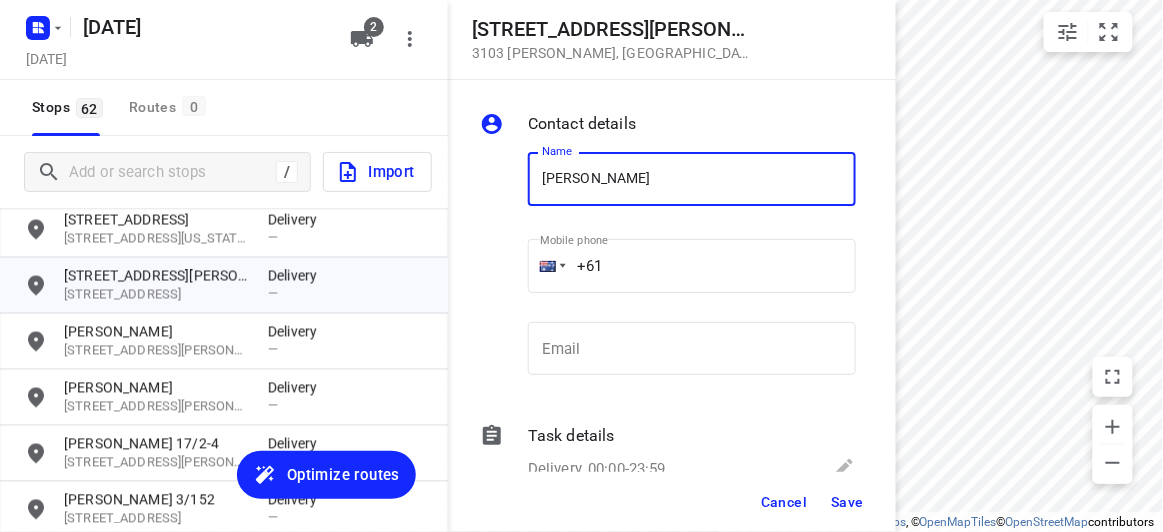 click on "+61" at bounding box center [692, 266] 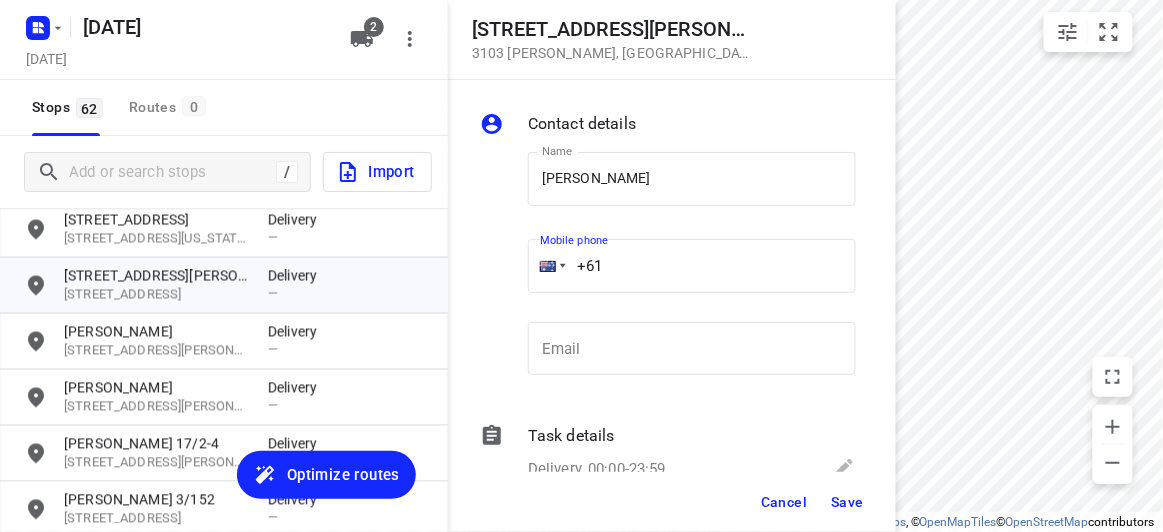 paste on "415997277" 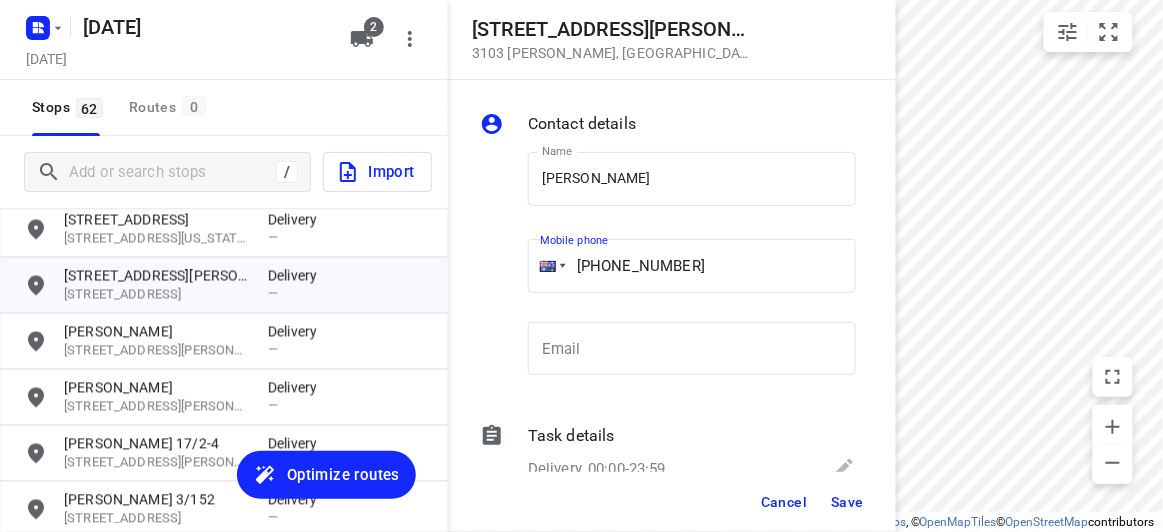 type on "[PHONE_NUMBER]" 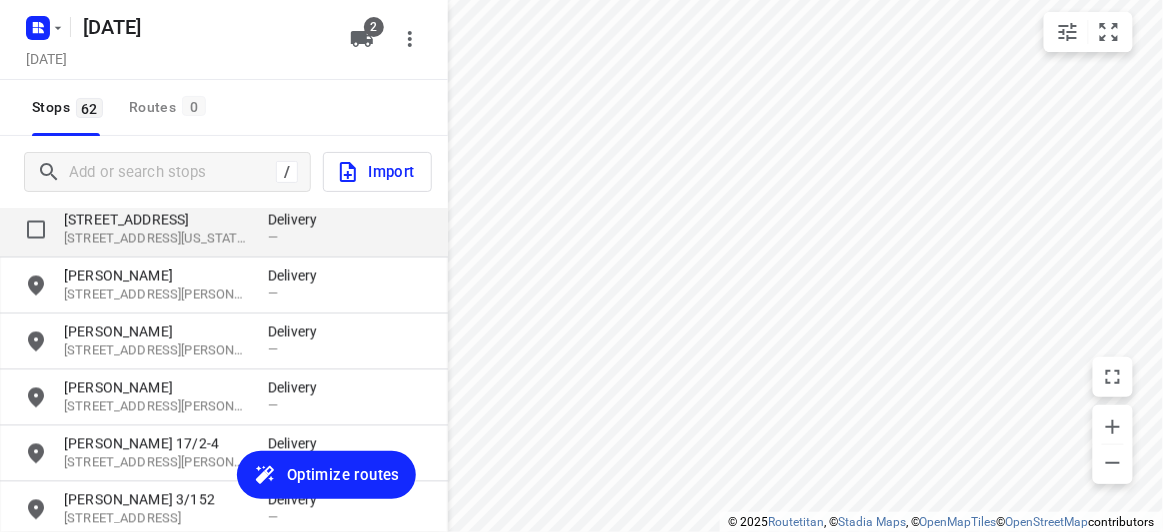 click on "[STREET_ADDRESS][US_STATE]" at bounding box center (156, 239) 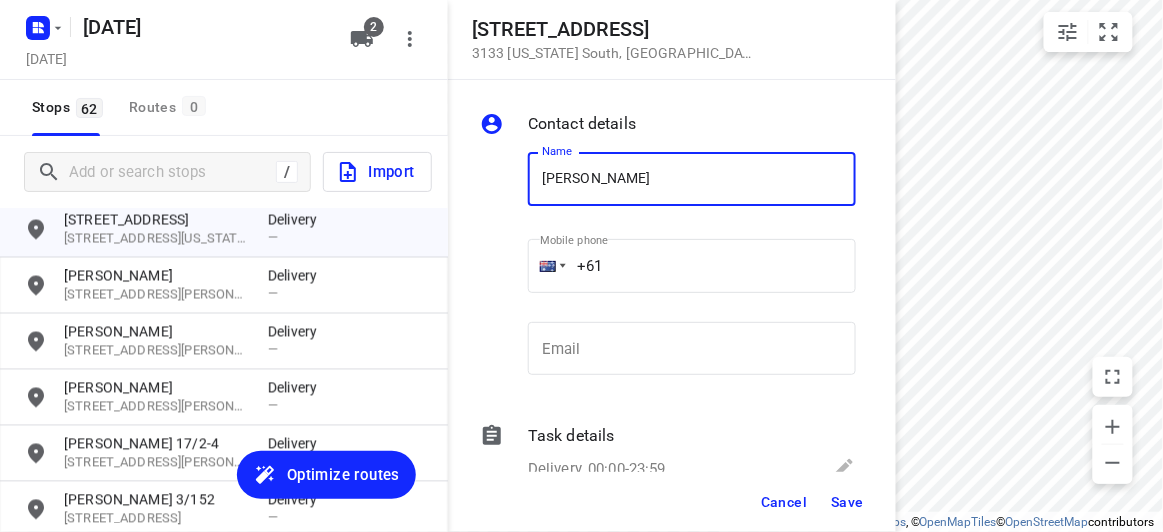 type on "[PERSON_NAME]" 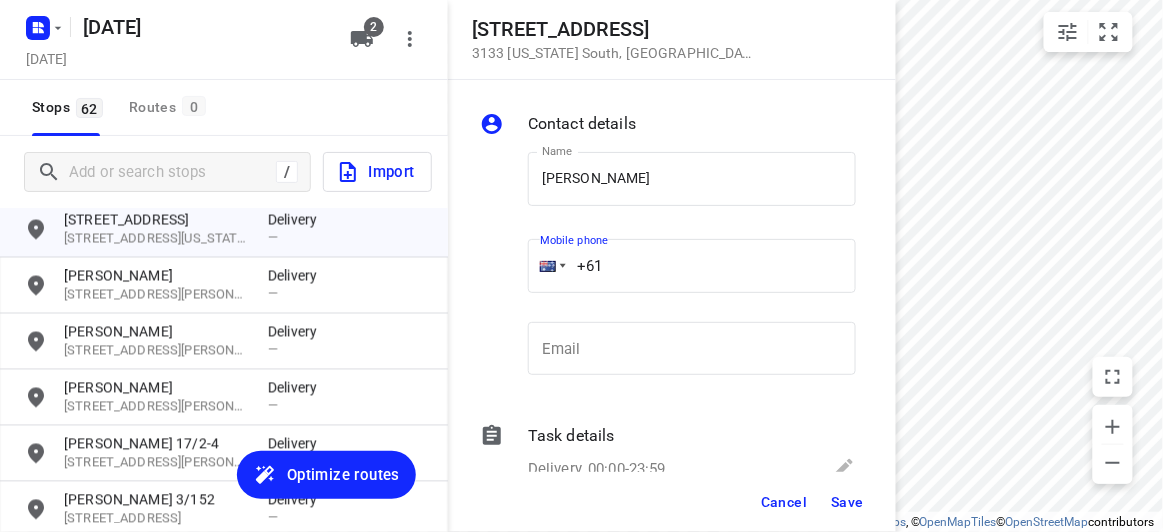 paste on "401466503" 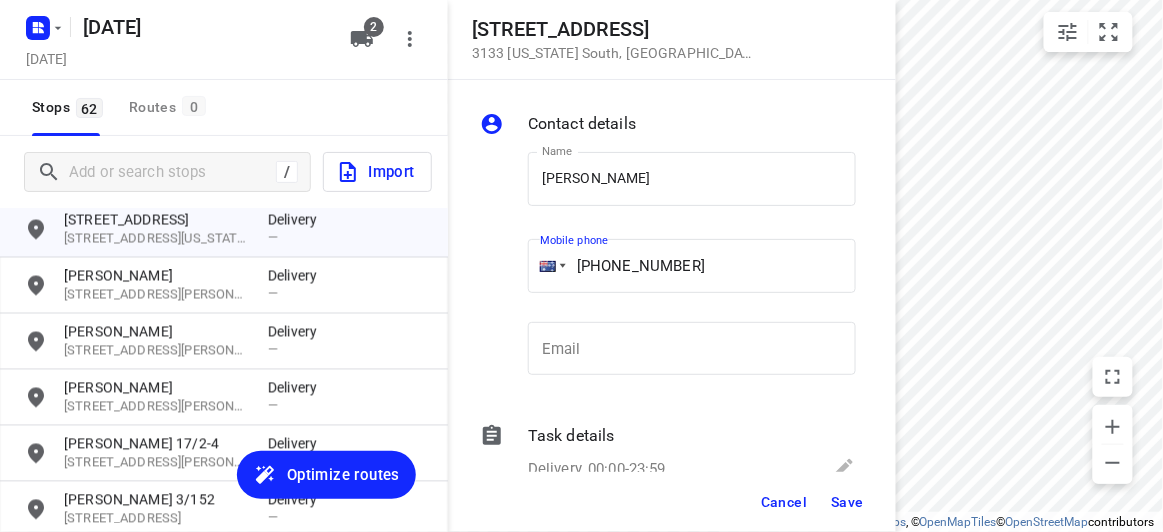 type on "[PHONE_NUMBER]" 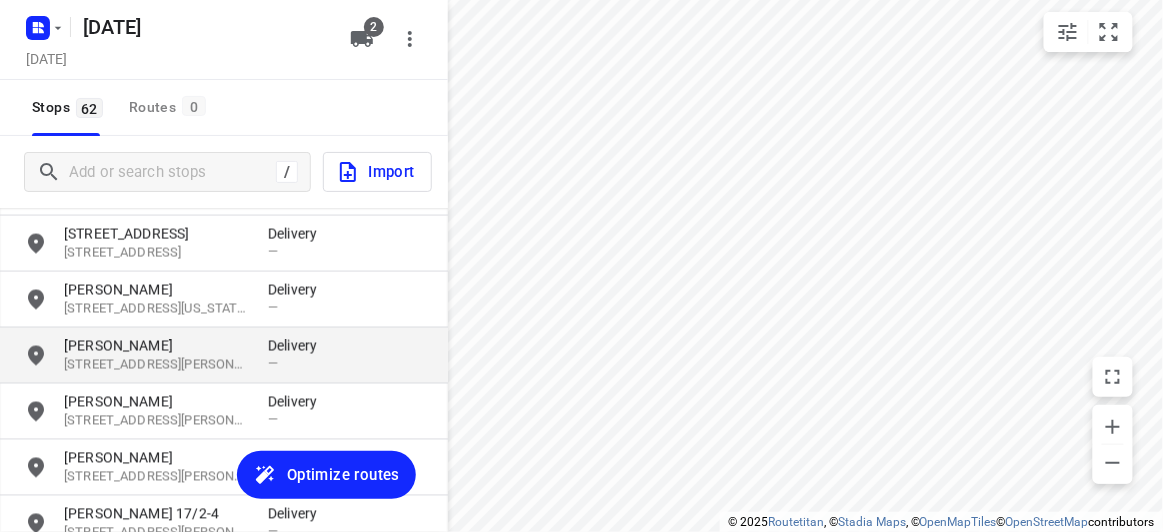 scroll, scrollTop: 2643, scrollLeft: 0, axis: vertical 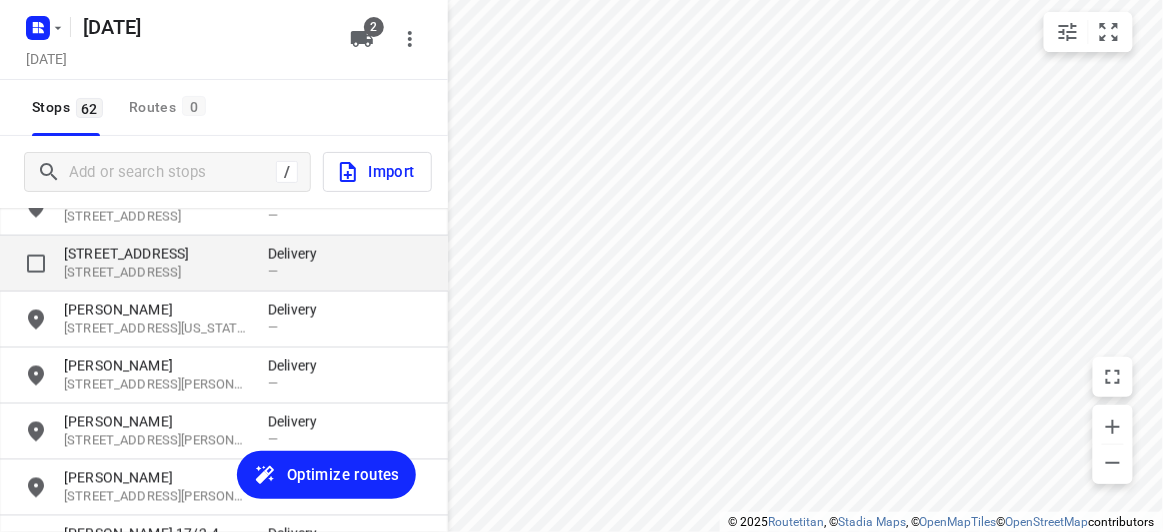 click on "[STREET_ADDRESS]" at bounding box center (156, 273) 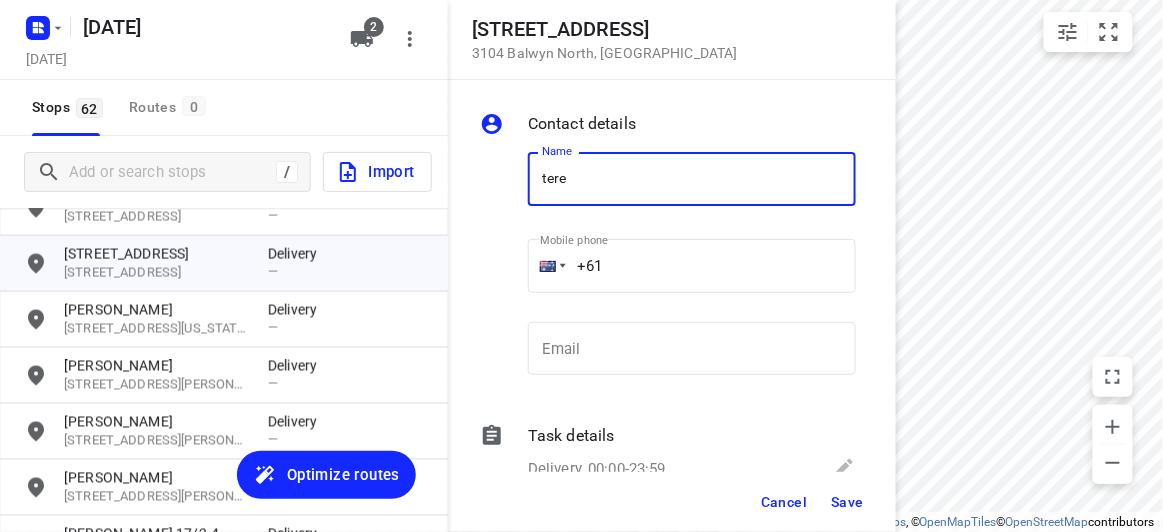 type on "[PERSON_NAME] 1/65" 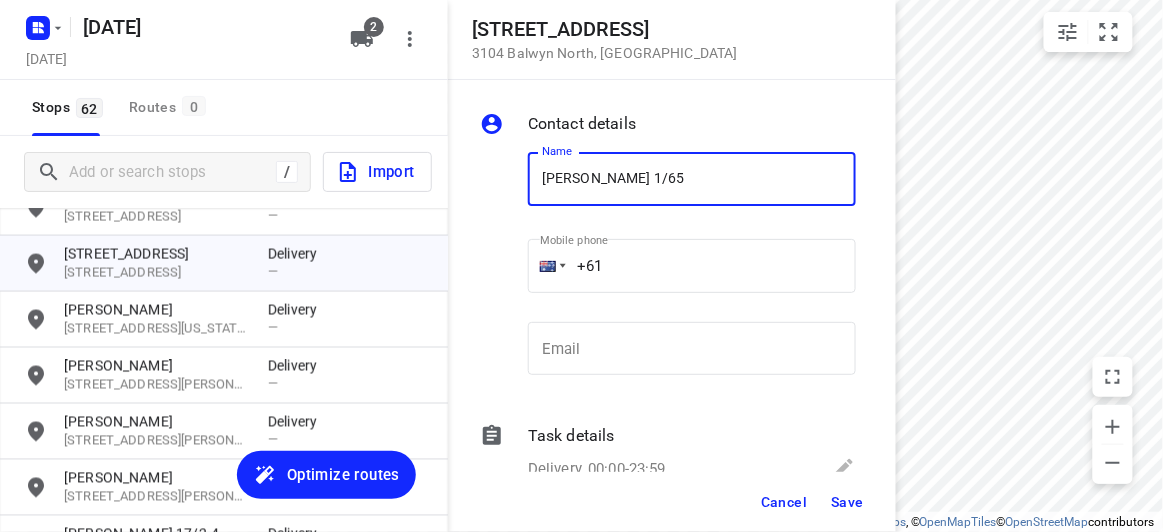 drag, startPoint x: 612, startPoint y: 220, endPoint x: 659, endPoint y: 302, distance: 94.51455 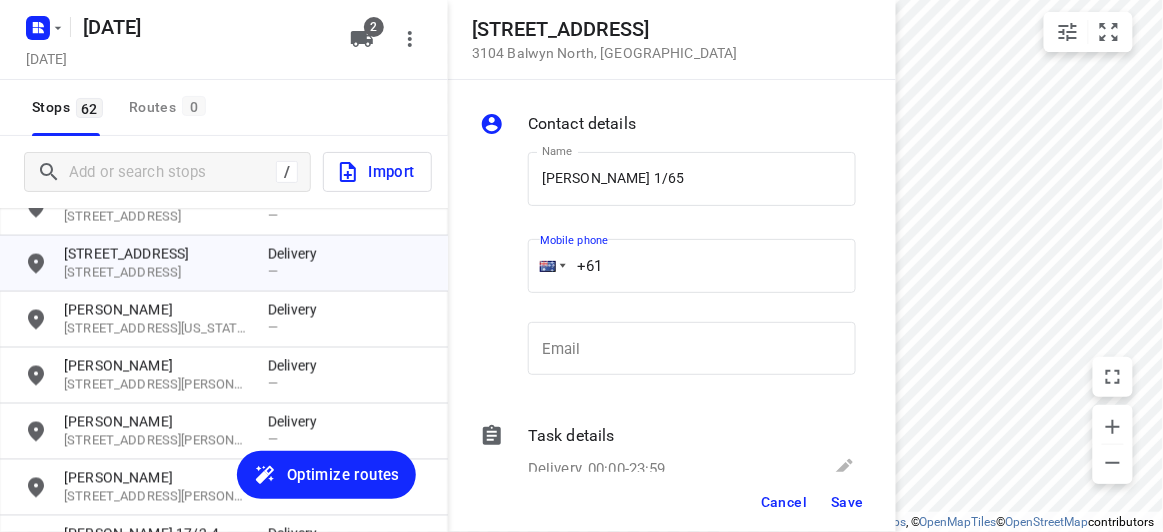 paste on "0402905390" 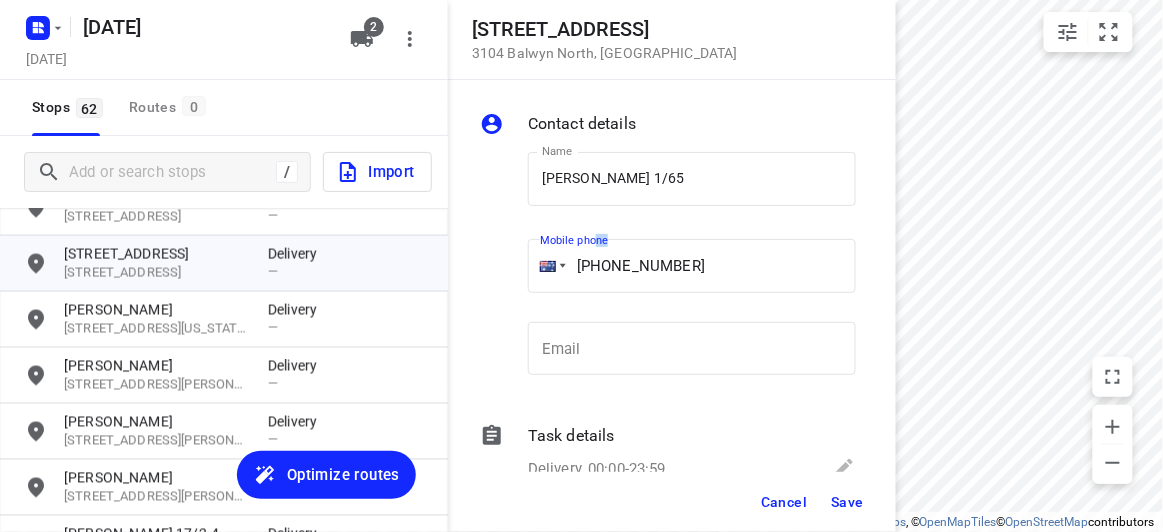 click on "Mobile phone [PHONE_NUMBER] ​" at bounding box center [692, 270] 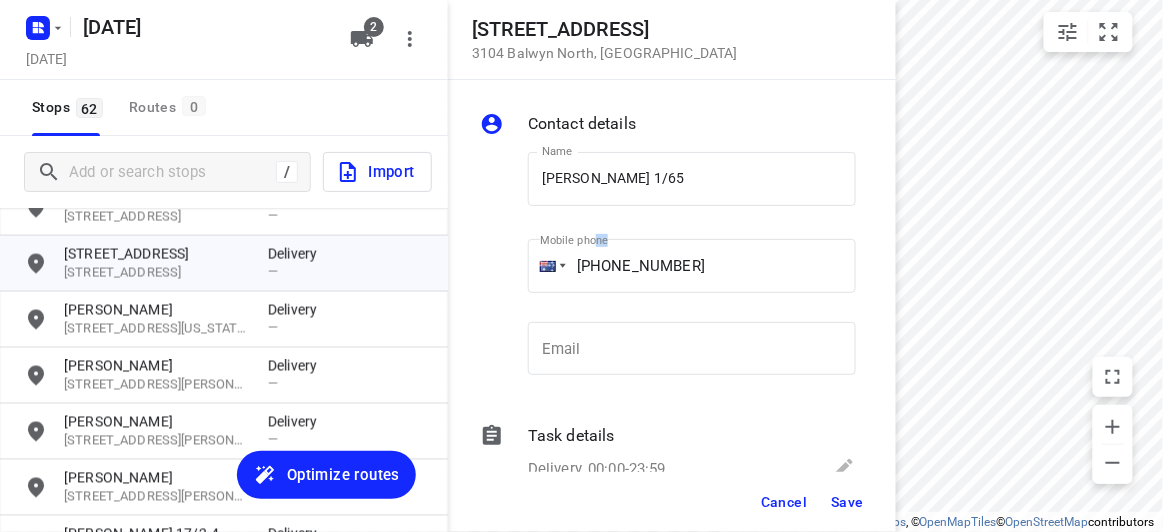 click on "[PHONE_NUMBER]" at bounding box center [692, 266] 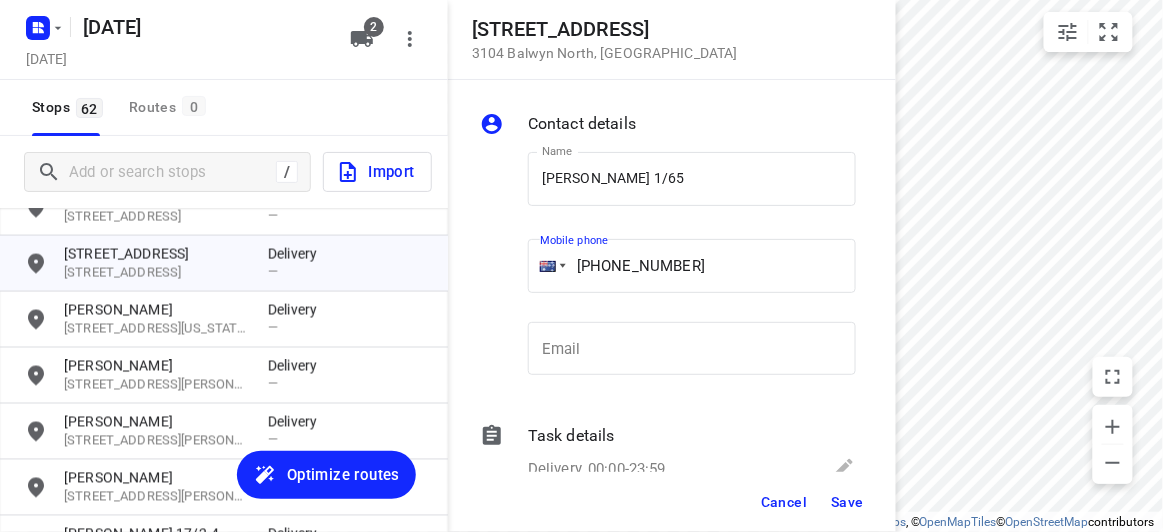 type on "[PHONE_NUMBER]" 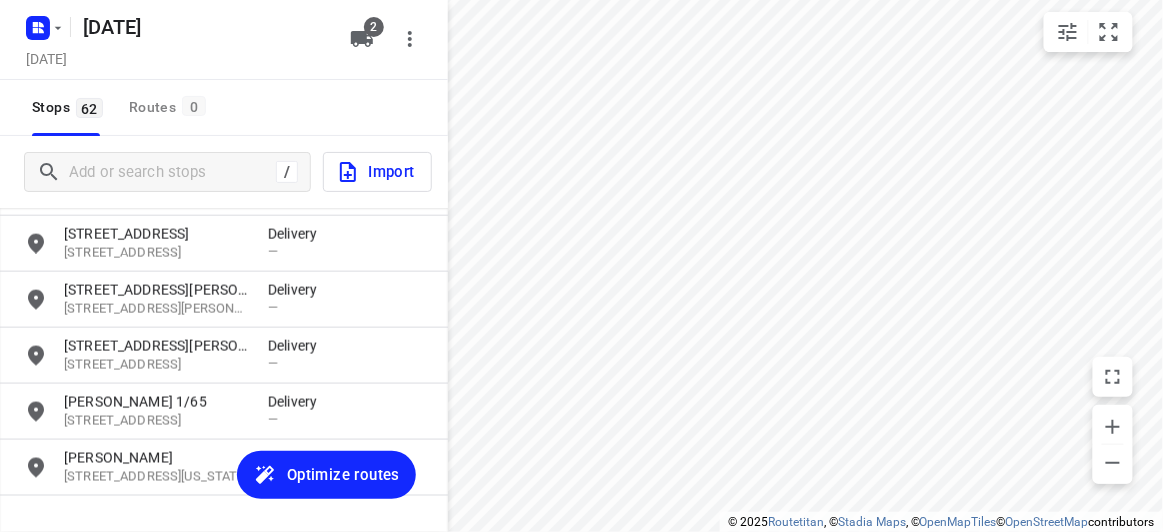 scroll, scrollTop: 2370, scrollLeft: 0, axis: vertical 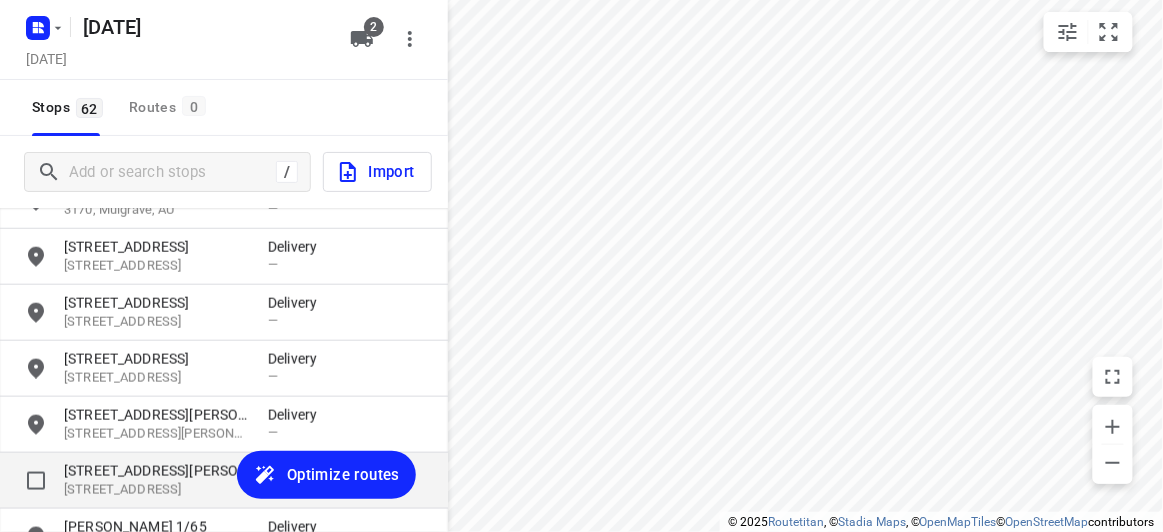 click on "[STREET_ADDRESS]" at bounding box center (156, 490) 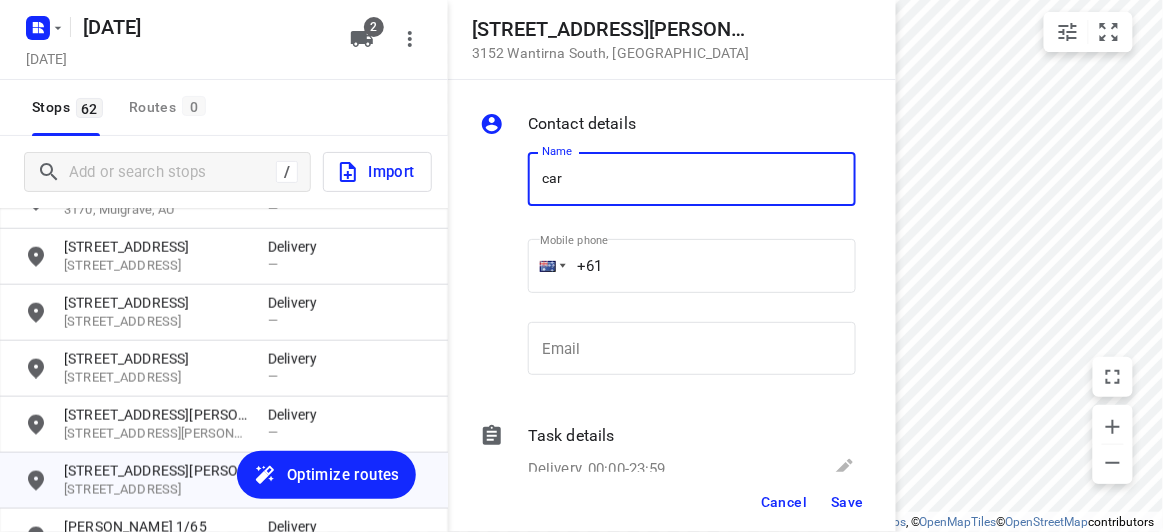 type on "[PERSON_NAME]" 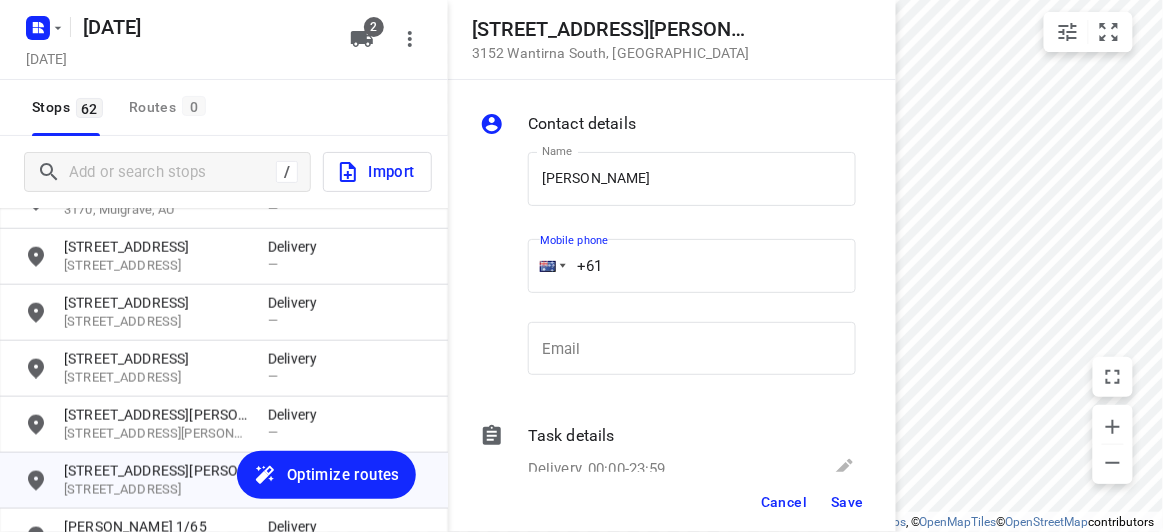 click on "+61" at bounding box center (692, 266) 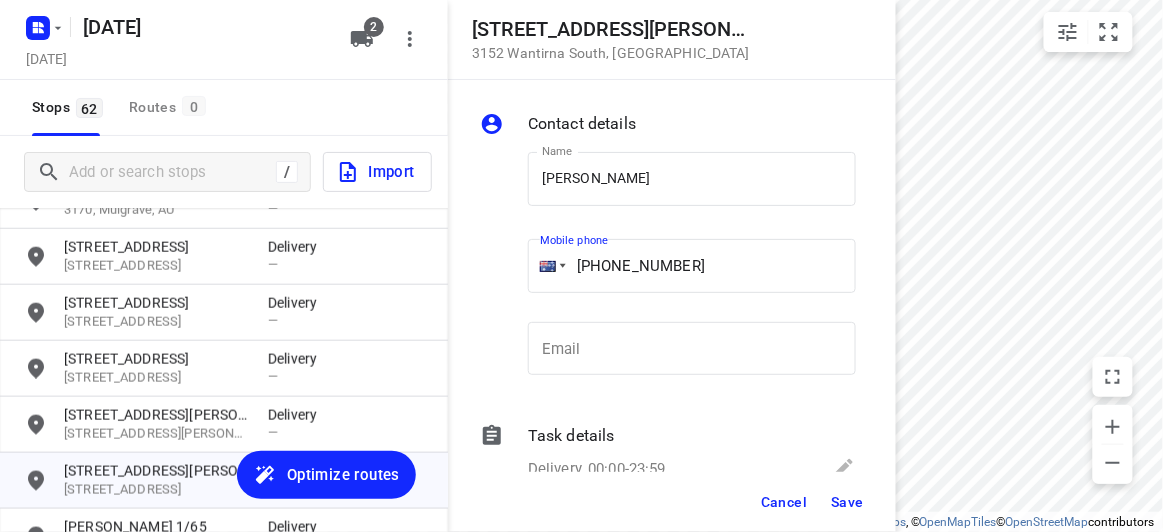 type on "[PHONE_NUMBER]" 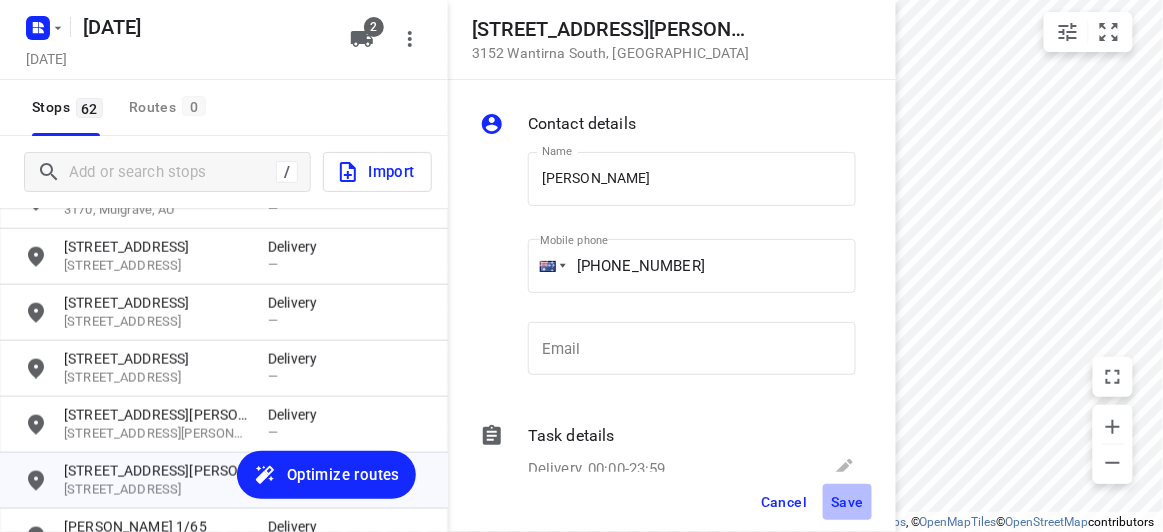 click on "Save" at bounding box center (847, 502) 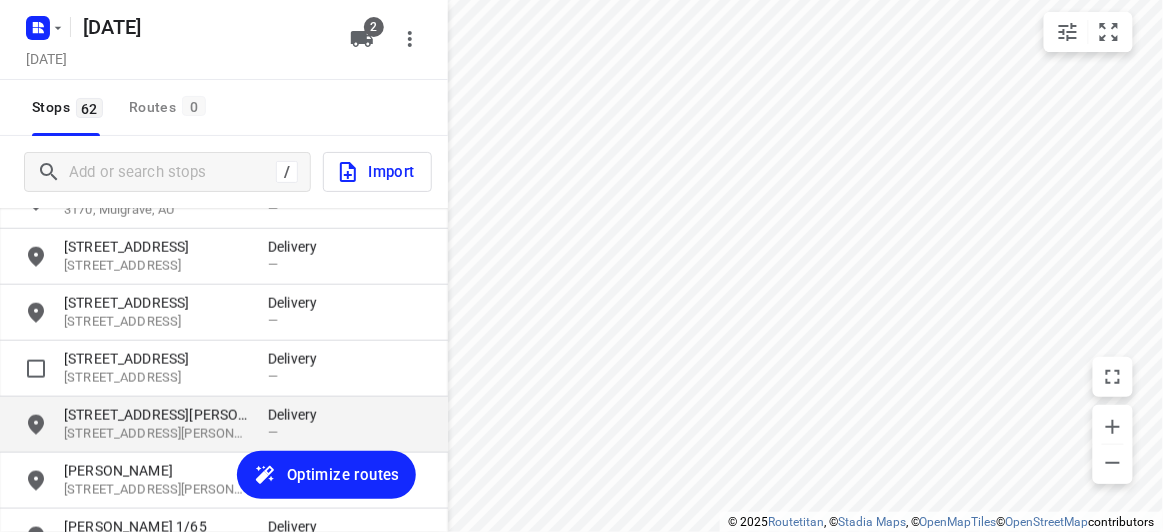 click on "[STREET_ADDRESS][PERSON_NAME][PERSON_NAME]" at bounding box center (156, 434) 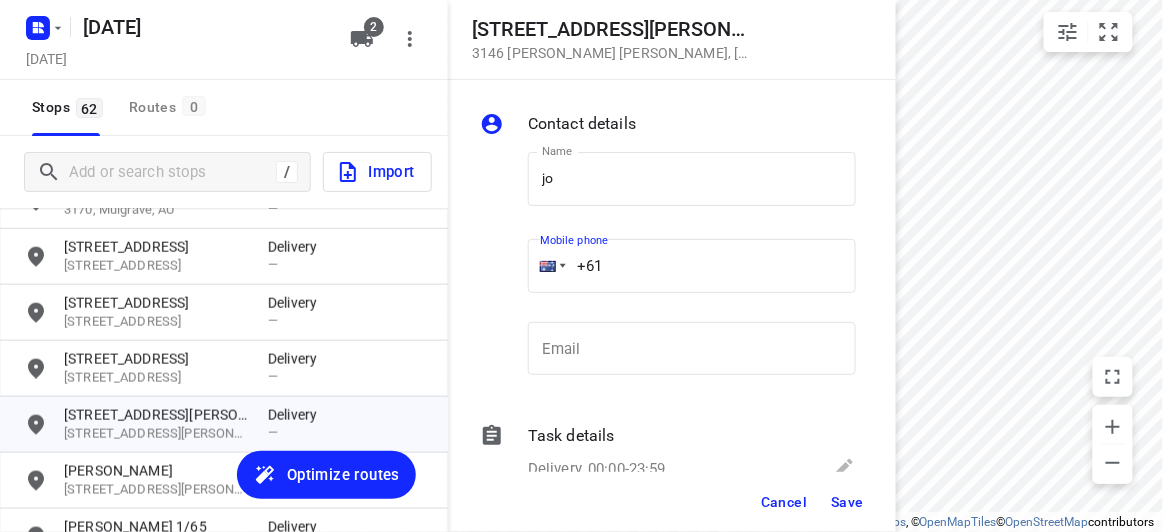 click on "+61" at bounding box center [692, 266] 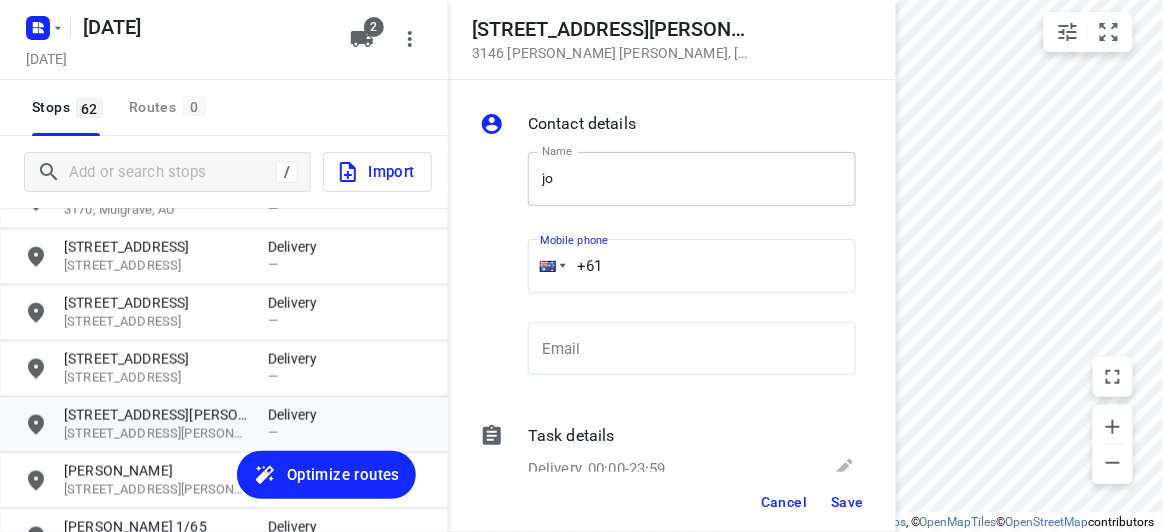 click on "jo" at bounding box center (692, 179) 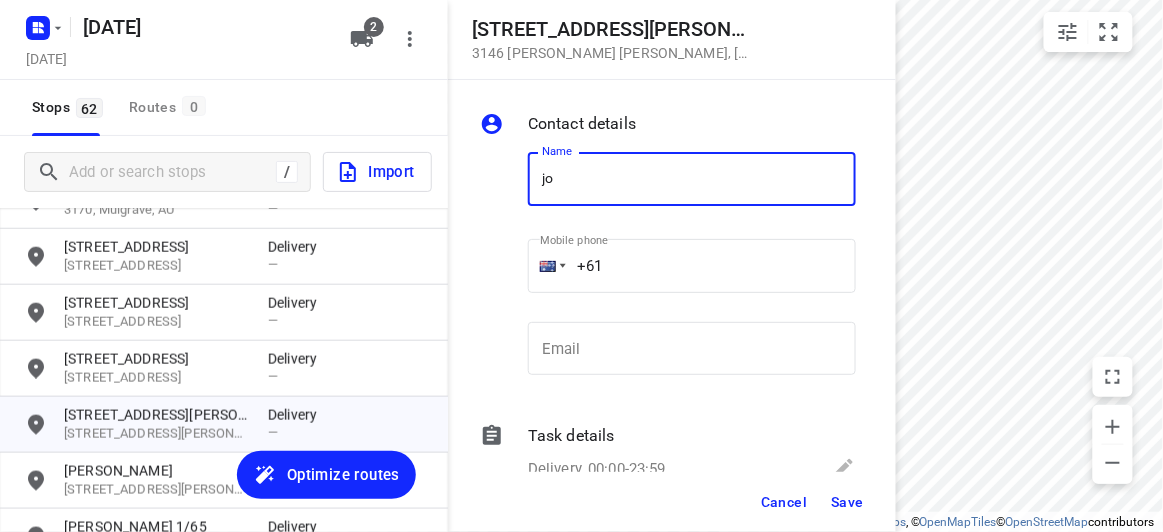 type on "[PERSON_NAME]" 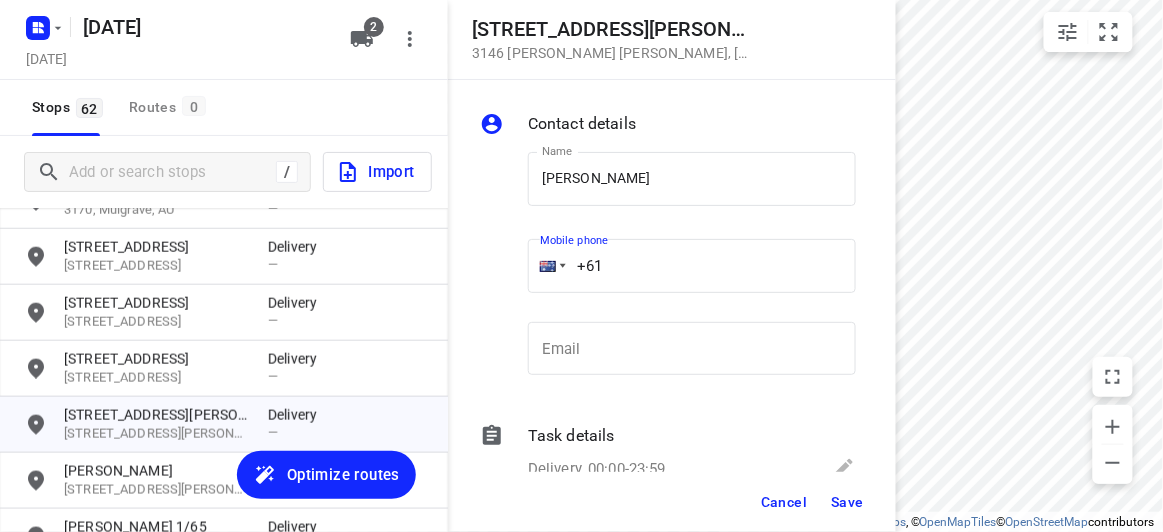 click on "+61" at bounding box center [692, 266] 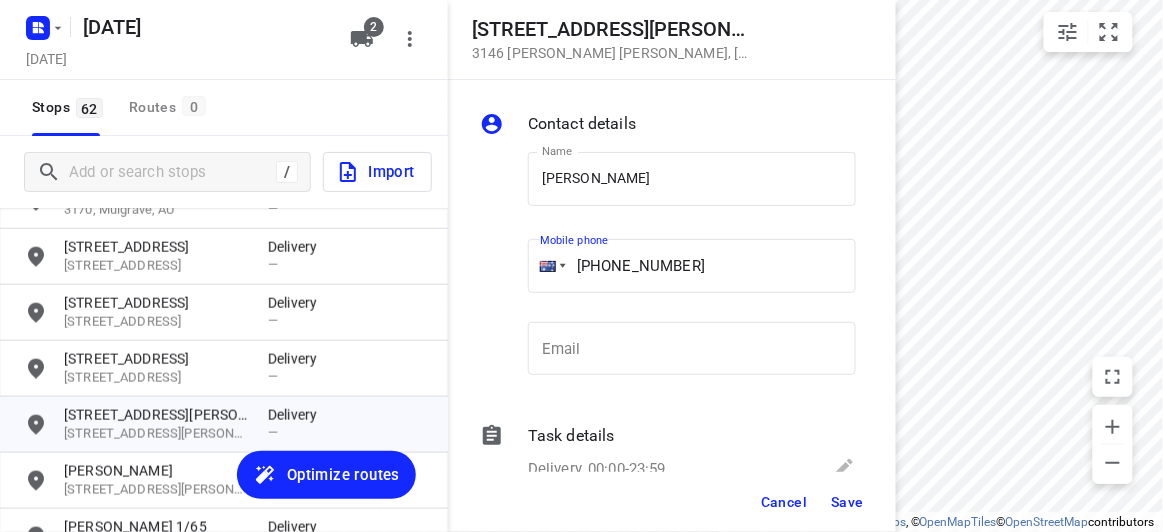 click on "[PHONE_NUMBER]" at bounding box center [692, 266] 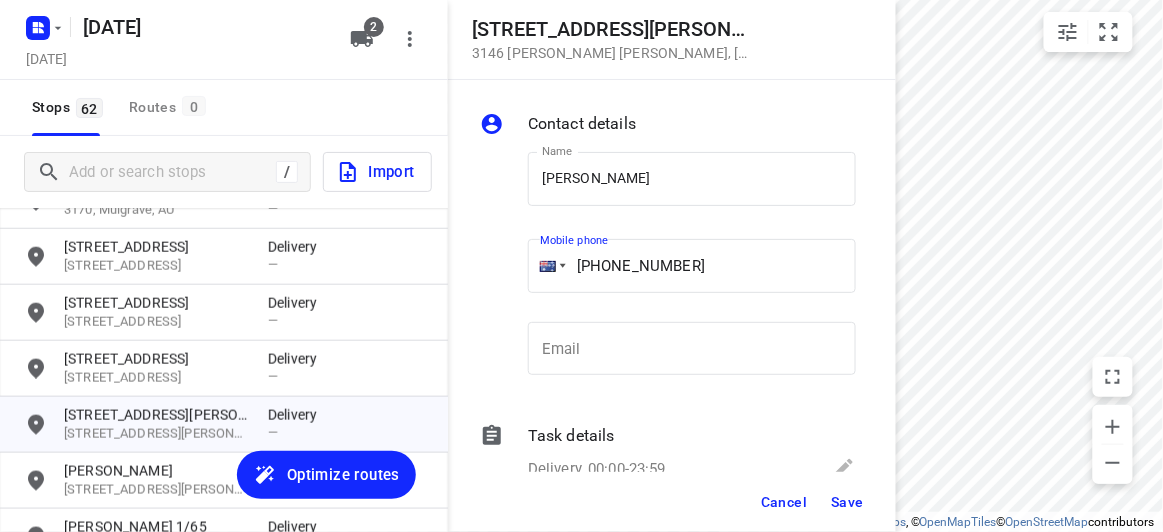 type on "[PHONE_NUMBER]" 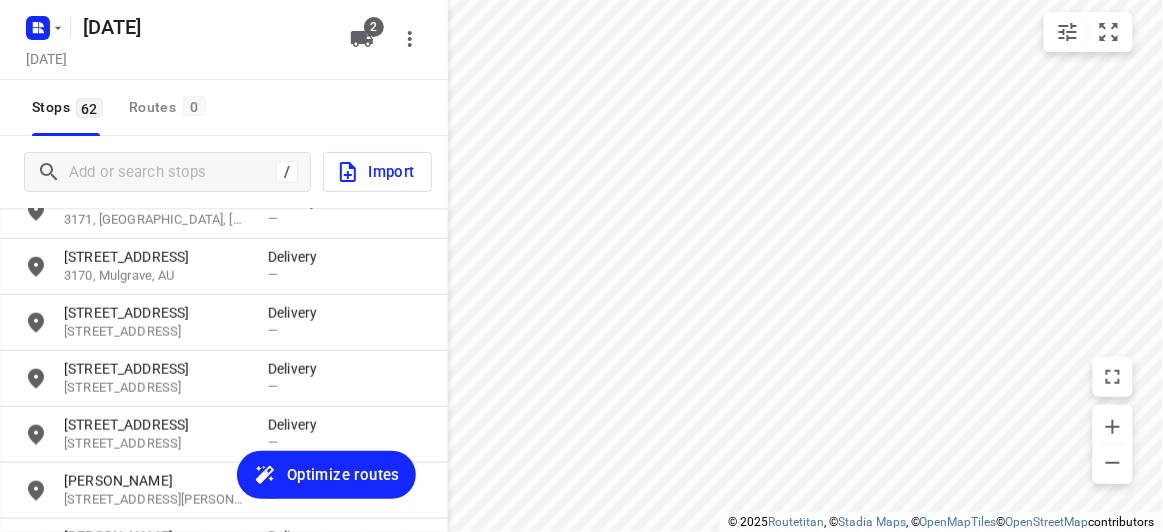 scroll, scrollTop: 2279, scrollLeft: 0, axis: vertical 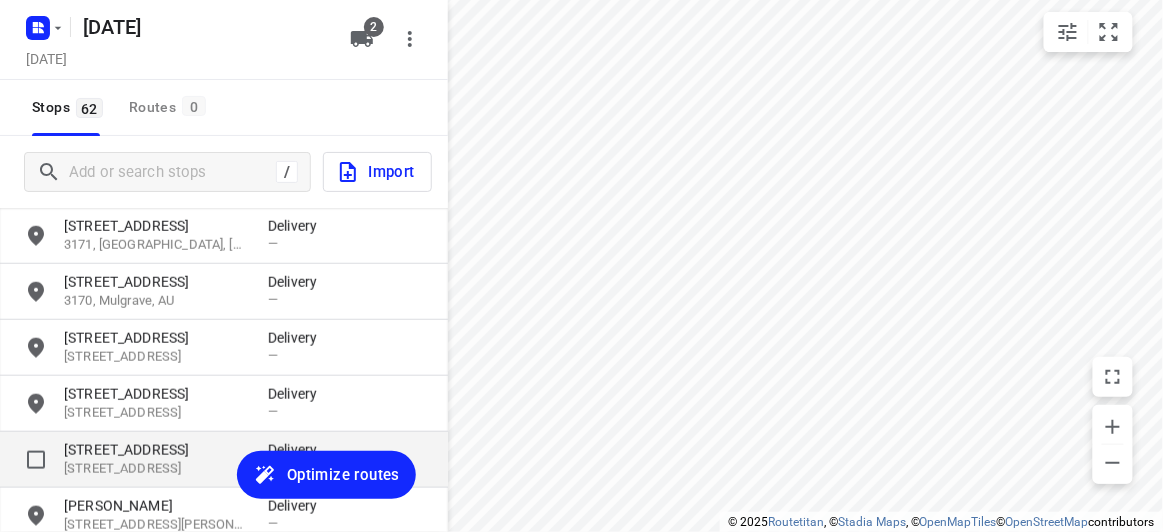 click on "[STREET_ADDRESS]" at bounding box center [156, 469] 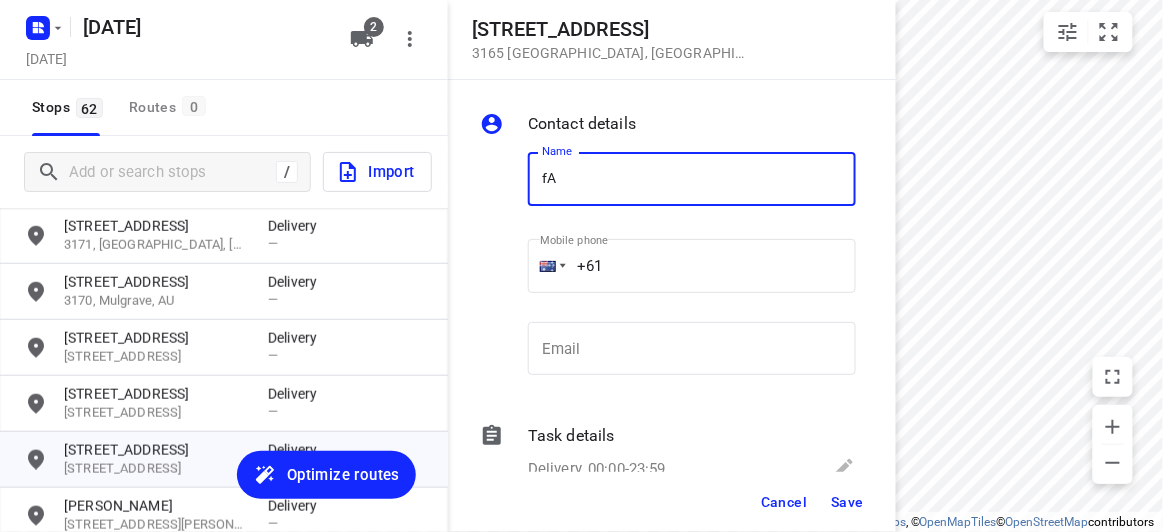 type on "[PERSON_NAME]" 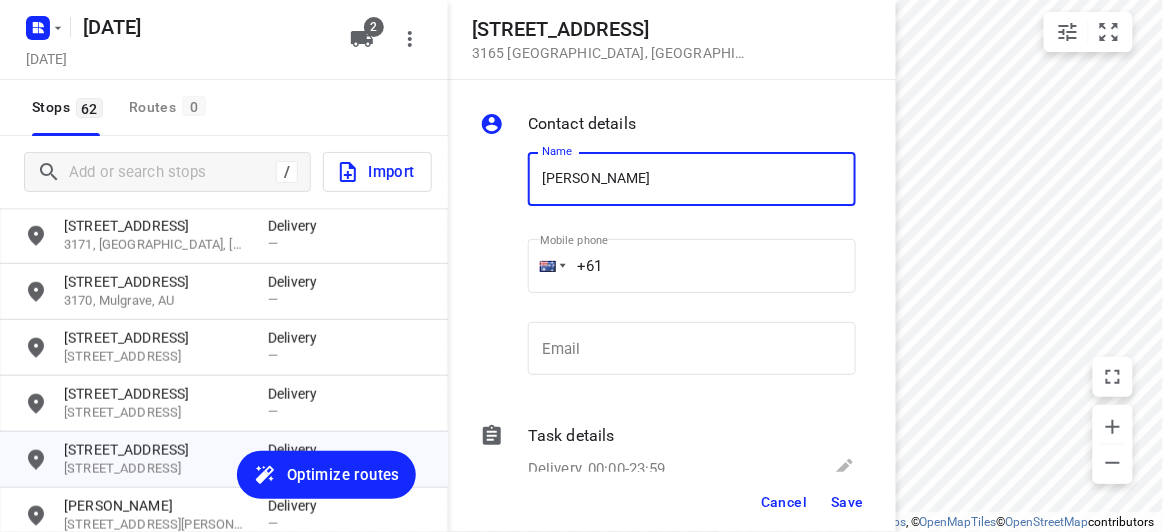 click on "+61" at bounding box center [692, 266] 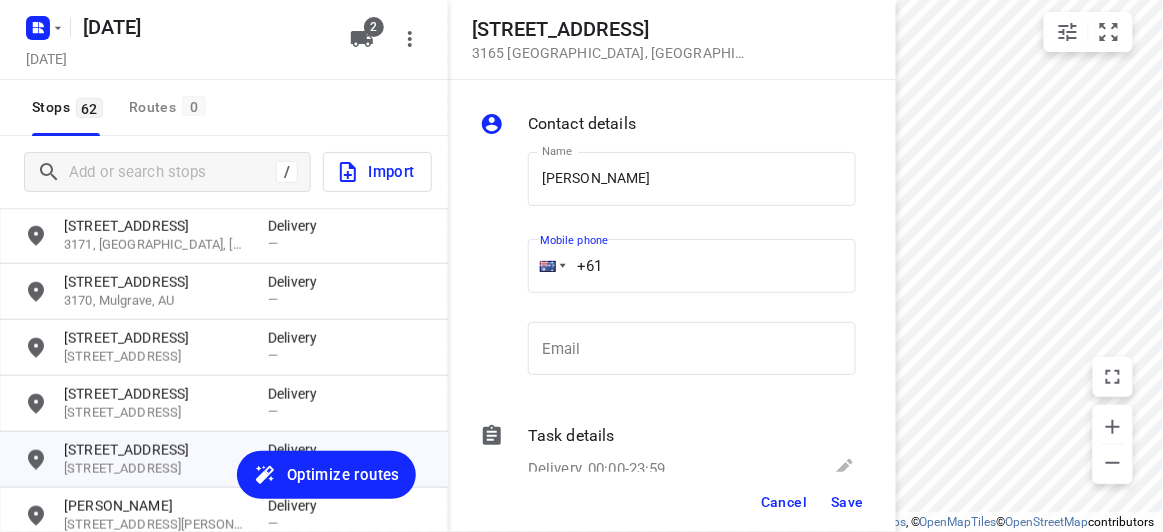 paste on "411721699" 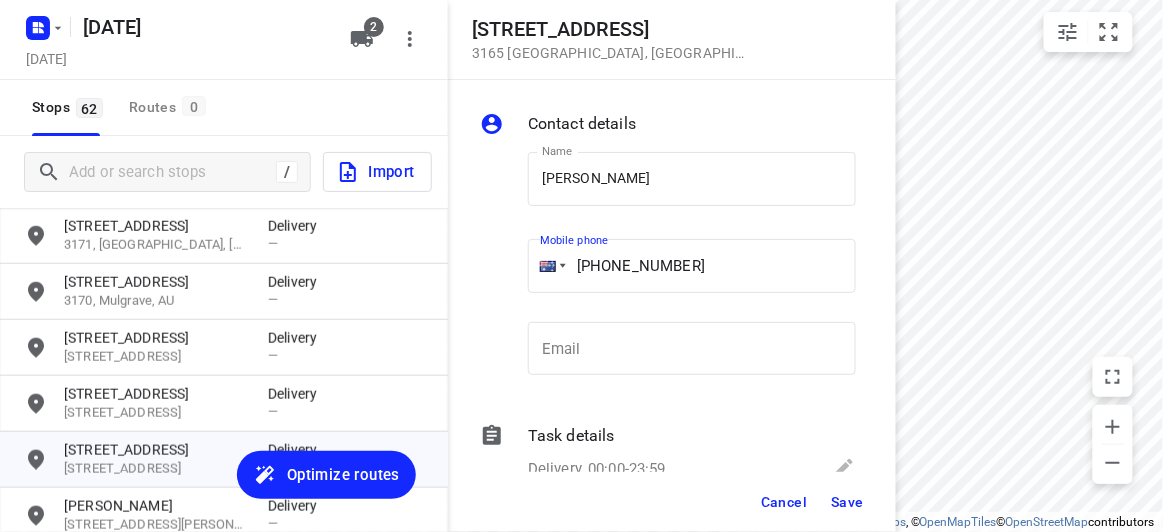type on "[PHONE_NUMBER]" 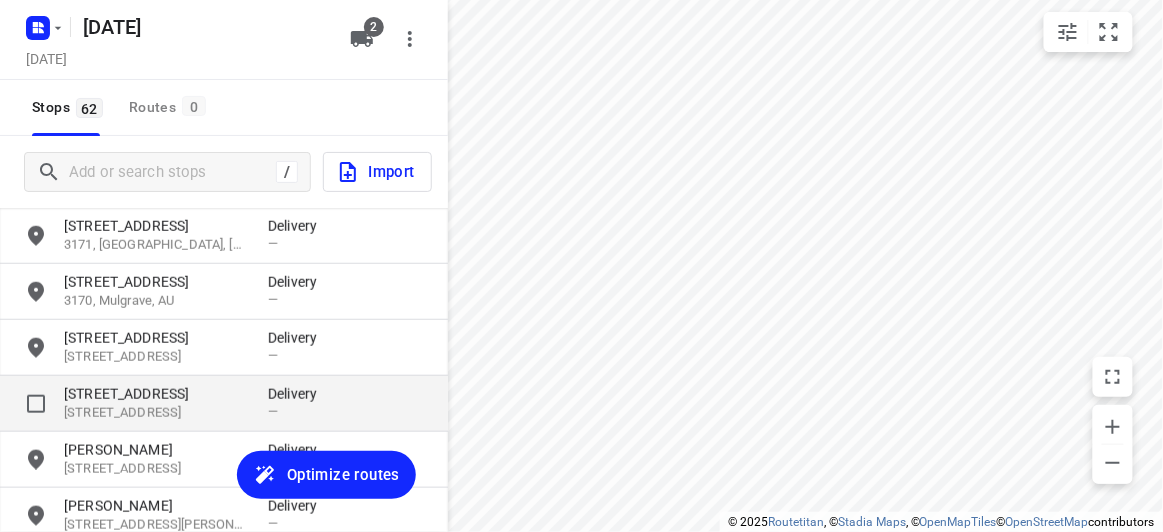 click on "[STREET_ADDRESS]" at bounding box center [156, 413] 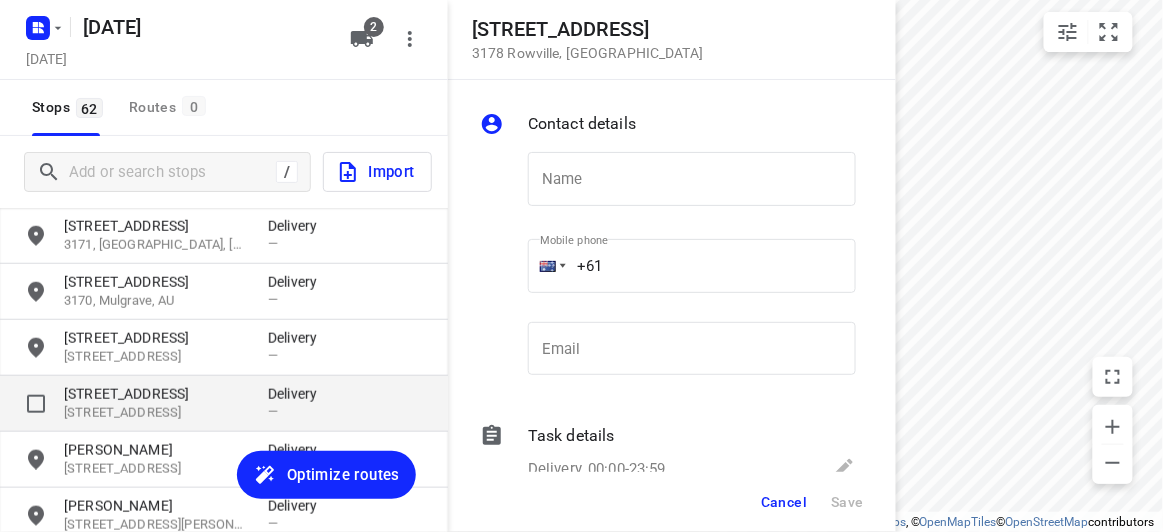 type on "H" 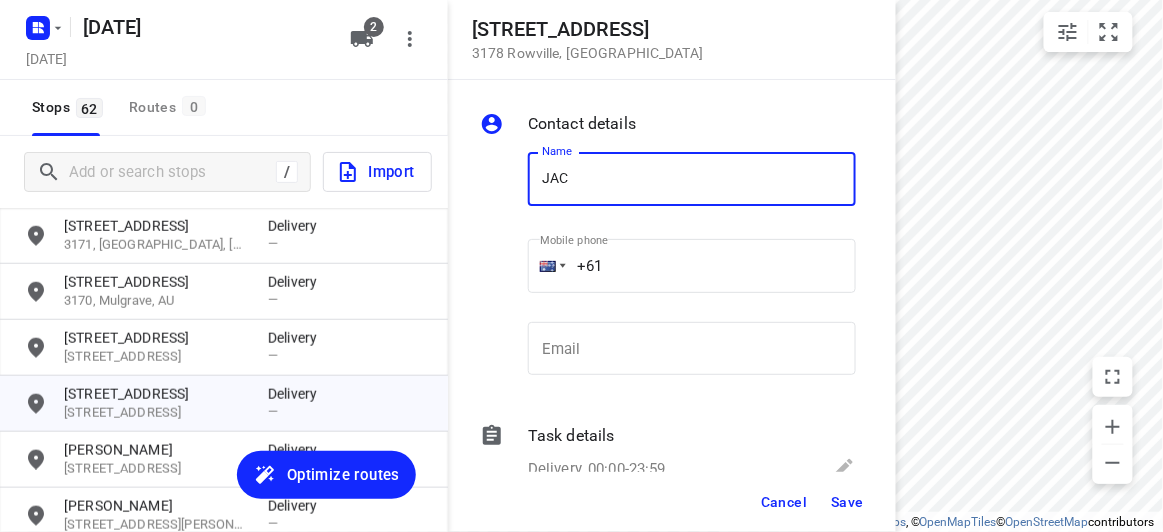 type on "JACK" 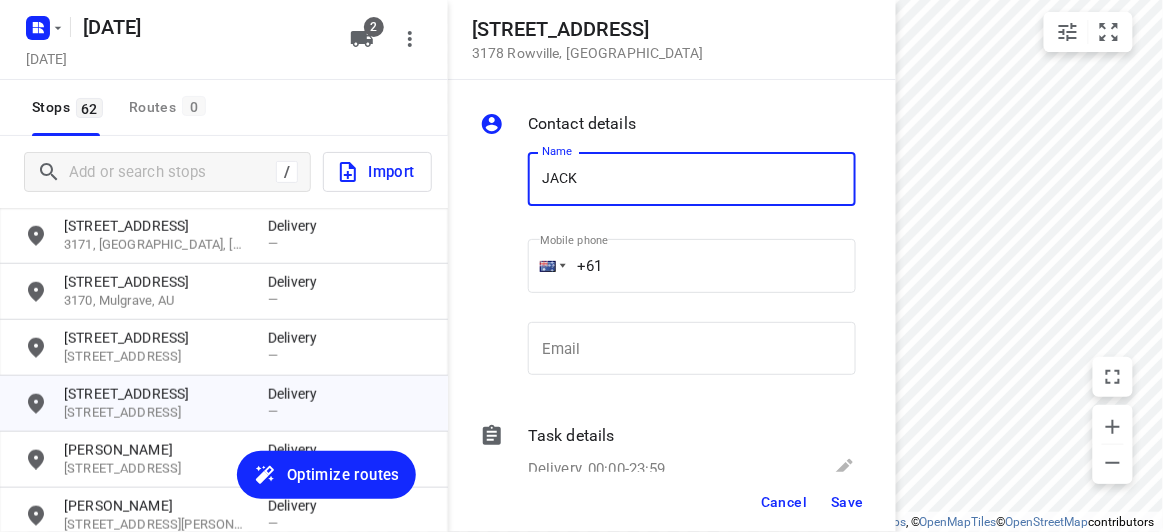 click on "+61" at bounding box center (692, 266) 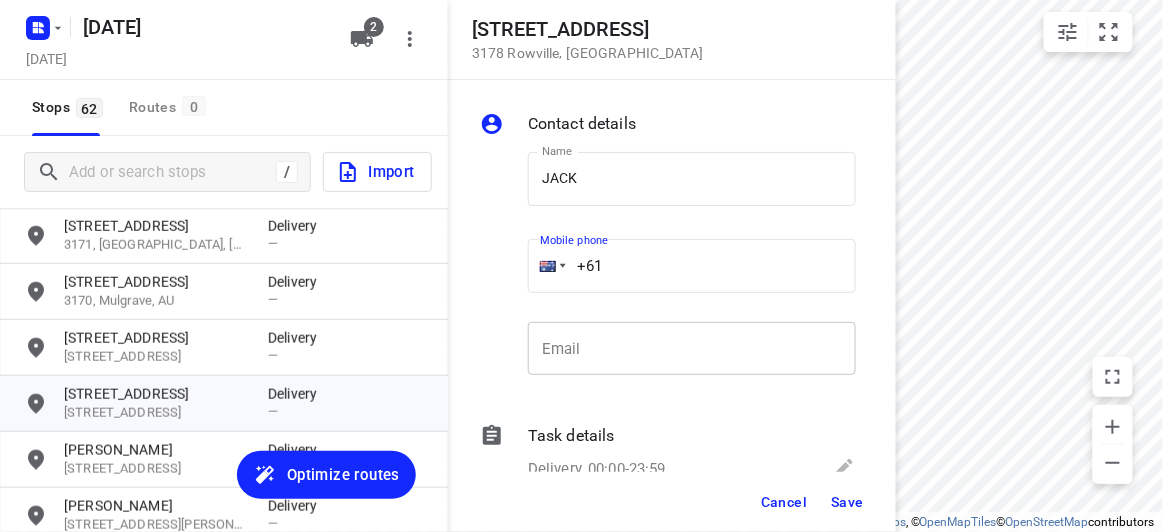 paste on "411744476" 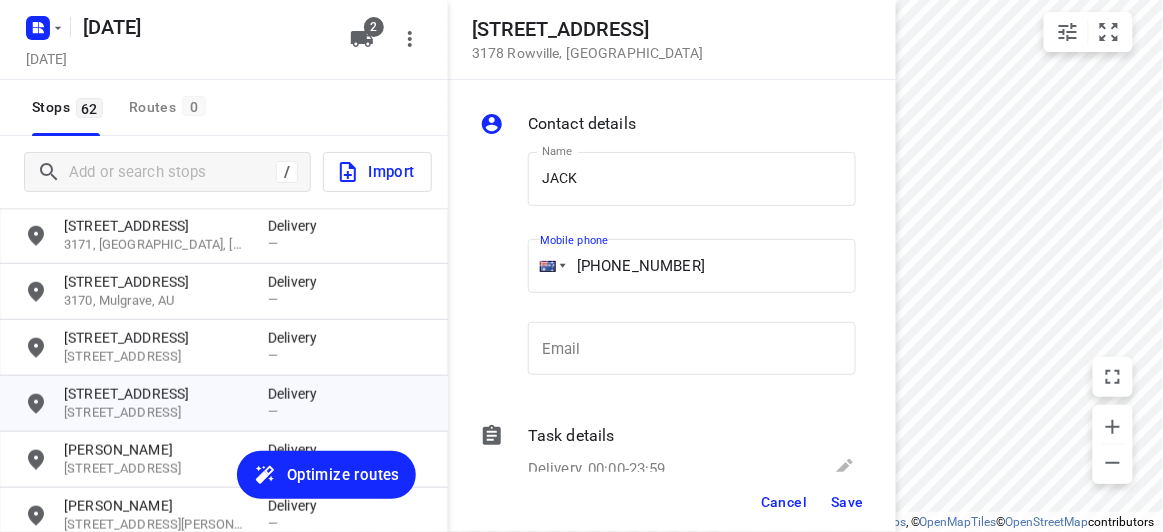 type on "[PHONE_NUMBER]" 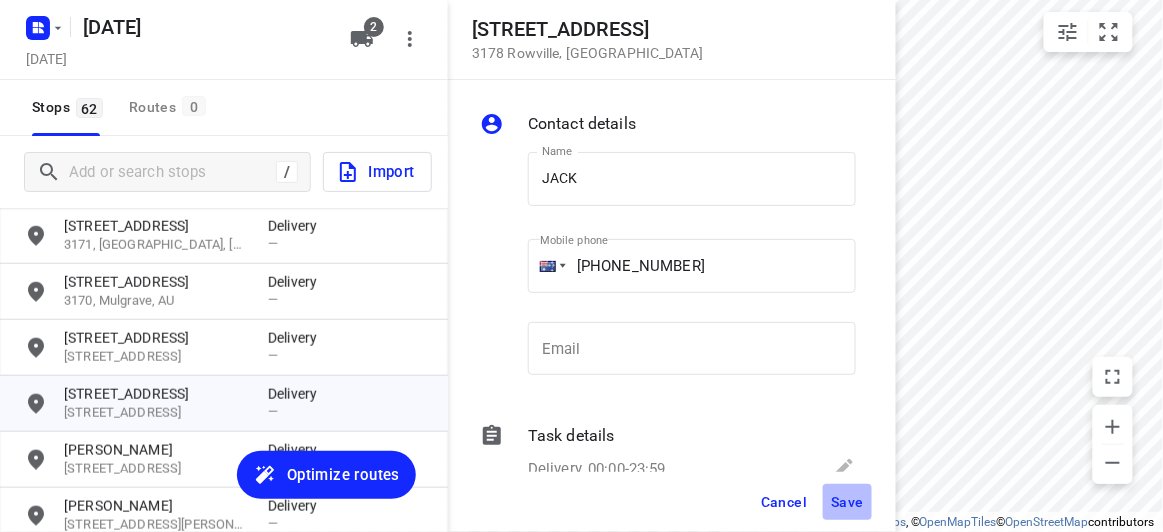 click on "Save" at bounding box center (847, 502) 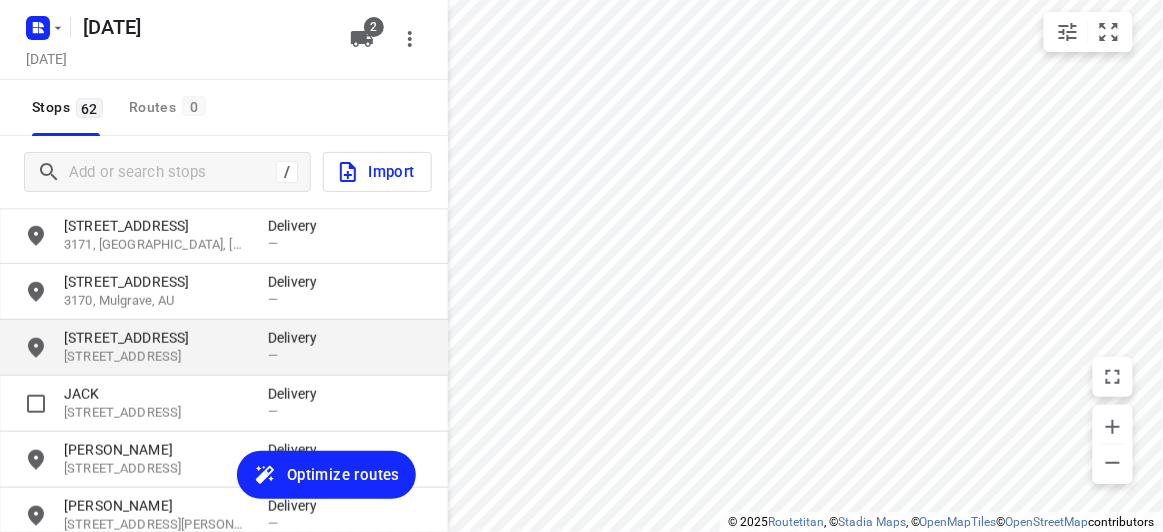click on "[STREET_ADDRESS]" at bounding box center [156, 357] 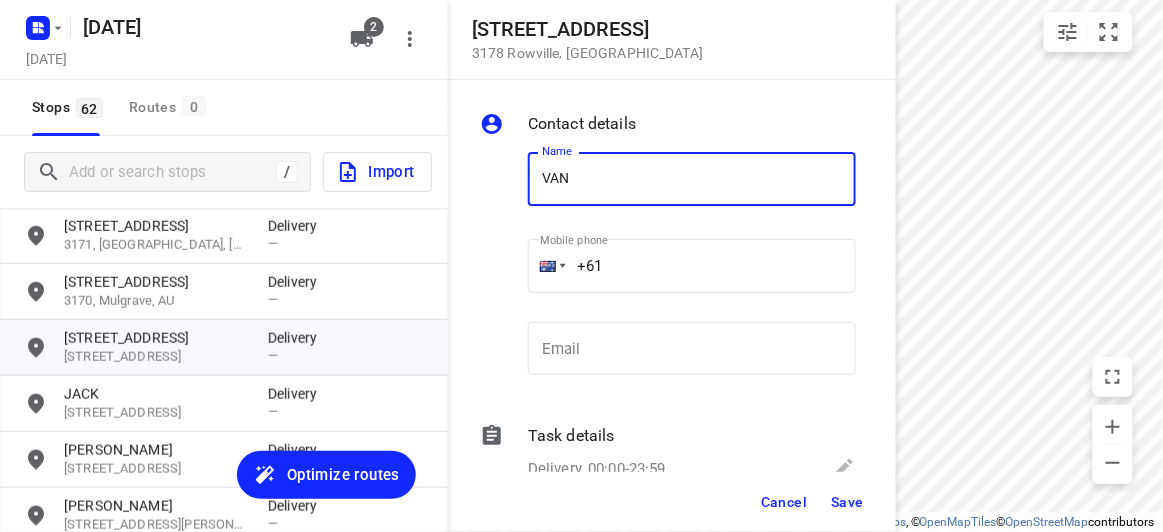 type on "VANENSSA" 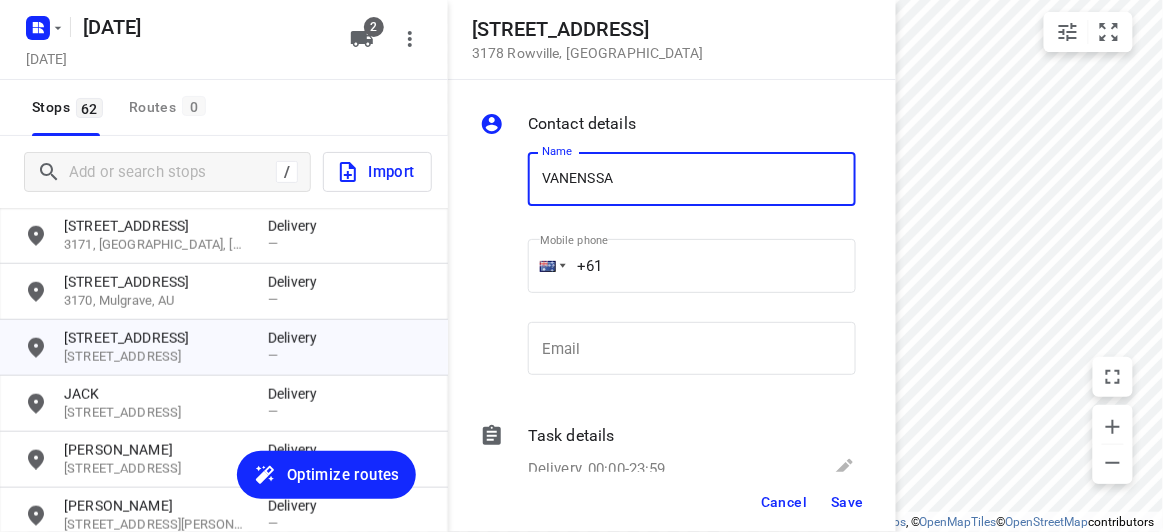 click on "+61" at bounding box center [692, 266] 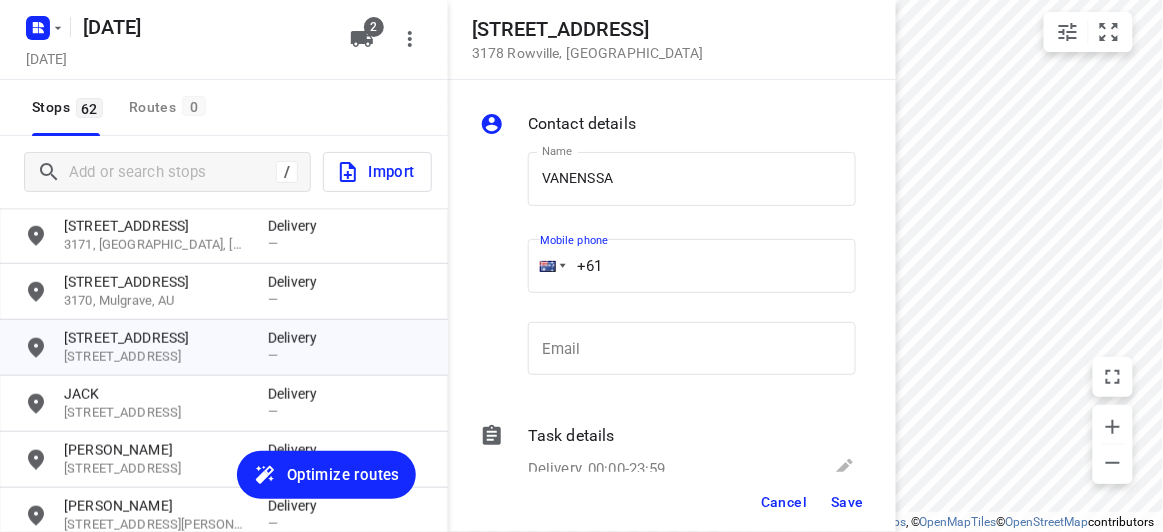 paste on "426668992" 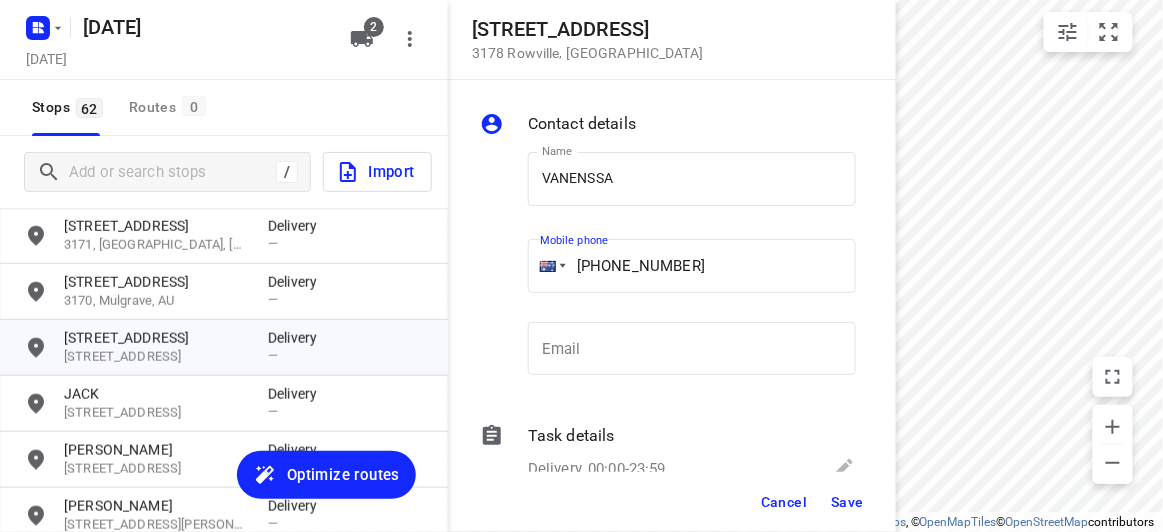 type on "[PHONE_NUMBER]" 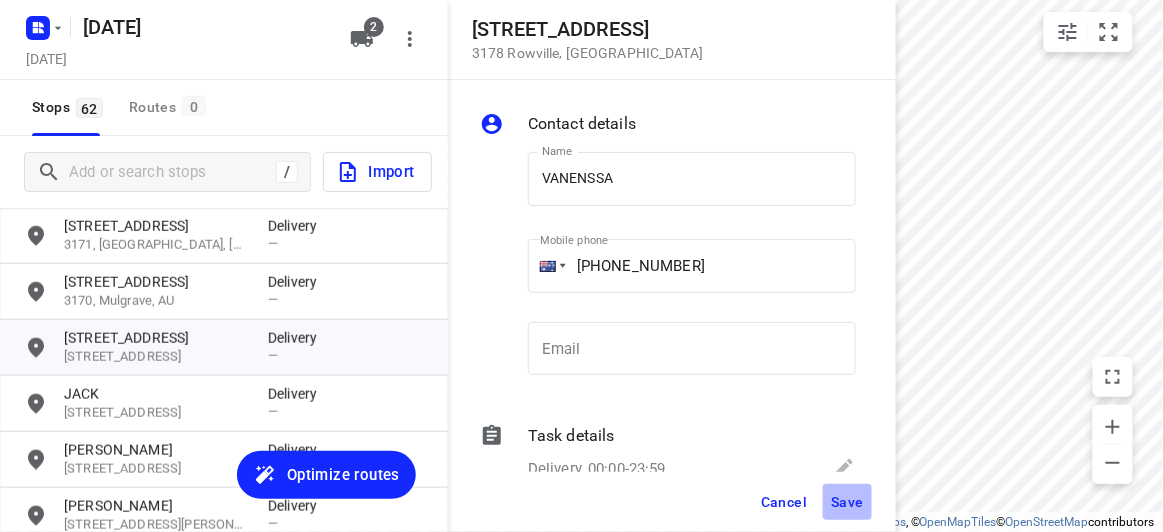 click on "Save" at bounding box center (847, 502) 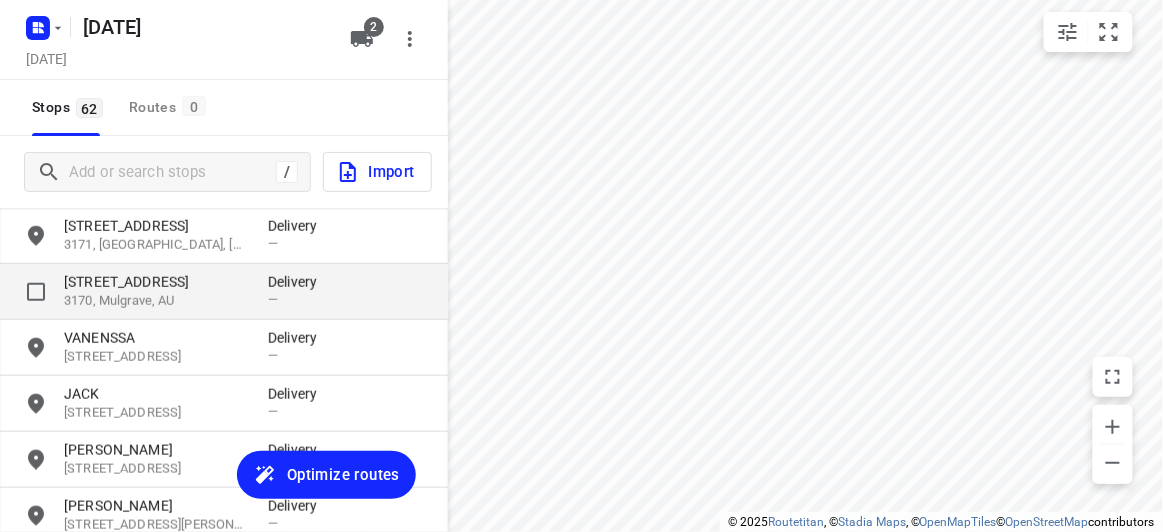 click on "3170, Mulgrave, AU" at bounding box center [156, 301] 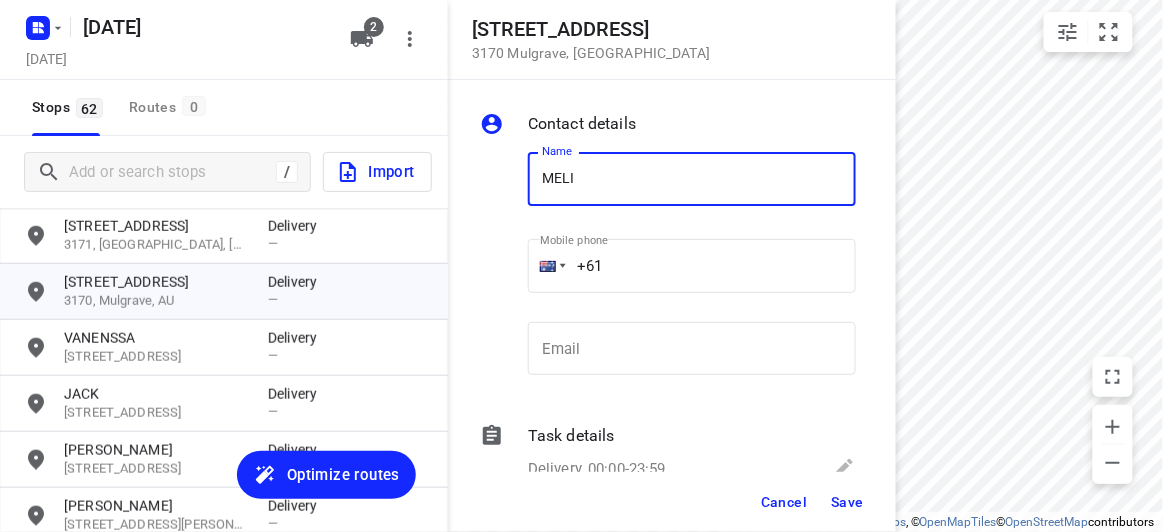 type on "[PERSON_NAME]" 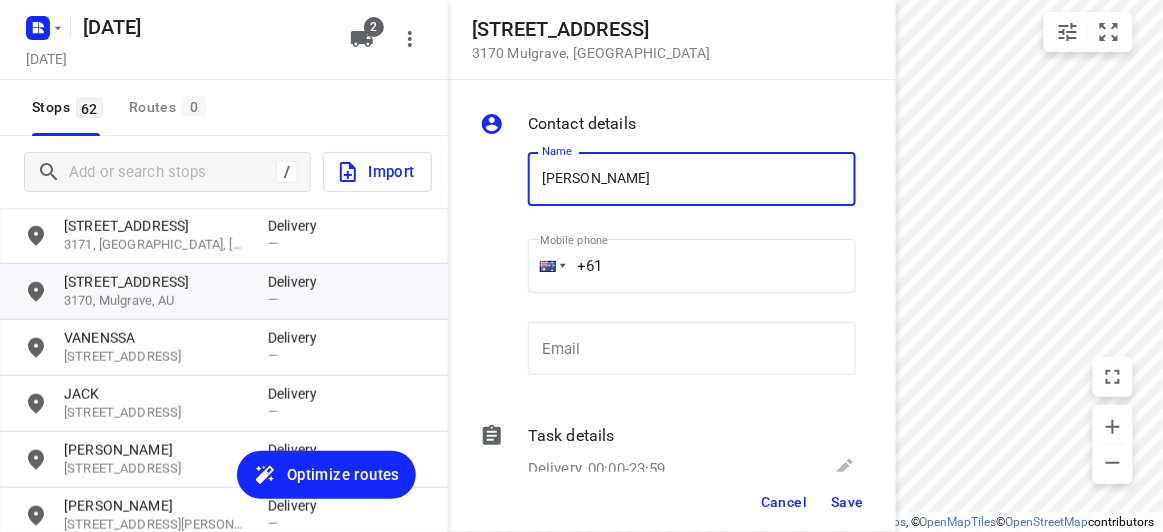 click on "+61" at bounding box center (692, 266) 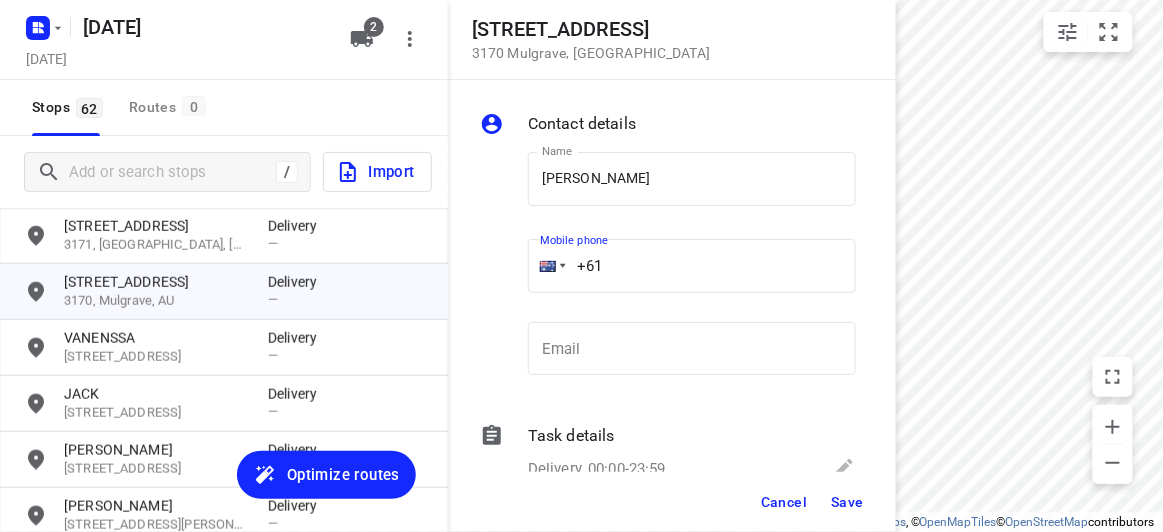 paste on "434851126" 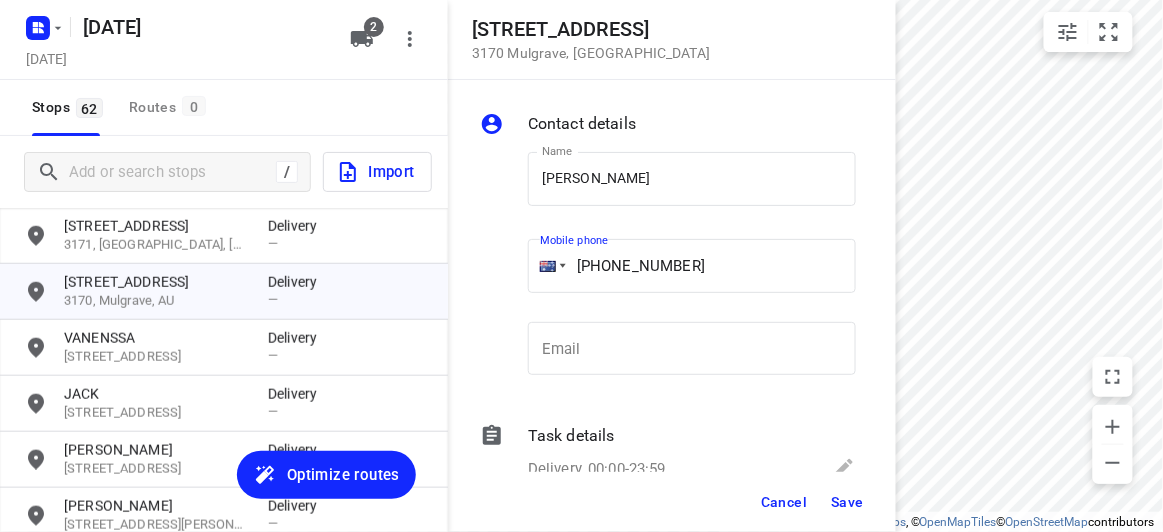 type on "[PHONE_NUMBER]" 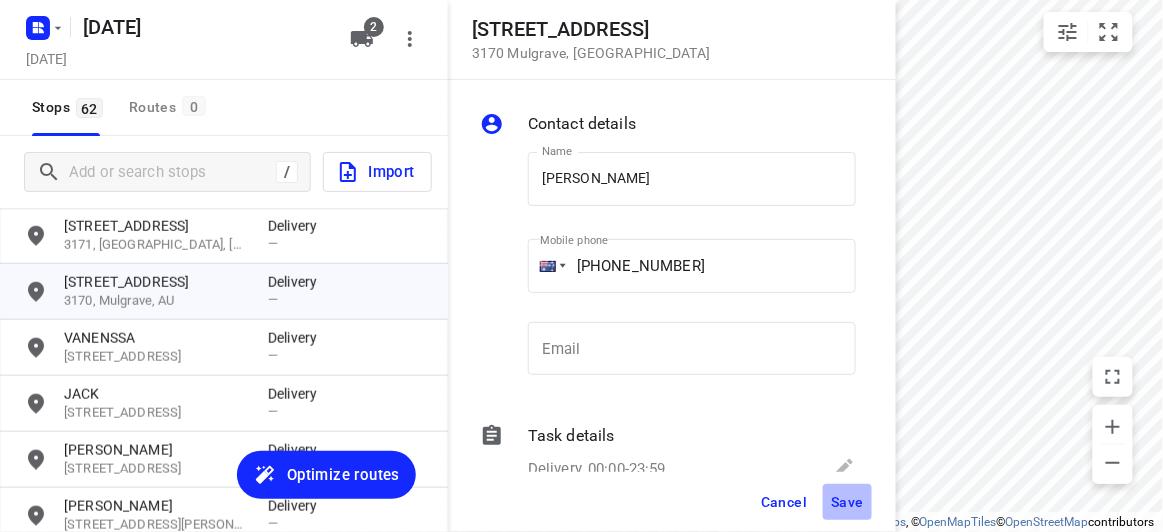 click on "Save" at bounding box center (847, 502) 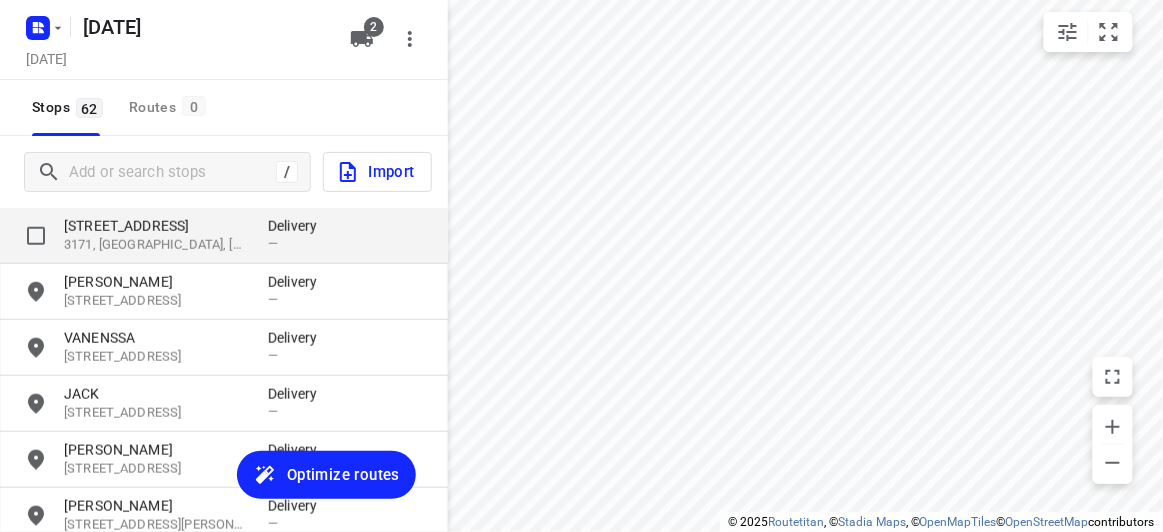 click on "[STREET_ADDRESS]" at bounding box center (156, 226) 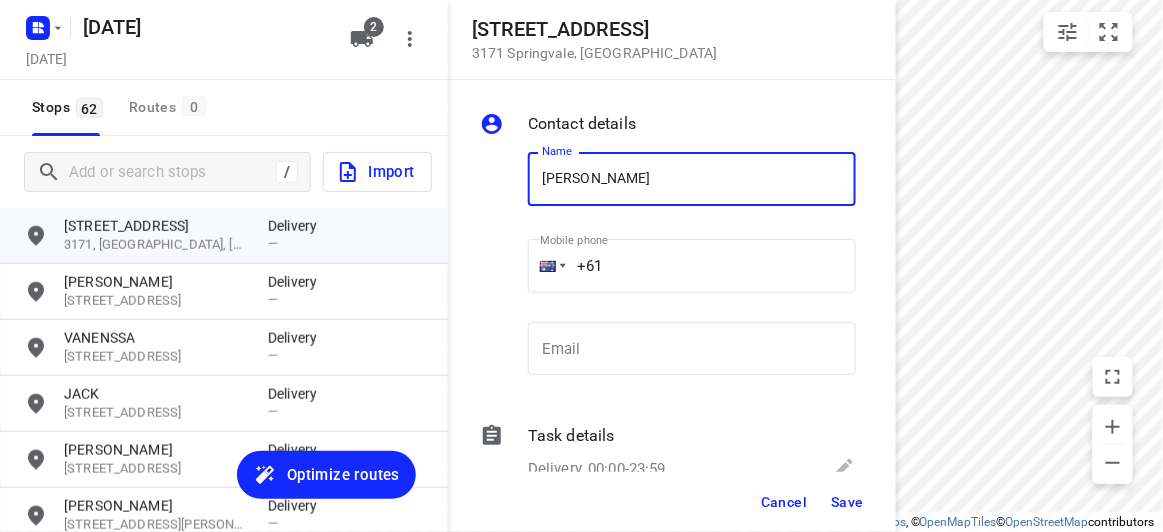 type on "[PERSON_NAME]" 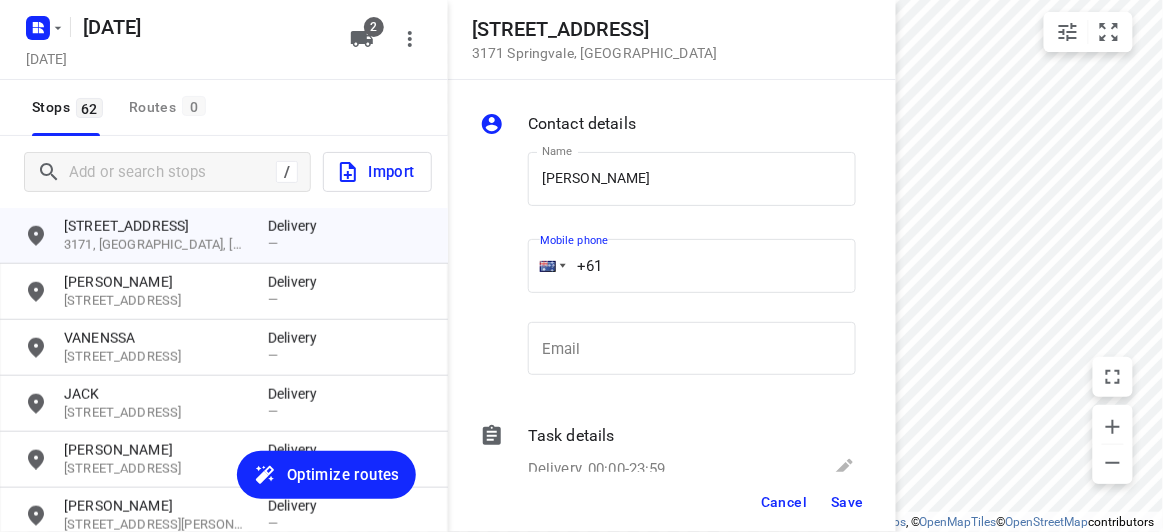 click on "+61" at bounding box center [692, 266] 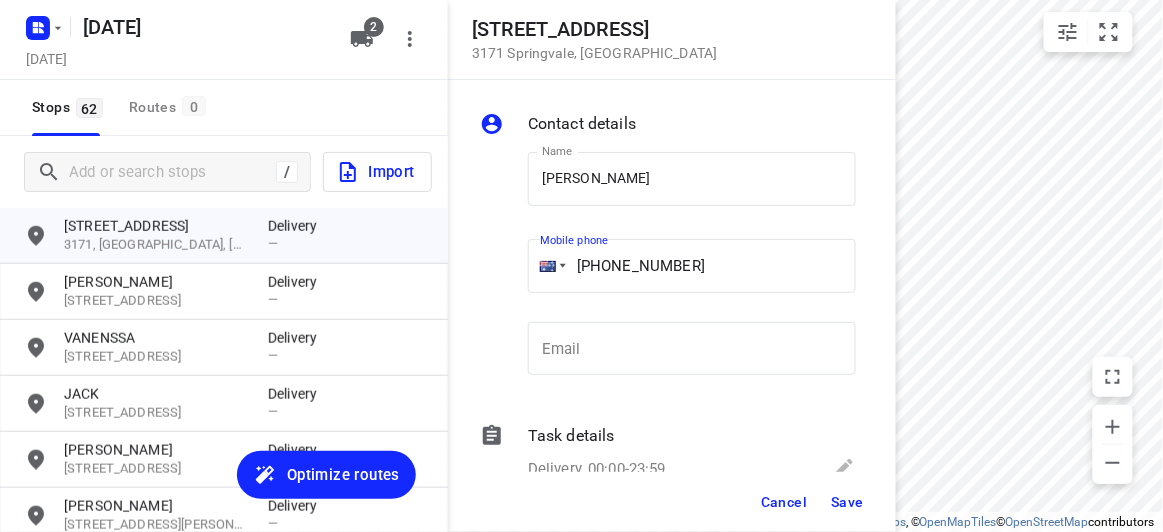 type on "[PHONE_NUMBER]" 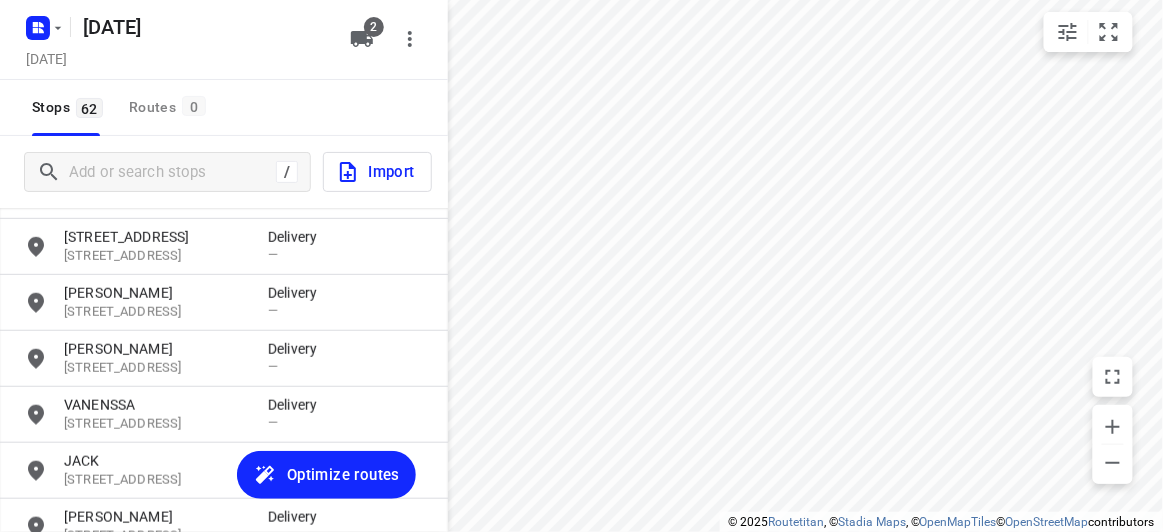scroll, scrollTop: 2188, scrollLeft: 0, axis: vertical 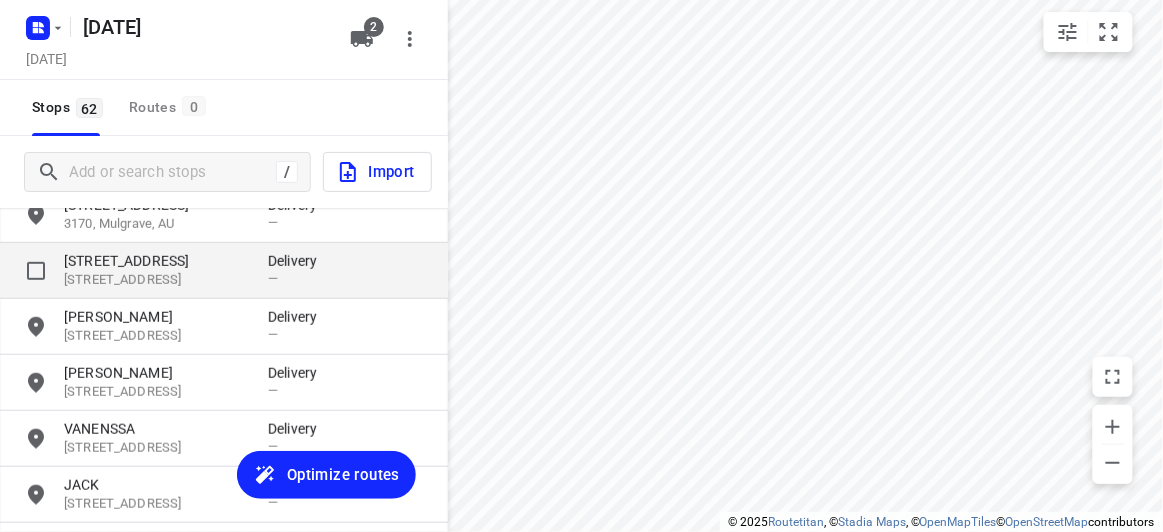 click on "[STREET_ADDRESS]" at bounding box center [156, 280] 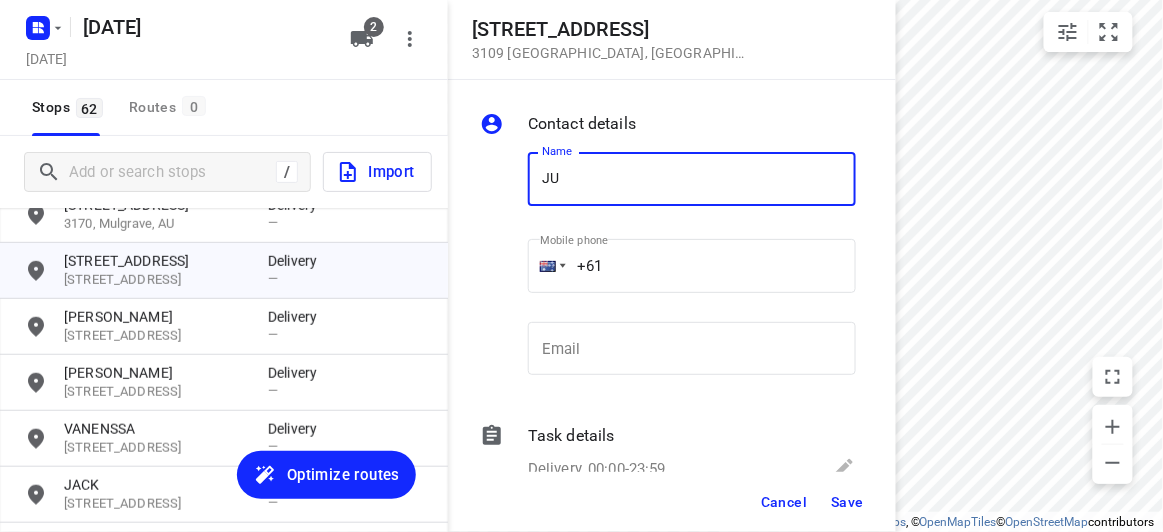 type on "[PERSON_NAME]" 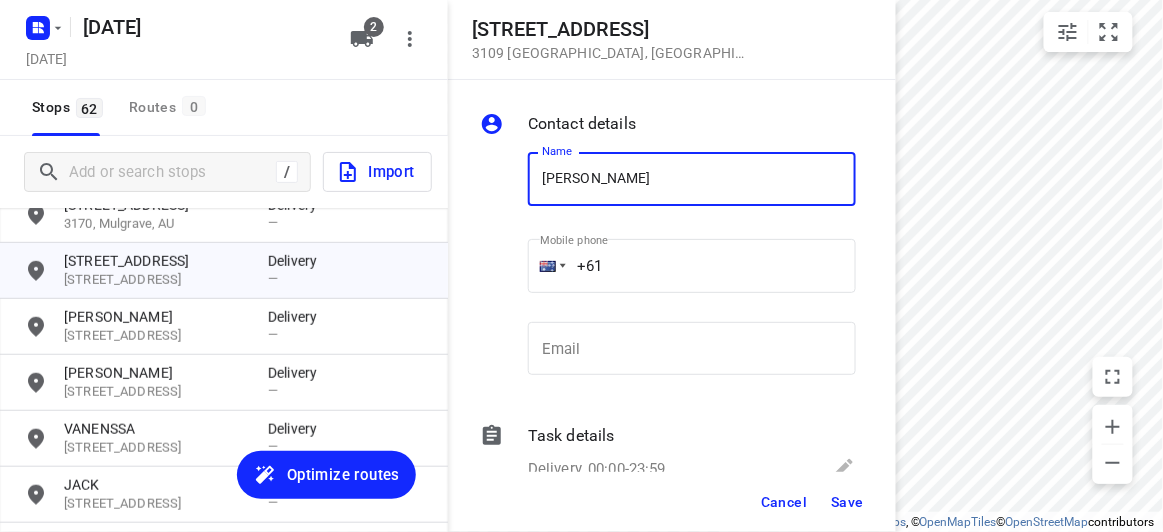 drag, startPoint x: 613, startPoint y: 263, endPoint x: 643, endPoint y: 277, distance: 33.105892 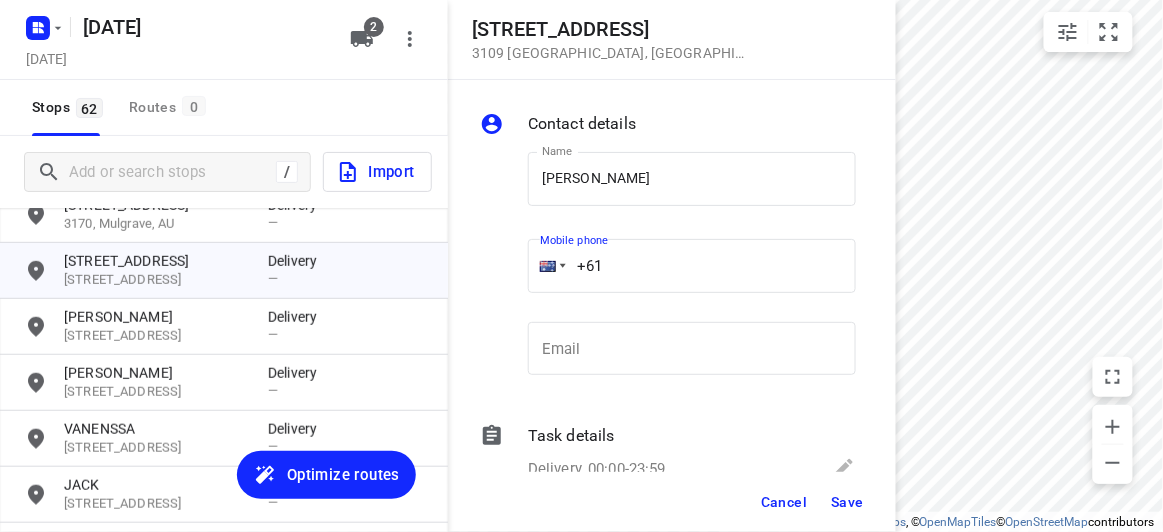 paste on "421077917" 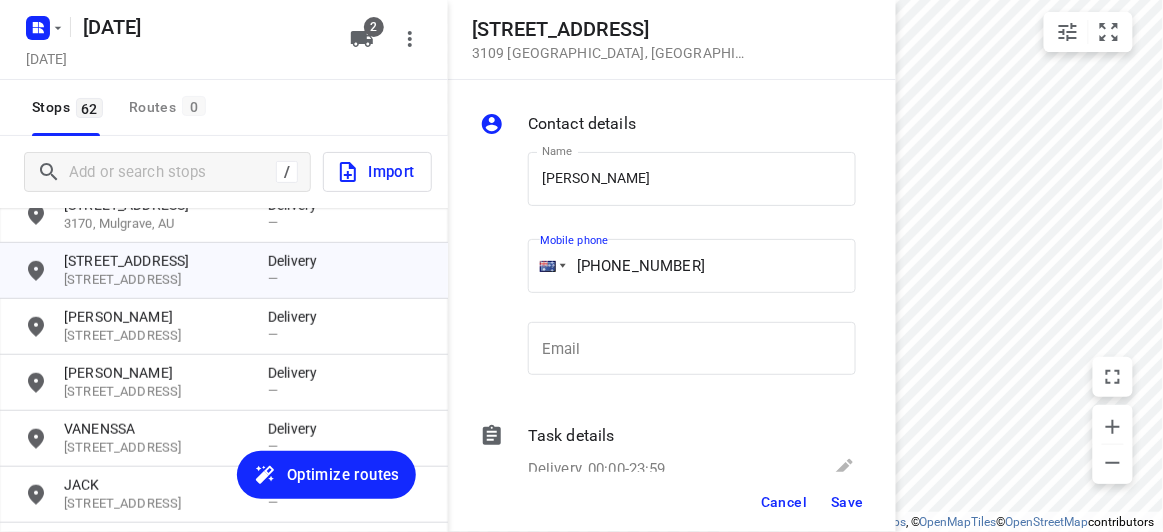 type on "[PHONE_NUMBER]" 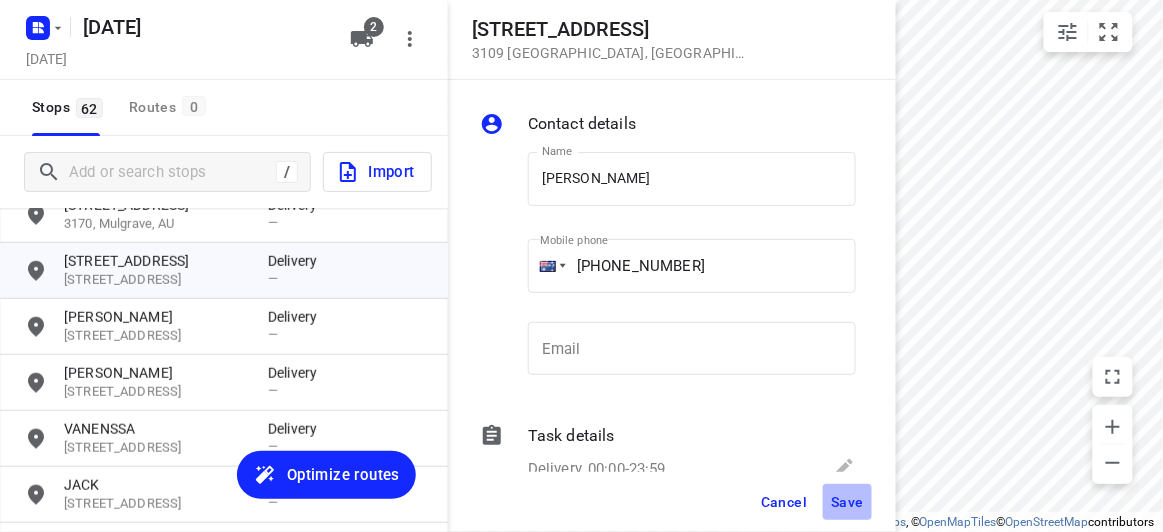 click on "Save" at bounding box center [847, 502] 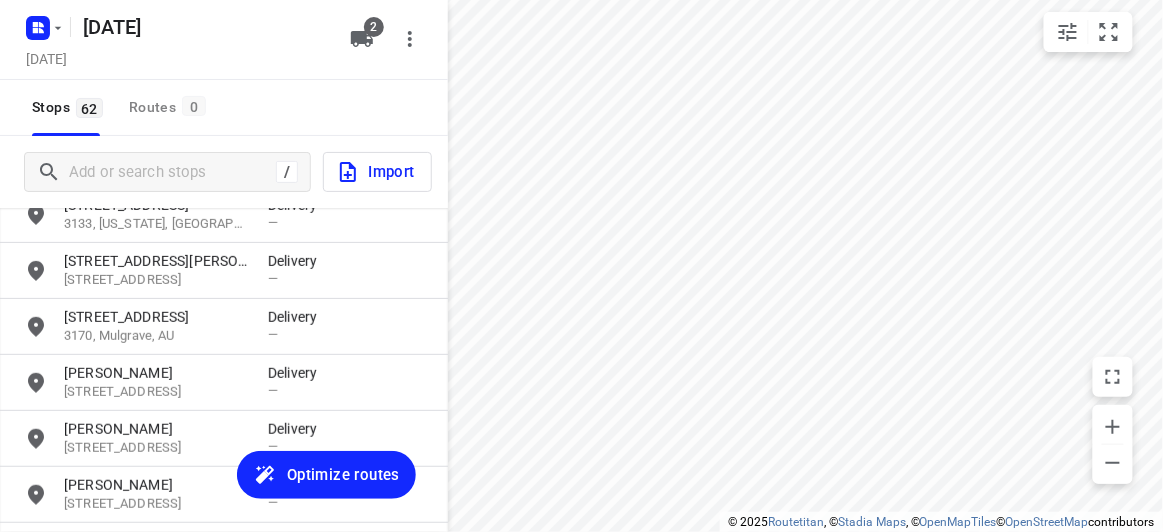 scroll, scrollTop: 2006, scrollLeft: 0, axis: vertical 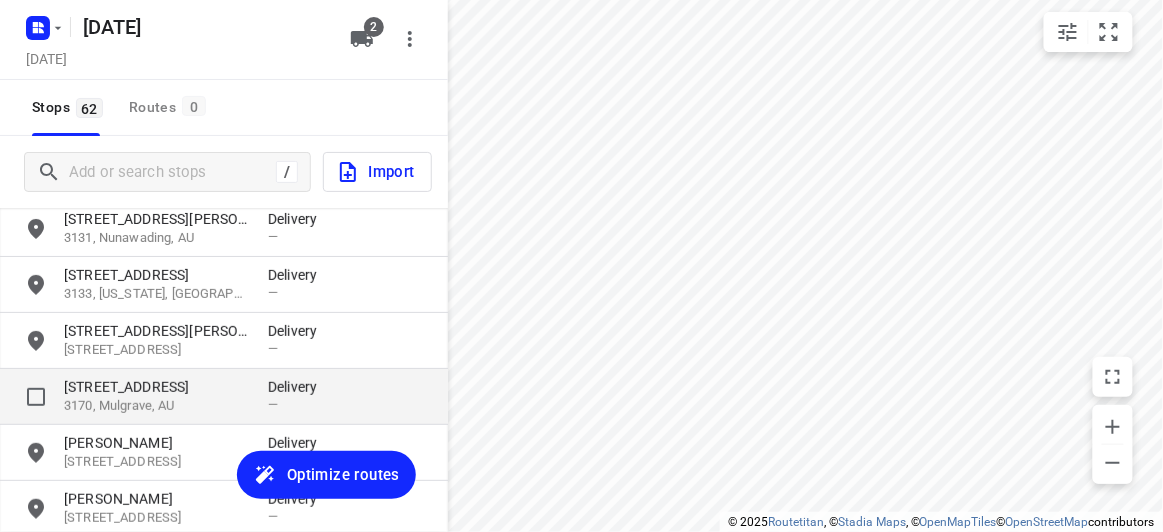 click on "[STREET_ADDRESS]" at bounding box center [156, 387] 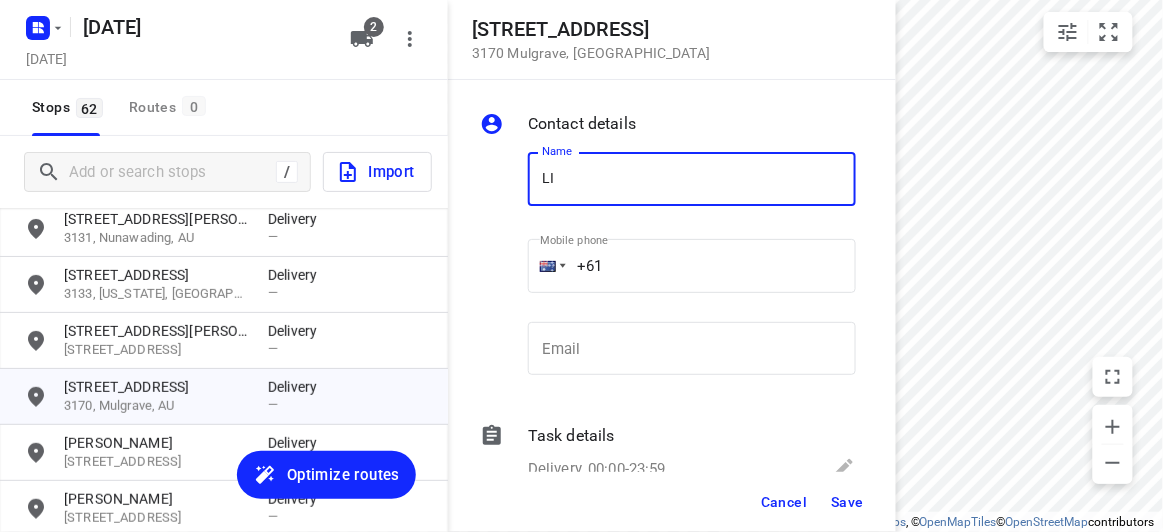 type on "[PERSON_NAME] [PERSON_NAME]" 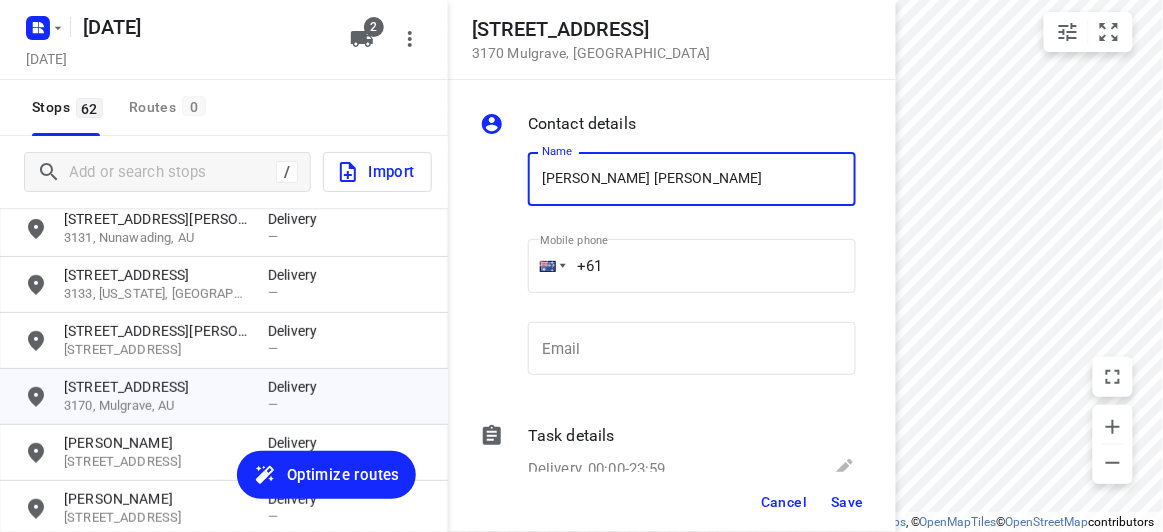 click on "+61" at bounding box center (692, 266) 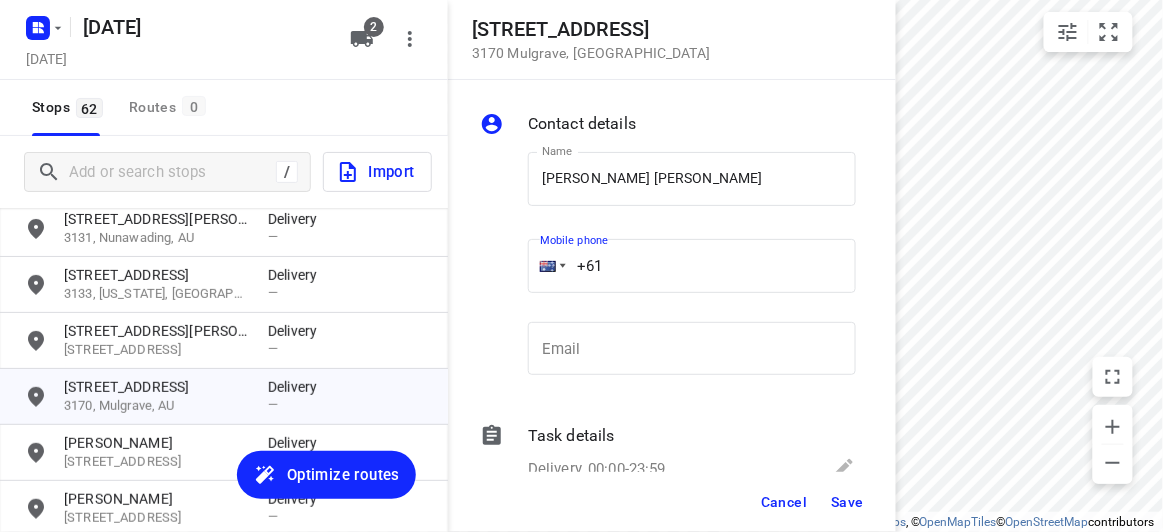 paste on "403367279" 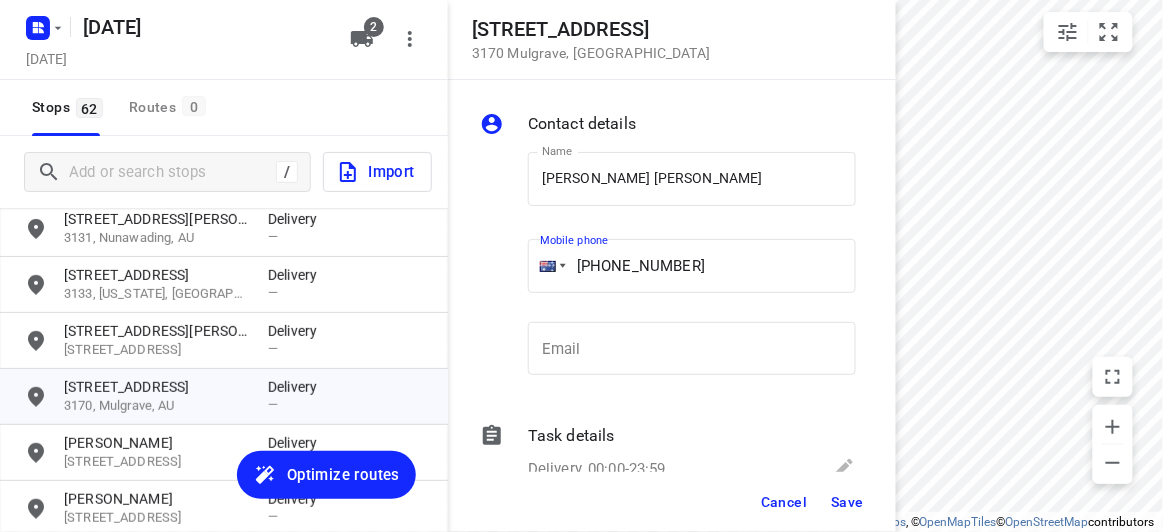 type on "[PHONE_NUMBER]" 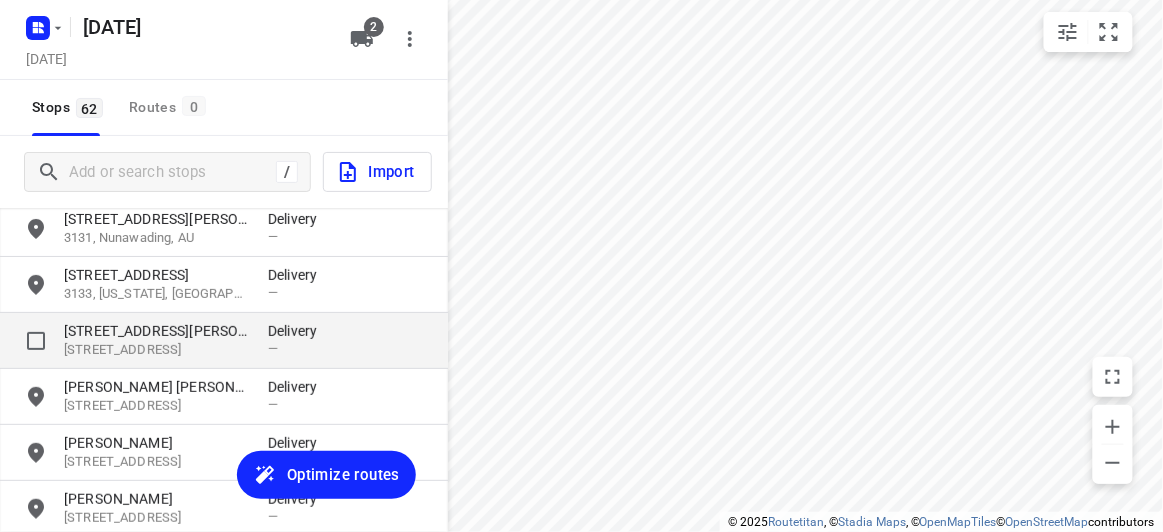 click on "[STREET_ADDRESS]" at bounding box center [156, 350] 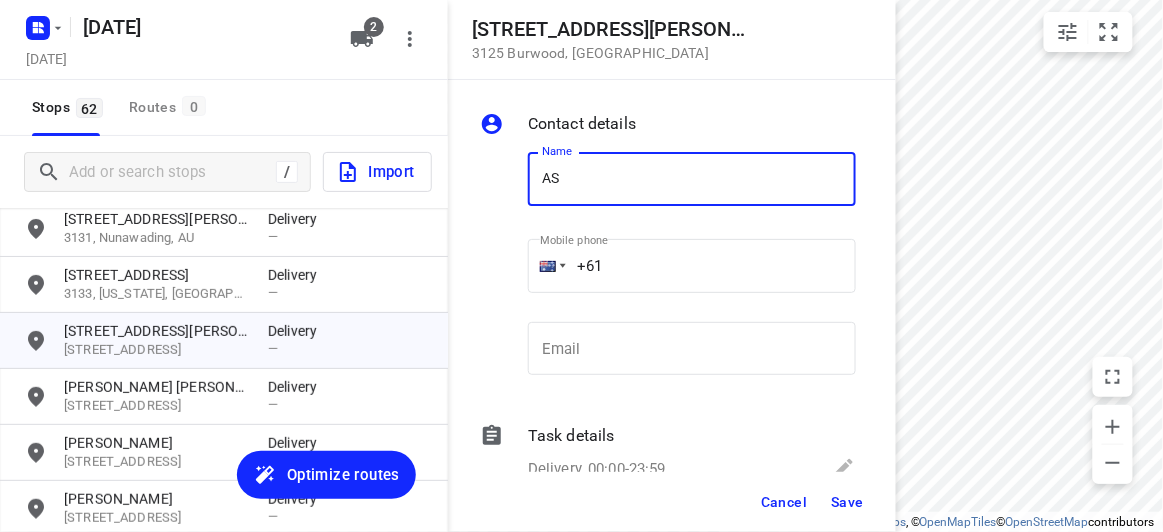 type on "ASNI" 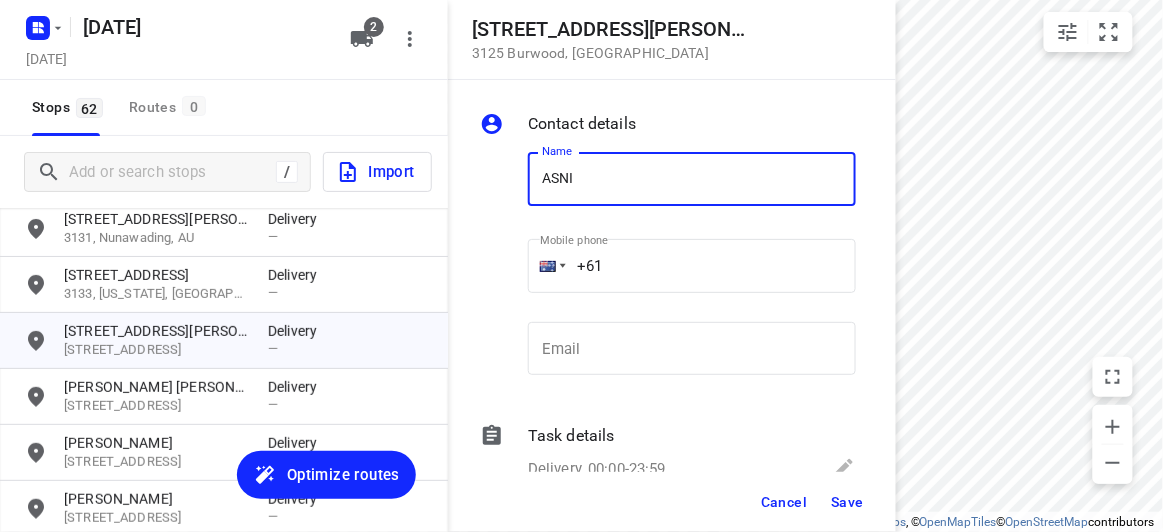 drag, startPoint x: 658, startPoint y: 265, endPoint x: 675, endPoint y: 288, distance: 28.600698 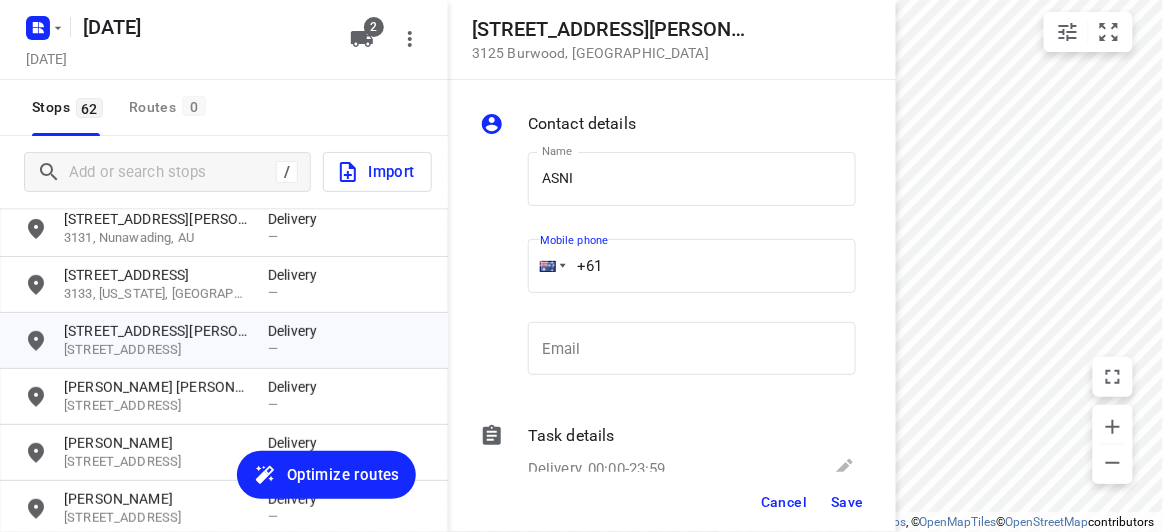 paste on "403430574" 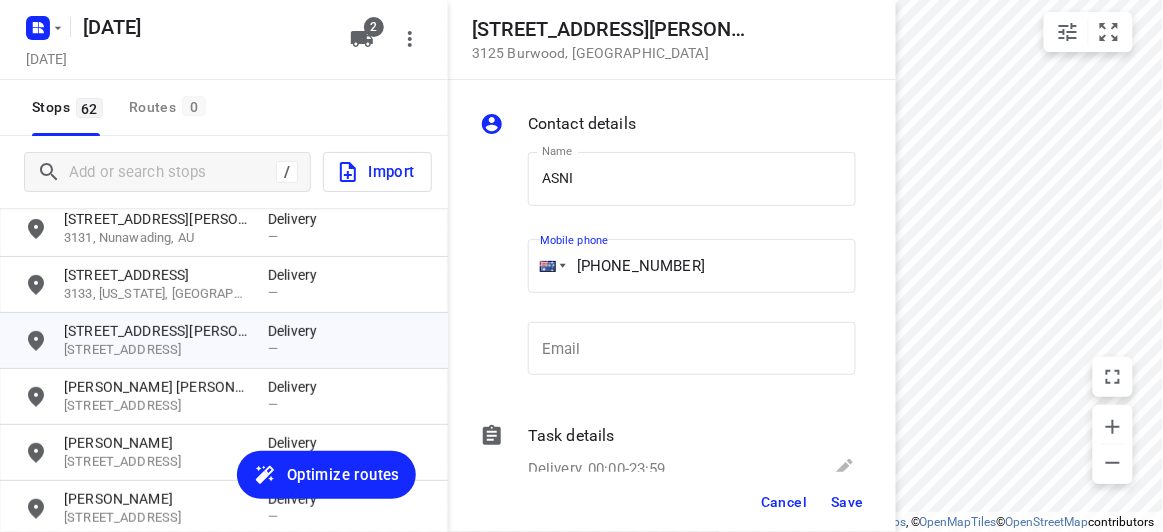type on "[PHONE_NUMBER]" 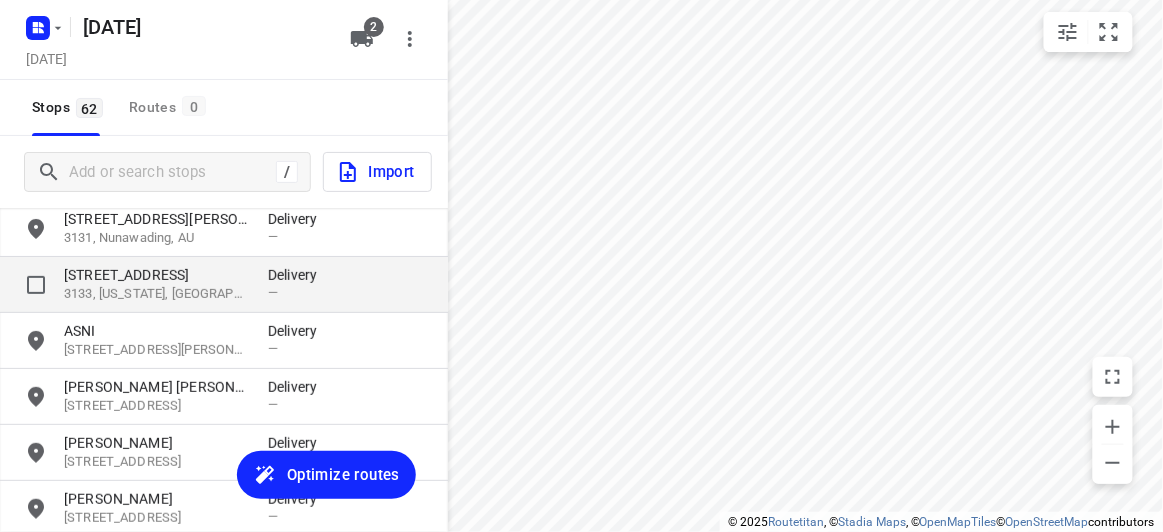 click on "[STREET_ADDRESS]" at bounding box center [156, 275] 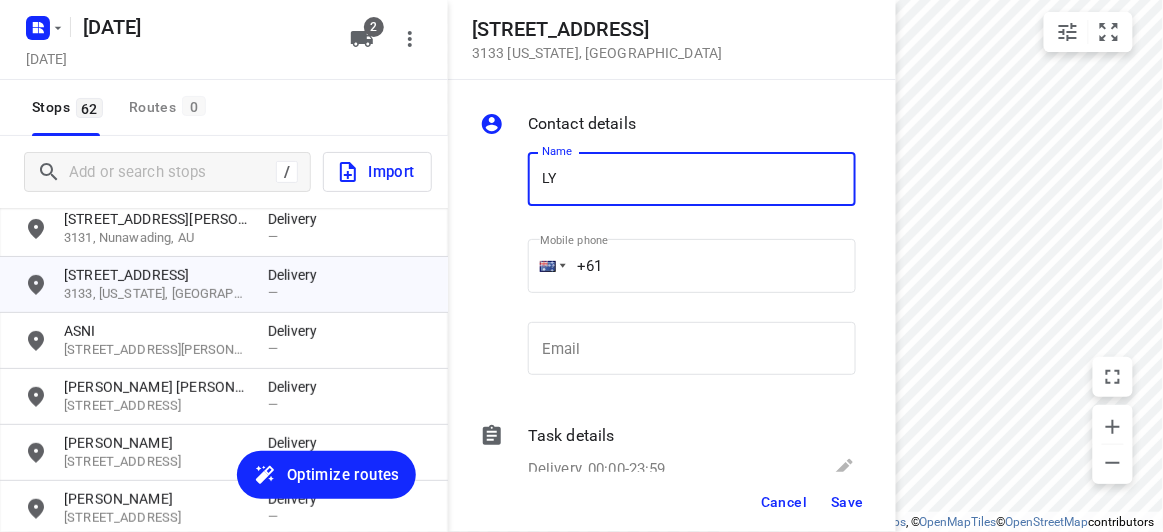 type on "[PERSON_NAME]" 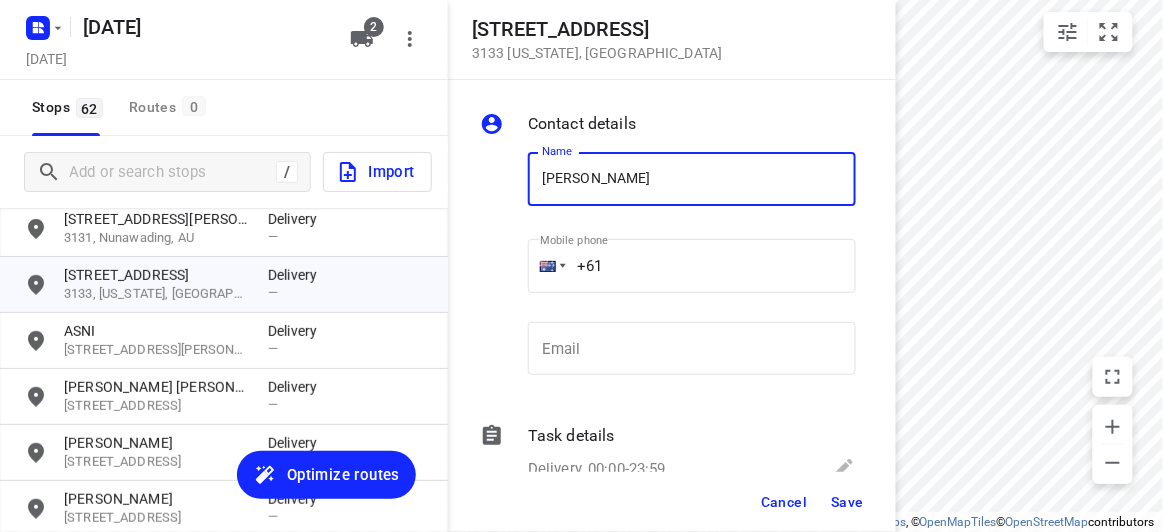 click on "+61" at bounding box center (692, 266) 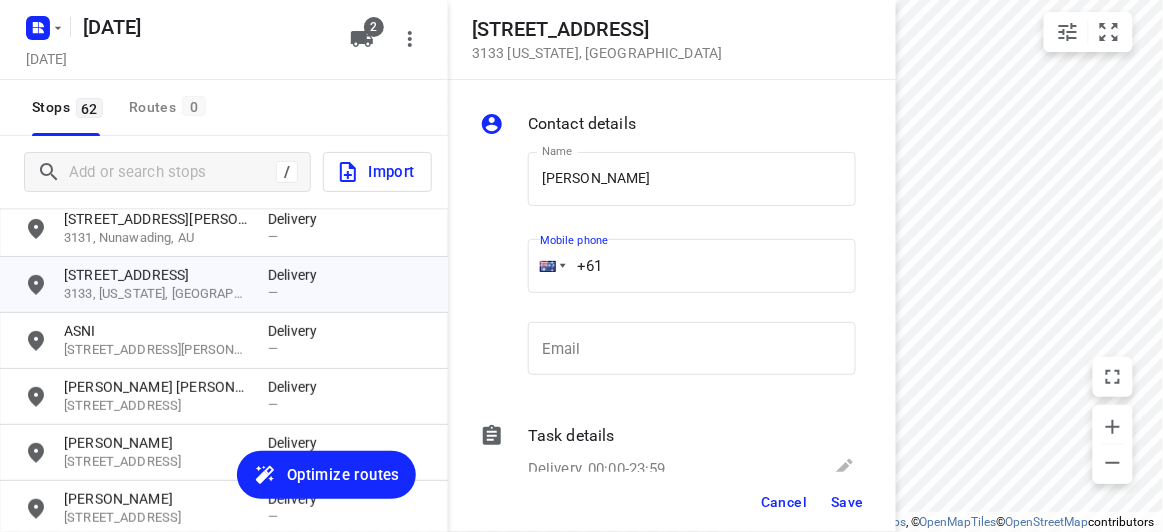 paste on "421967070" 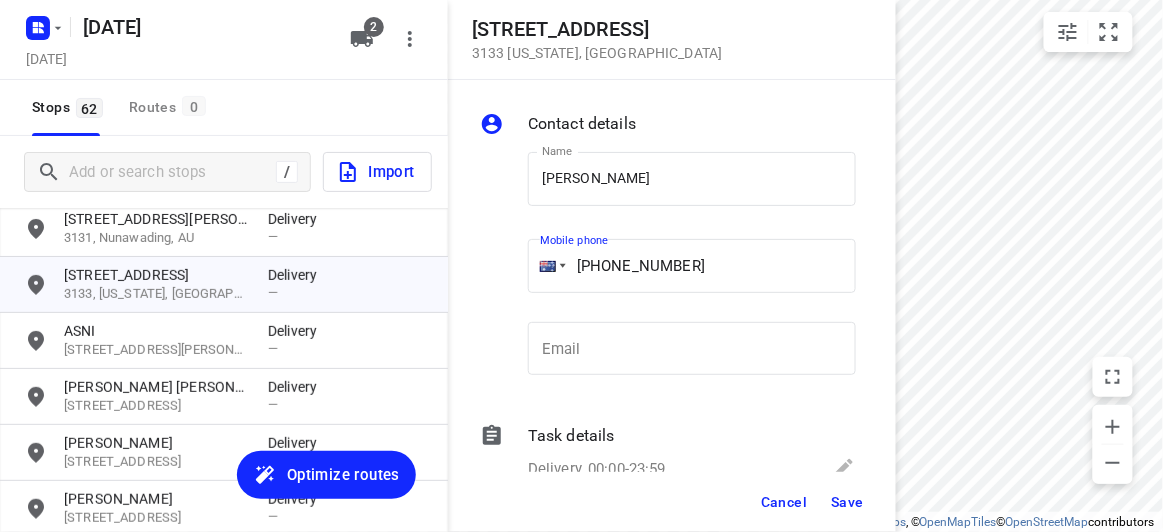 type on "[PHONE_NUMBER]" 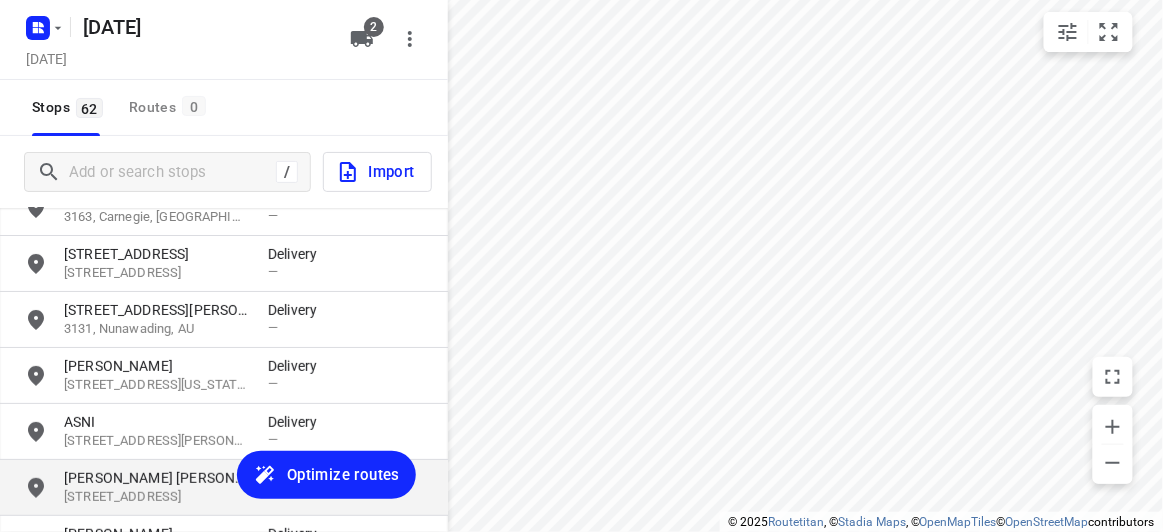 scroll, scrollTop: 1824, scrollLeft: 0, axis: vertical 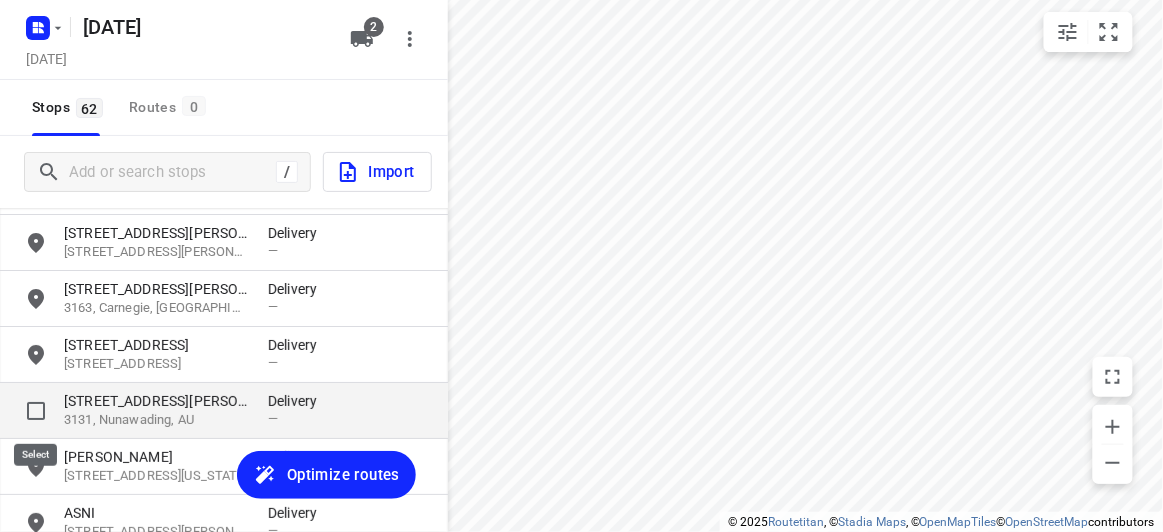 click at bounding box center (36, 411) 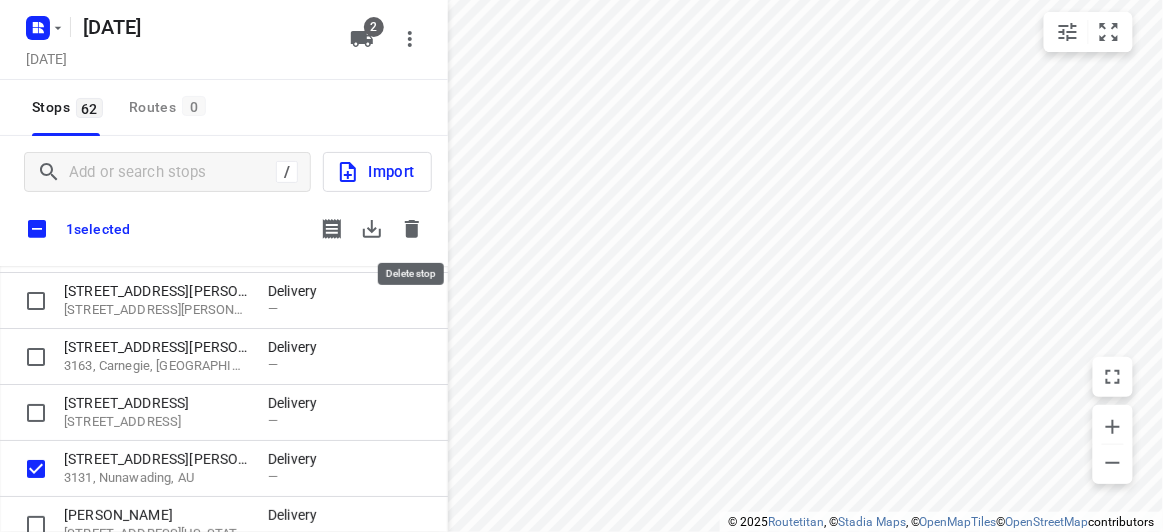 click at bounding box center [412, 229] 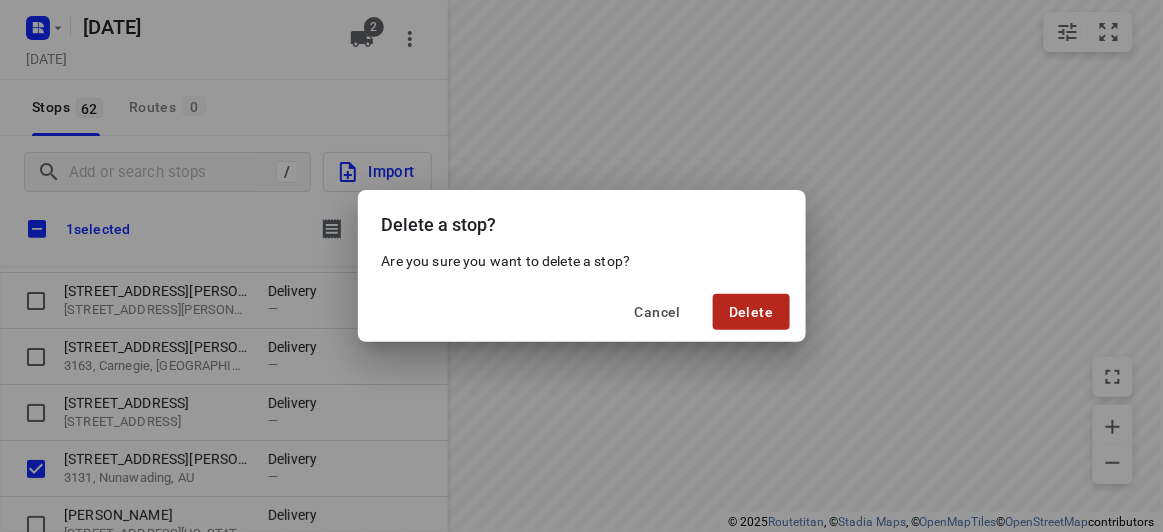 click on "Delete" at bounding box center (751, 312) 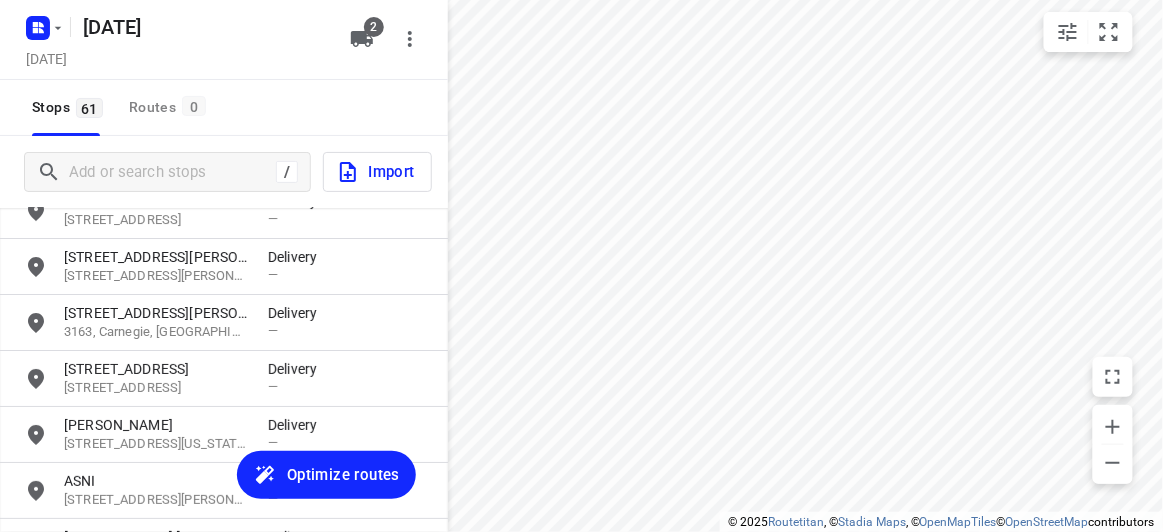 scroll, scrollTop: 1818, scrollLeft: 0, axis: vertical 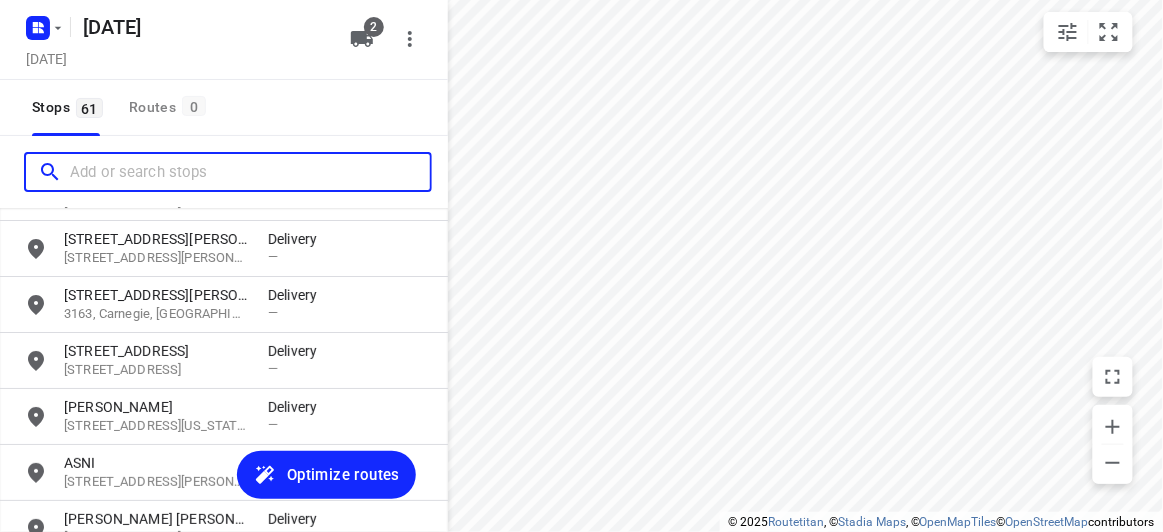click at bounding box center [250, 172] 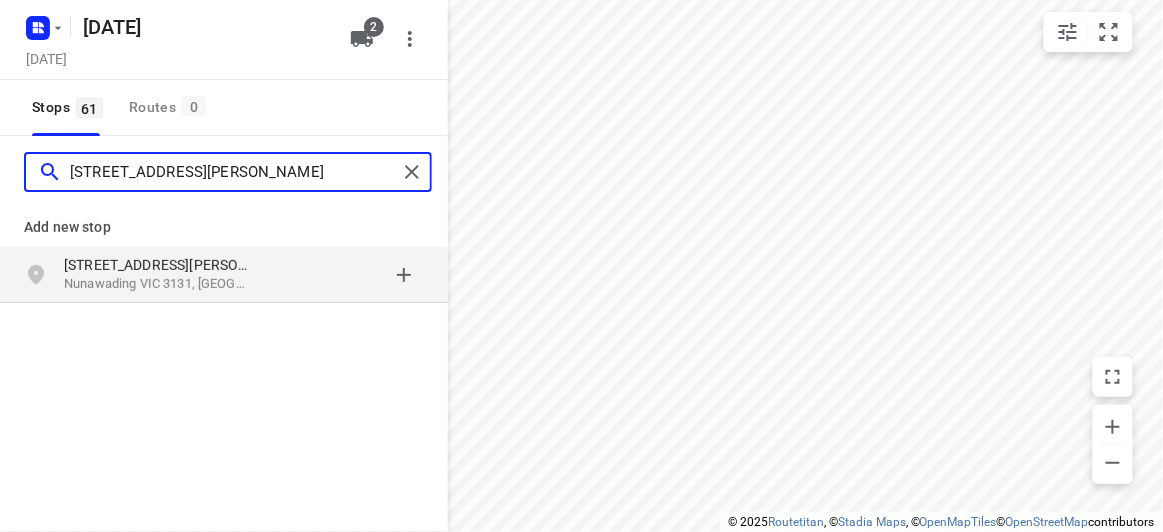 type on "[STREET_ADDRESS][PERSON_NAME]" 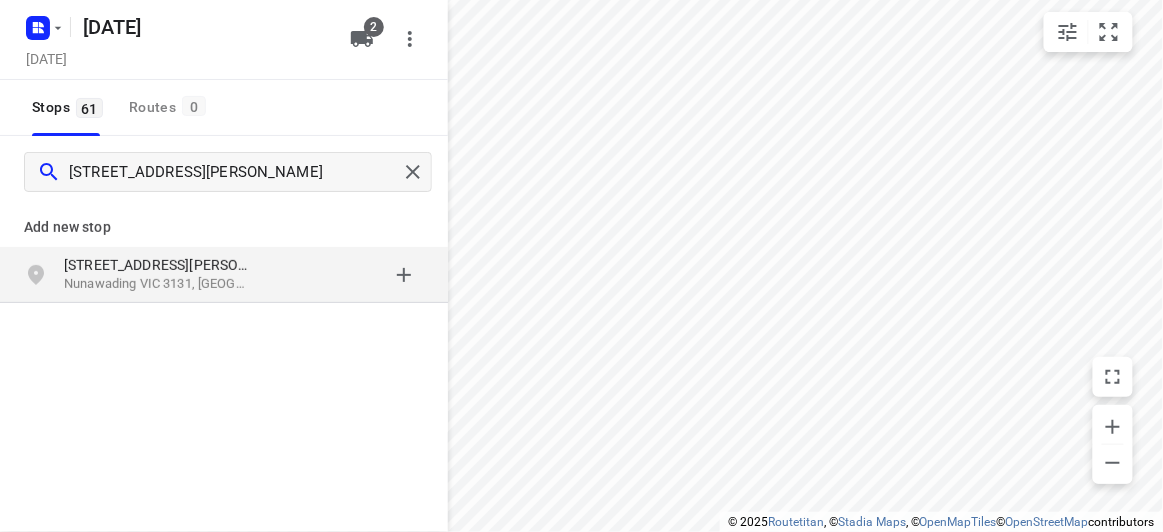 click on "[STREET_ADDRESS][PERSON_NAME]" at bounding box center (224, 275) 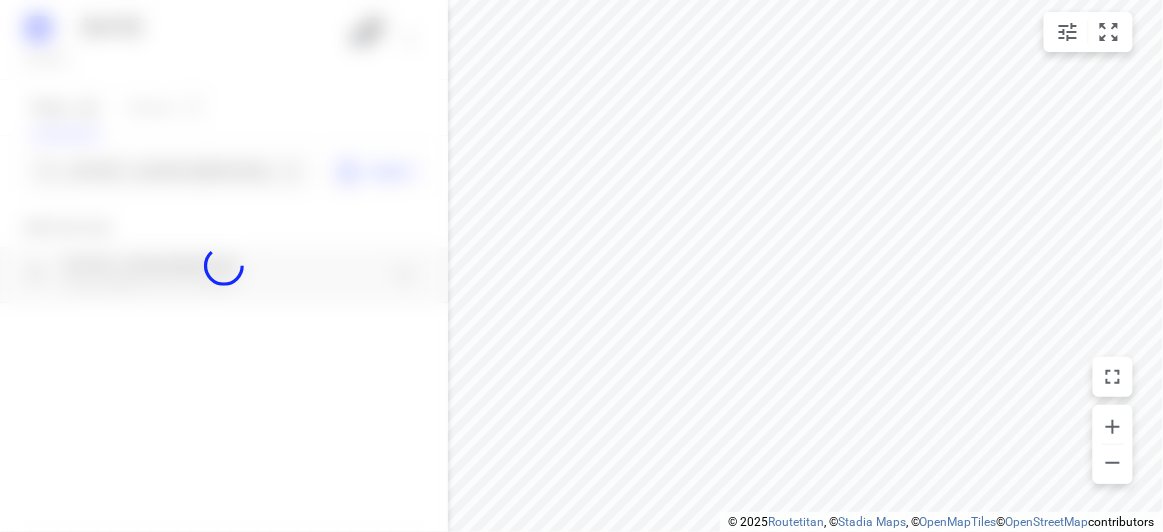 type 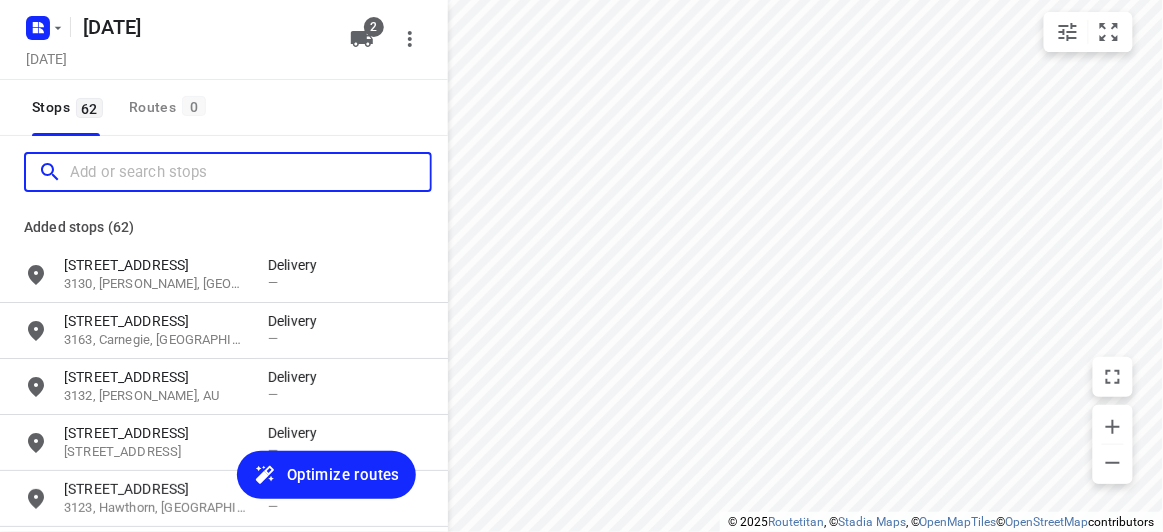 scroll, scrollTop: 0, scrollLeft: 0, axis: both 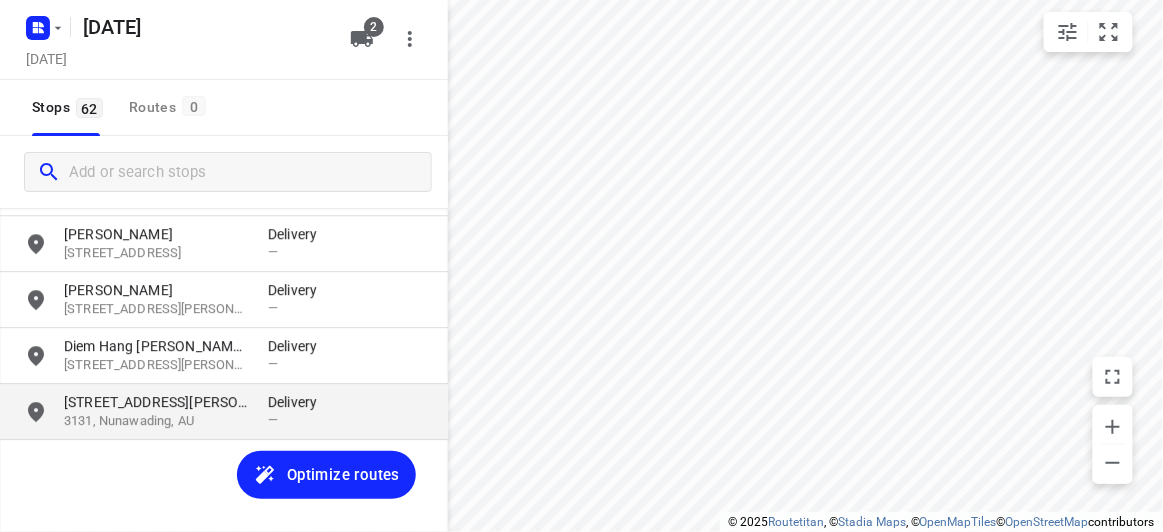 click on "[STREET_ADDRESS][PERSON_NAME] Delivery —" at bounding box center [224, 412] 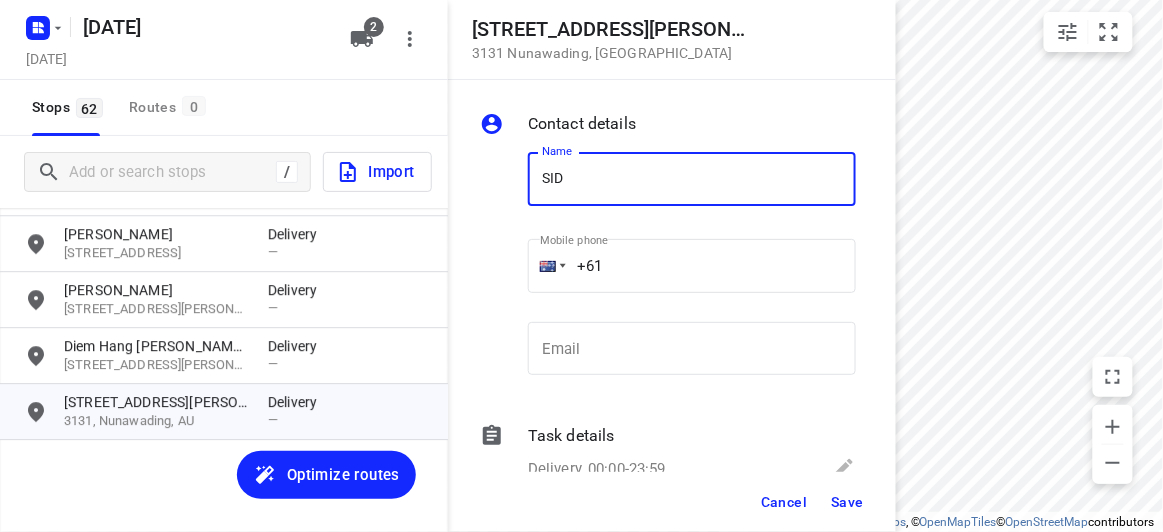 type on "[PERSON_NAME]" 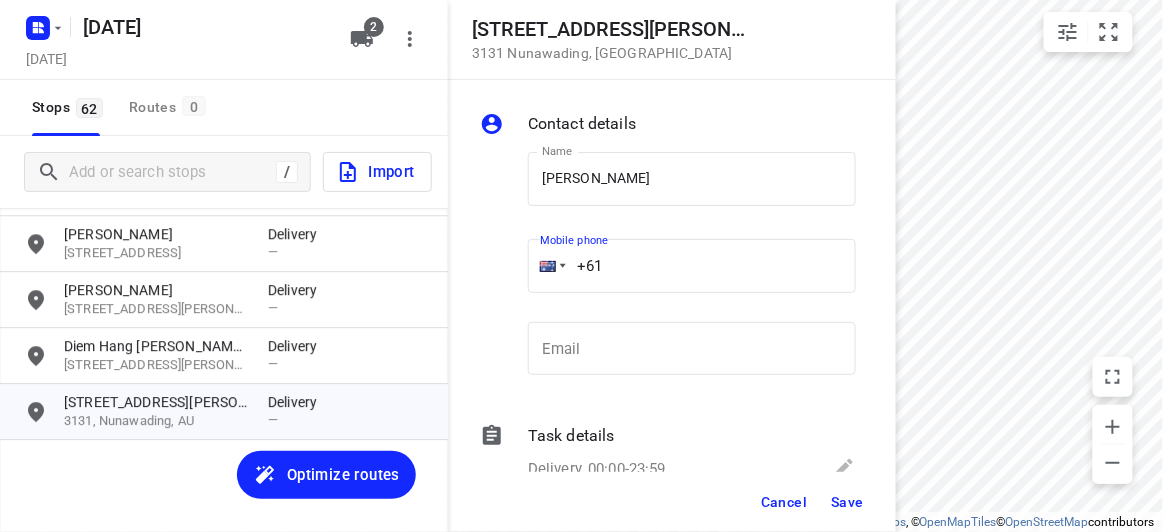 click on "+61" at bounding box center [692, 266] 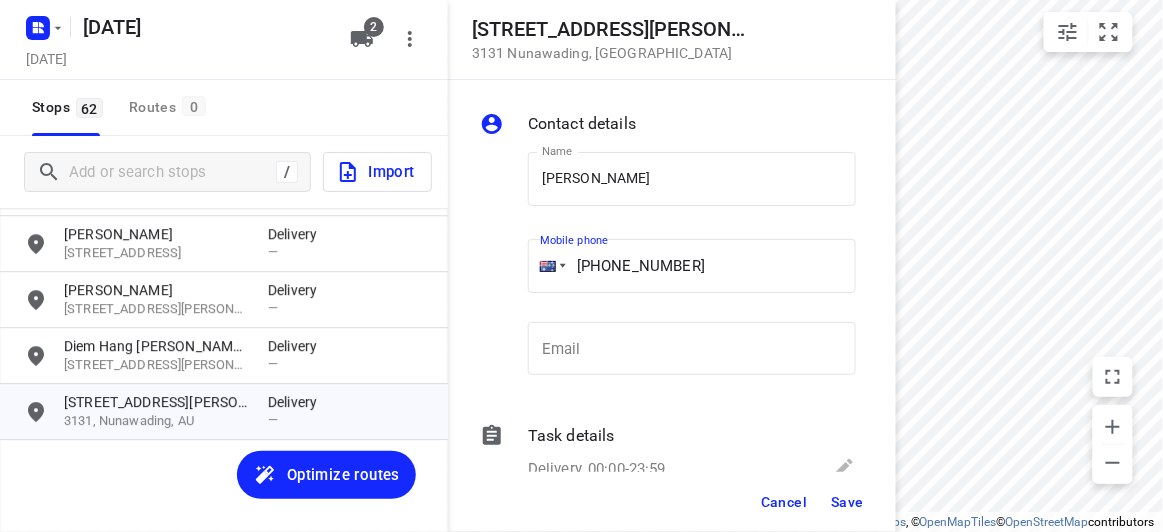 type on "[PHONE_NUMBER]" 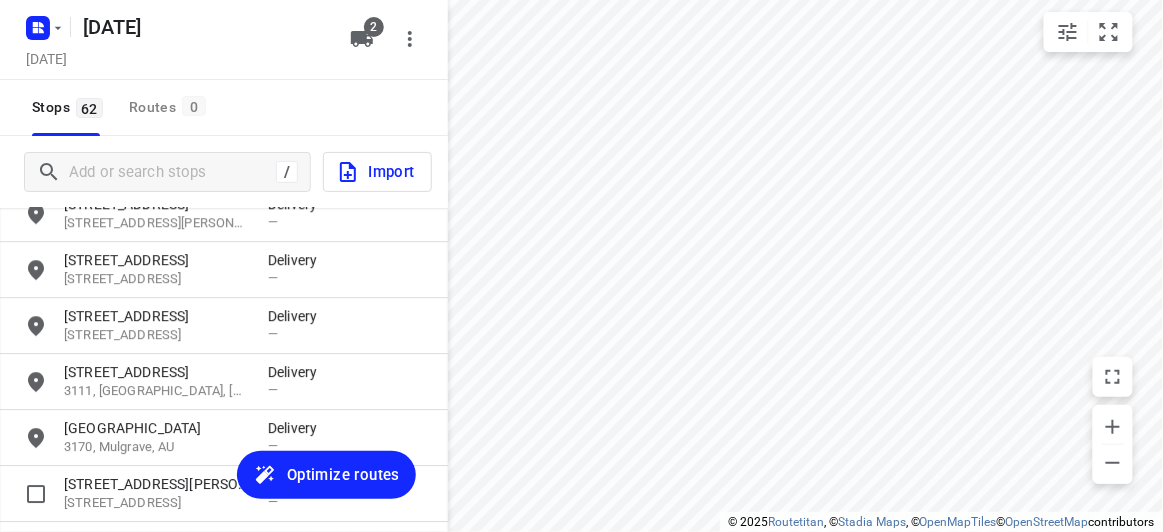 scroll, scrollTop: 1643, scrollLeft: 0, axis: vertical 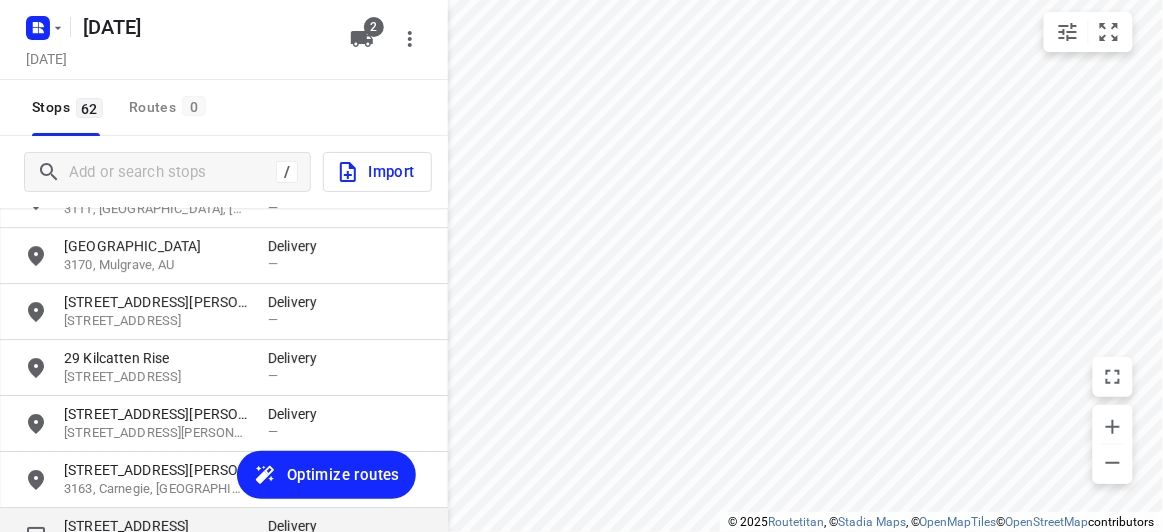 click on "[STREET_ADDRESS]" at bounding box center [156, 526] 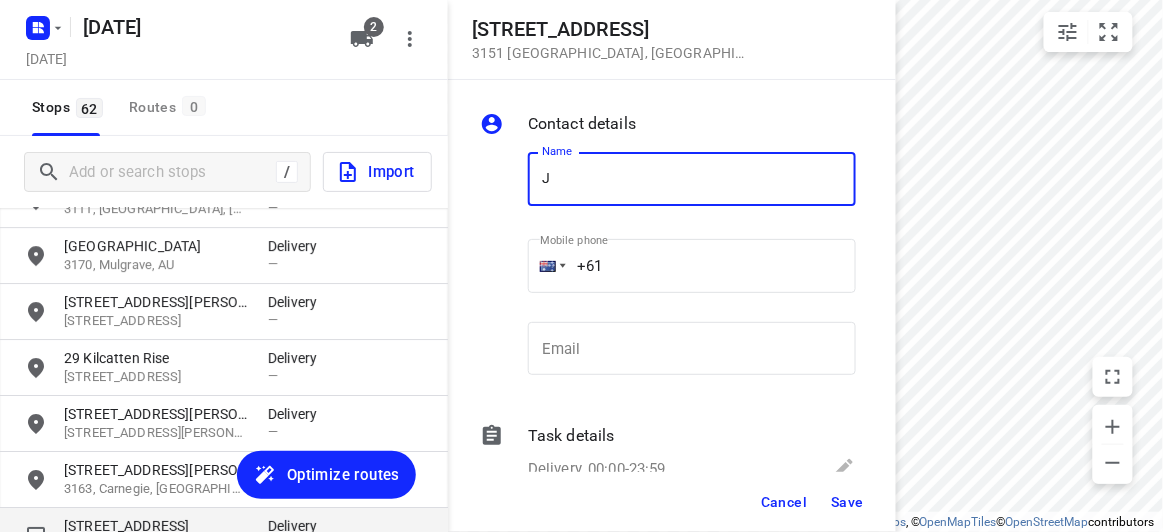 type on "J" 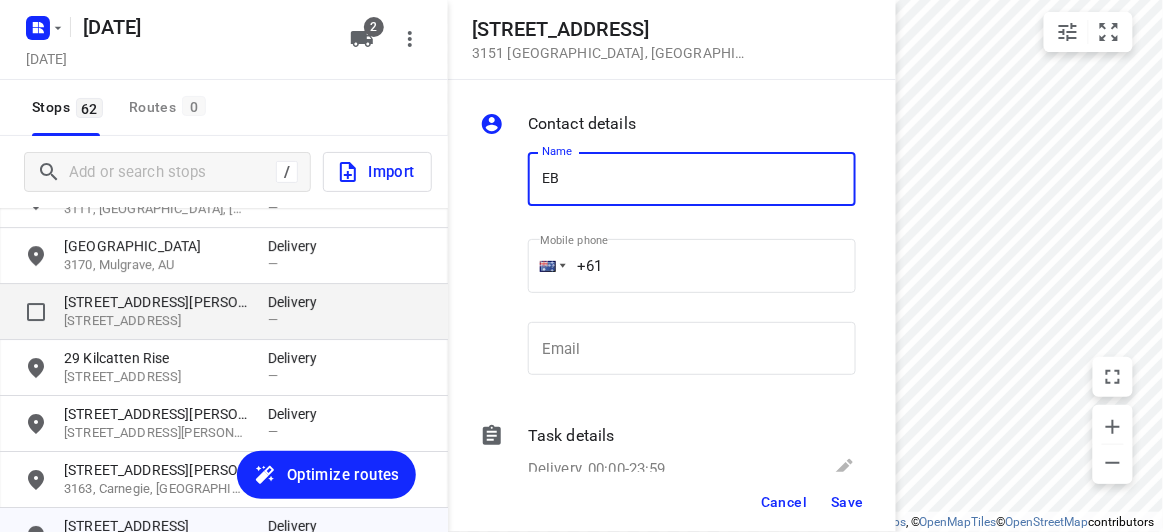 type on "E" 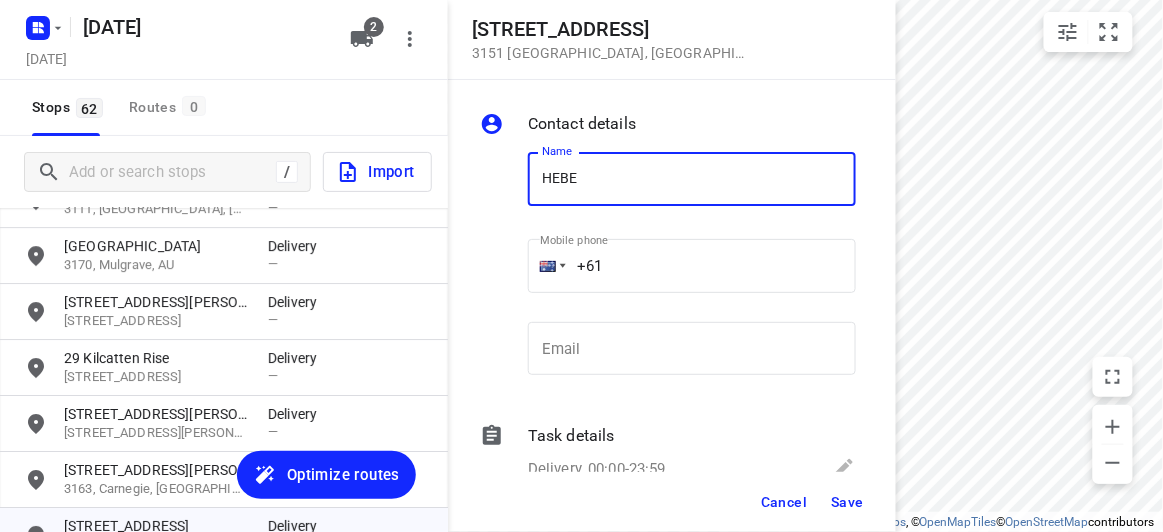 type on "HEBE" 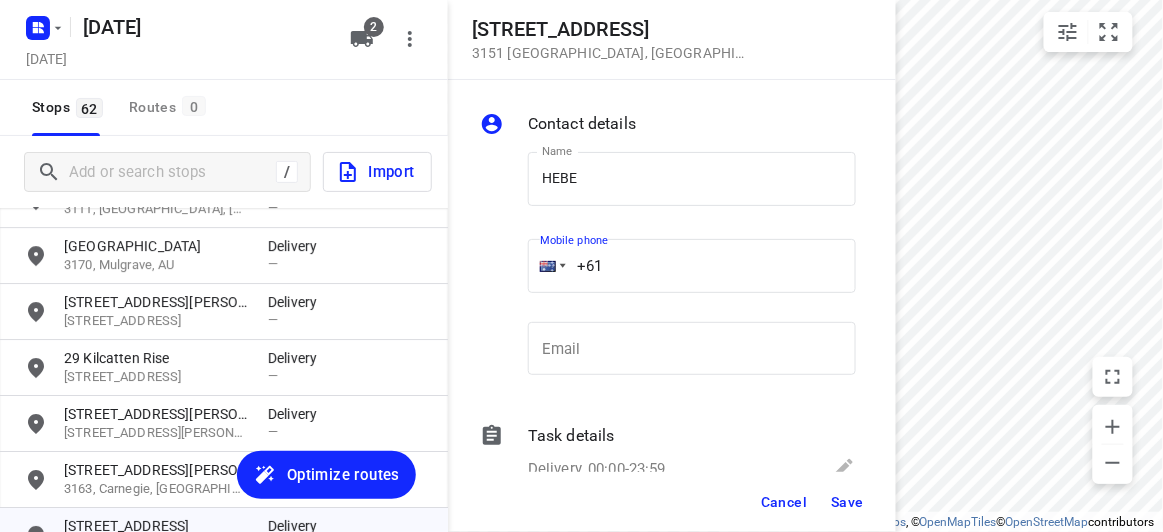 click on "+61" at bounding box center [692, 266] 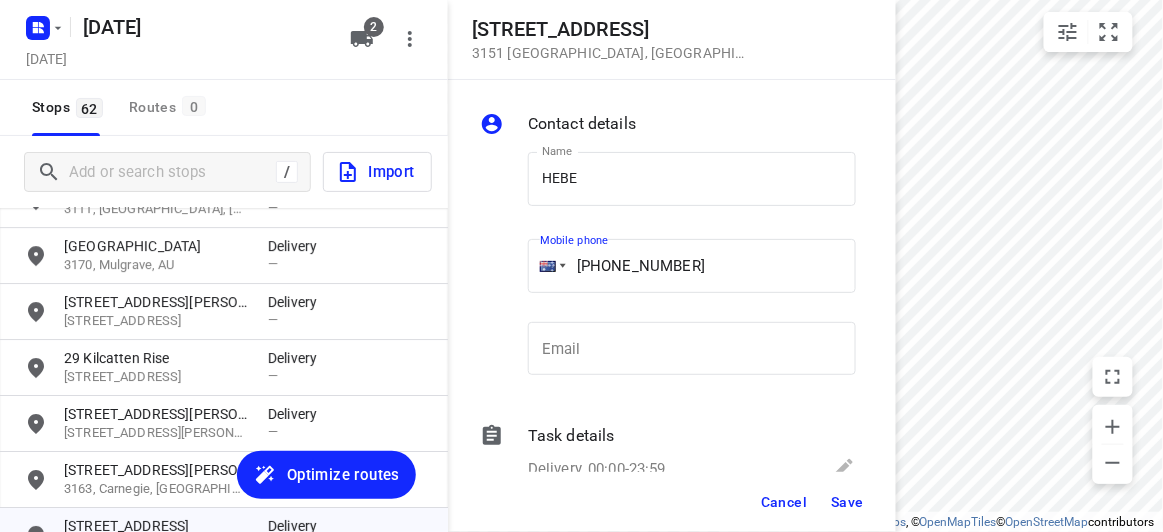 type on "[PHONE_NUMBER]" 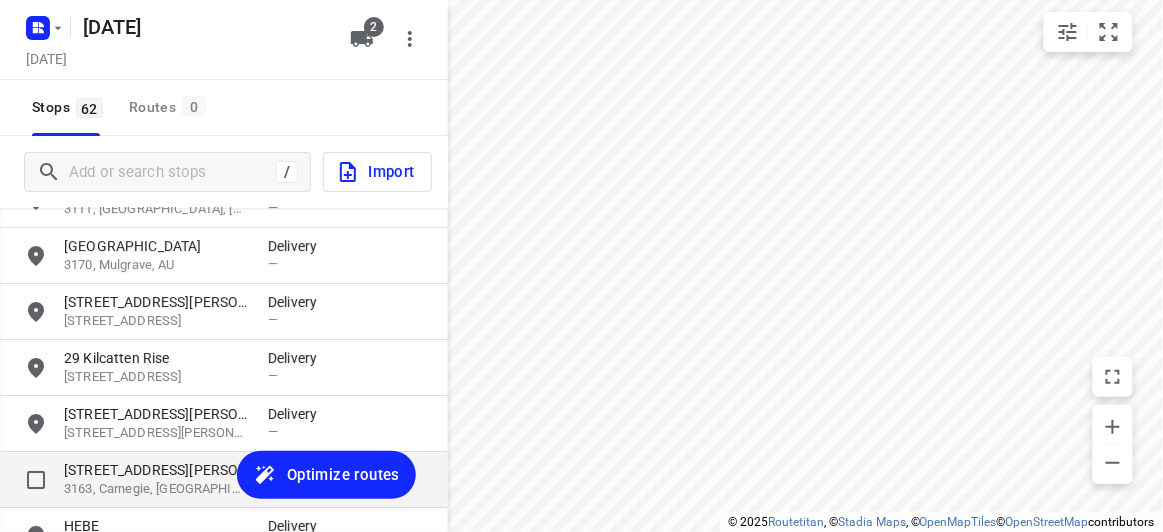 click on "3163, Carnegie, [GEOGRAPHIC_DATA]" at bounding box center (156, 489) 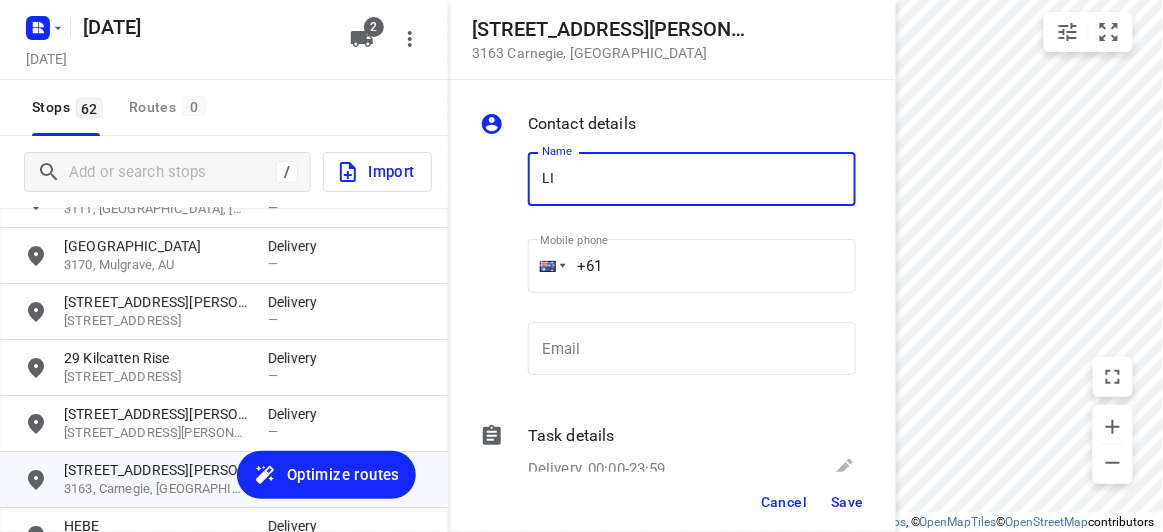 drag, startPoint x: 586, startPoint y: 183, endPoint x: 564, endPoint y: 186, distance: 22.203604 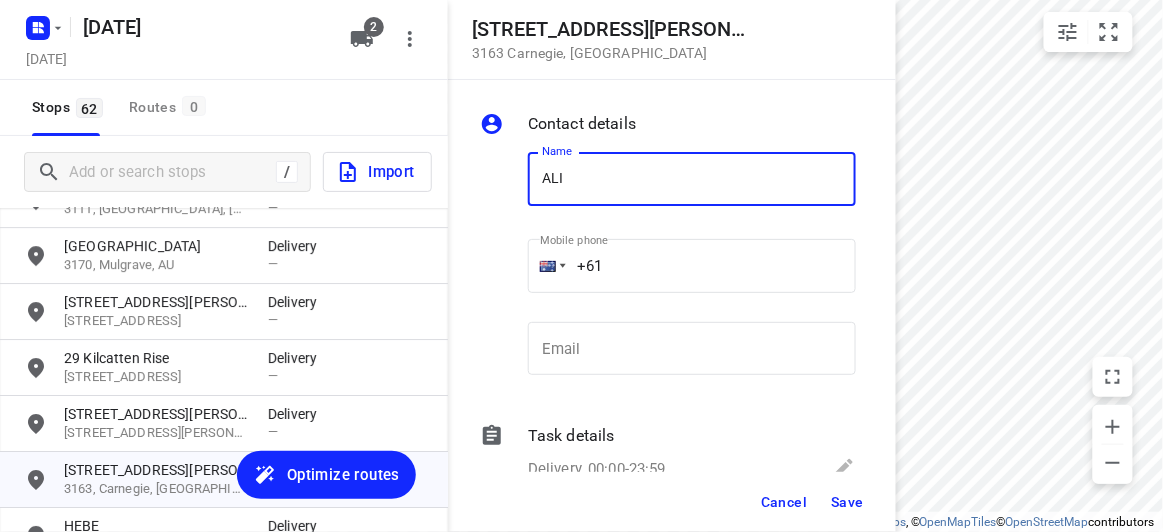 click on "ALI" at bounding box center (692, 179) 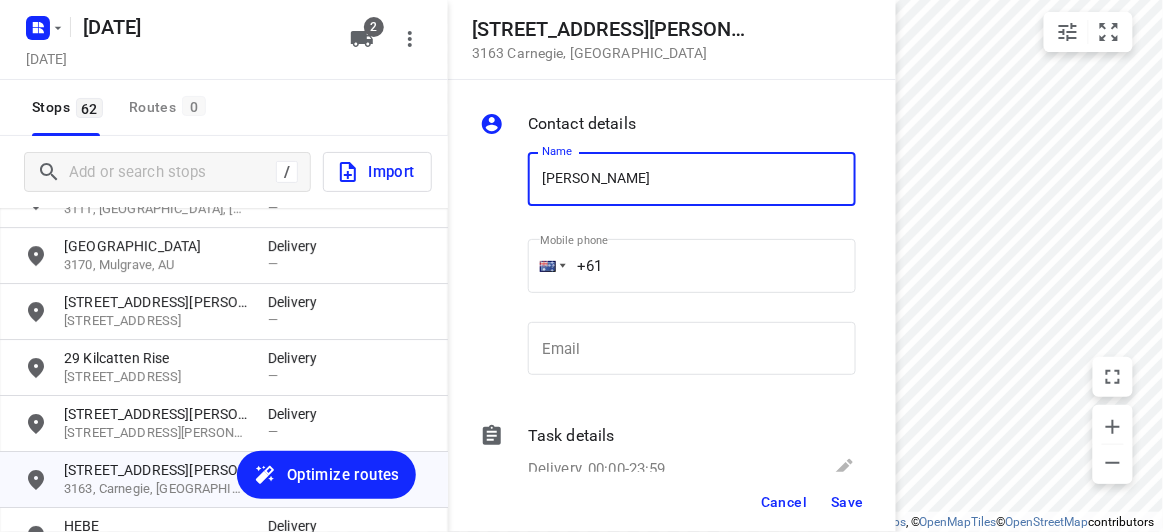 click on "+61" at bounding box center [692, 266] 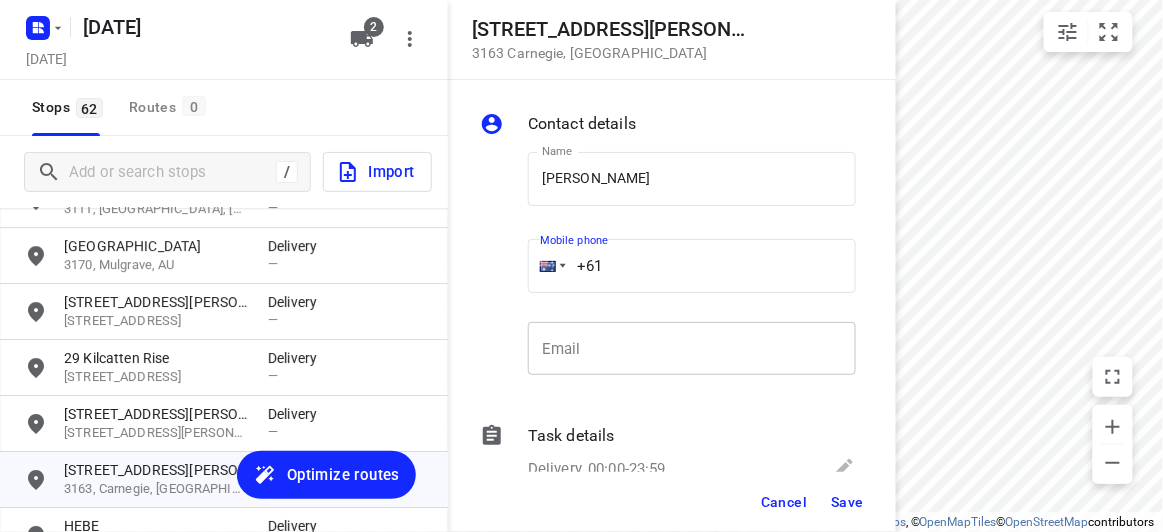 paste on "422791989" 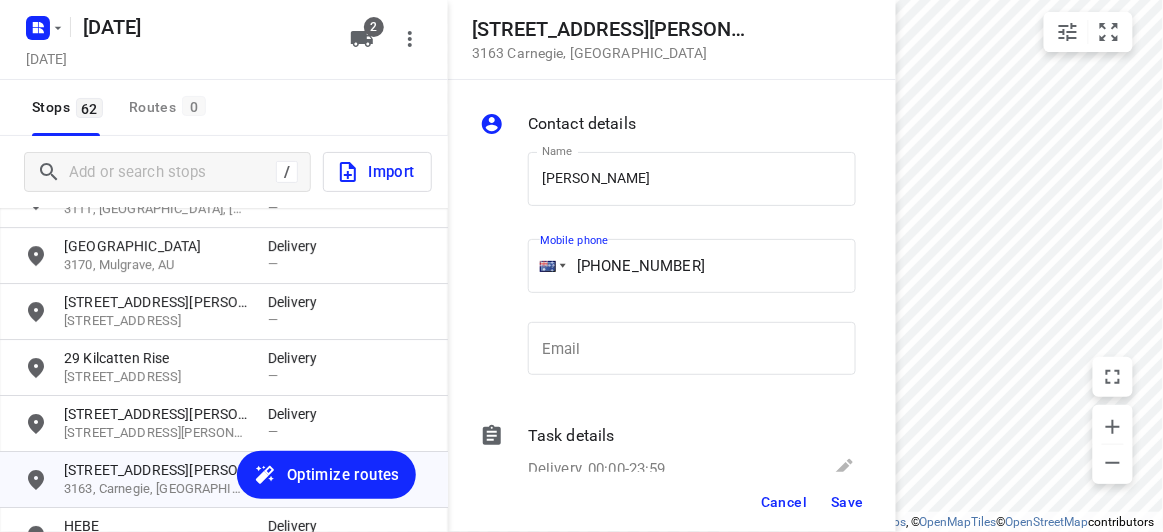 type on "[PHONE_NUMBER]" 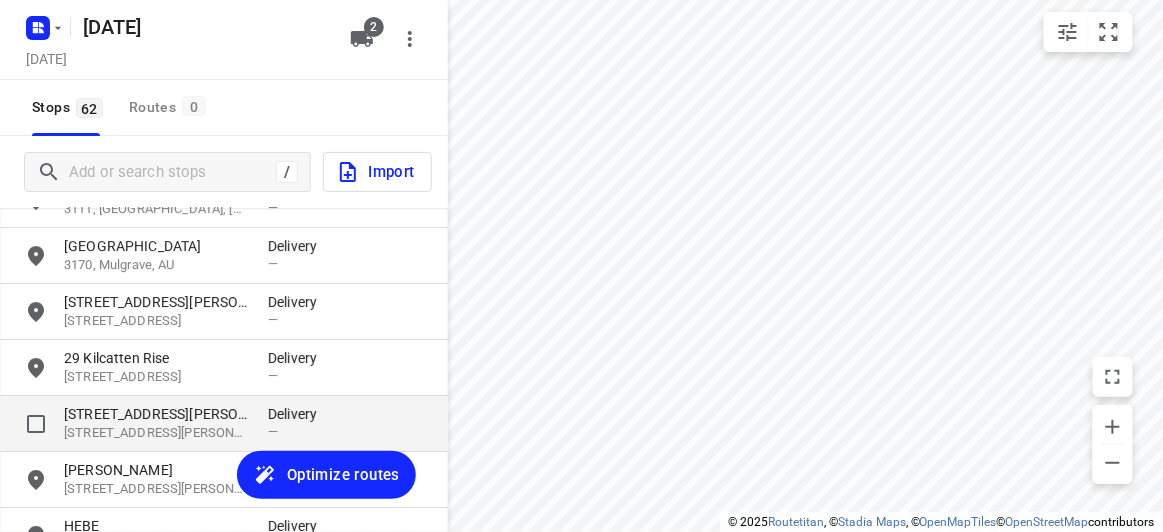 click on "[STREET_ADDRESS][PERSON_NAME]" at bounding box center (156, 414) 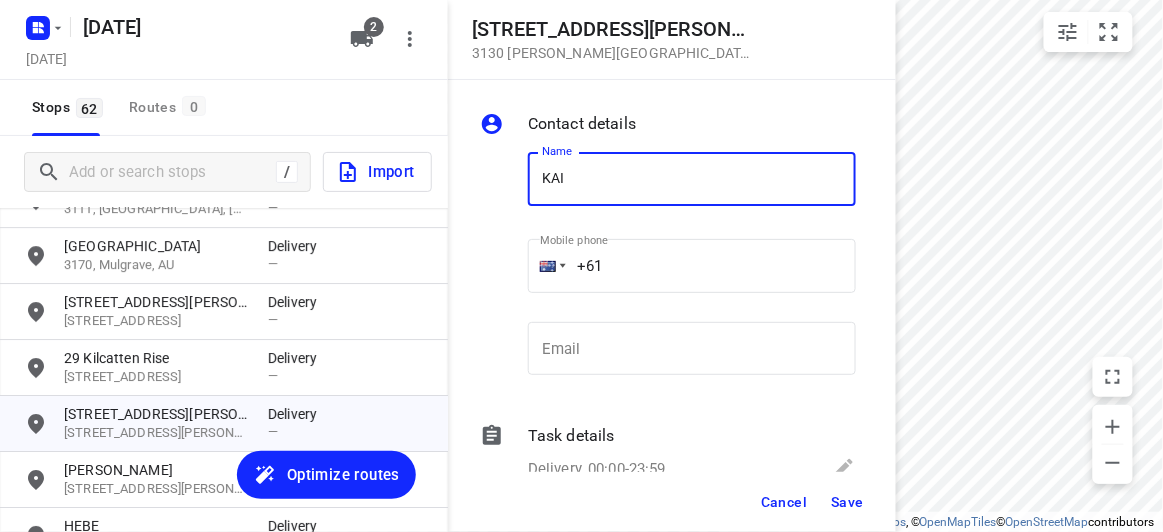 type on "[PERSON_NAME] [PERSON_NAME]" 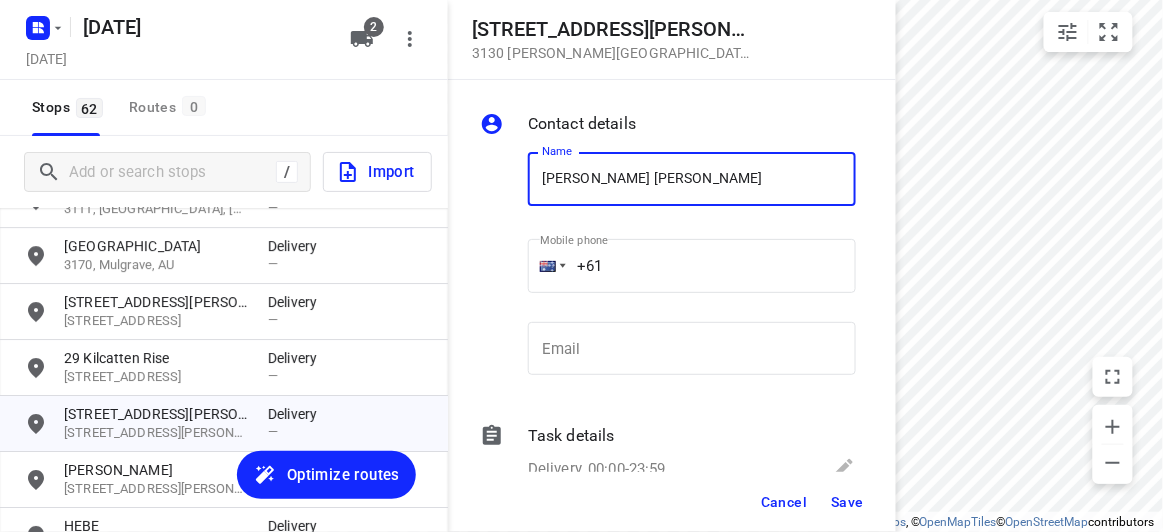click on "+61" at bounding box center [692, 266] 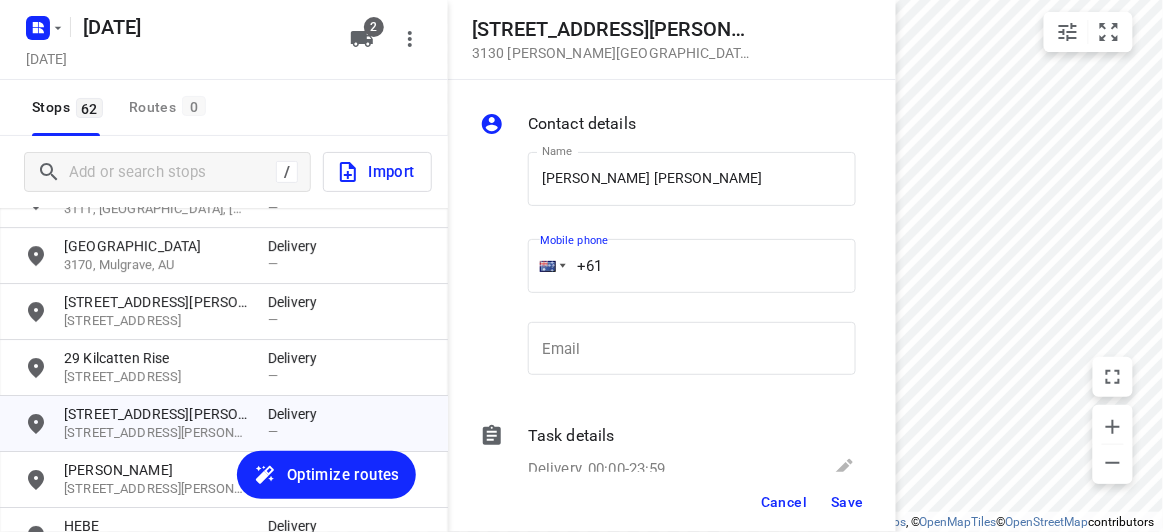 paste on "430029891" 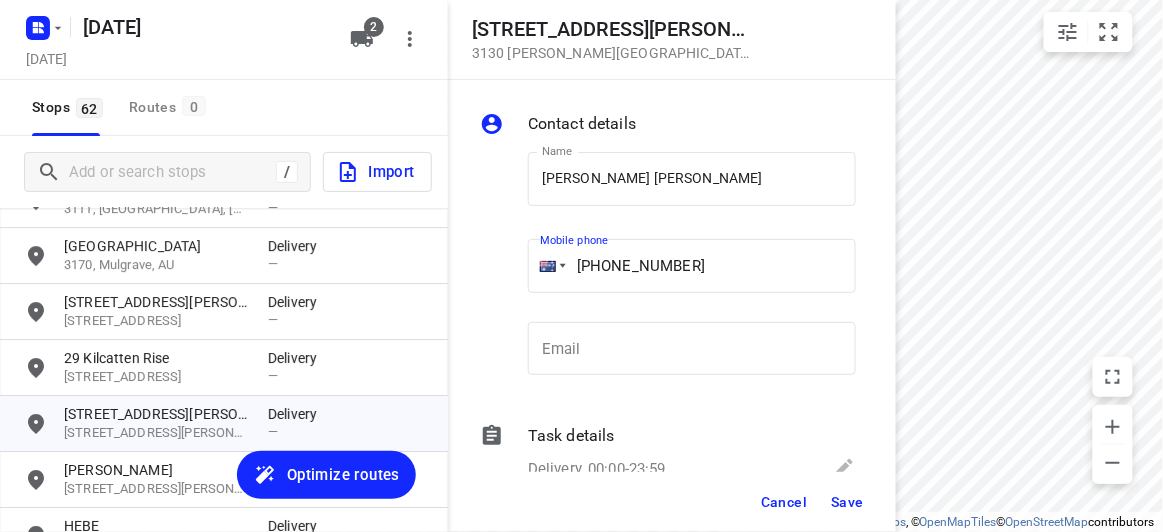 type on "[PHONE_NUMBER]" 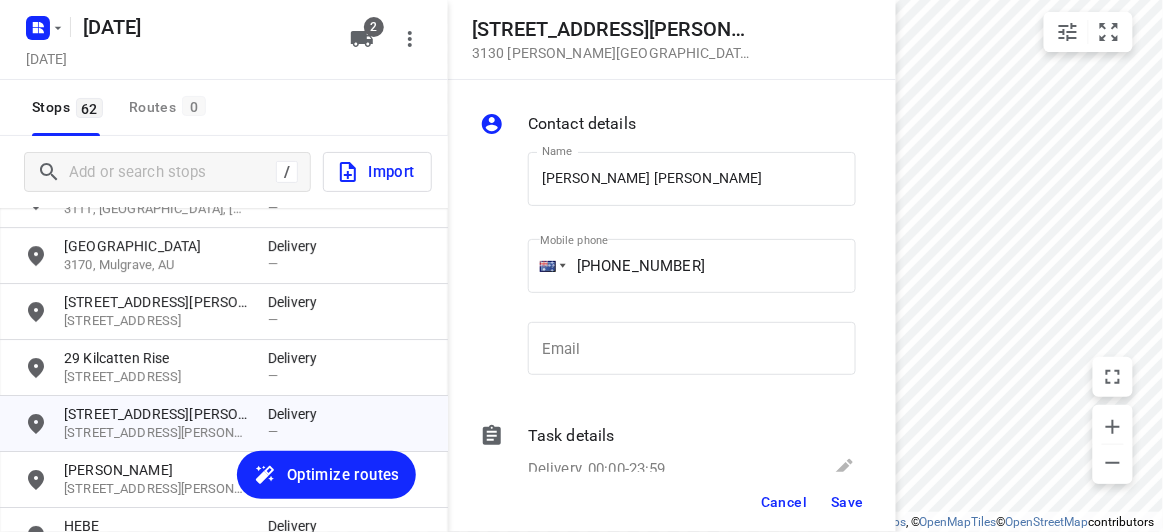click on "Save" at bounding box center (847, 502) 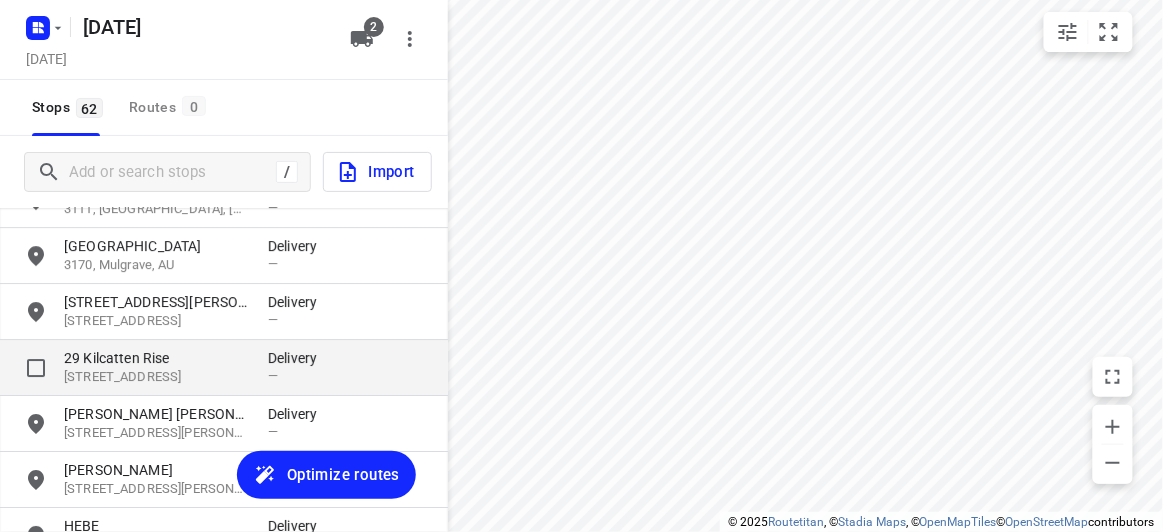 click on "29 Kilcatten Rise" at bounding box center (156, 358) 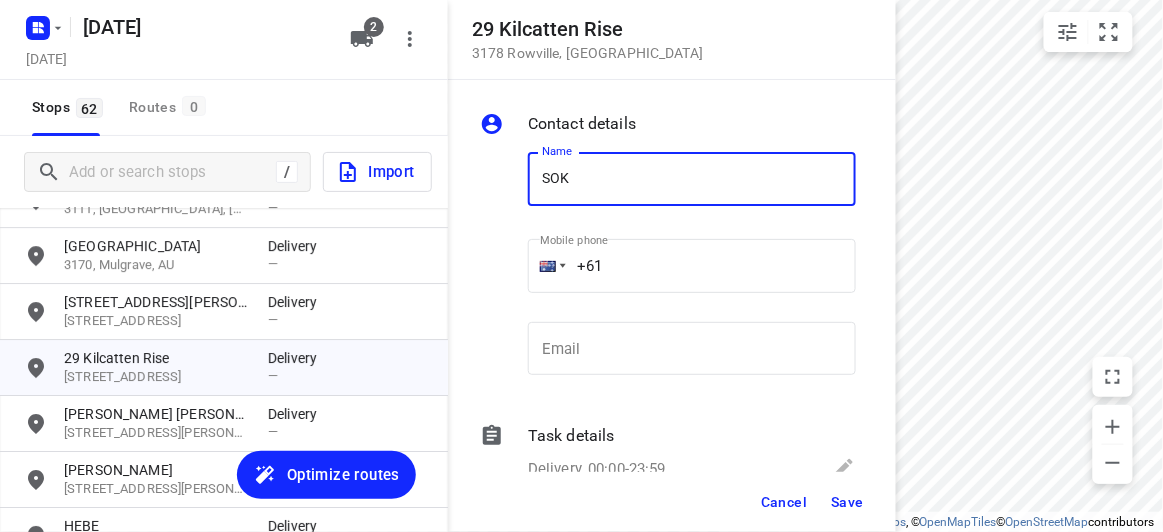type on "[PERSON_NAME]" 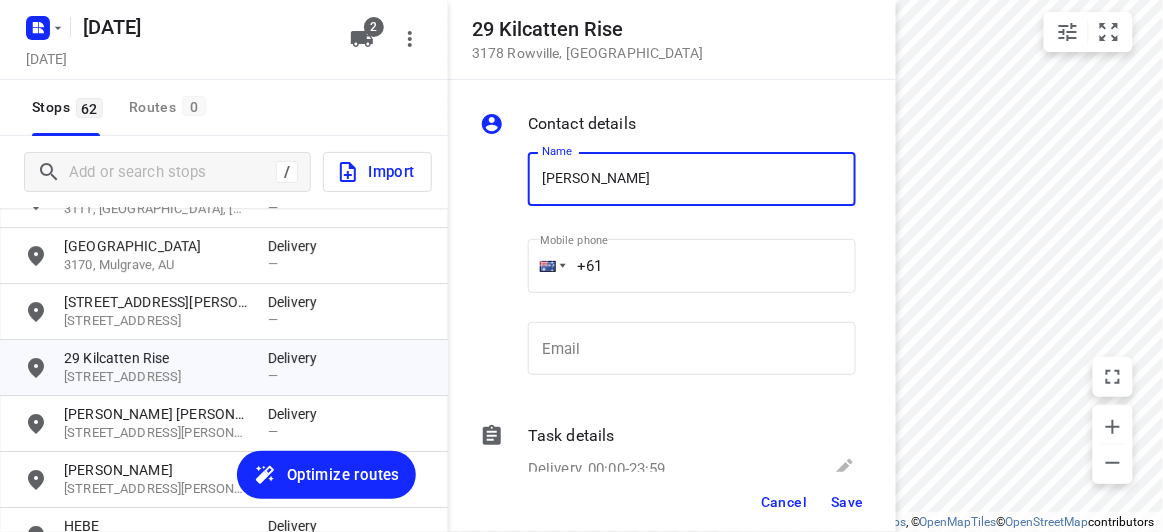 click on "+61" at bounding box center (692, 266) 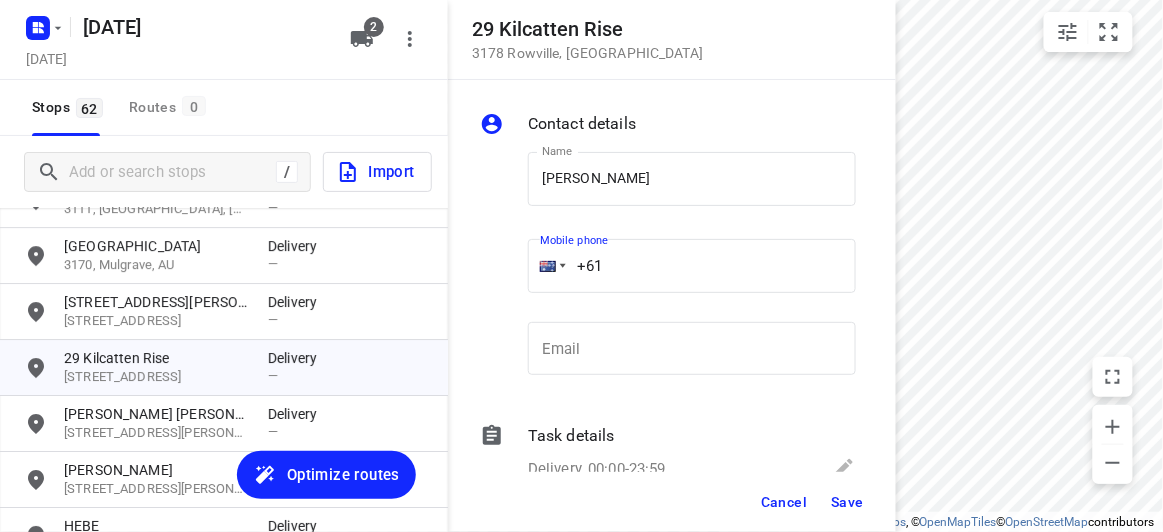 paste on "466316336" 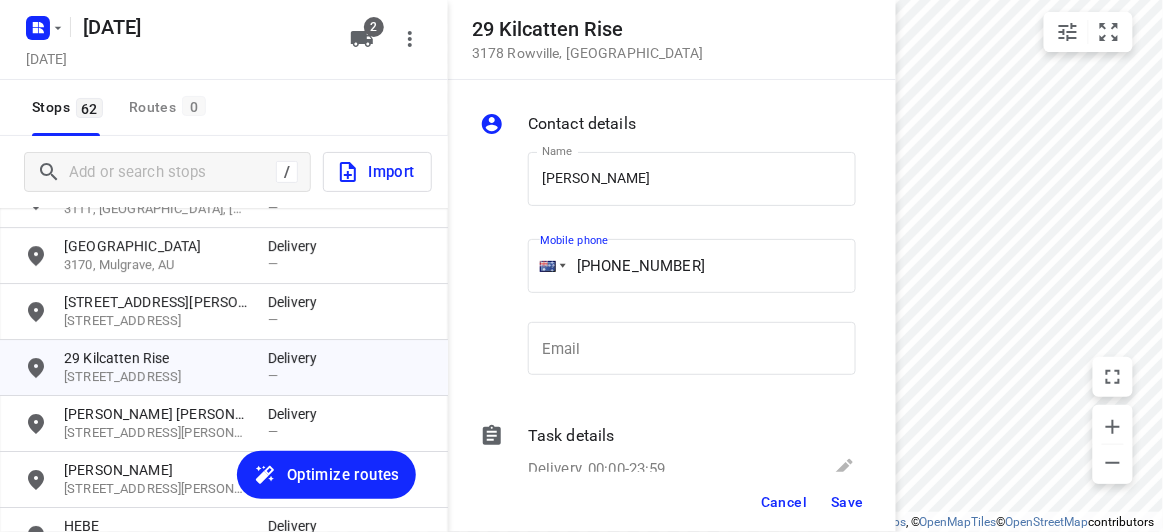 type on "[PHONE_NUMBER]" 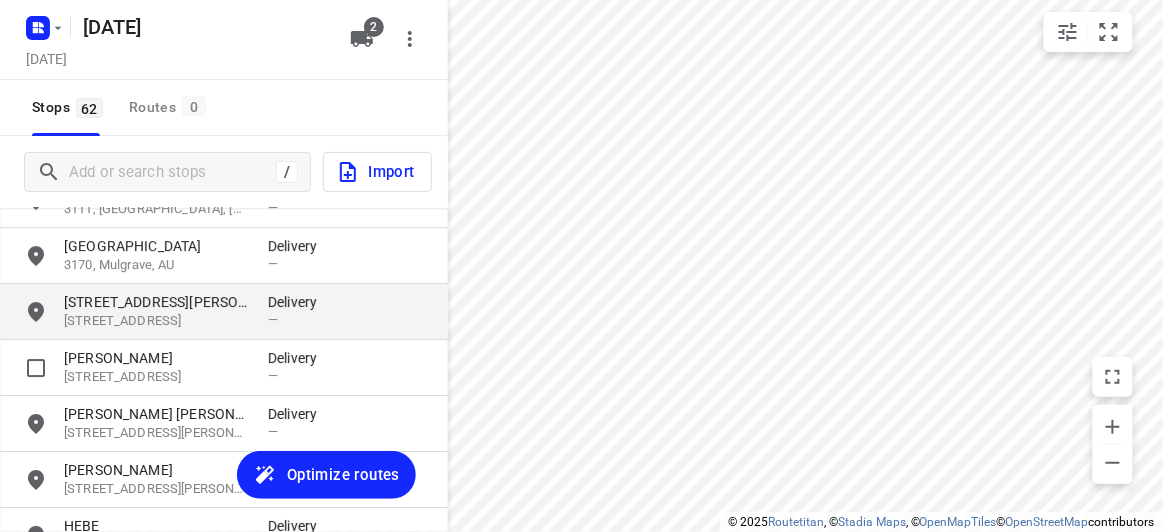 click on "[STREET_ADDRESS]" at bounding box center [156, 321] 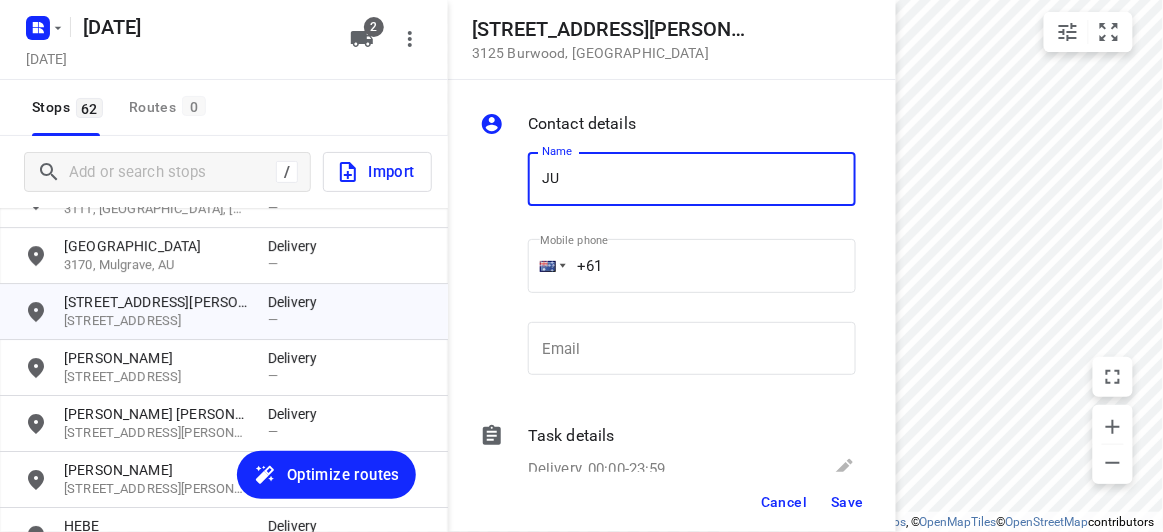 type on "[PERSON_NAME]" 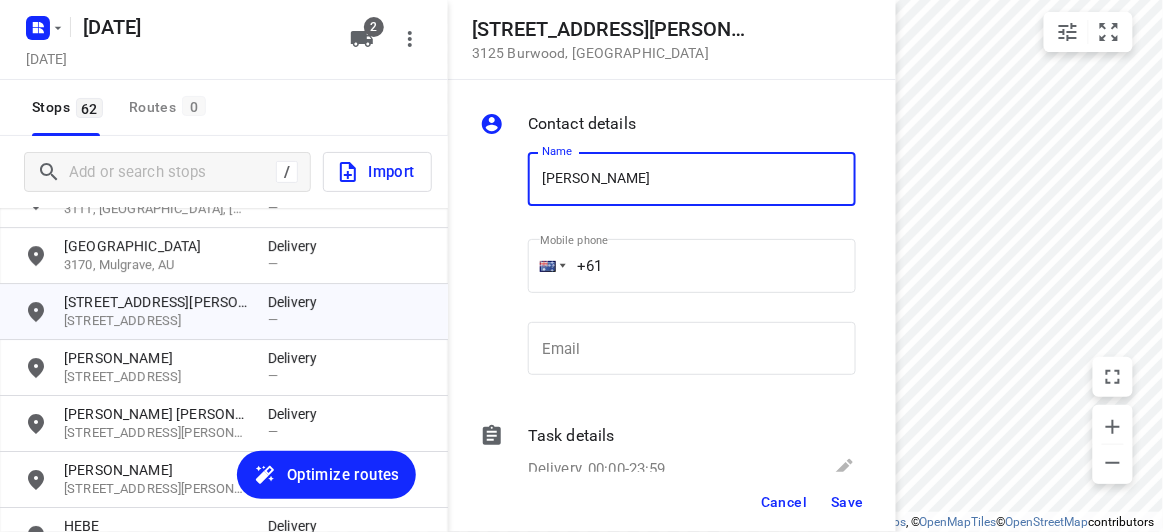 click on "+61" at bounding box center (692, 266) 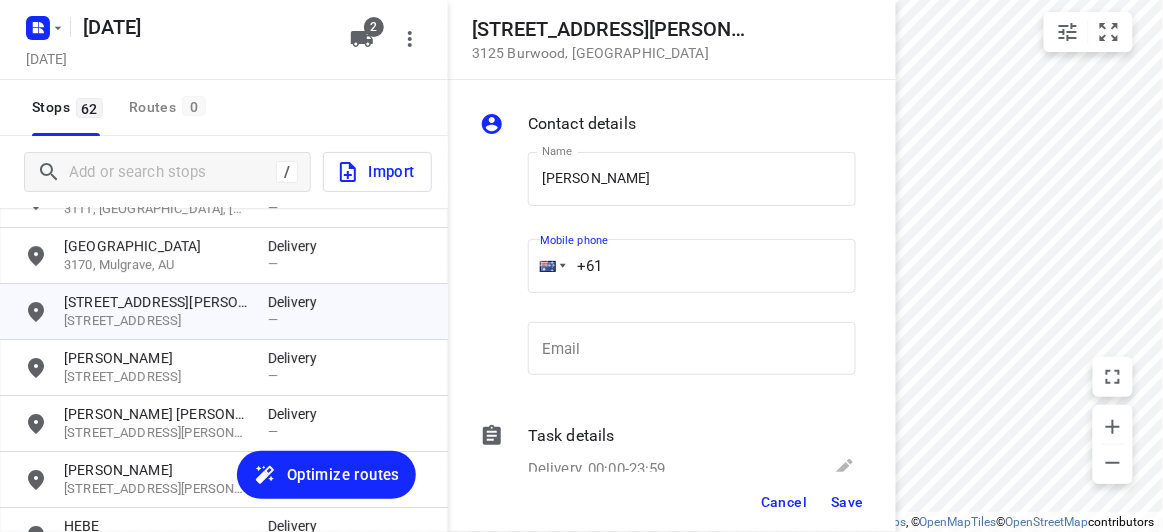 paste 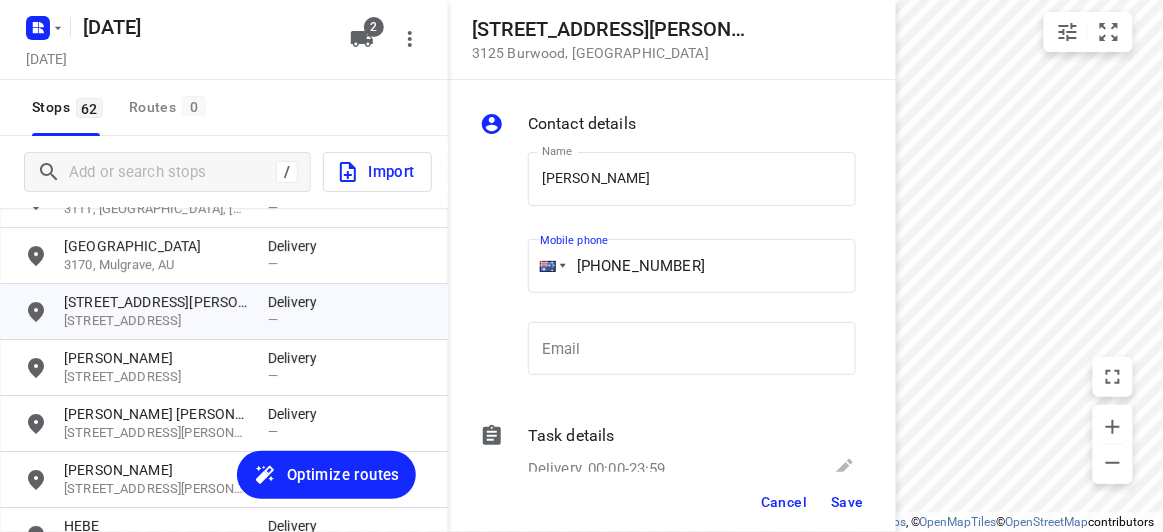 type on "[PHONE_NUMBER]" 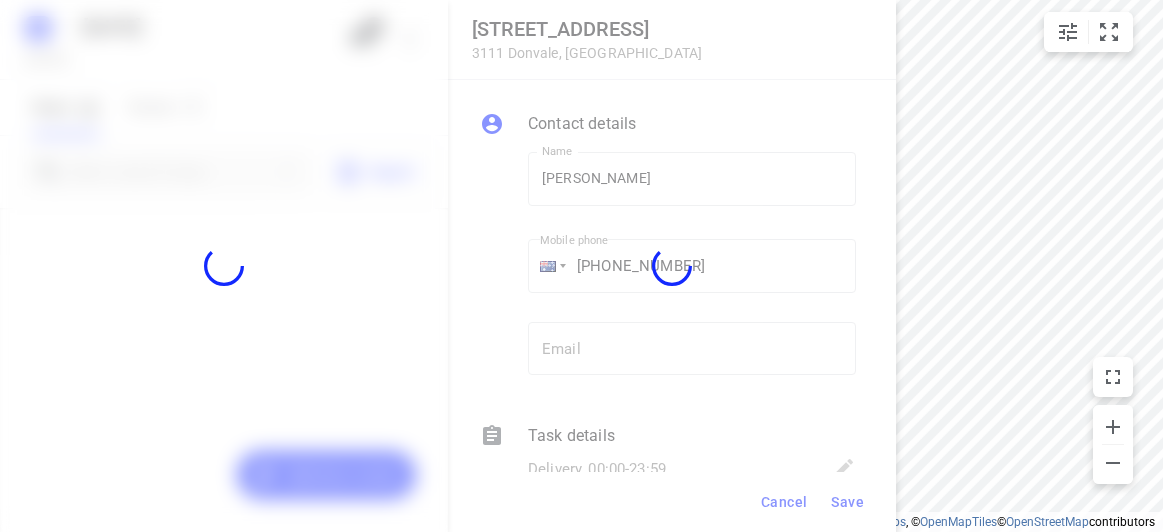 scroll, scrollTop: 0, scrollLeft: 0, axis: both 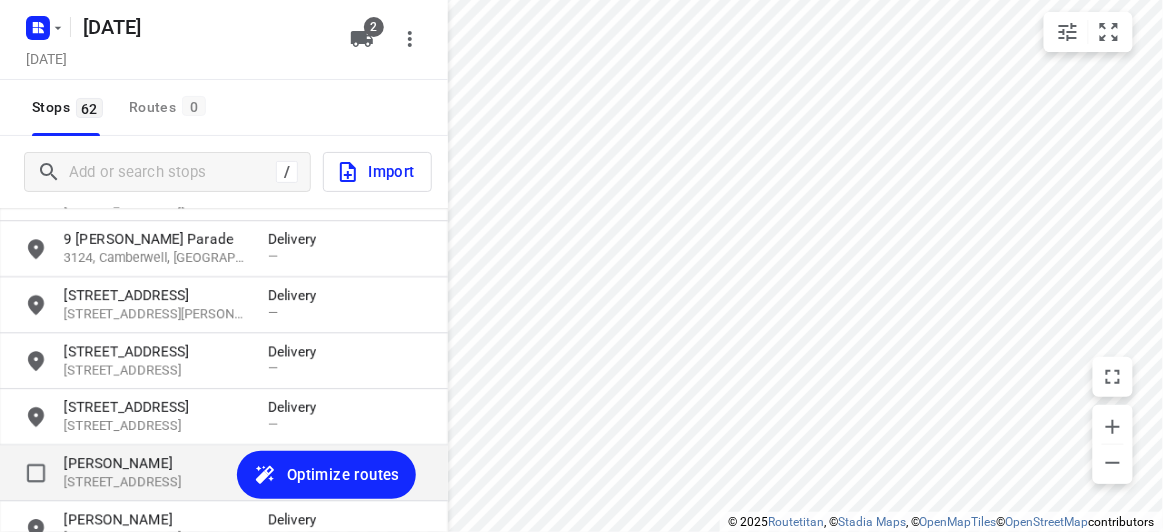 click on "[PERSON_NAME]" at bounding box center [156, 463] 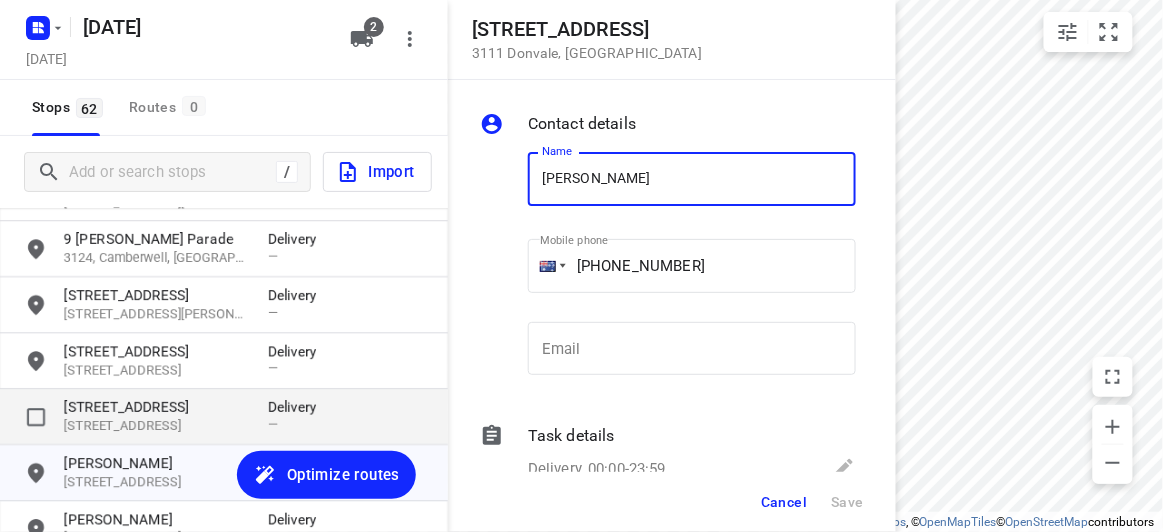 click on "[STREET_ADDRESS]" at bounding box center (156, 426) 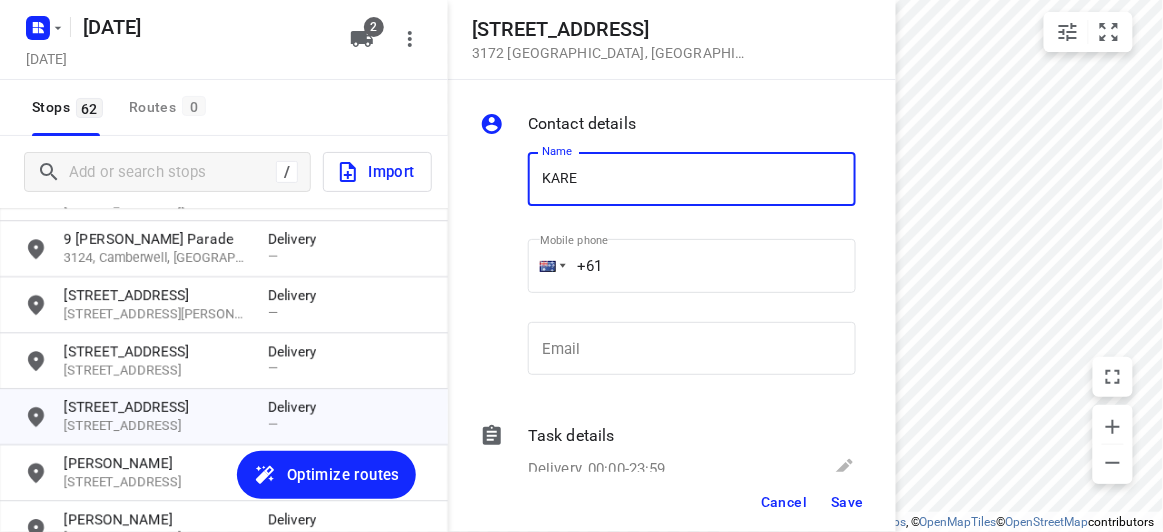 type on "KAREN LUONG" 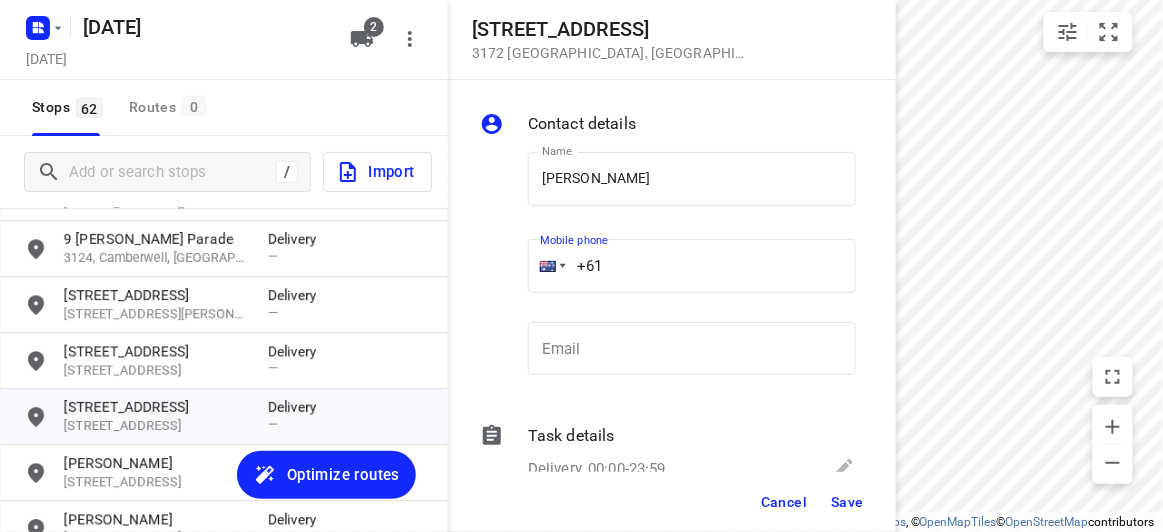 click on "+61" at bounding box center (692, 266) 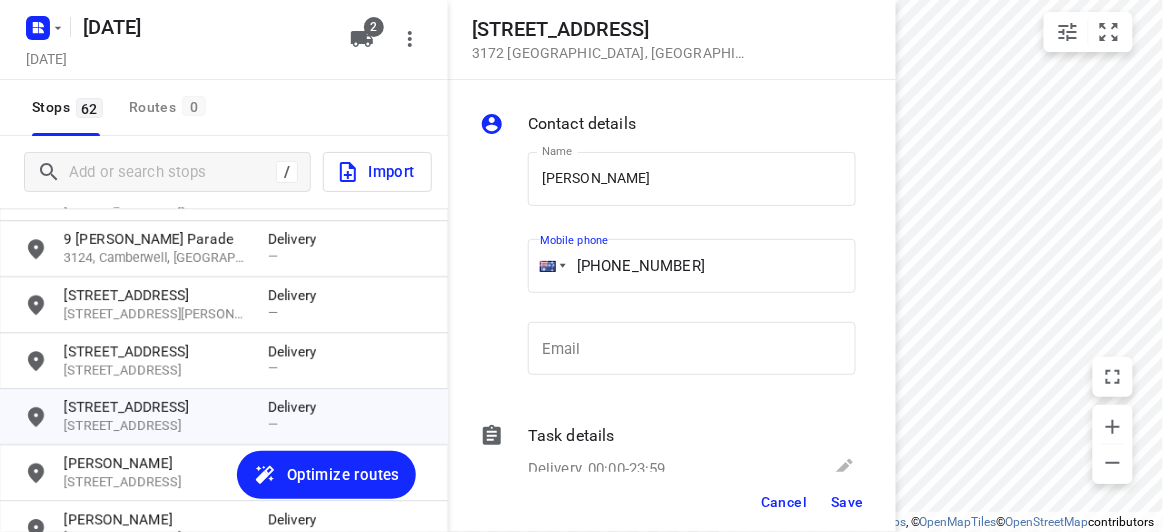 type on "+61 421531028" 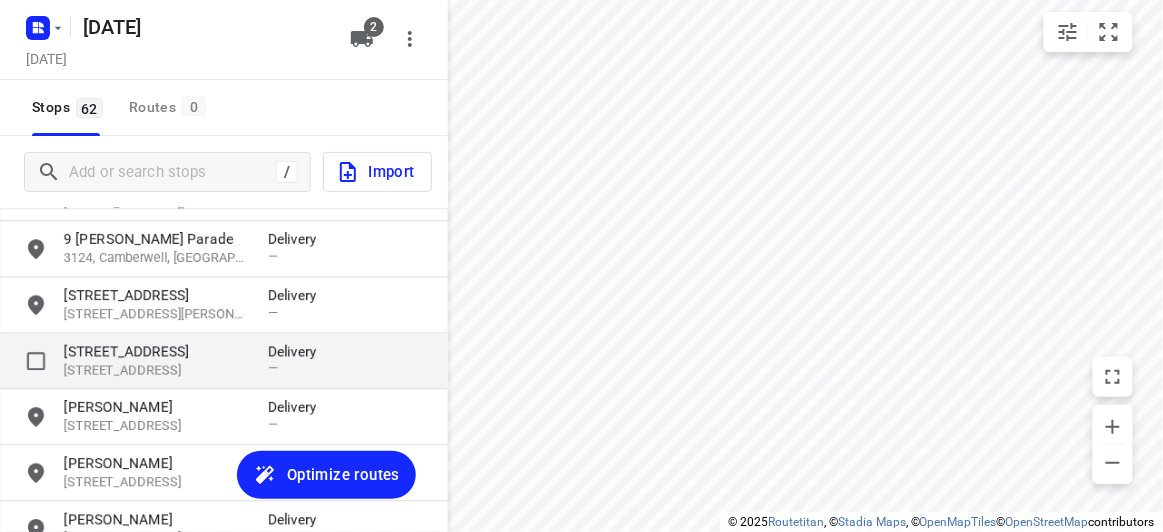 click on "[STREET_ADDRESS]" at bounding box center (156, 370) 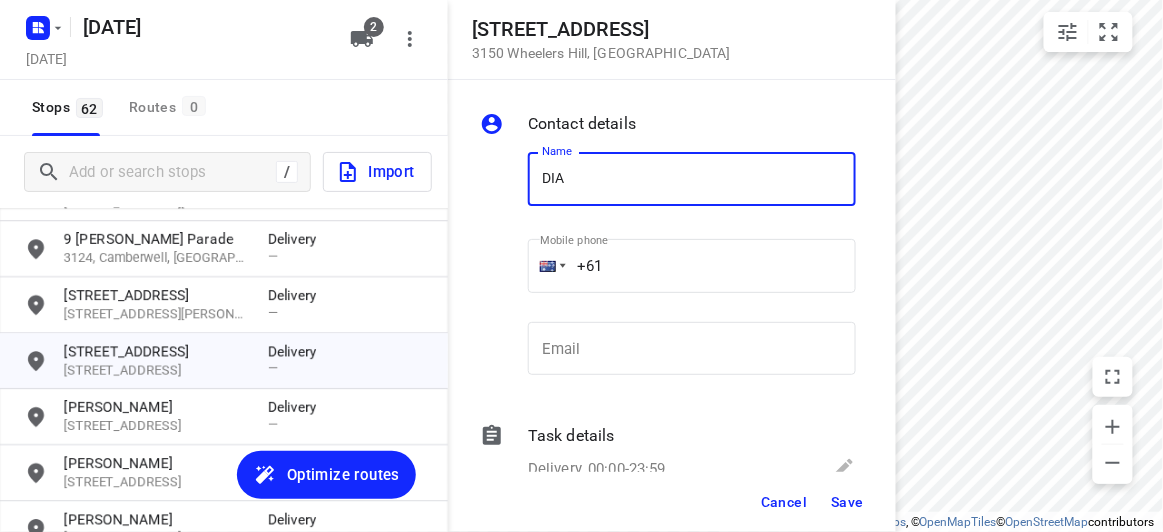 type on "DIANA AGUSTINA" 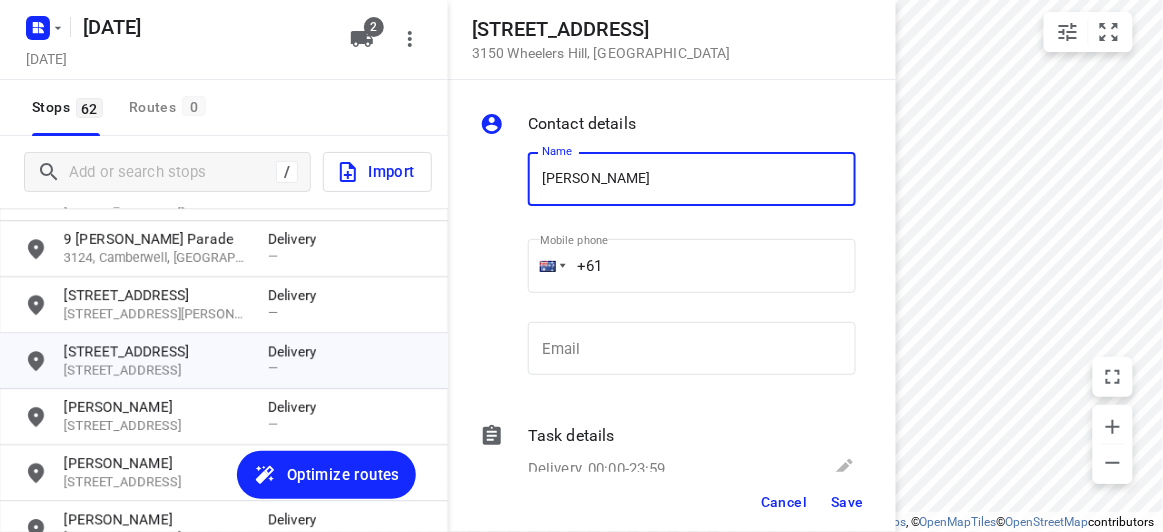 click on "+61" at bounding box center [692, 266] 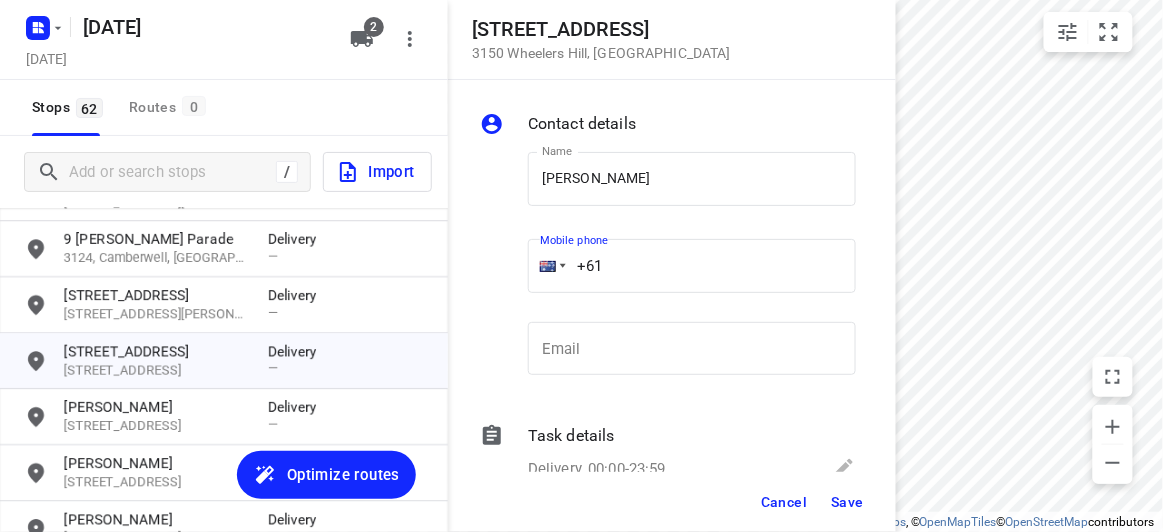 paste on "0449751017" 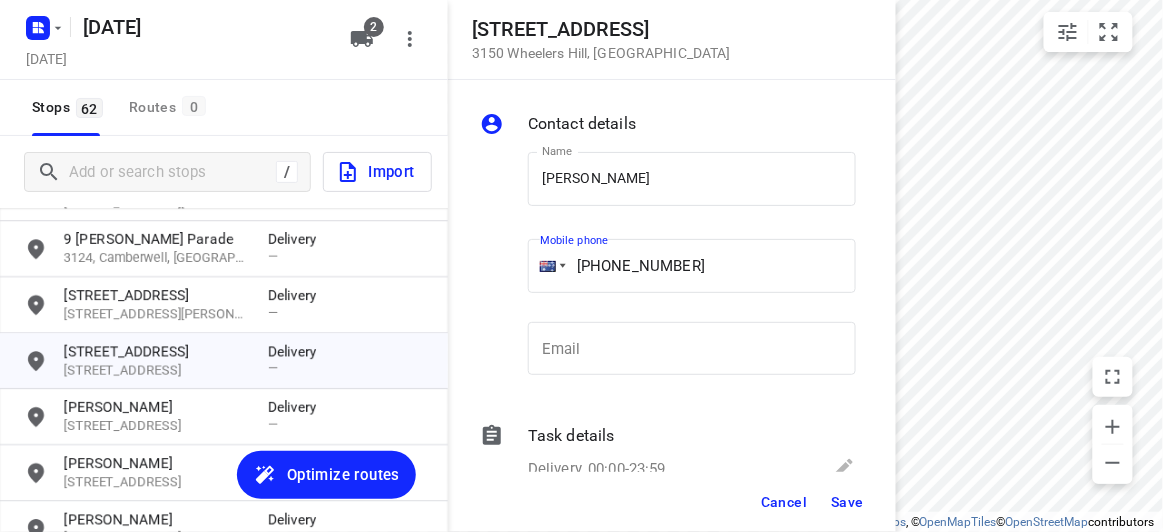 click on "+61 0449751017" at bounding box center [692, 266] 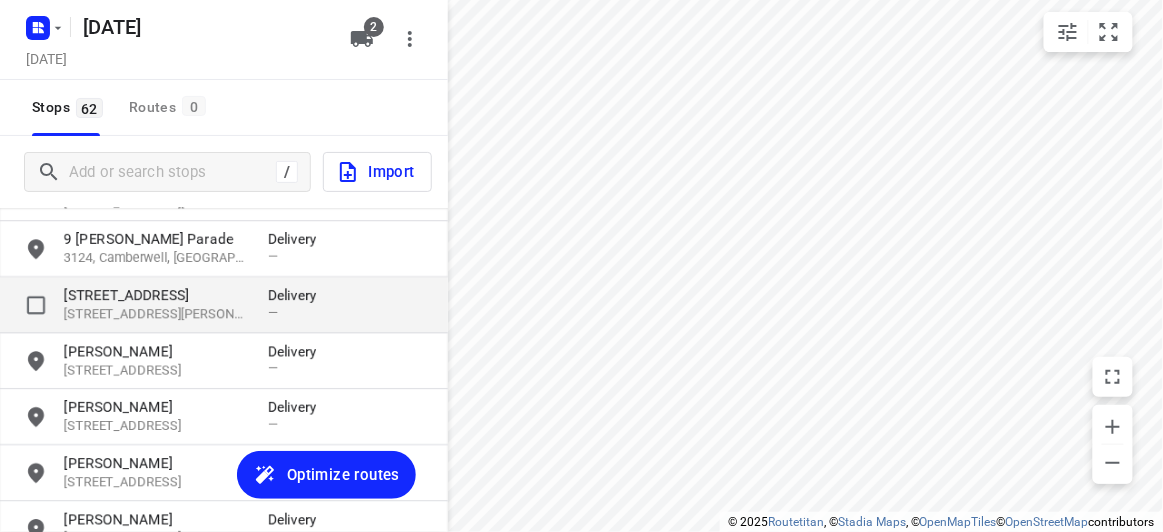 click on "[STREET_ADDRESS][PERSON_NAME]" at bounding box center [156, 314] 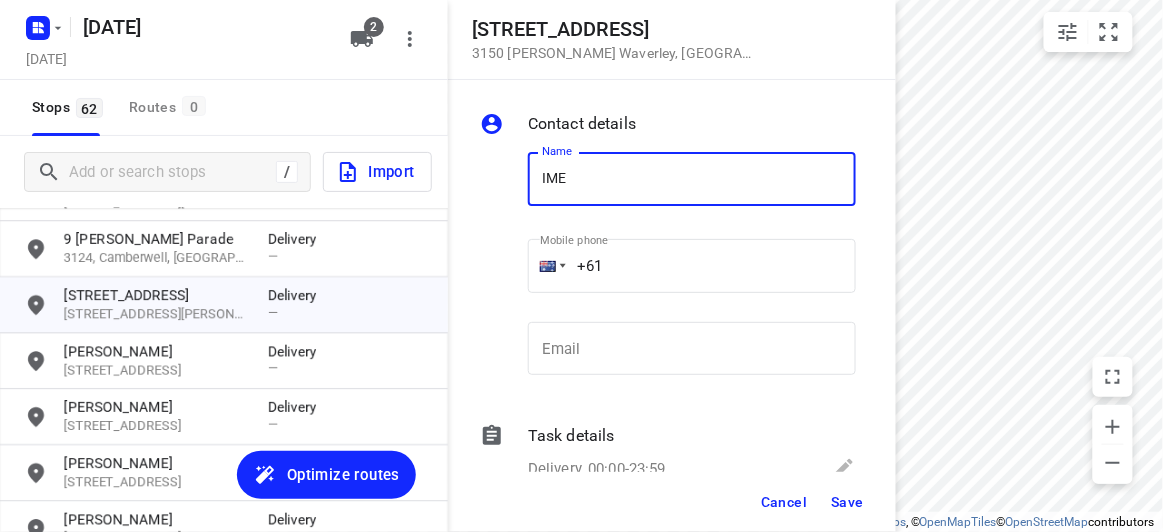 type on "IMEIA" 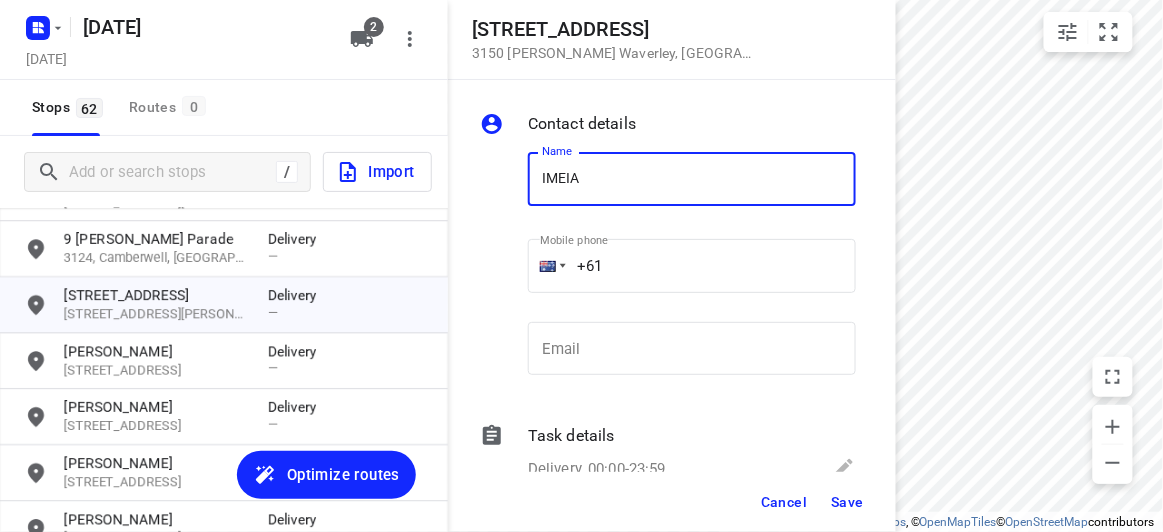drag, startPoint x: 656, startPoint y: 205, endPoint x: 635, endPoint y: 263, distance: 61.68468 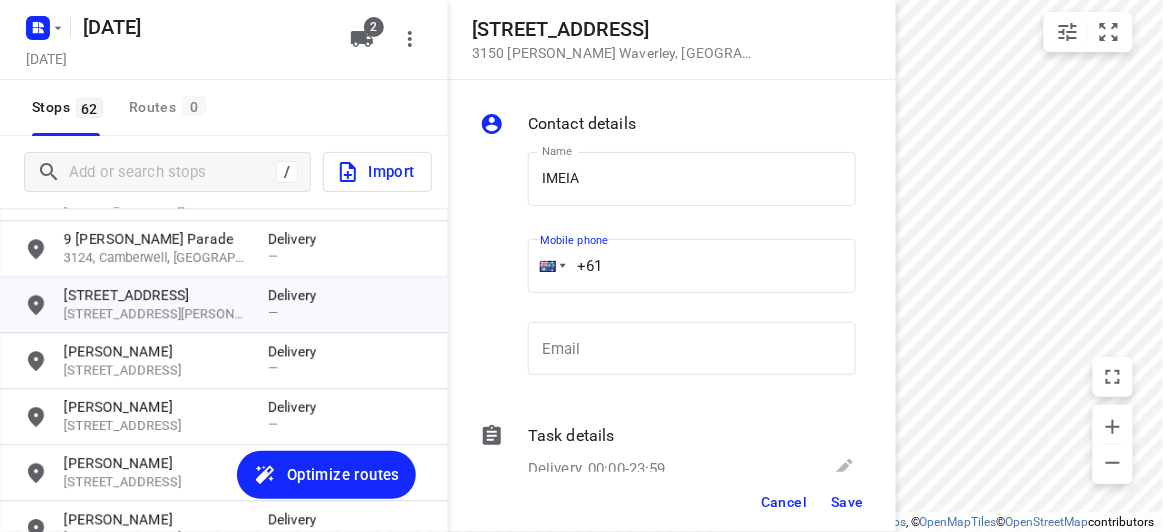 paste on "422270088" 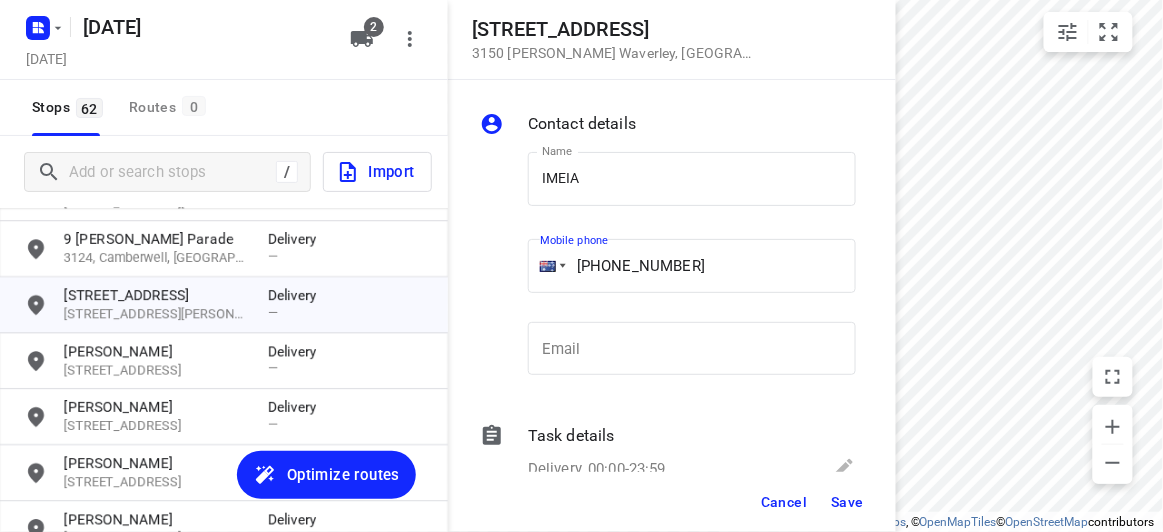 type on "+61 422270088" 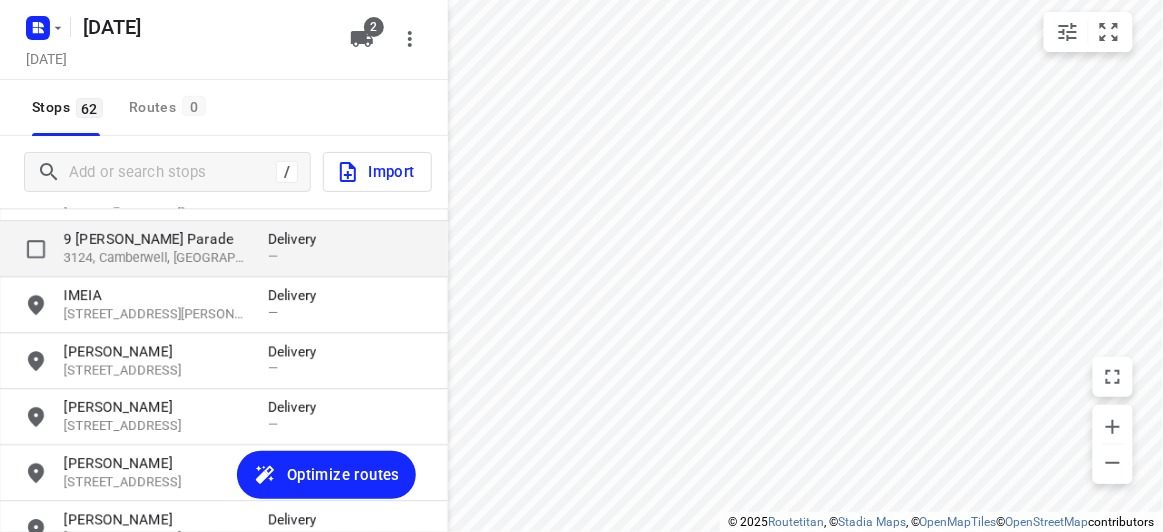 click on "9 Gilbert Parade 3124, Camberwell, AU Delivery —" at bounding box center (224, 249) 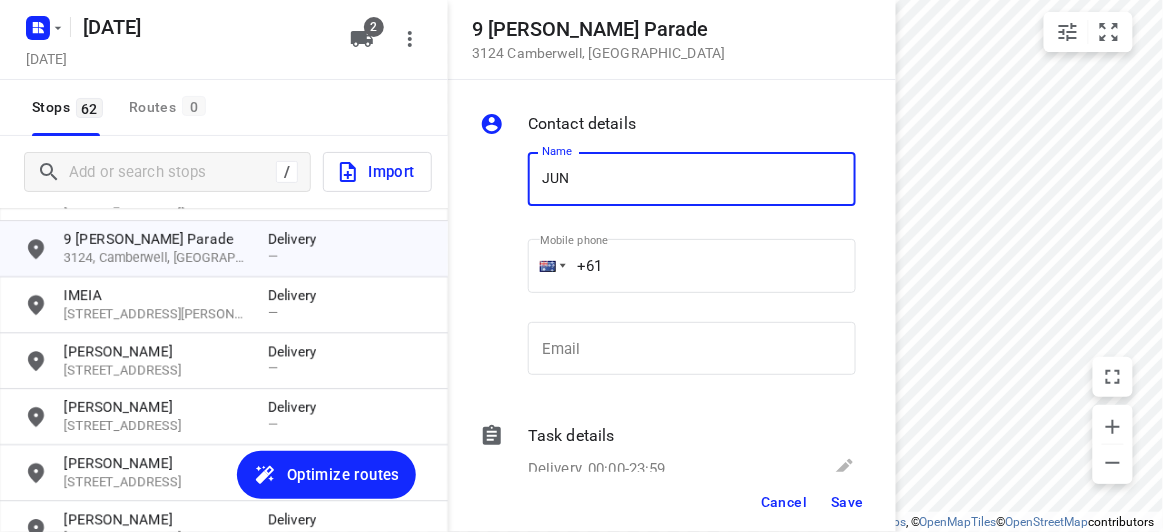type on "JUN YEU MAH" 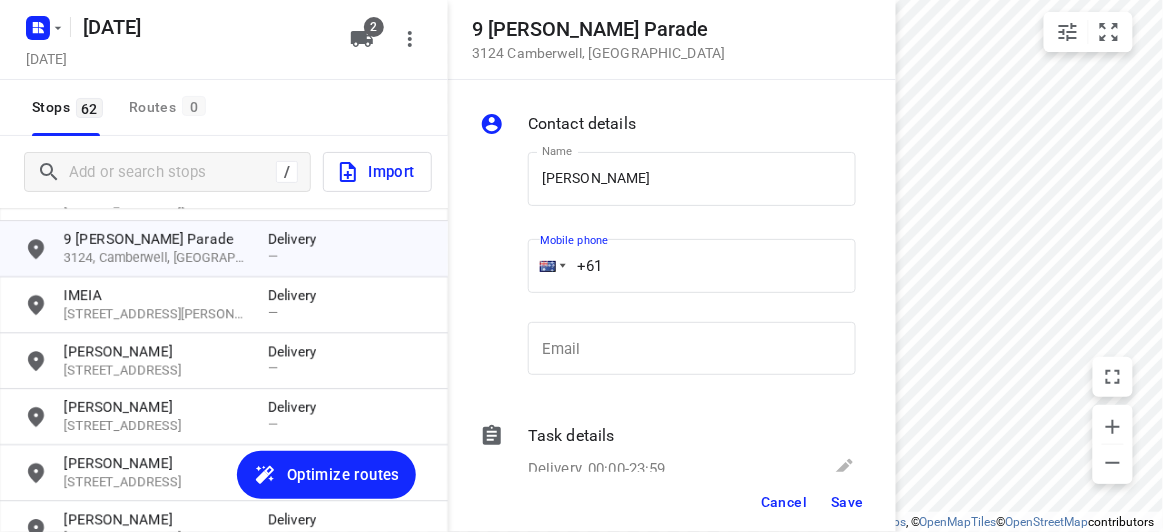 click on "+61" at bounding box center [692, 266] 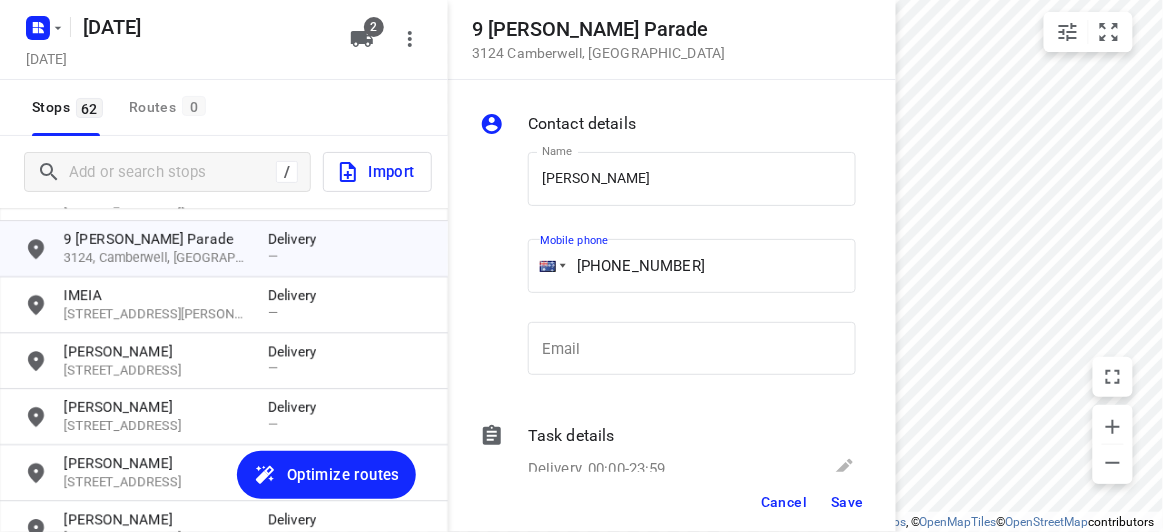 type on "+61 403231456" 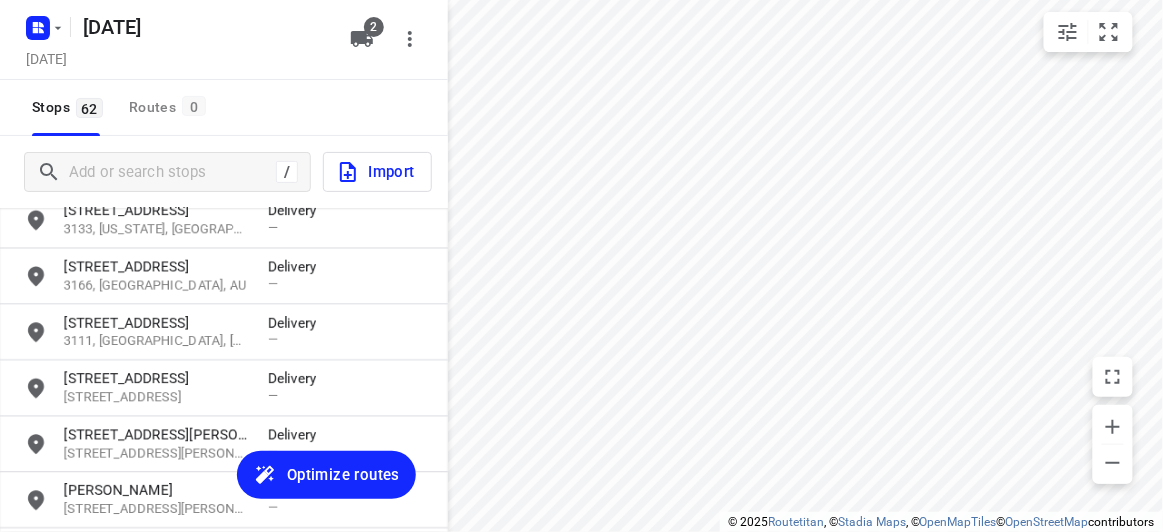 scroll, scrollTop: 1097, scrollLeft: 0, axis: vertical 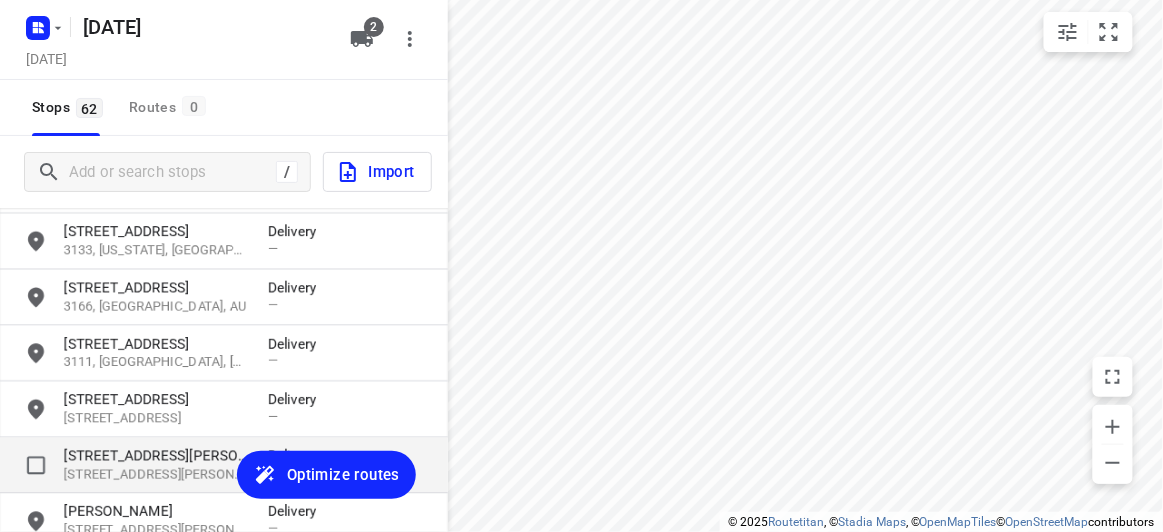 click on "[STREET_ADDRESS][PERSON_NAME]" at bounding box center [156, 456] 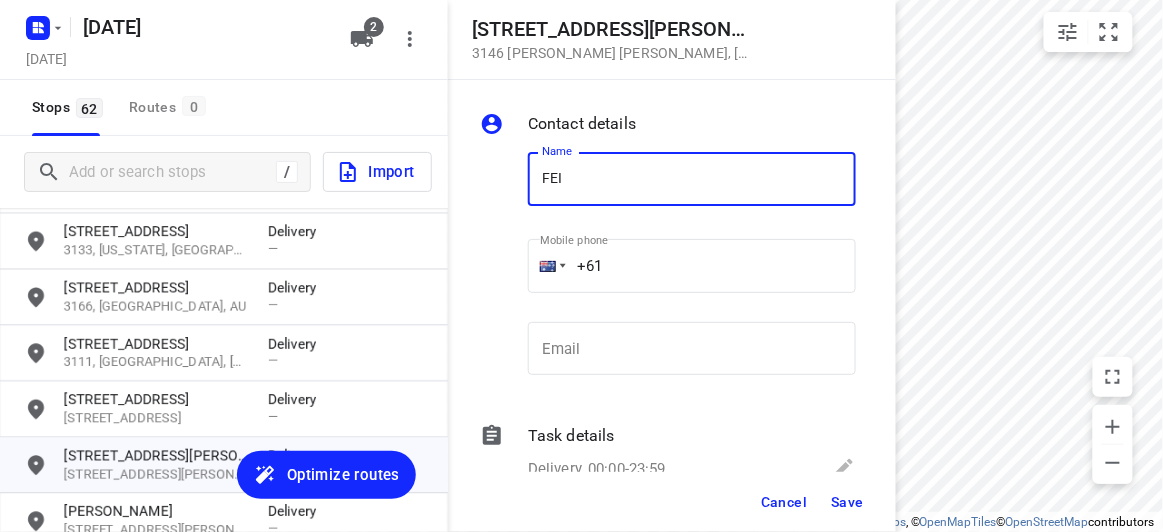 type on "FEIFEI LI 3/8" 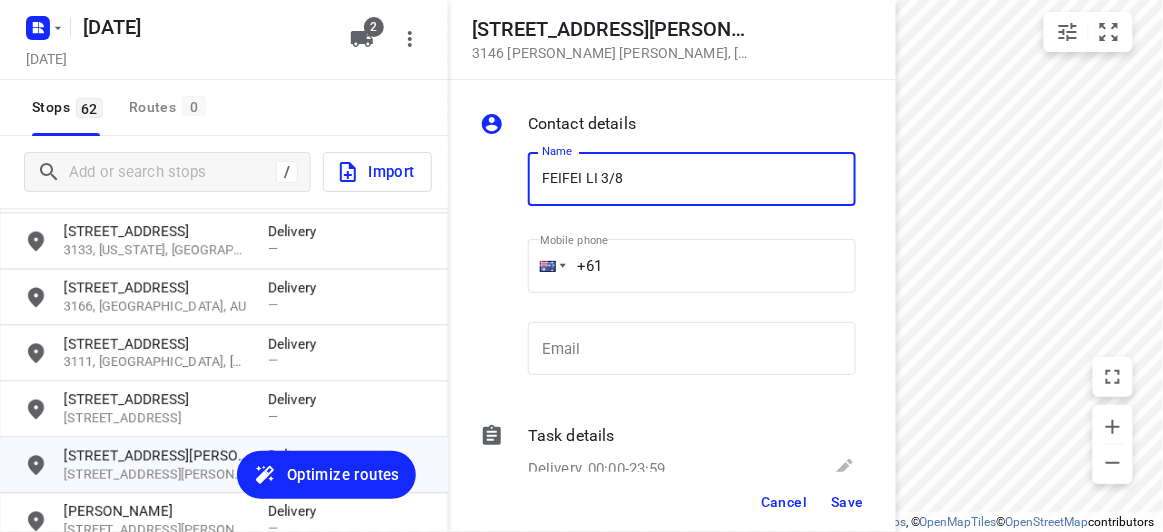 click on "+61" at bounding box center [692, 266] 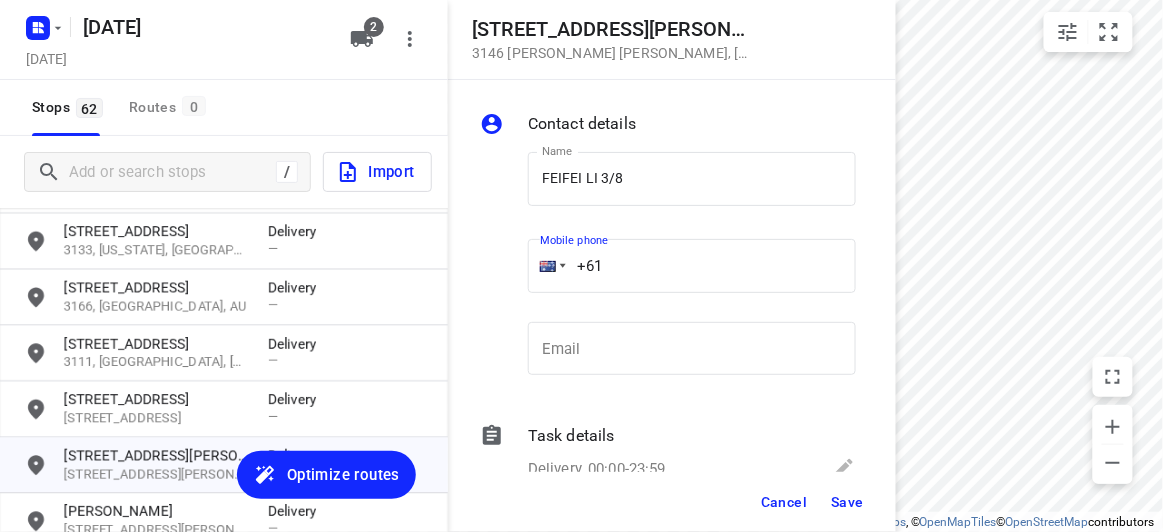 paste on "435888928" 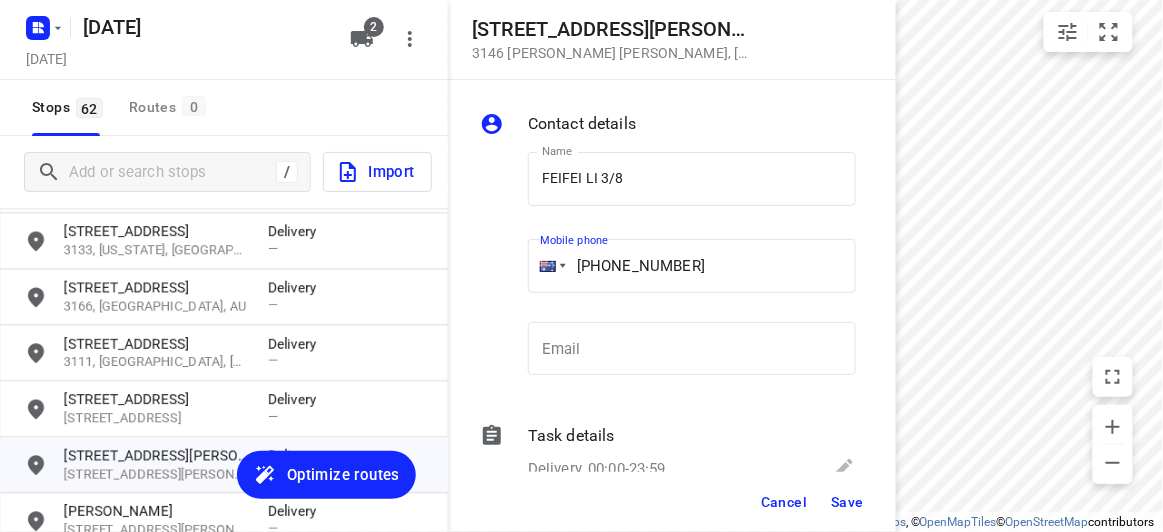type on "+61 435888928" 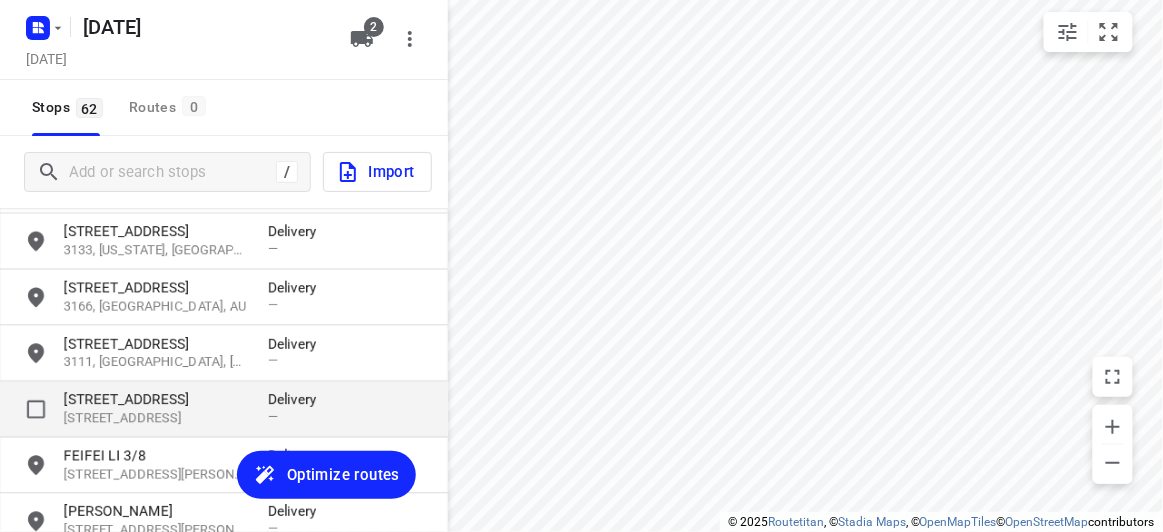 click on "[STREET_ADDRESS]" at bounding box center [156, 419] 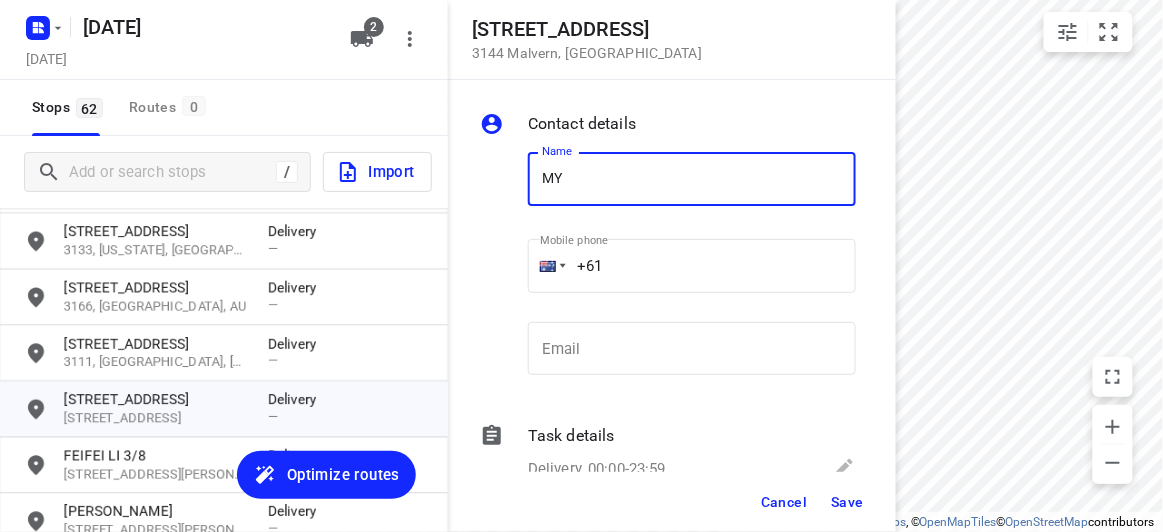 click on "MY" at bounding box center [692, 179] 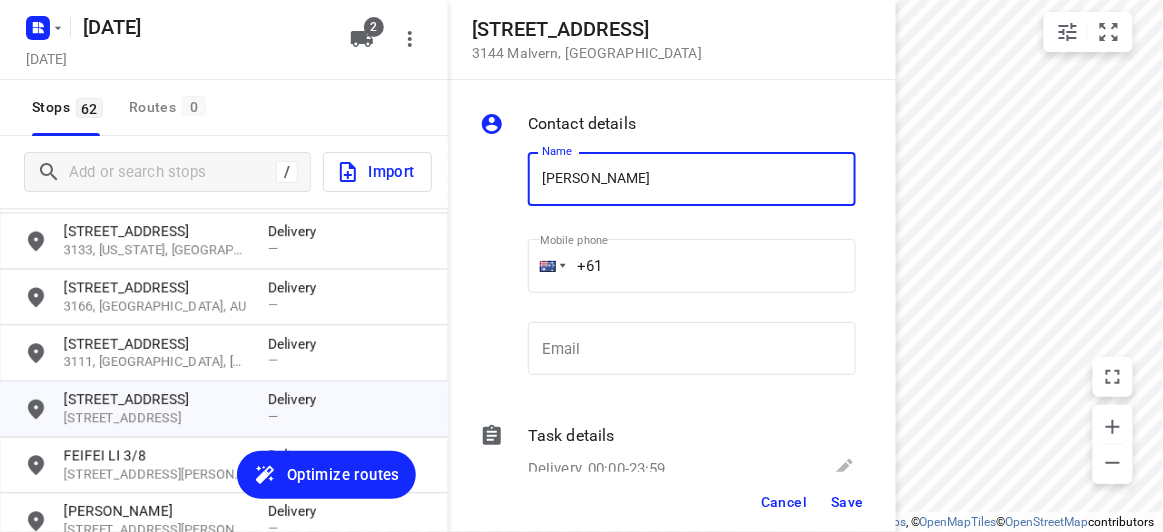 click on "AMY" at bounding box center (692, 179) 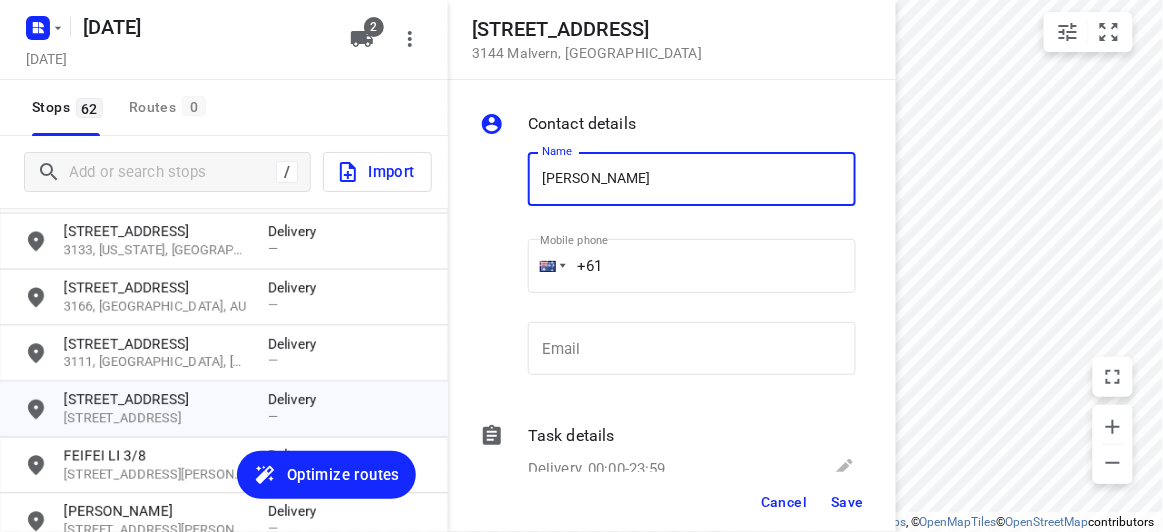 type on "AMY YE" 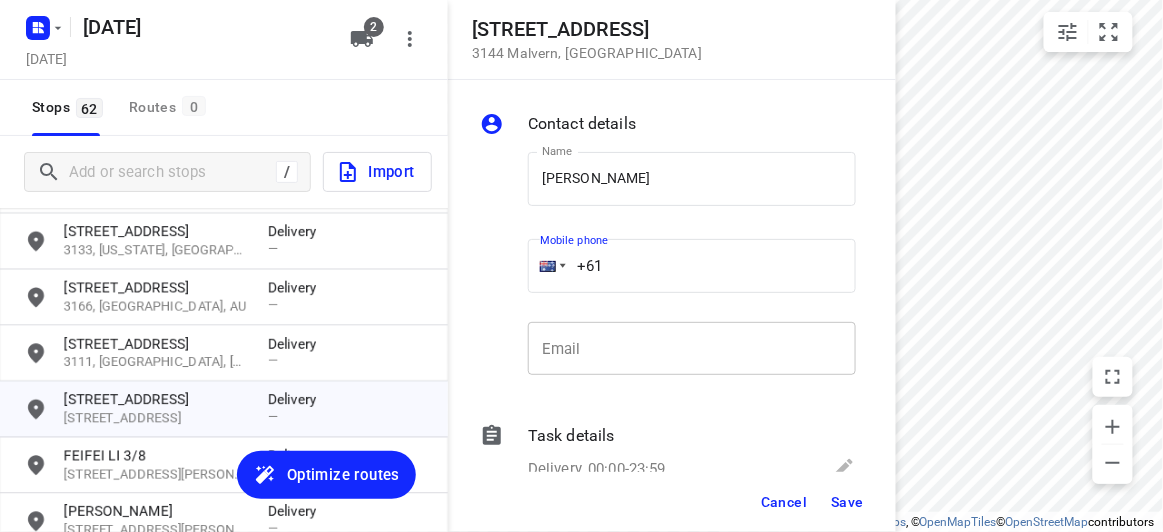 paste on "451175117" 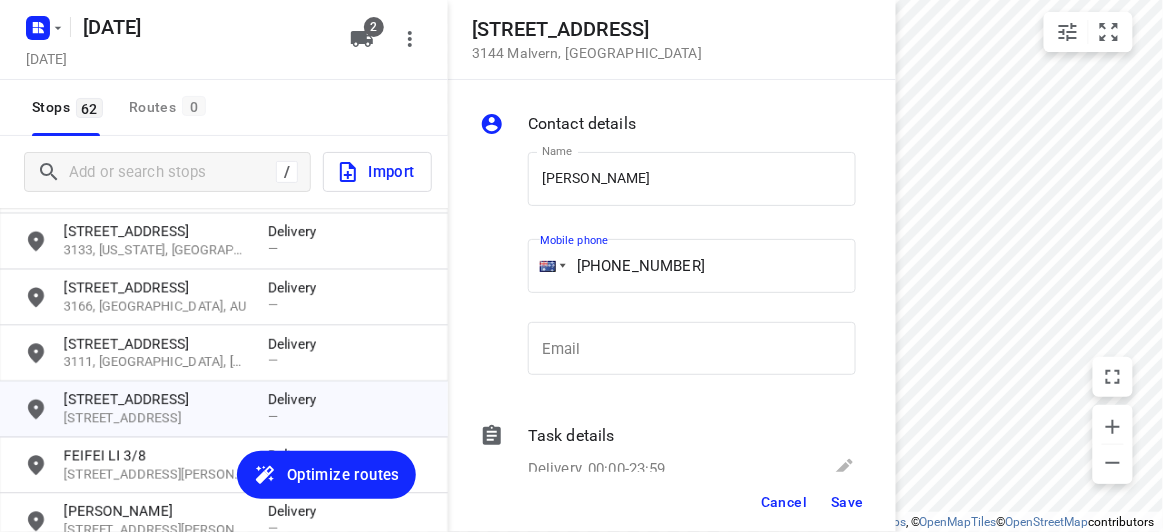 type on "+61 451175117" 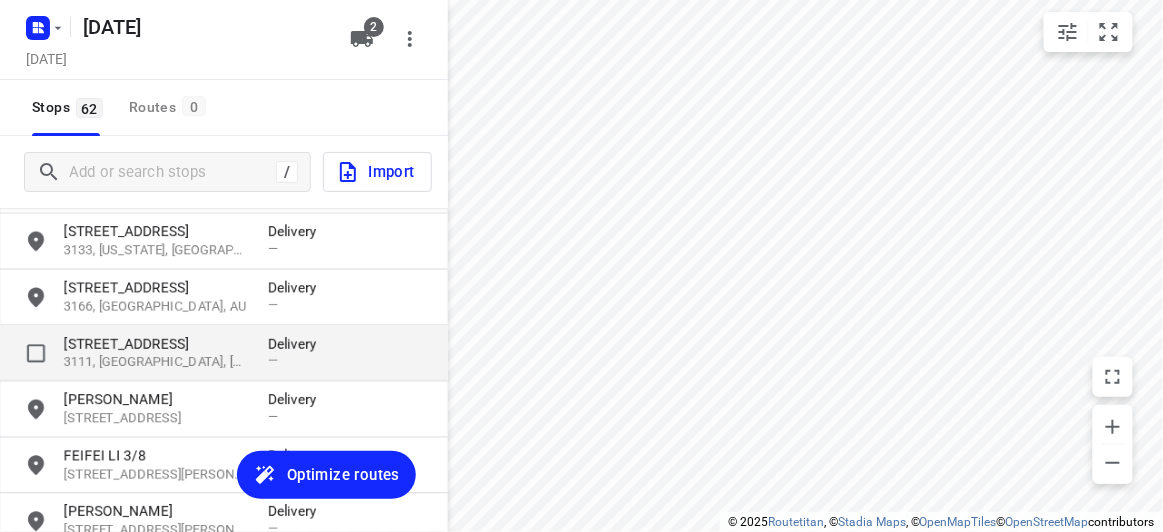 click on "[STREET_ADDRESS]" at bounding box center [156, 344] 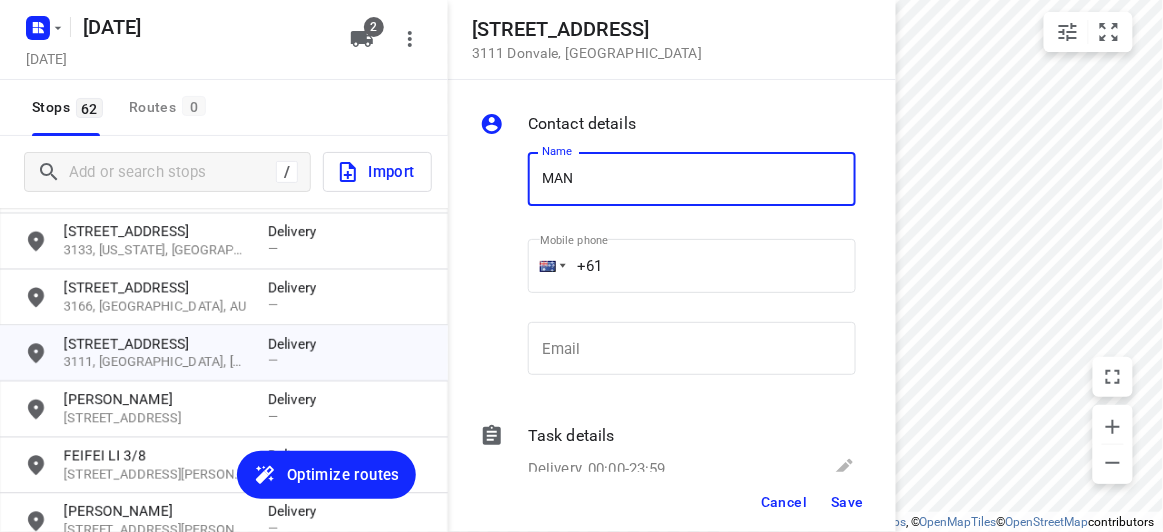 click on "MAN" at bounding box center [692, 179] 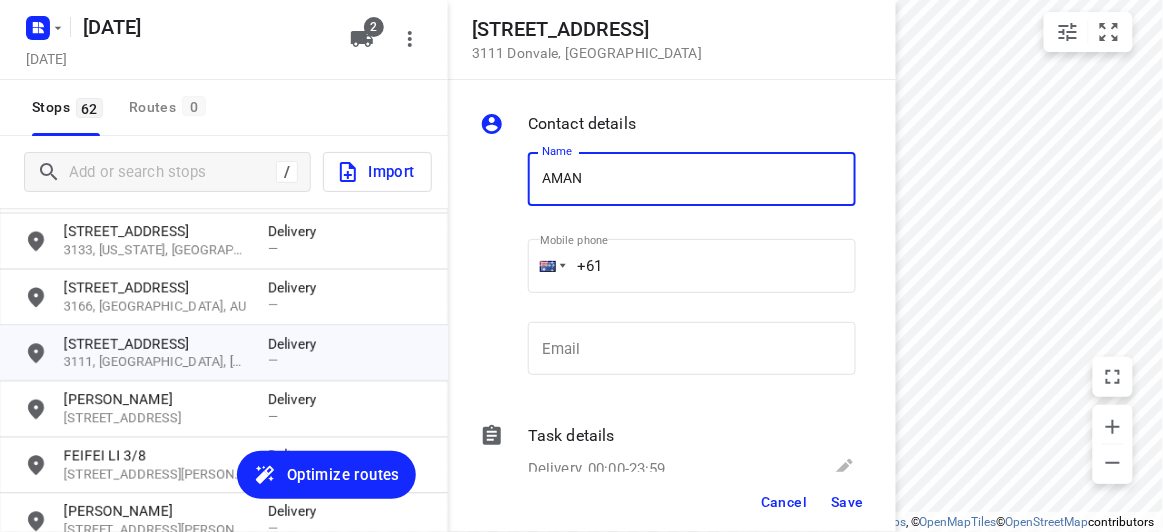 drag, startPoint x: 606, startPoint y: 177, endPoint x: 633, endPoint y: 205, distance: 38.8973 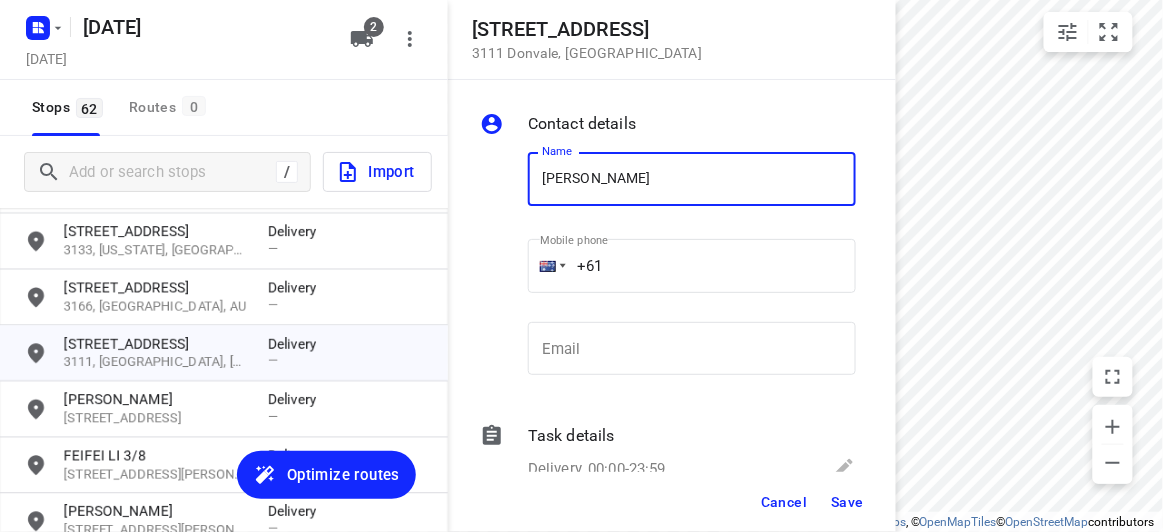 click on "+61" at bounding box center (692, 266) 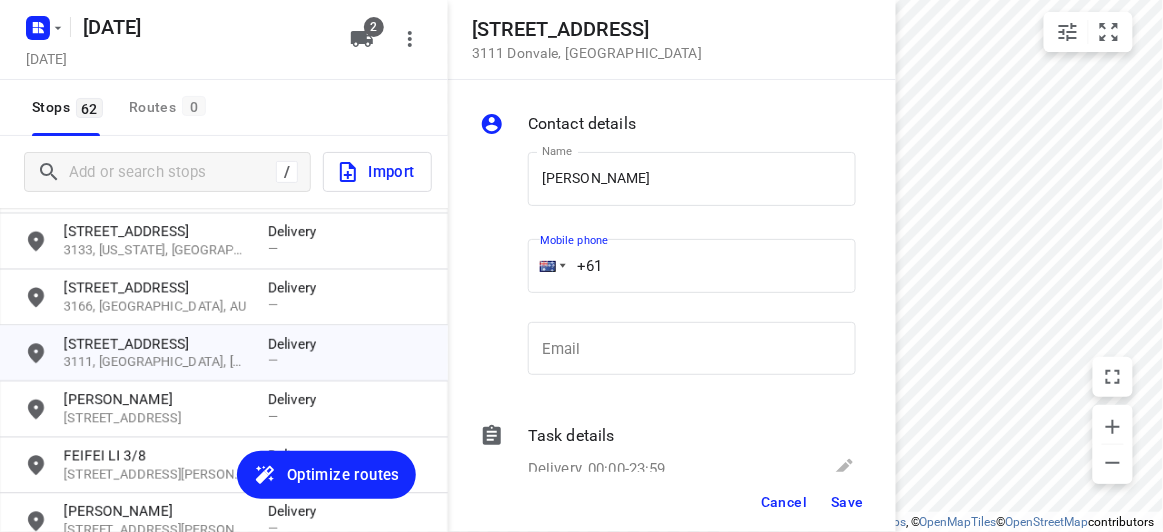 paste on "61421906306" 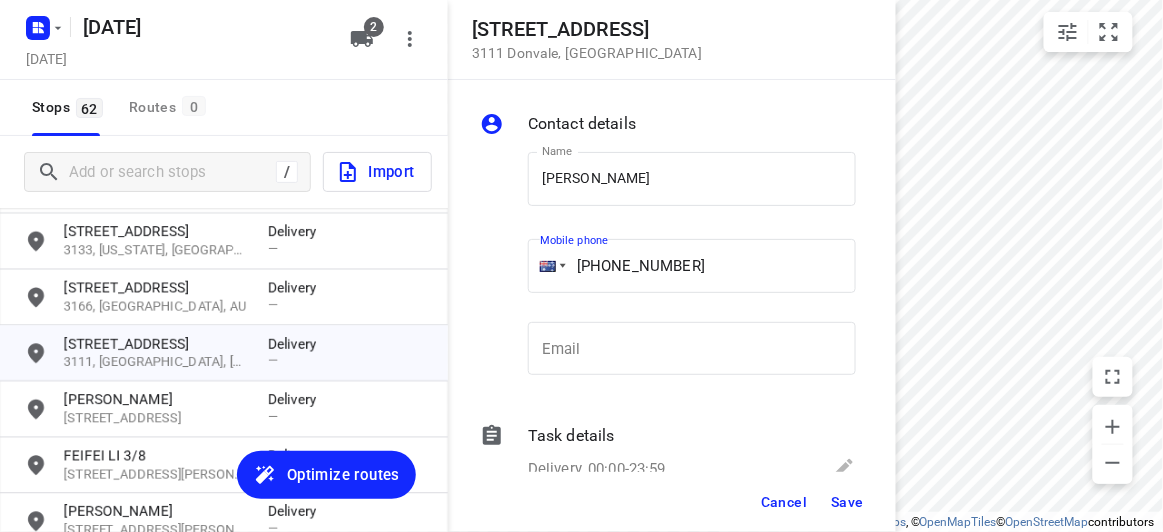 drag, startPoint x: 787, startPoint y: 272, endPoint x: 467, endPoint y: 322, distance: 323.8827 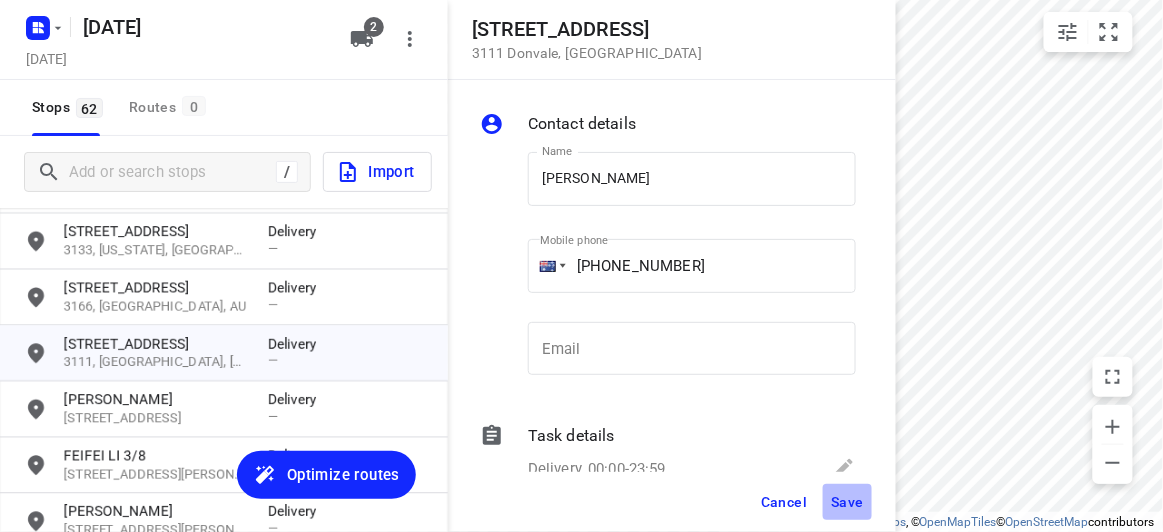 click on "Save" at bounding box center [847, 502] 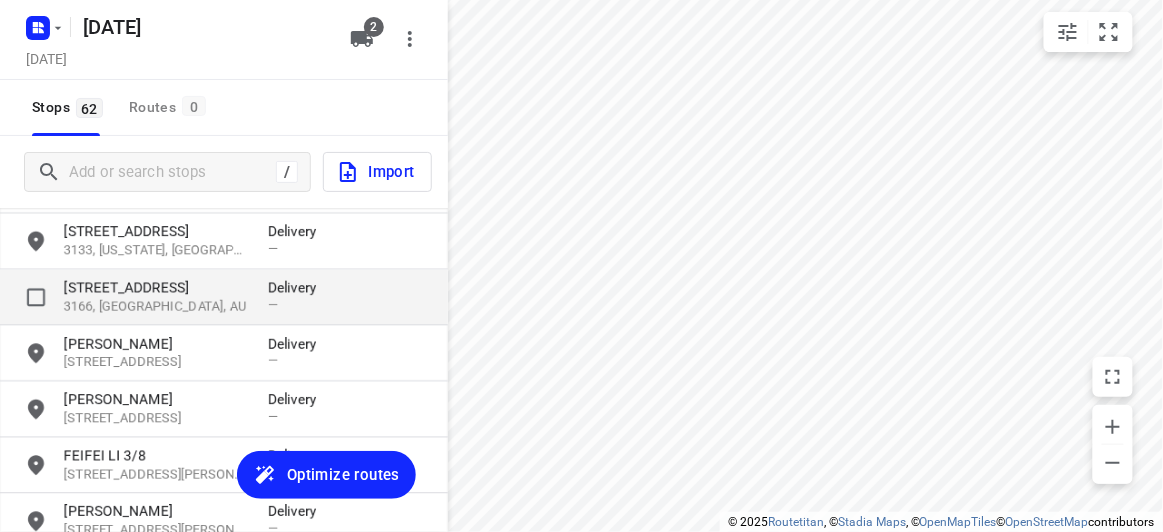 click on "3166, [GEOGRAPHIC_DATA], AU" at bounding box center (156, 307) 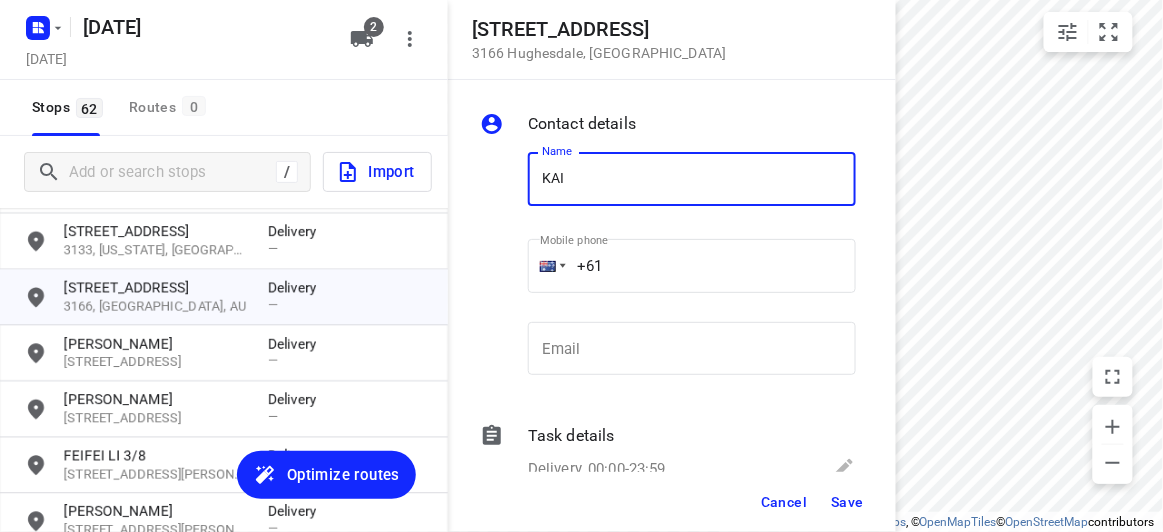 type on "KAI LING KUNG 8/47-49" 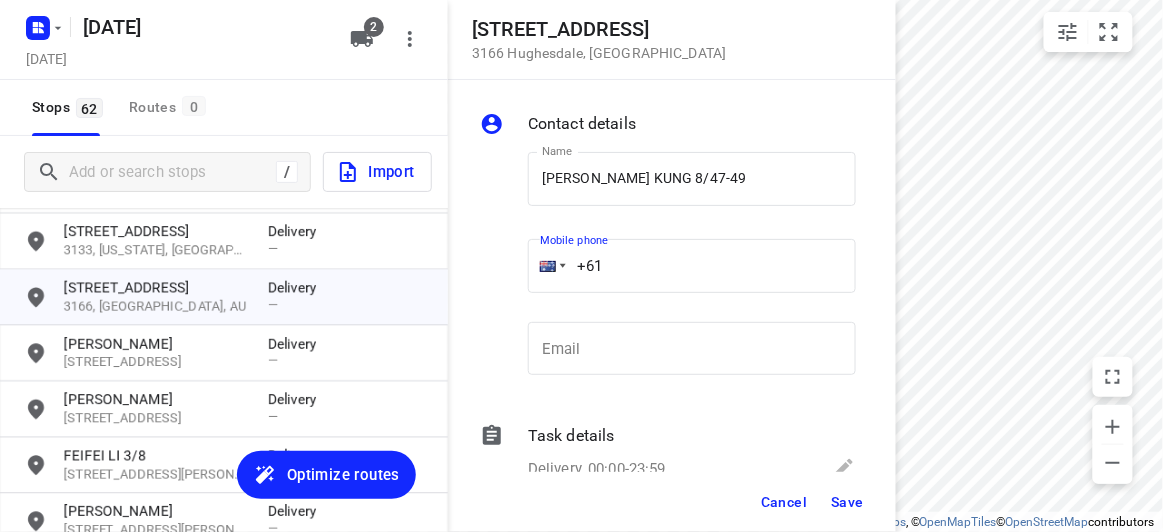 drag, startPoint x: 659, startPoint y: 270, endPoint x: 469, endPoint y: 294, distance: 191.5098 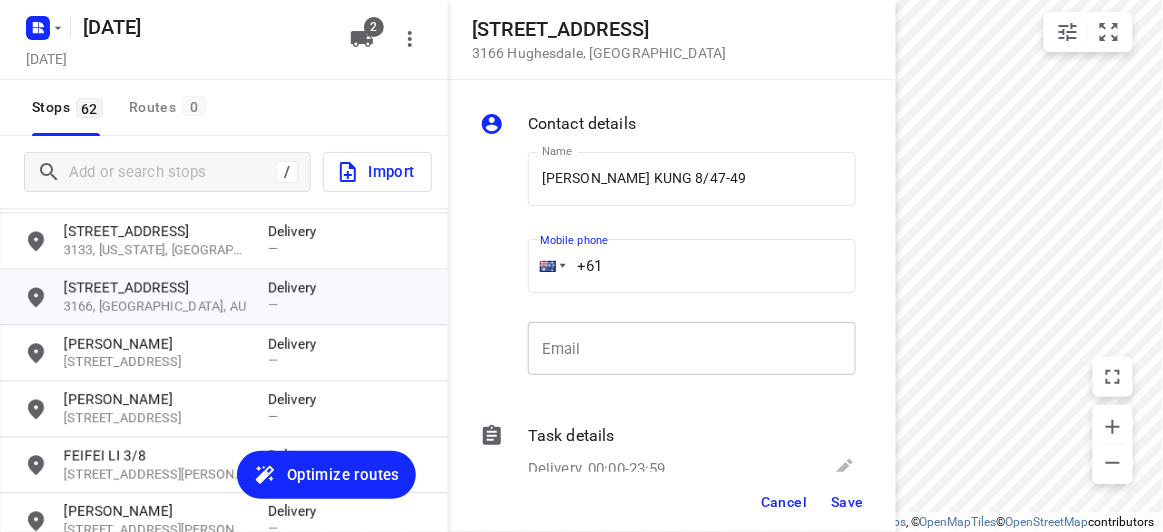 paste on "61422972118" 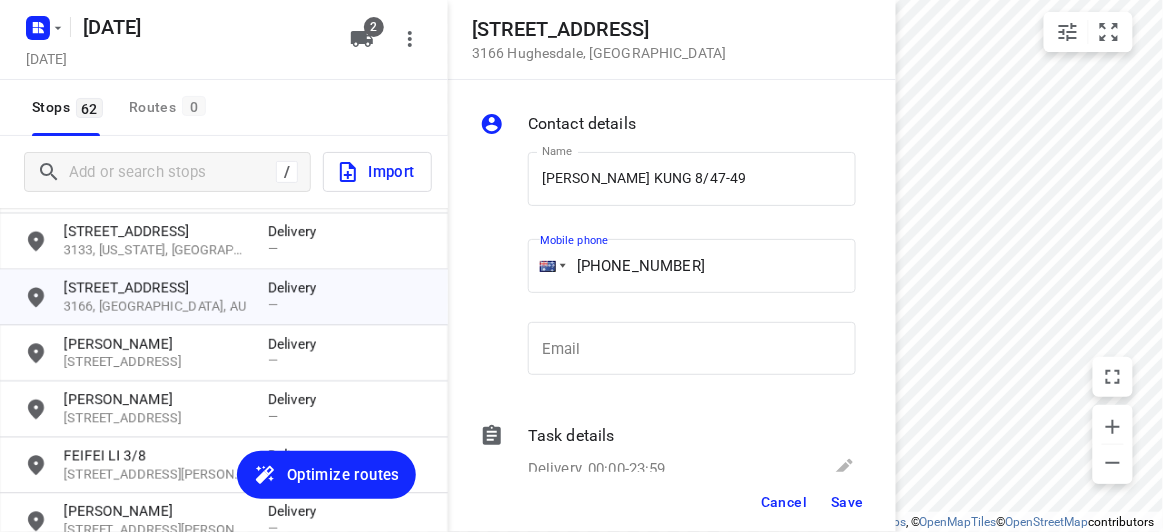 drag, startPoint x: 689, startPoint y: 257, endPoint x: 676, endPoint y: 257, distance: 13 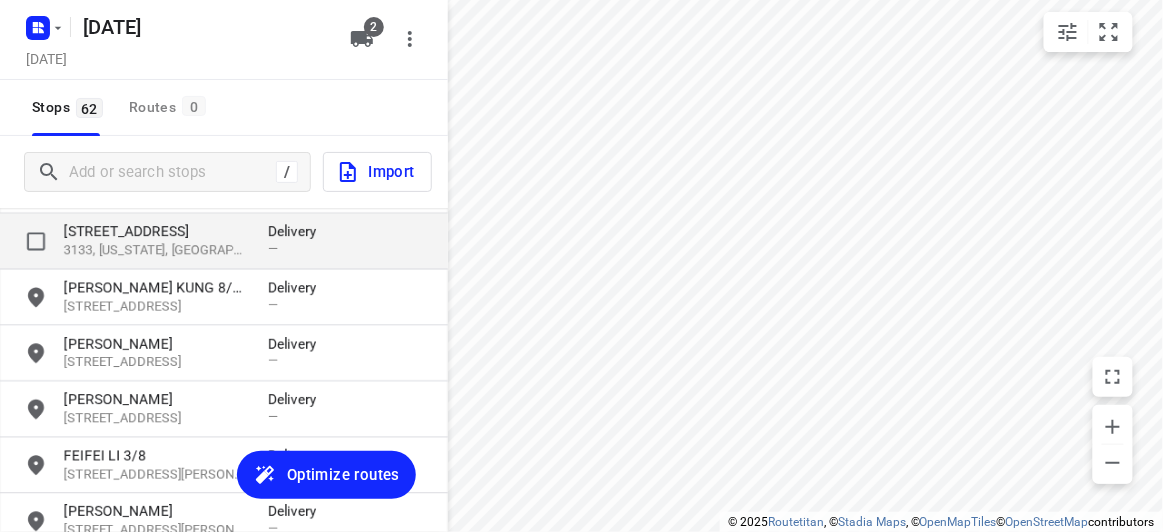 click on "134-140 Boronia Road 3133, Vermont, AU Delivery —" at bounding box center [224, 242] 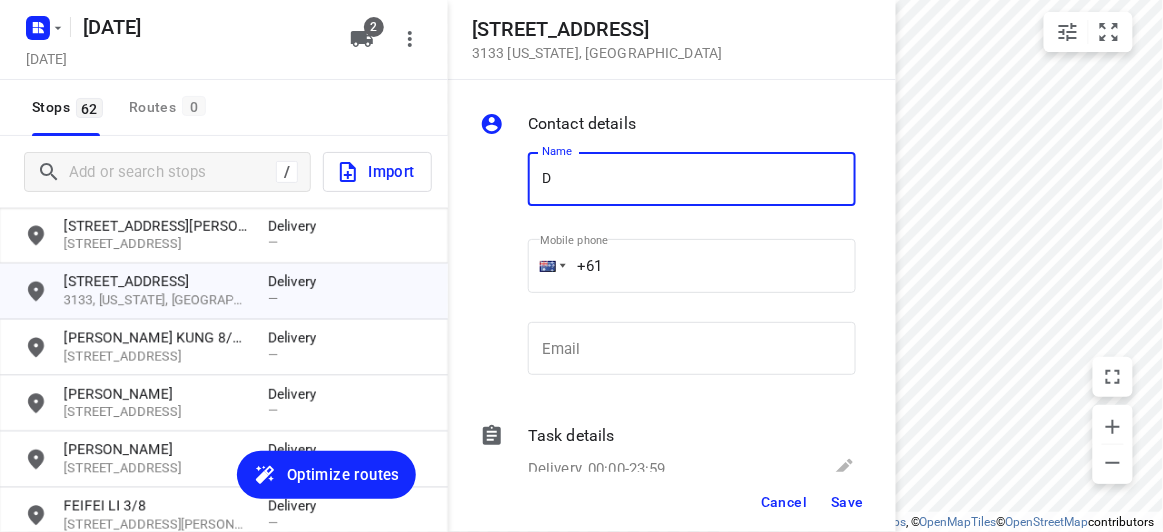 scroll, scrollTop: 1006, scrollLeft: 0, axis: vertical 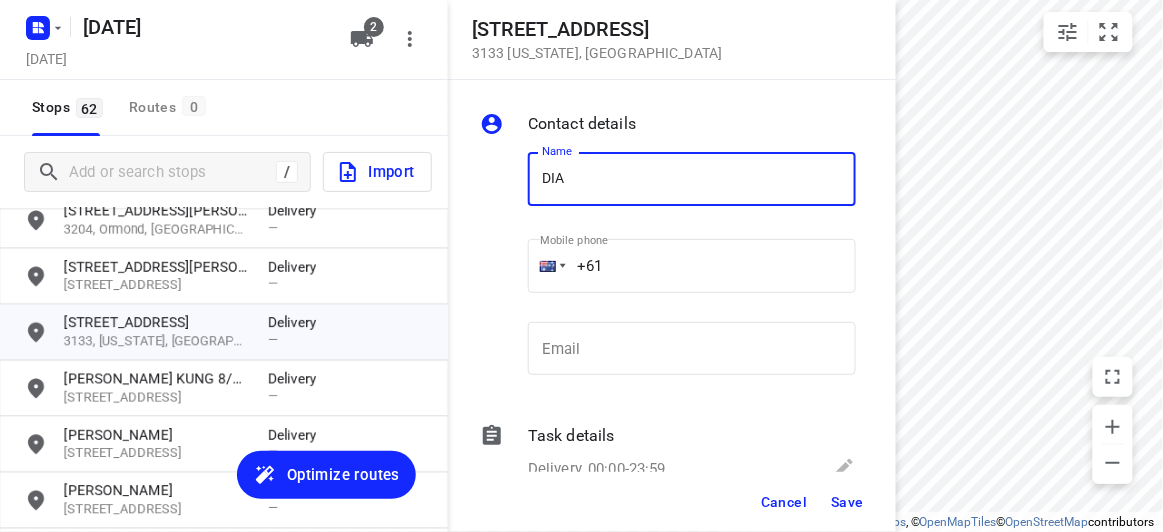 type on "DIANA ONG 4/134-140" 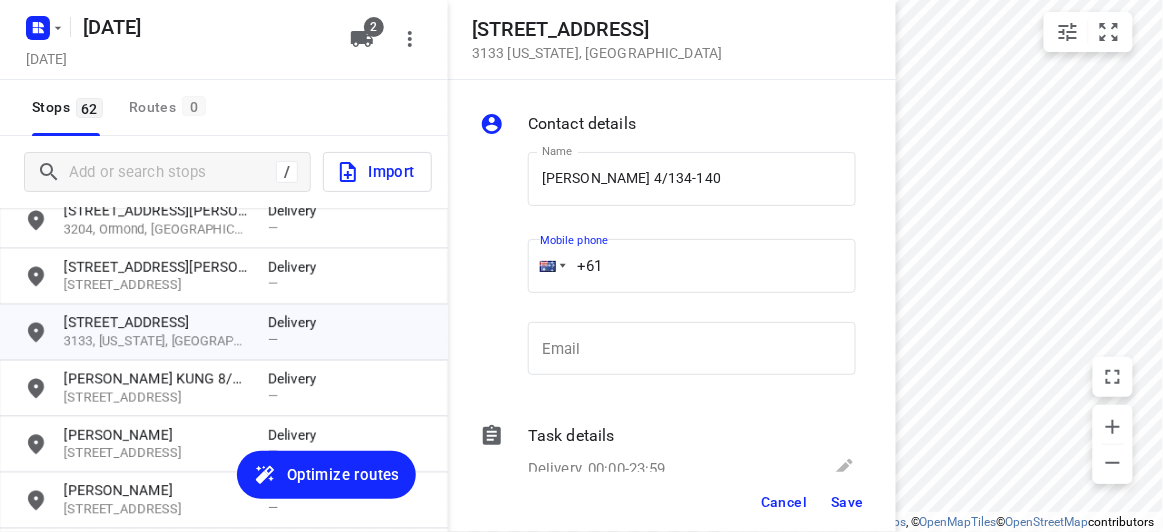 drag, startPoint x: 616, startPoint y: 271, endPoint x: 526, endPoint y: 282, distance: 90.66973 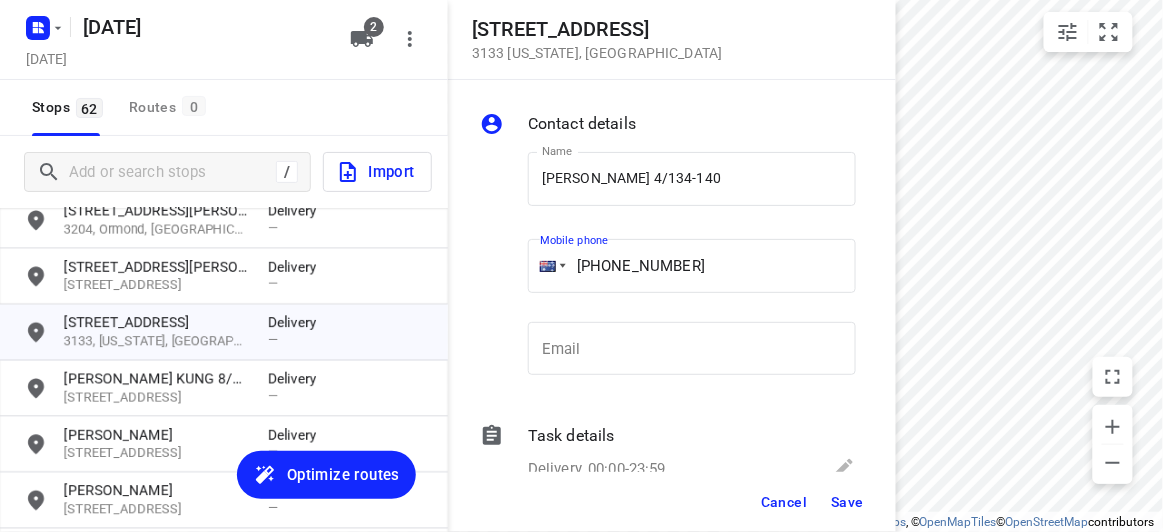 type on "+61 449850651" 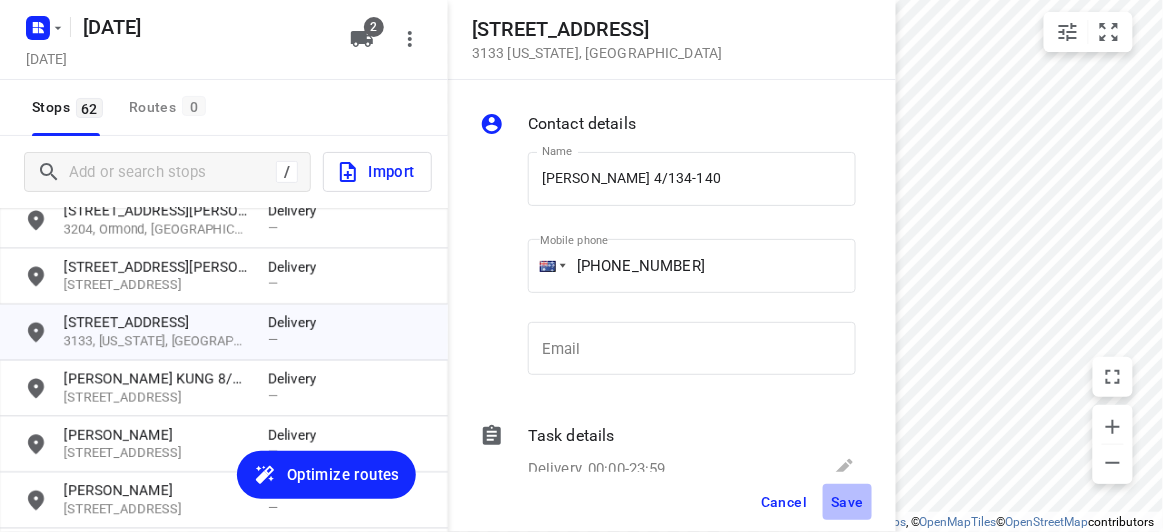 click on "Save" at bounding box center (847, 502) 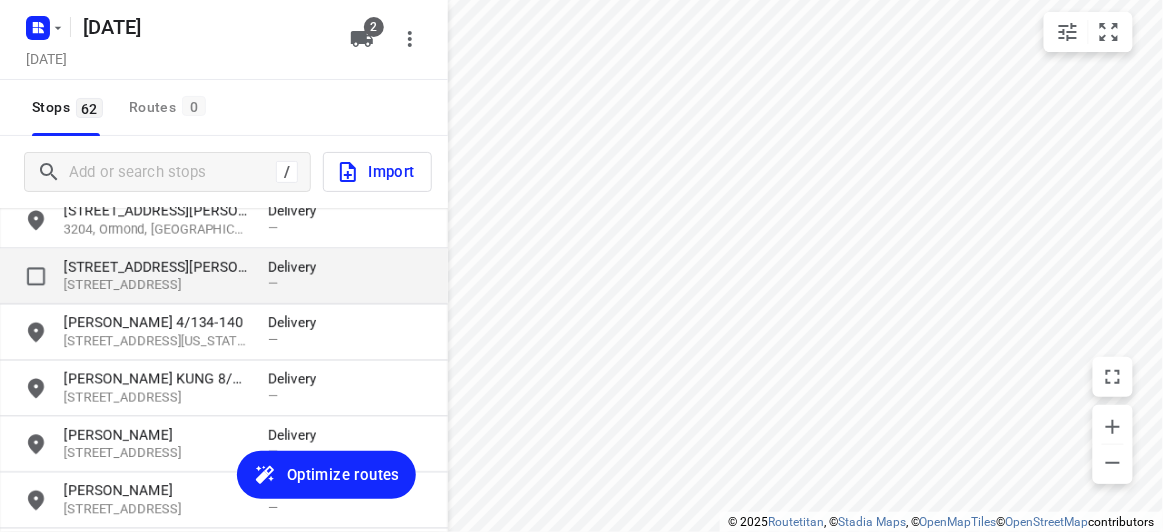 click on "[STREET_ADDRESS]" at bounding box center (156, 286) 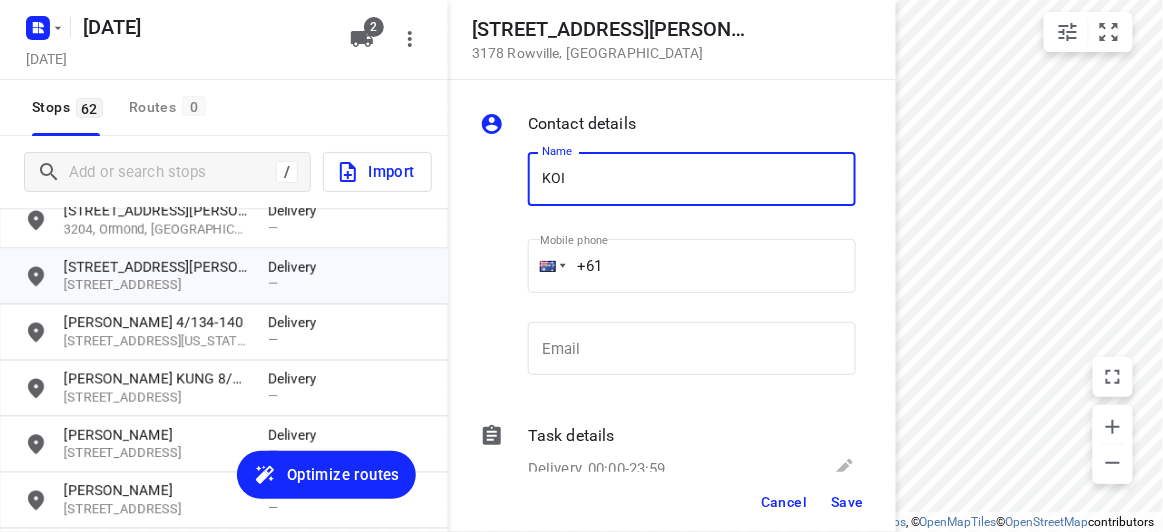 type on "KOI YI 4/15" 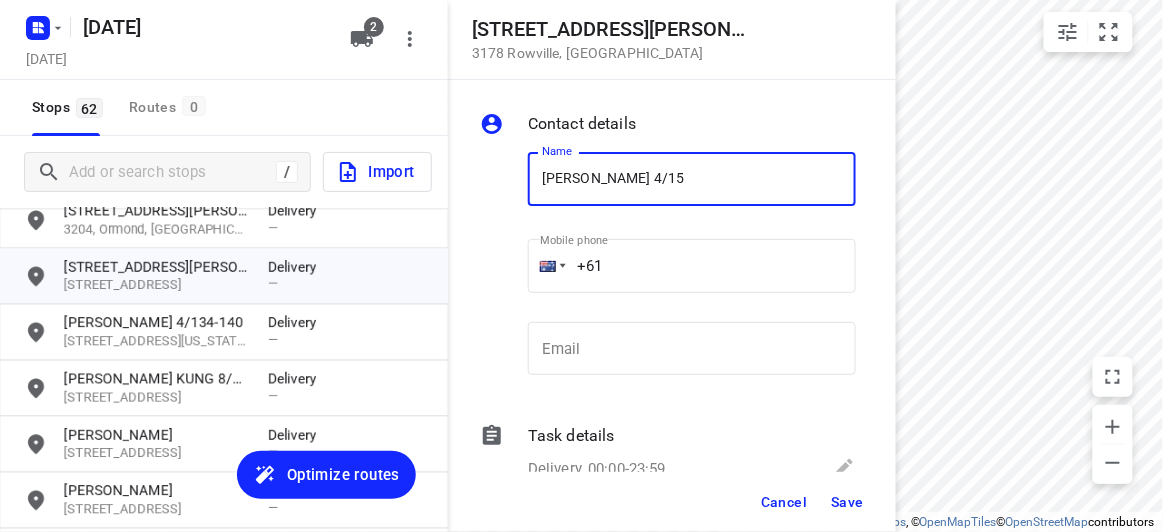 click on "+61" at bounding box center [692, 266] 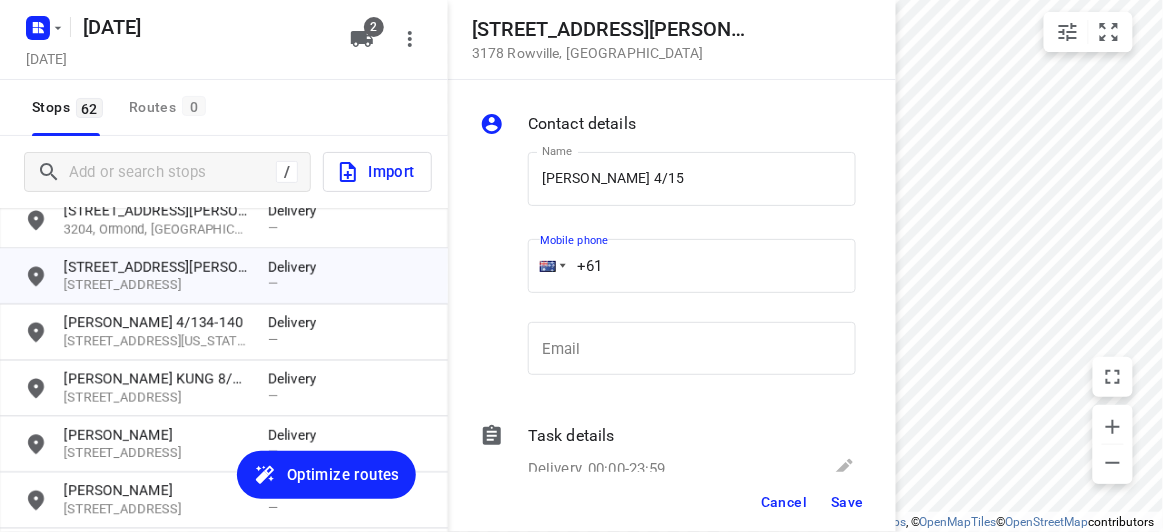paste on "449039836" 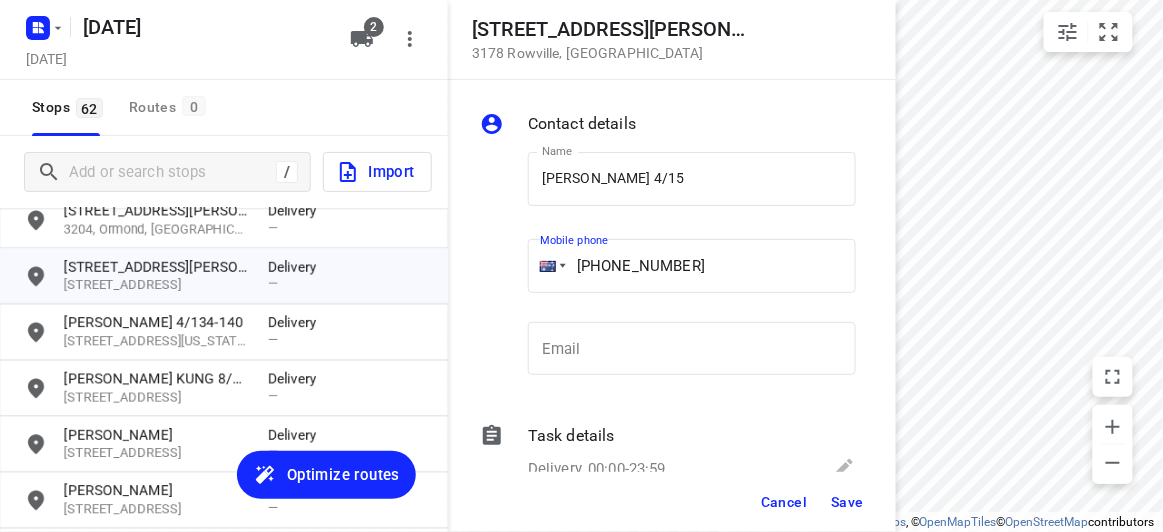 type on "+61 449039836" 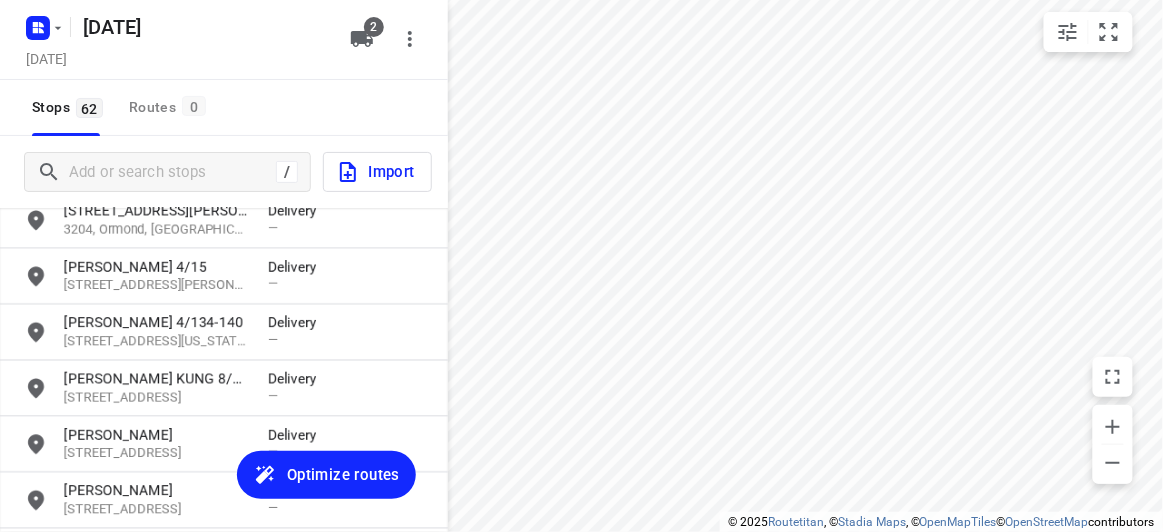 click on "/ Import" at bounding box center [224, 172] 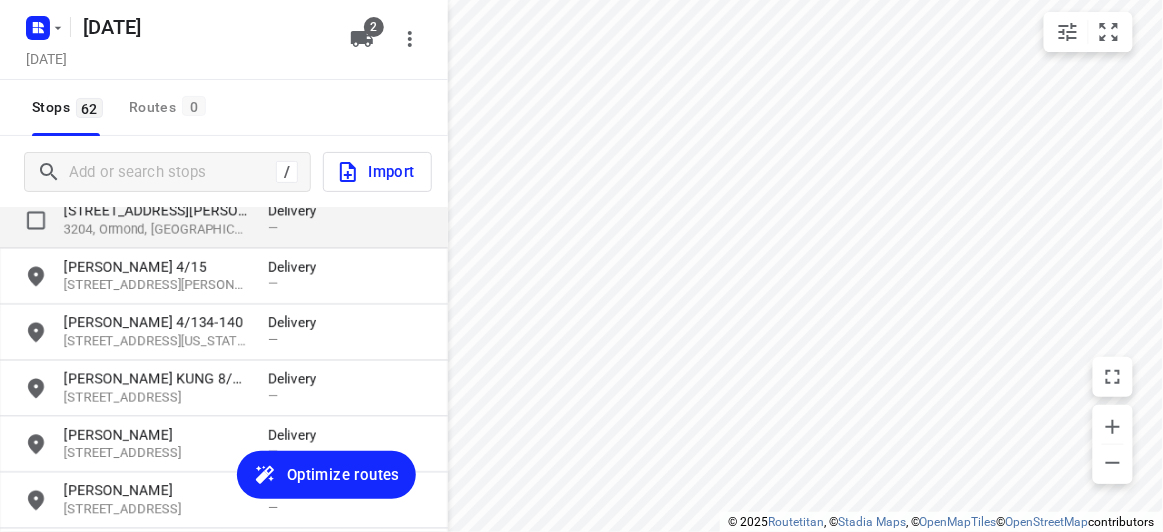 click on "[STREET_ADDRESS][PERSON_NAME]" at bounding box center [156, 211] 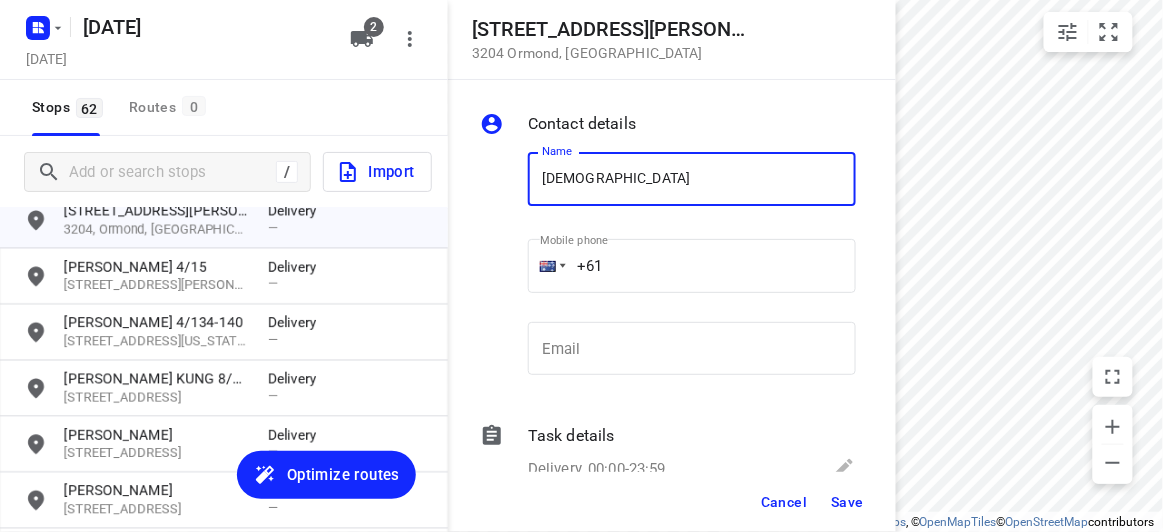 type on "KATHLEEN" 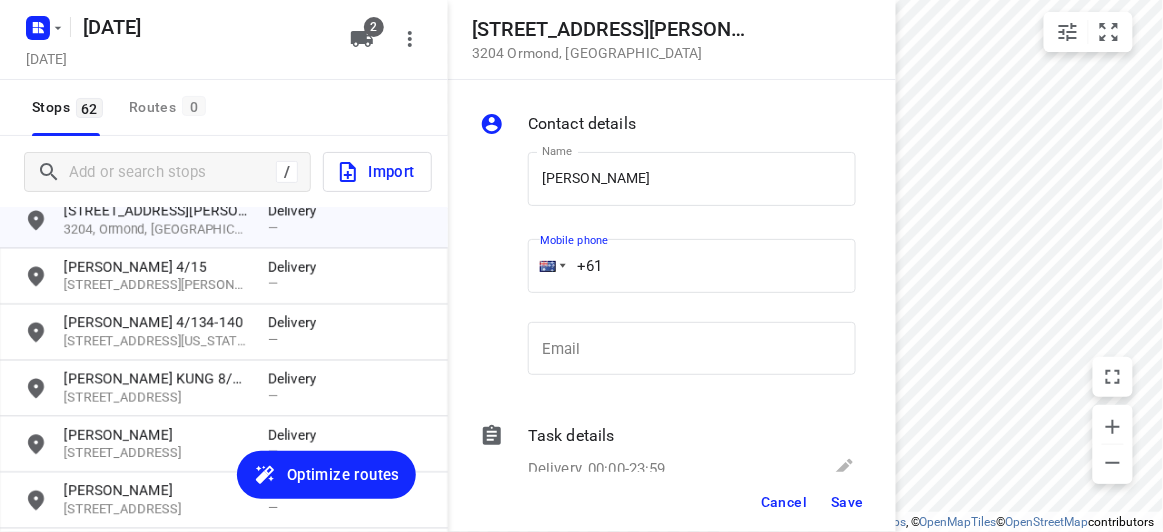click on "+61" at bounding box center [692, 266] 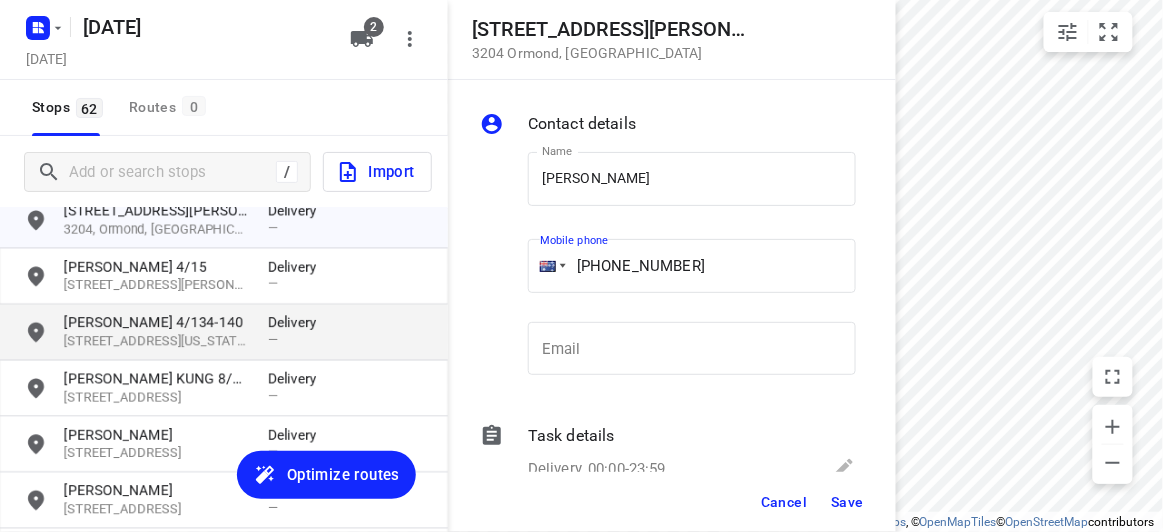 drag, startPoint x: 726, startPoint y: 280, endPoint x: 433, endPoint y: 323, distance: 296.1385 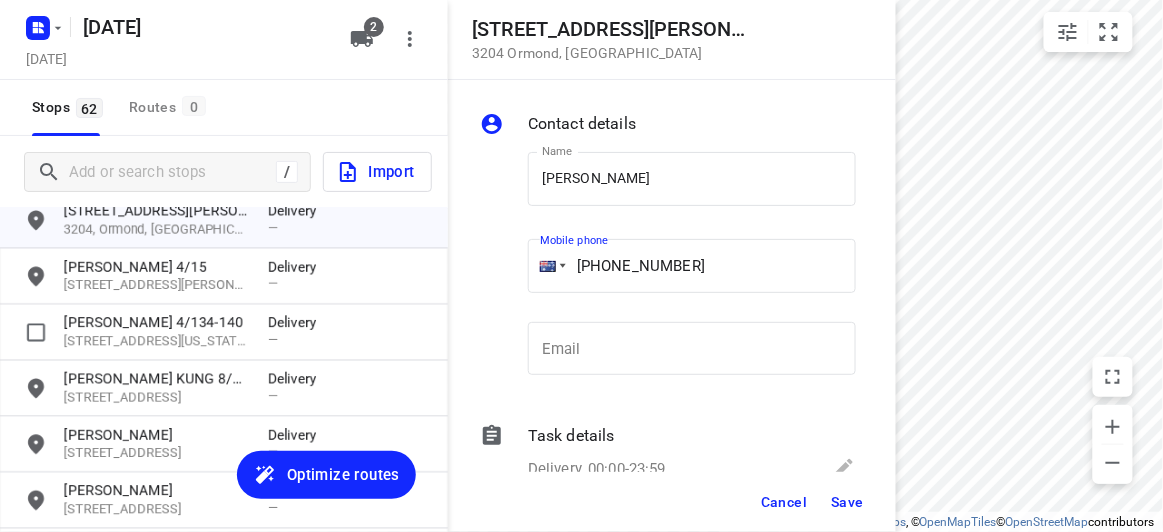 paste 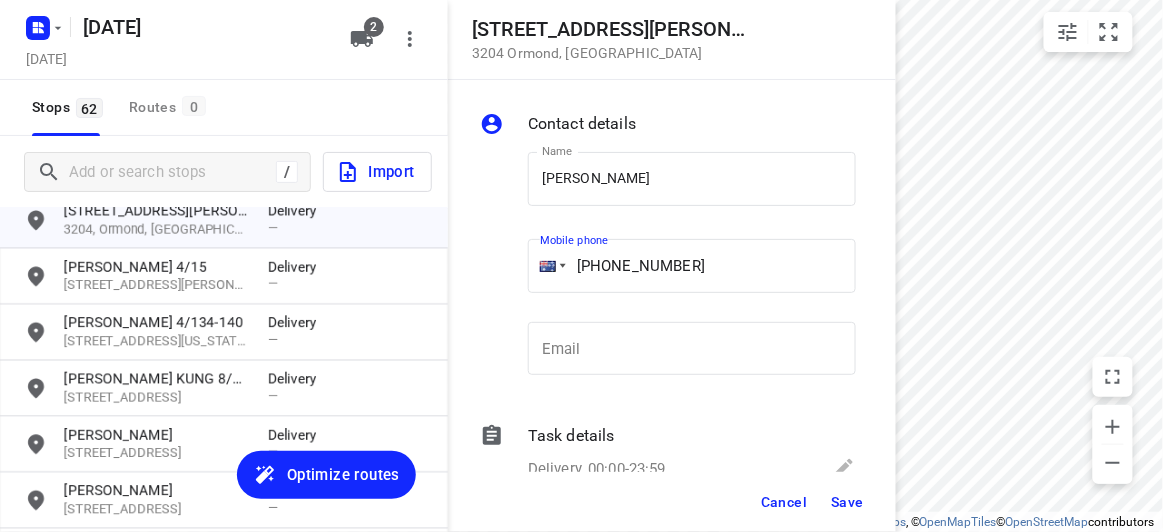type on "+61 422500549" 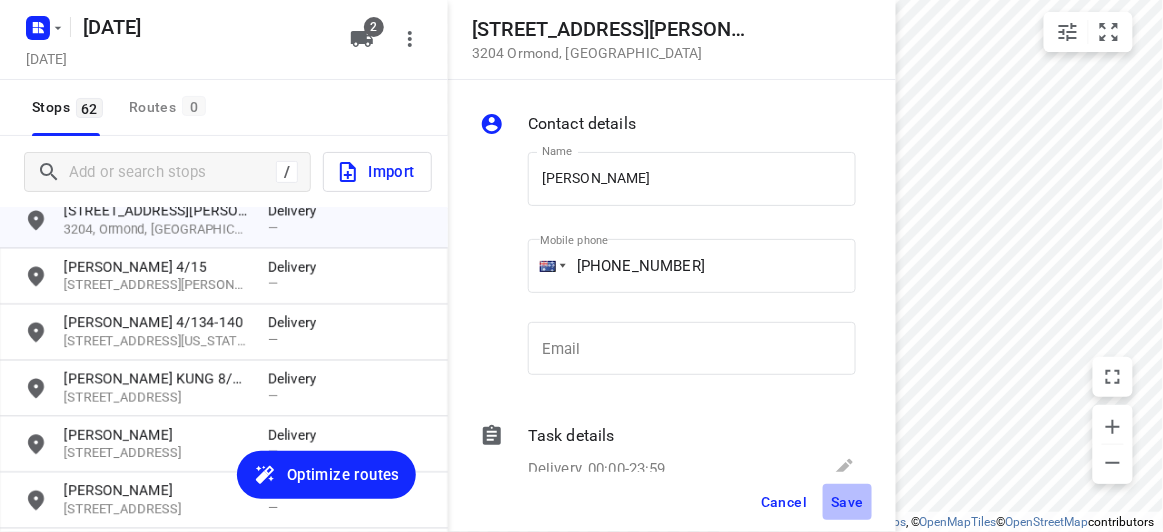 click on "Save" at bounding box center [847, 502] 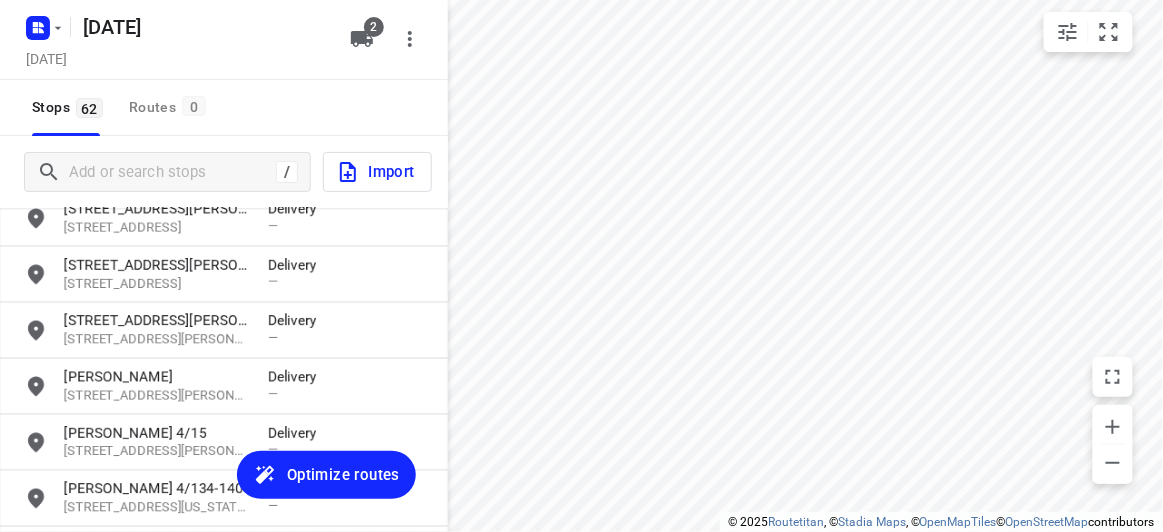 scroll, scrollTop: 824, scrollLeft: 0, axis: vertical 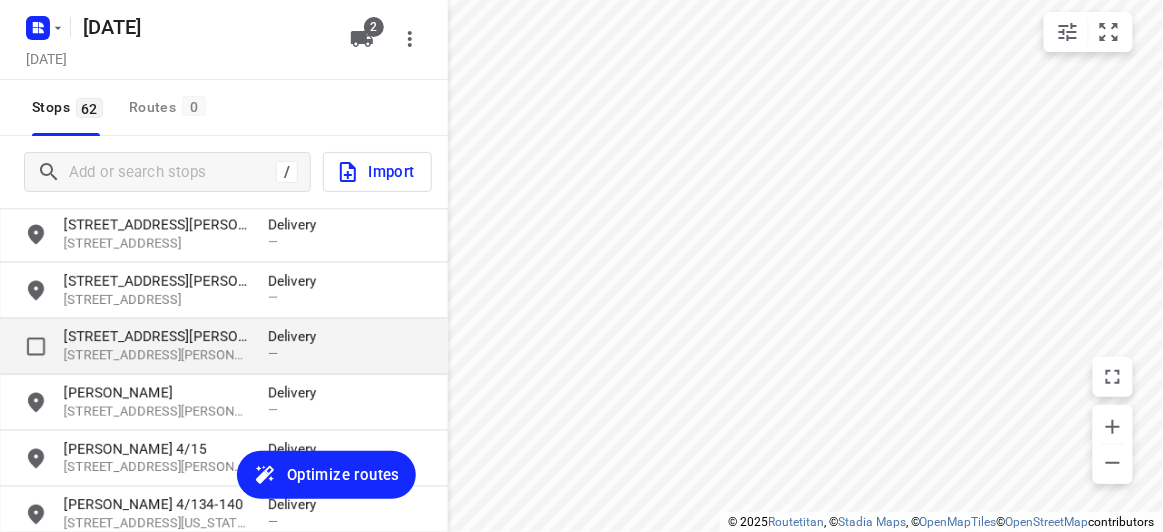 click on "[STREET_ADDRESS][PERSON_NAME]" at bounding box center [156, 337] 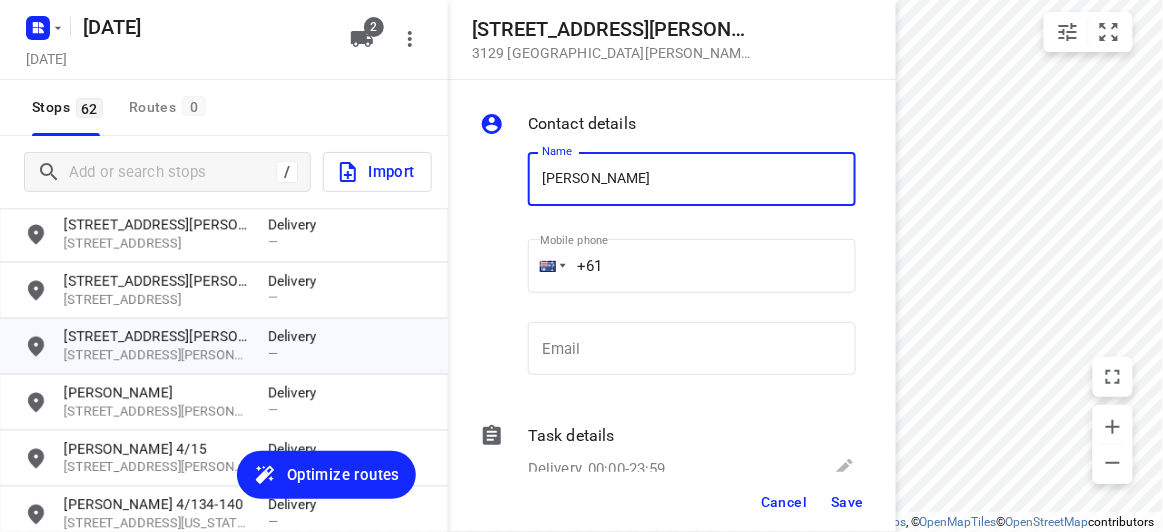 type on "JON CHEONG" 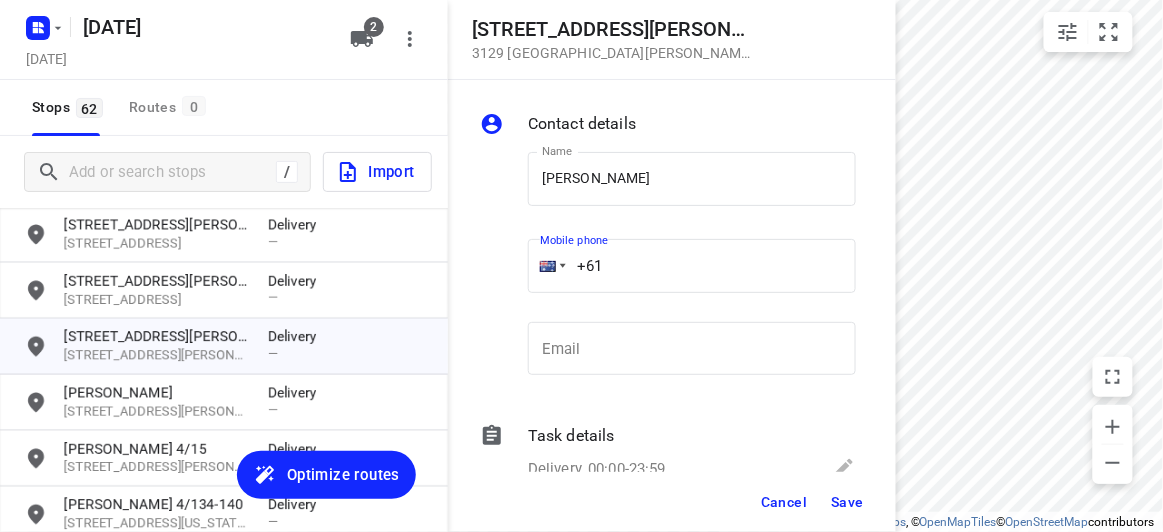 drag, startPoint x: 489, startPoint y: 293, endPoint x: 441, endPoint y: 303, distance: 49.0306 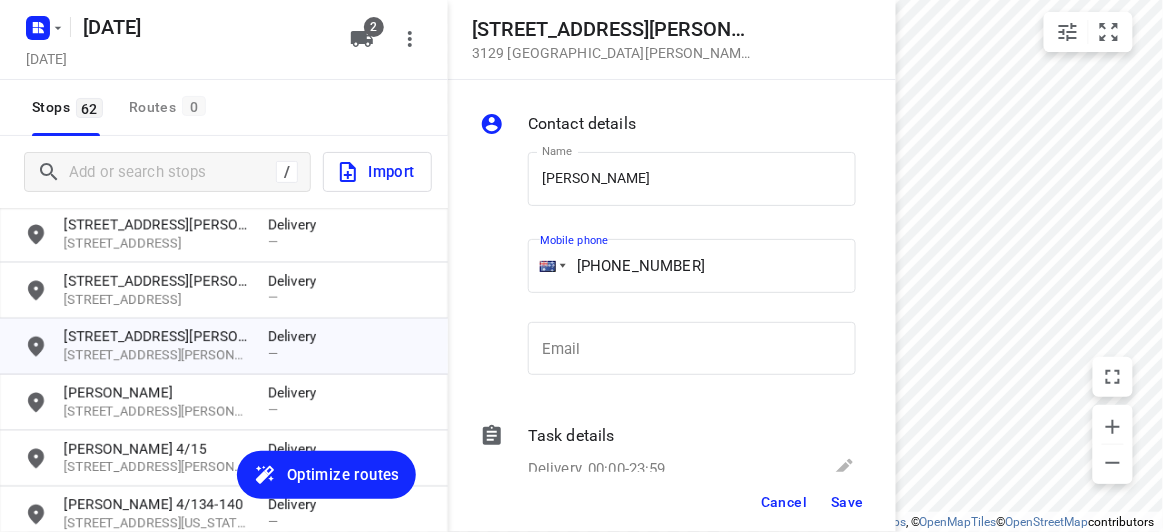 type on "+61 448525958" 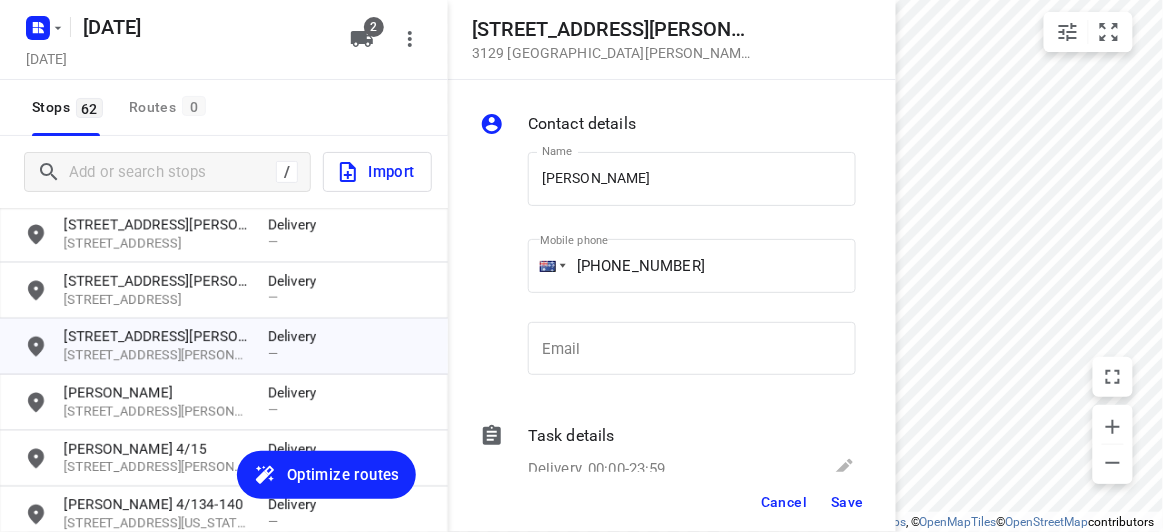 click on "Cancel Save" at bounding box center (672, 502) 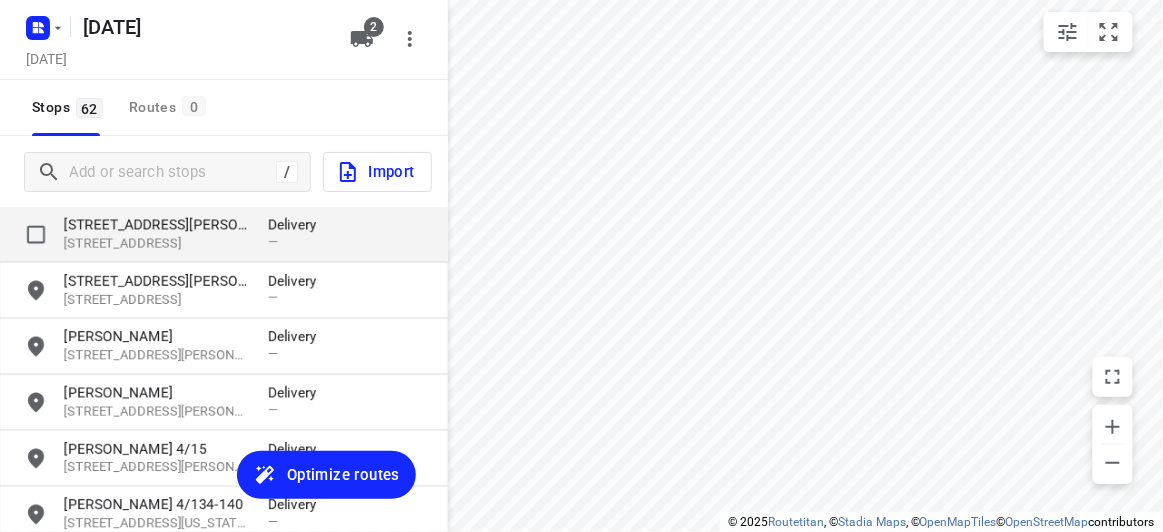 click on "[STREET_ADDRESS]" at bounding box center (156, 244) 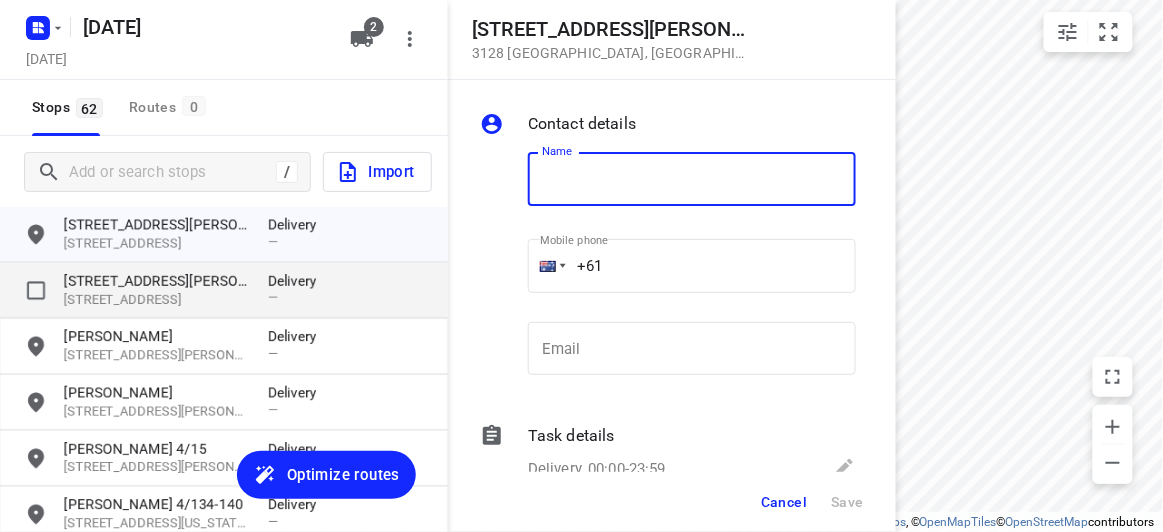 click on "56 Albert Street 3149, Mount Waverley, AU Delivery —" at bounding box center (224, 291) 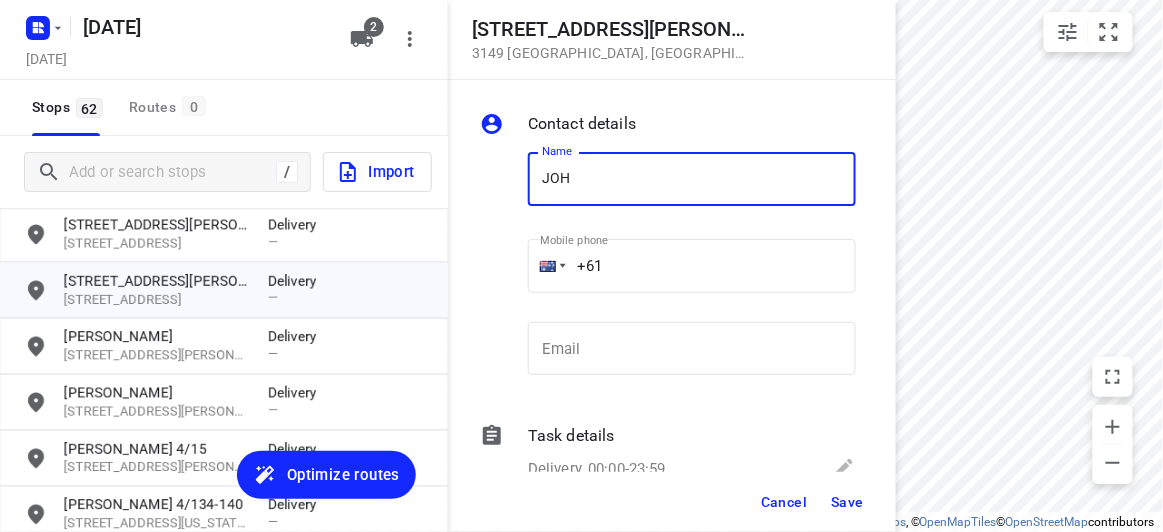 type on "JOHANNA LEE 1/56" 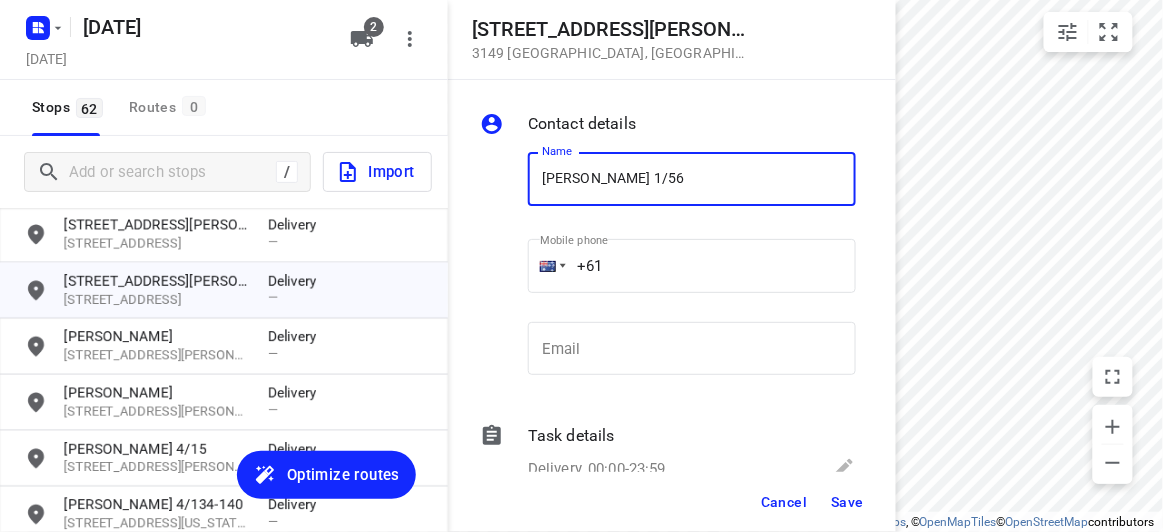 click on "+61" at bounding box center (692, 266) 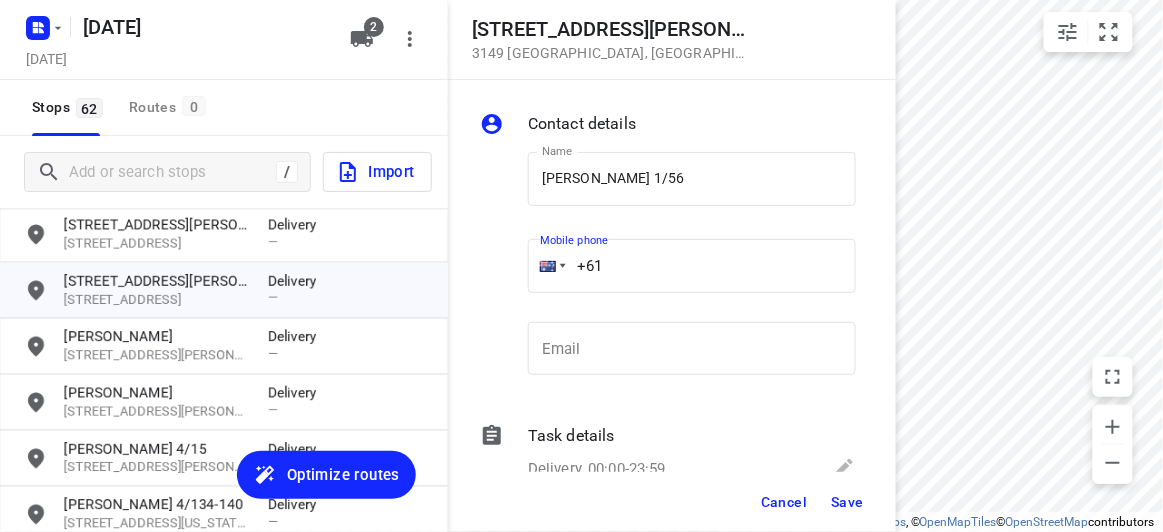 paste on "61433708869" 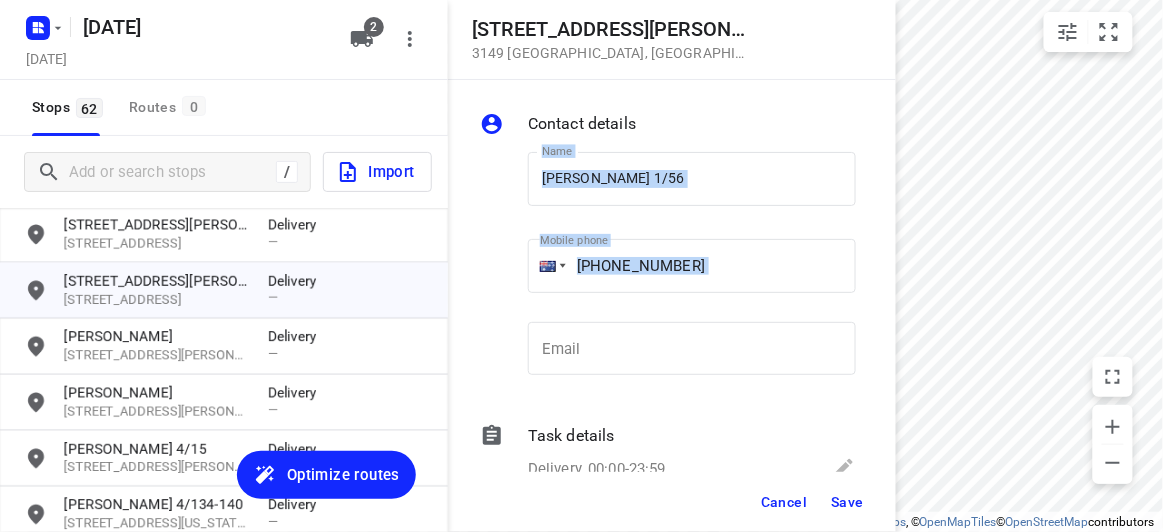 drag, startPoint x: 548, startPoint y: 313, endPoint x: 463, endPoint y: 328, distance: 86.313385 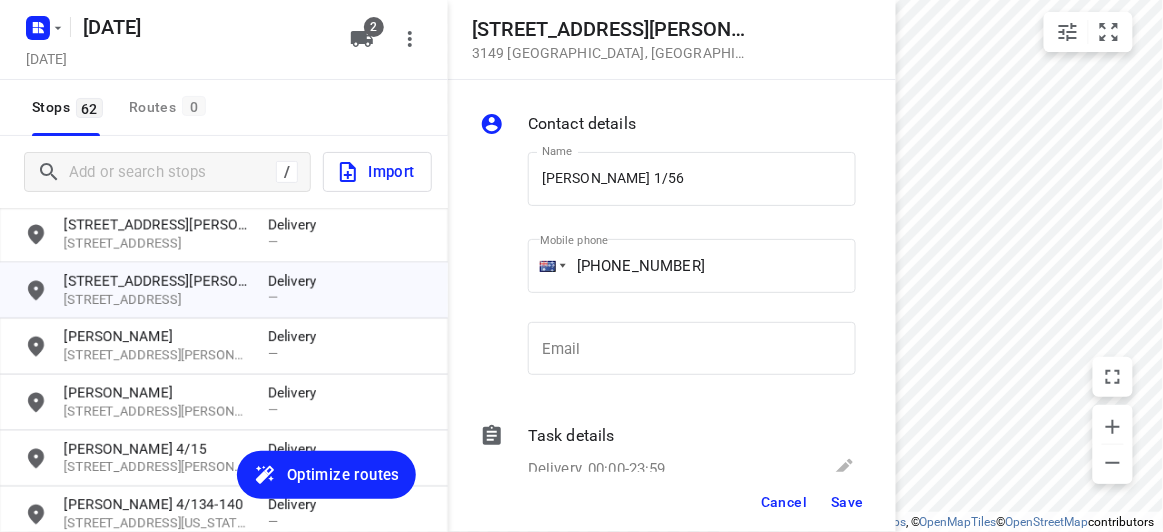click on "+61 61433708869" at bounding box center [692, 266] 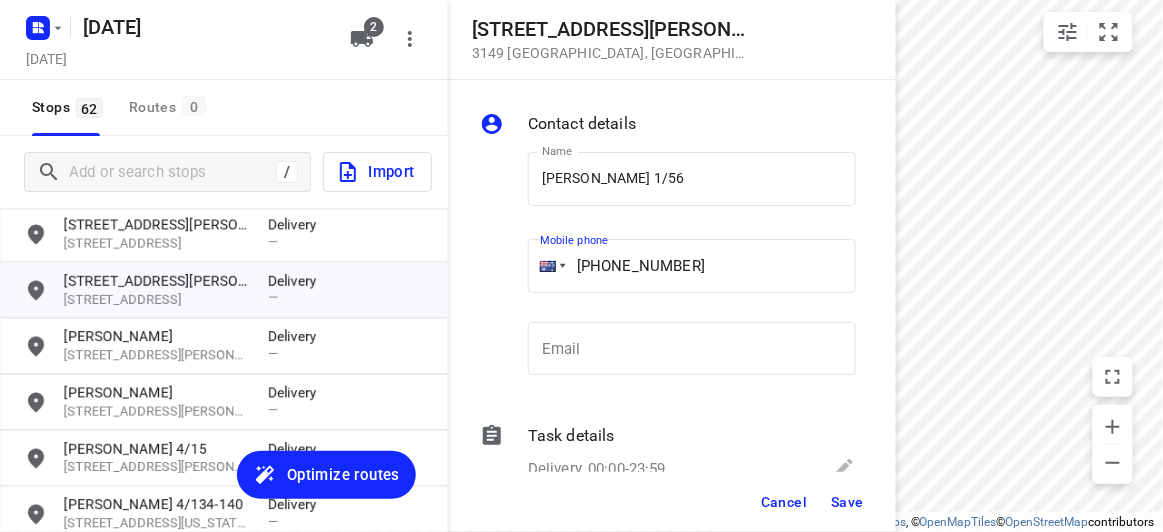 drag, startPoint x: 670, startPoint y: 276, endPoint x: 467, endPoint y: 280, distance: 203.0394 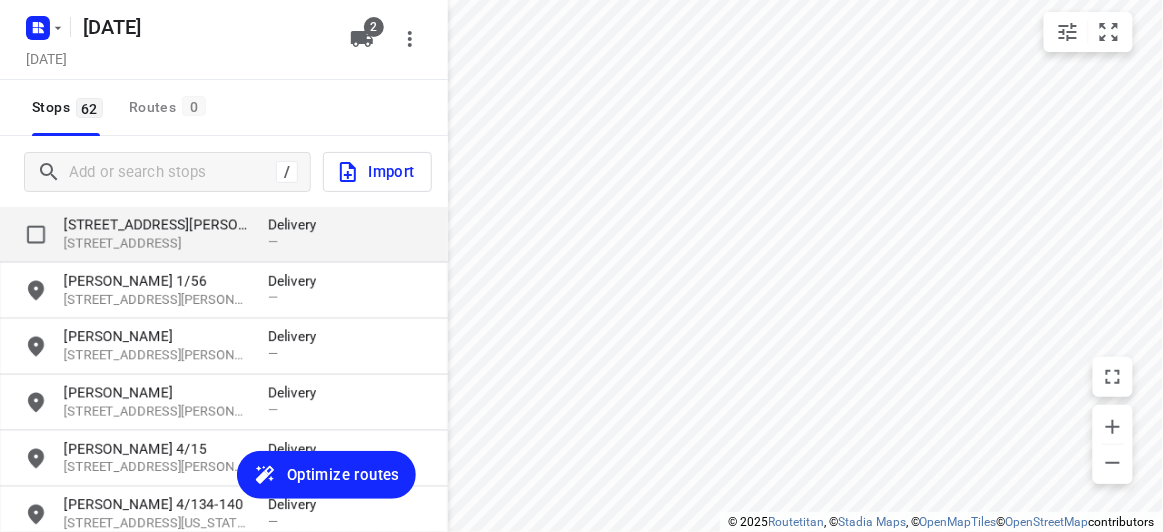 click on "[STREET_ADDRESS]" at bounding box center (156, 244) 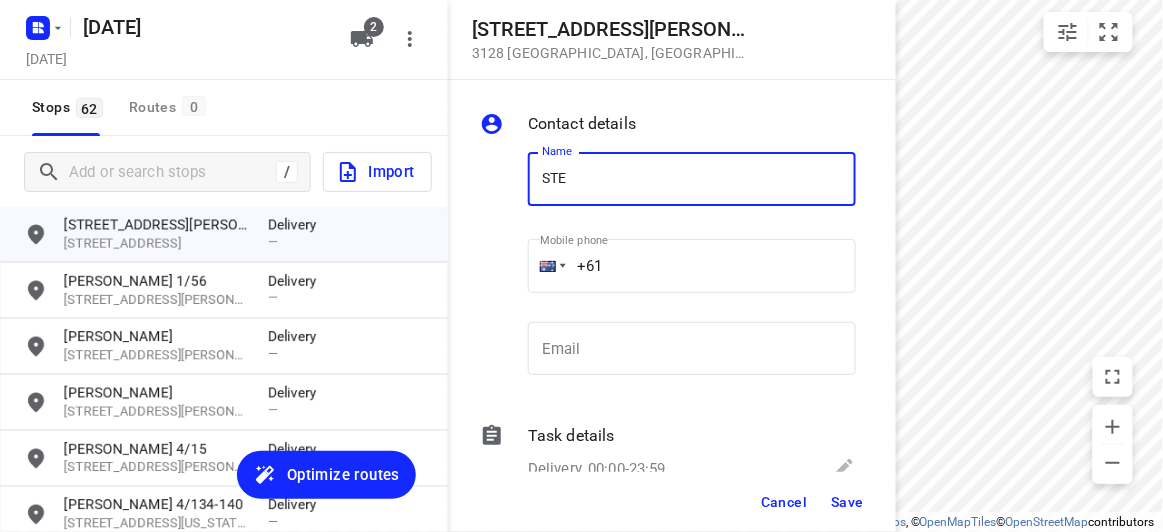 type on "STEVEN YUEN" 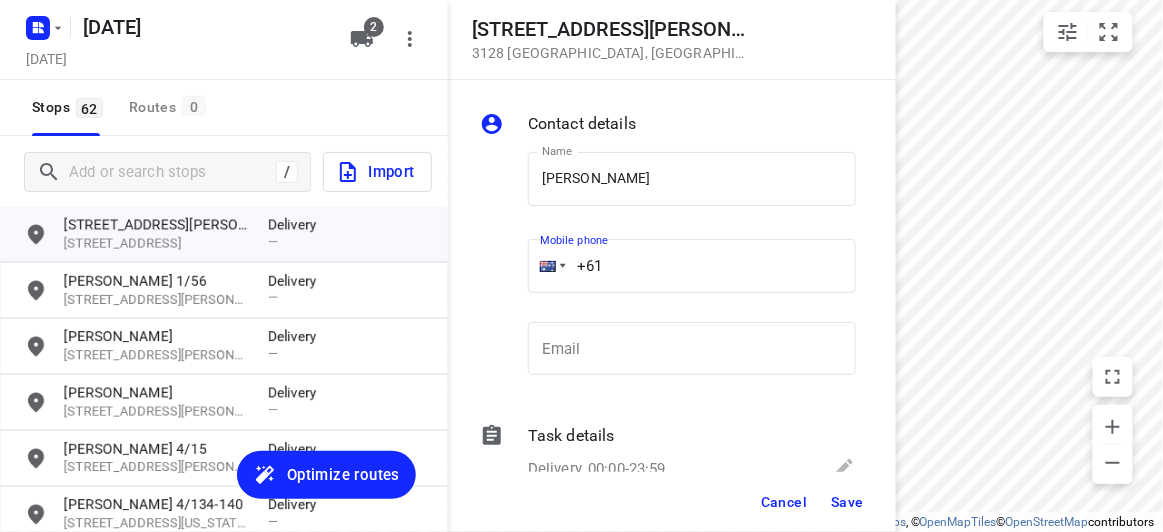 drag, startPoint x: 504, startPoint y: 294, endPoint x: 484, endPoint y: 297, distance: 20.22375 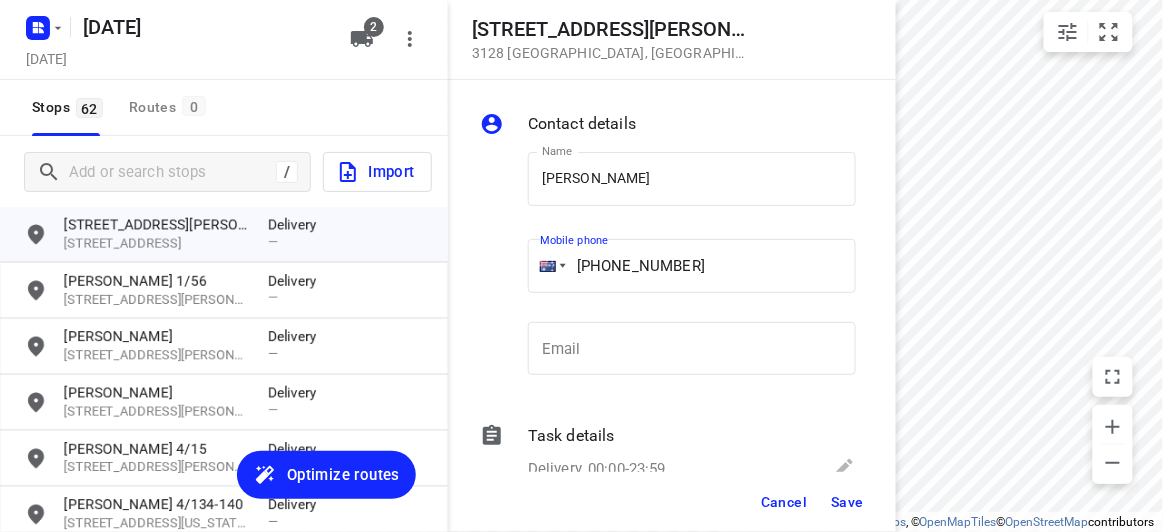 type on "+61 412643478" 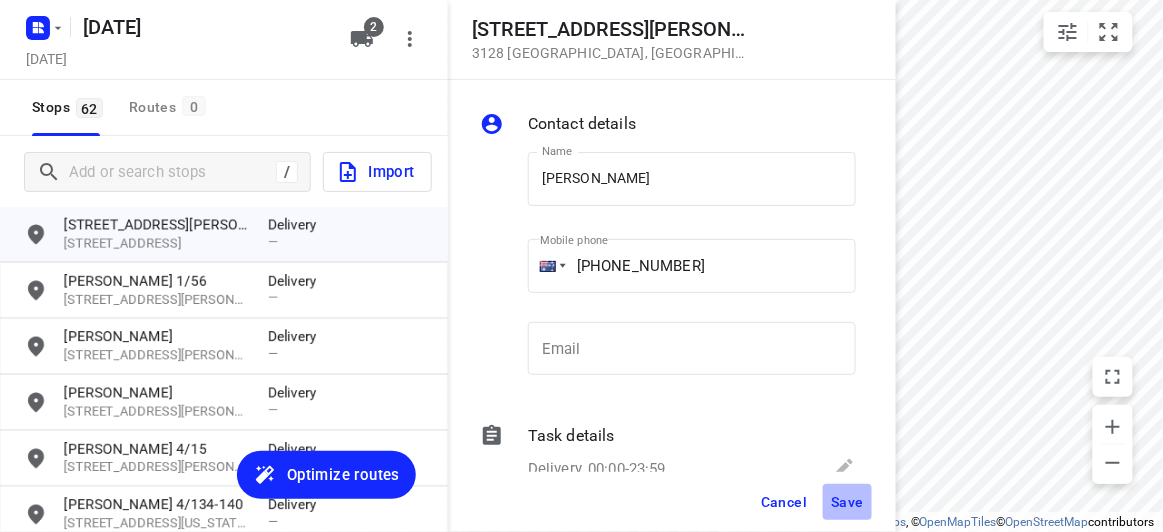 click on "Save" at bounding box center [847, 502] 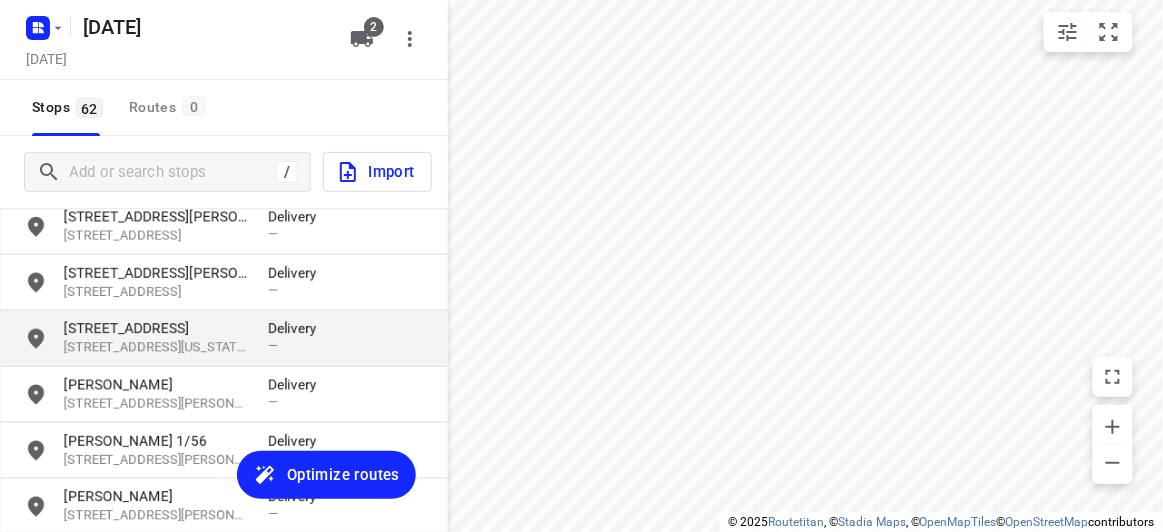 scroll, scrollTop: 552, scrollLeft: 0, axis: vertical 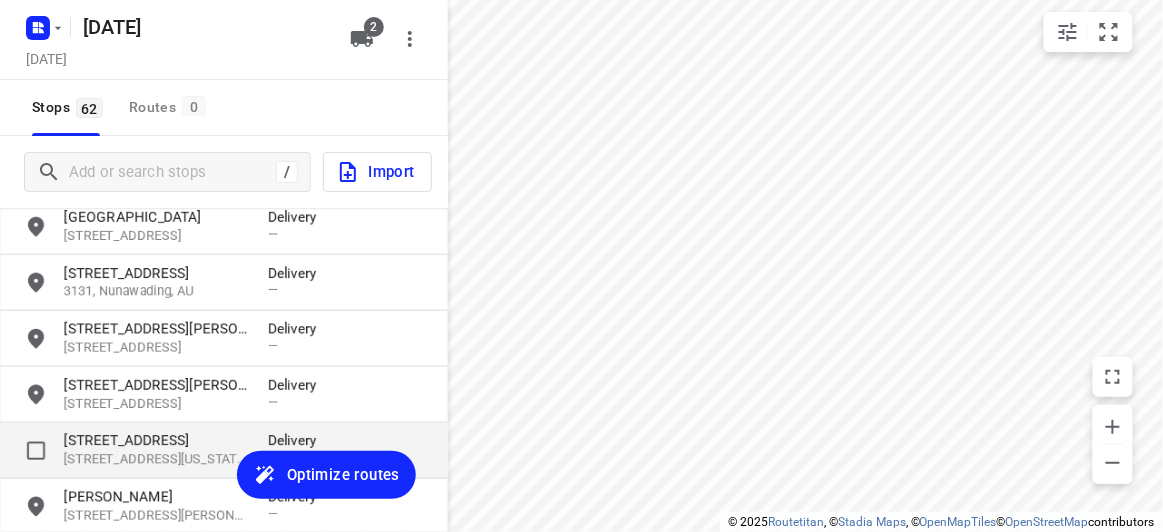 click on "[STREET_ADDRESS][US_STATE]" at bounding box center (156, 460) 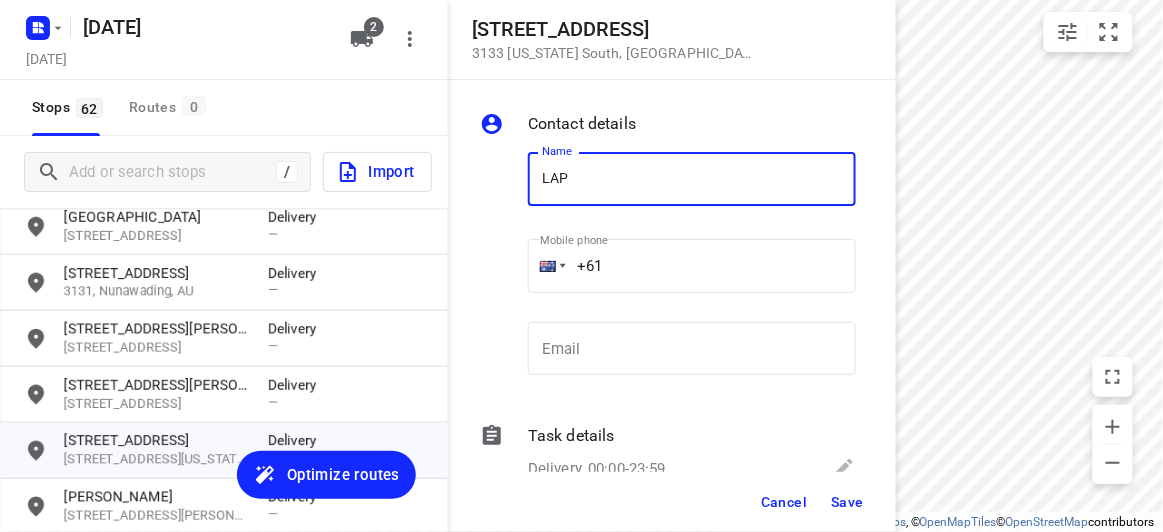 type on "LAPHANG CHUNG" 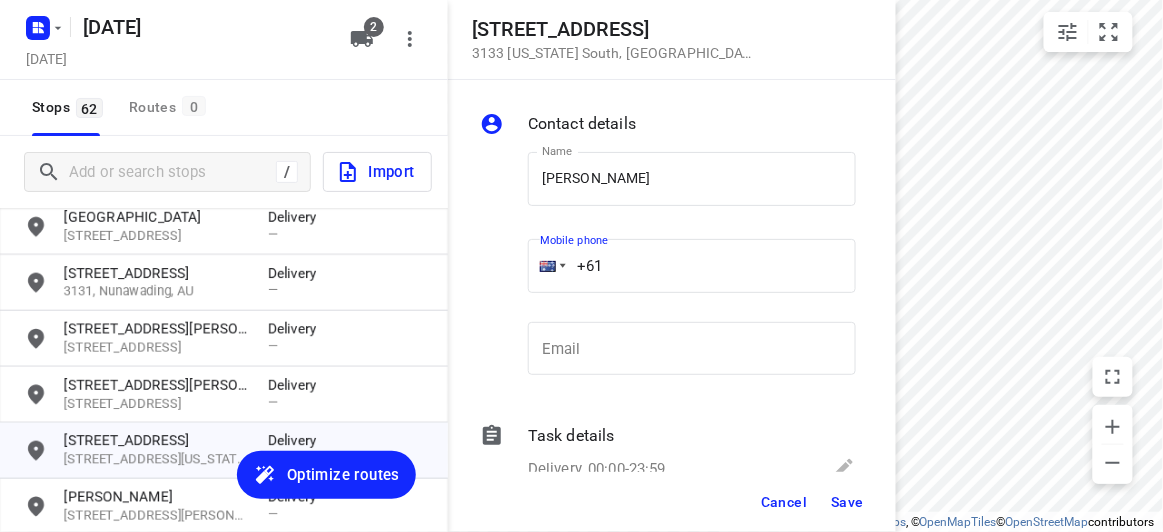 click on "+61" at bounding box center [692, 266] 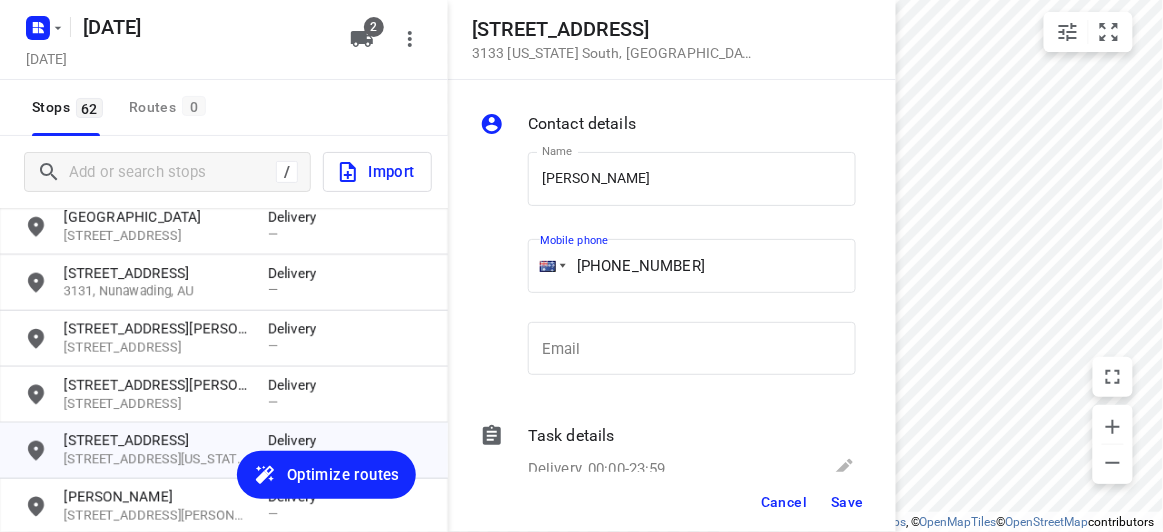 click on "+61 61403541676" at bounding box center (692, 266) 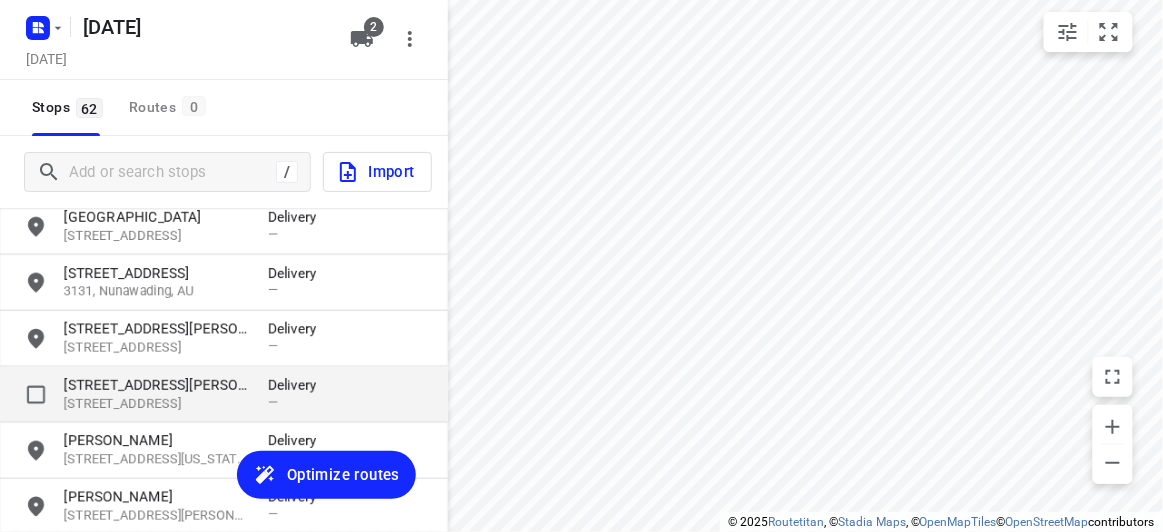 click on "[STREET_ADDRESS][PERSON_NAME]" at bounding box center [156, 385] 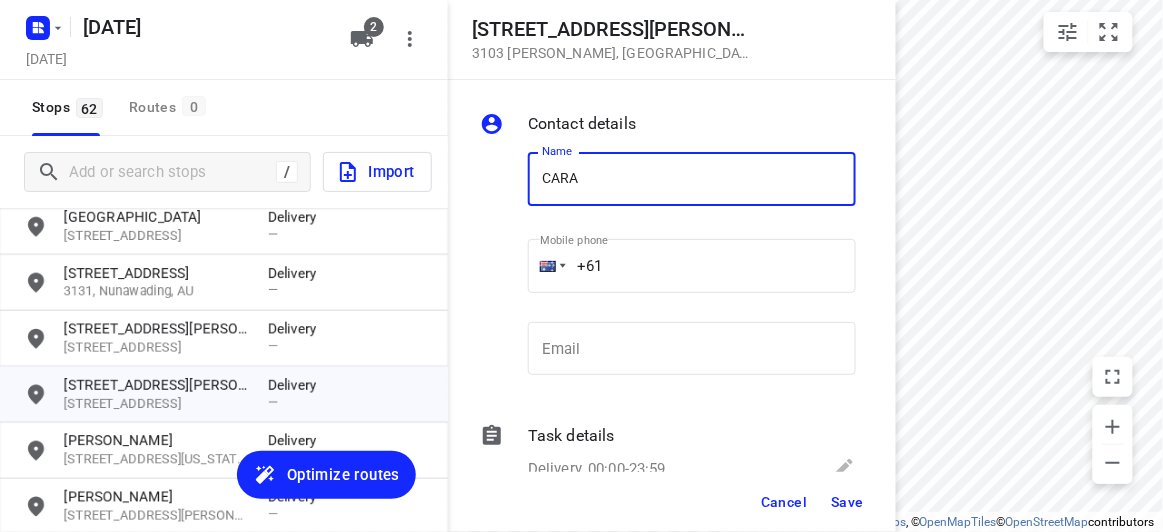 type on "CARA LEUNG" 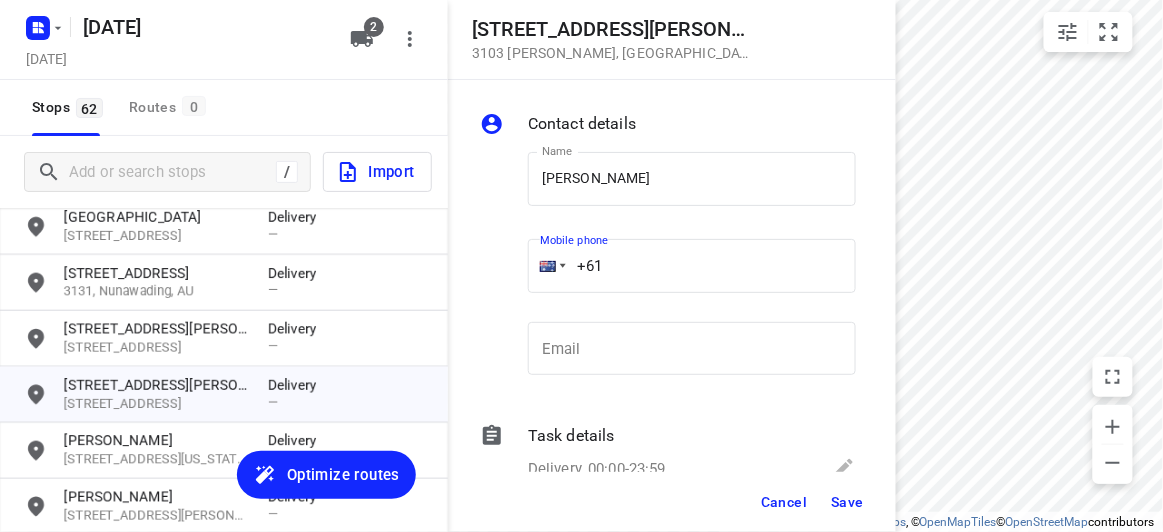 drag, startPoint x: 603, startPoint y: 274, endPoint x: 501, endPoint y: 274, distance: 102 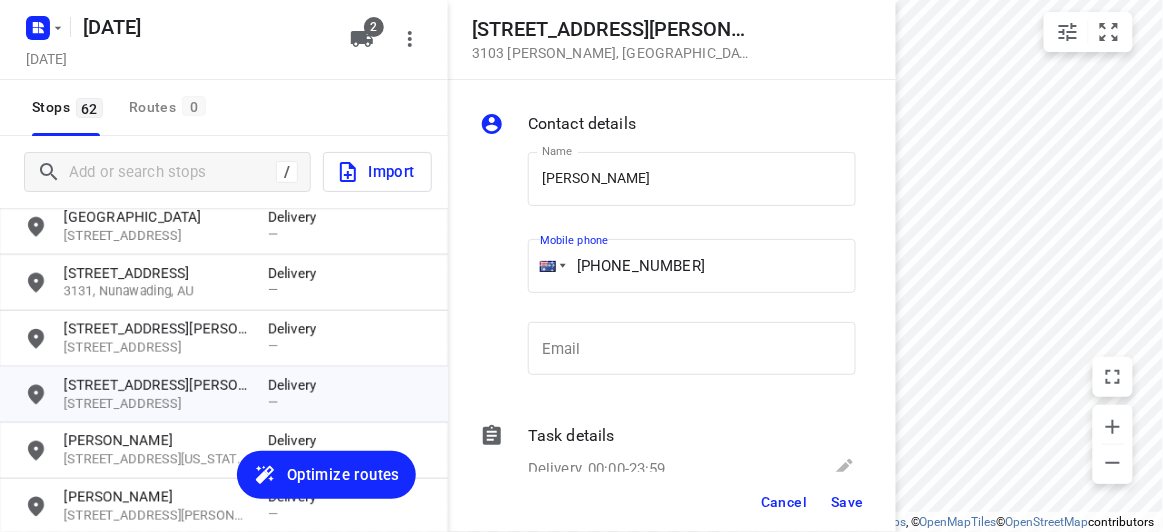 type on "+61 434189288" 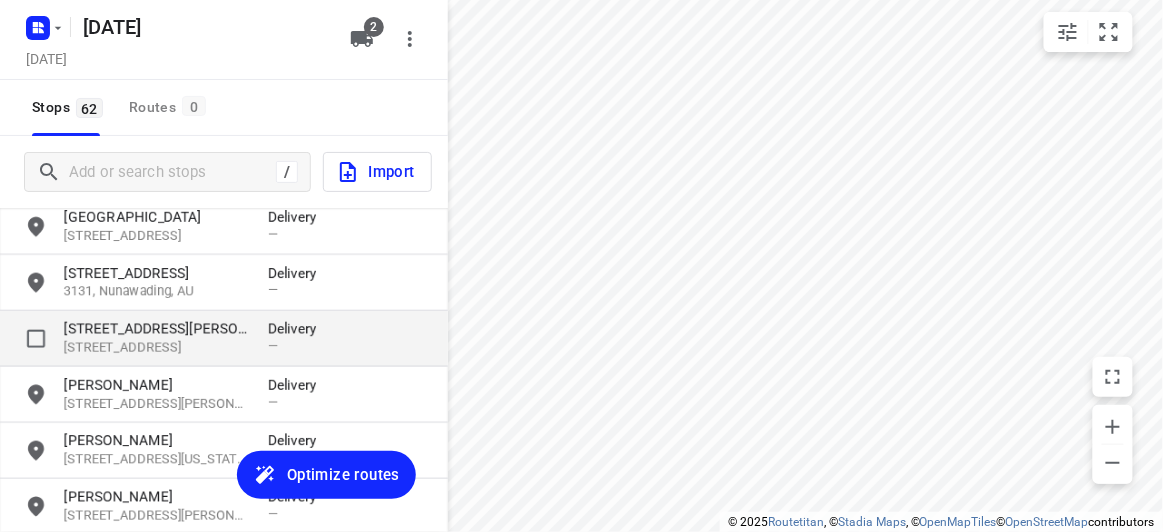 click on "[STREET_ADDRESS]" at bounding box center [156, 348] 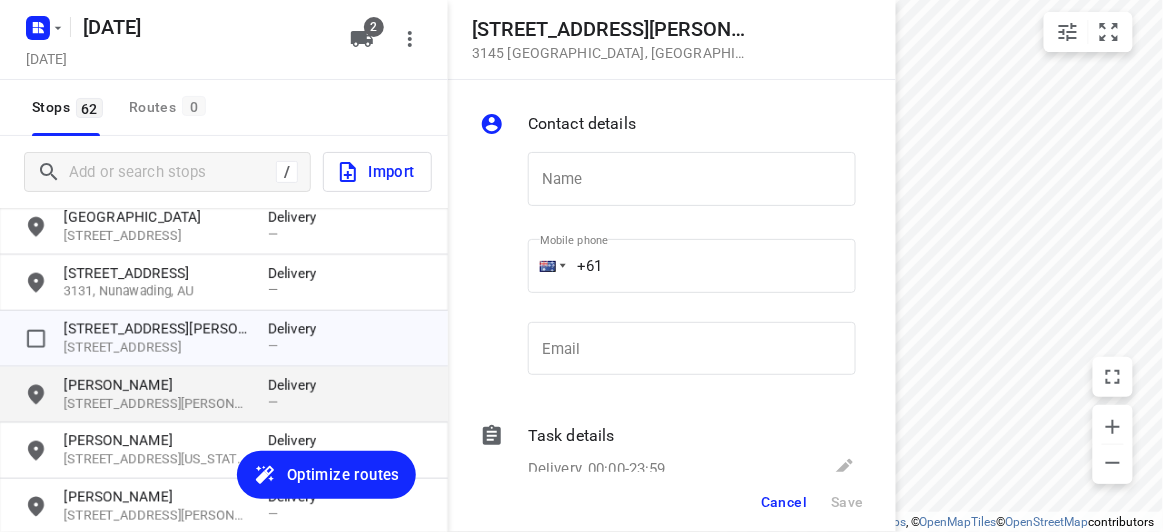 click on "CARA LEUNG" at bounding box center (156, 385) 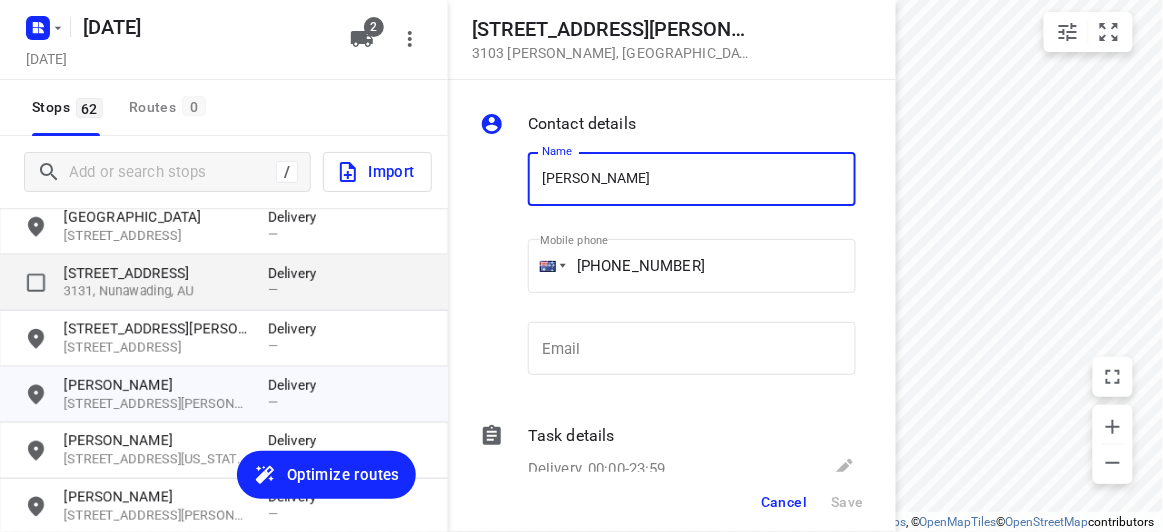click on "[STREET_ADDRESS]" at bounding box center [156, 273] 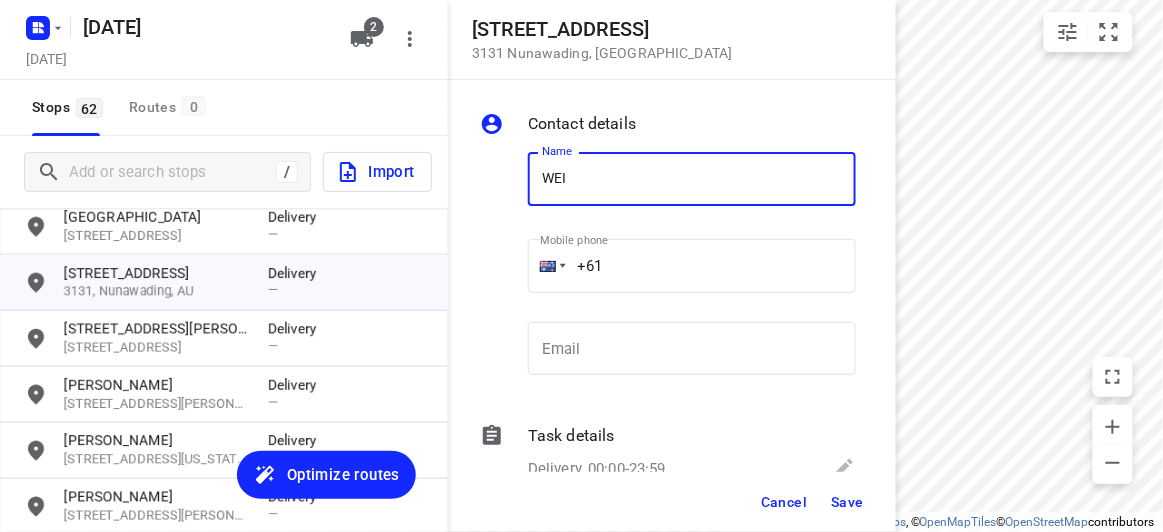 type on "WEI HONG TOH 2/13" 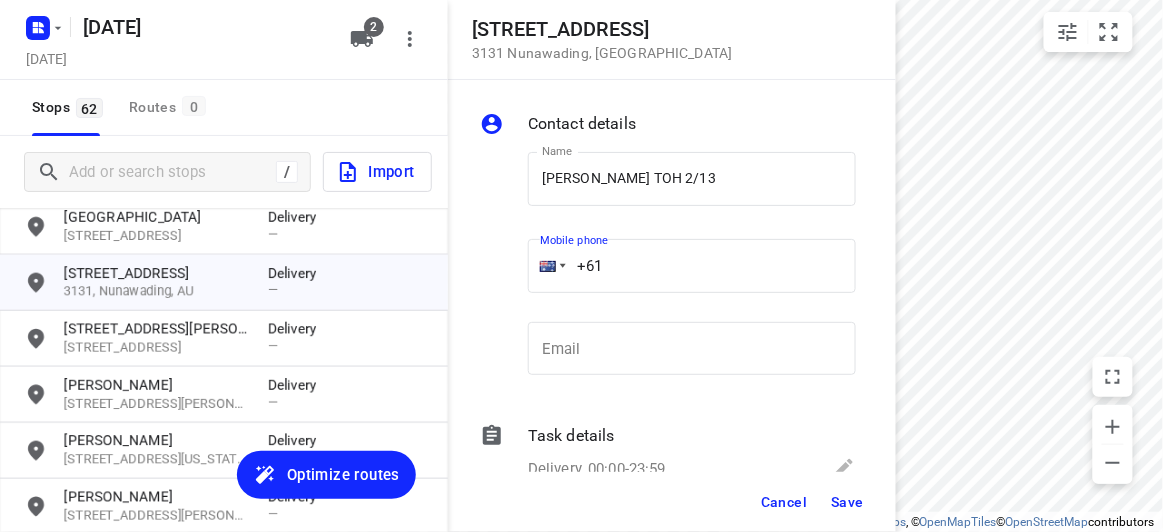 drag, startPoint x: 625, startPoint y: 261, endPoint x: 444, endPoint y: 288, distance: 183.00273 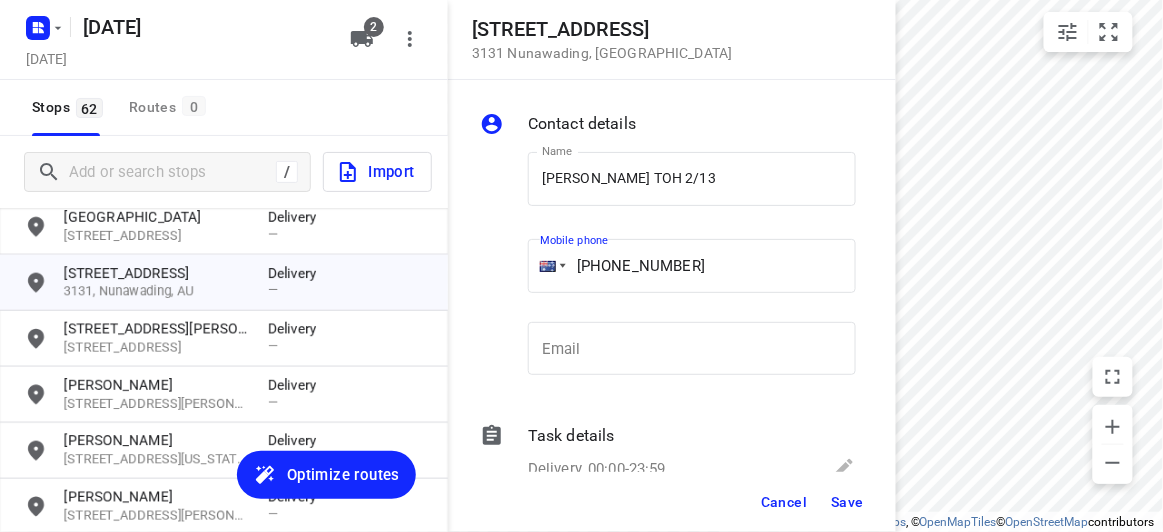 type on "+61 450502460" 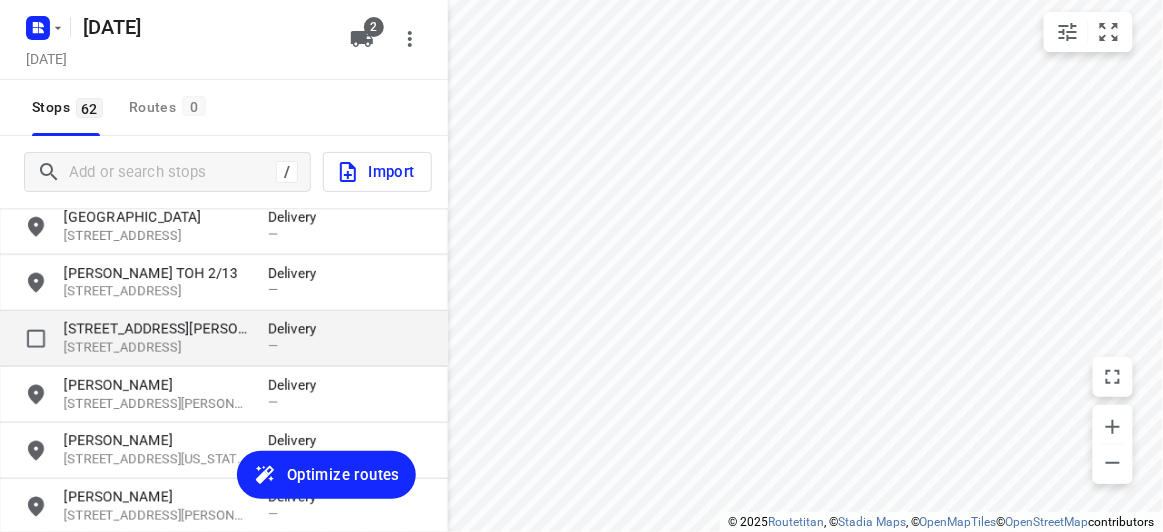 click on "[STREET_ADDRESS][PERSON_NAME]" at bounding box center (156, 329) 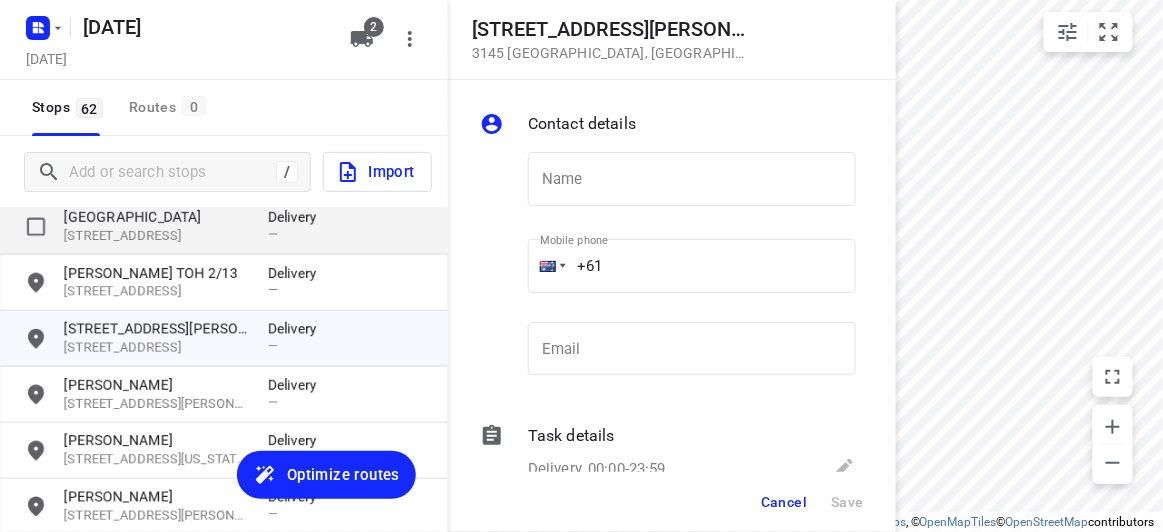 click on "[GEOGRAPHIC_DATA]" at bounding box center [156, 217] 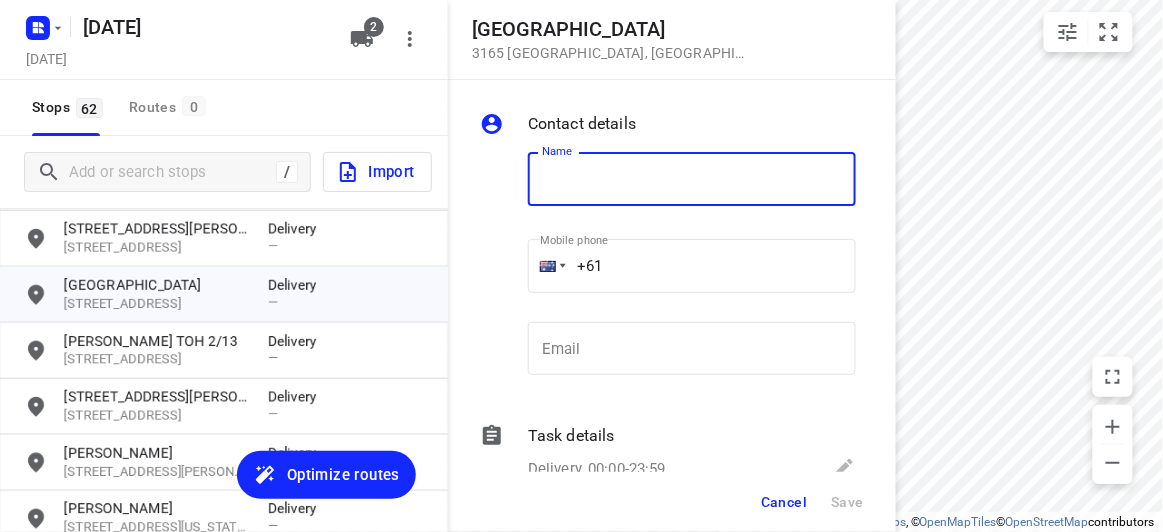 scroll, scrollTop: 461, scrollLeft: 0, axis: vertical 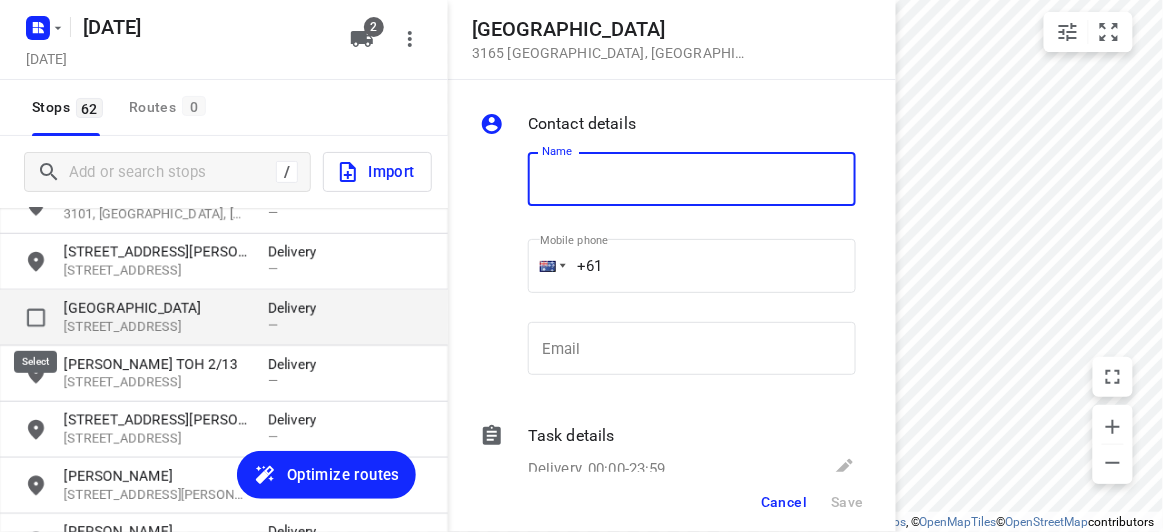 click at bounding box center (36, 318) 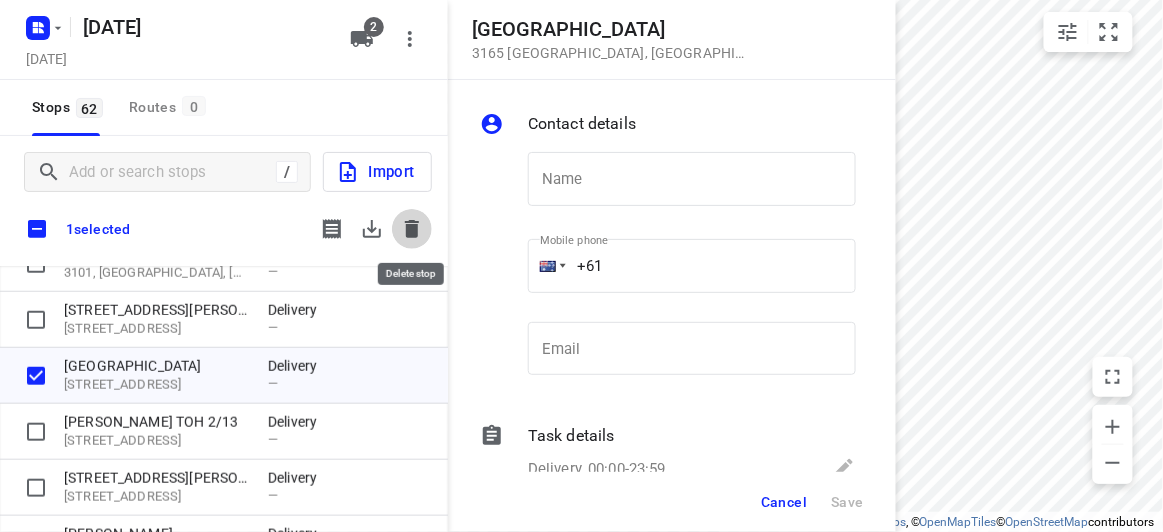 click at bounding box center (412, 229) 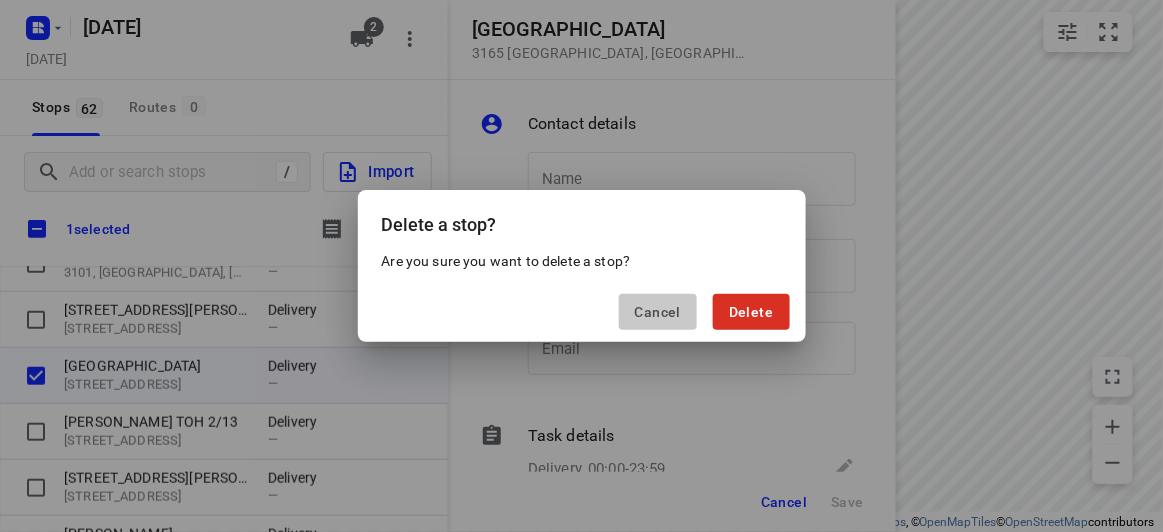 click on "Cancel" at bounding box center (658, 312) 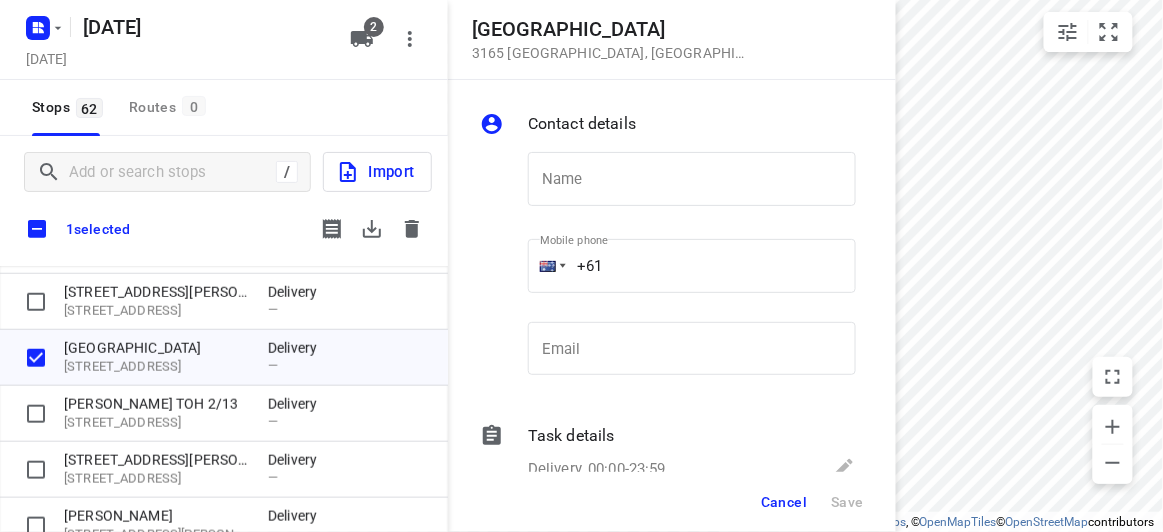 scroll, scrollTop: 461, scrollLeft: 0, axis: vertical 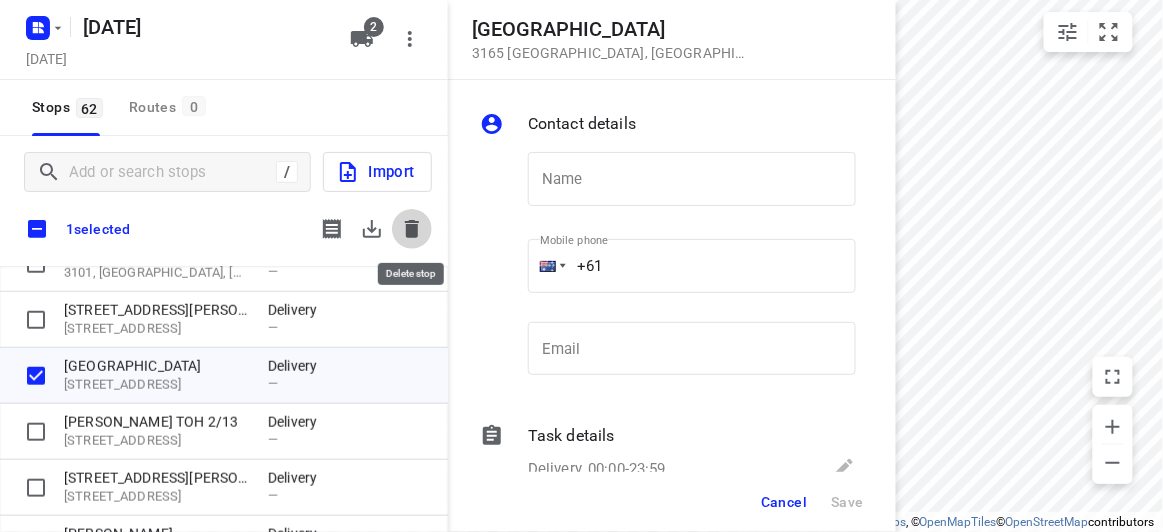 click at bounding box center [412, 229] 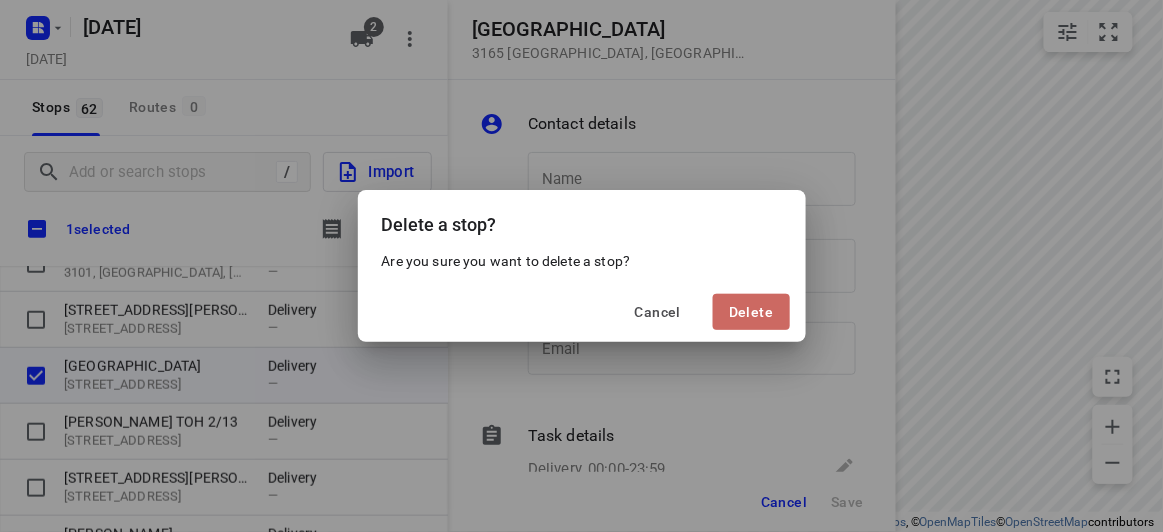 click on "Delete" at bounding box center [751, 312] 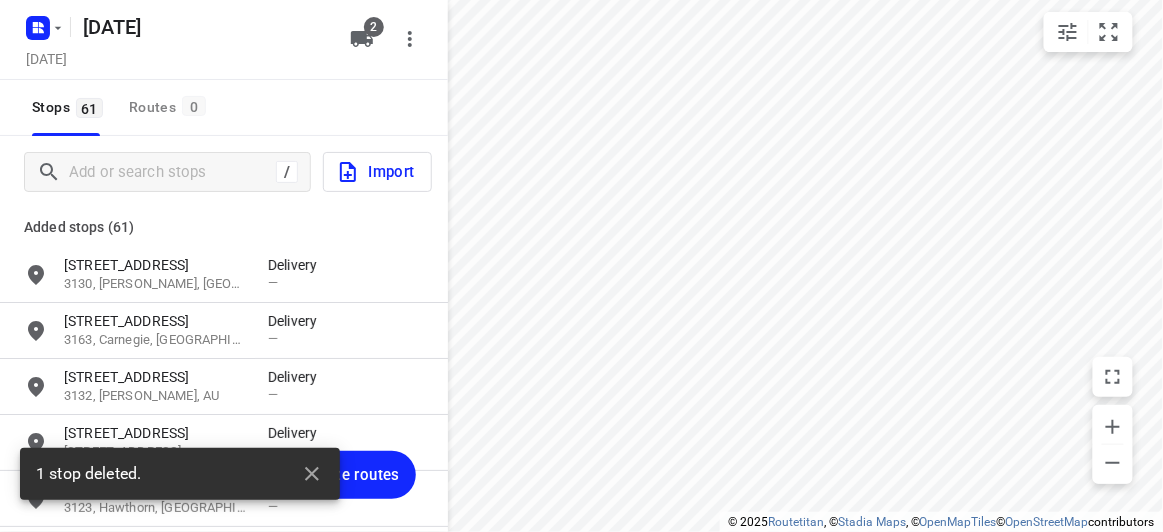 click on "/ Import" at bounding box center (224, 172) 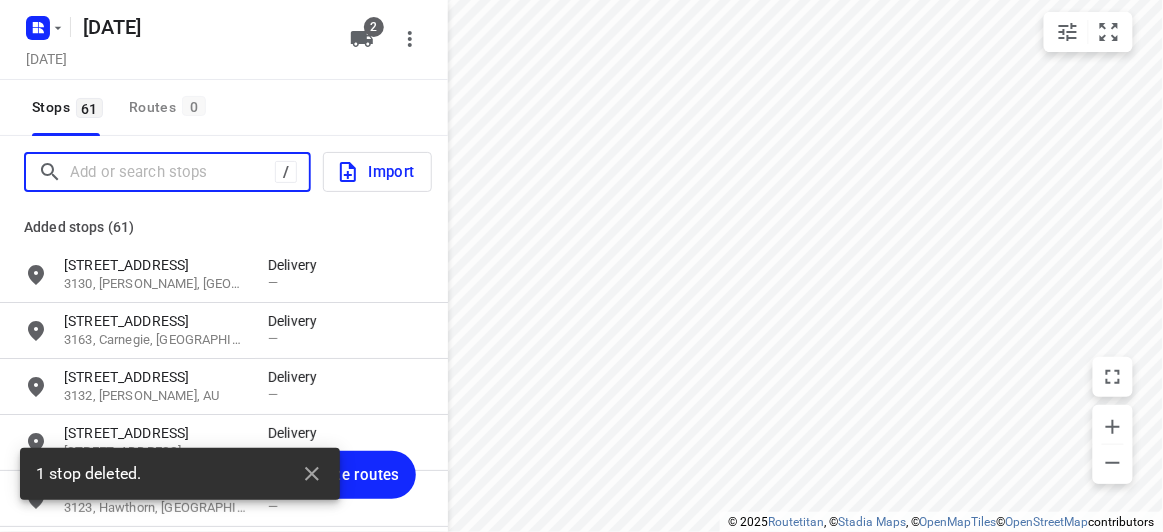 click at bounding box center [172, 172] 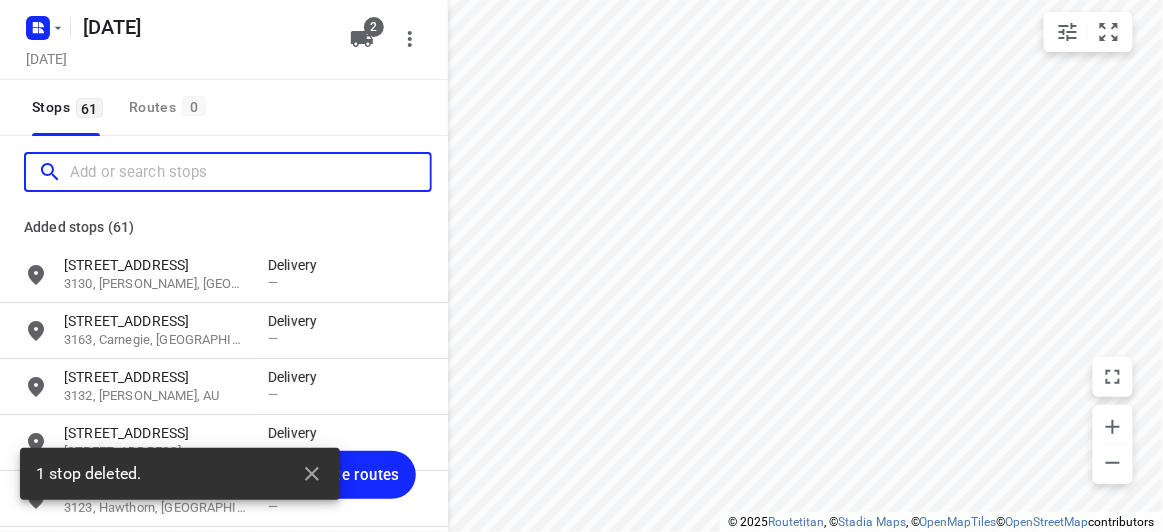 paste on "[STREET_ADDRESS]" 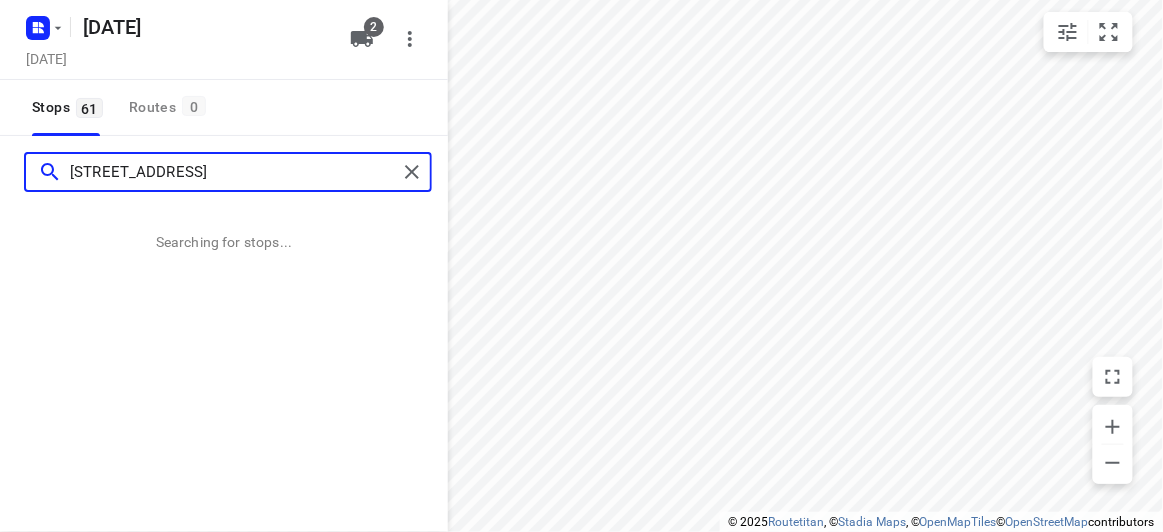 click on "[STREET_ADDRESS]" at bounding box center [233, 172] 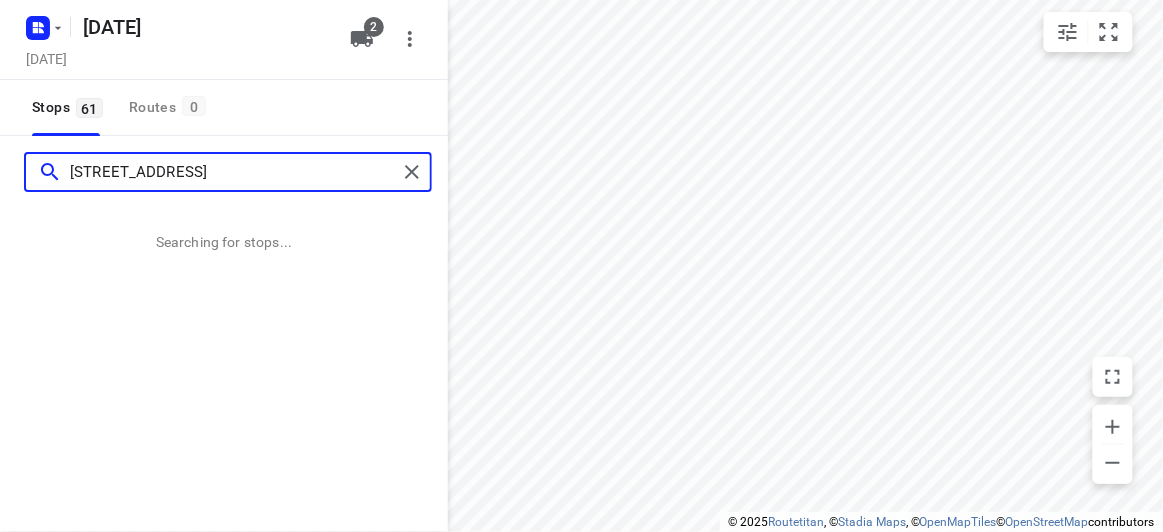 type on "19 Birdwood Street Bentleigh East 3165" 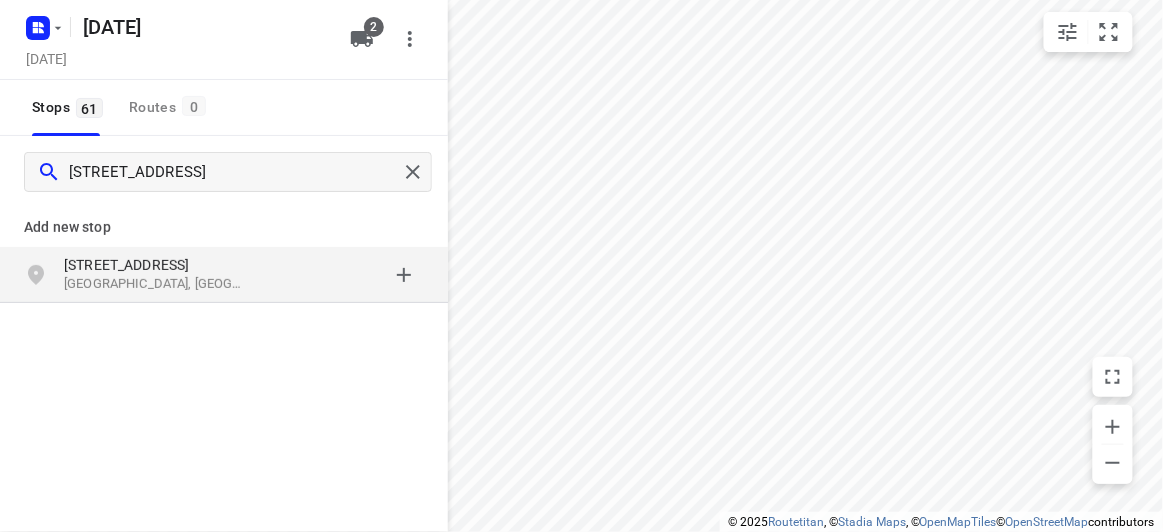 click on "[GEOGRAPHIC_DATA], [GEOGRAPHIC_DATA]" at bounding box center [156, 284] 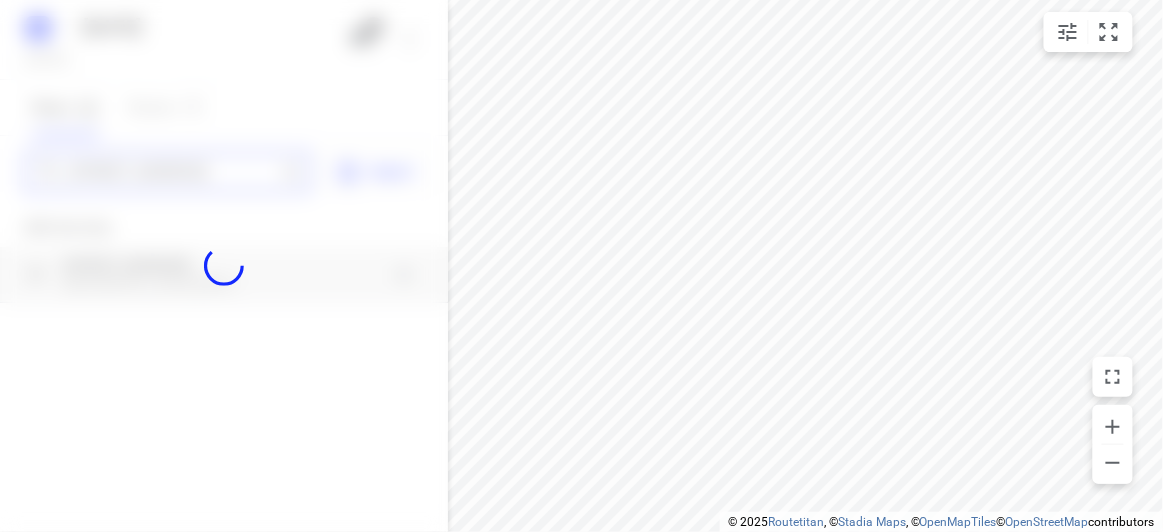 type 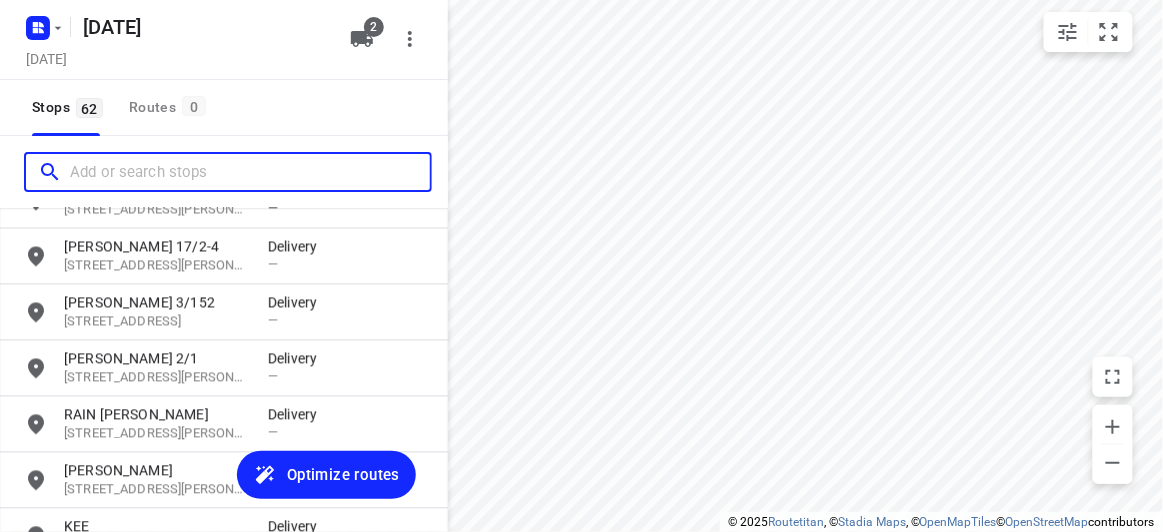 scroll, scrollTop: 3279, scrollLeft: 0, axis: vertical 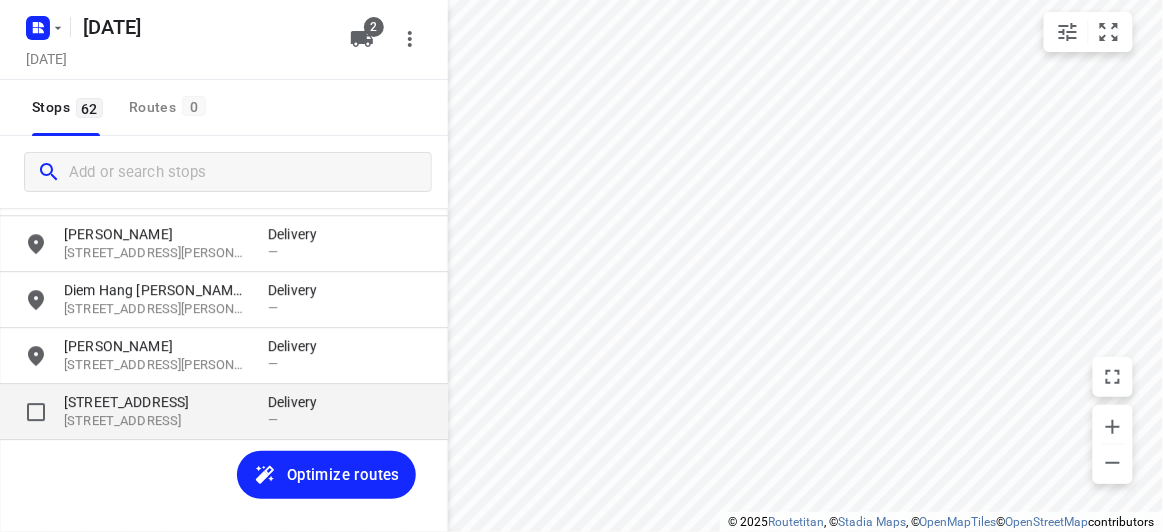 click on "19 Birdwood Street" at bounding box center (156, 402) 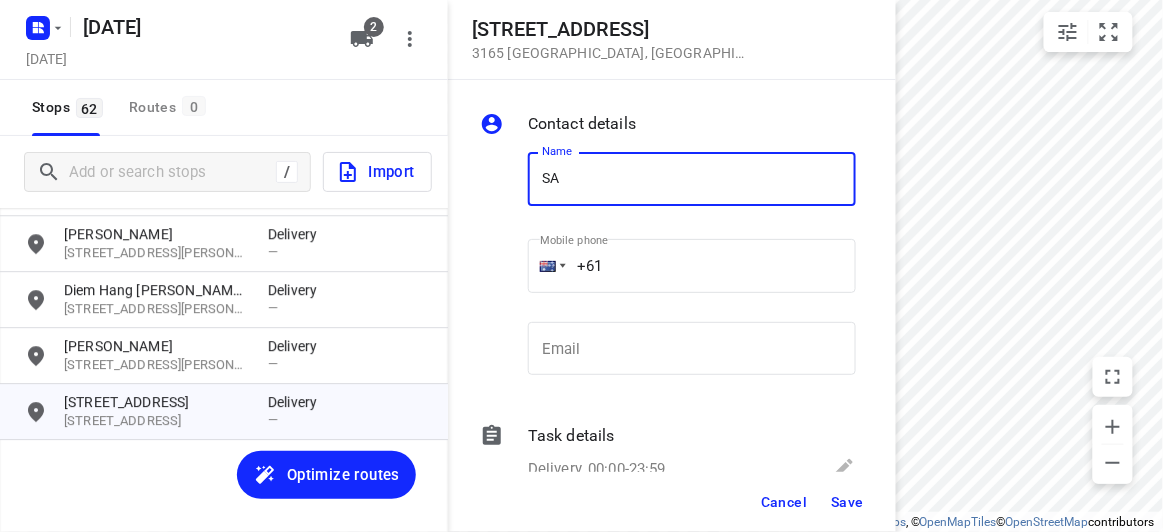 type on "SARAH LEUNG" 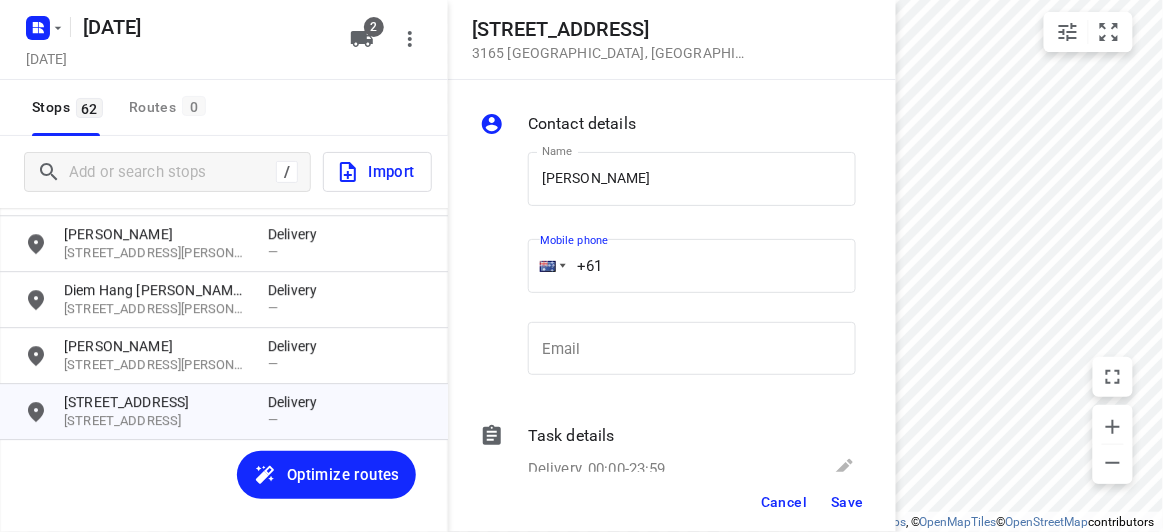 drag, startPoint x: 572, startPoint y: 268, endPoint x: 518, endPoint y: 276, distance: 54.589375 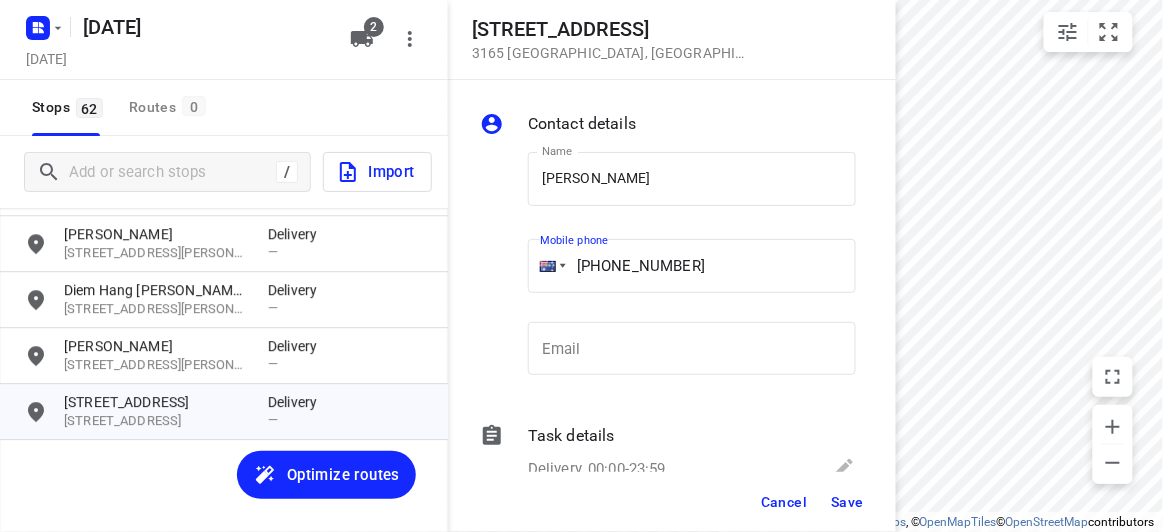 type on "+61 430042700" 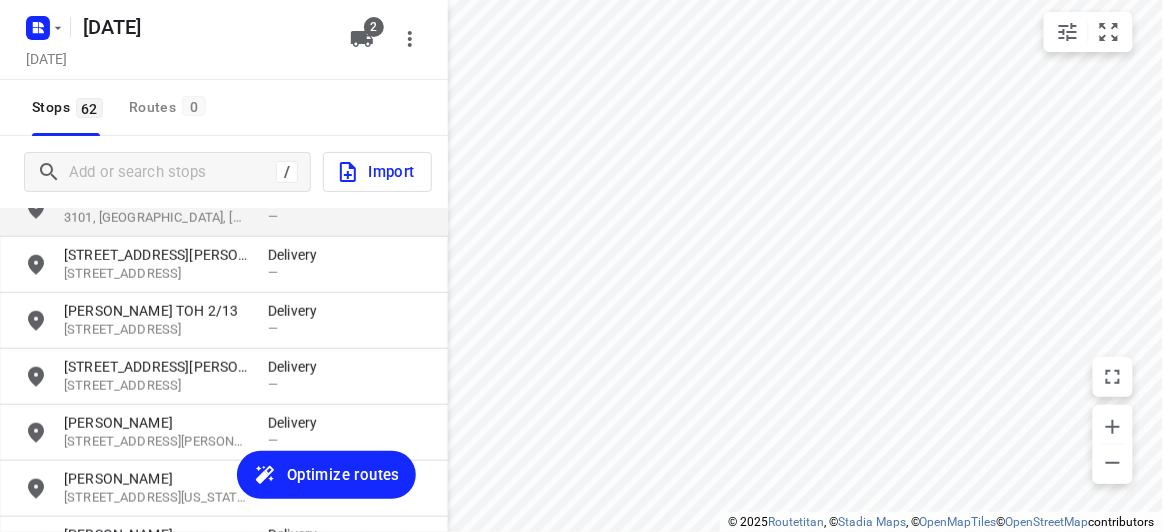 scroll, scrollTop: 461, scrollLeft: 0, axis: vertical 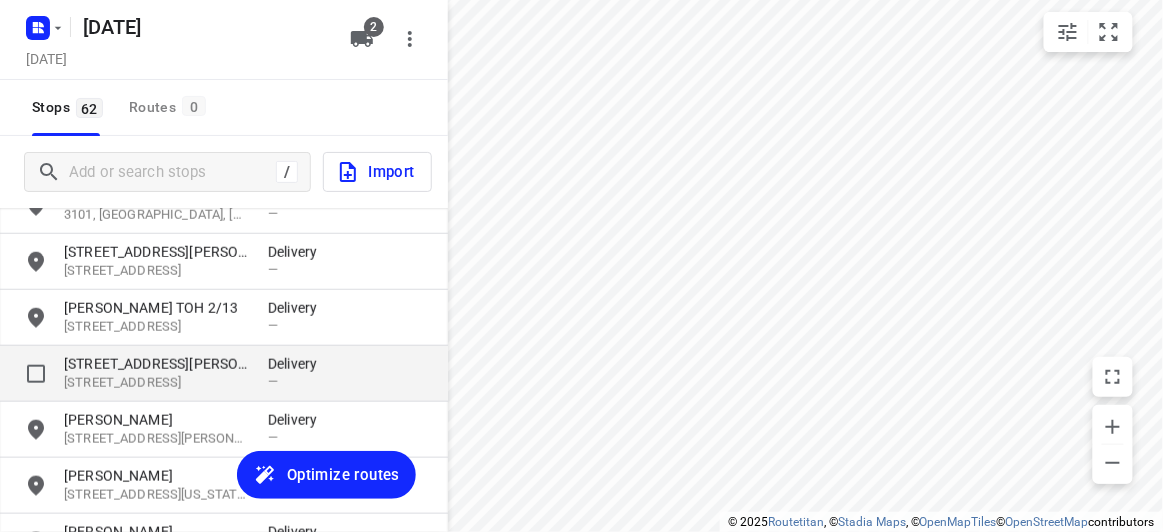 click on "[STREET_ADDRESS][PERSON_NAME]" at bounding box center (156, 364) 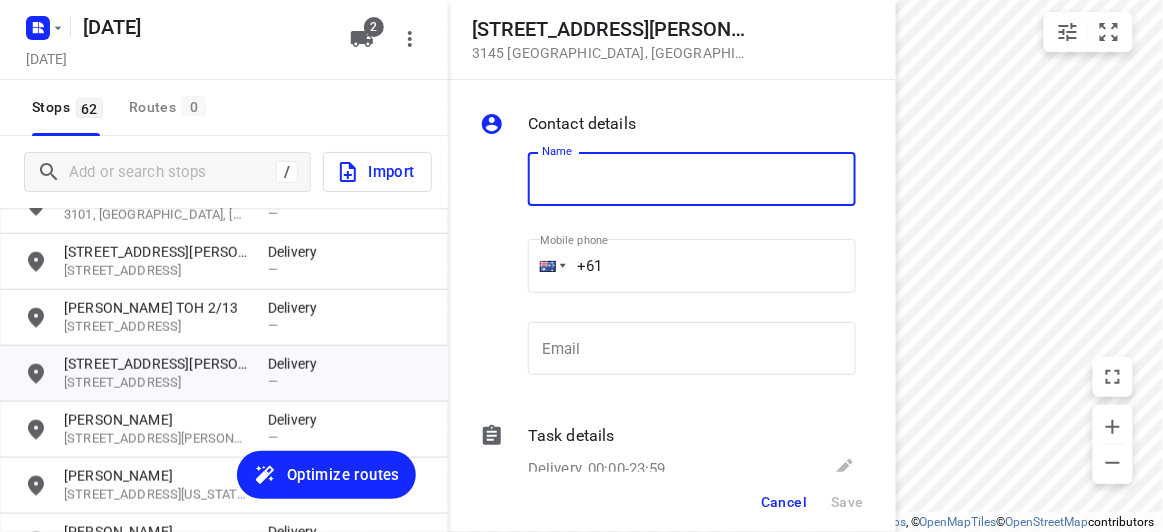 type on "," 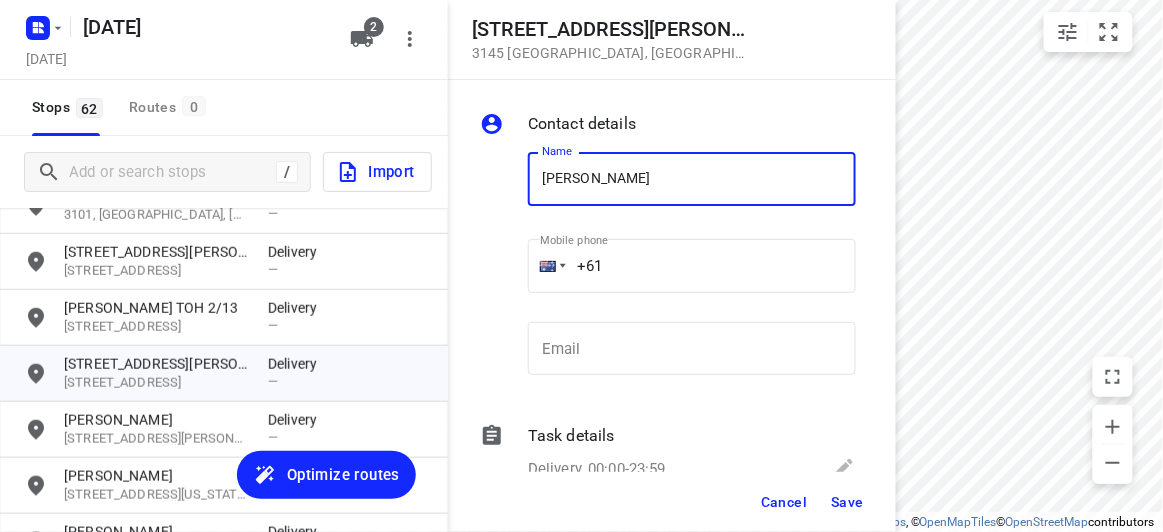 click on "MEGAN KUO" at bounding box center (692, 179) 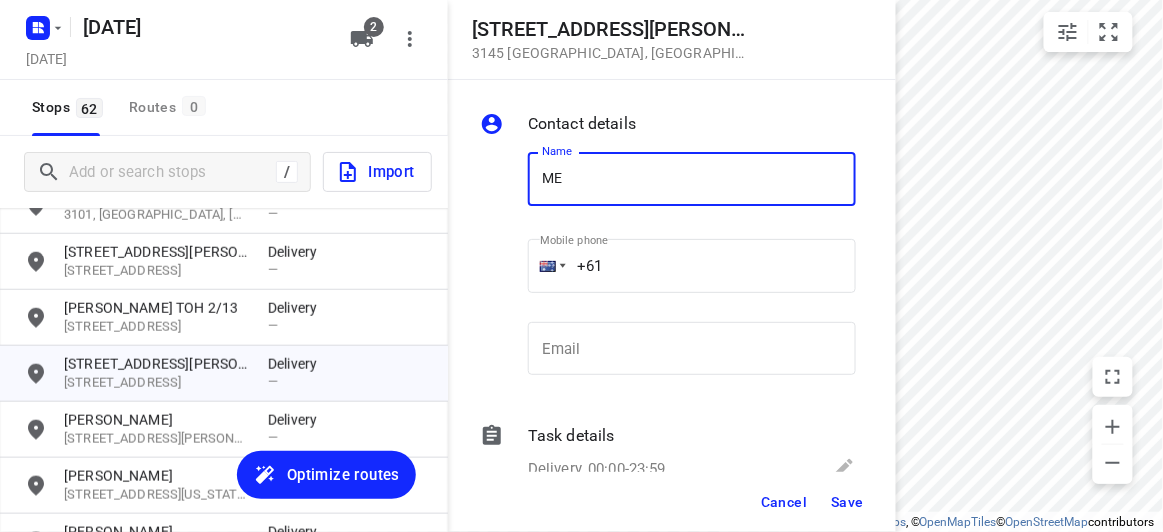 type on "MELODY KUO" 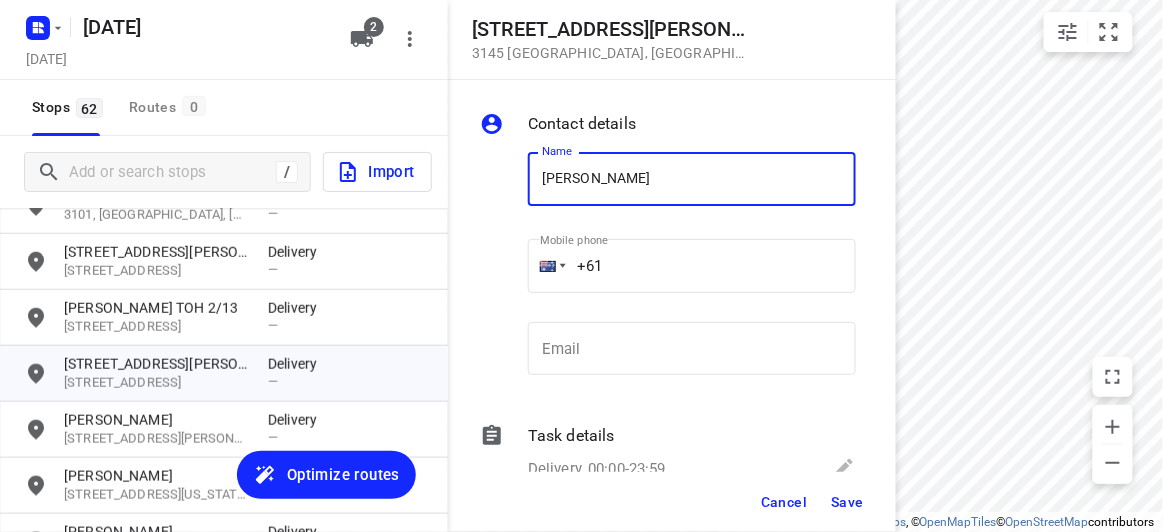 click on "+61" at bounding box center (692, 266) 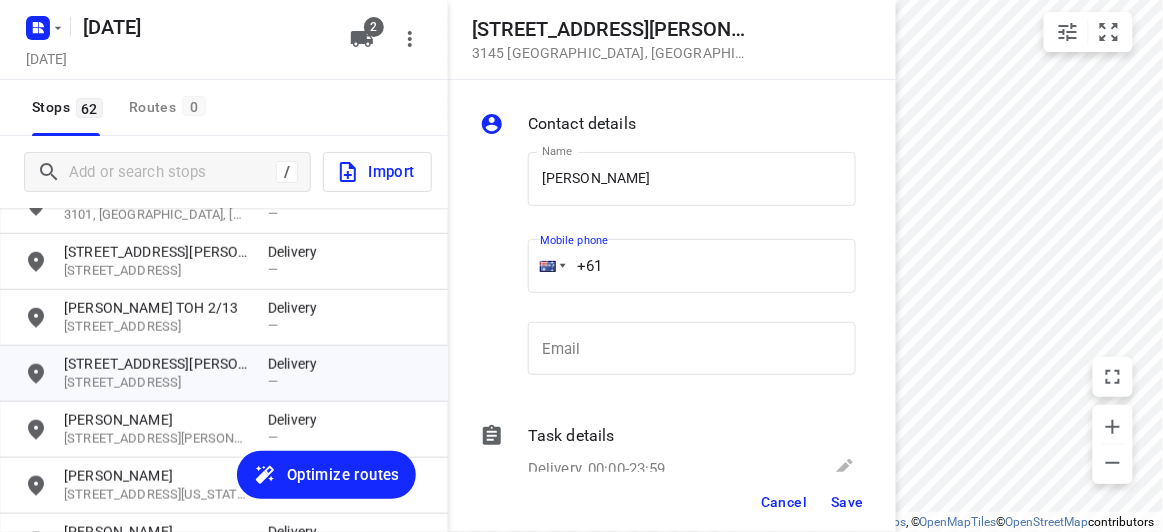 paste on "61434505885" 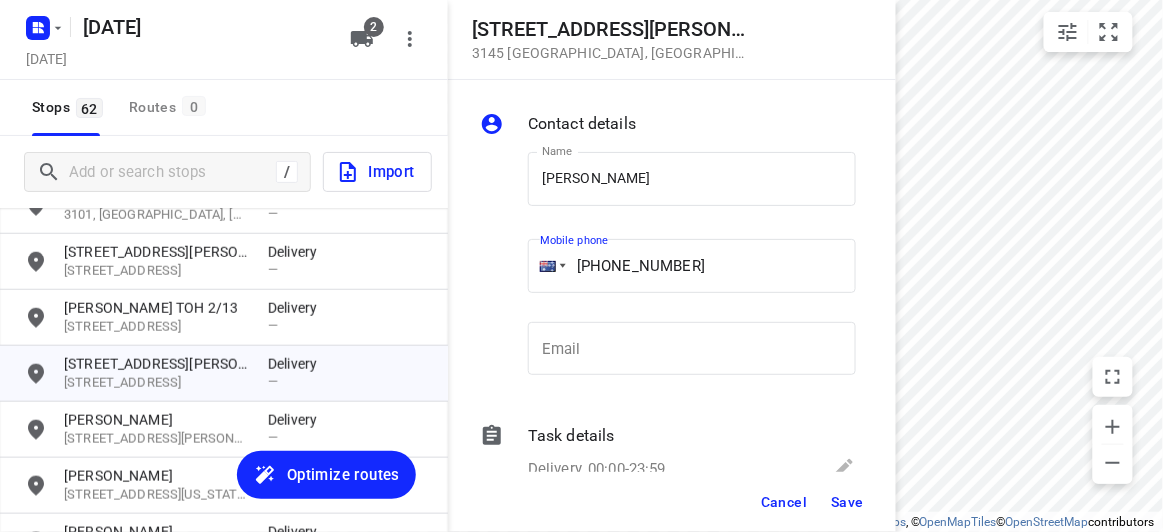 drag, startPoint x: 760, startPoint y: 260, endPoint x: 493, endPoint y: 305, distance: 270.7656 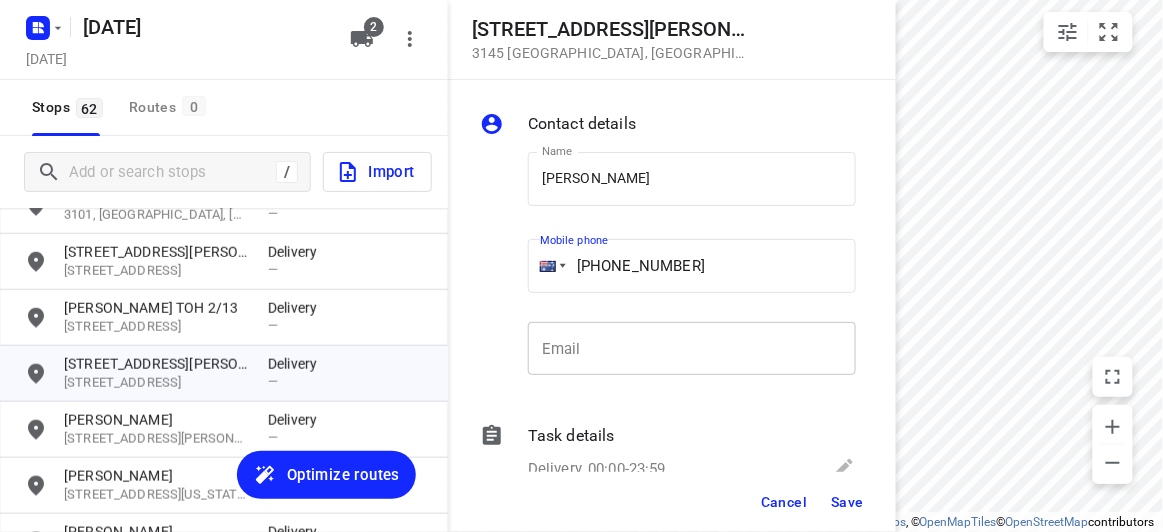 paste 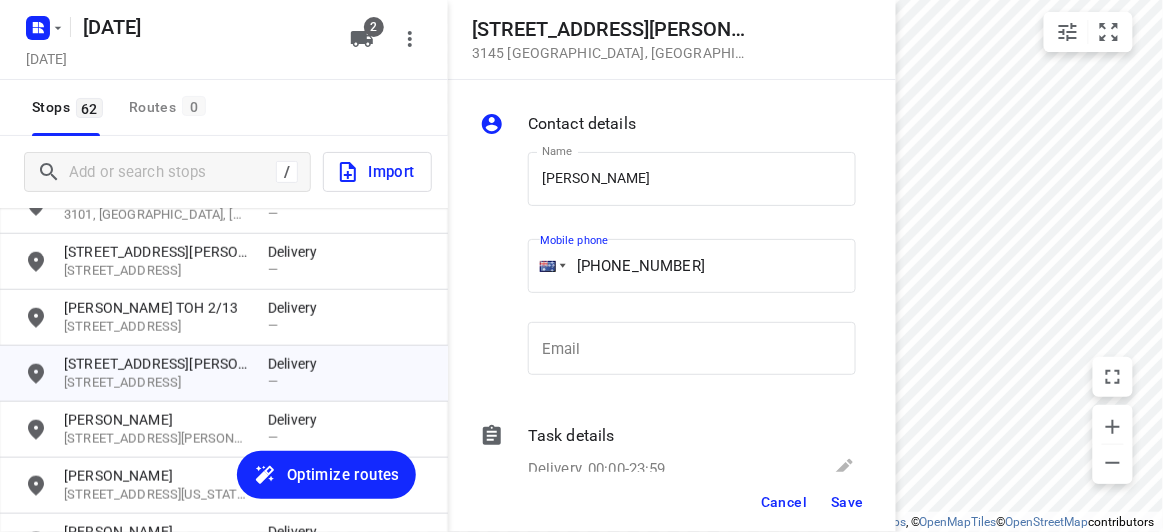 type on "+61 434505885" 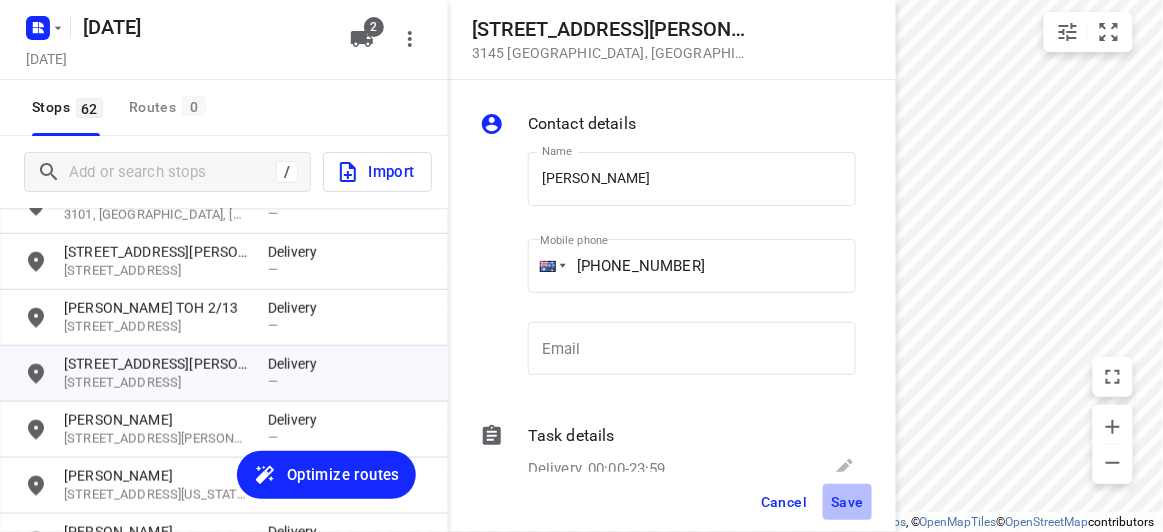 click on "Save" at bounding box center [847, 502] 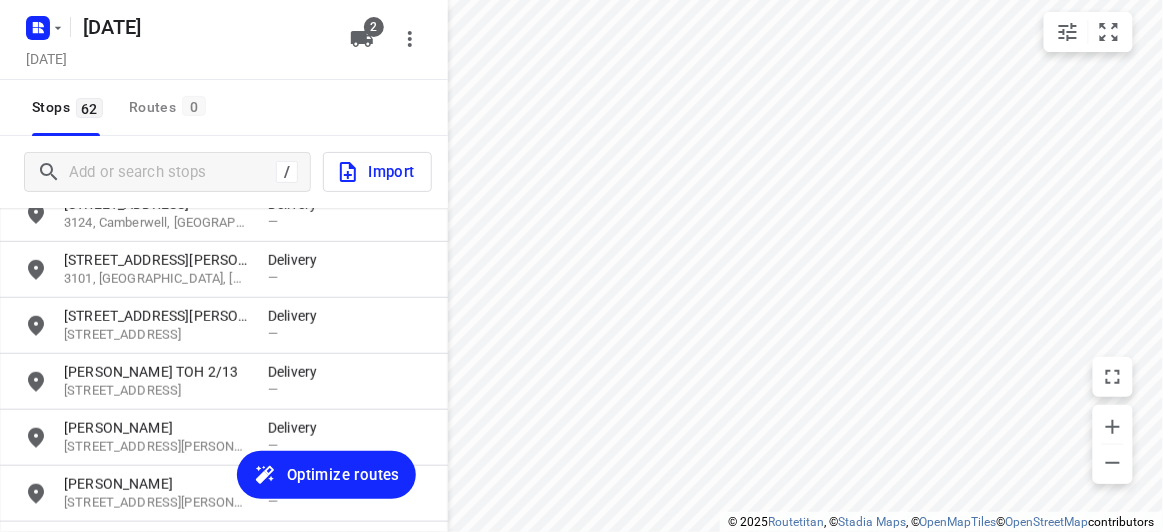 scroll, scrollTop: 370, scrollLeft: 0, axis: vertical 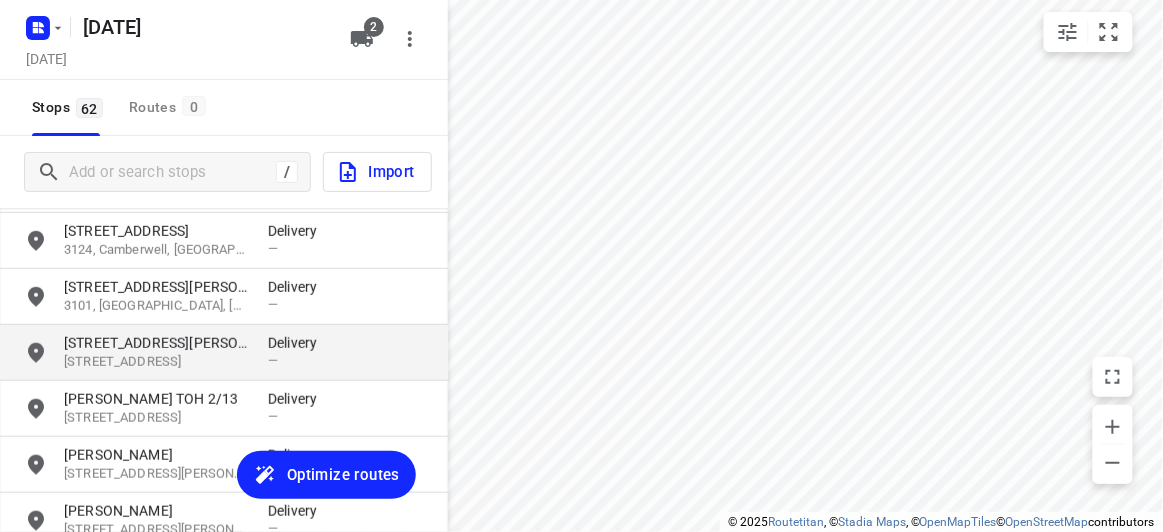 click on "[STREET_ADDRESS][PERSON_NAME]" at bounding box center (156, 343) 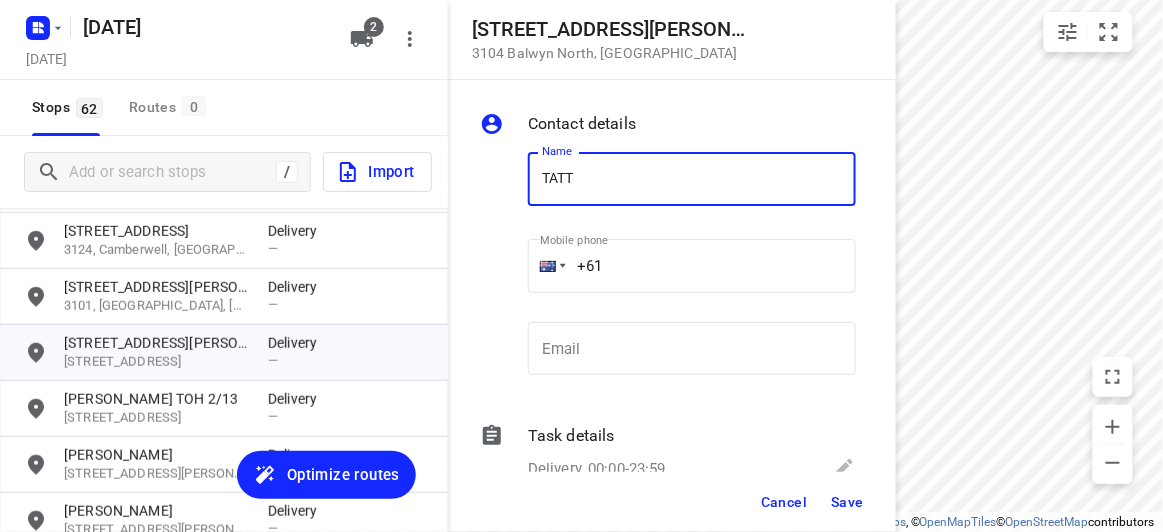type on "TATT JIN SAW" 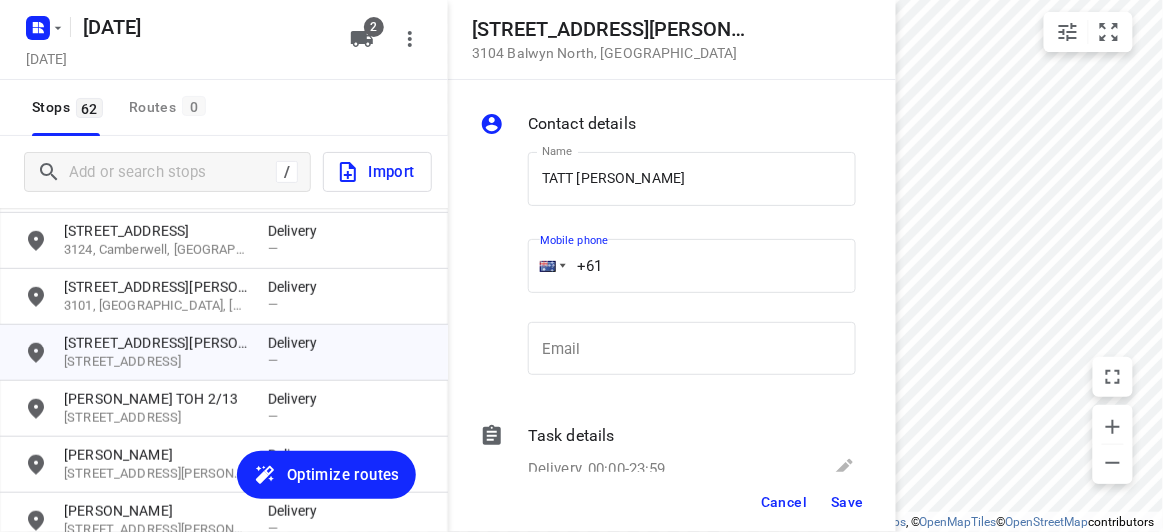 click on "+61" at bounding box center [692, 266] 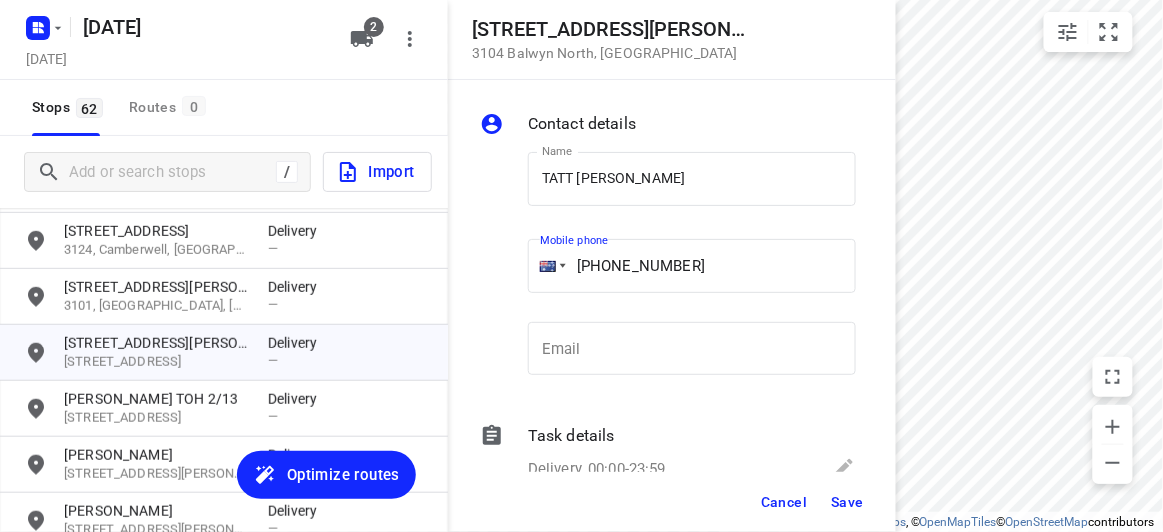 type on "+61 401262845" 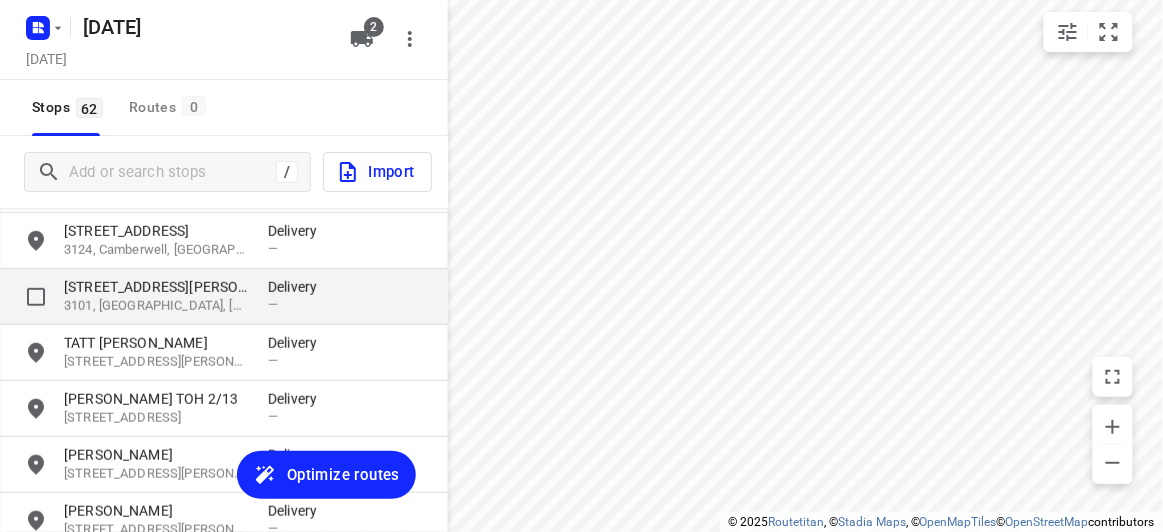 click on "[STREET_ADDRESS][PERSON_NAME]" at bounding box center [156, 287] 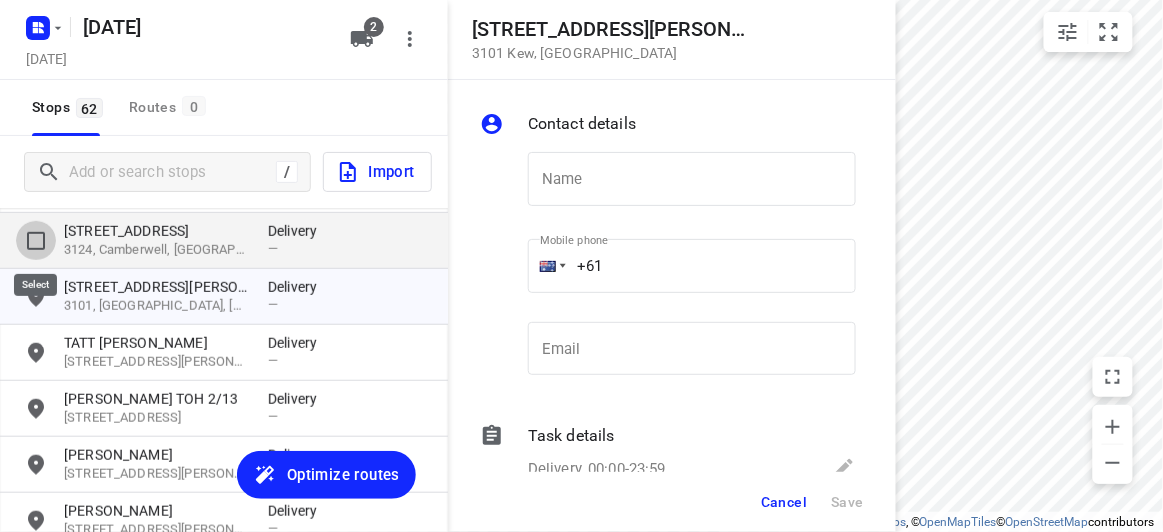 click at bounding box center (36, 241) 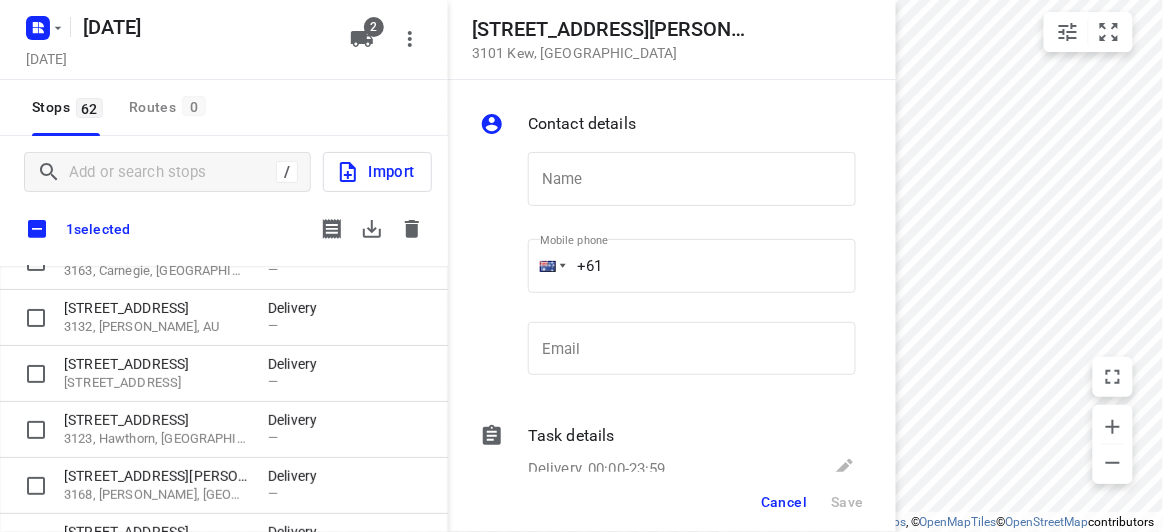 scroll, scrollTop: 188, scrollLeft: 0, axis: vertical 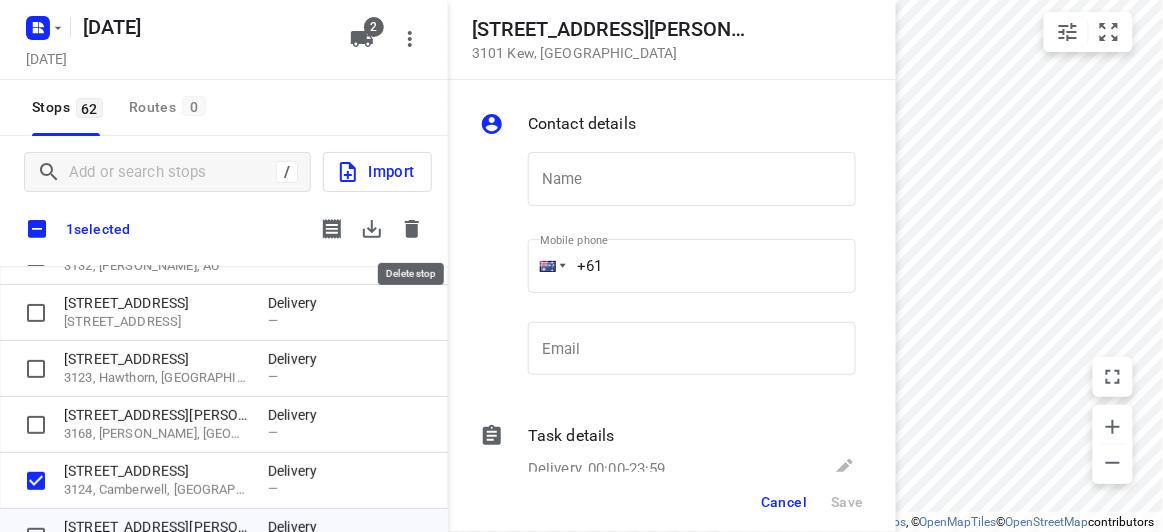 click 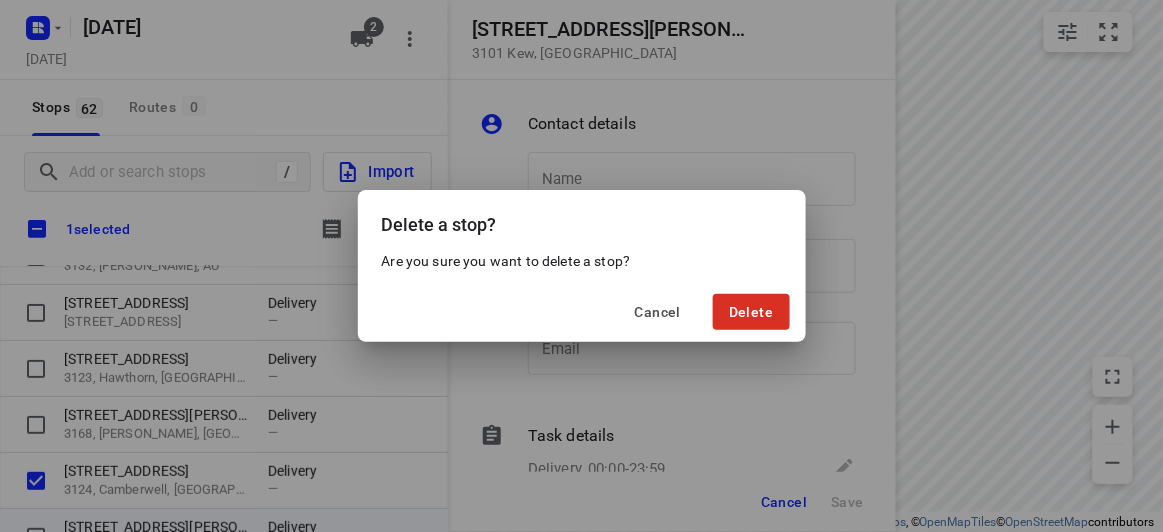 click on "Delete" at bounding box center [751, 312] 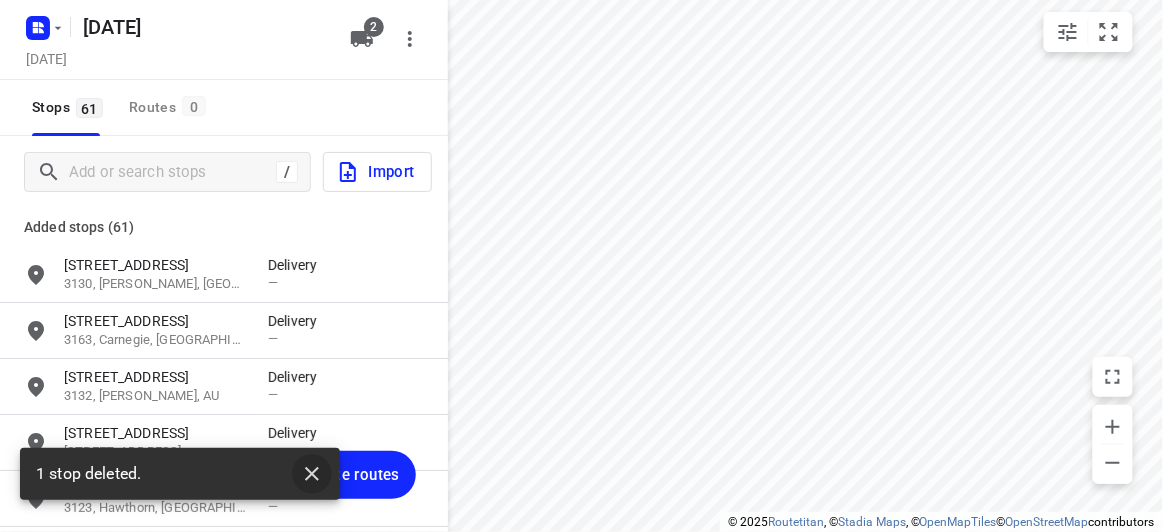click 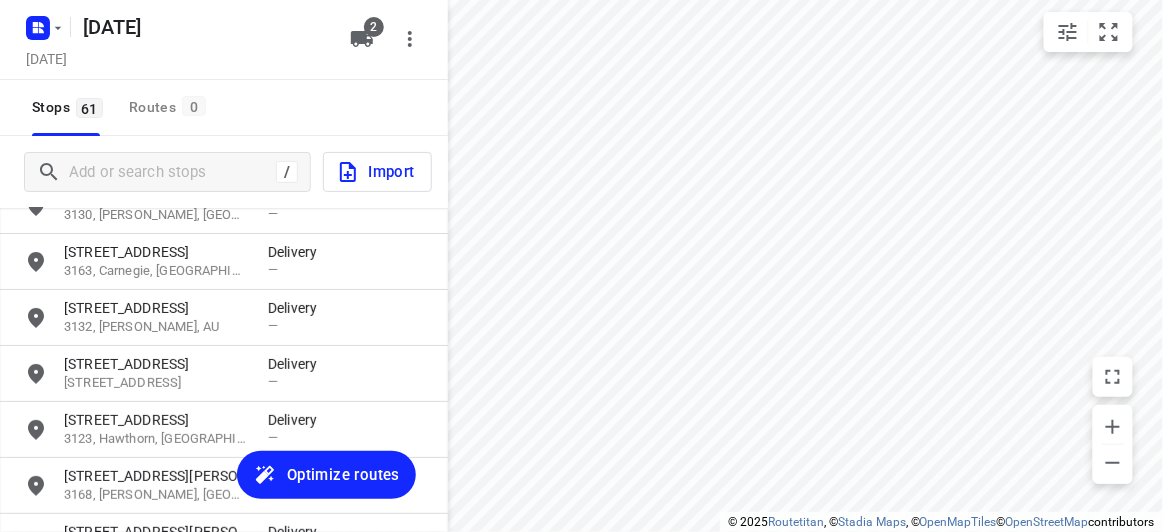 scroll, scrollTop: 90, scrollLeft: 0, axis: vertical 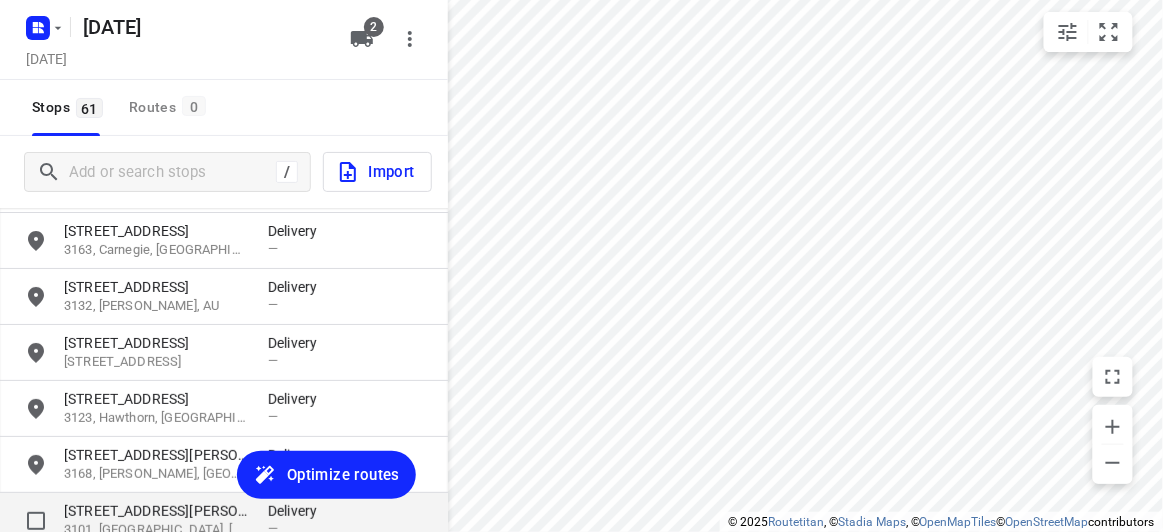click on "[STREET_ADDRESS][PERSON_NAME]" at bounding box center (156, 511) 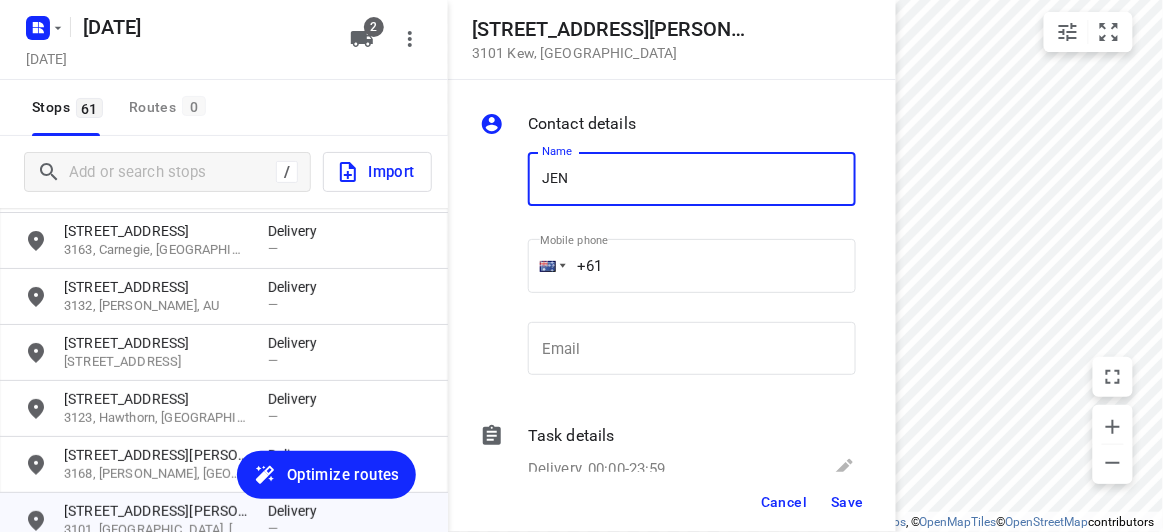 type on "JEN TAN" 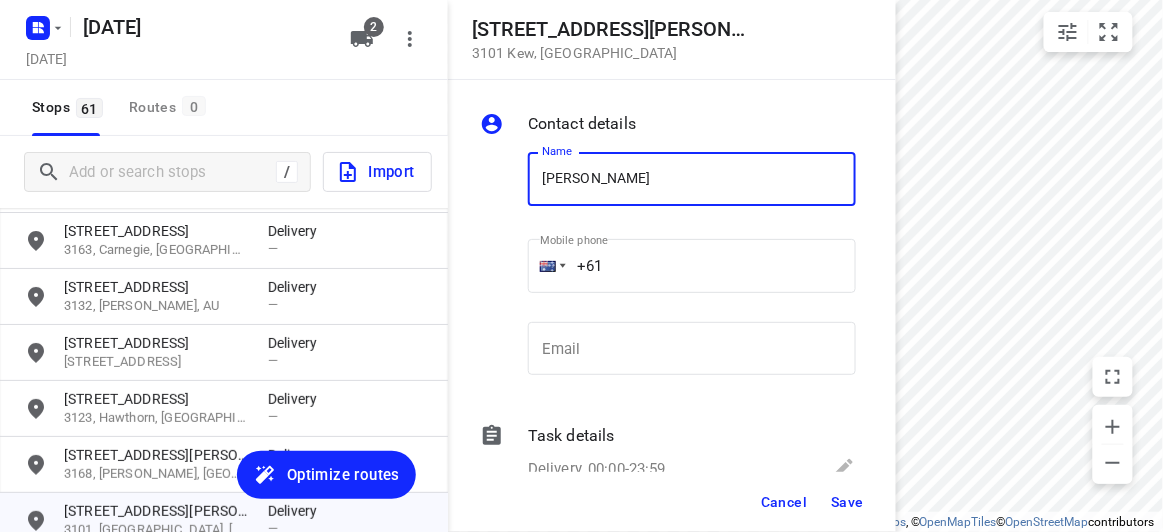 click on "+61" at bounding box center [692, 266] 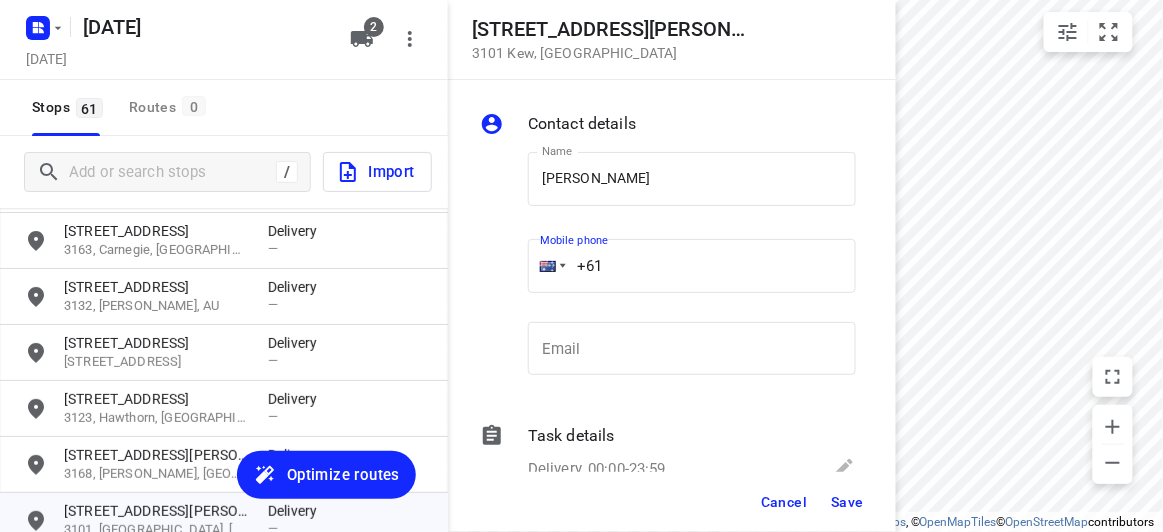 paste on "61403131881" 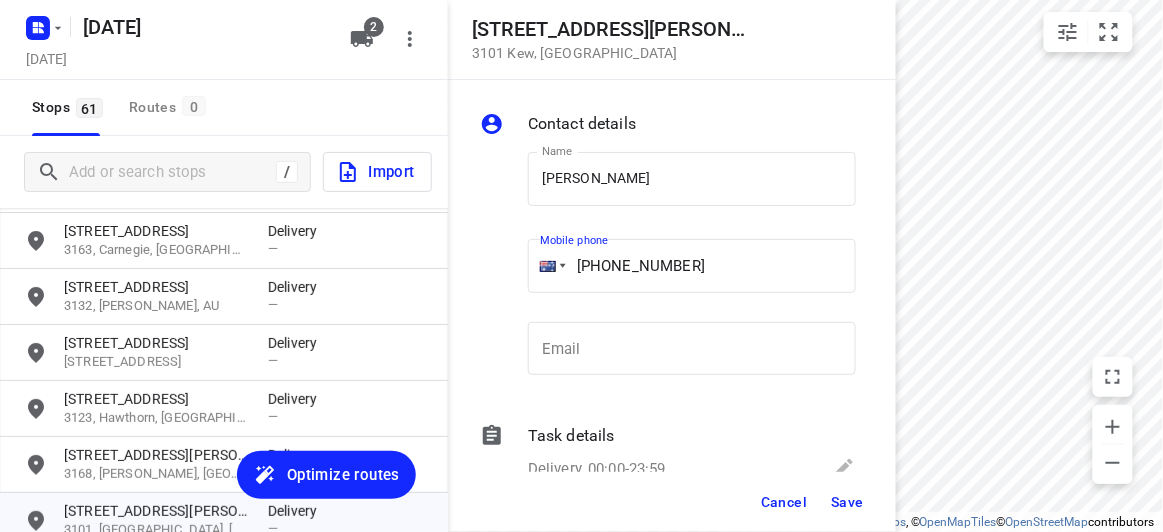 drag, startPoint x: 669, startPoint y: 271, endPoint x: 556, endPoint y: 316, distance: 121.630585 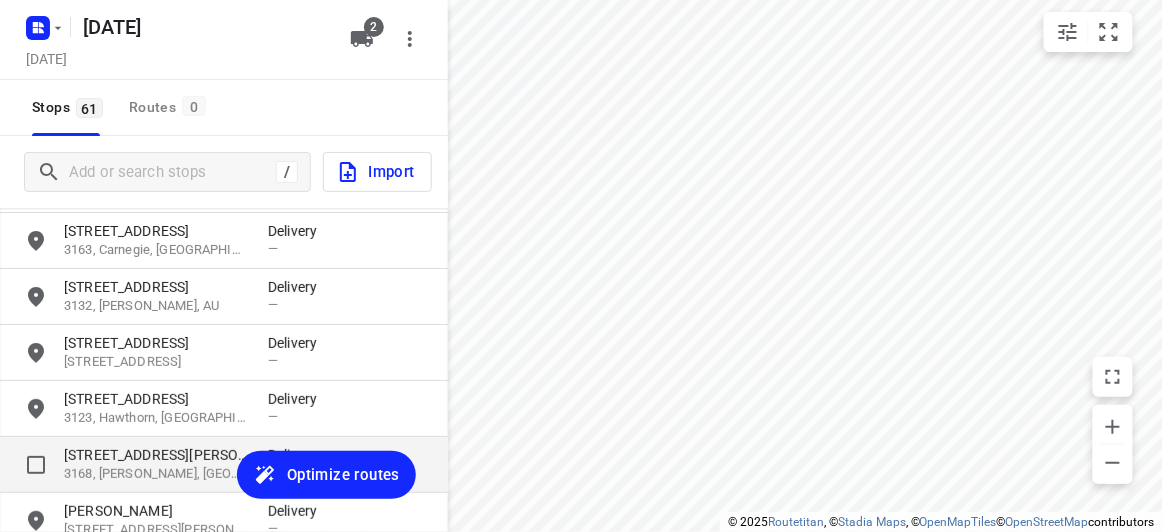 click on "[STREET_ADDRESS][PERSON_NAME]" at bounding box center (156, 455) 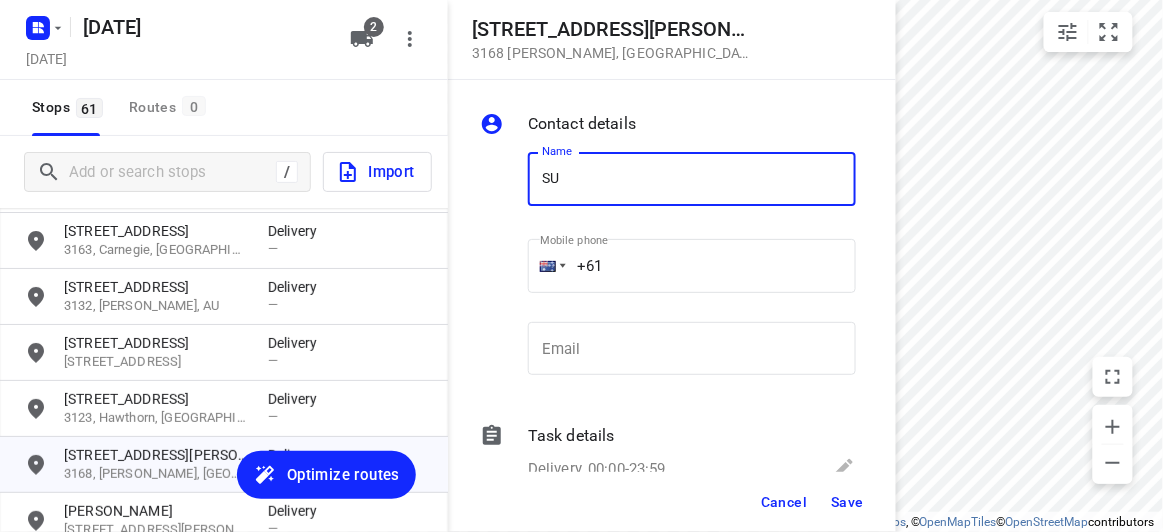 type on "SU CHOO" 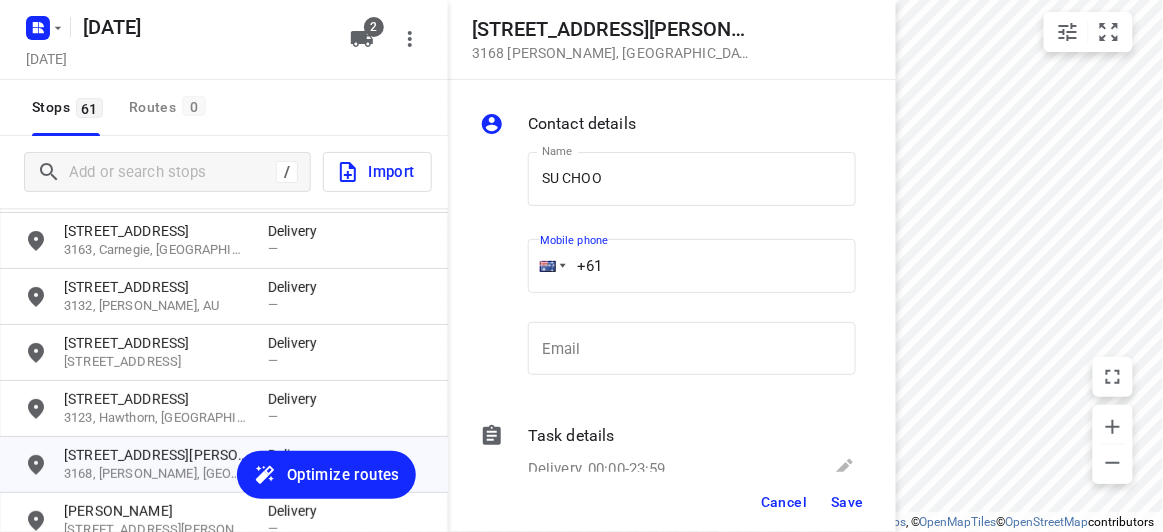 drag, startPoint x: 623, startPoint y: 268, endPoint x: 546, endPoint y: 276, distance: 77.41447 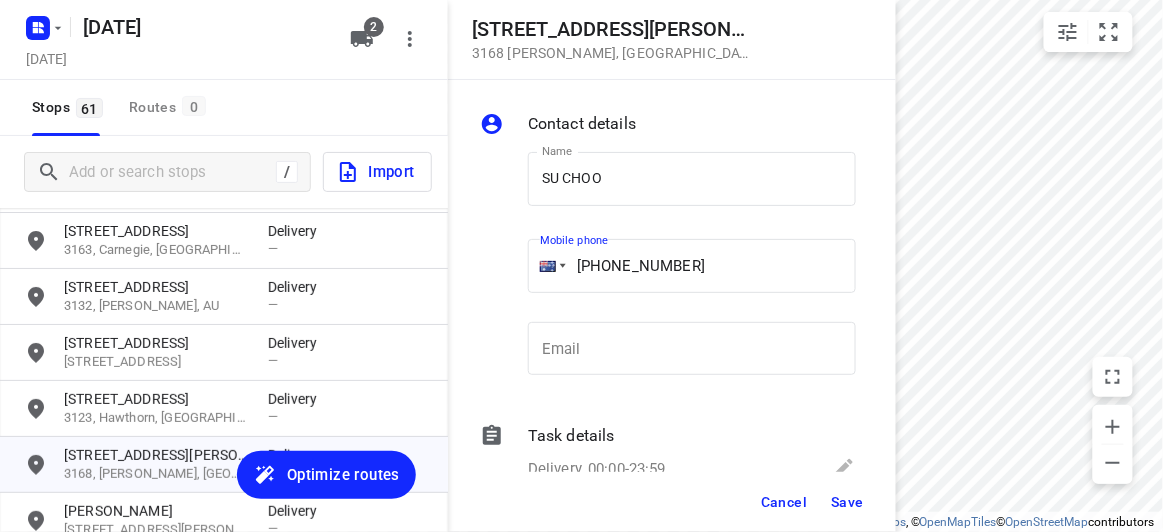 type on "+61 412464420" 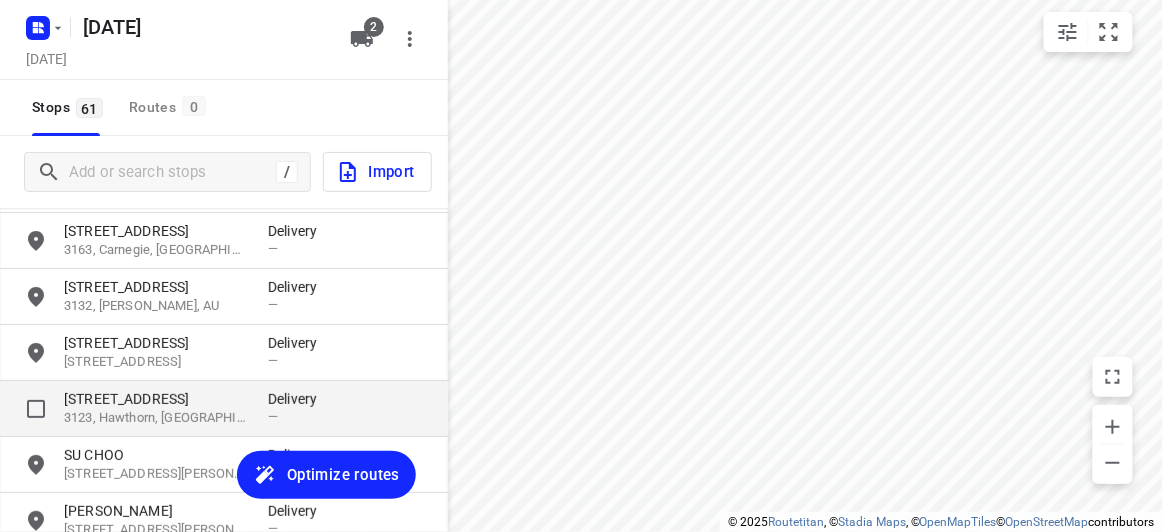 click on "[STREET_ADDRESS]" at bounding box center (156, 399) 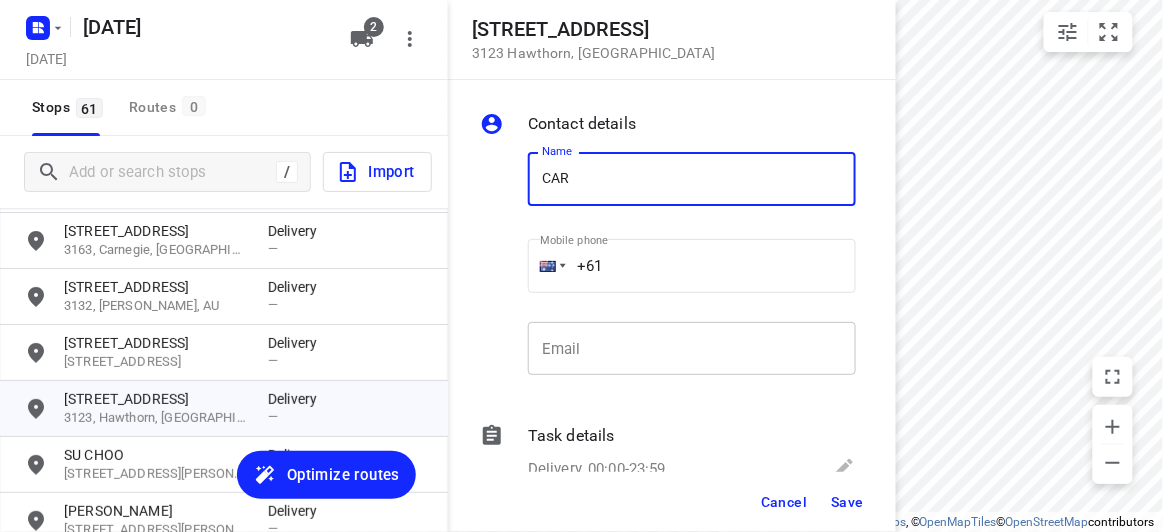 type on "CAROL SAM" 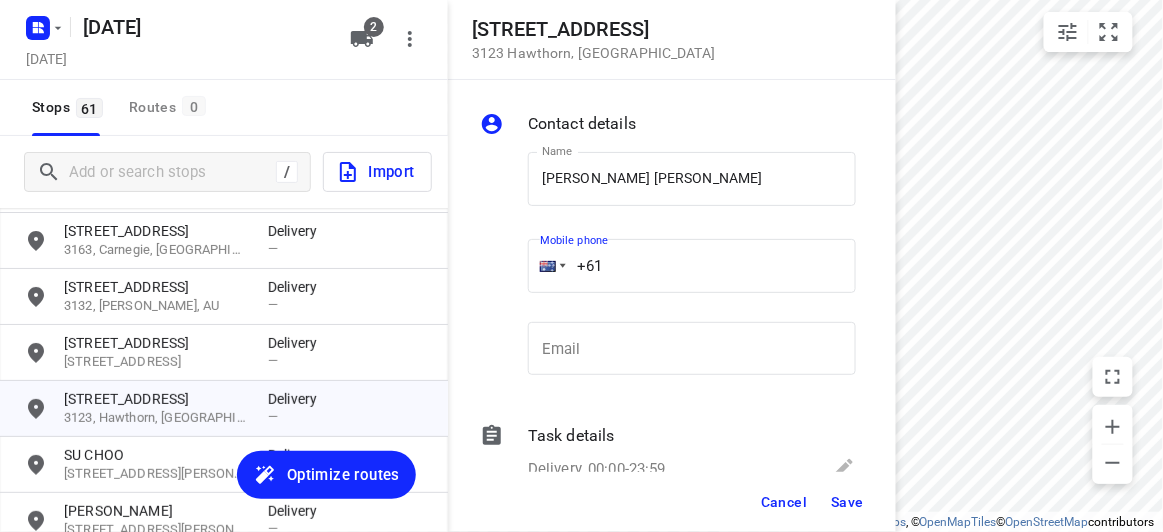 drag, startPoint x: 643, startPoint y: 246, endPoint x: 546, endPoint y: 280, distance: 102.78619 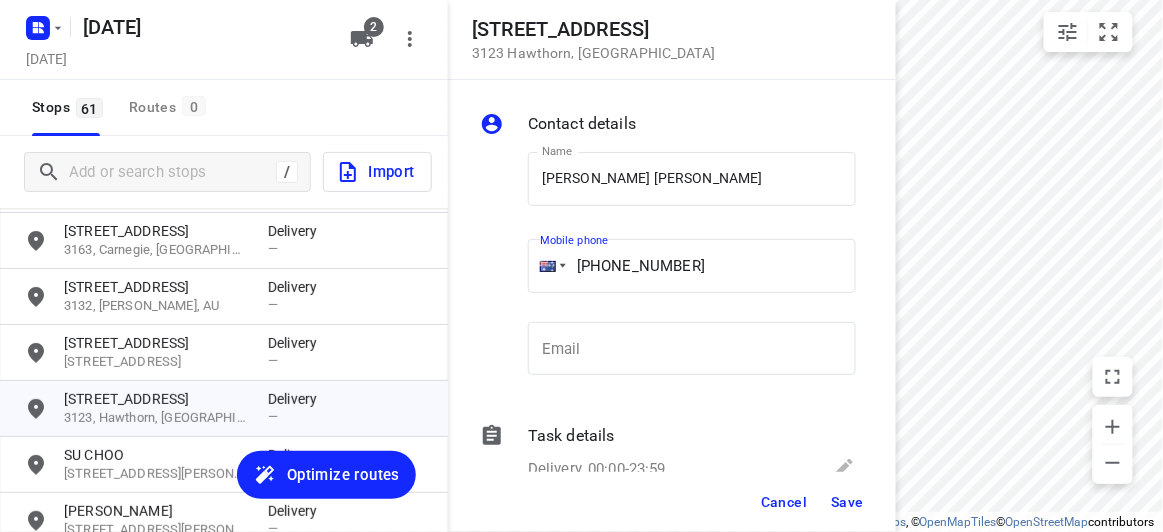 type on "+61 404009188" 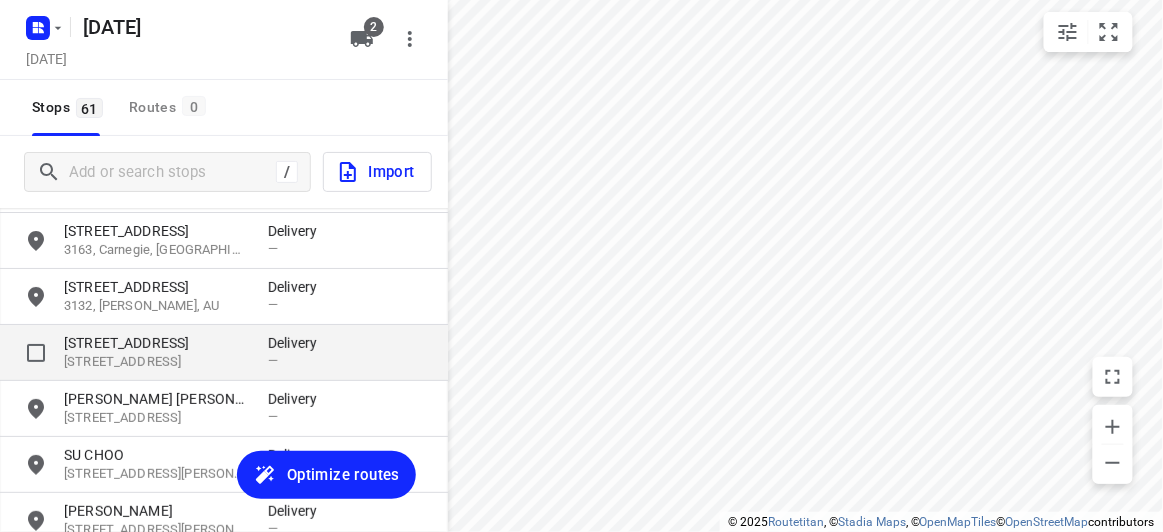 click on "[STREET_ADDRESS]" at bounding box center (156, 343) 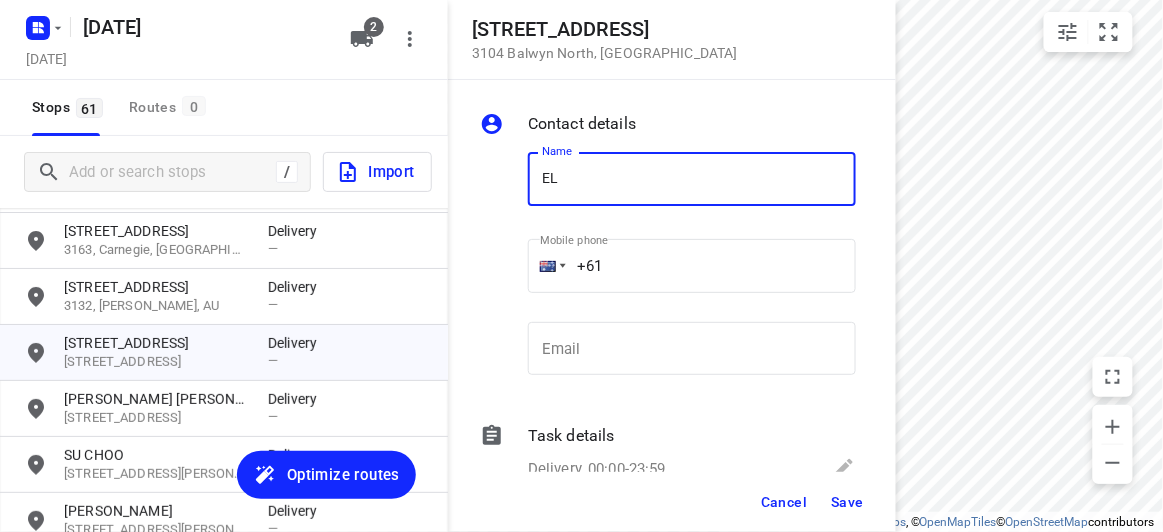 type on "ELAINE SUN SUN" 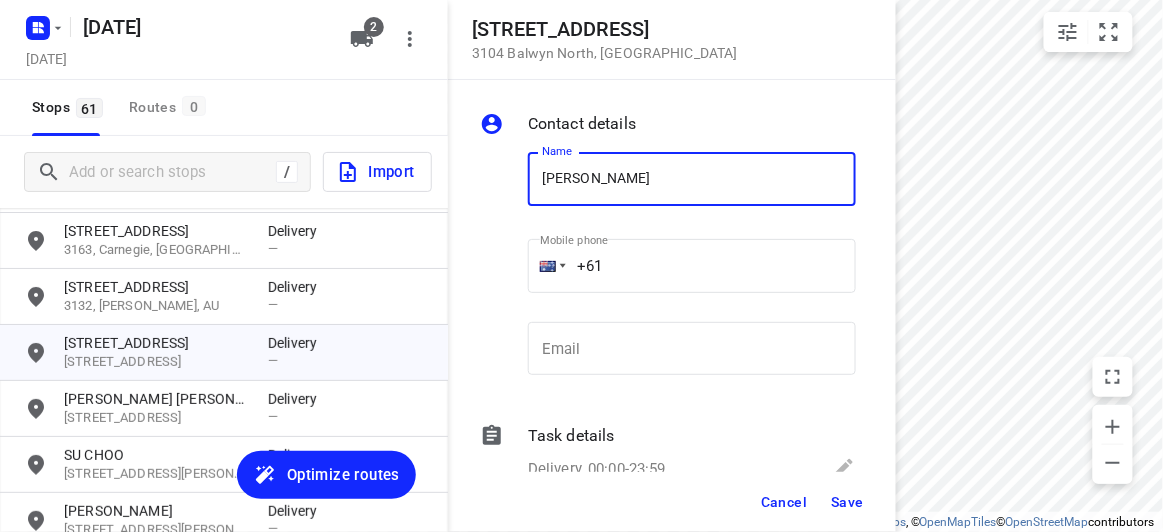 click on "+61" at bounding box center (692, 266) 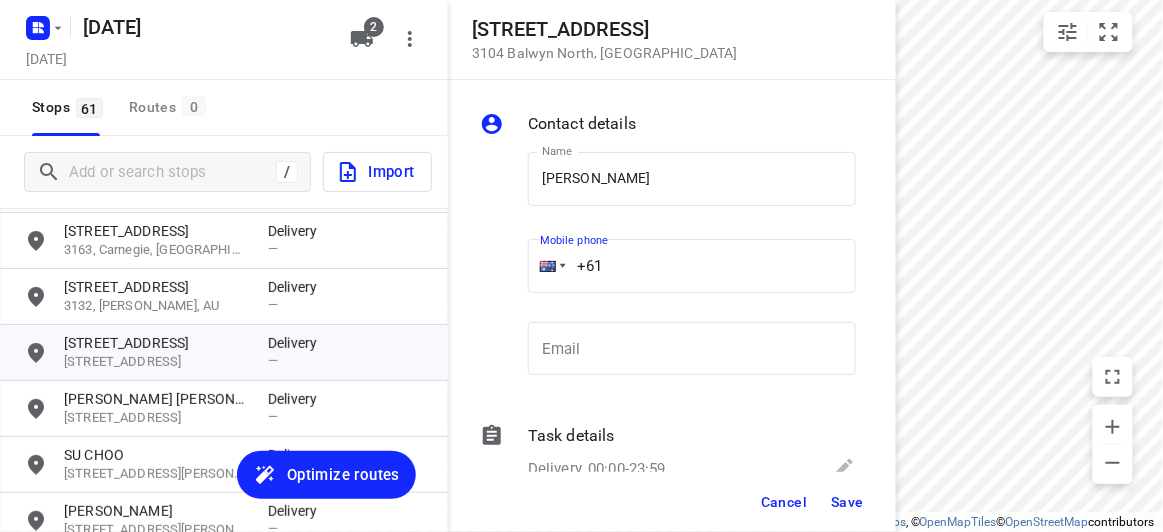 paste on "413952538" 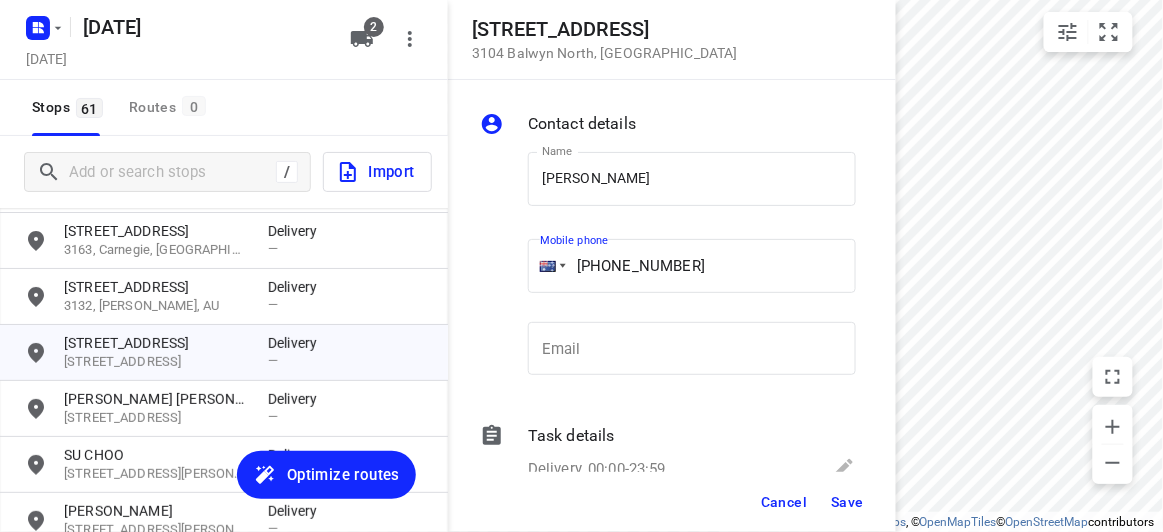 type on "+61 413952538" 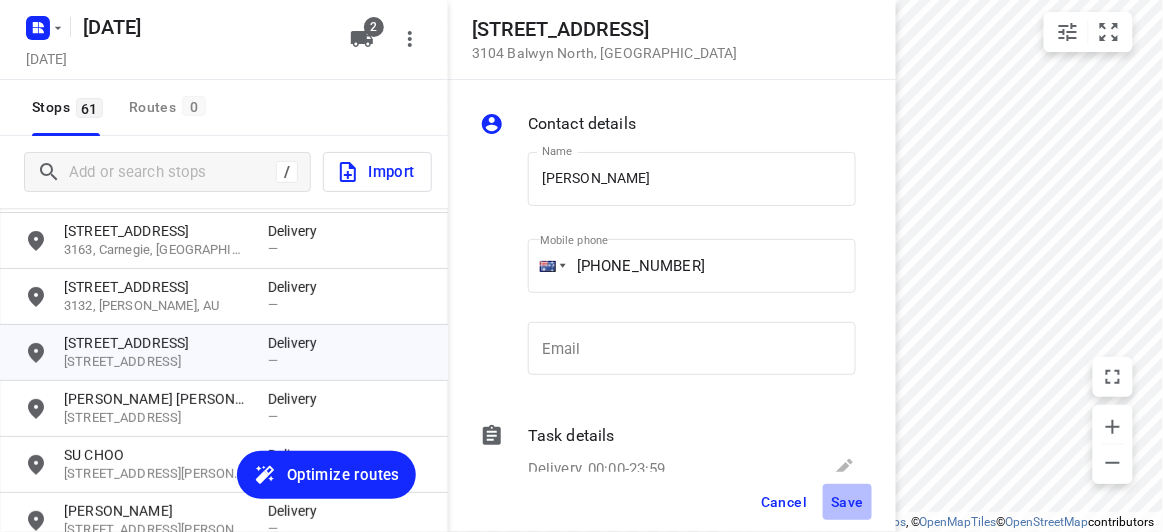 click on "Save" at bounding box center [847, 502] 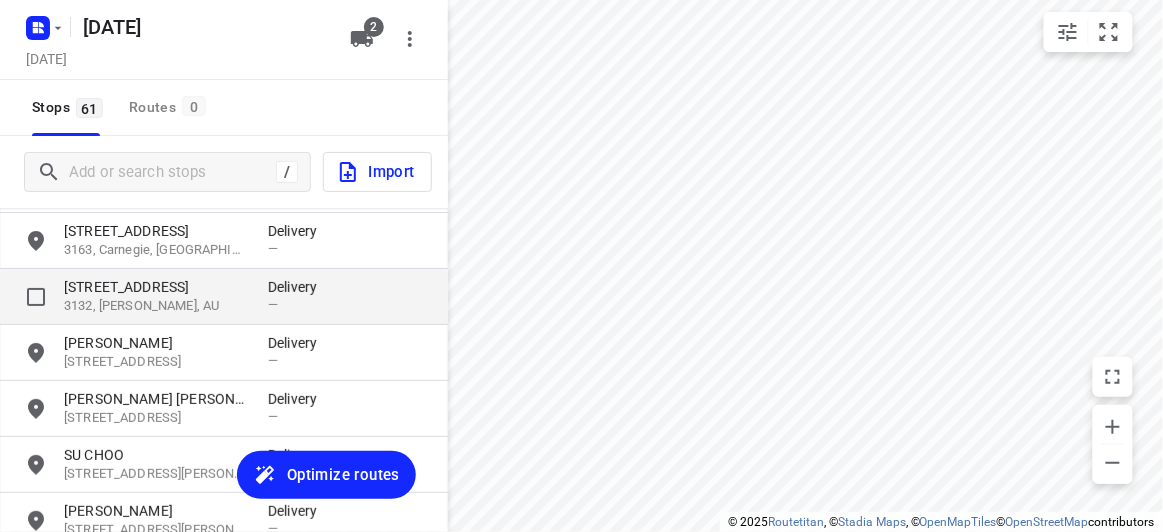 click on "3132, [PERSON_NAME], AU" at bounding box center (156, 306) 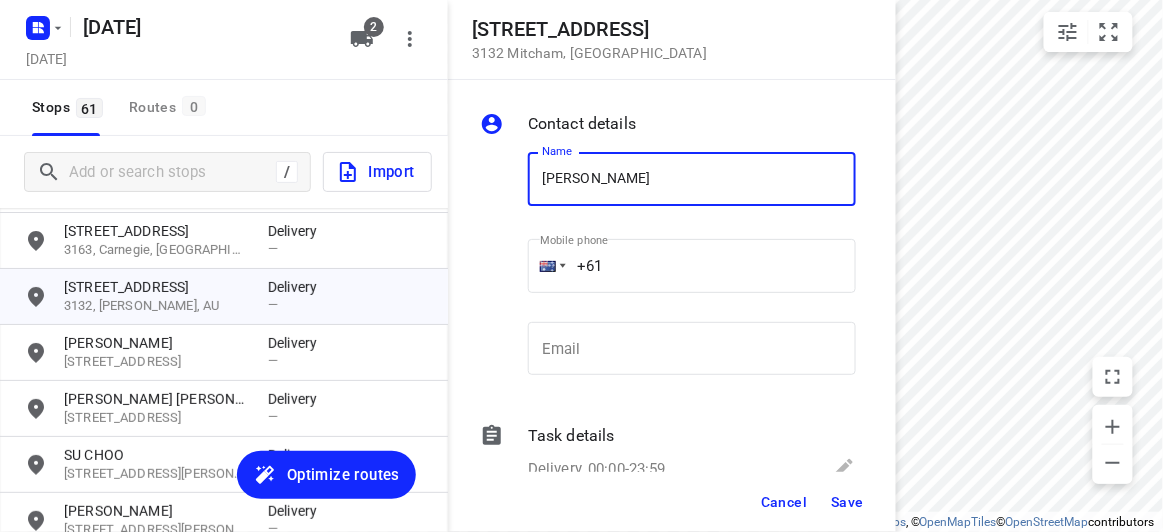 type on "ERIK DARITAN 3/28" 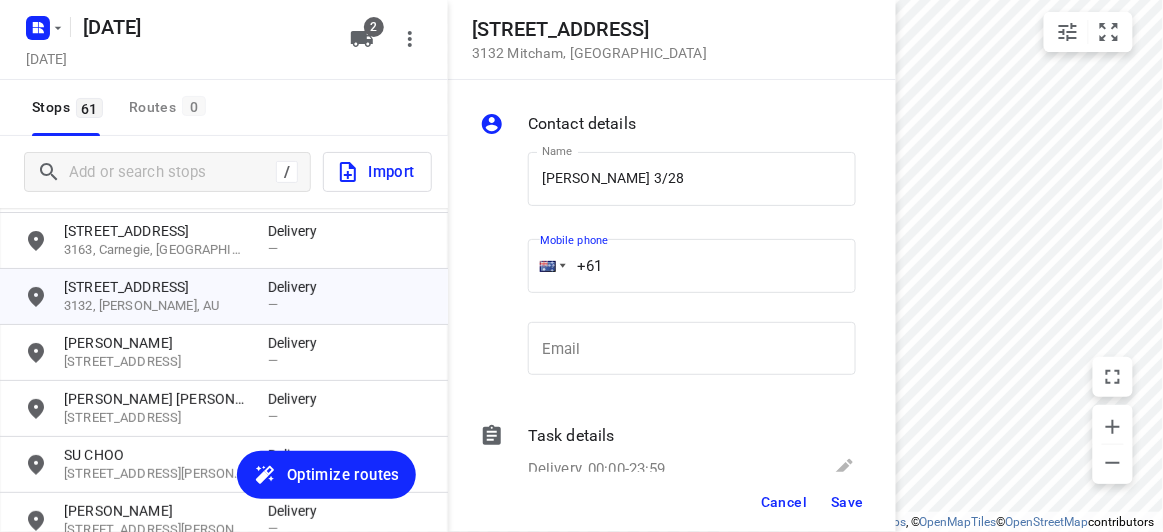 drag, startPoint x: 612, startPoint y: 259, endPoint x: 506, endPoint y: 274, distance: 107.05606 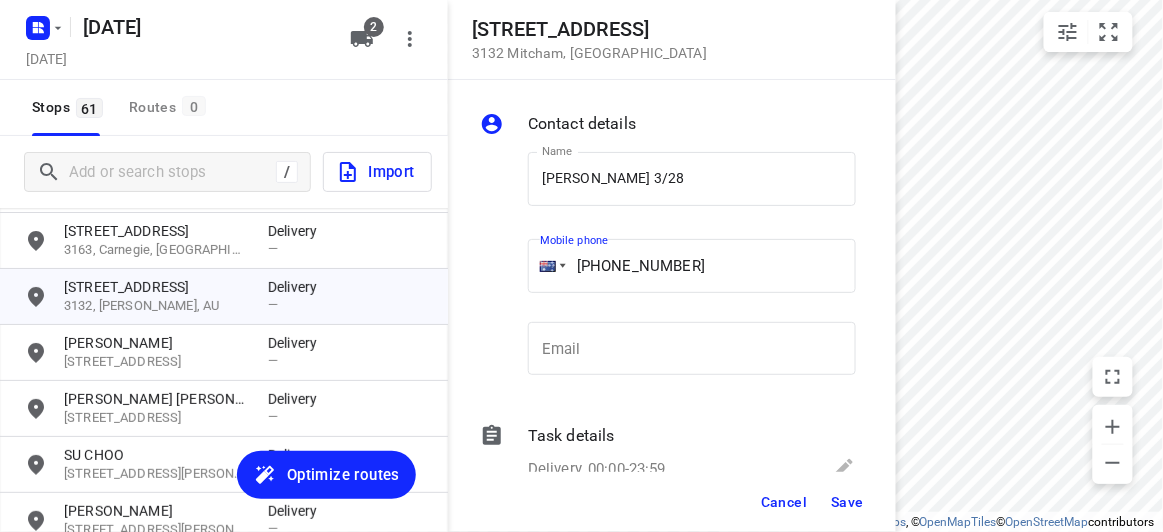 type on "+61 417723320" 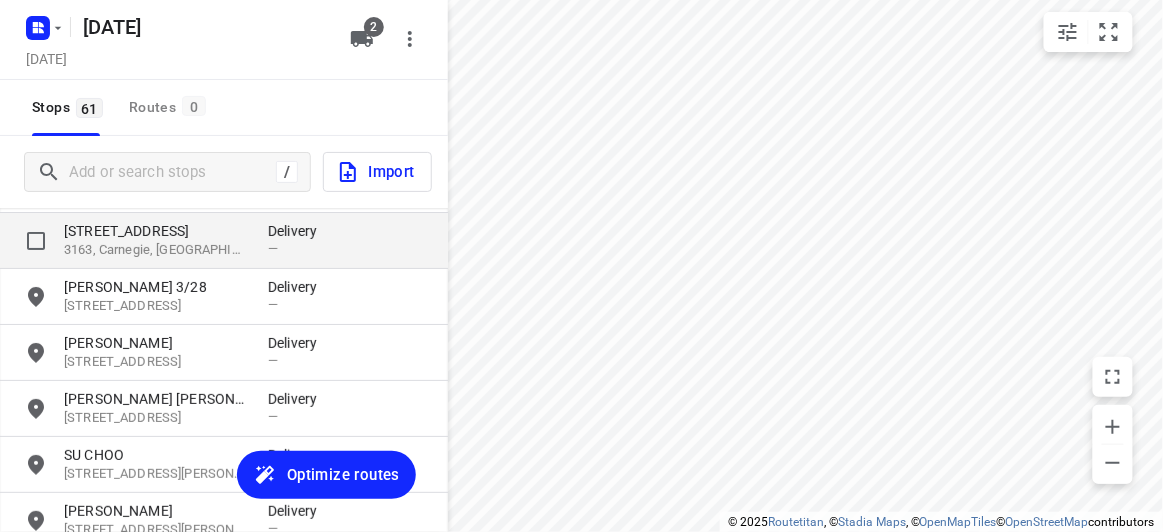 click on "3163, Carnegie, [GEOGRAPHIC_DATA]" at bounding box center (156, 250) 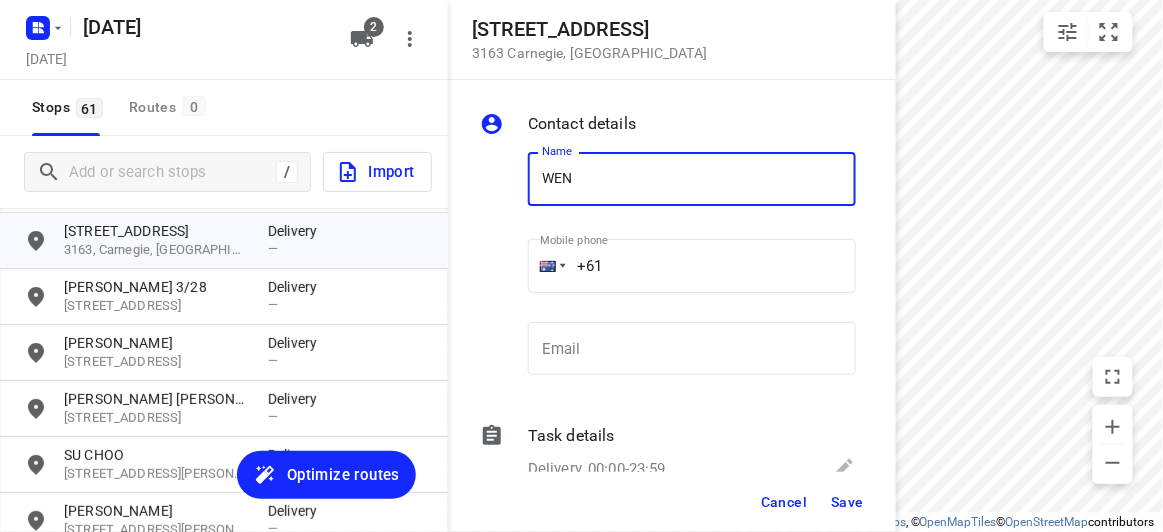 type on "WENDY CHONG" 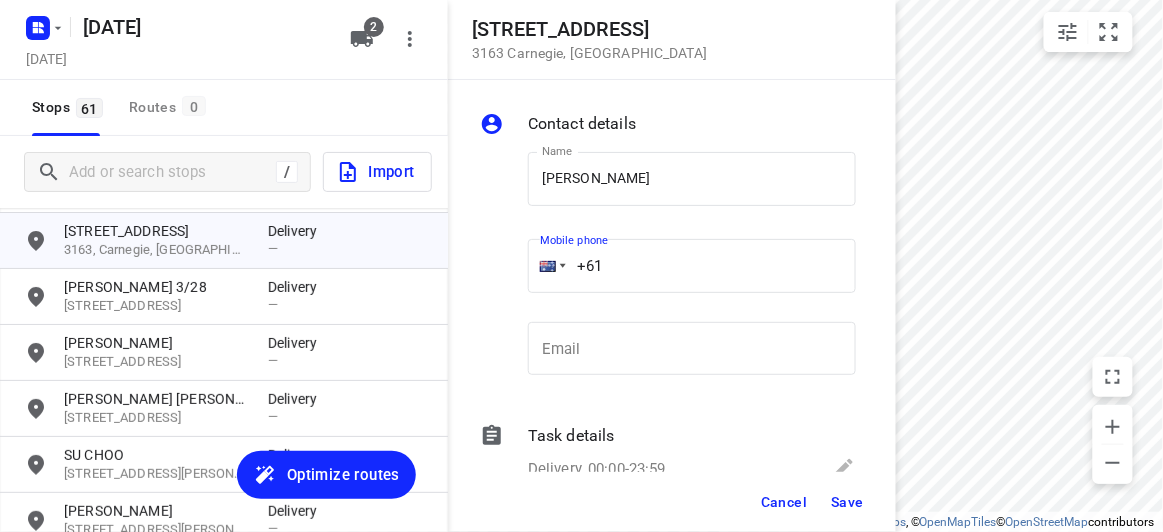 drag, startPoint x: 606, startPoint y: 264, endPoint x: 523, endPoint y: 272, distance: 83.38465 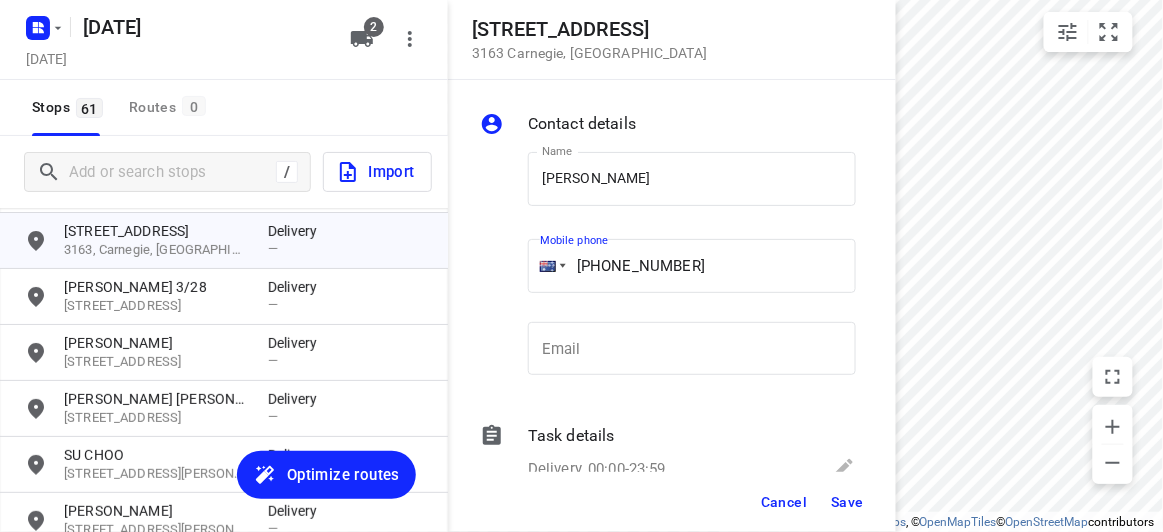 type on "+61 430809577" 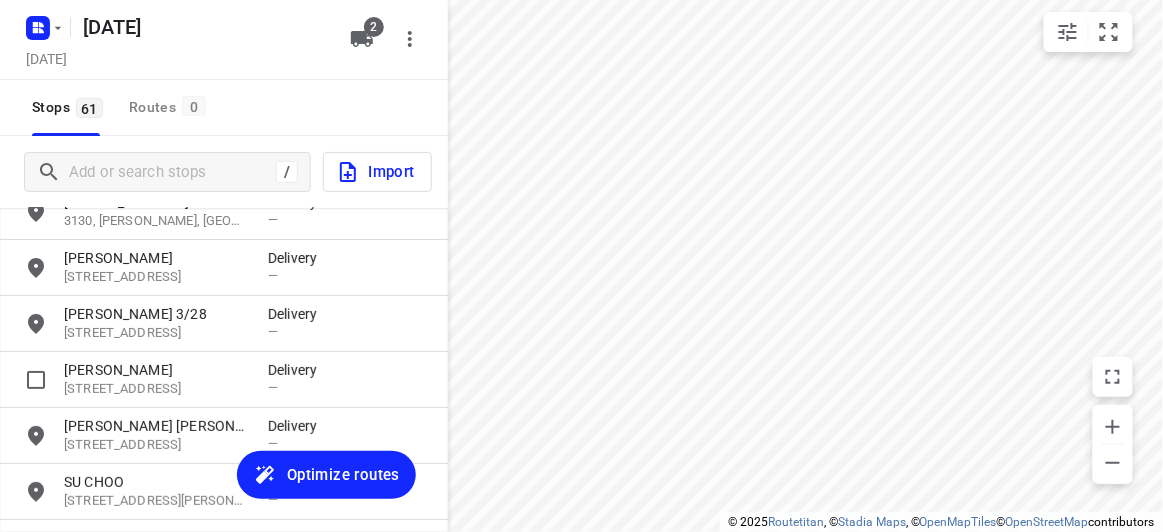 scroll, scrollTop: 0, scrollLeft: 0, axis: both 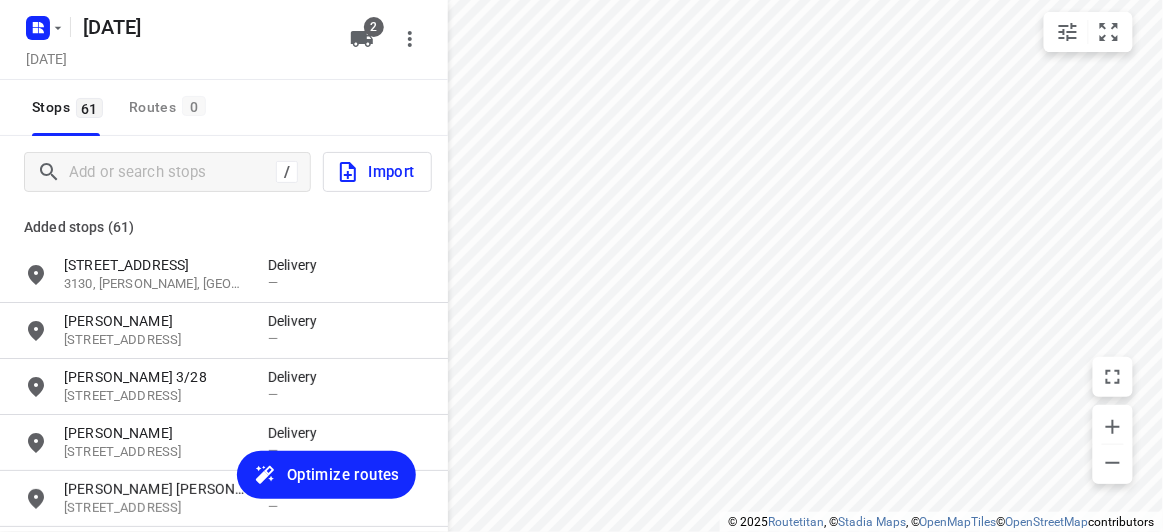 click on "Added stops (61)" at bounding box center (224, 227) 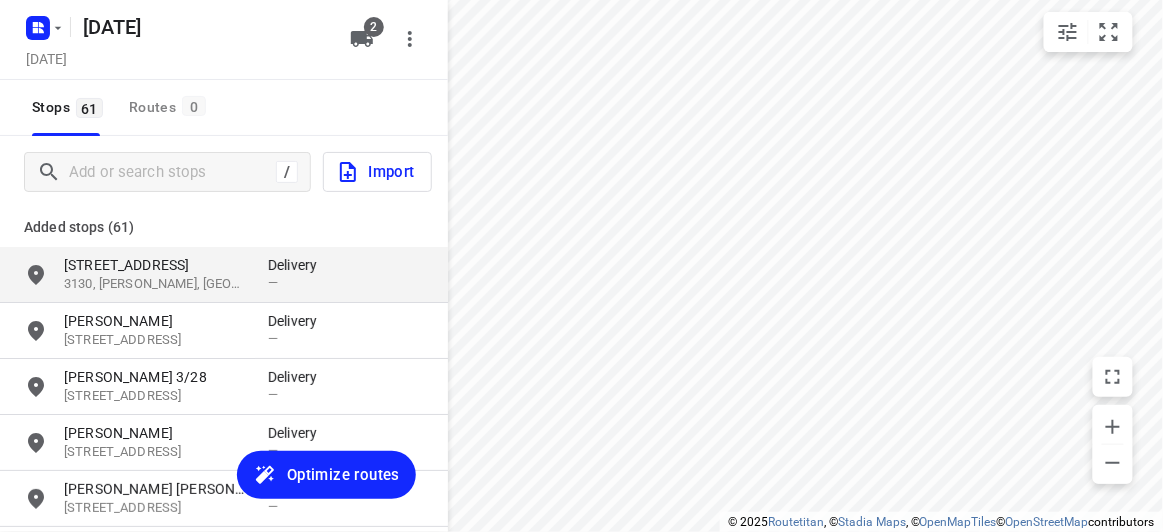 click on "[STREET_ADDRESS]" at bounding box center [156, 265] 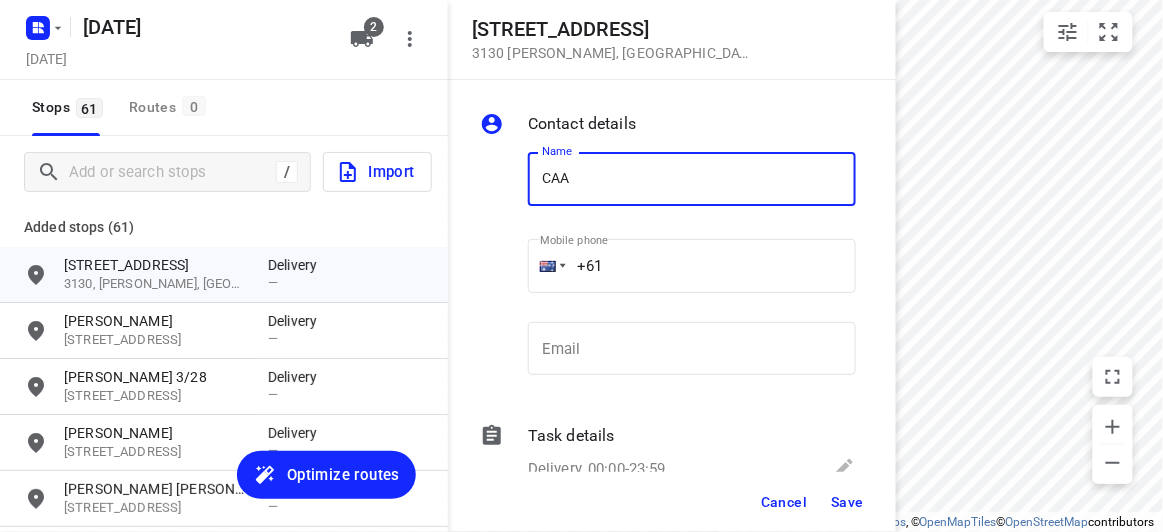 type on "CAAREN CHIN" 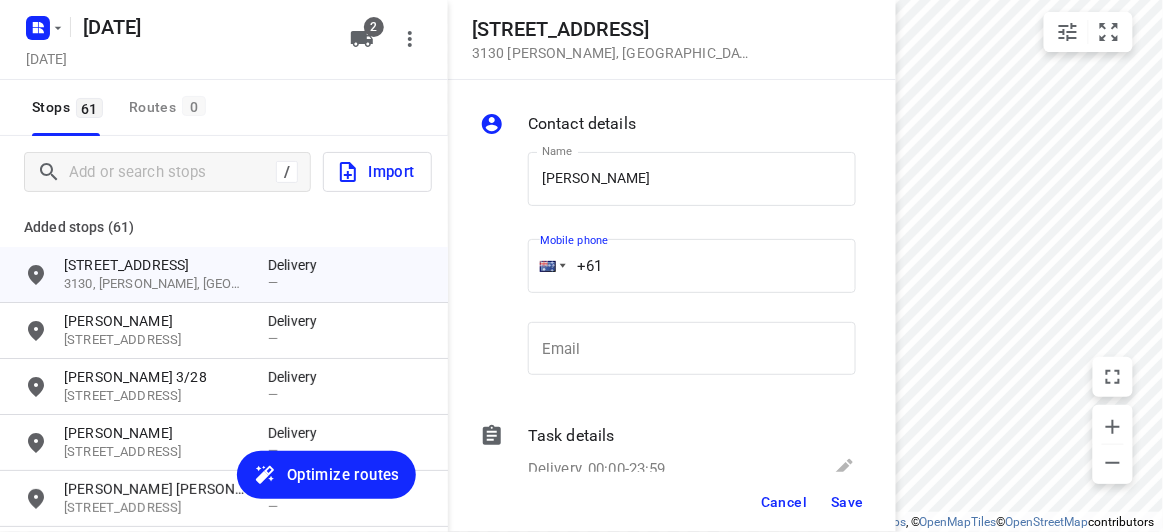 drag, startPoint x: 555, startPoint y: 270, endPoint x: 539, endPoint y: 276, distance: 17.088007 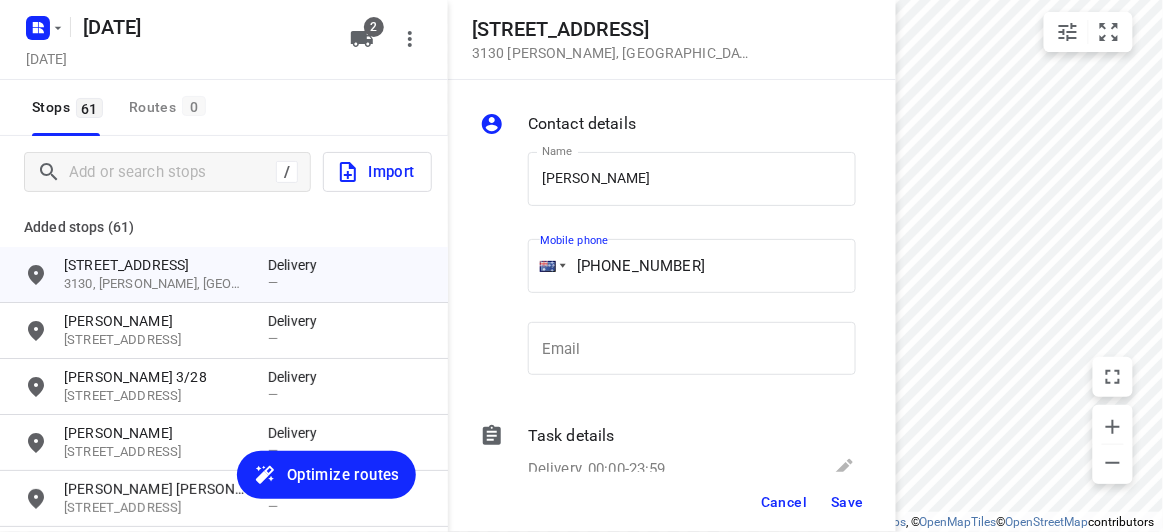 type on "+61 451073211" 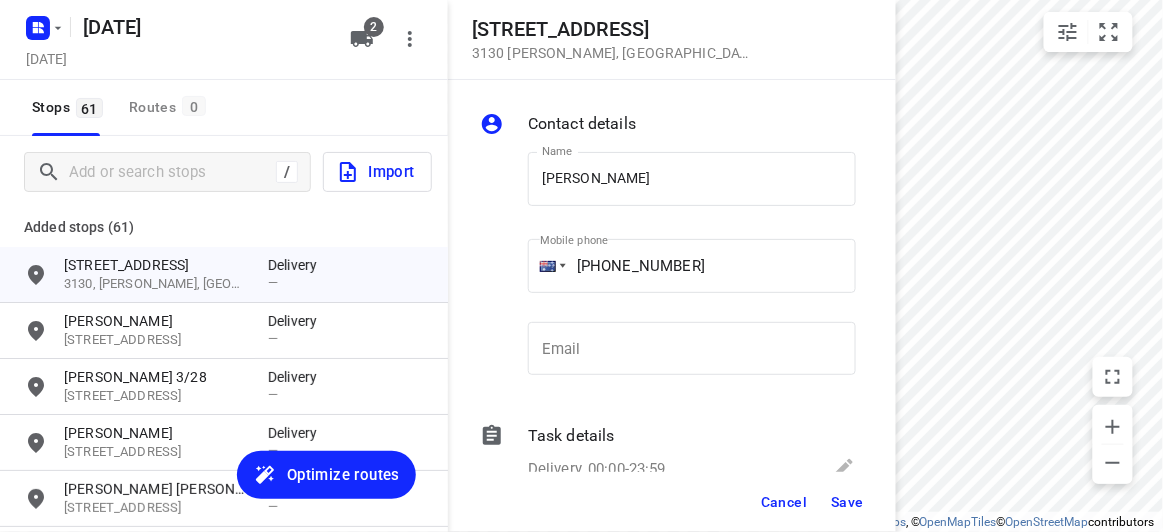 click on "Save" at bounding box center (847, 502) 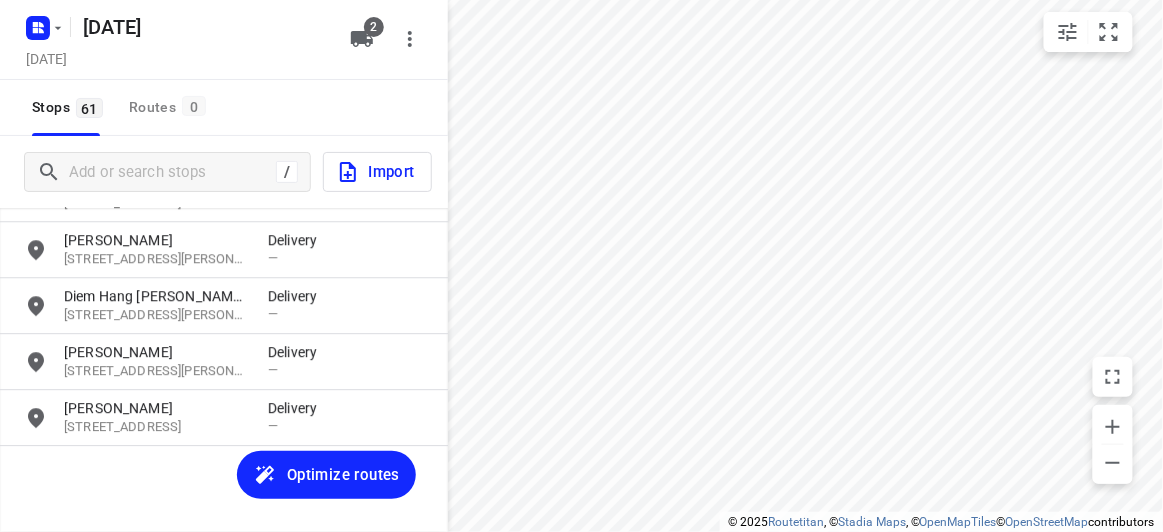 scroll, scrollTop: 3223, scrollLeft: 0, axis: vertical 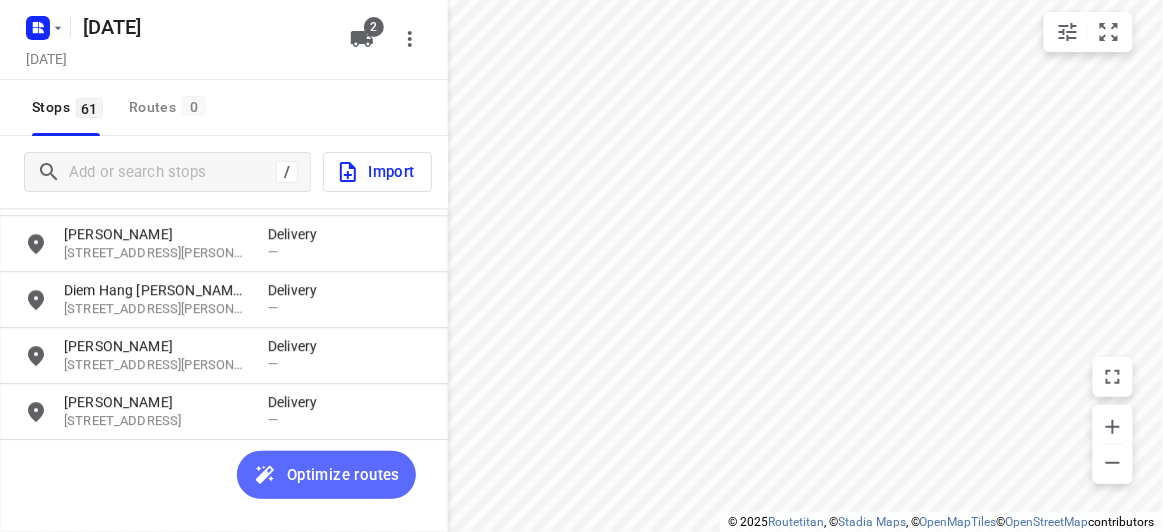 click on "Optimize routes" at bounding box center (343, 475) 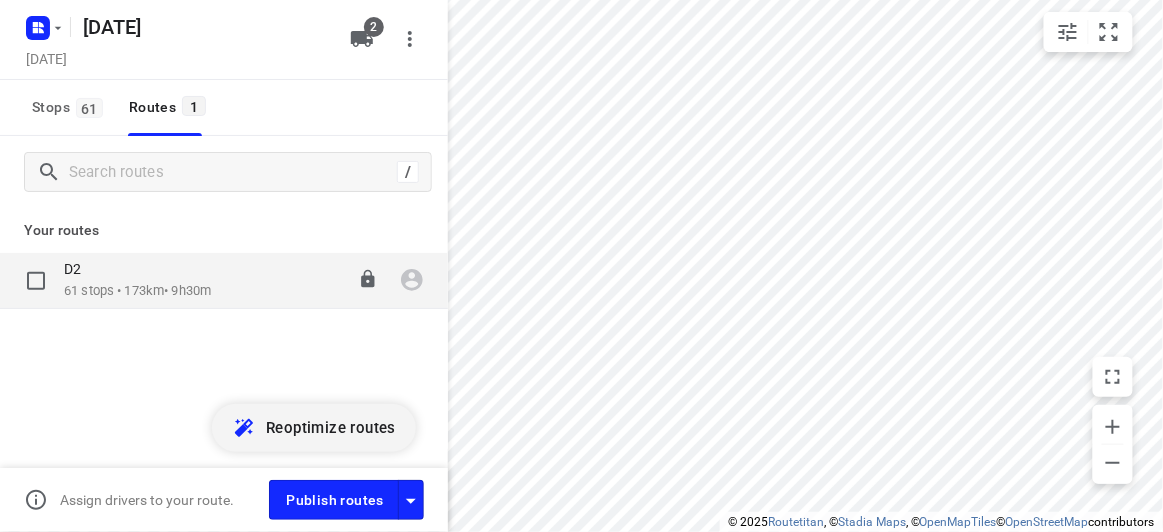 click on "13:30-23:00" at bounding box center [328, 280] 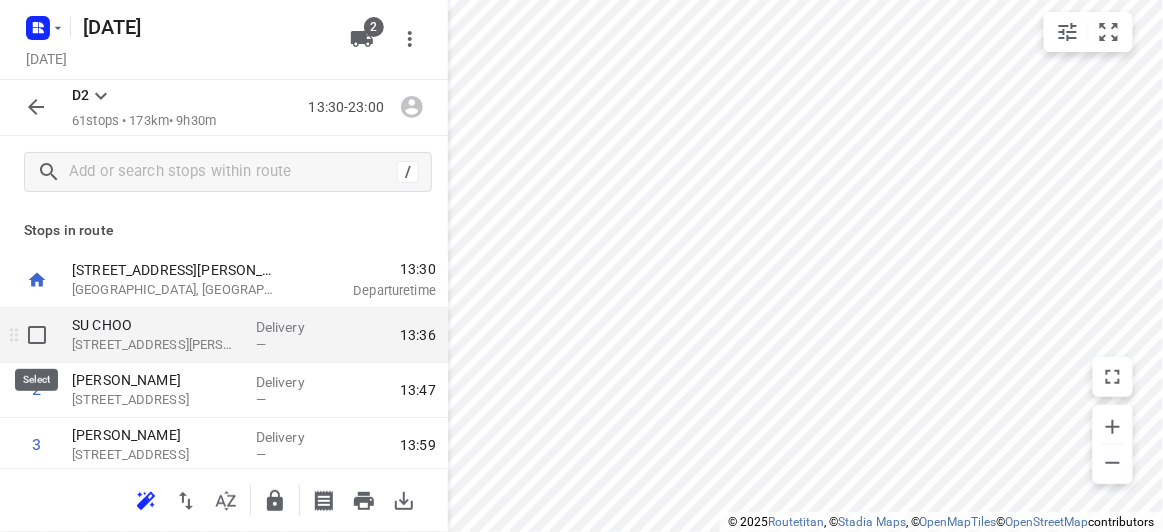 click at bounding box center [37, 335] 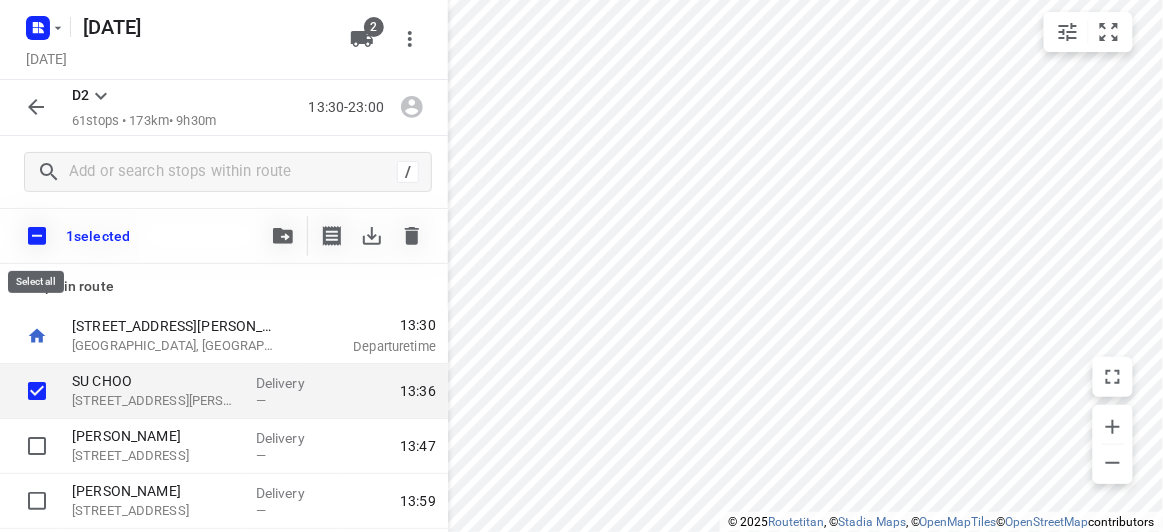 click at bounding box center [37, 236] 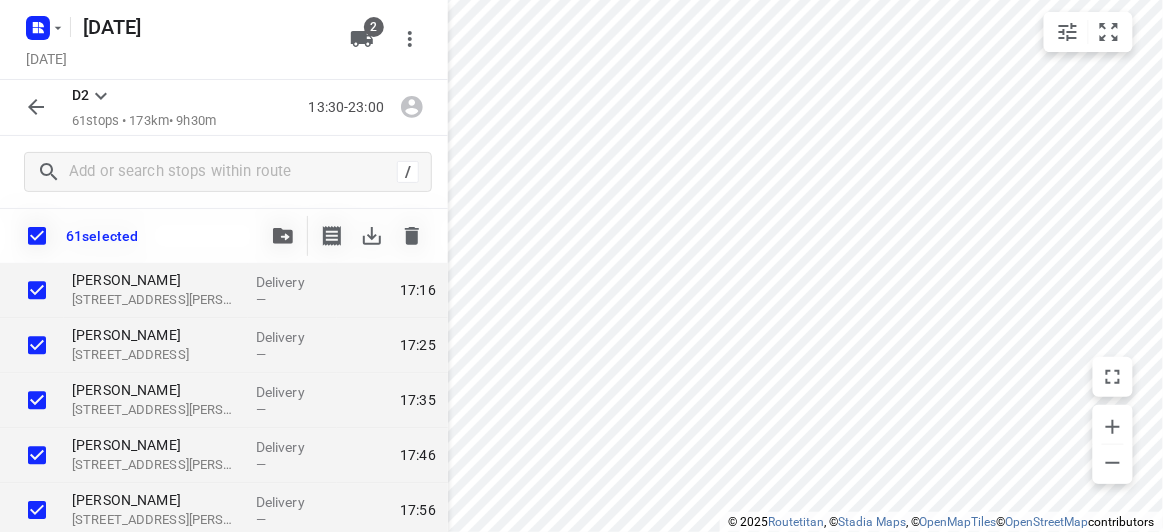scroll, scrollTop: 1363, scrollLeft: 0, axis: vertical 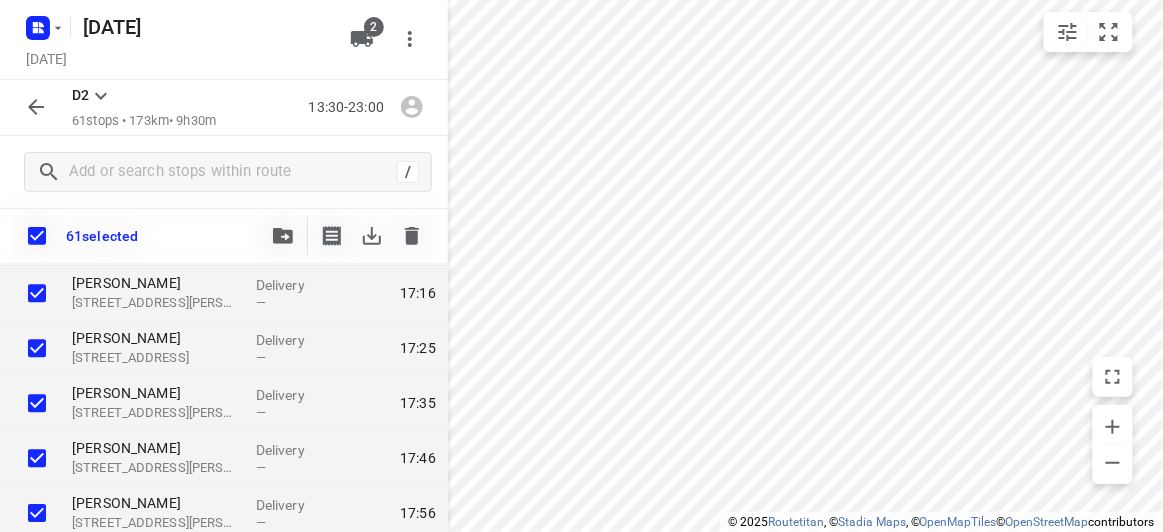 click 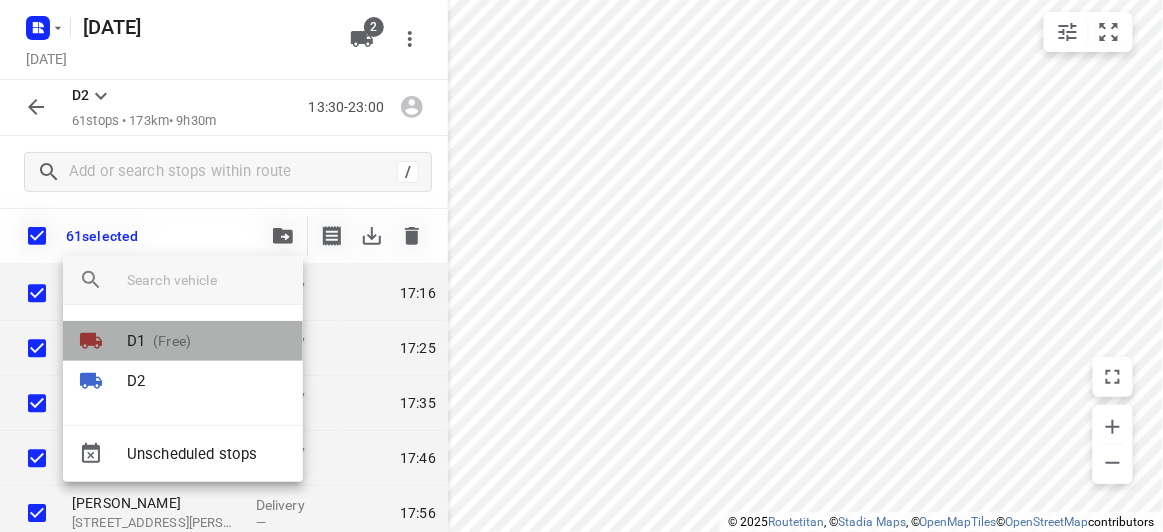 click on "(Free)" at bounding box center (168, 341) 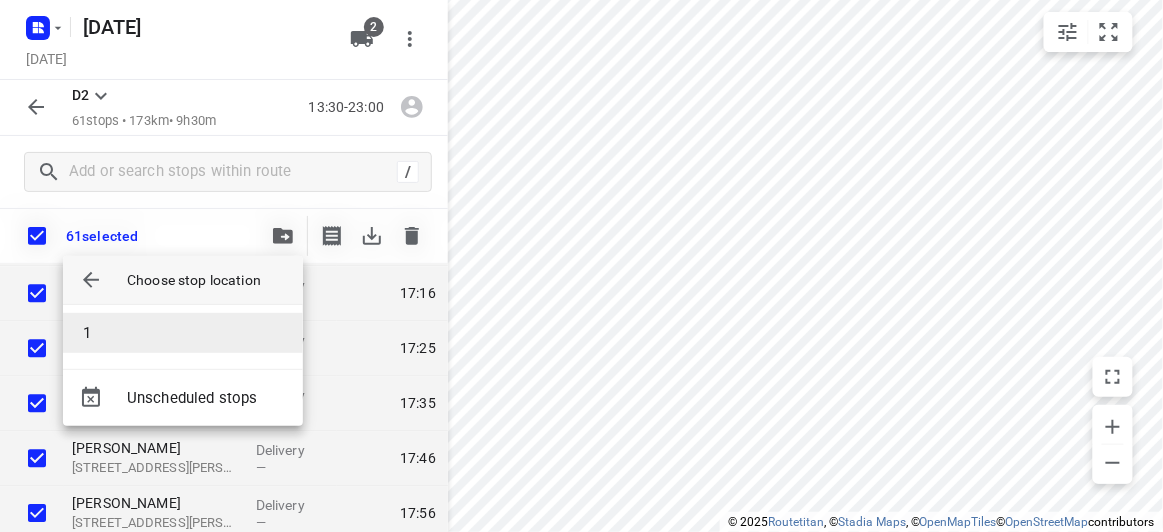 click on "1" at bounding box center (183, 333) 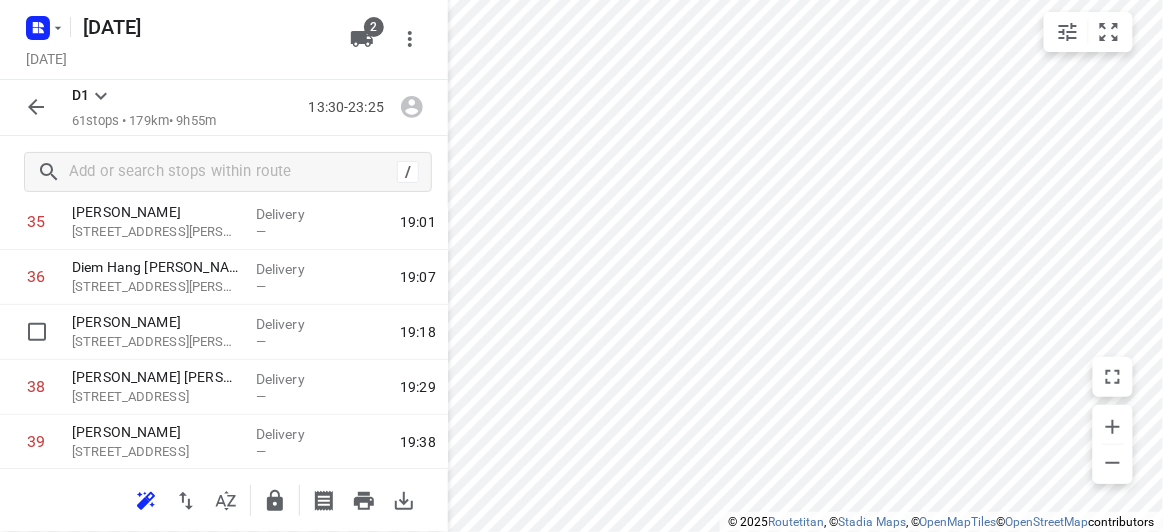 scroll, scrollTop: 1999, scrollLeft: 0, axis: vertical 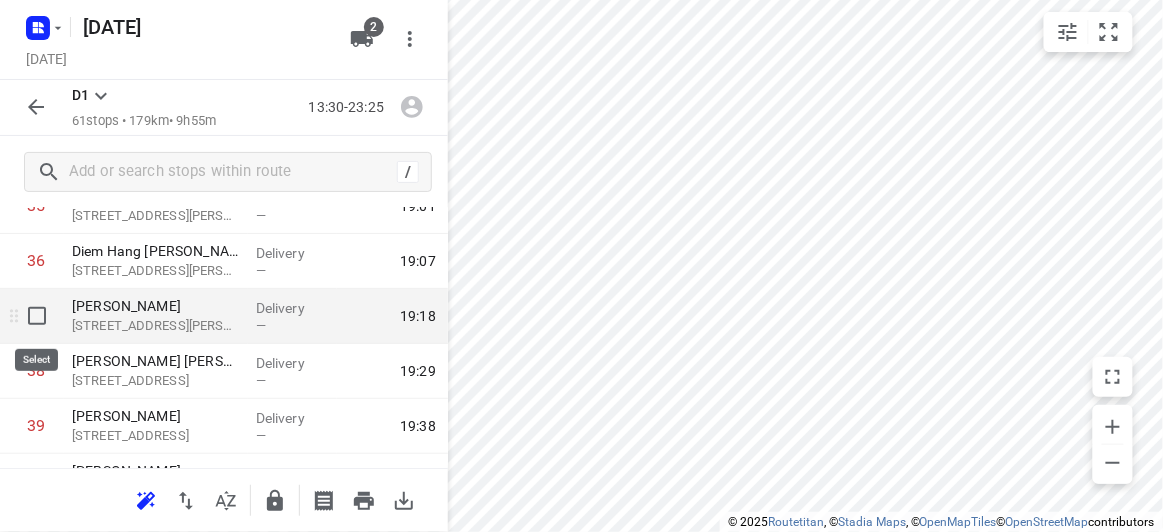 click at bounding box center (37, 316) 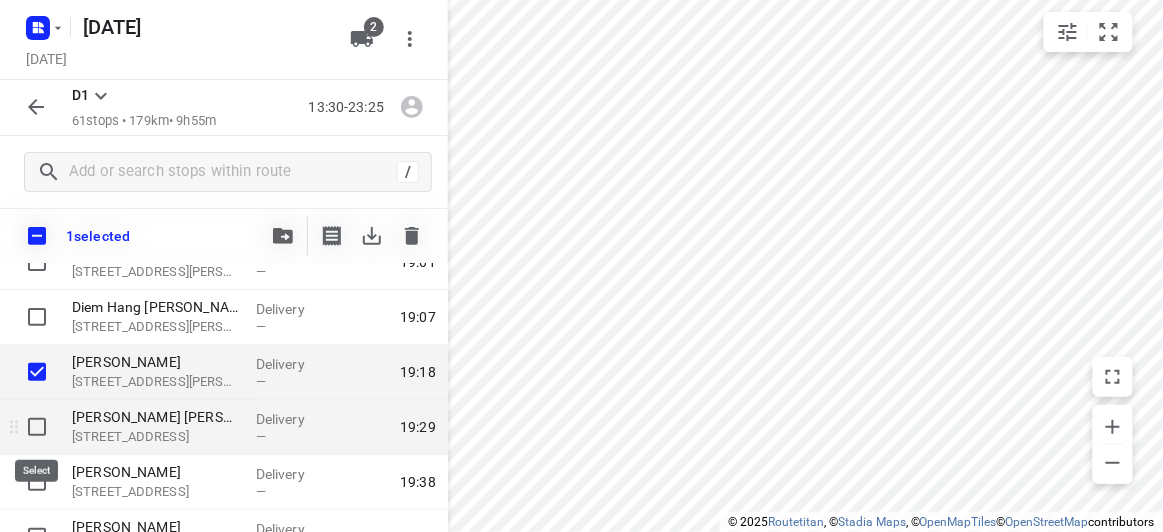 click at bounding box center (37, 427) 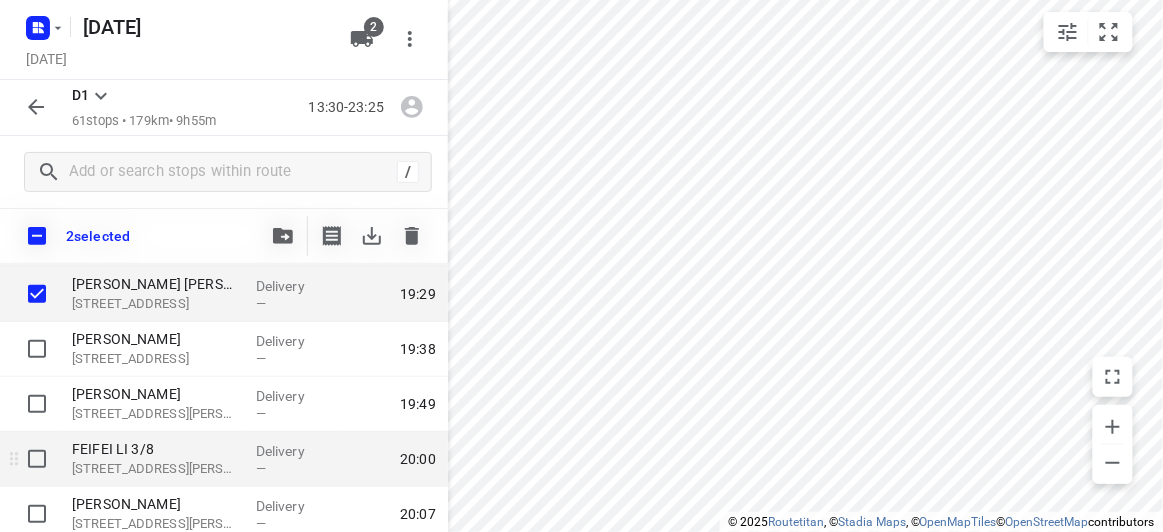 scroll, scrollTop: 2181, scrollLeft: 0, axis: vertical 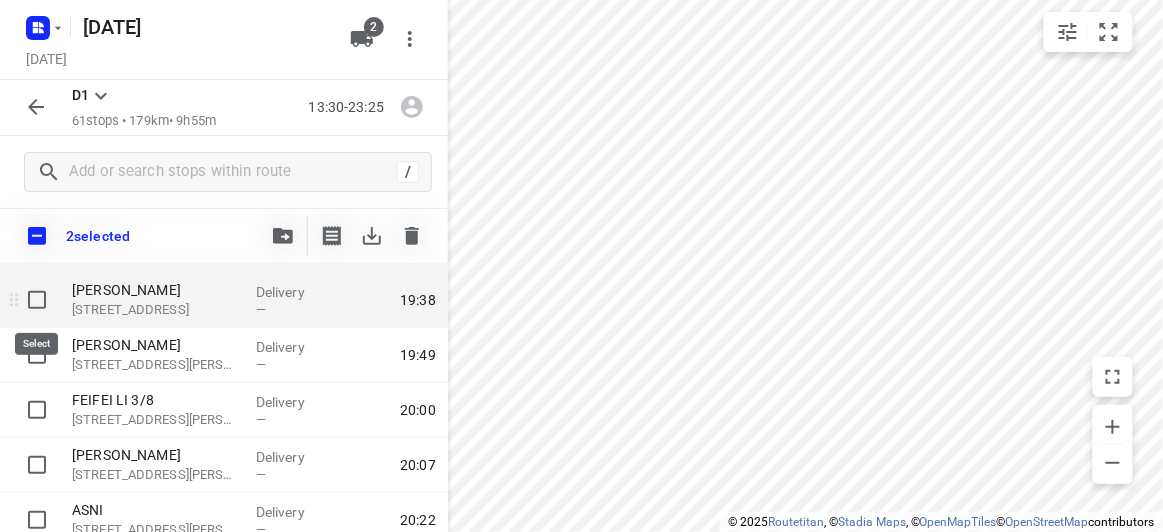 click at bounding box center (37, 300) 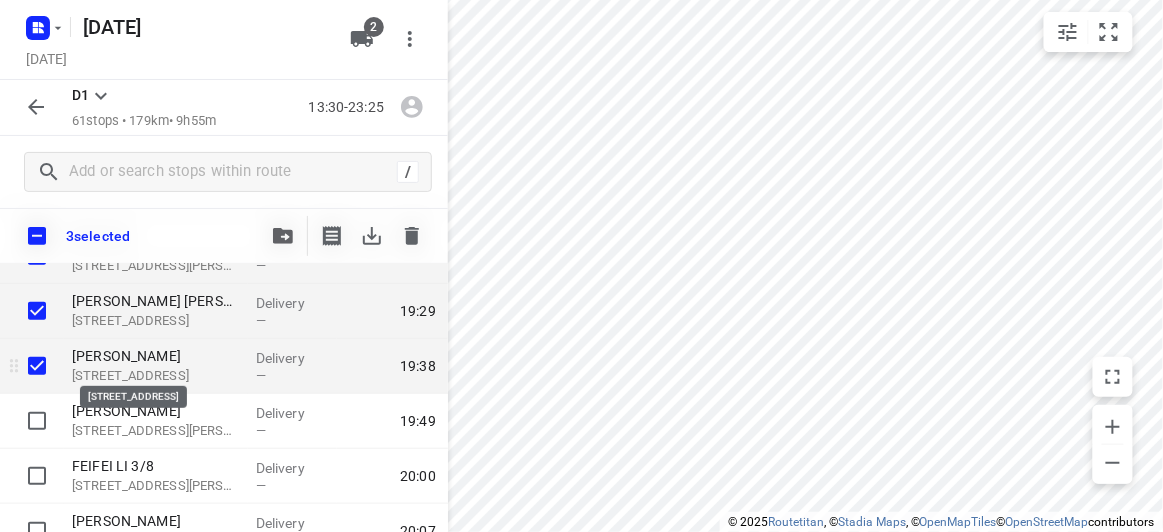 scroll, scrollTop: 2090, scrollLeft: 0, axis: vertical 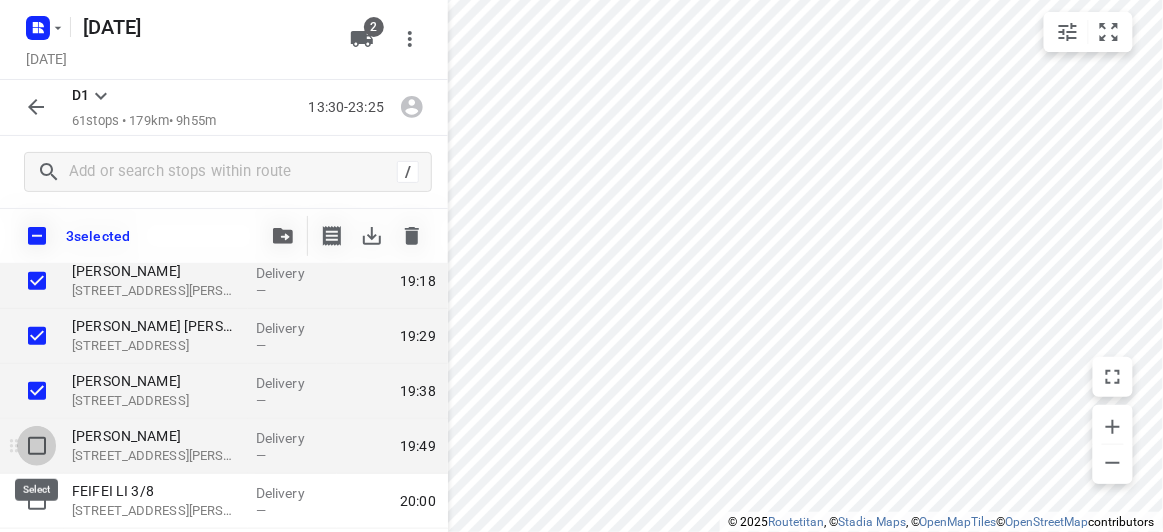 click at bounding box center (37, 446) 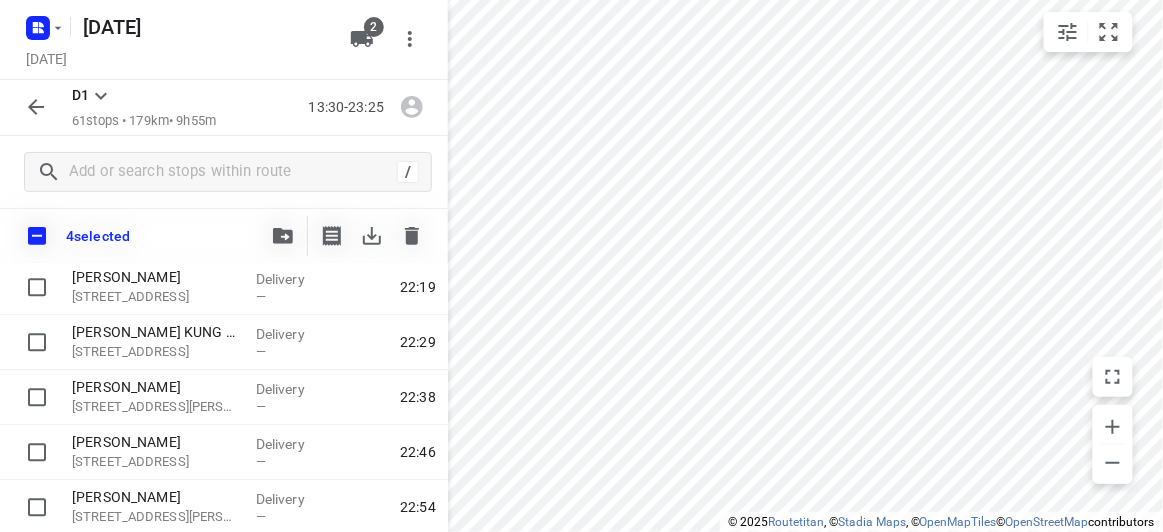 scroll, scrollTop: 3241, scrollLeft: 0, axis: vertical 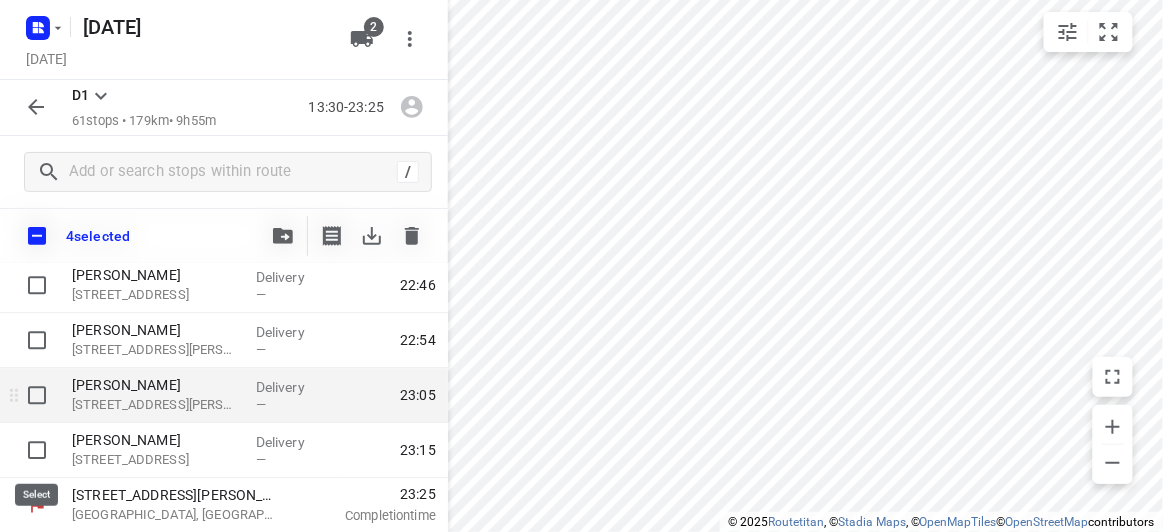drag, startPoint x: 41, startPoint y: 446, endPoint x: 40, endPoint y: 406, distance: 40.012497 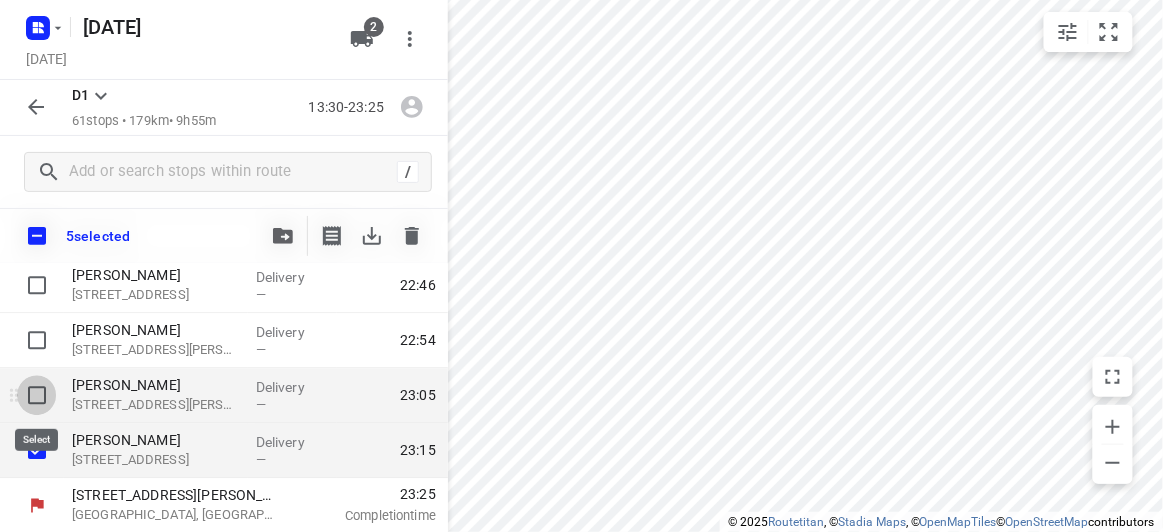 click at bounding box center [37, 395] 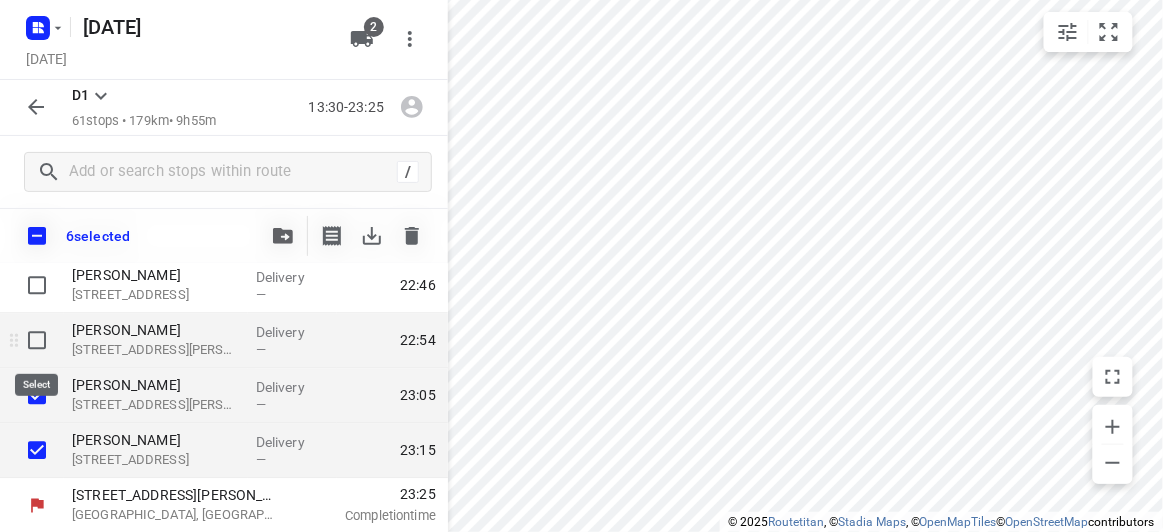 click at bounding box center (37, 340) 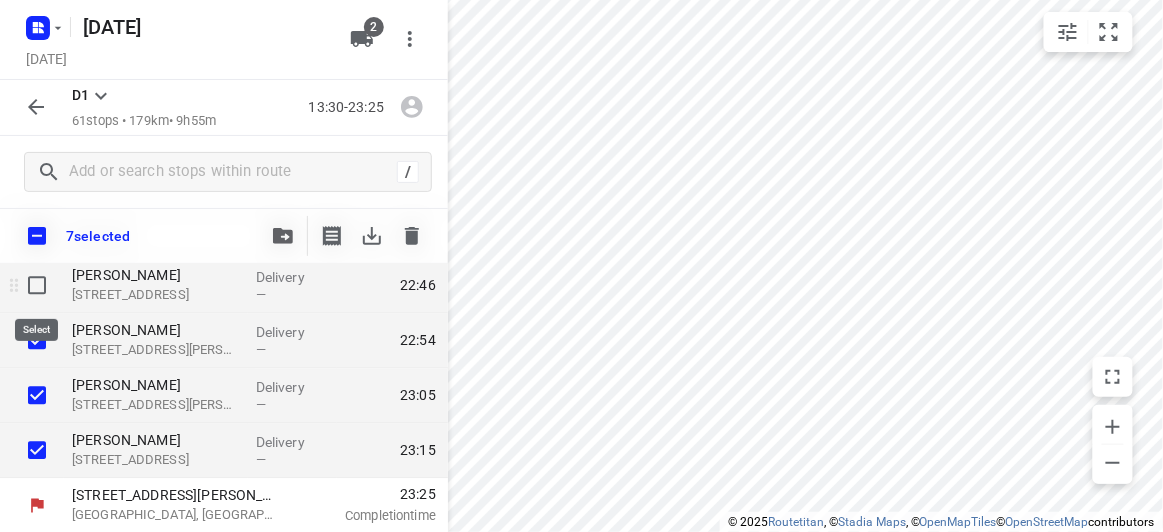 click at bounding box center [37, 285] 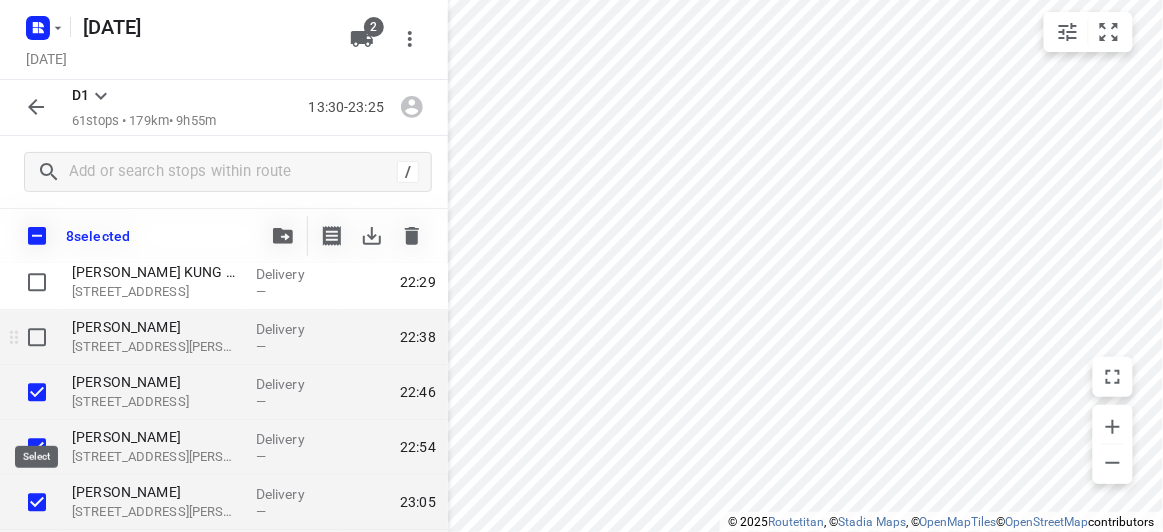 scroll, scrollTop: 3059, scrollLeft: 0, axis: vertical 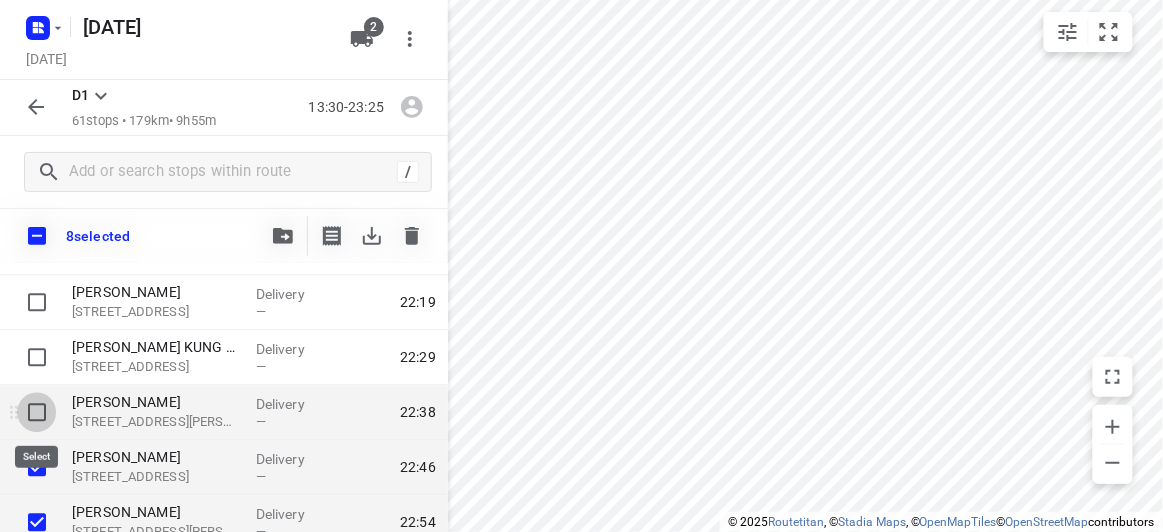click at bounding box center (37, 412) 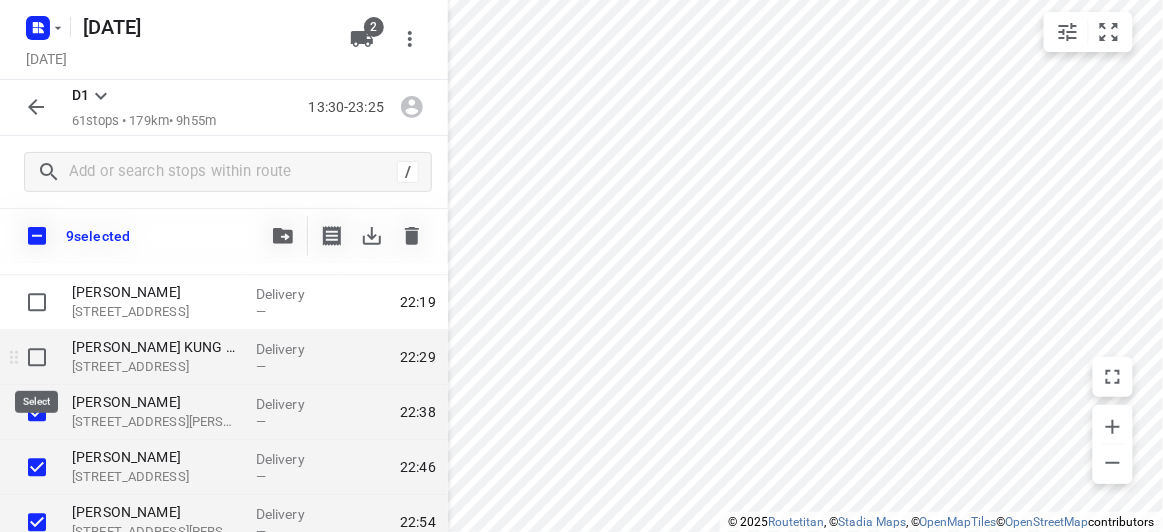 click at bounding box center [37, 357] 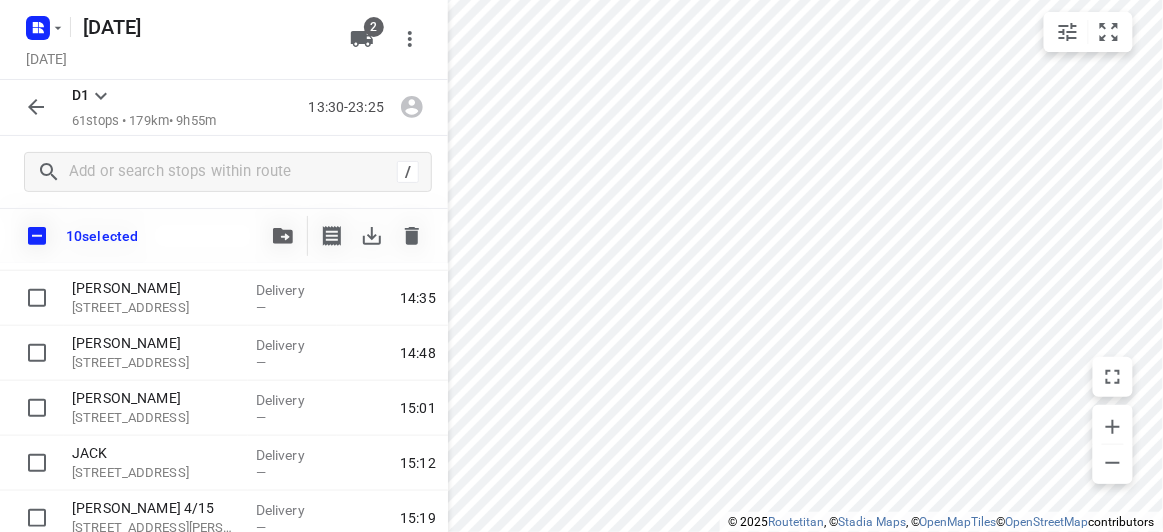 scroll, scrollTop: 0, scrollLeft: 0, axis: both 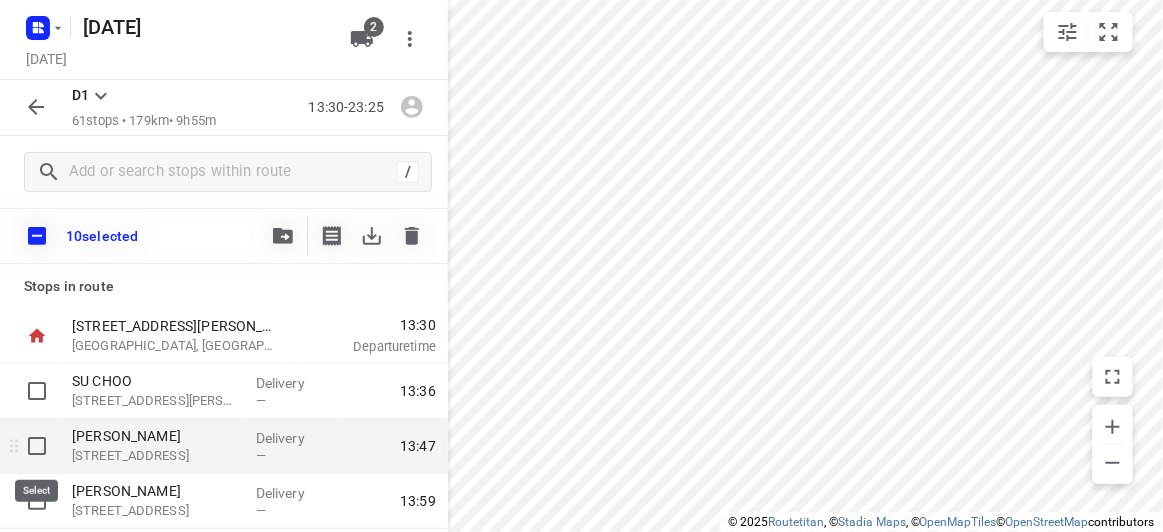 click at bounding box center (37, 446) 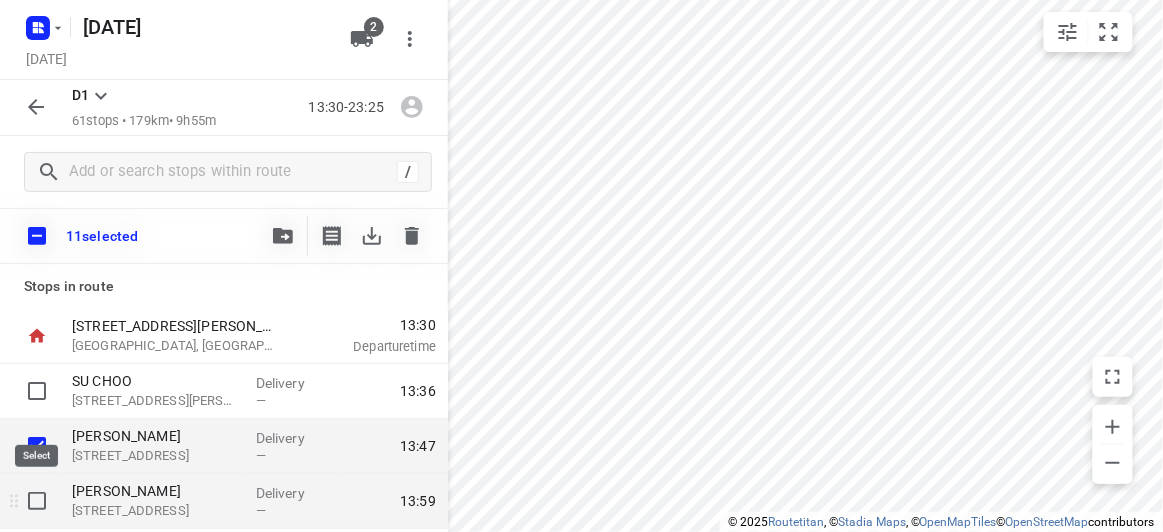 click at bounding box center (37, 501) 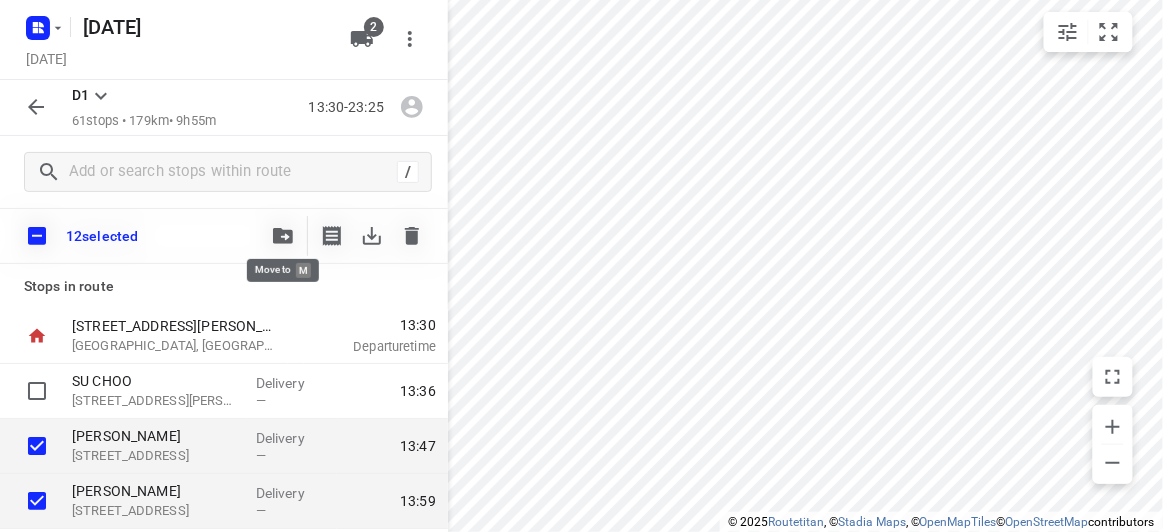 click 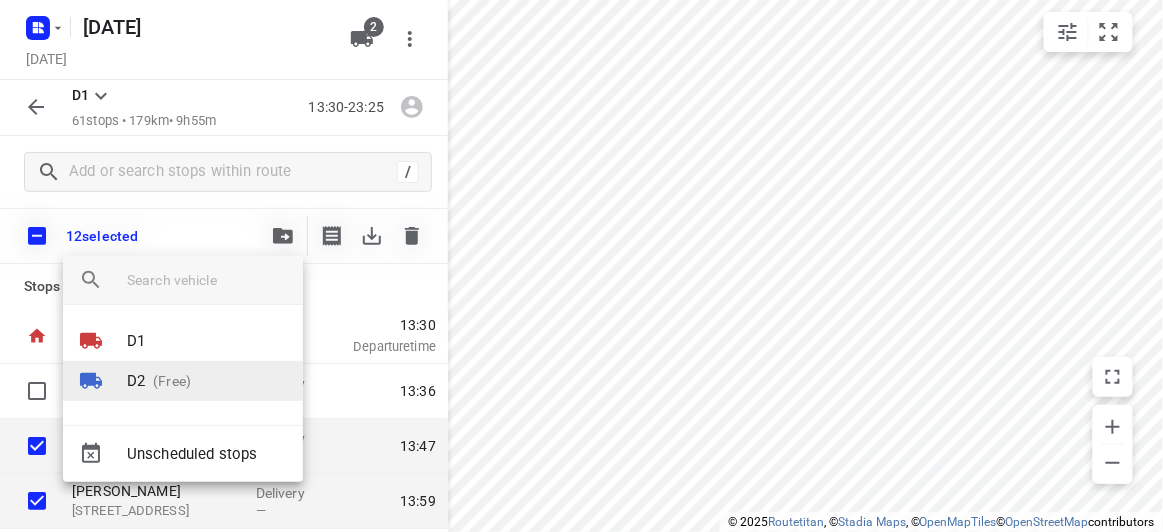 click on "(Free)" at bounding box center [168, 381] 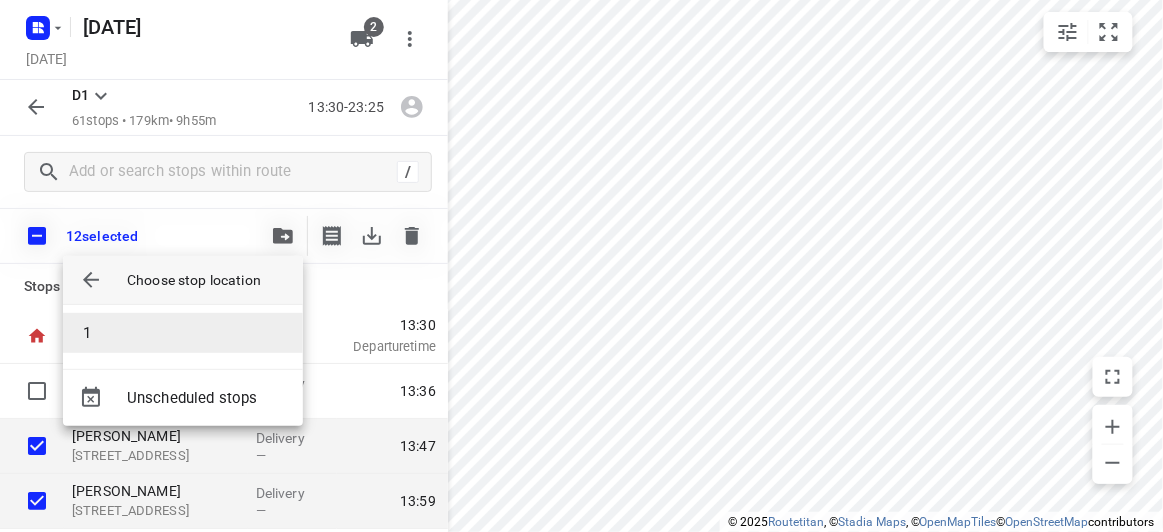 click on "1" at bounding box center (183, 333) 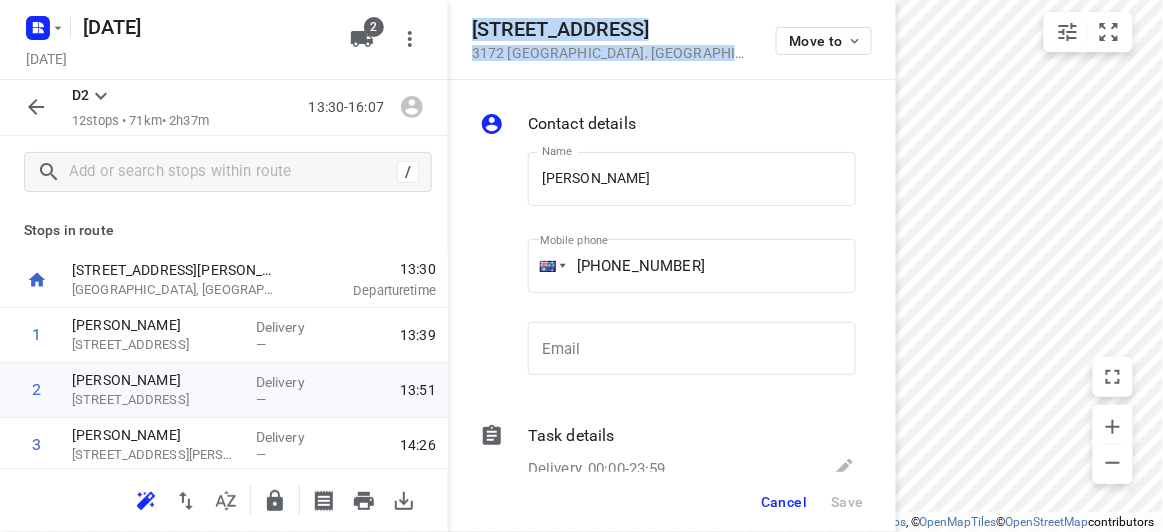 drag, startPoint x: 679, startPoint y: 55, endPoint x: 476, endPoint y: 26, distance: 205.06097 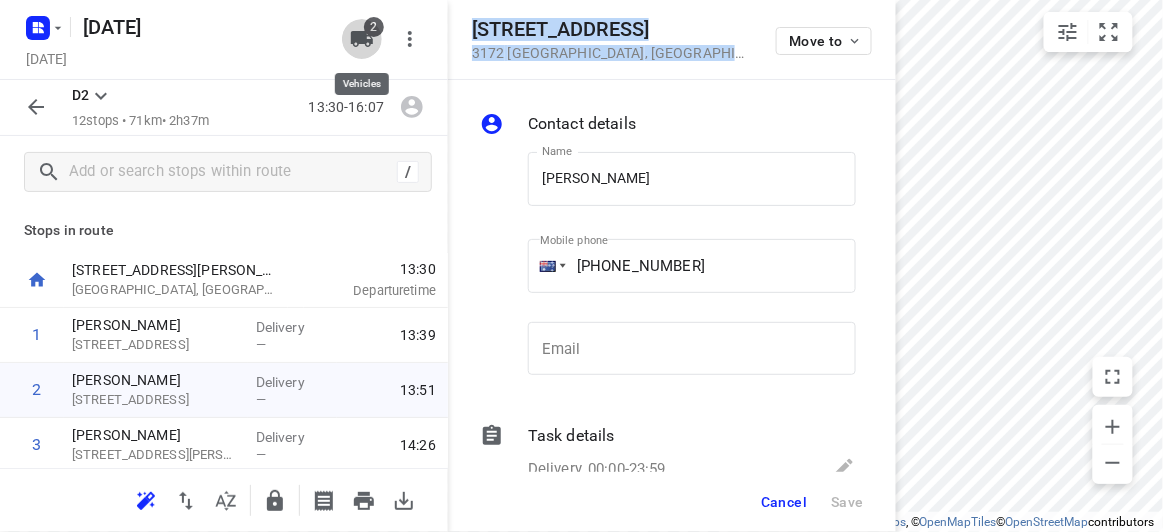 click on "2" at bounding box center (374, 27) 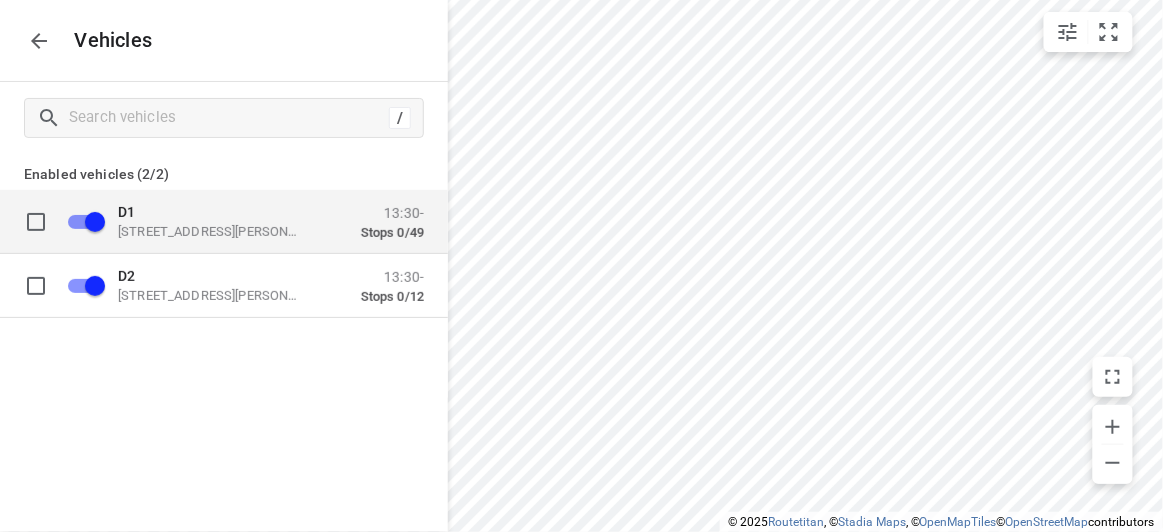 click on "49 John St, Oakleigh VIC 3166, Australia" at bounding box center [218, 231] 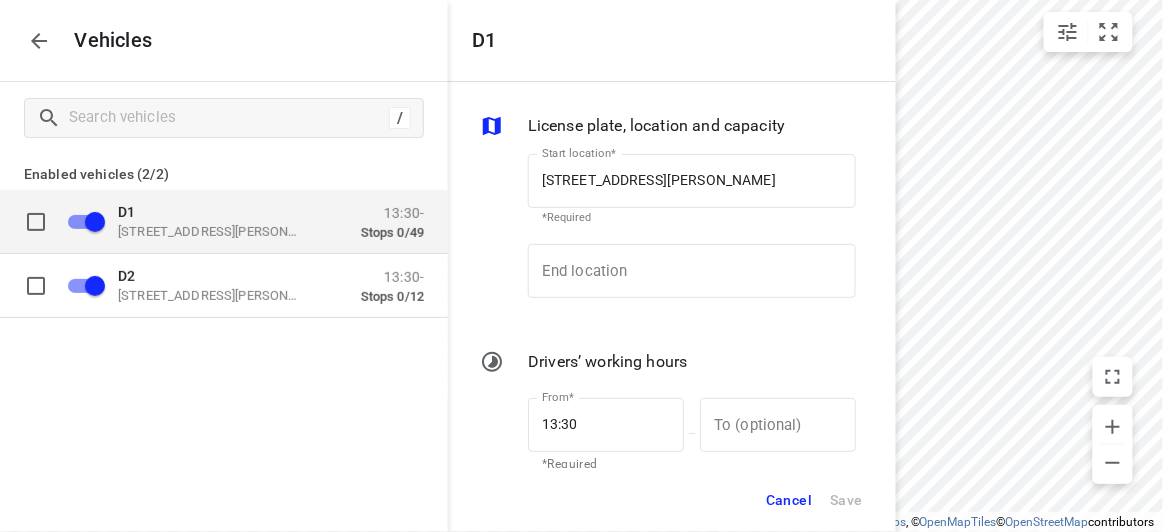 type on "49 John St, Oakleigh VIC 3166, Australia" 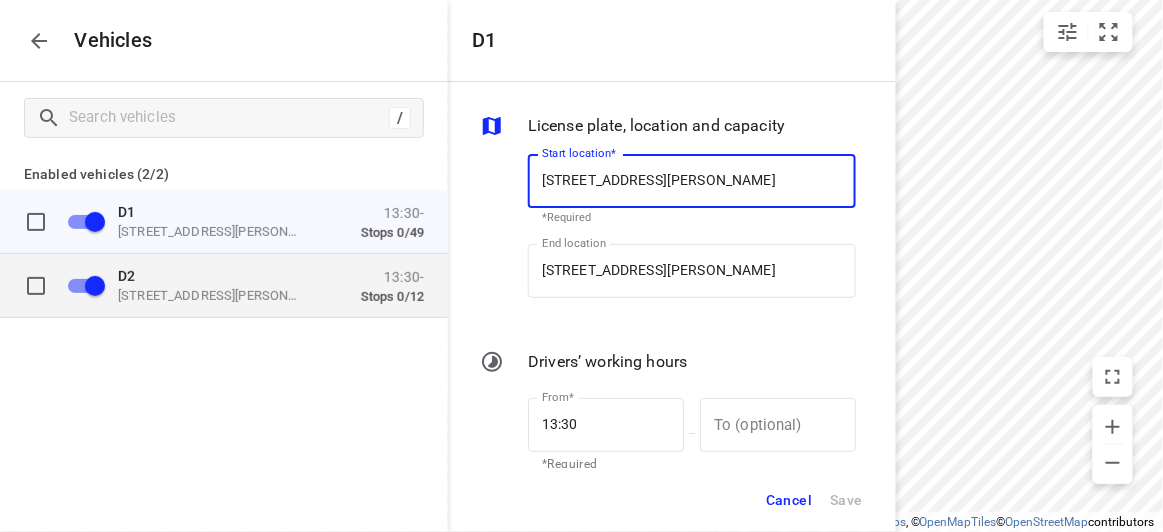 click on "D2" at bounding box center [218, 275] 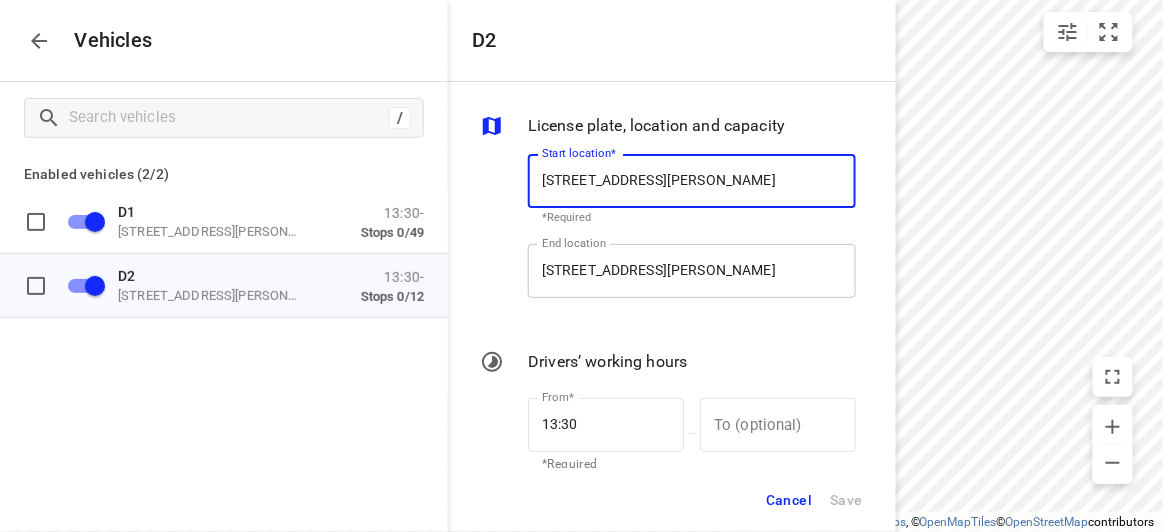 click on "49 John St, Oakleigh VIC 3166, Australia" at bounding box center (692, 271) 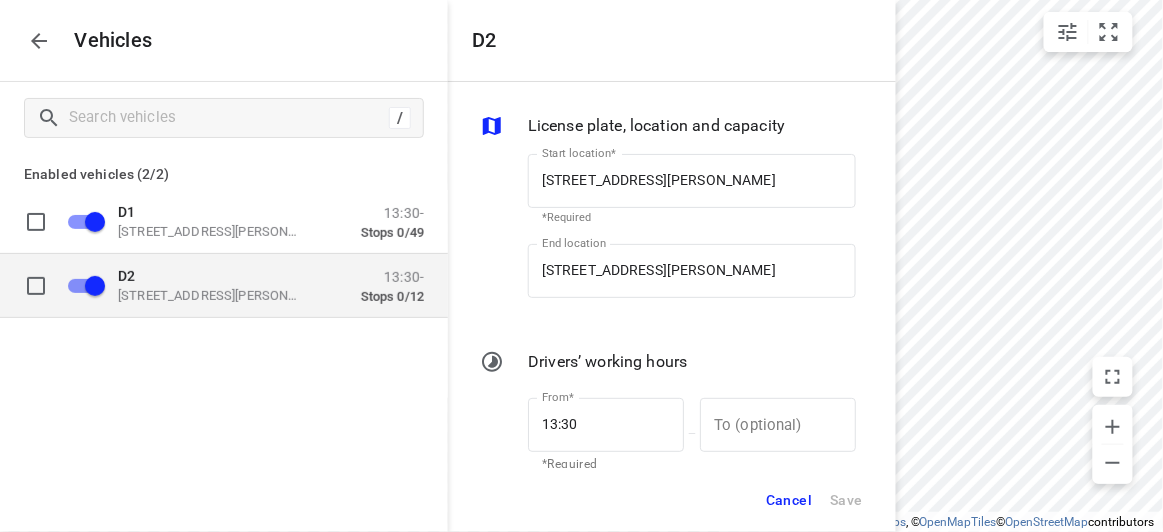 click on "49 John St, Oakleigh VIC 3166, Australia" at bounding box center (218, 295) 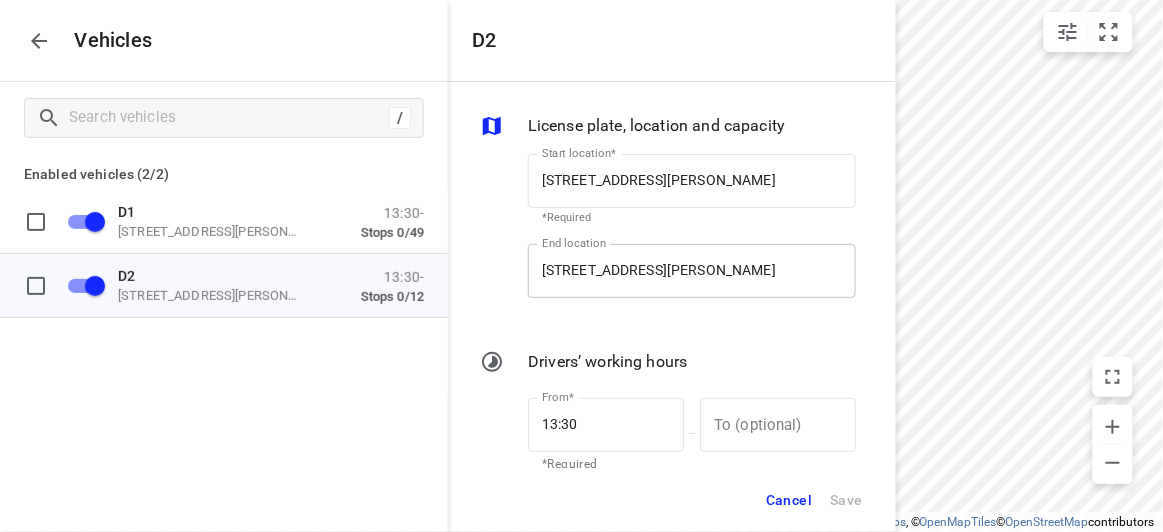 click on "49 John St, Oakleigh VIC 3166, Australia" at bounding box center [692, 271] 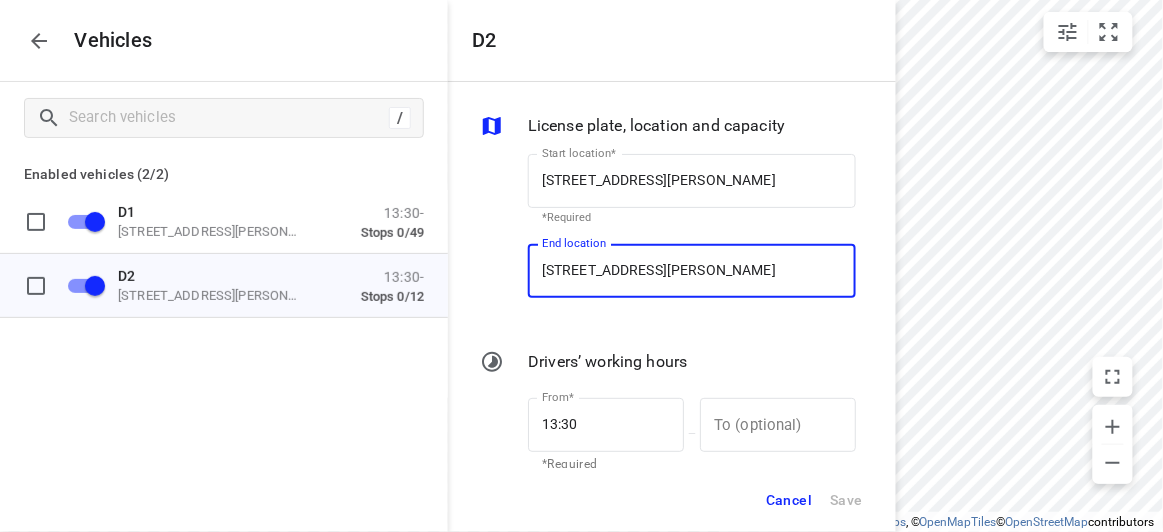 paste on "18 Treeby Court 3172 Springvale South" 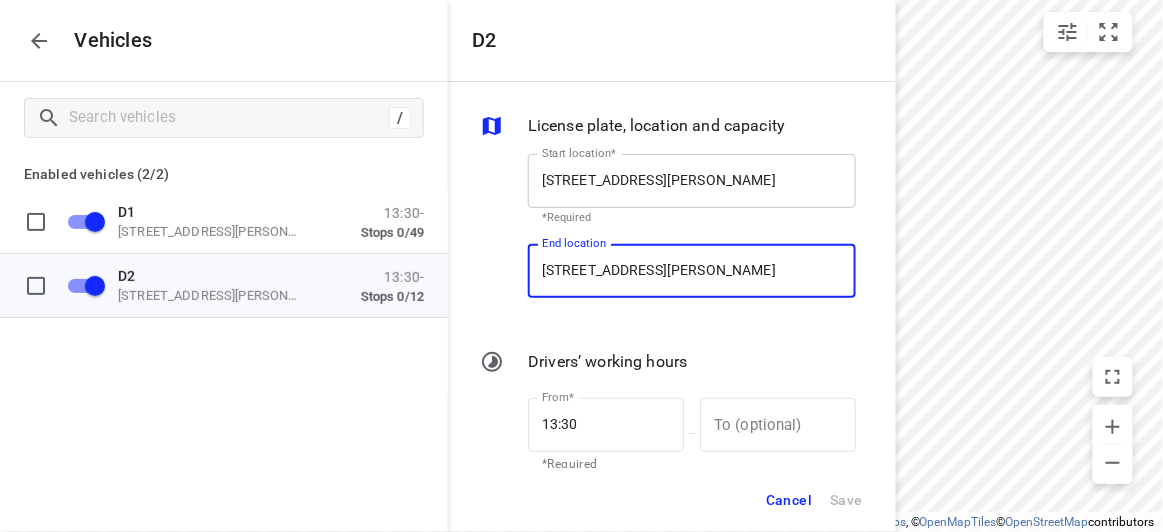type on "18 Treeby Court 3172 Springvale South, Australia" 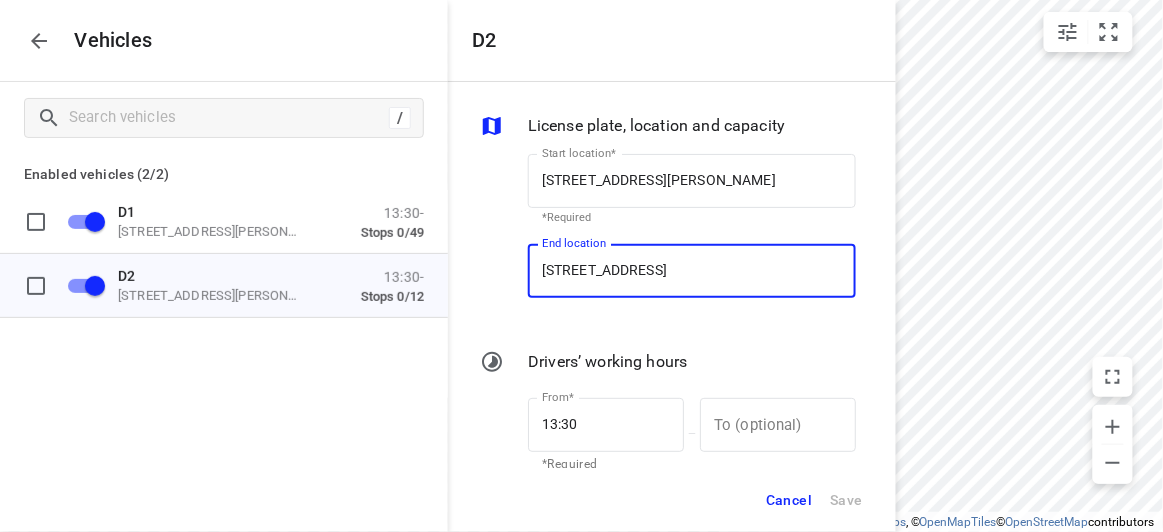 scroll, scrollTop: 0, scrollLeft: 23, axis: horizontal 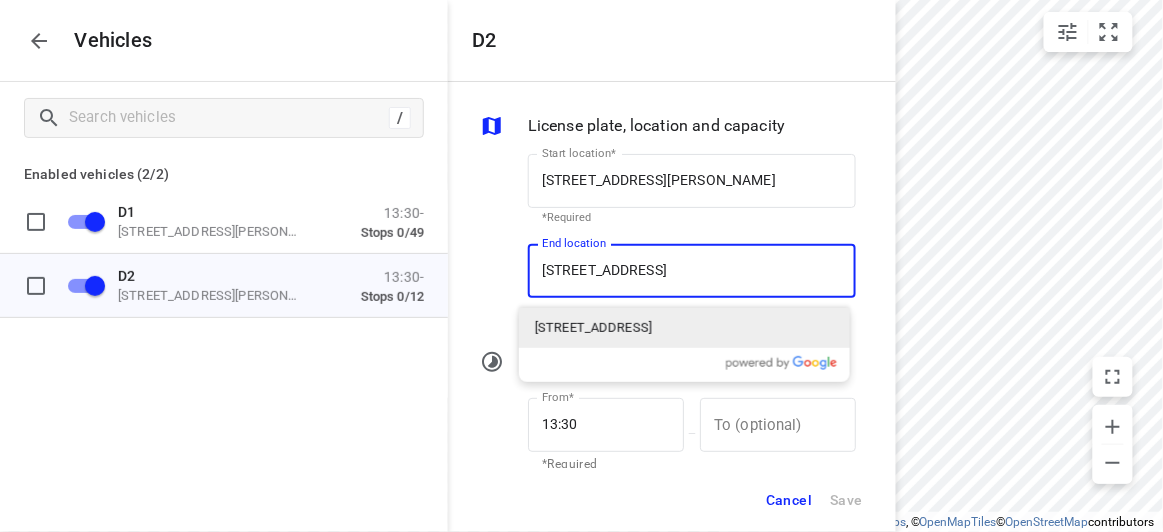 click on "18 Treeby Court, Springvale South VIC 3172, Australia" at bounding box center [593, 328] 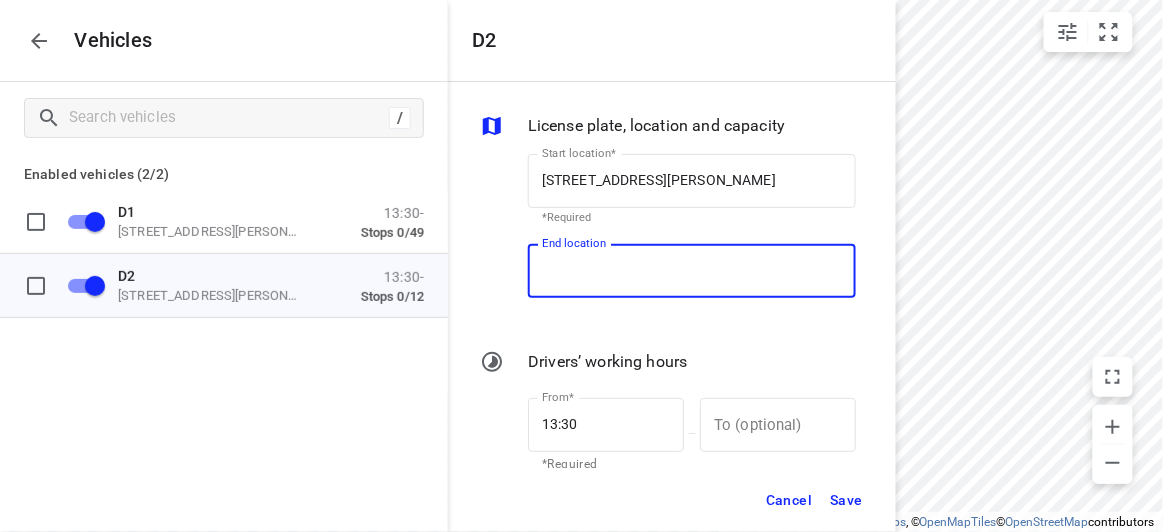 scroll, scrollTop: 0, scrollLeft: 0, axis: both 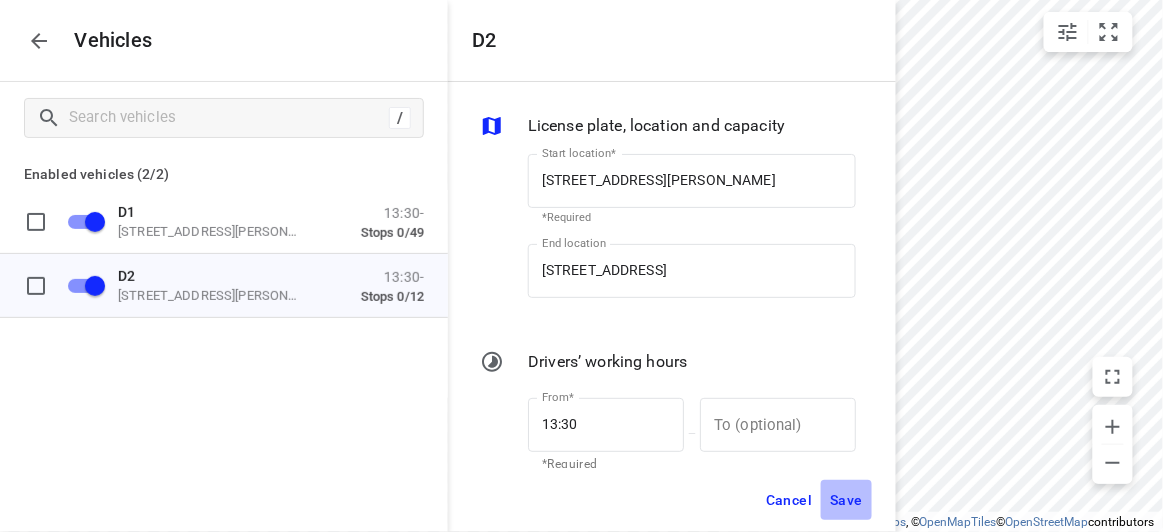 click on "Save" at bounding box center (846, 500) 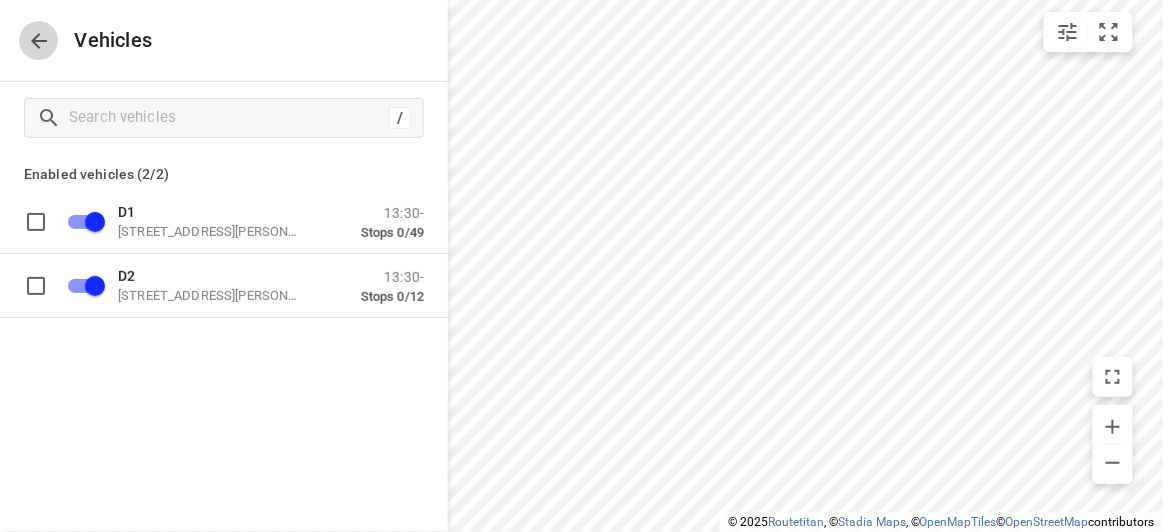 click 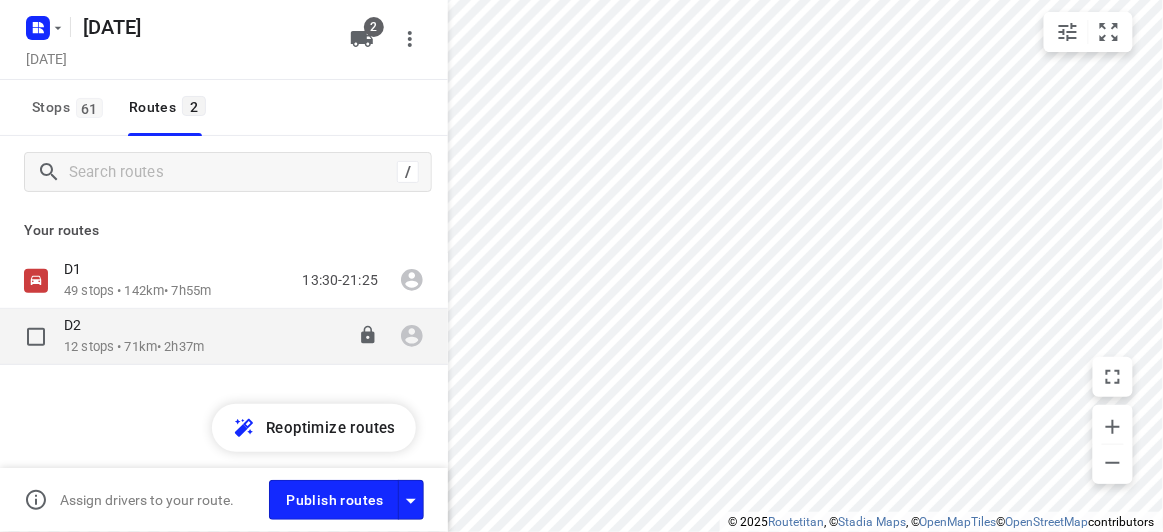 click on "12   stops •   71km  •   2h37m" at bounding box center [134, 347] 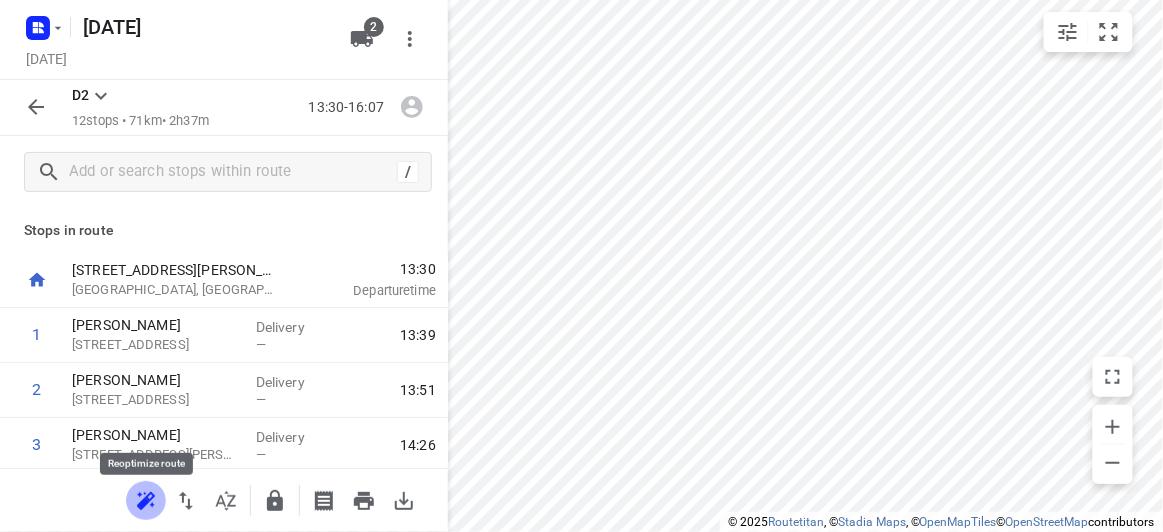 click 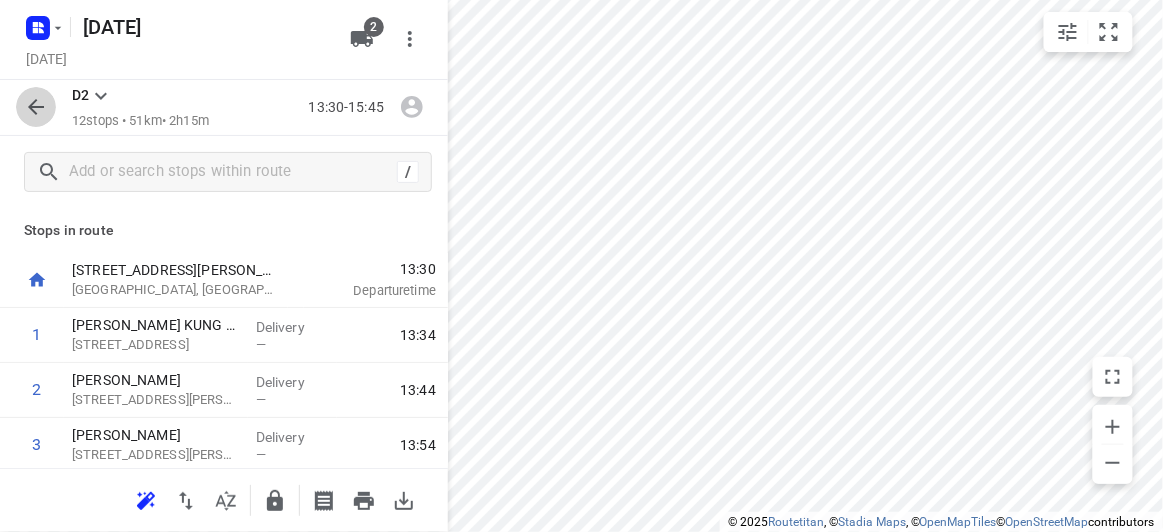 click 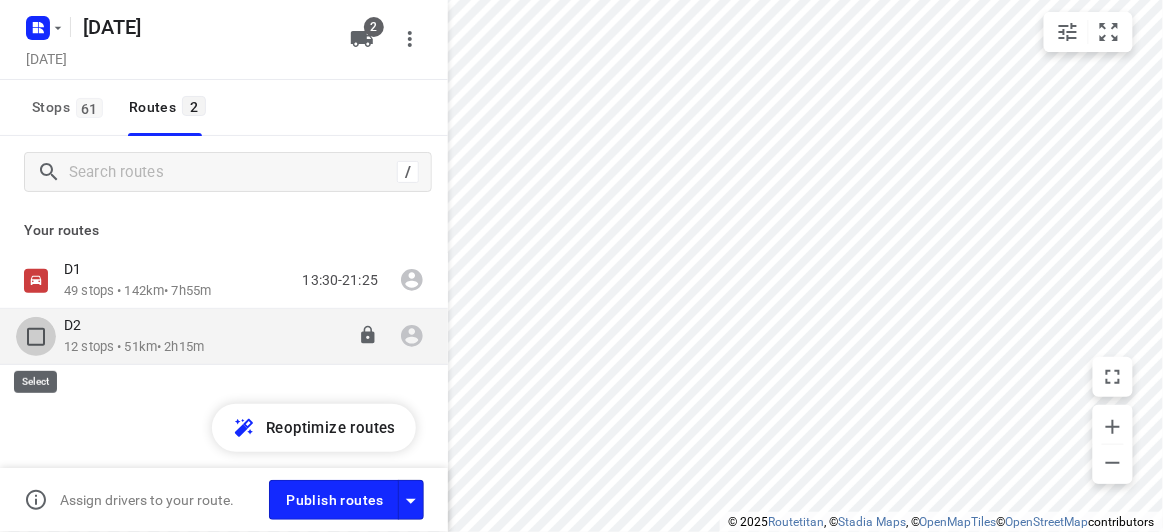 click at bounding box center (36, 337) 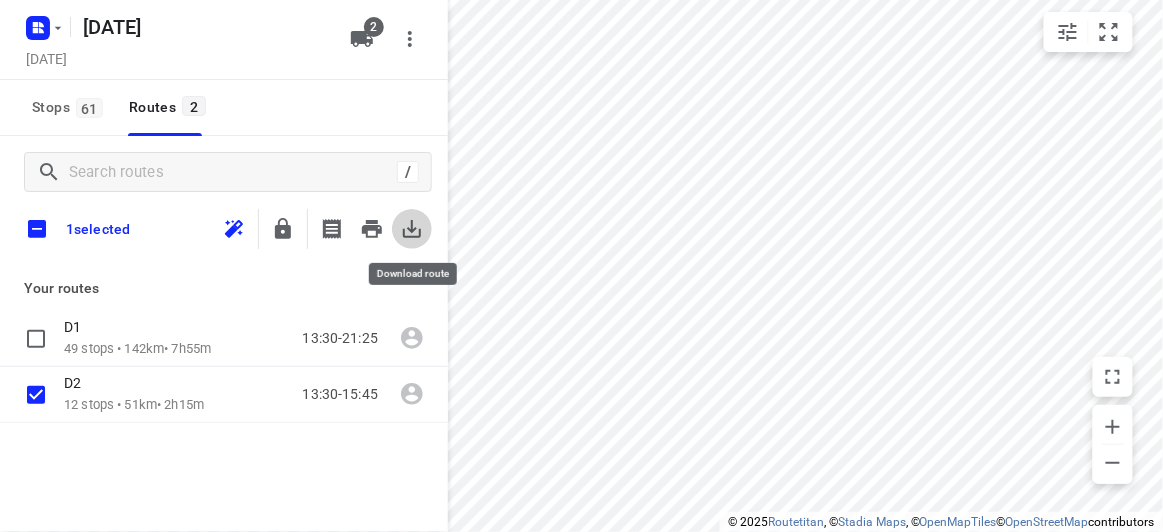 click 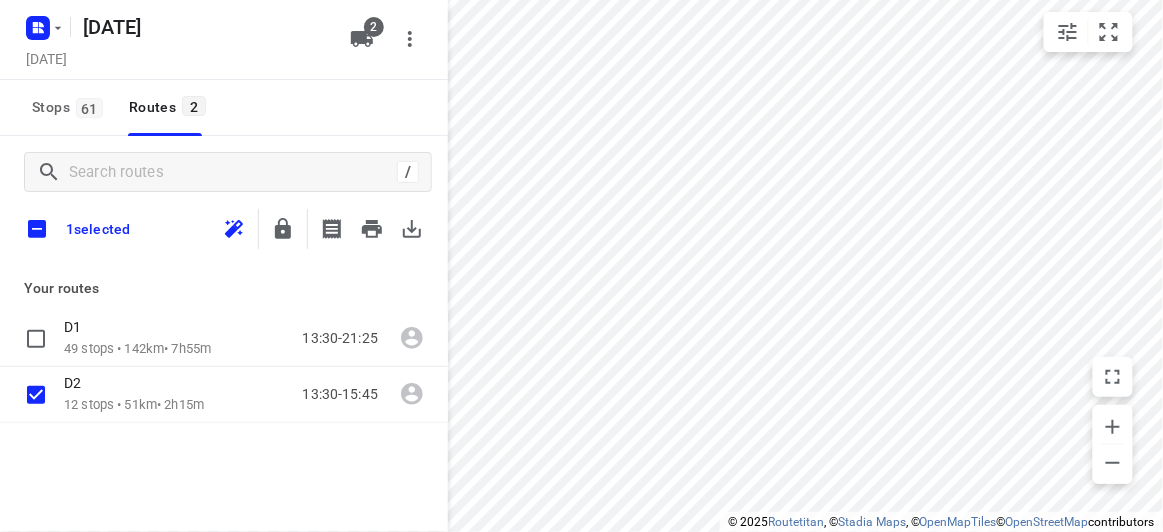 click on "[DATE]" at bounding box center (182, 60) 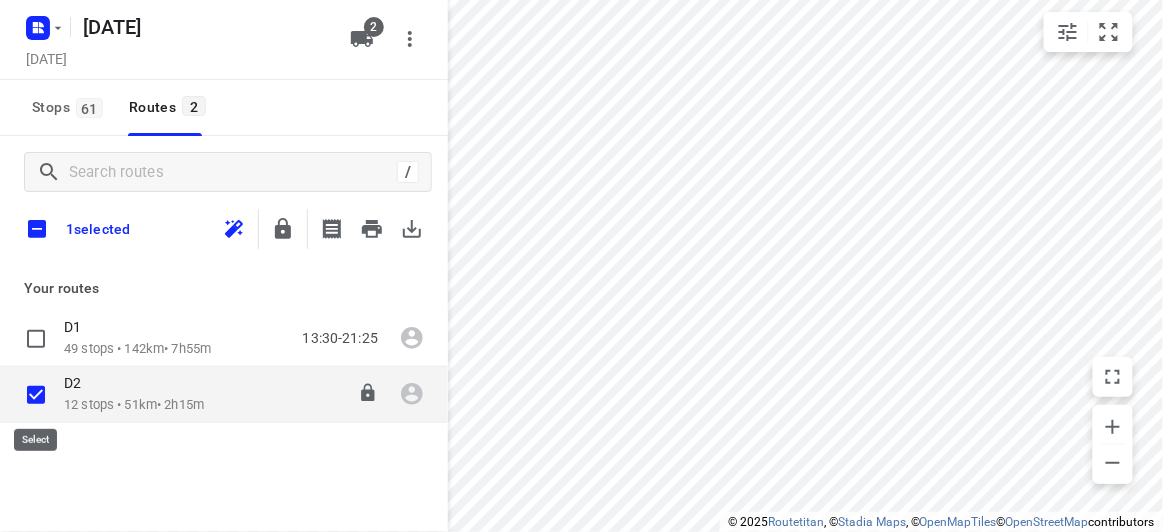 click on "12   stops •   51km  •   2h15m" at bounding box center (134, 405) 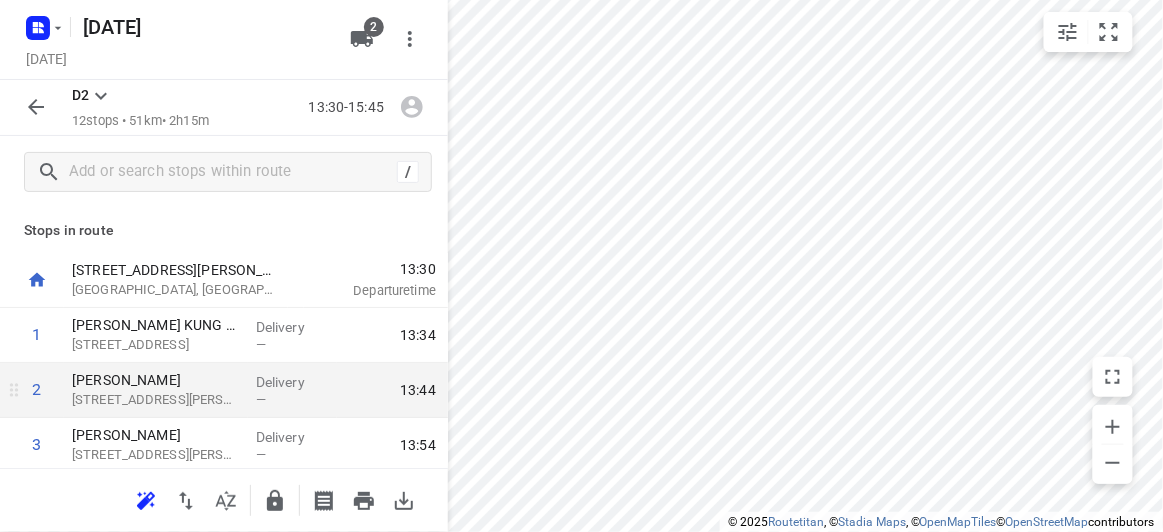 drag, startPoint x: 36, startPoint y: 398, endPoint x: 35, endPoint y: 385, distance: 13.038404 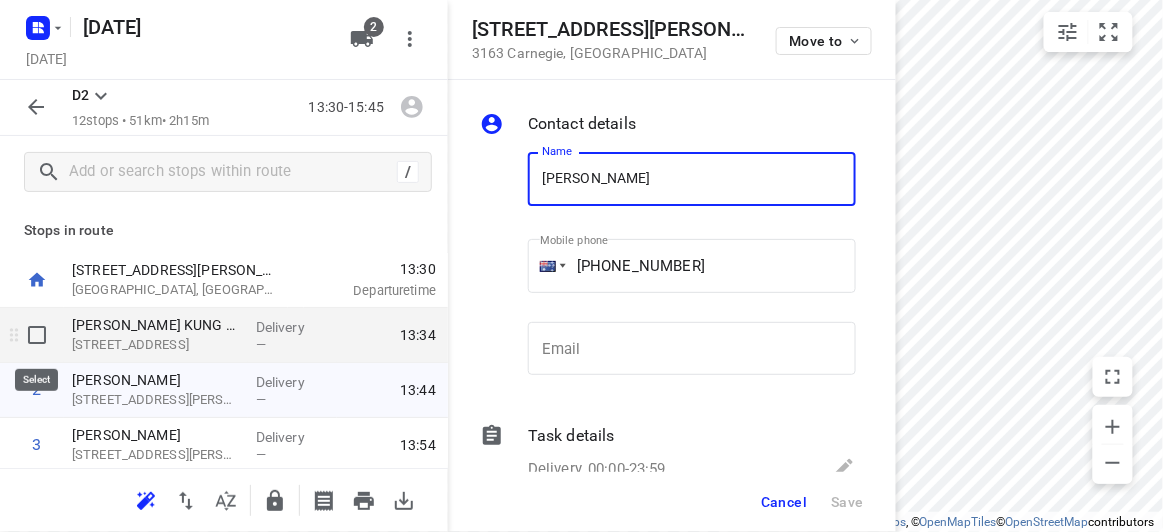 click at bounding box center [37, 335] 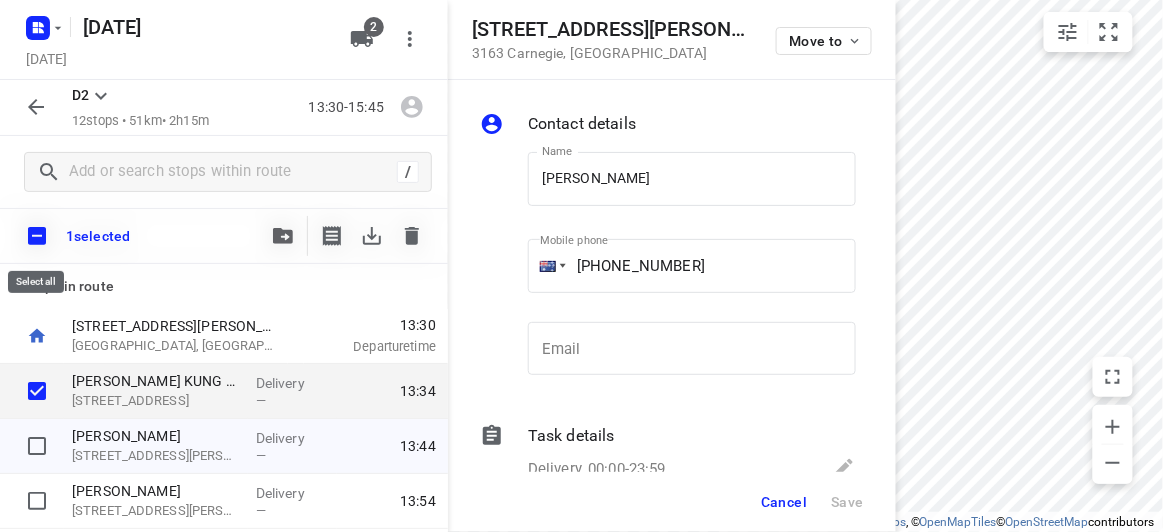 click at bounding box center (37, 236) 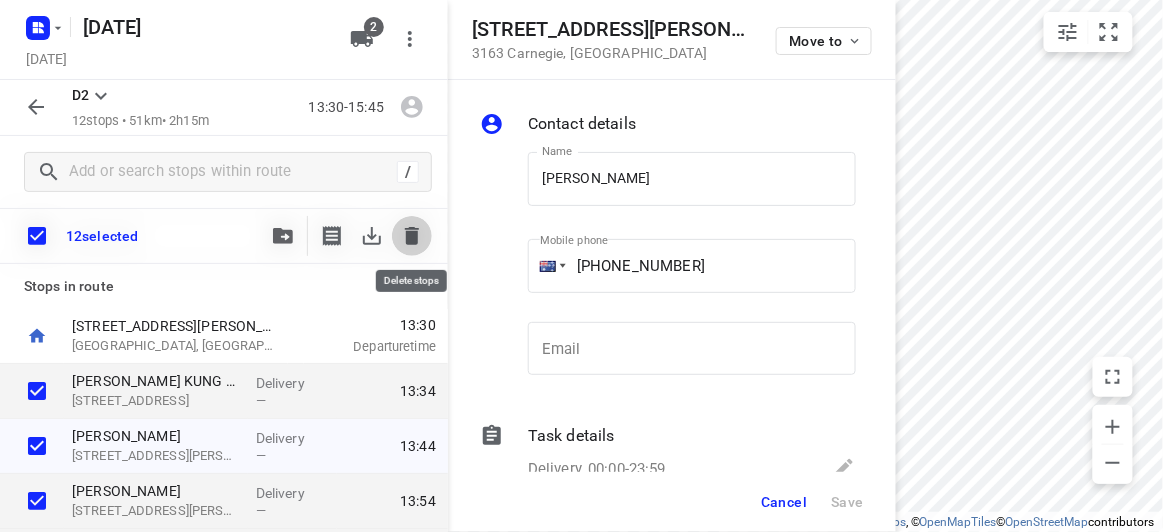 click 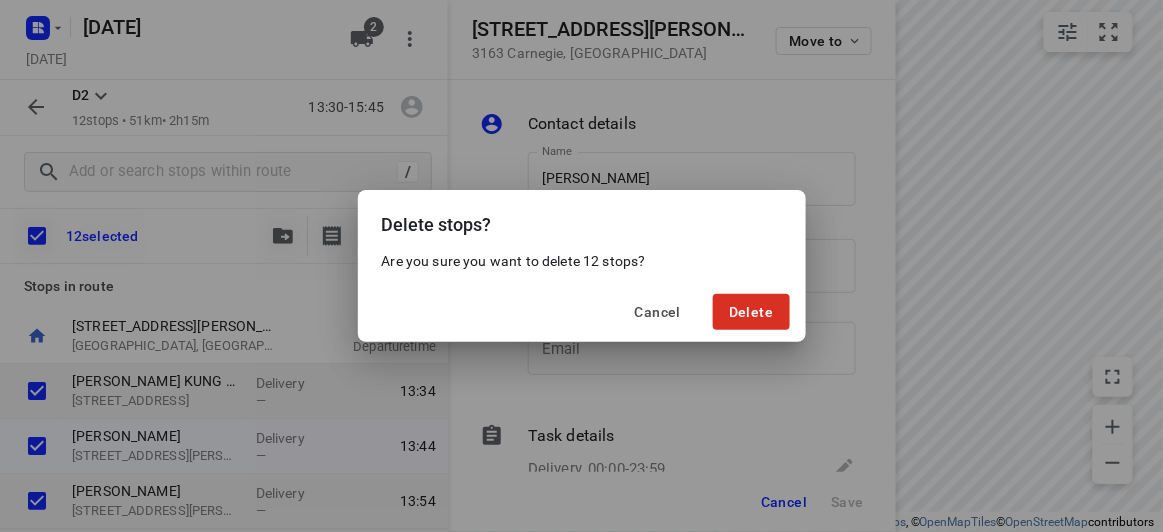click on "Delete  stops? Are you sure you want to delete 12 stops? Cancel Delete" at bounding box center [581, 266] 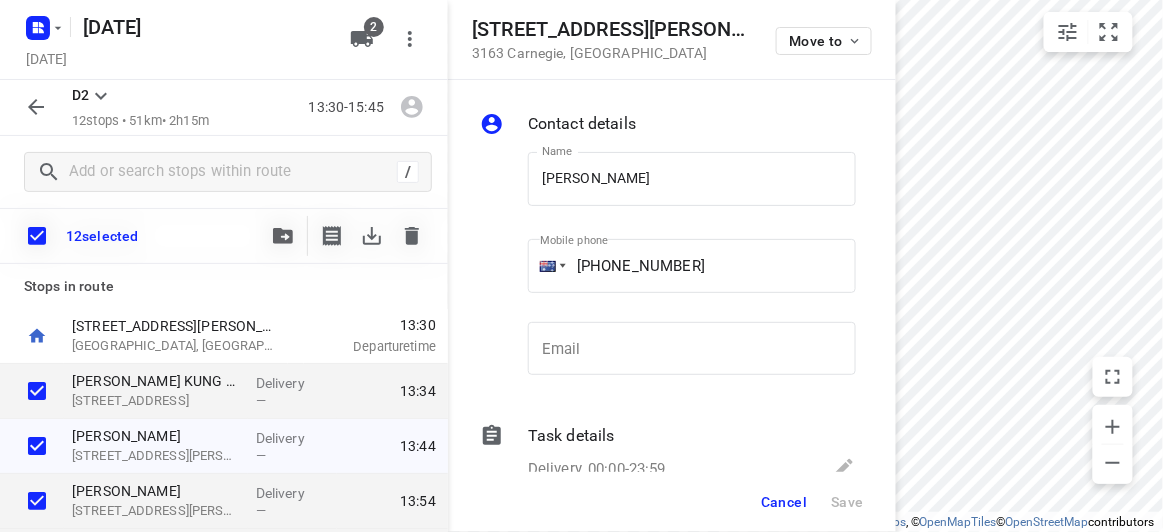 click on "Cancel" at bounding box center [784, 502] 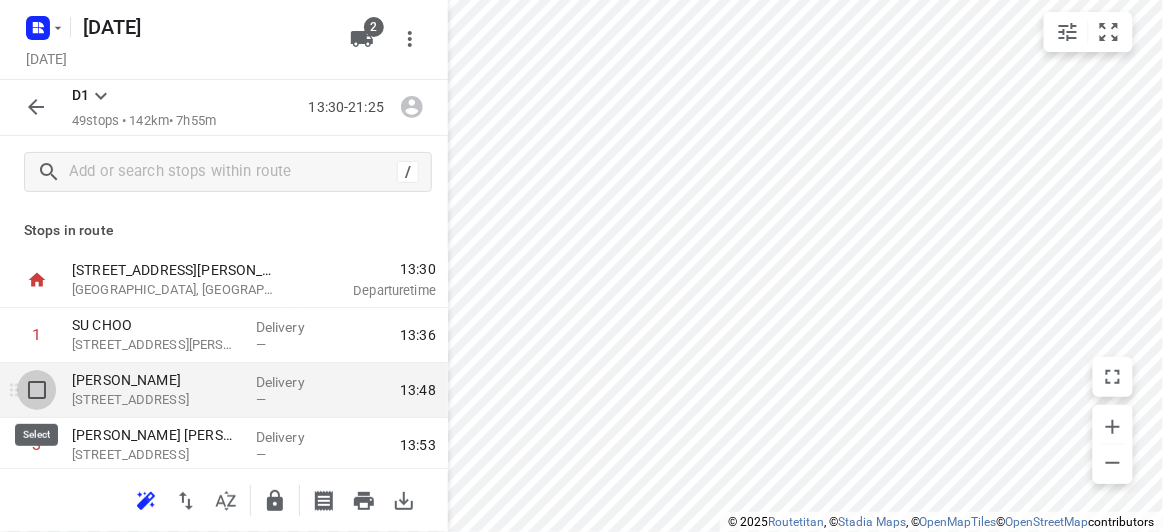 click at bounding box center (37, 390) 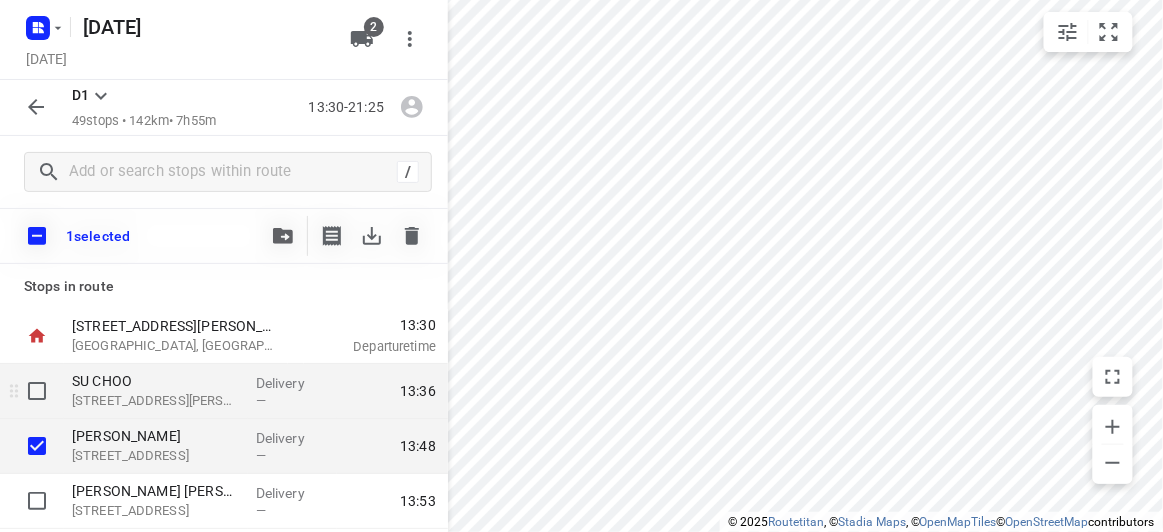 scroll, scrollTop: 90, scrollLeft: 0, axis: vertical 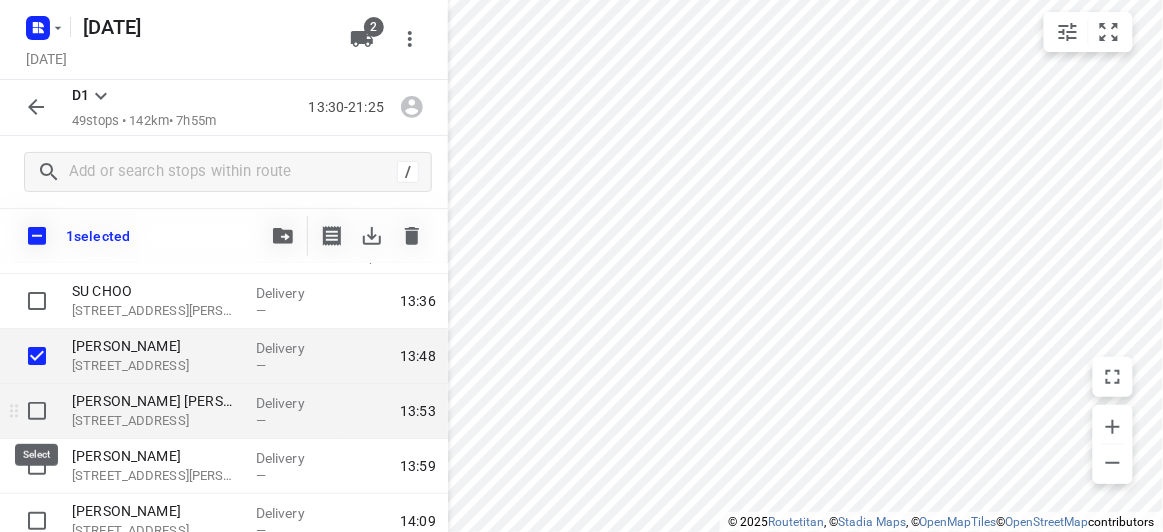 click at bounding box center (37, 411) 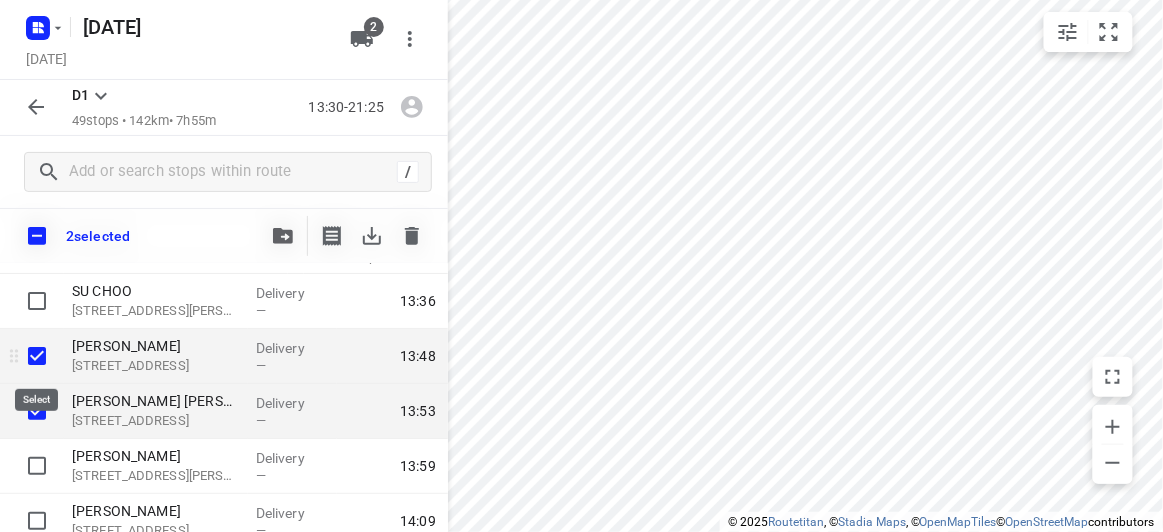 click at bounding box center [37, 356] 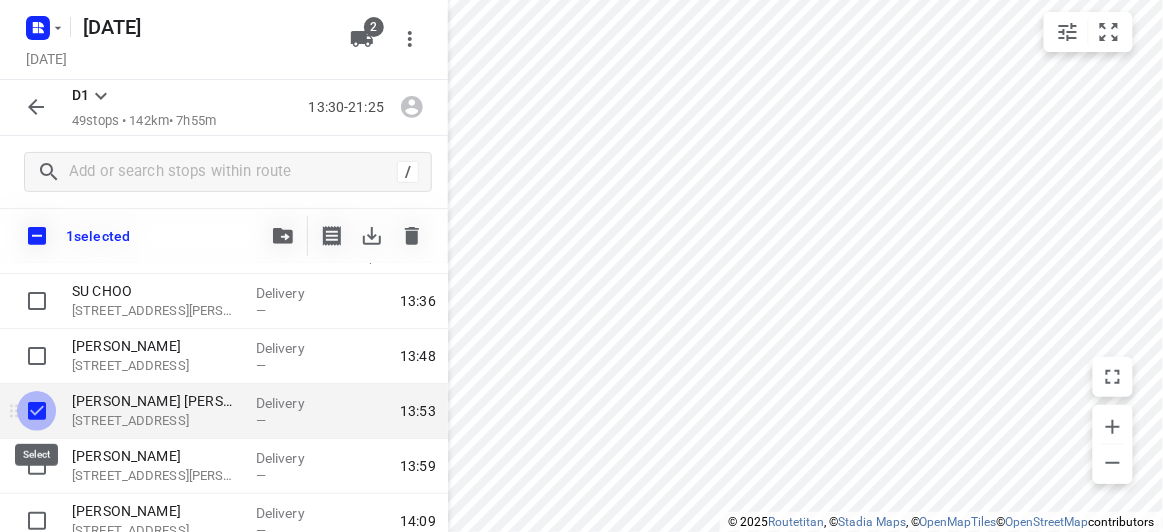 click at bounding box center (37, 411) 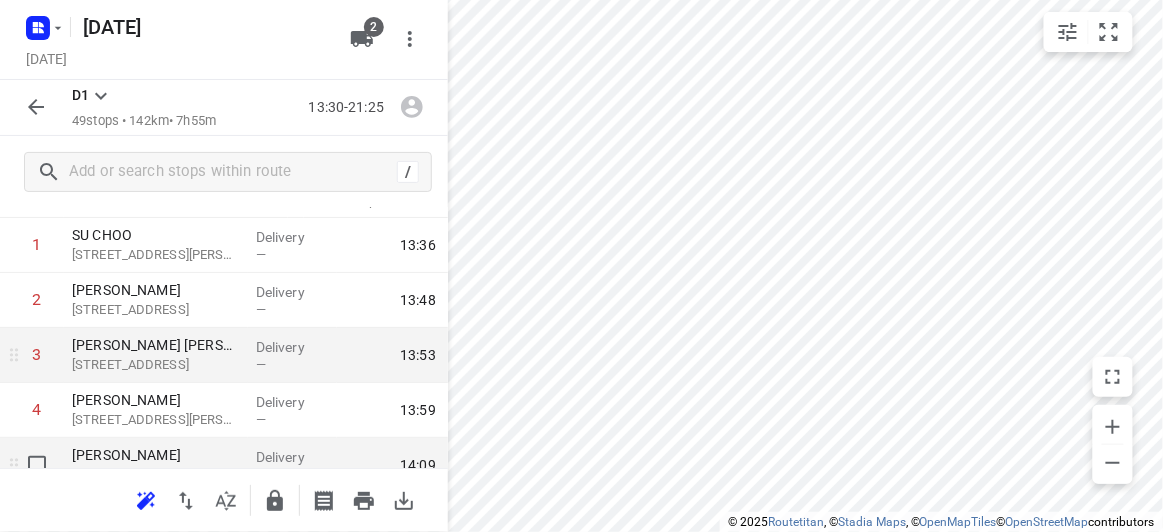 click at bounding box center (37, 465) 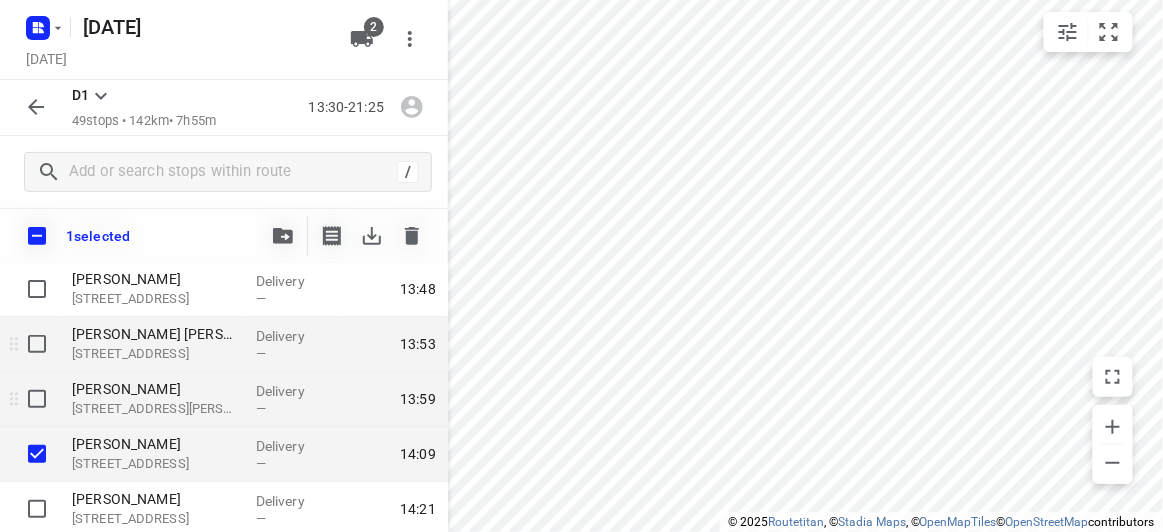 scroll, scrollTop: 181, scrollLeft: 0, axis: vertical 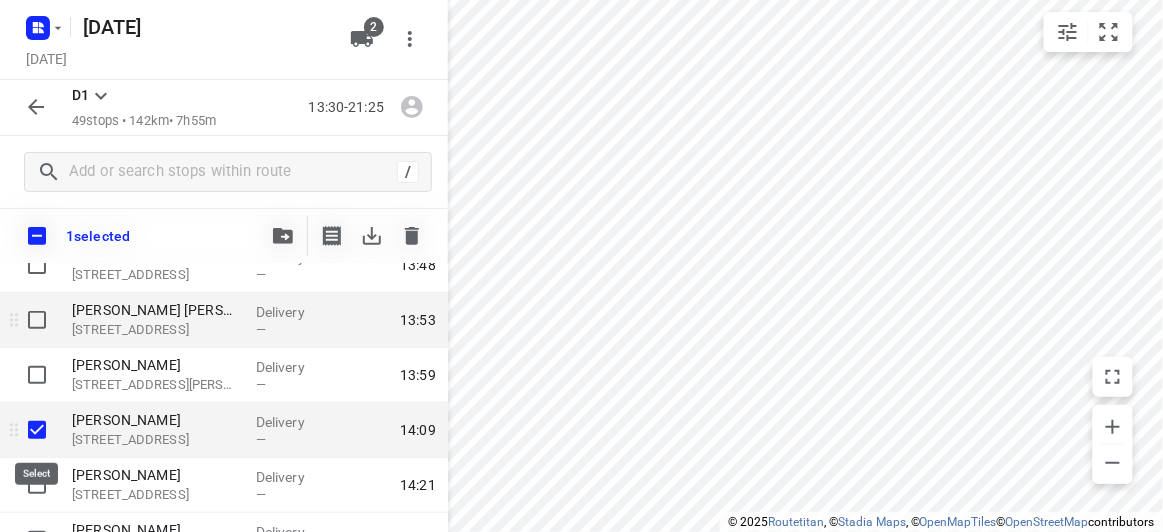 click at bounding box center [37, 430] 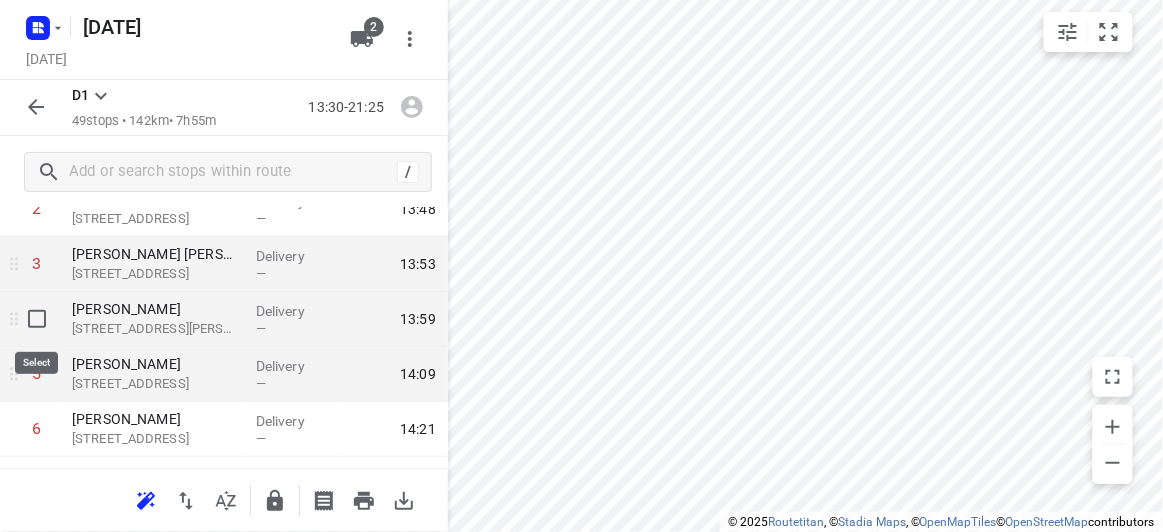 click at bounding box center [37, 319] 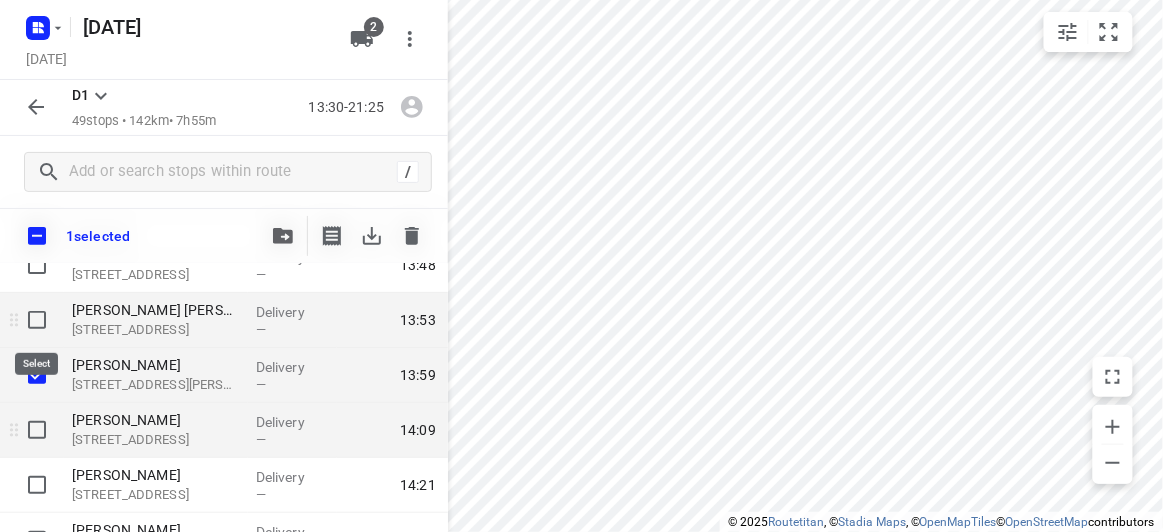 click at bounding box center (37, 320) 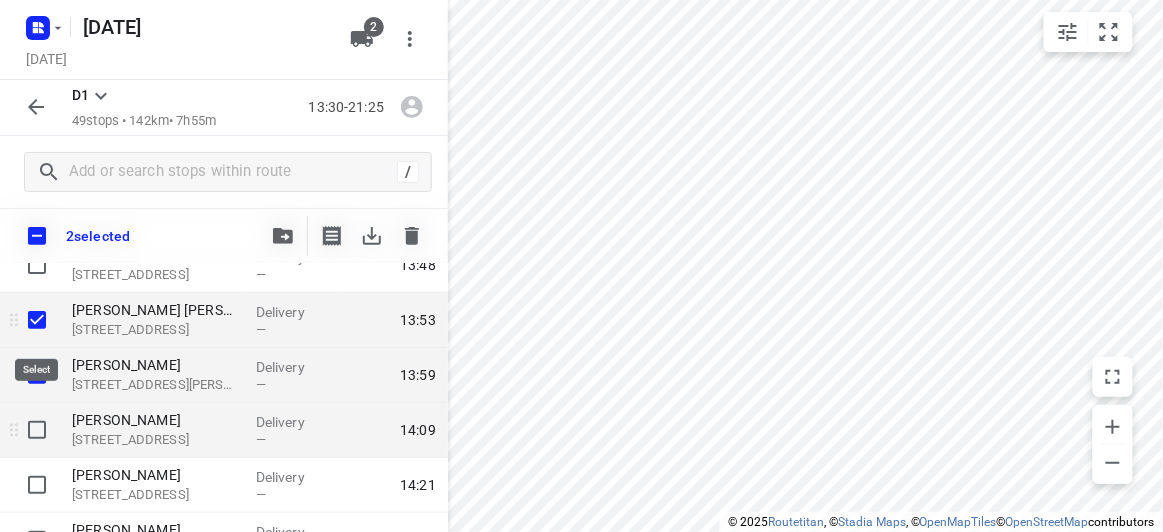 scroll, scrollTop: 90, scrollLeft: 0, axis: vertical 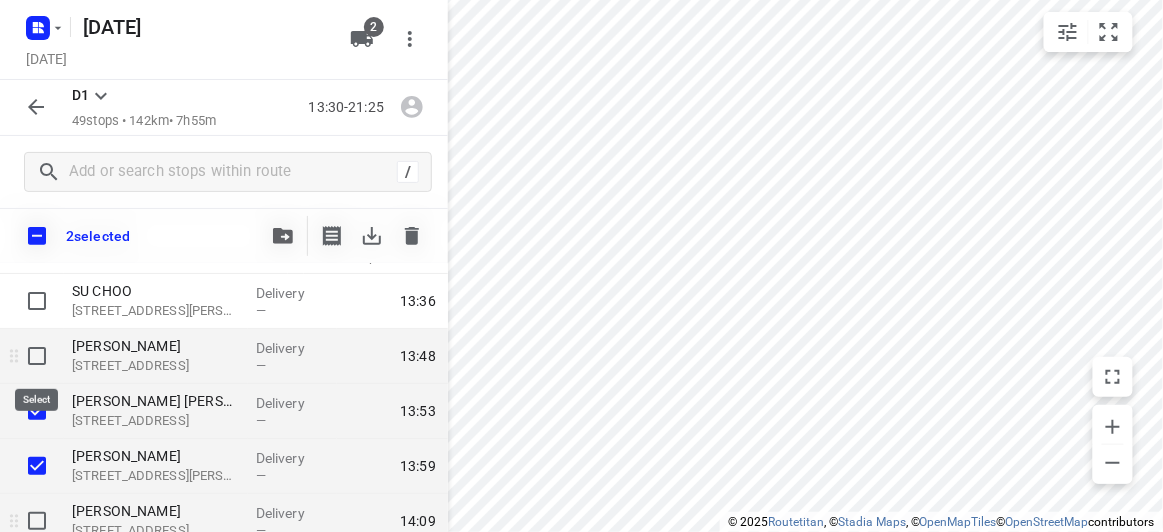 click at bounding box center [37, 356] 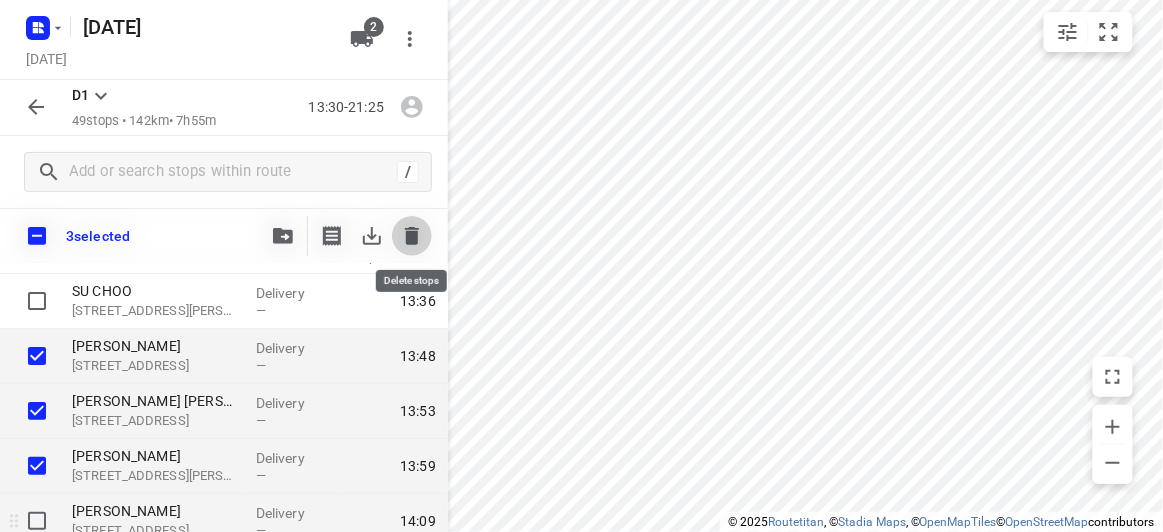 click 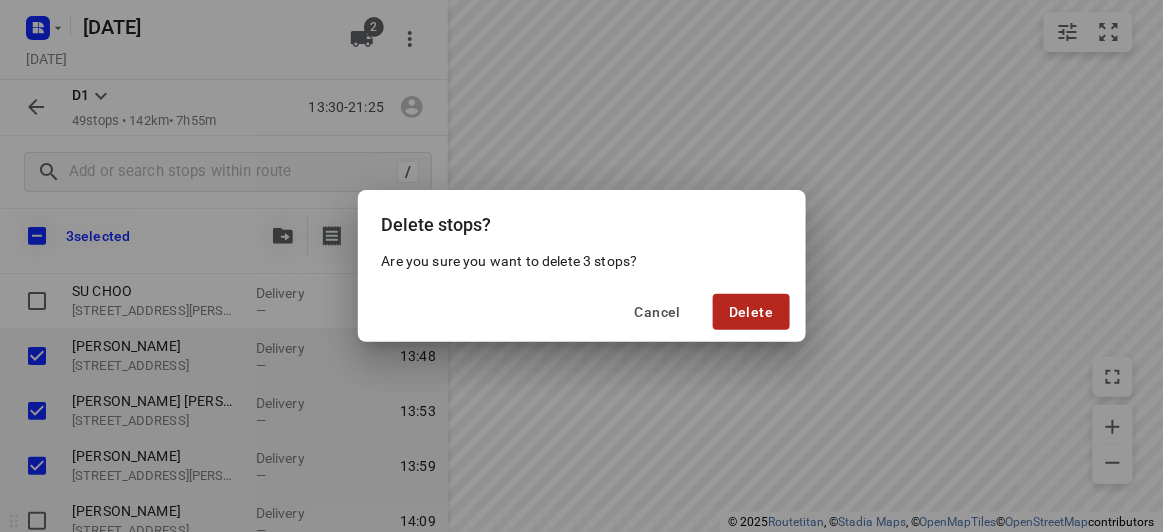 click on "Delete" at bounding box center [751, 312] 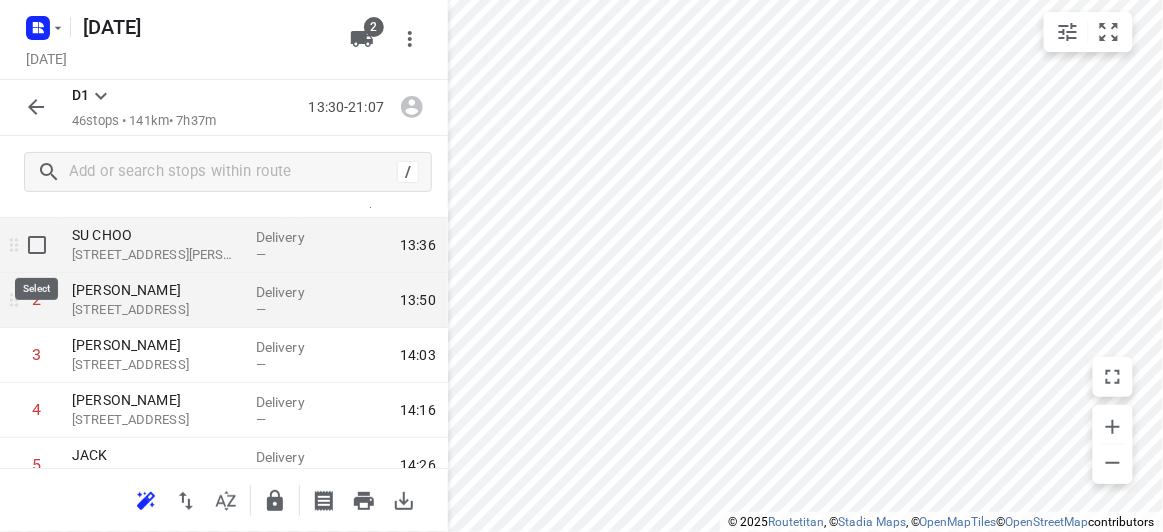 click at bounding box center (37, 245) 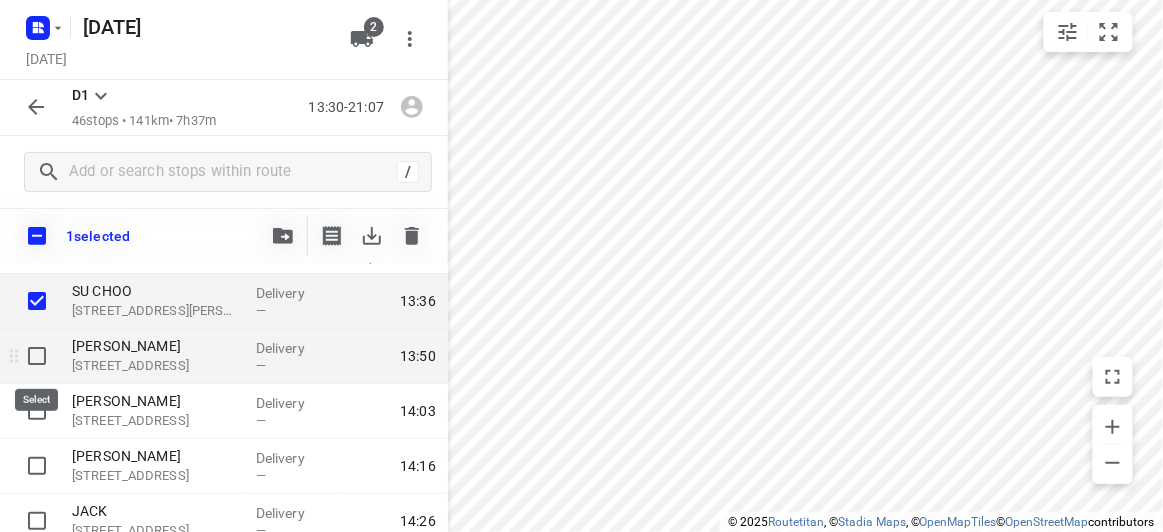 click at bounding box center (37, 356) 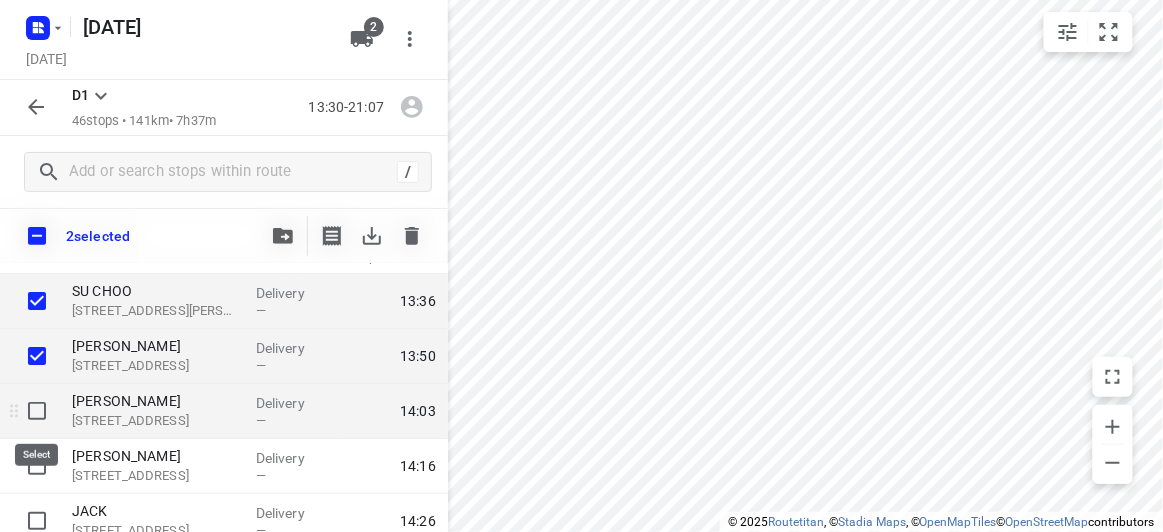 click at bounding box center (37, 411) 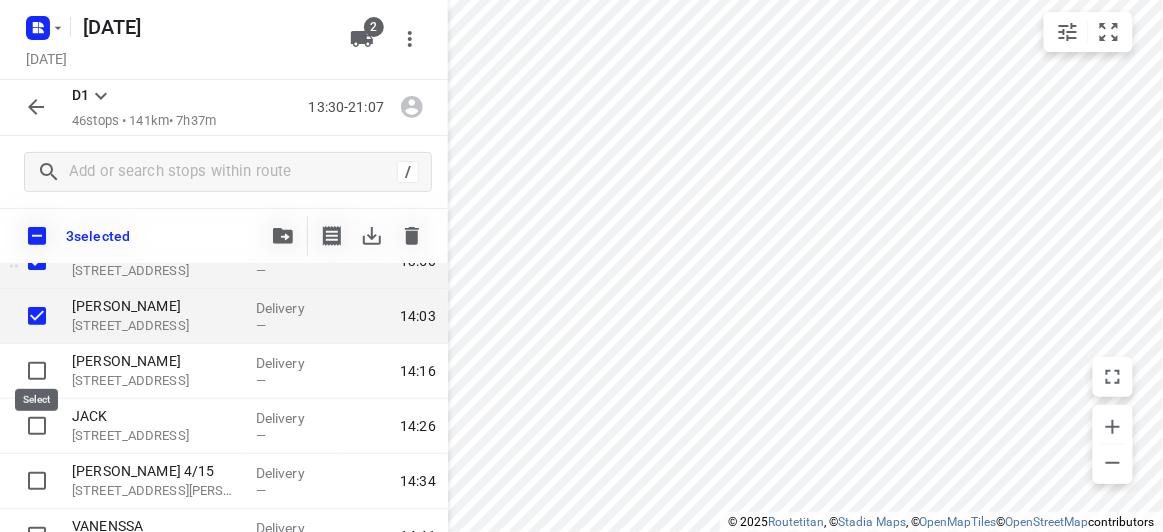 scroll, scrollTop: 90, scrollLeft: 0, axis: vertical 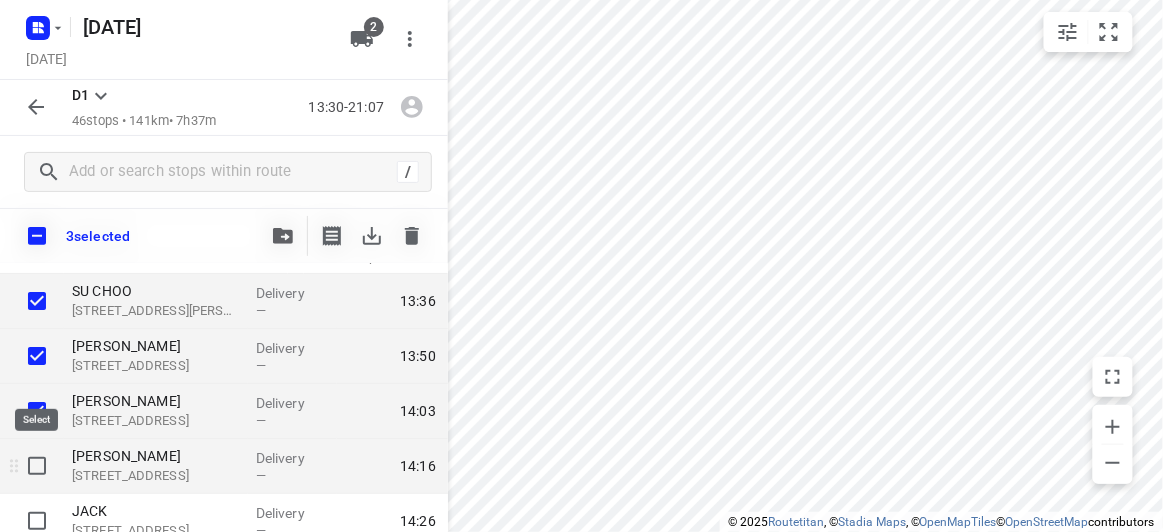 click at bounding box center [37, 466] 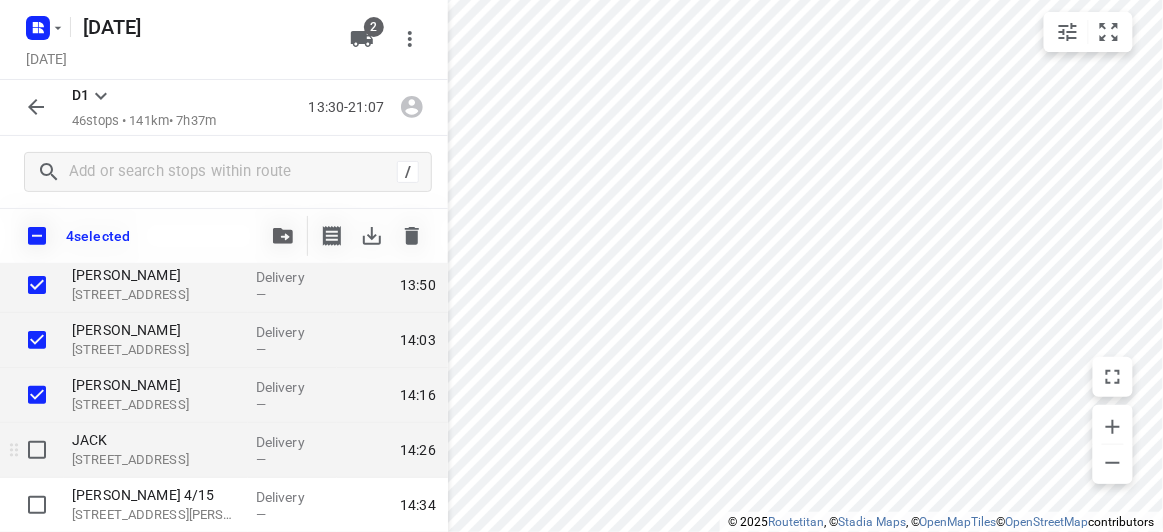 scroll, scrollTop: 181, scrollLeft: 0, axis: vertical 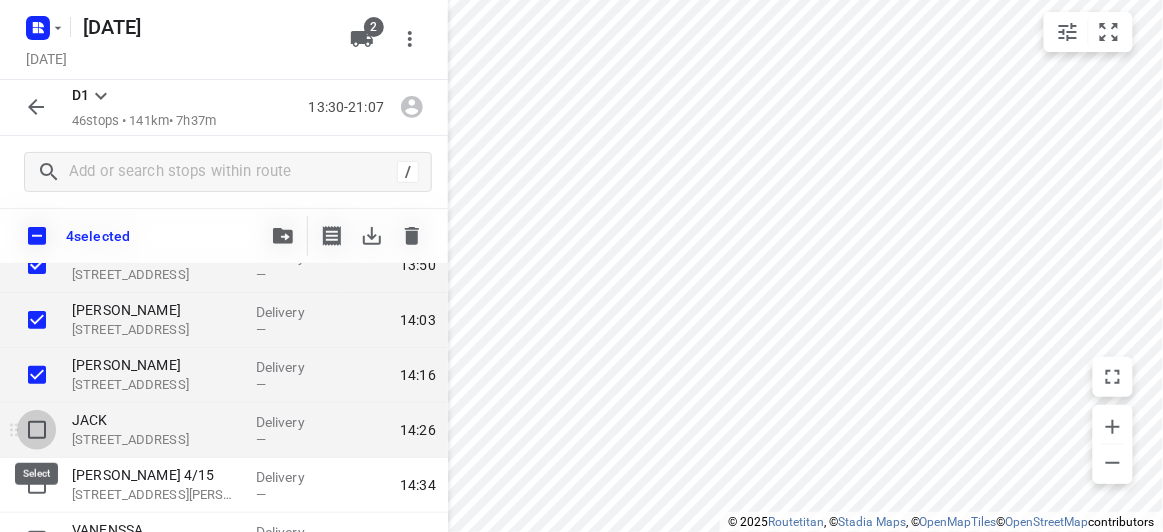 click at bounding box center [37, 430] 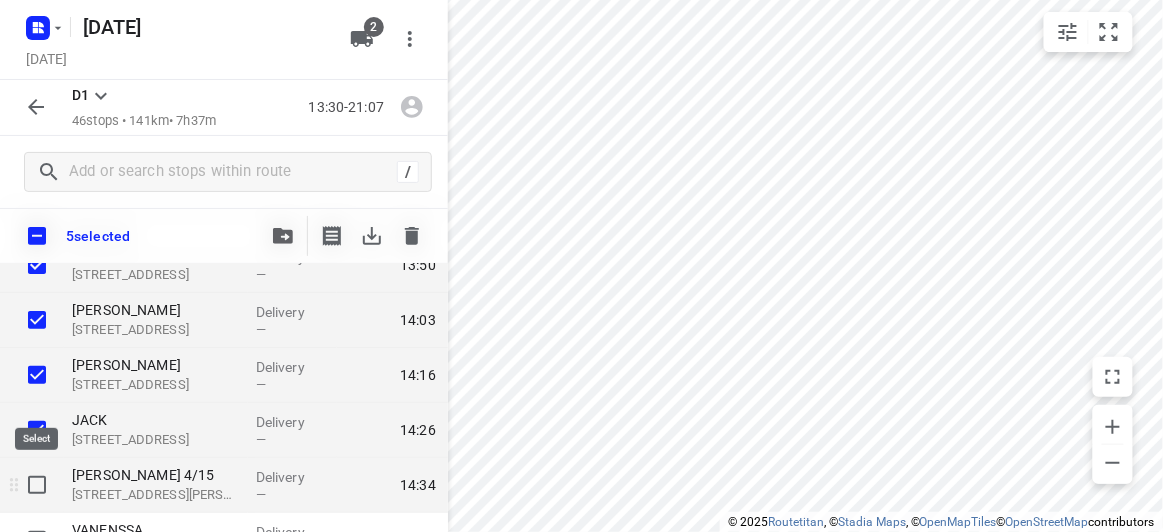 drag, startPoint x: 41, startPoint y: 484, endPoint x: 43, endPoint y: 470, distance: 14.142136 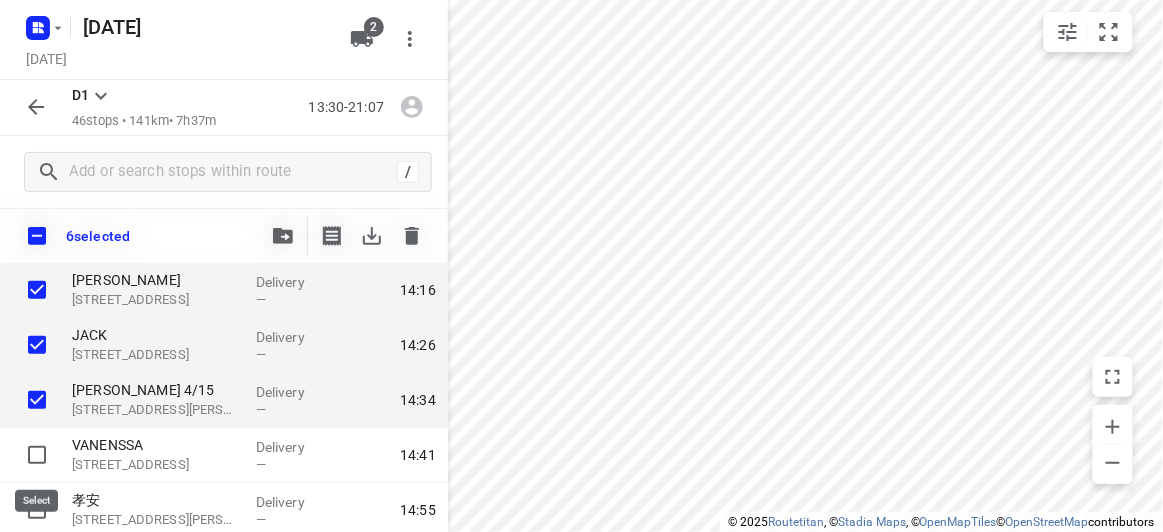 scroll, scrollTop: 363, scrollLeft: 0, axis: vertical 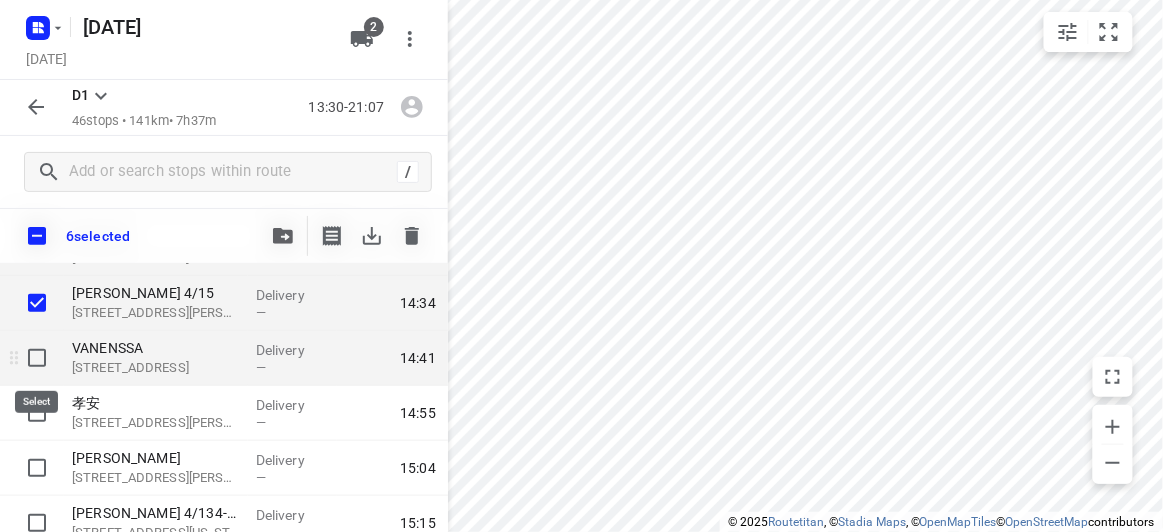 click at bounding box center (37, 358) 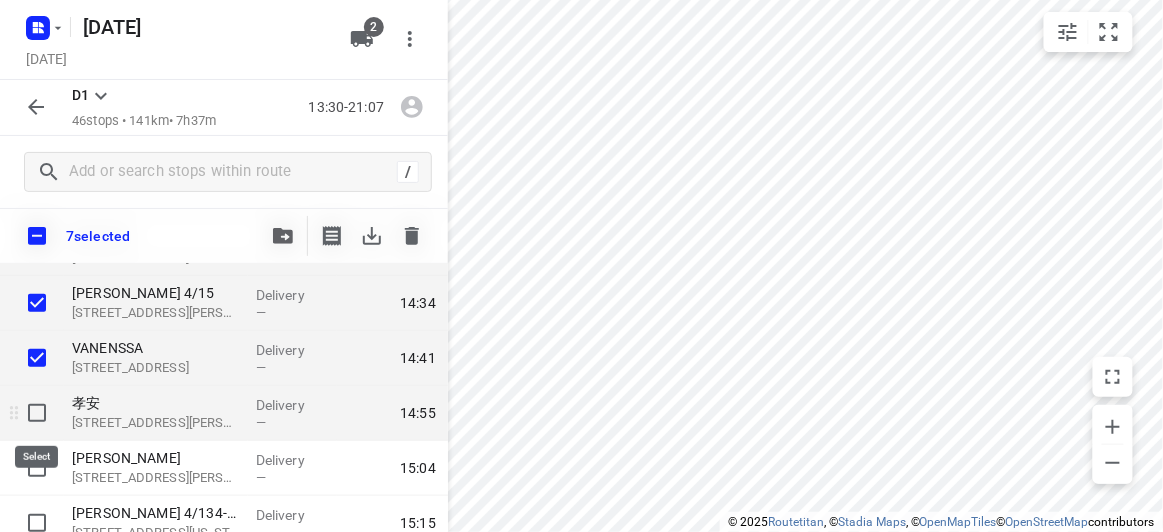 click at bounding box center (37, 413) 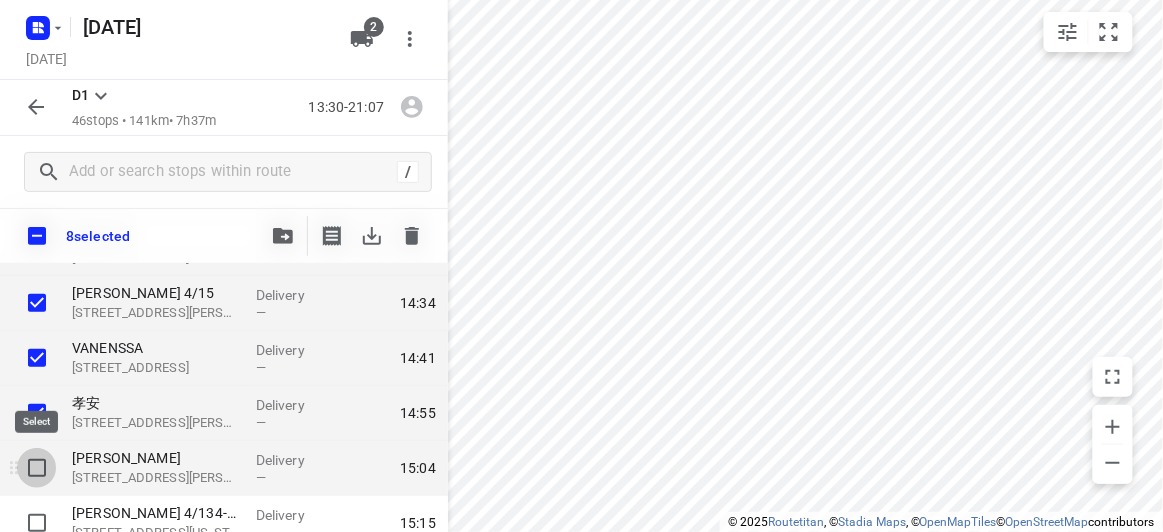 click at bounding box center (37, 468) 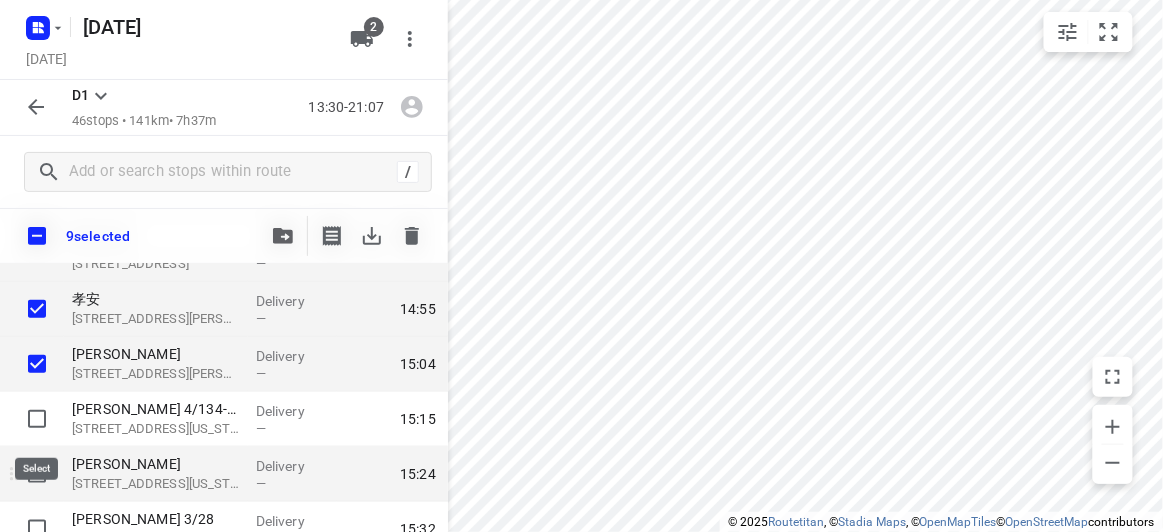 scroll, scrollTop: 545, scrollLeft: 0, axis: vertical 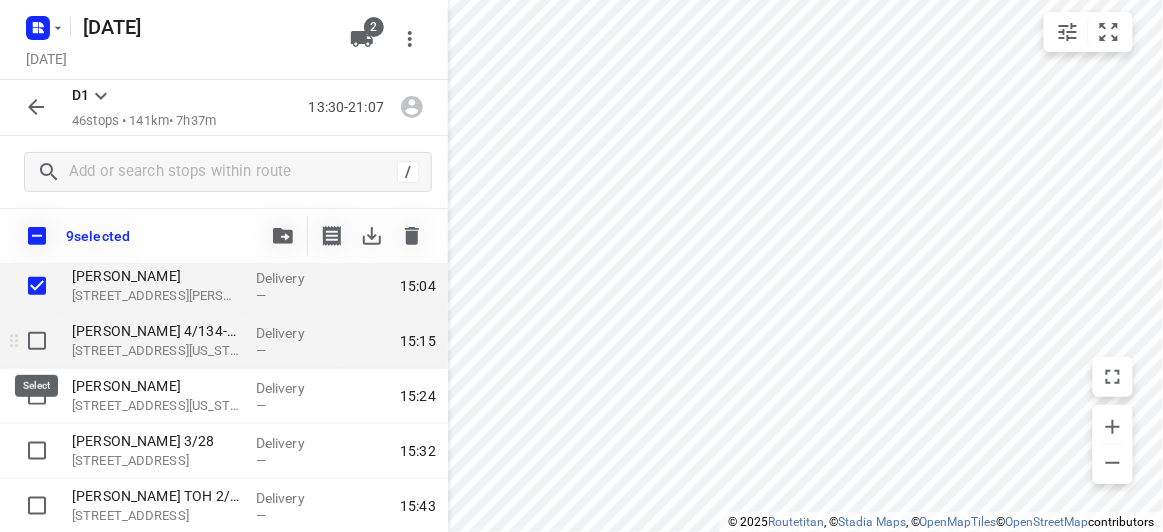 click at bounding box center [37, 341] 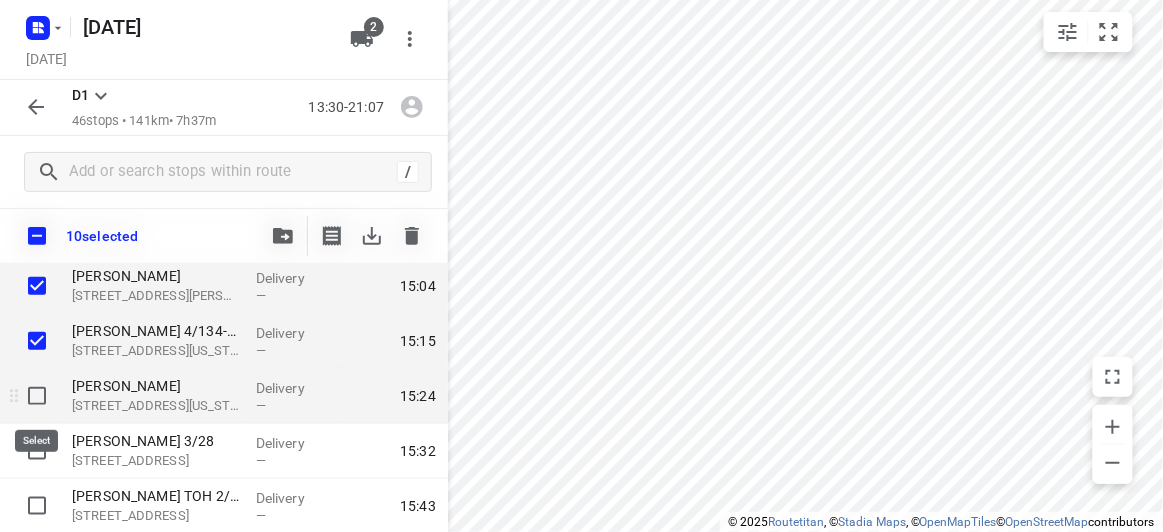 click at bounding box center [37, 396] 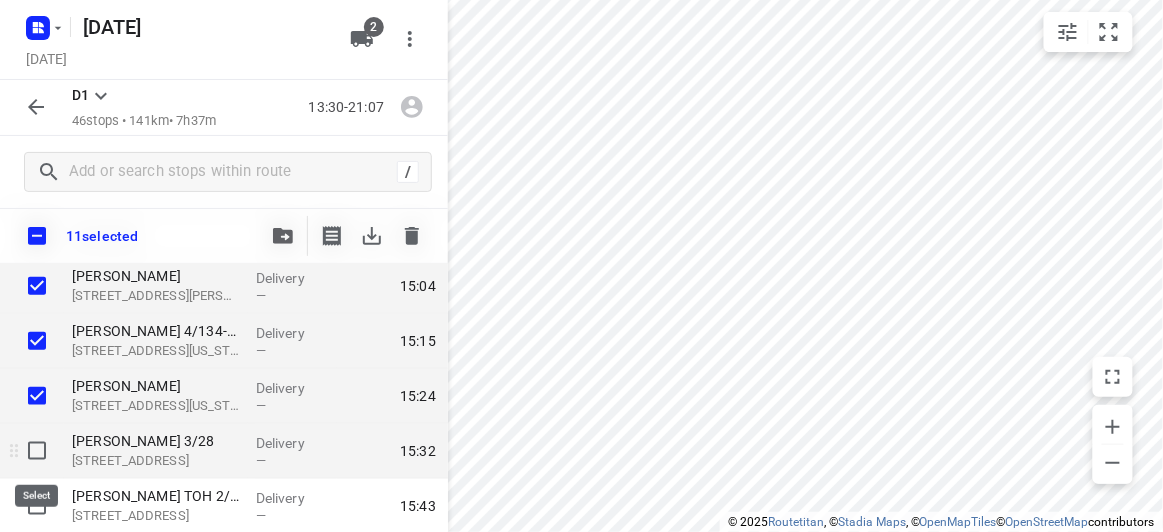 click at bounding box center (37, 451) 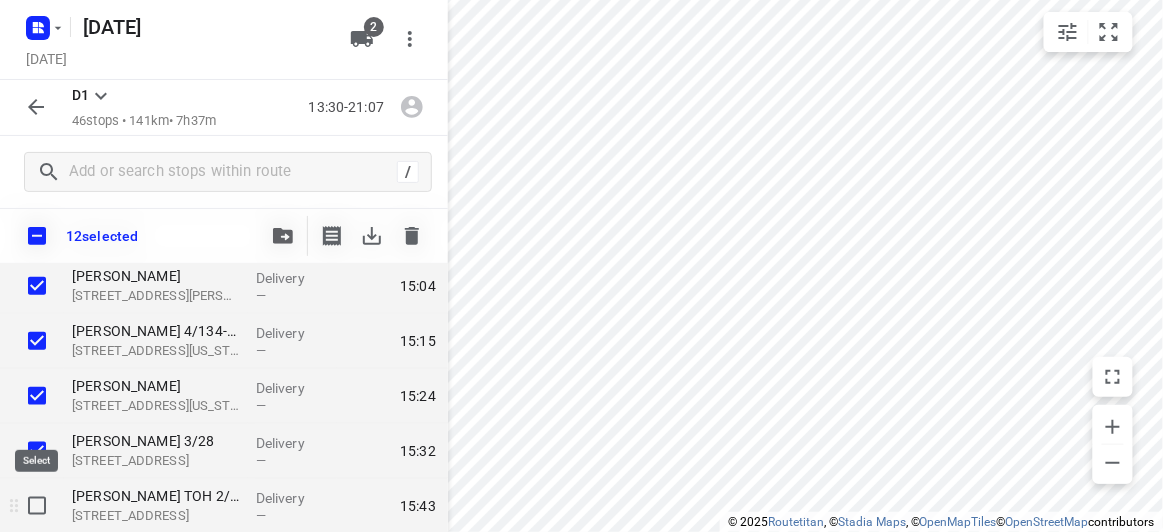 click at bounding box center (37, 506) 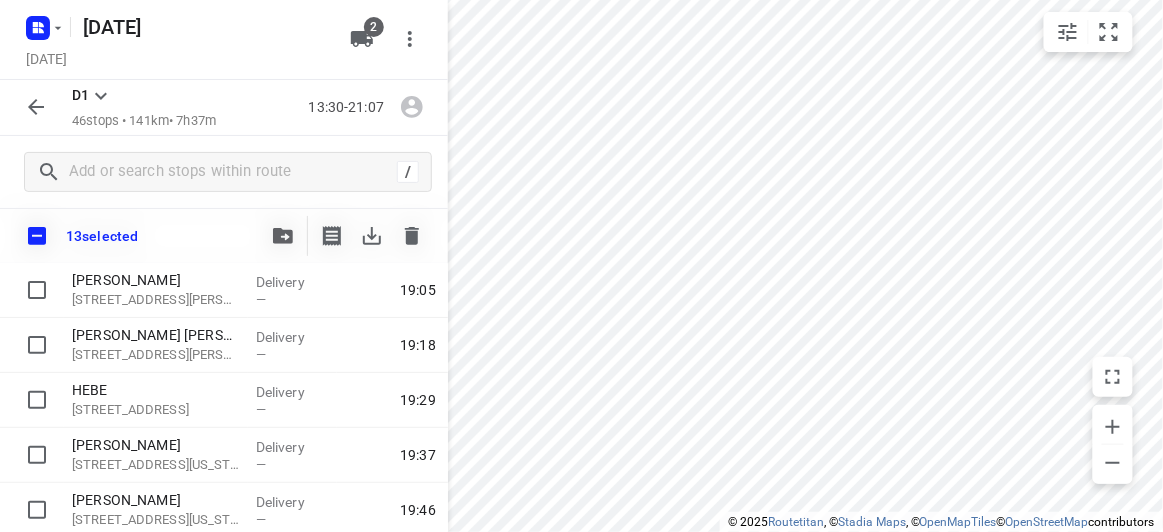 scroll, scrollTop: 1999, scrollLeft: 0, axis: vertical 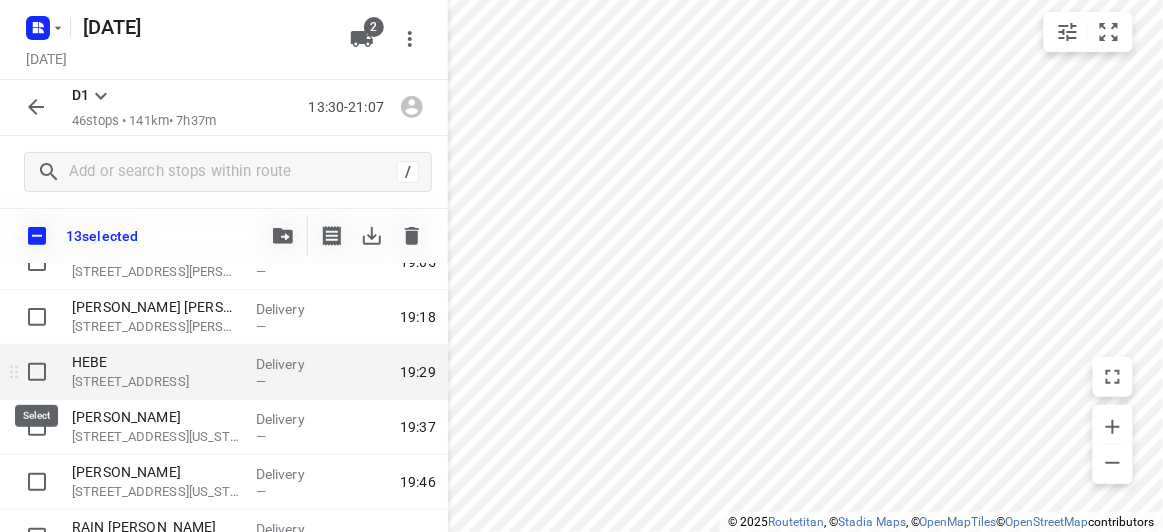 click at bounding box center [37, 372] 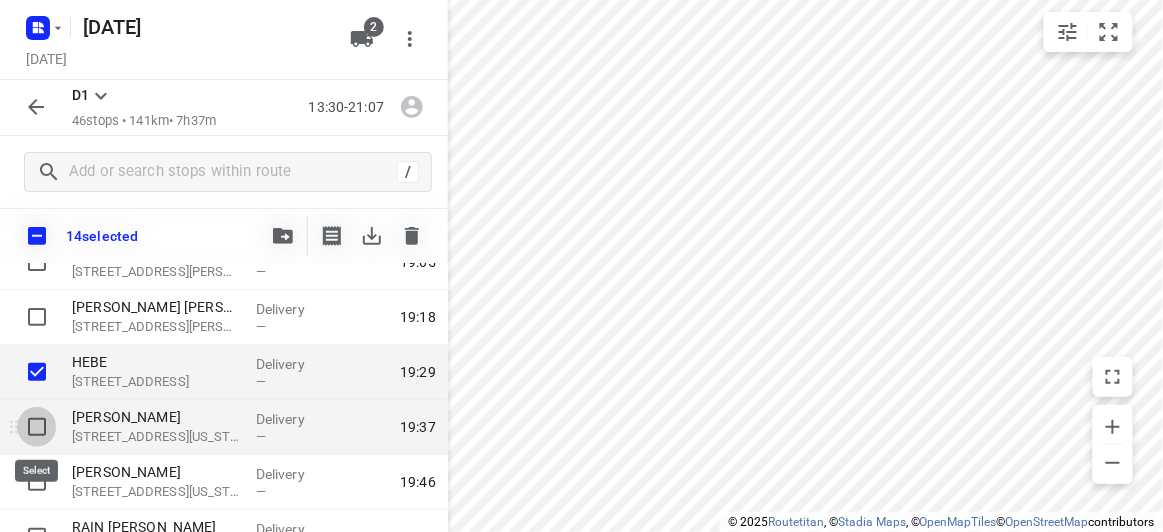 click at bounding box center (37, 427) 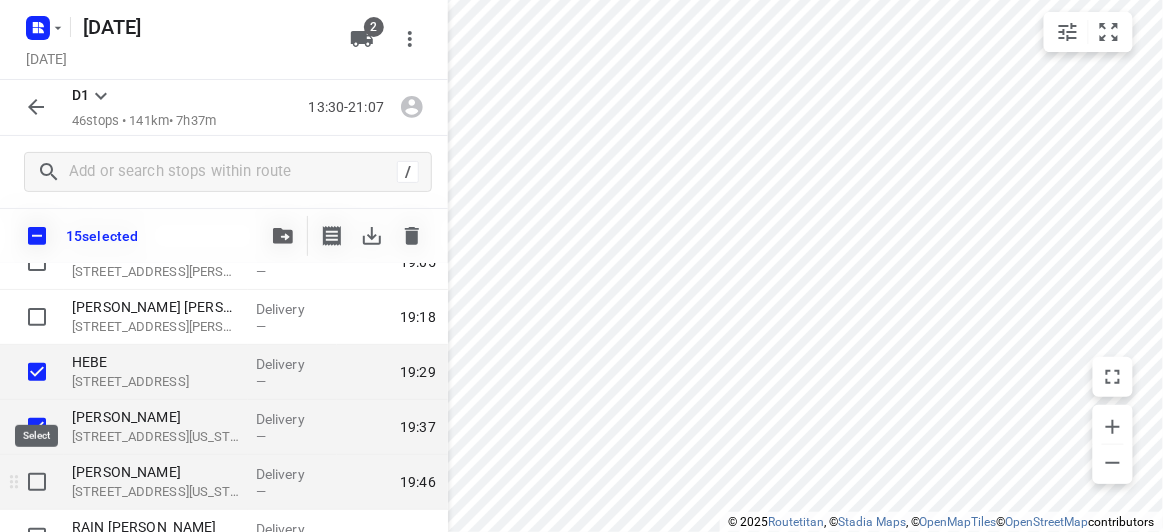 click at bounding box center (37, 482) 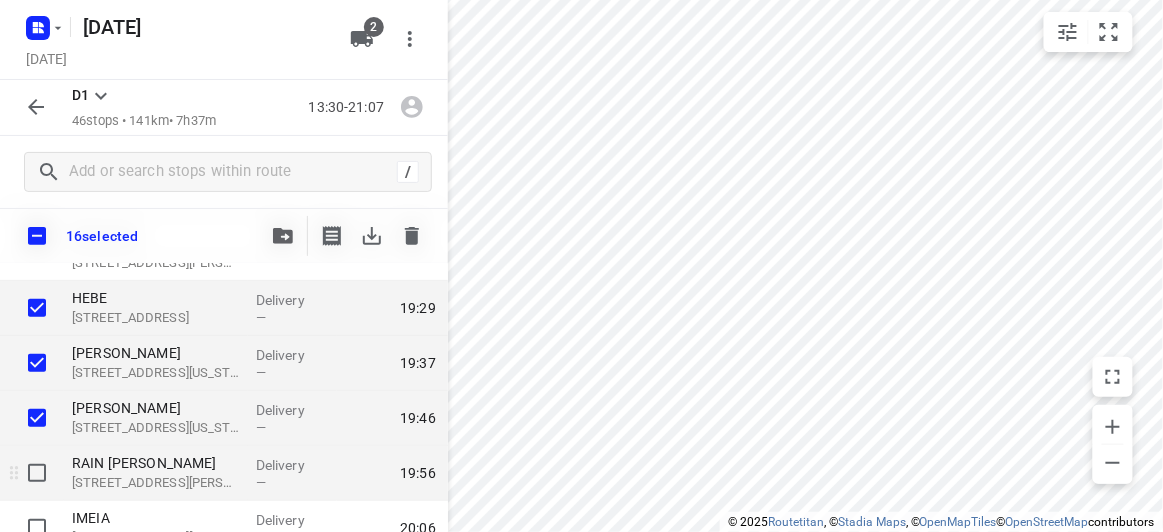 scroll, scrollTop: 2090, scrollLeft: 0, axis: vertical 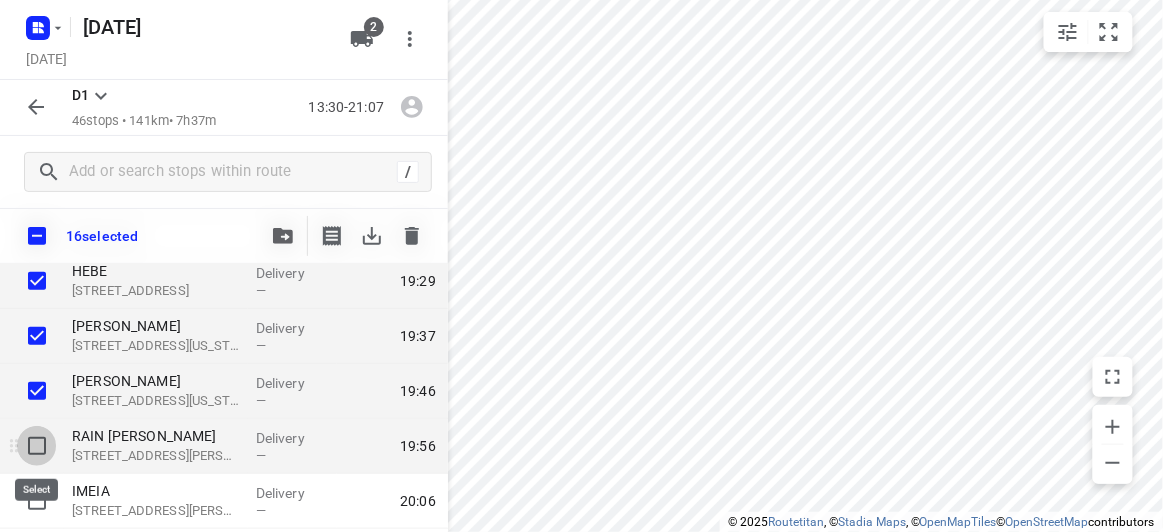 click at bounding box center [37, 446] 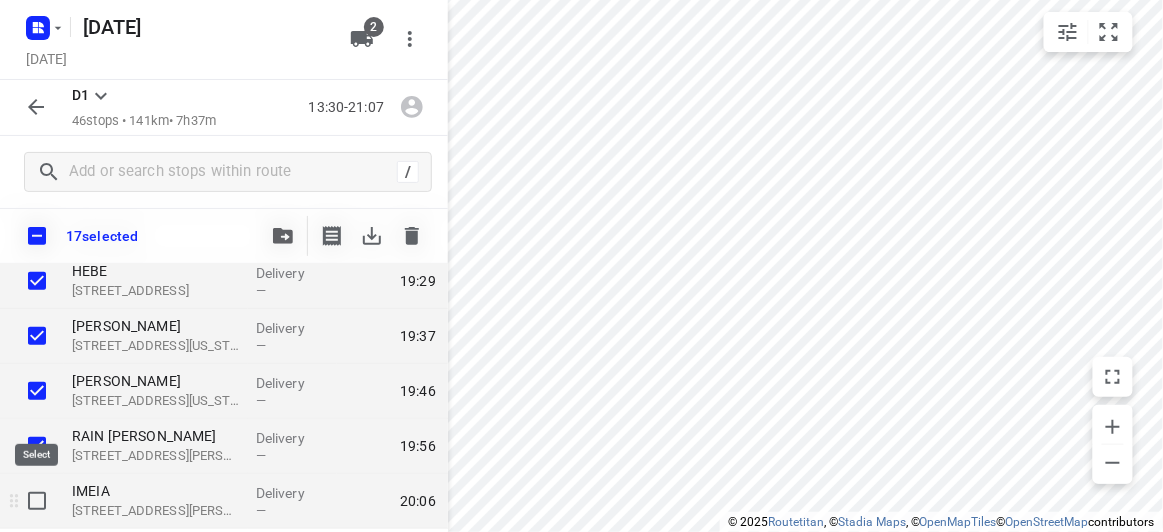 click at bounding box center (37, 501) 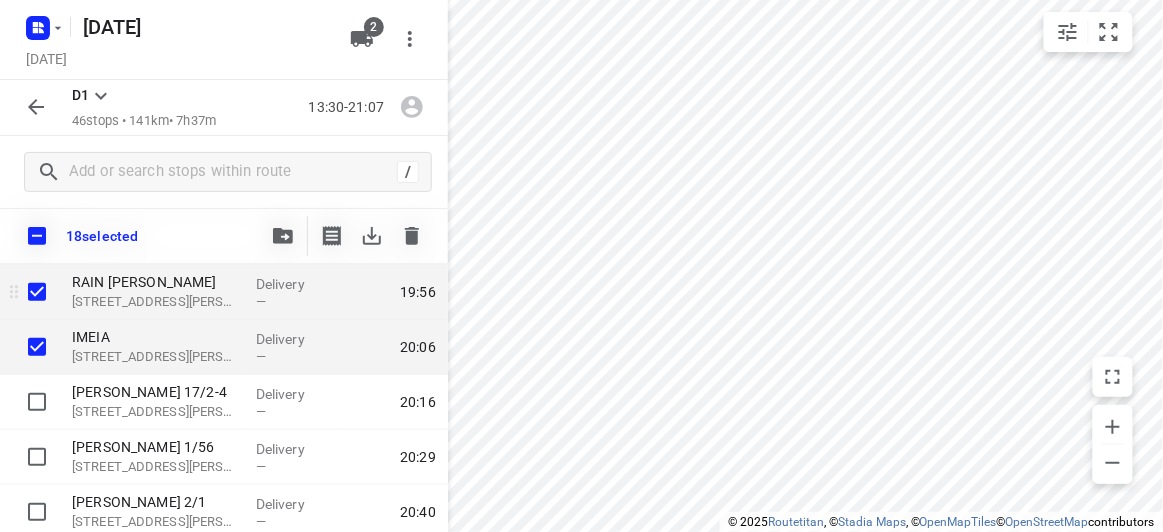 scroll, scrollTop: 2272, scrollLeft: 0, axis: vertical 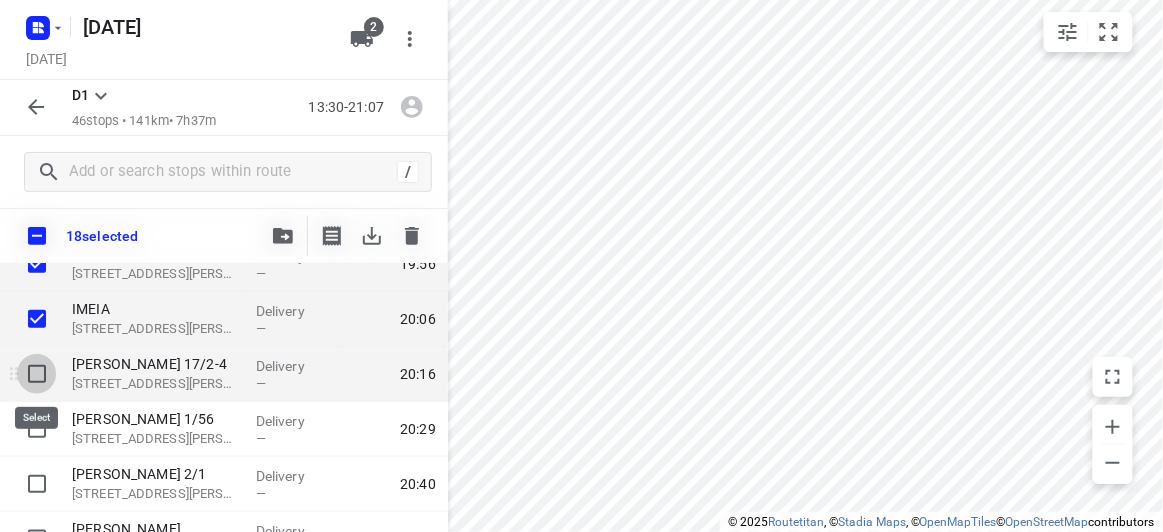 click at bounding box center (37, 374) 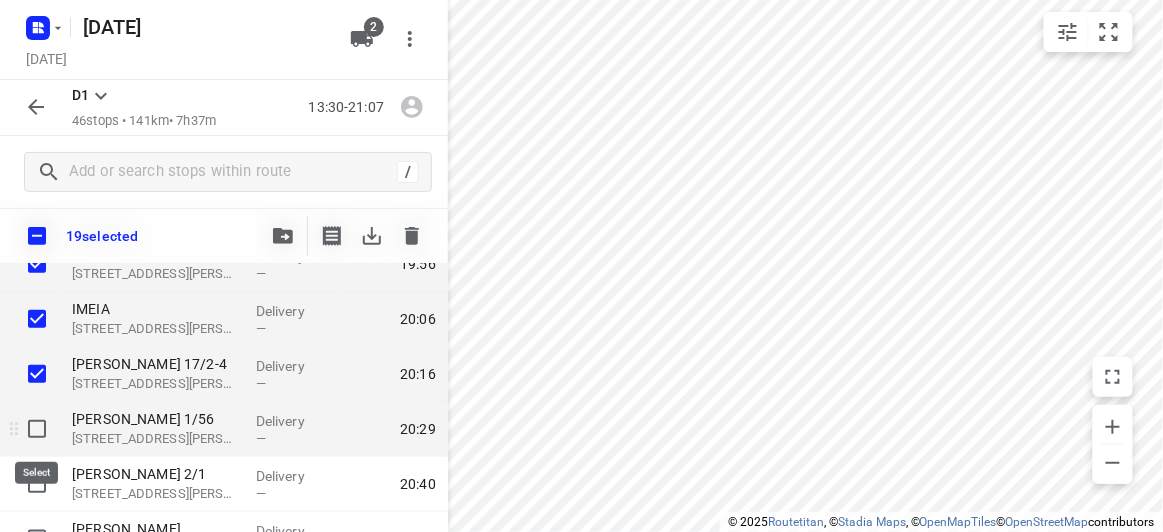 click at bounding box center (37, 429) 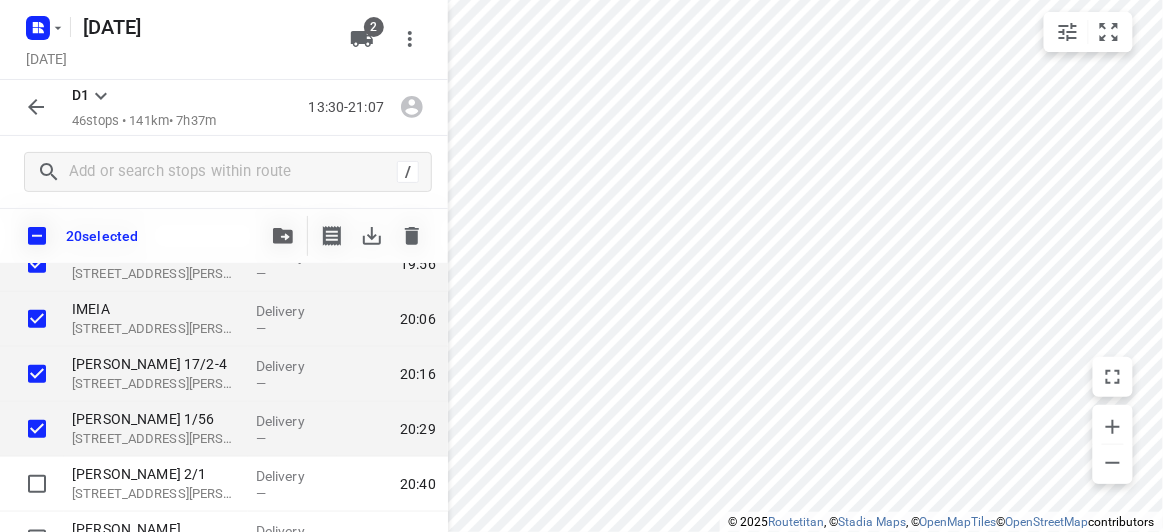 click 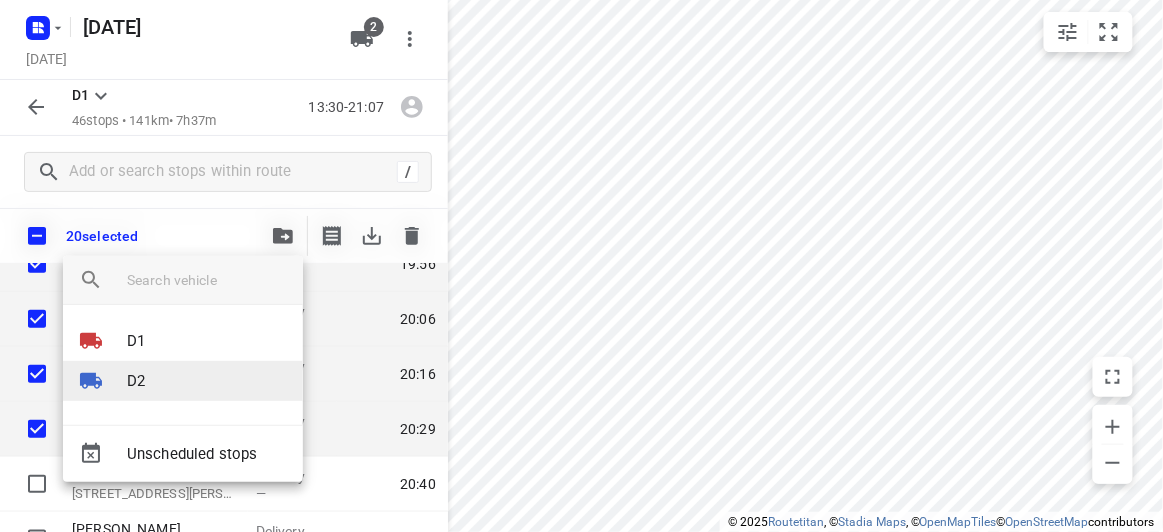 click on "D2" at bounding box center (183, 381) 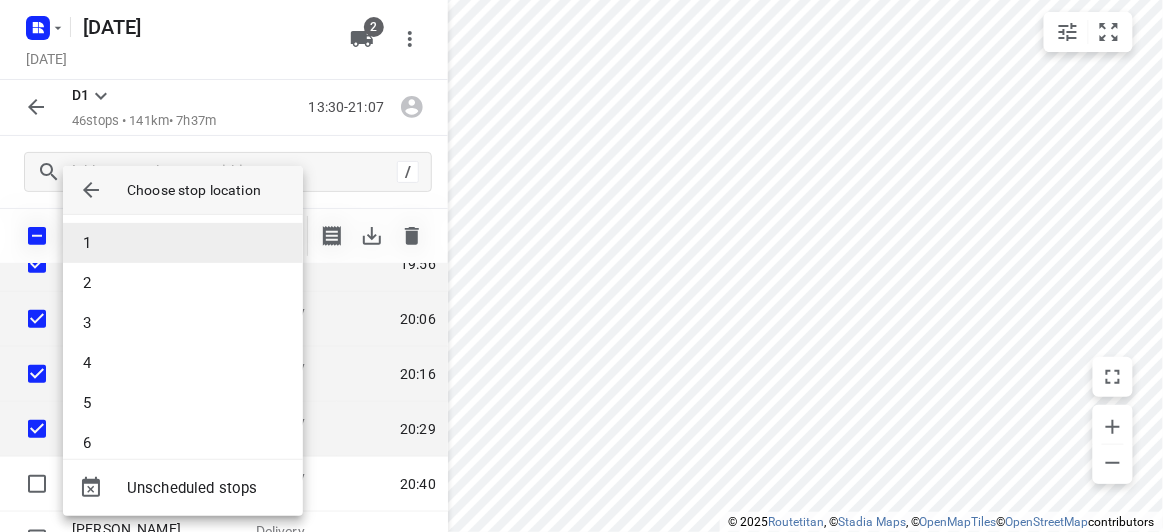 click on "1" at bounding box center [183, 243] 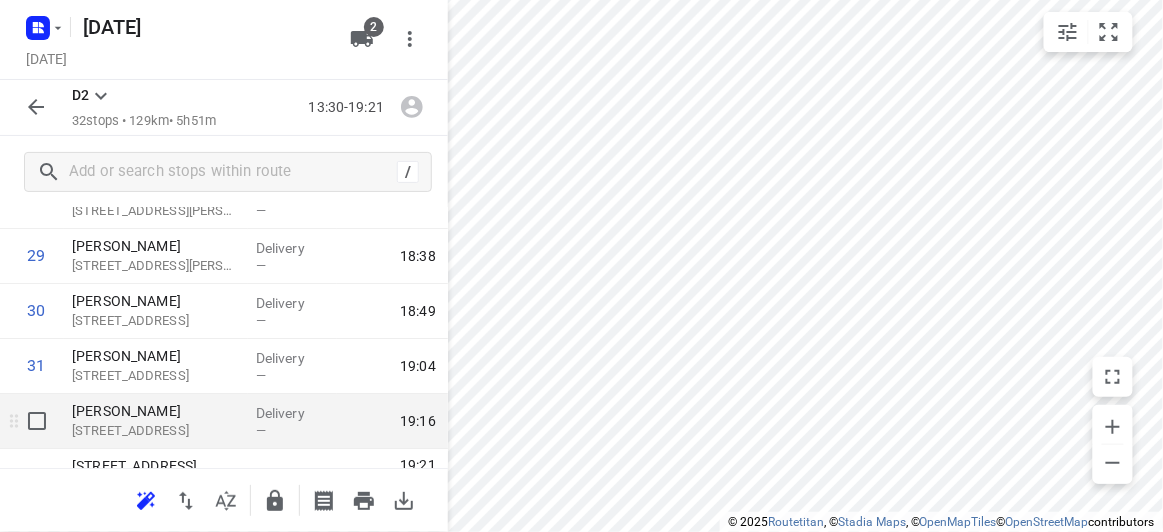 scroll, scrollTop: 1654, scrollLeft: 0, axis: vertical 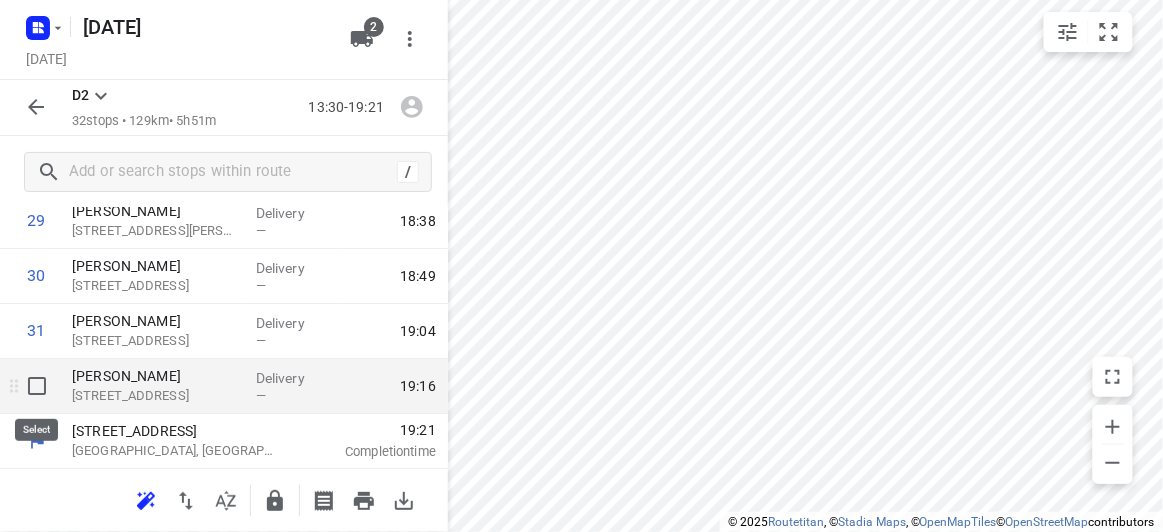 click at bounding box center [37, 386] 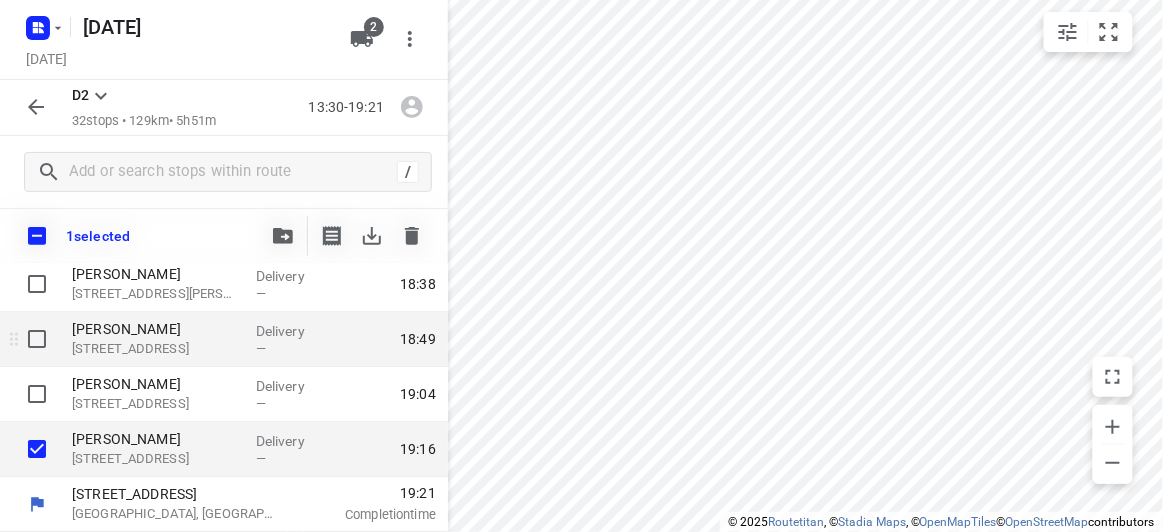 scroll, scrollTop: 1646, scrollLeft: 0, axis: vertical 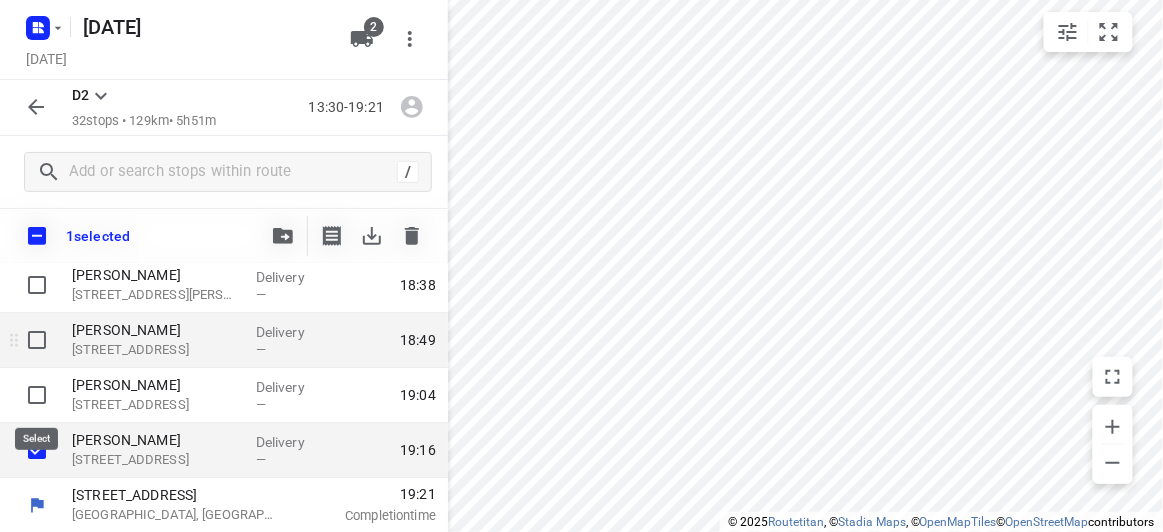 click at bounding box center (37, 395) 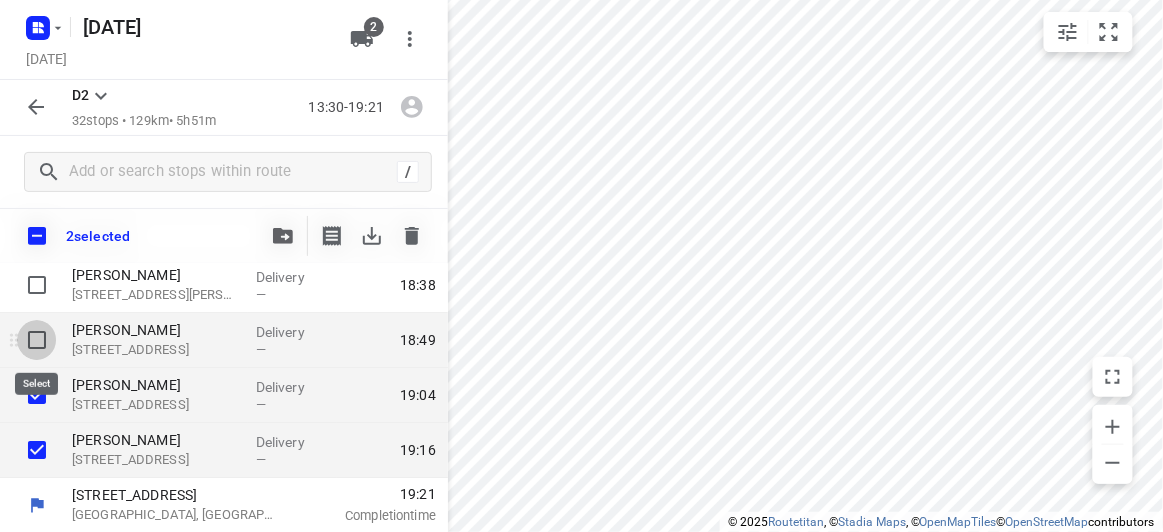 click at bounding box center [37, 340] 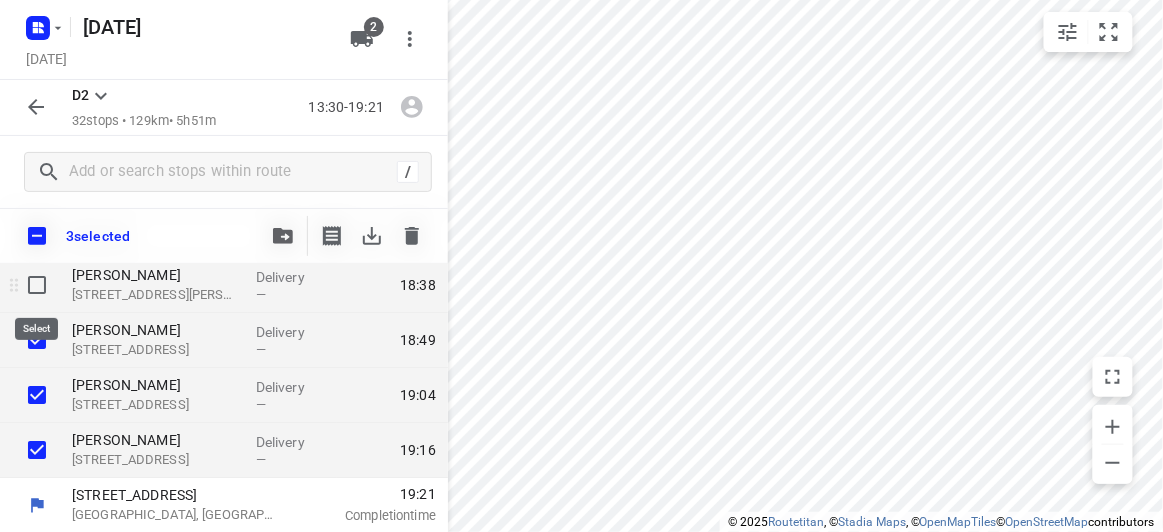 click at bounding box center [37, 285] 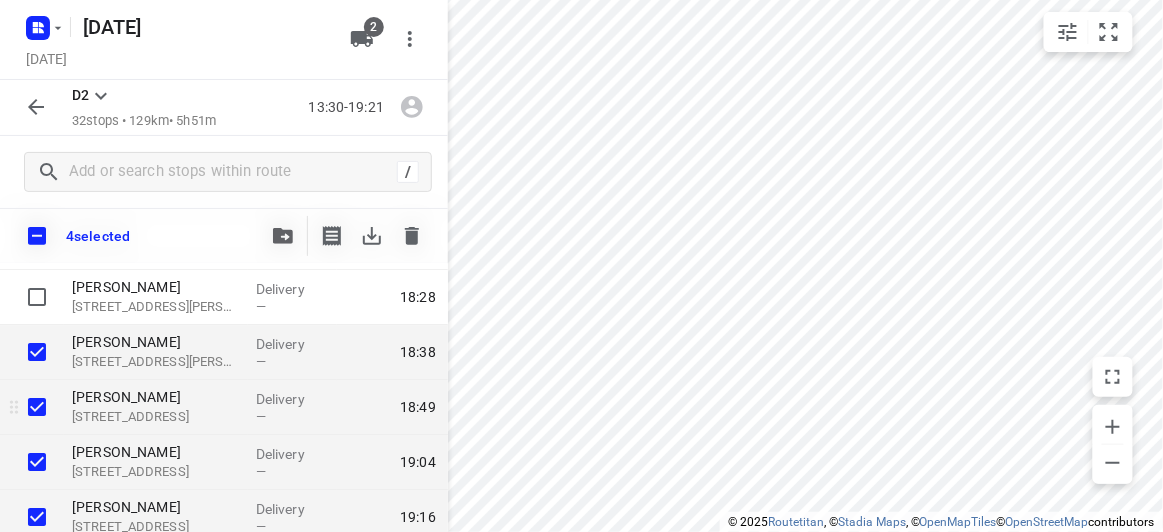 scroll, scrollTop: 1555, scrollLeft: 0, axis: vertical 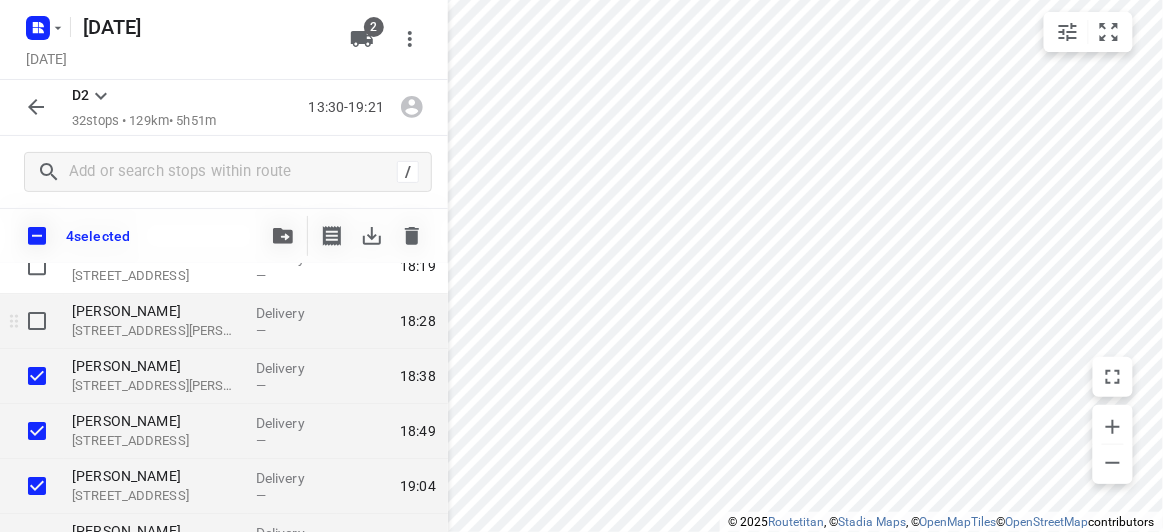 click at bounding box center [37, 321] 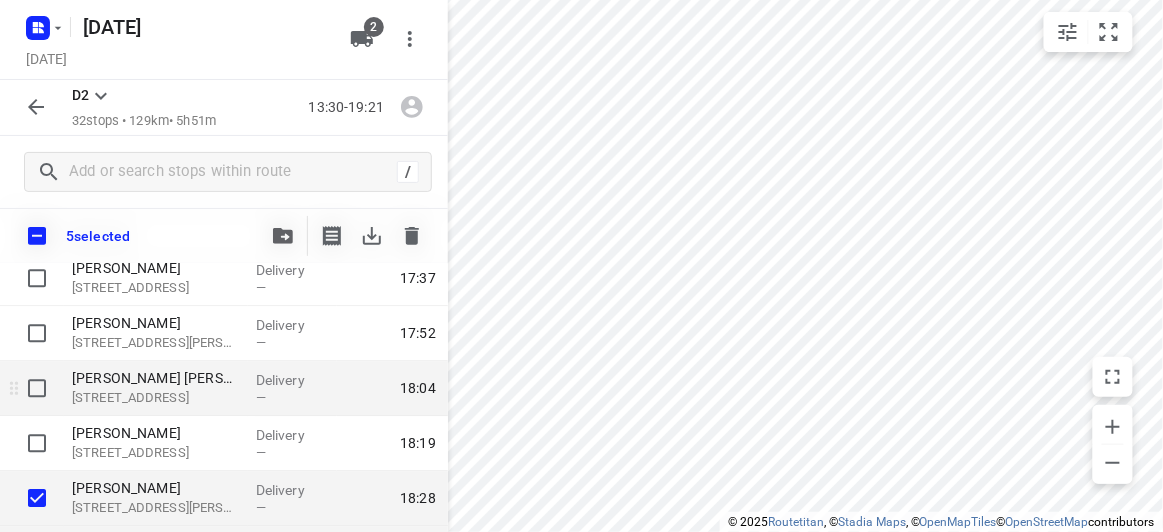 scroll, scrollTop: 1373, scrollLeft: 0, axis: vertical 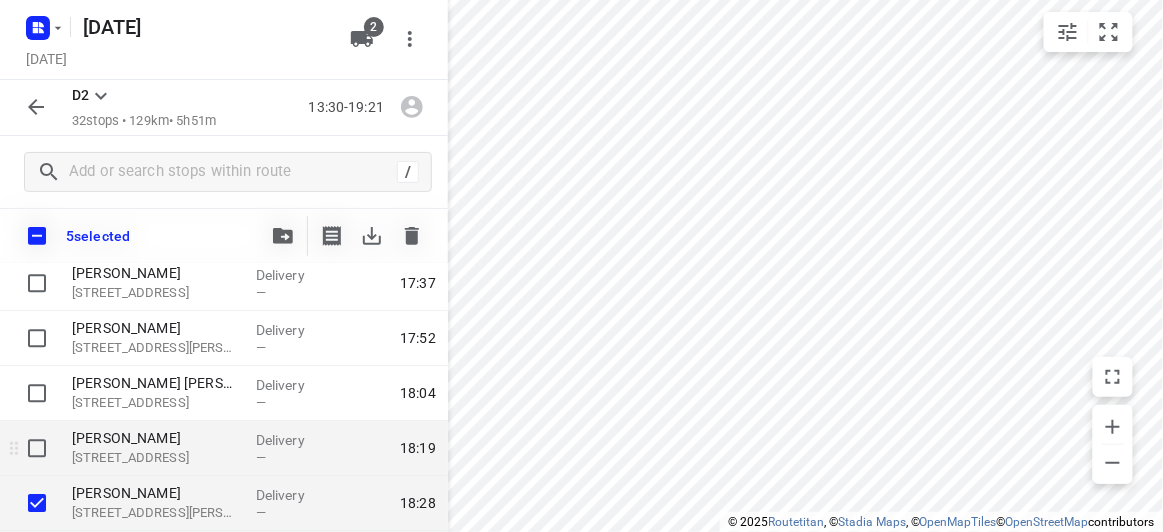click at bounding box center (32, 448) 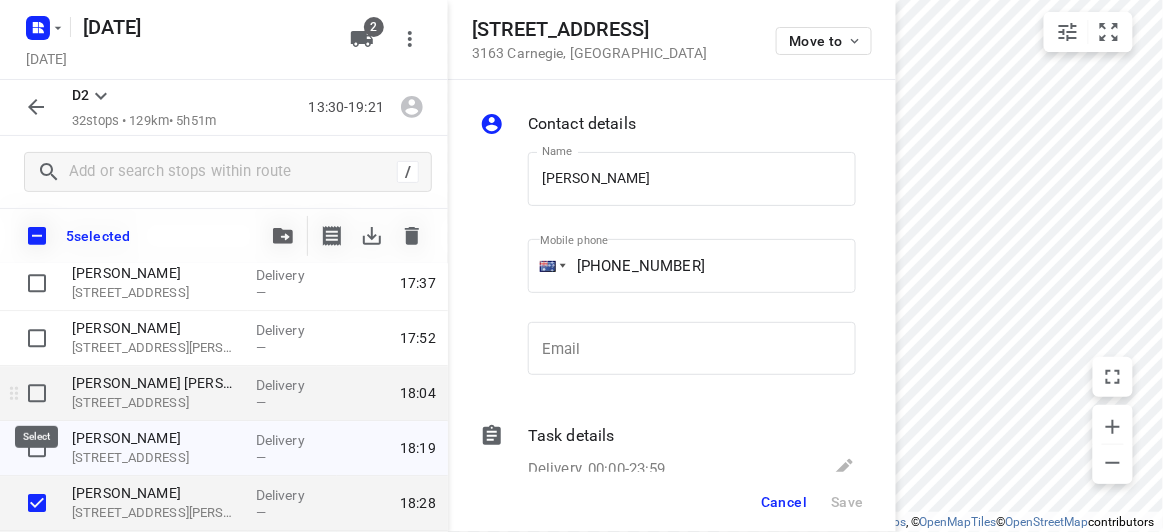 click at bounding box center (37, 393) 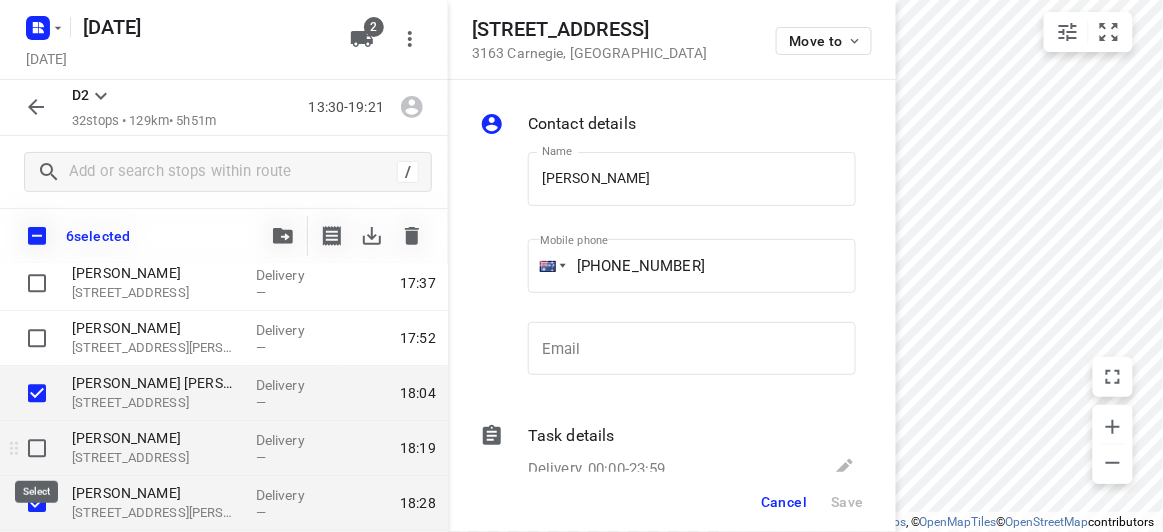click at bounding box center [37, 448] 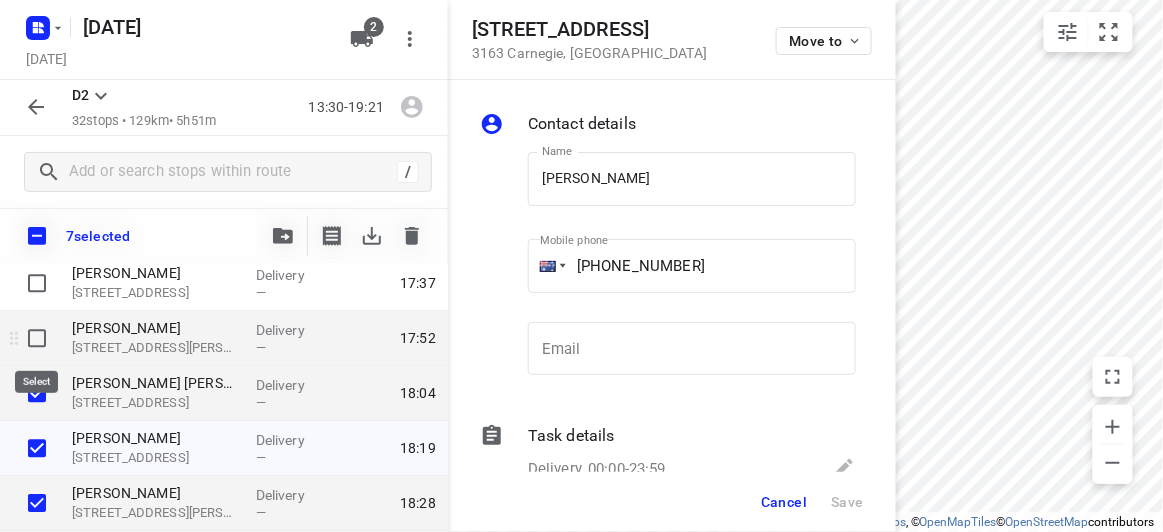 click at bounding box center (37, 338) 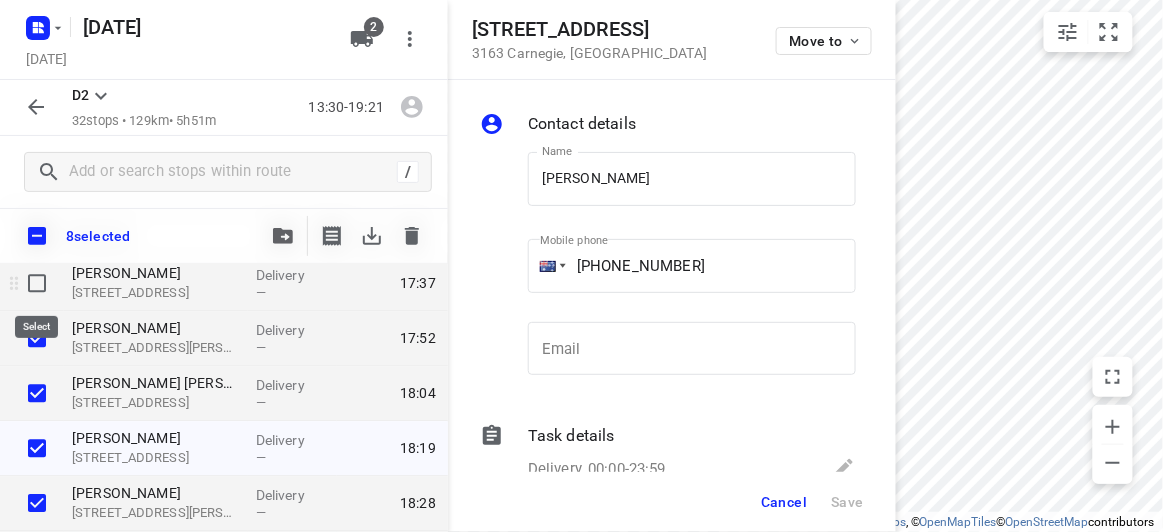 click at bounding box center [37, 283] 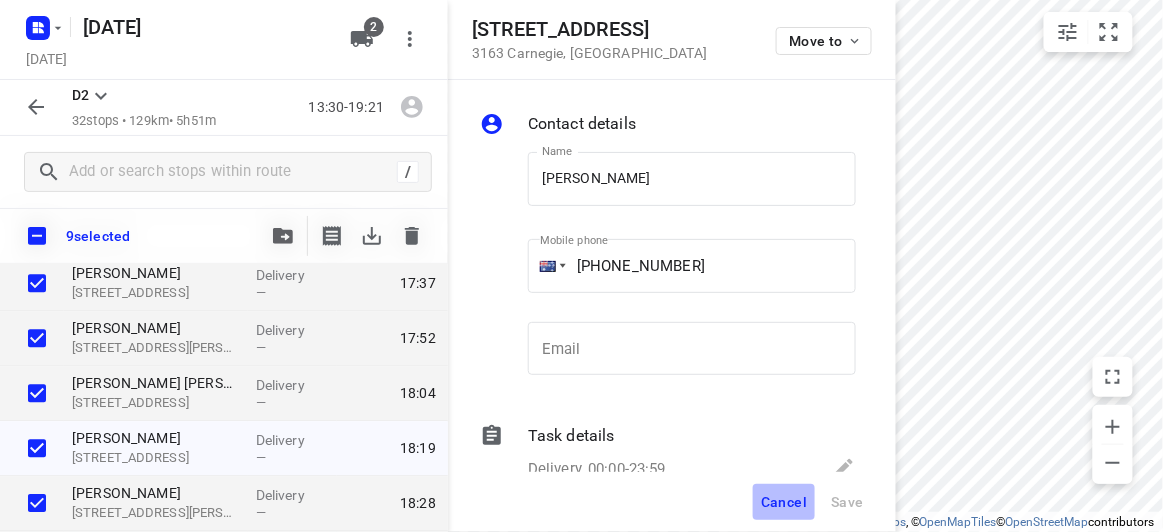 click on "Cancel" at bounding box center [784, 502] 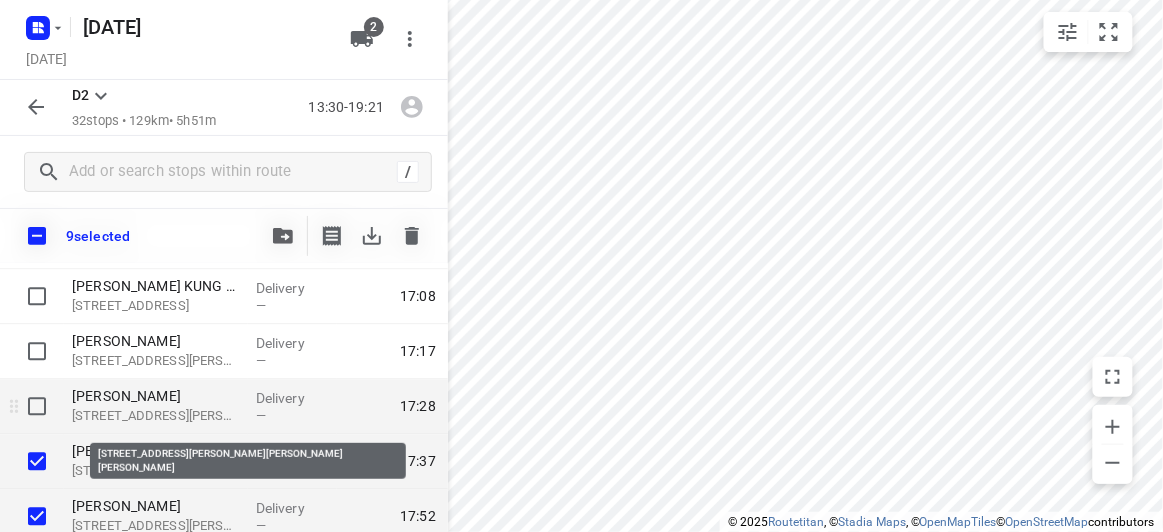 scroll, scrollTop: 1192, scrollLeft: 0, axis: vertical 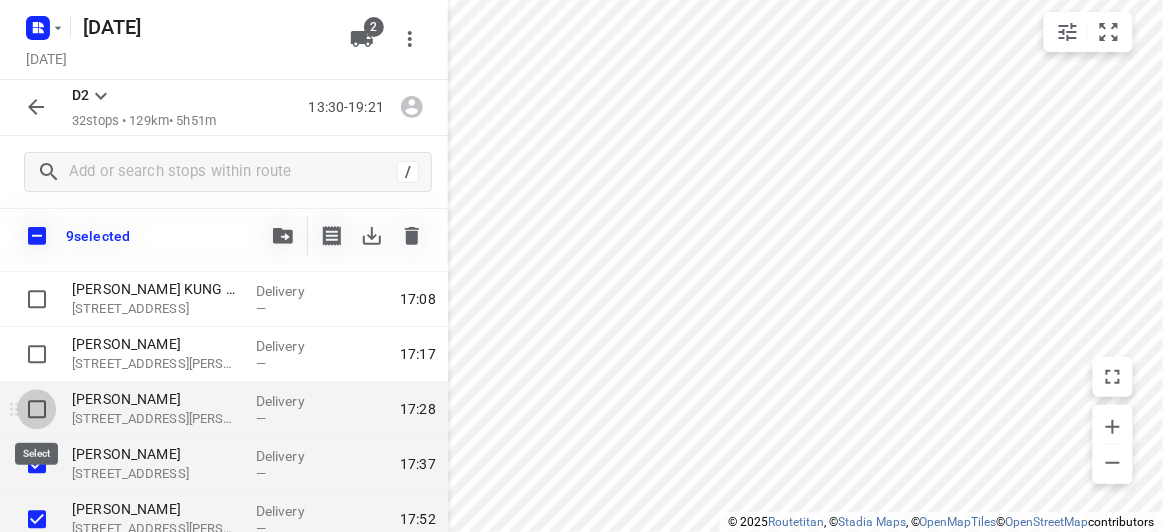 click at bounding box center (37, 409) 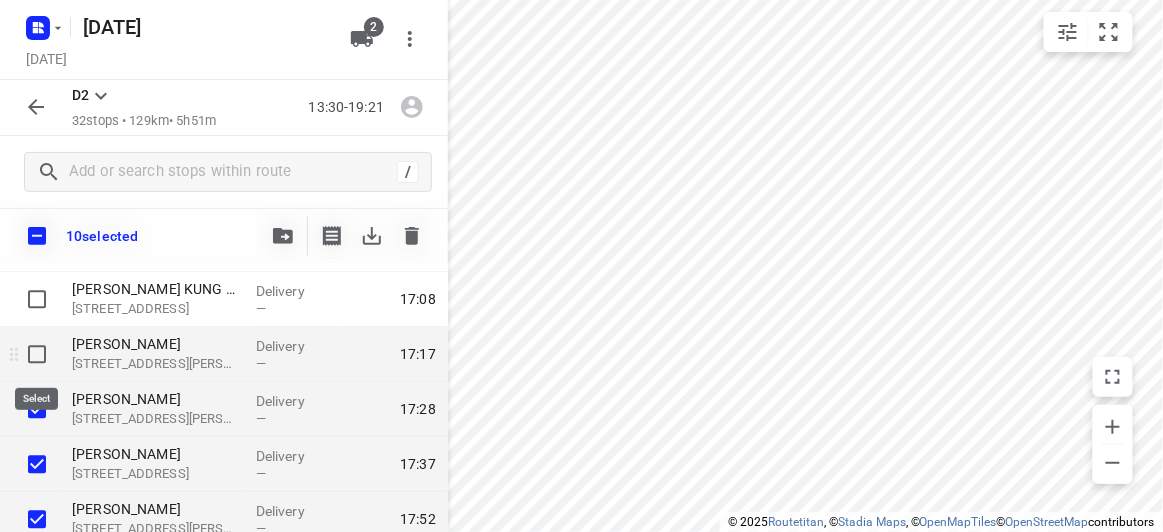 drag, startPoint x: 35, startPoint y: 354, endPoint x: 35, endPoint y: 343, distance: 11 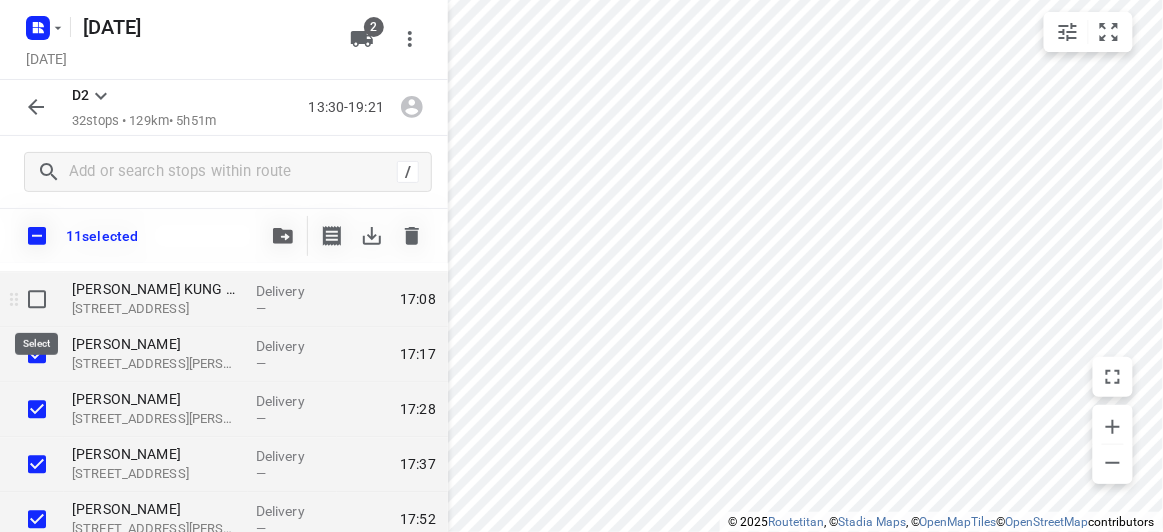 click at bounding box center [37, 299] 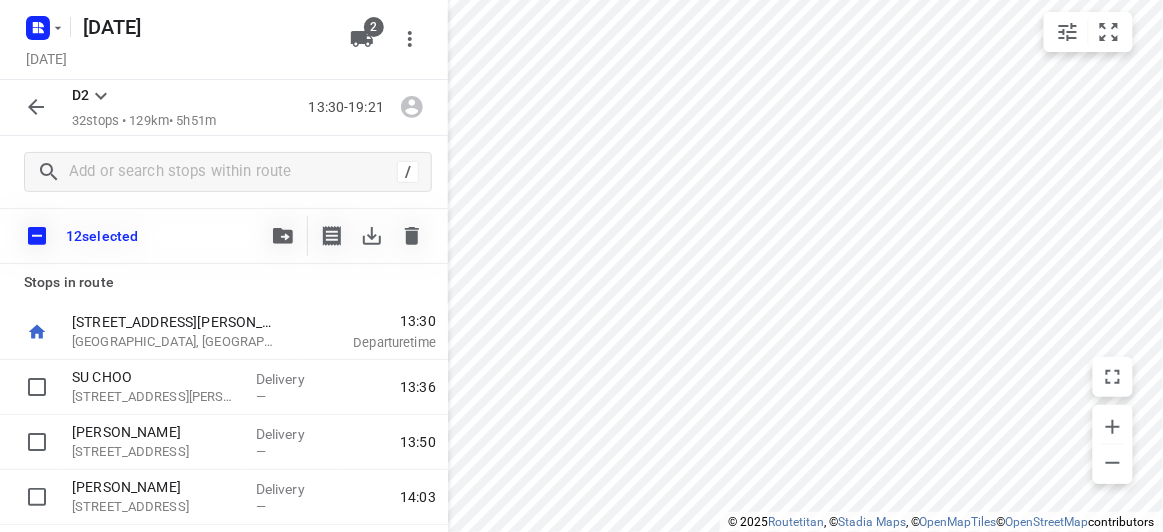scroll, scrollTop: 0, scrollLeft: 0, axis: both 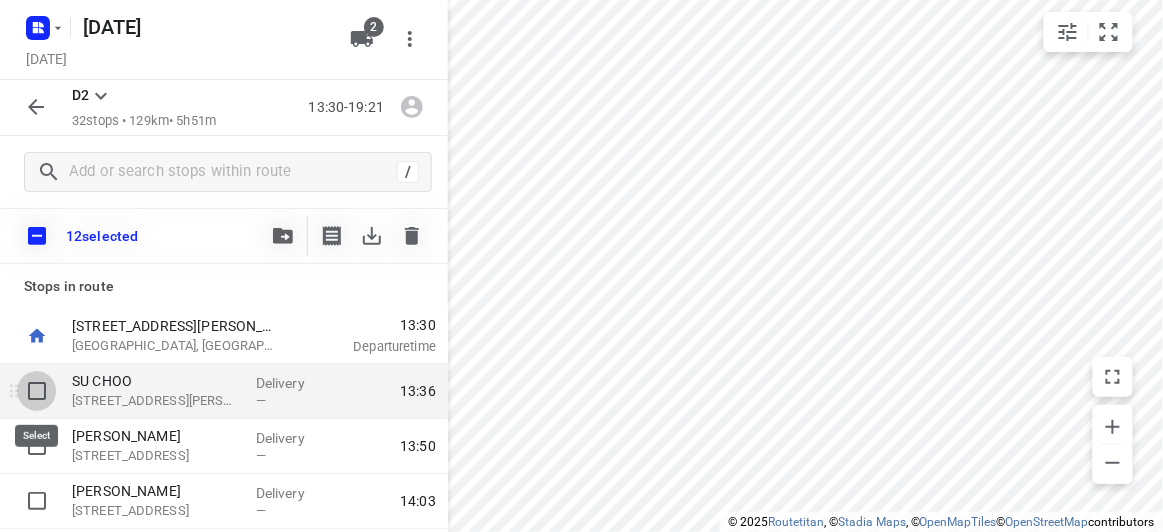 click at bounding box center [37, 391] 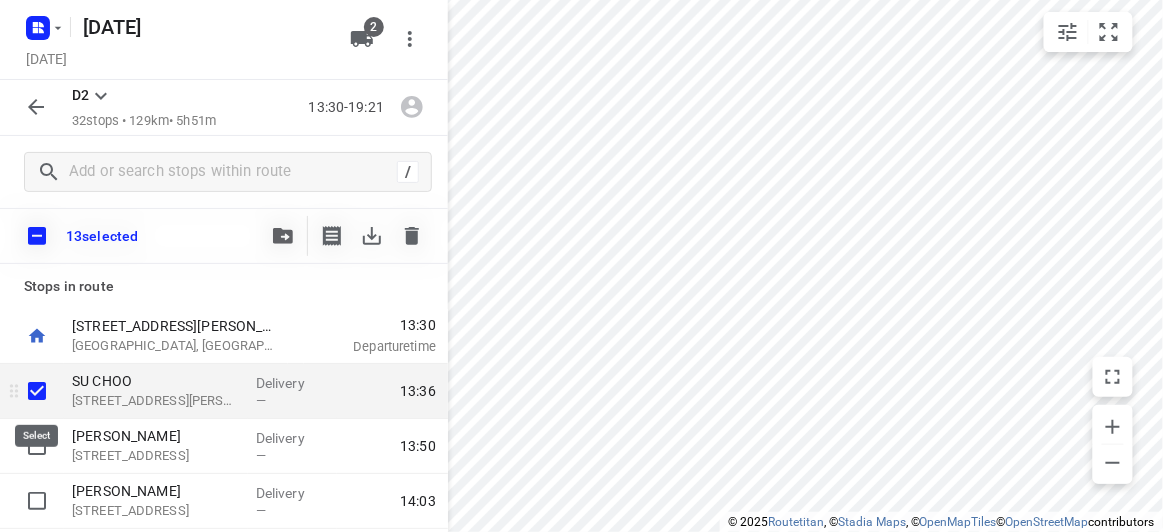 click at bounding box center [37, 391] 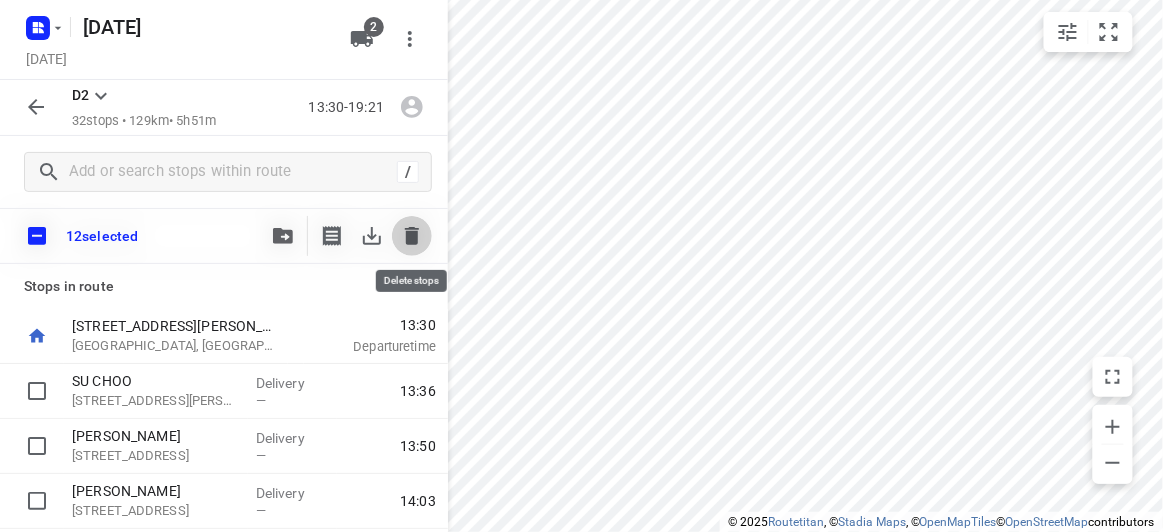 click 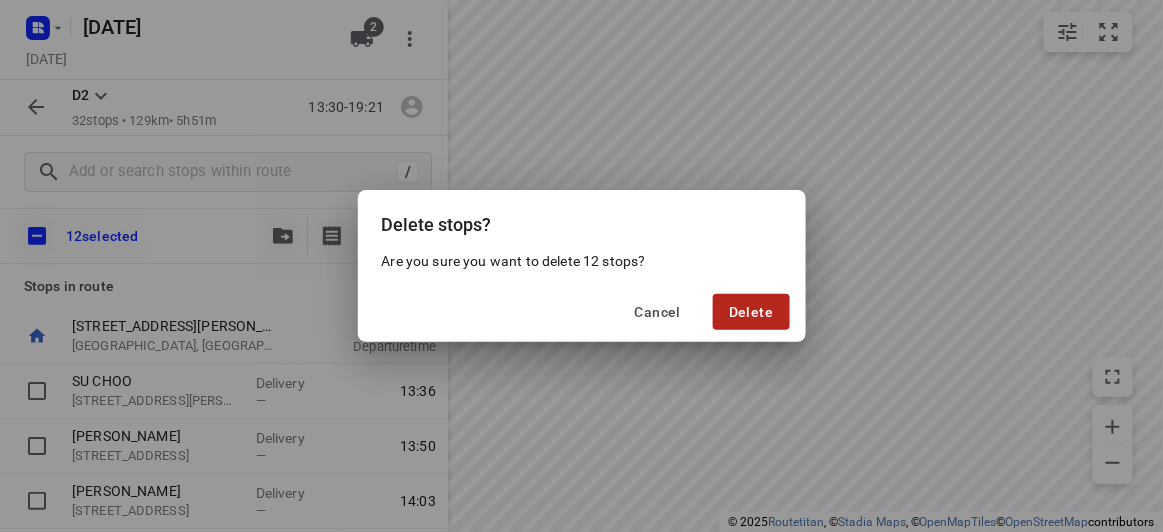 click on "Delete" at bounding box center [751, 312] 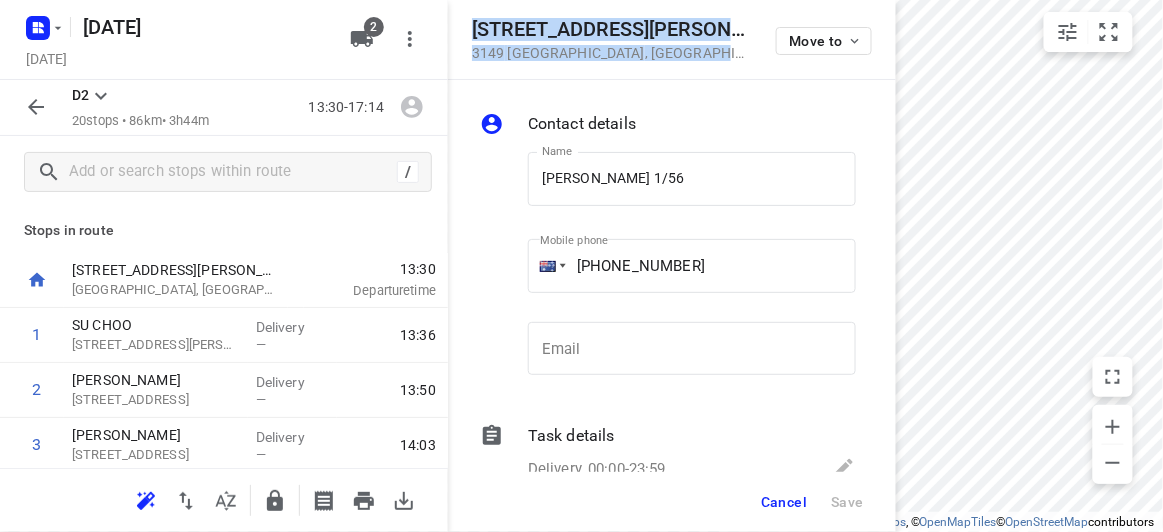drag, startPoint x: 684, startPoint y: 69, endPoint x: 465, endPoint y: 29, distance: 222.623 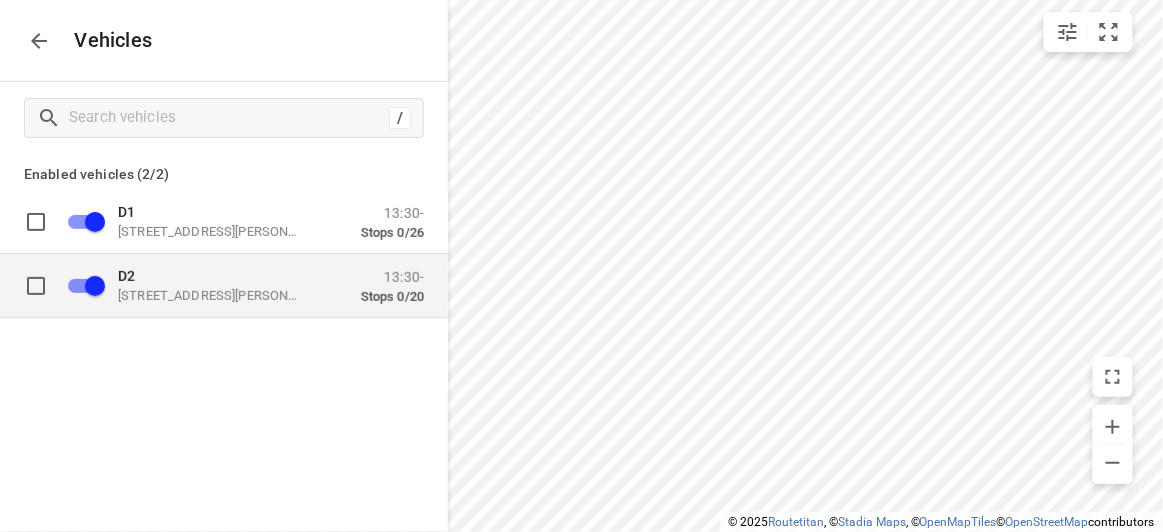 click on "D2" at bounding box center (218, 275) 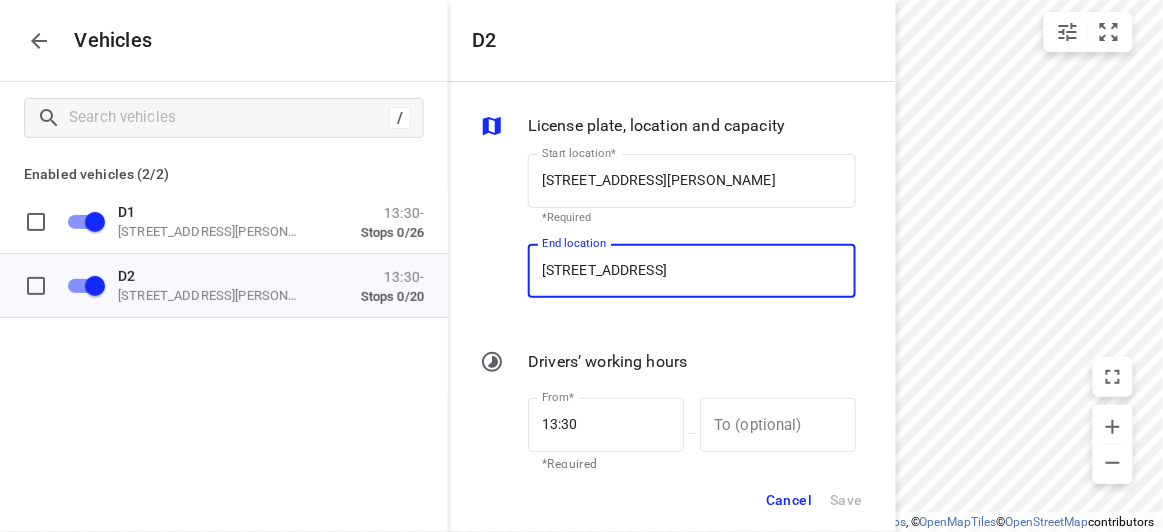 click on "18 Treeby Ct, Springvale South VIC 3172, Australia" at bounding box center [692, 271] 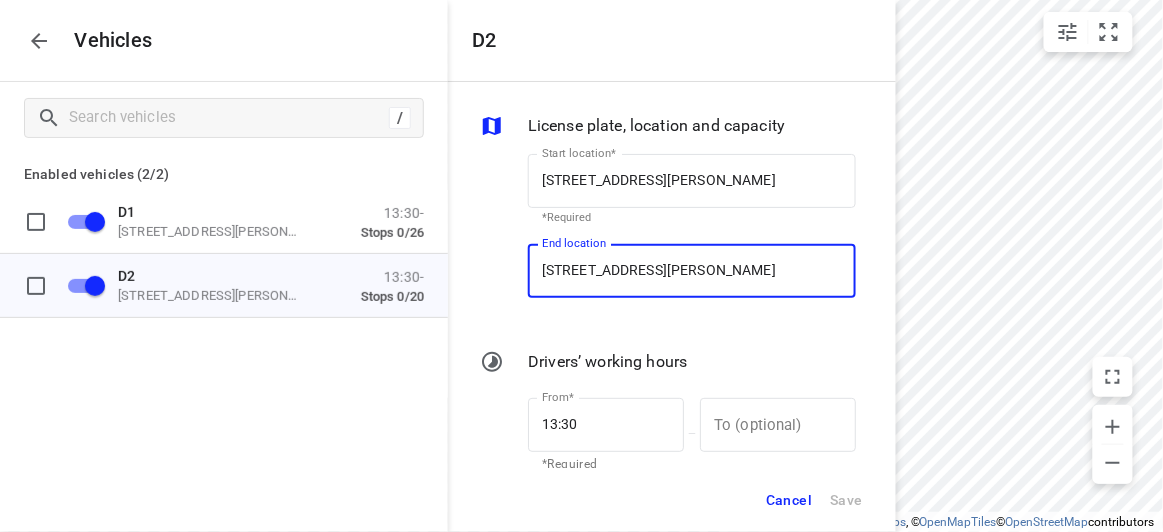 scroll, scrollTop: 0, scrollLeft: 16, axis: horizontal 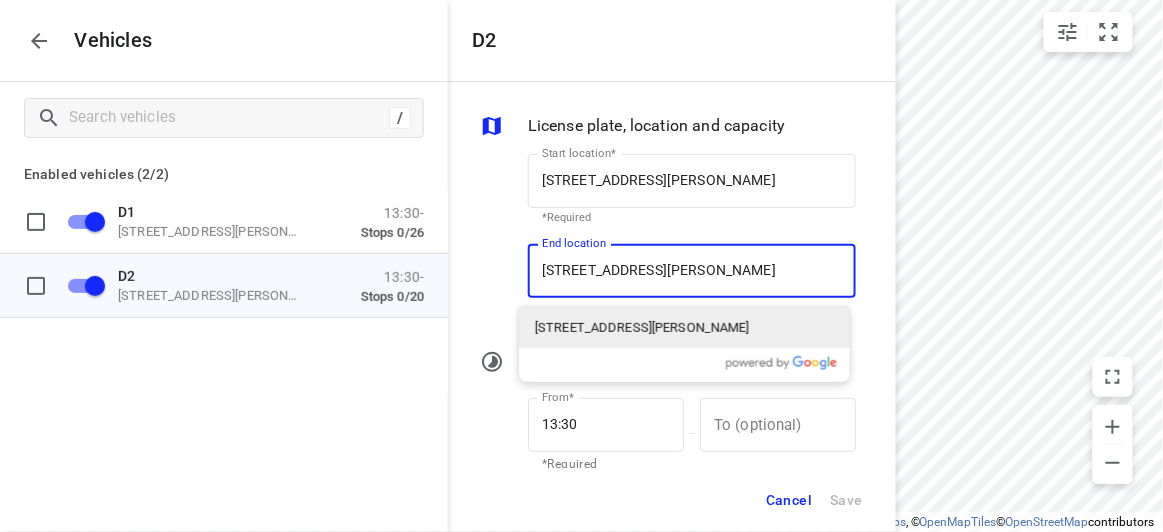 click on "56 Albert Street, Mount Waverley VIC 3149, Australia" at bounding box center [642, 328] 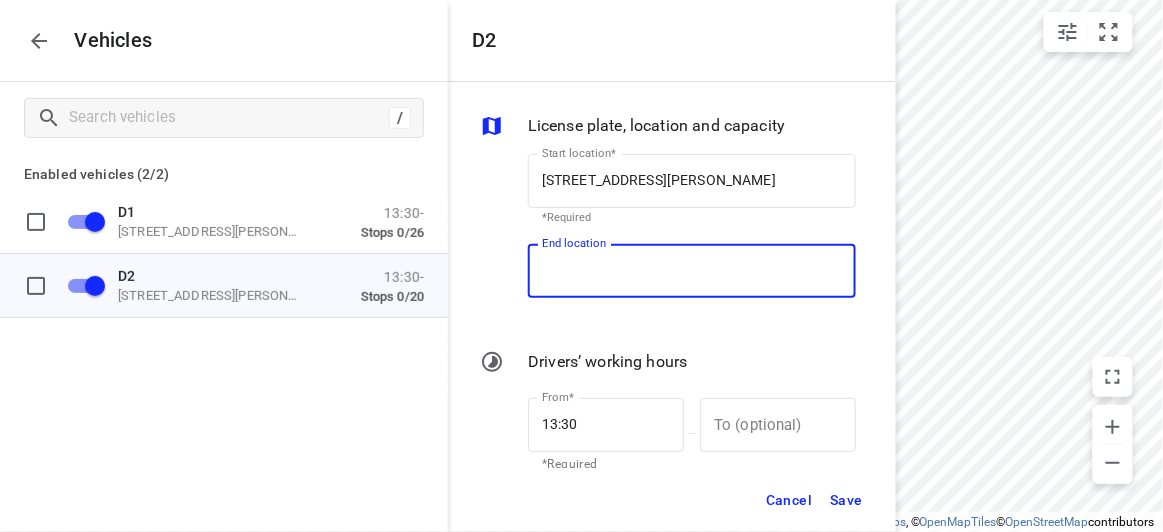 scroll, scrollTop: 0, scrollLeft: 0, axis: both 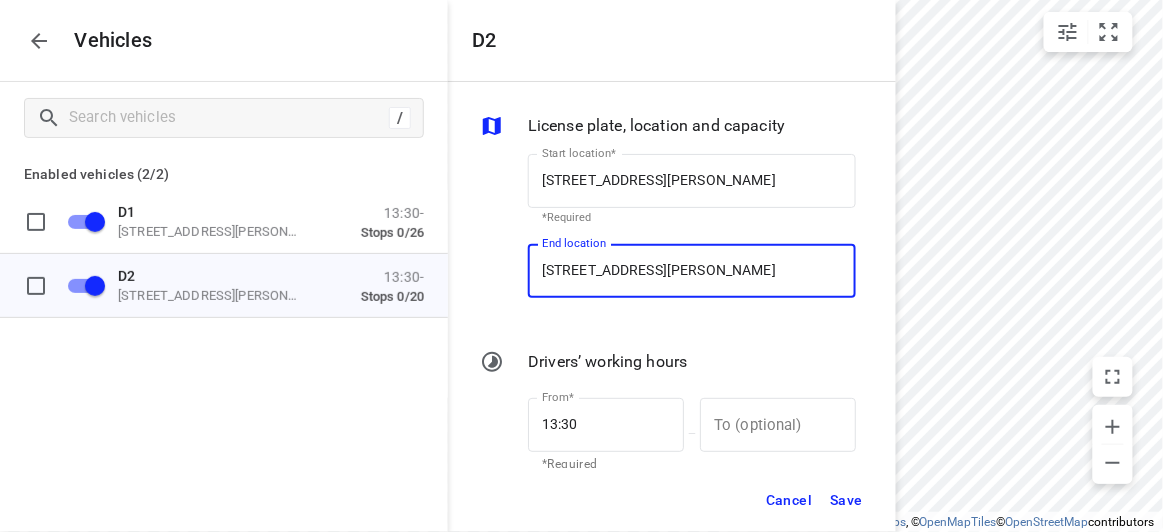 type on "56 Albert St, Mount Waverley VIC 3149, Australia" 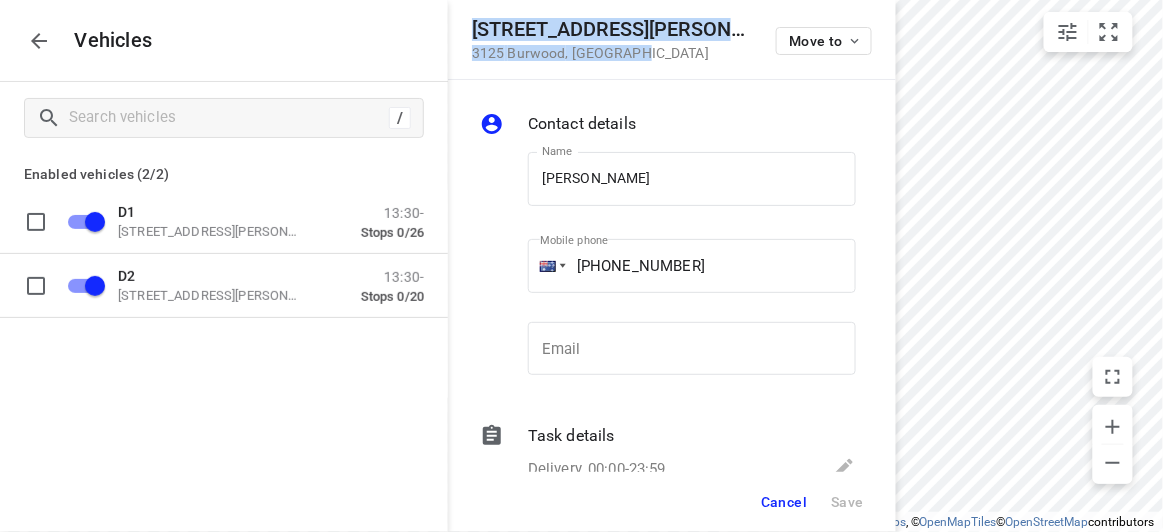 drag, startPoint x: 630, startPoint y: 49, endPoint x: 463, endPoint y: 22, distance: 169.16855 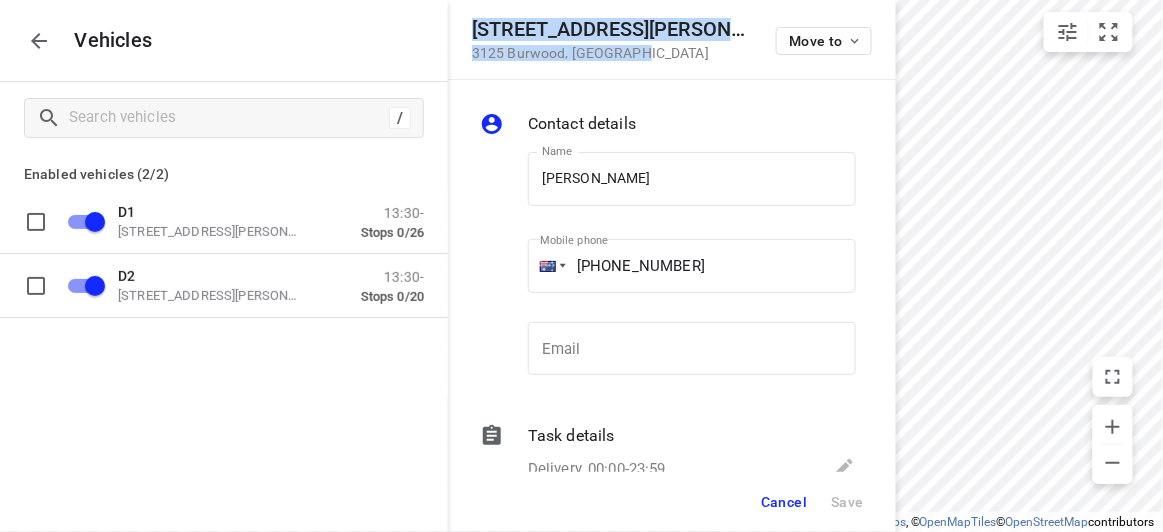 click on "6 Cookson Way 3125   Burwood , Australia Move to" at bounding box center [672, 40] 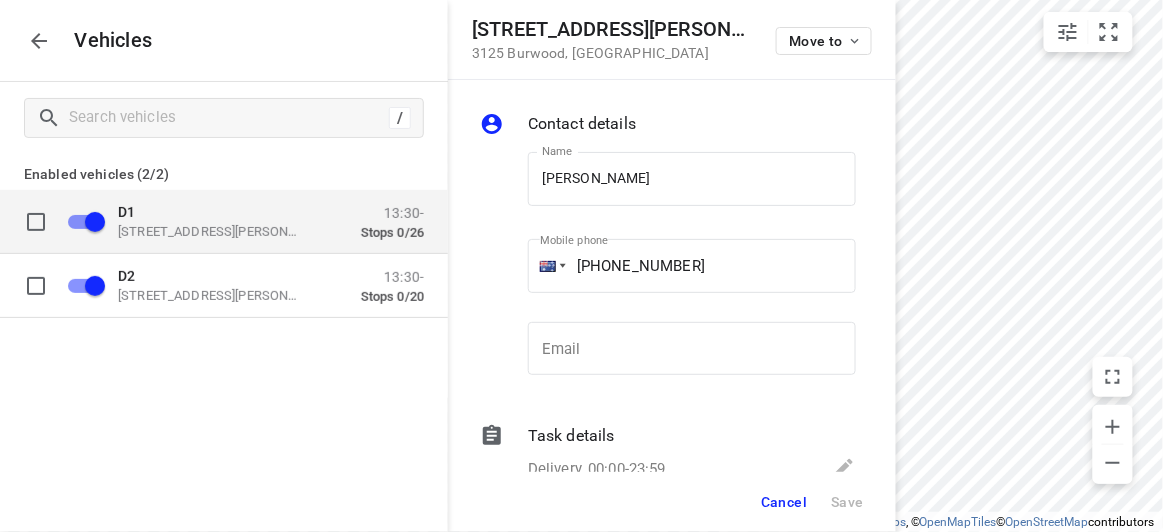 click on "49 John St, Oakleigh VIC 3166, Australia" at bounding box center (218, 231) 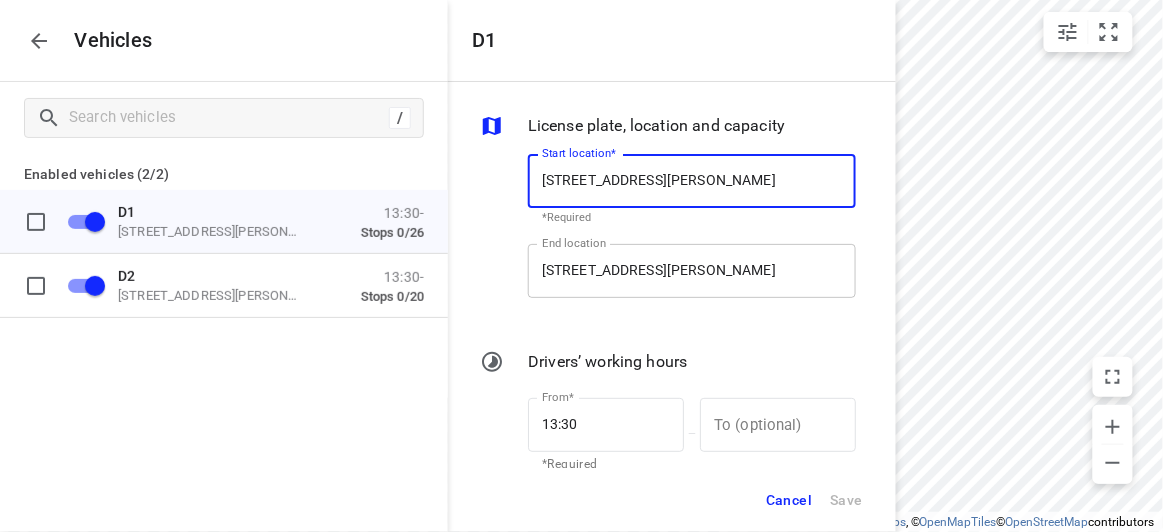 click on "49 John St, Oakleigh VIC 3166, Australia" at bounding box center (692, 271) 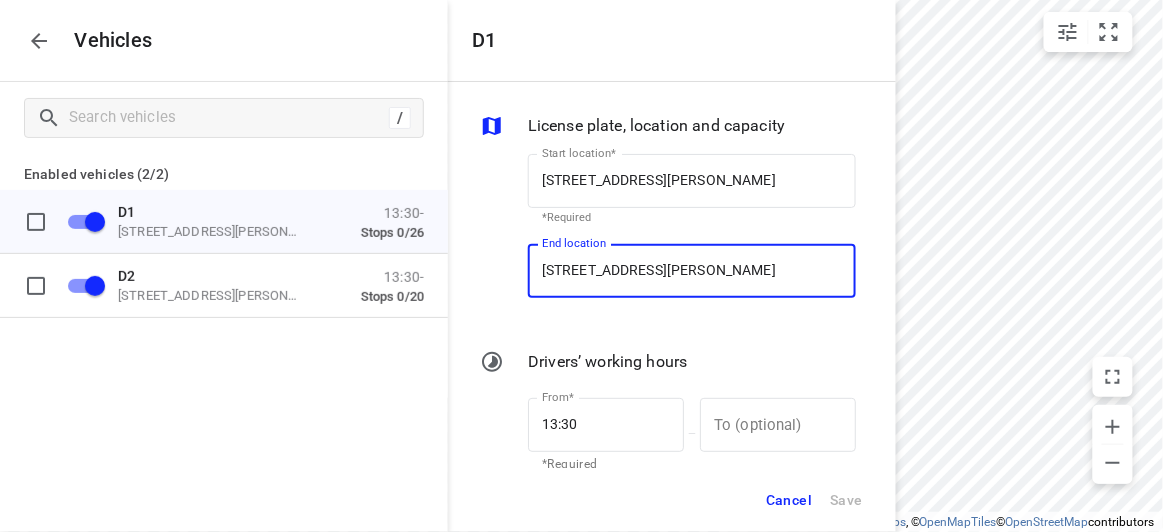 paste on "6 Cookson Way 3125 Burwood" 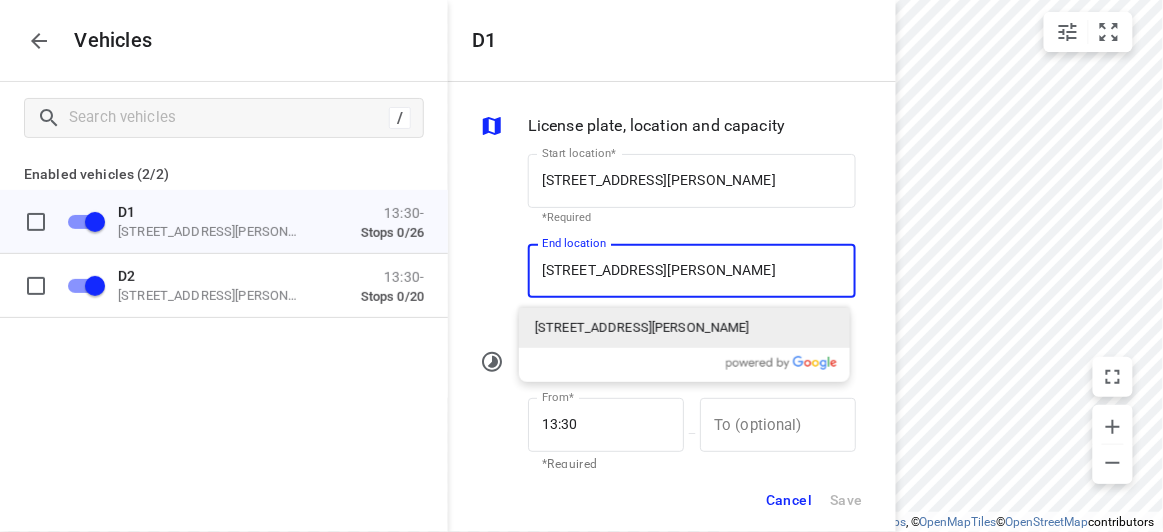 click on "6 Cookson Way, Burwood VIC 3125, Australia" at bounding box center [642, 328] 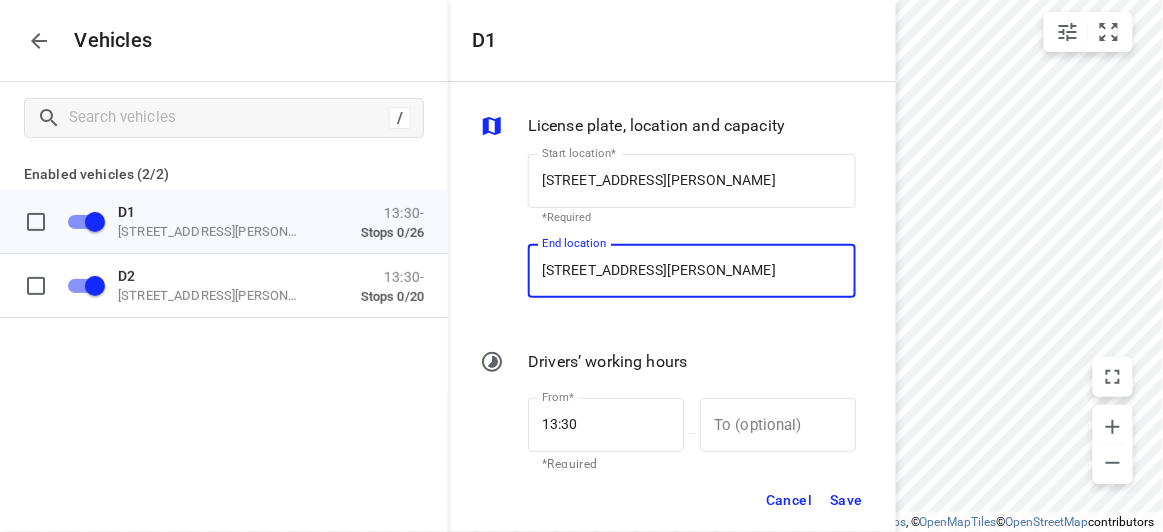 type on "6 Cookson Way, Burwood VIC 3125, Australia" 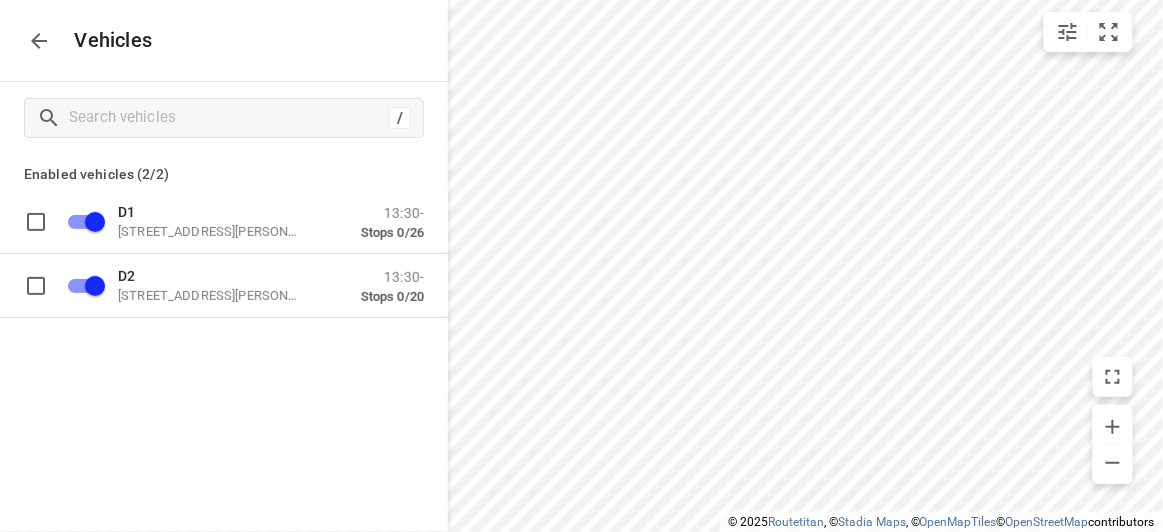 click 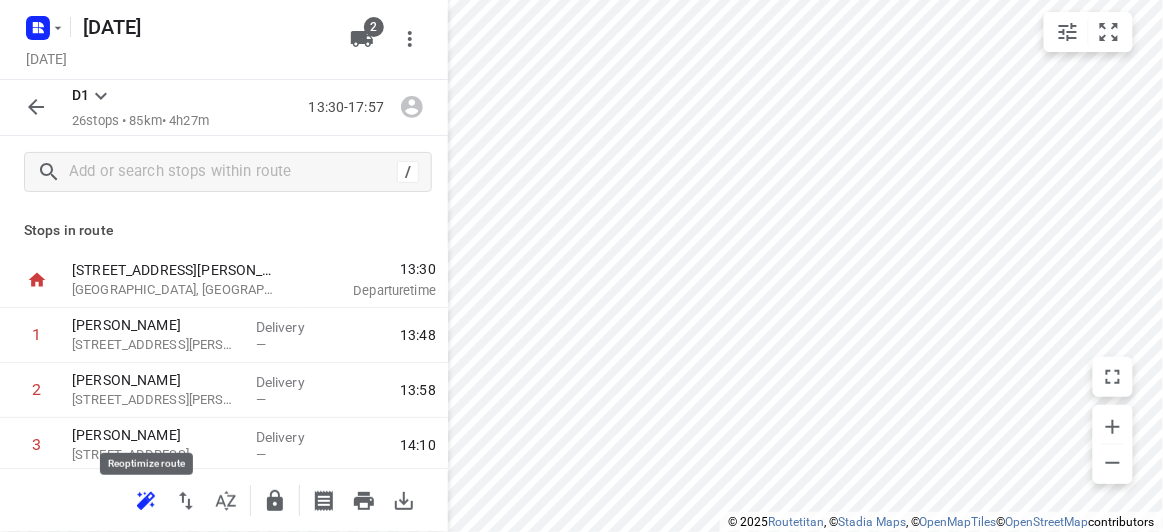click 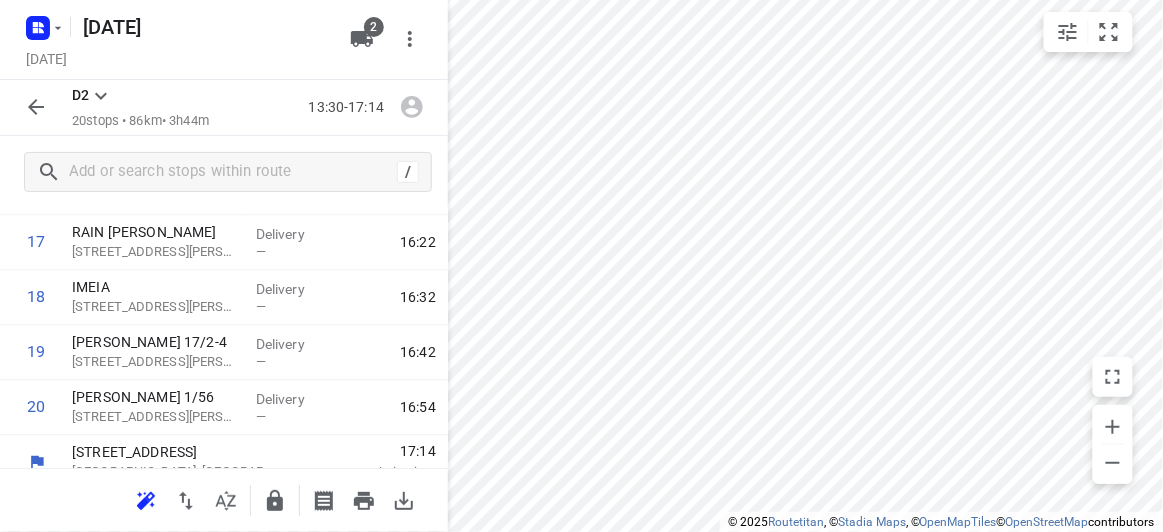 scroll, scrollTop: 994, scrollLeft: 0, axis: vertical 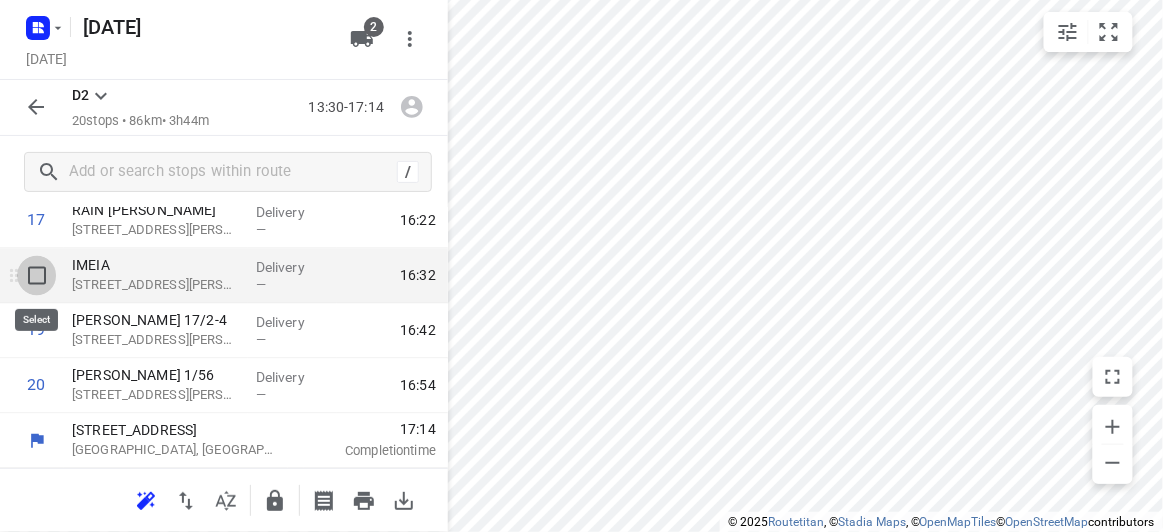click at bounding box center [37, 276] 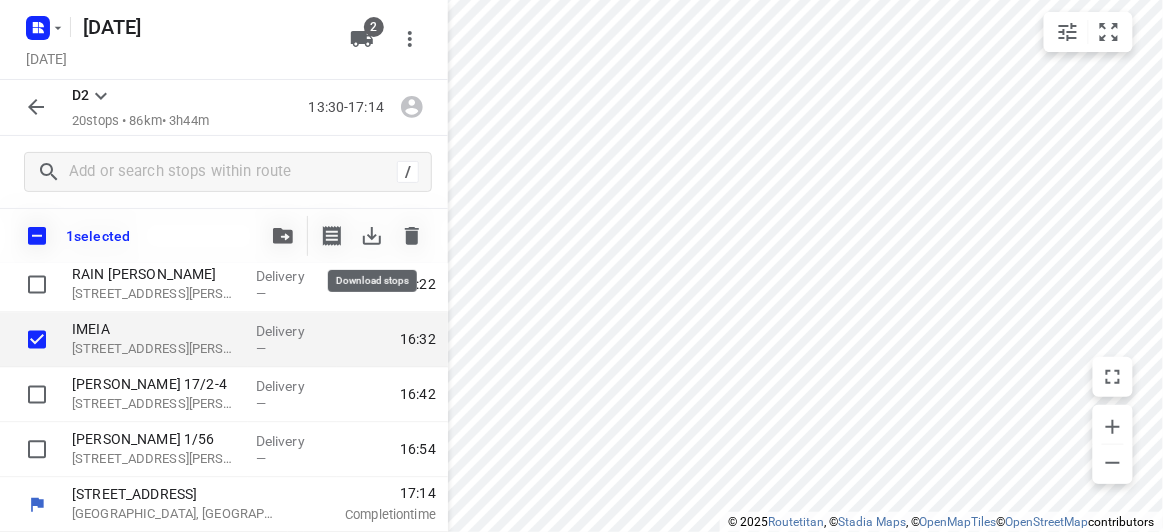 click 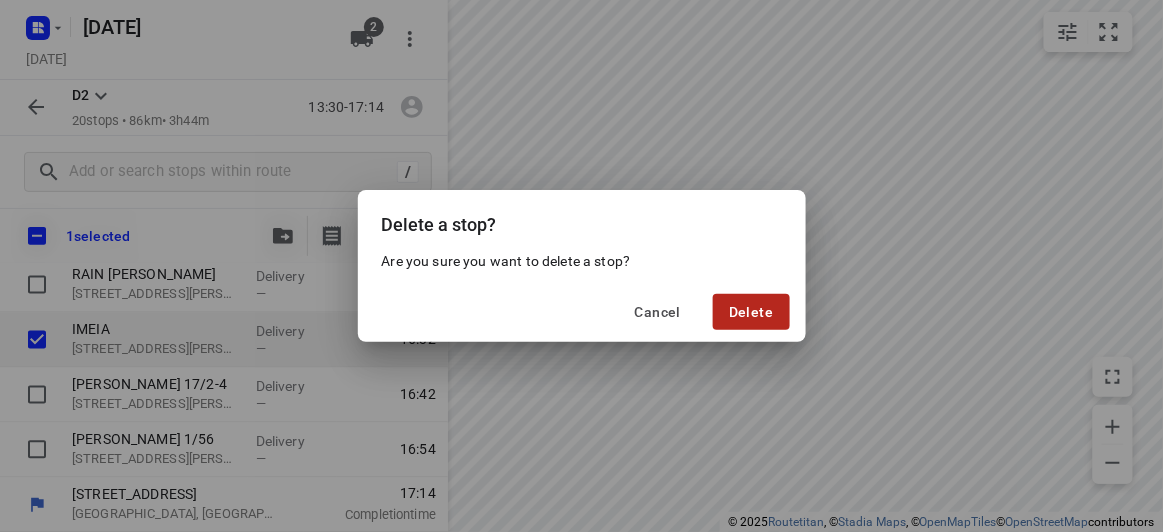click on "Delete" at bounding box center [751, 312] 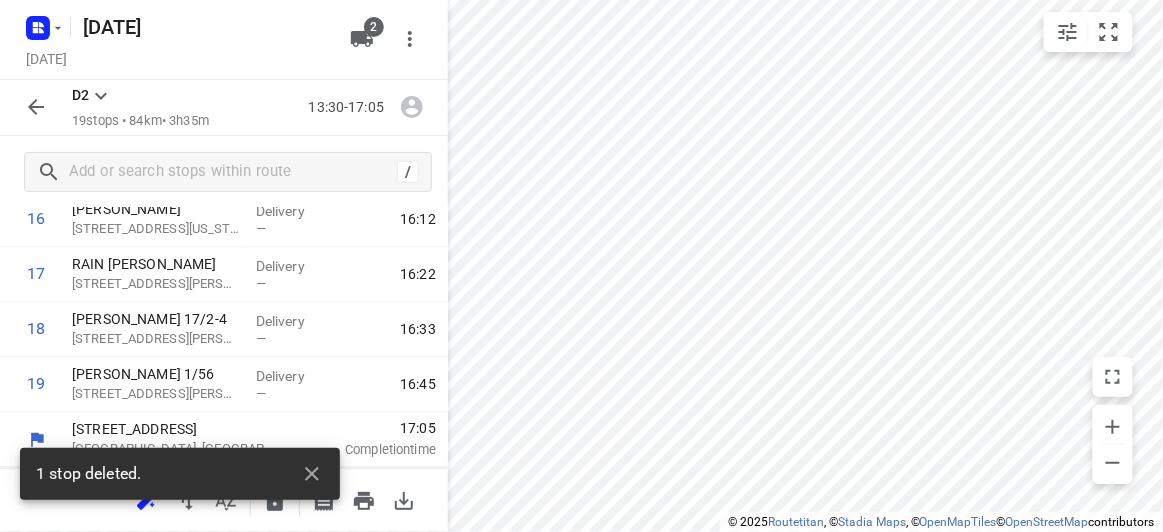 scroll, scrollTop: 939, scrollLeft: 0, axis: vertical 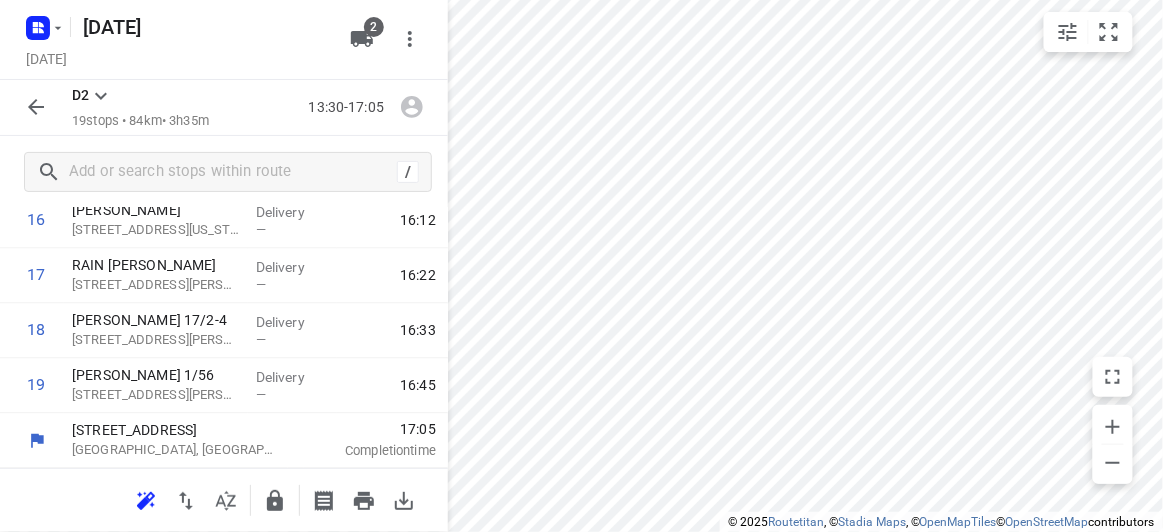 click 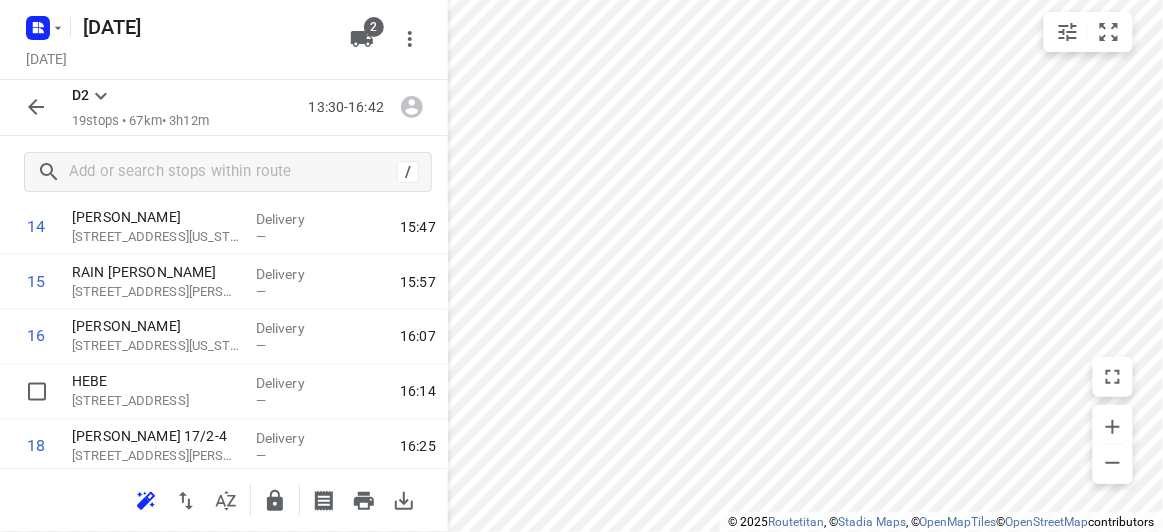 scroll, scrollTop: 757, scrollLeft: 0, axis: vertical 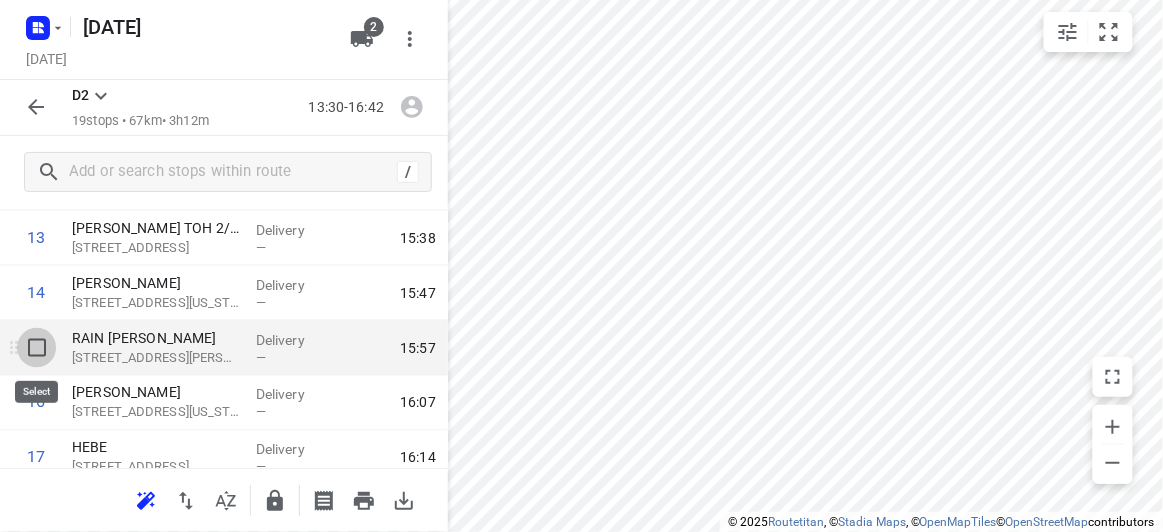 click at bounding box center [37, 348] 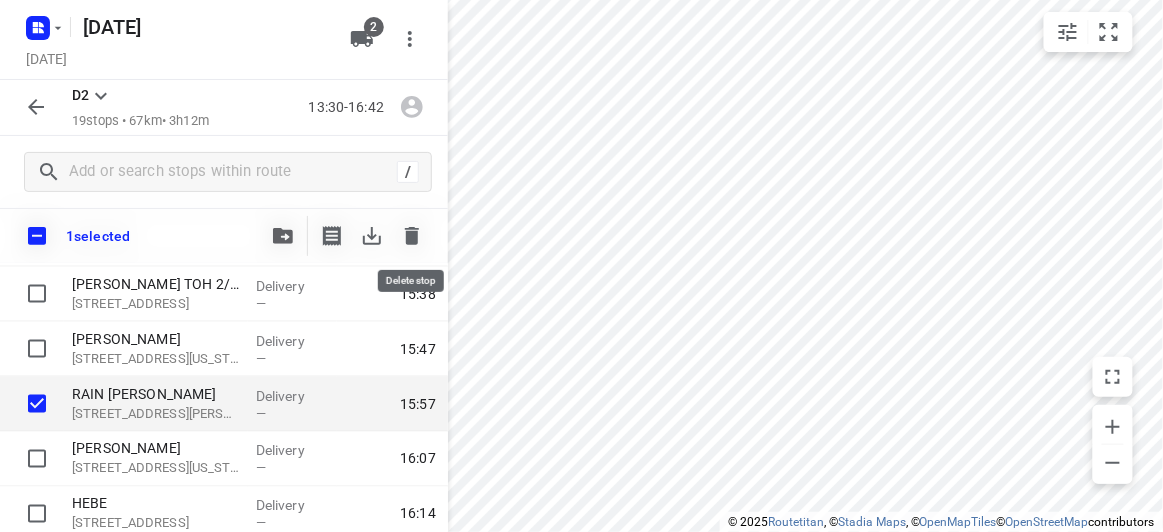 click 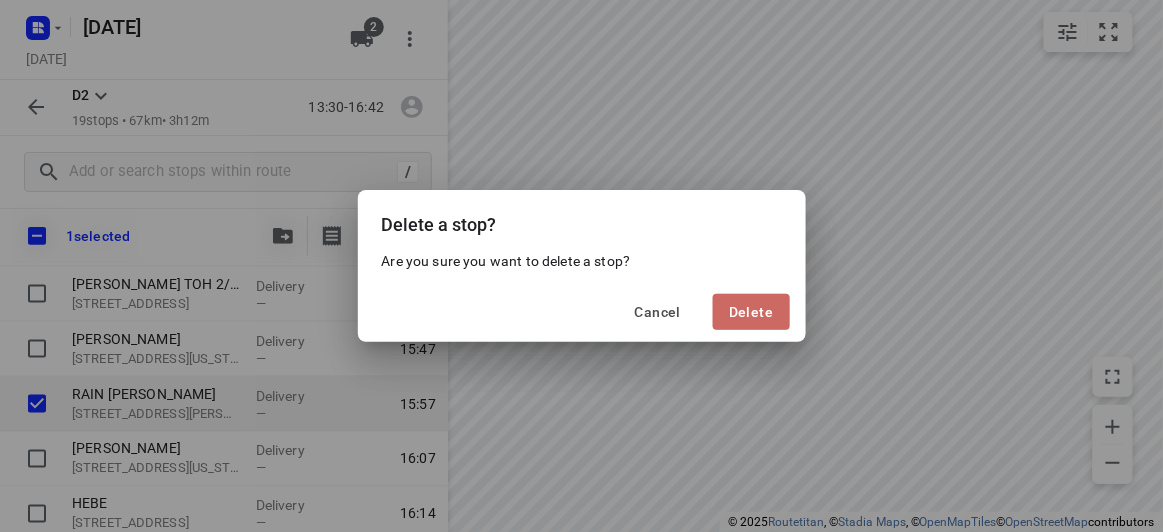 click on "Delete" at bounding box center [751, 312] 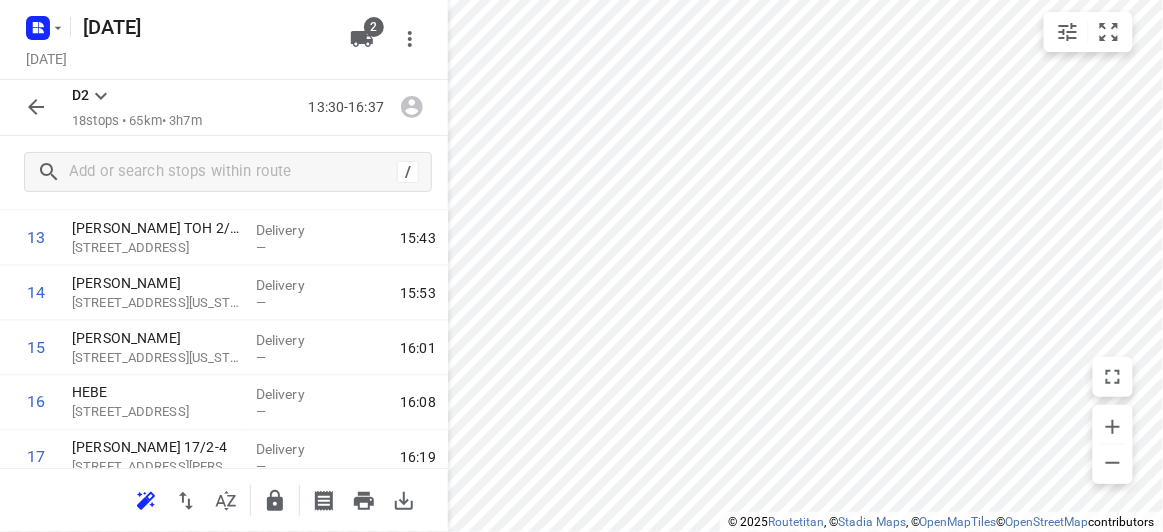 click 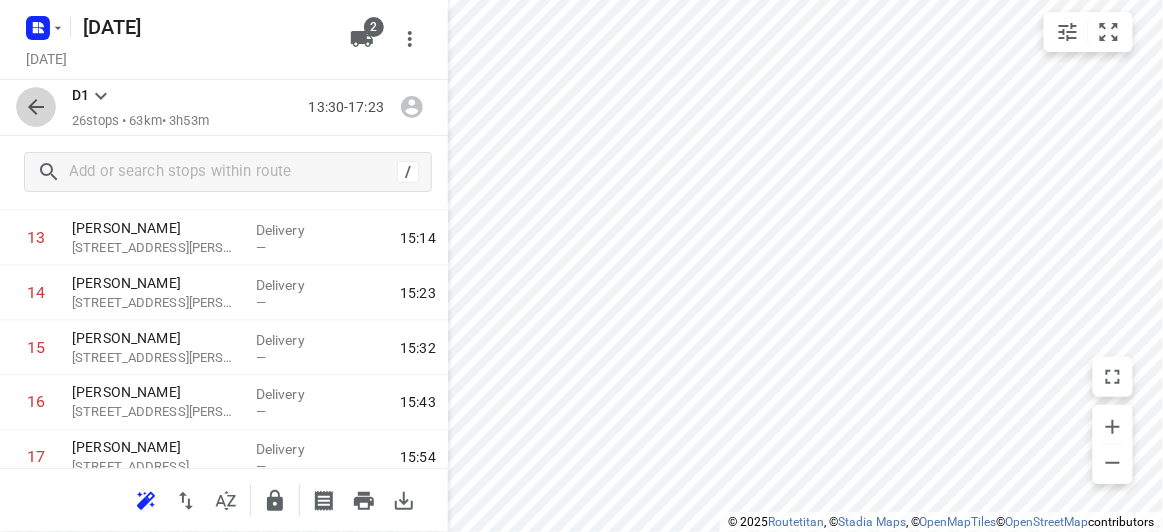 click 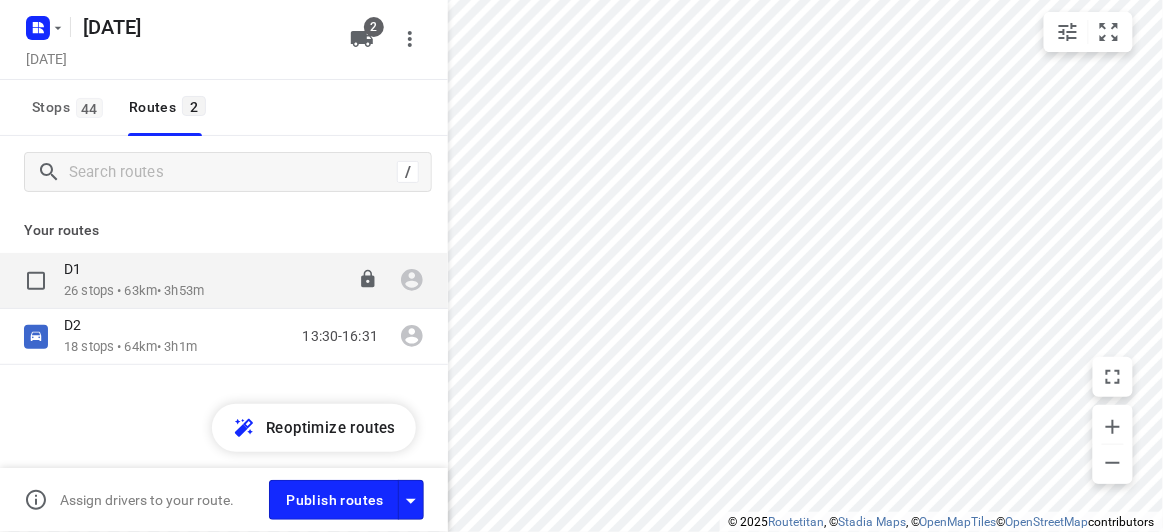 click at bounding box center (36, 281) 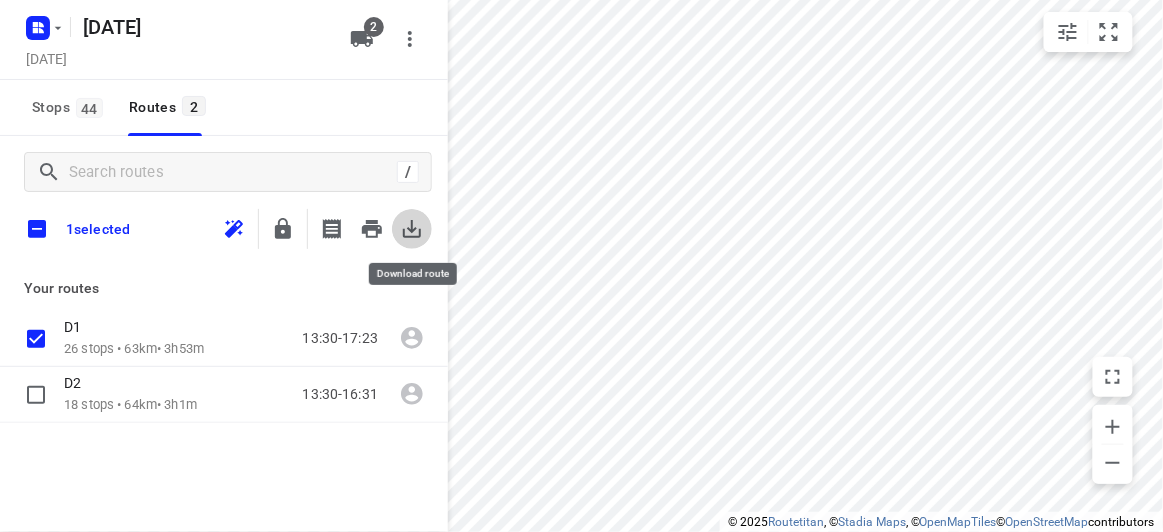 click 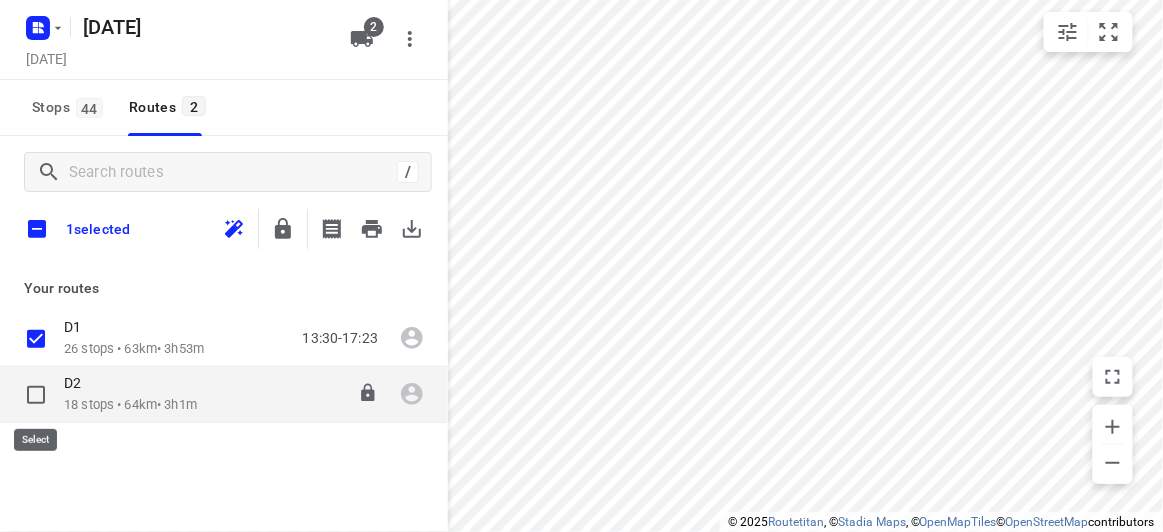 click at bounding box center (36, 395) 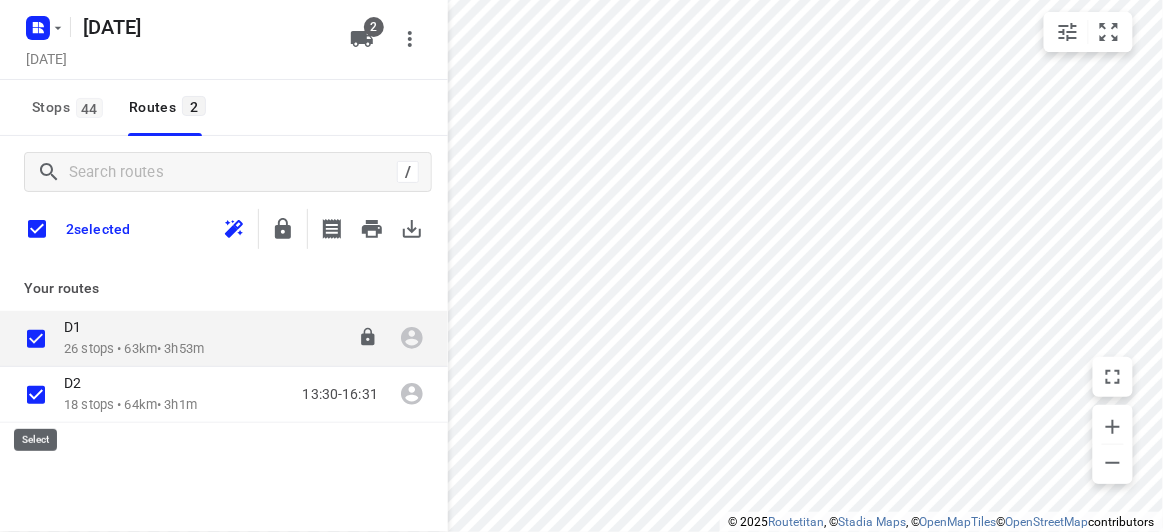 checkbox on "true" 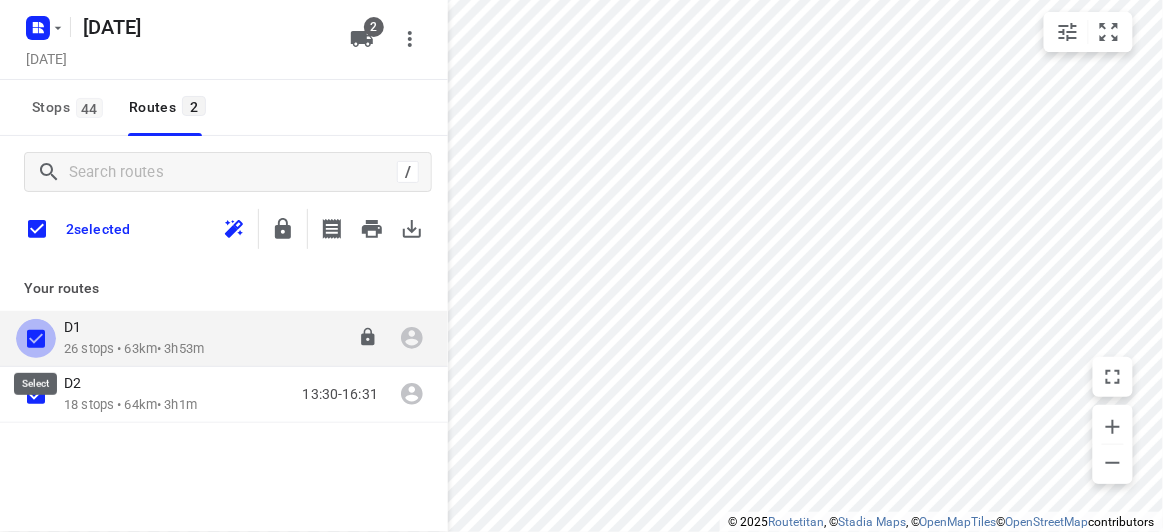 click at bounding box center (36, 339) 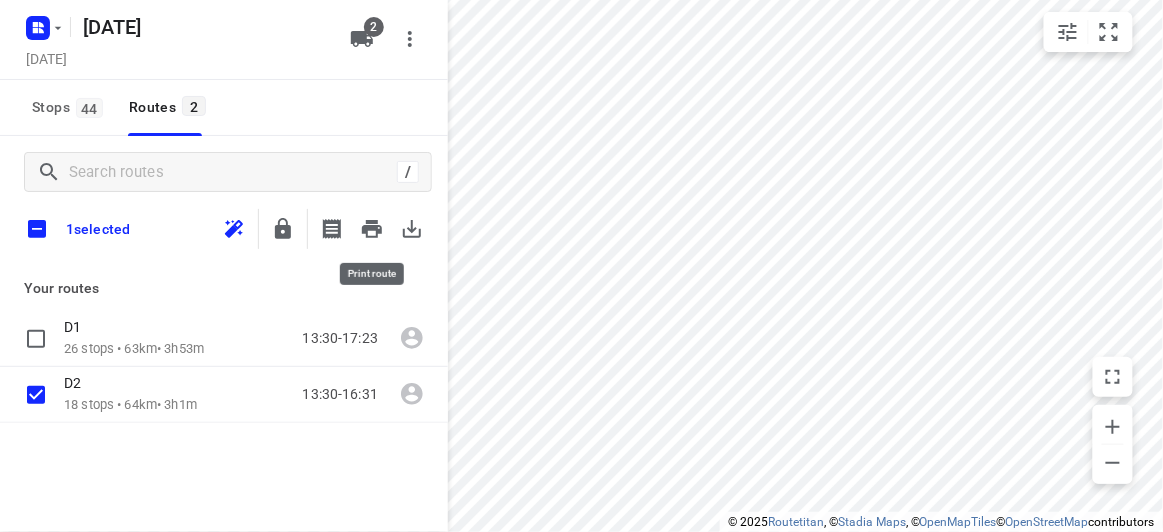 click at bounding box center [412, 229] 